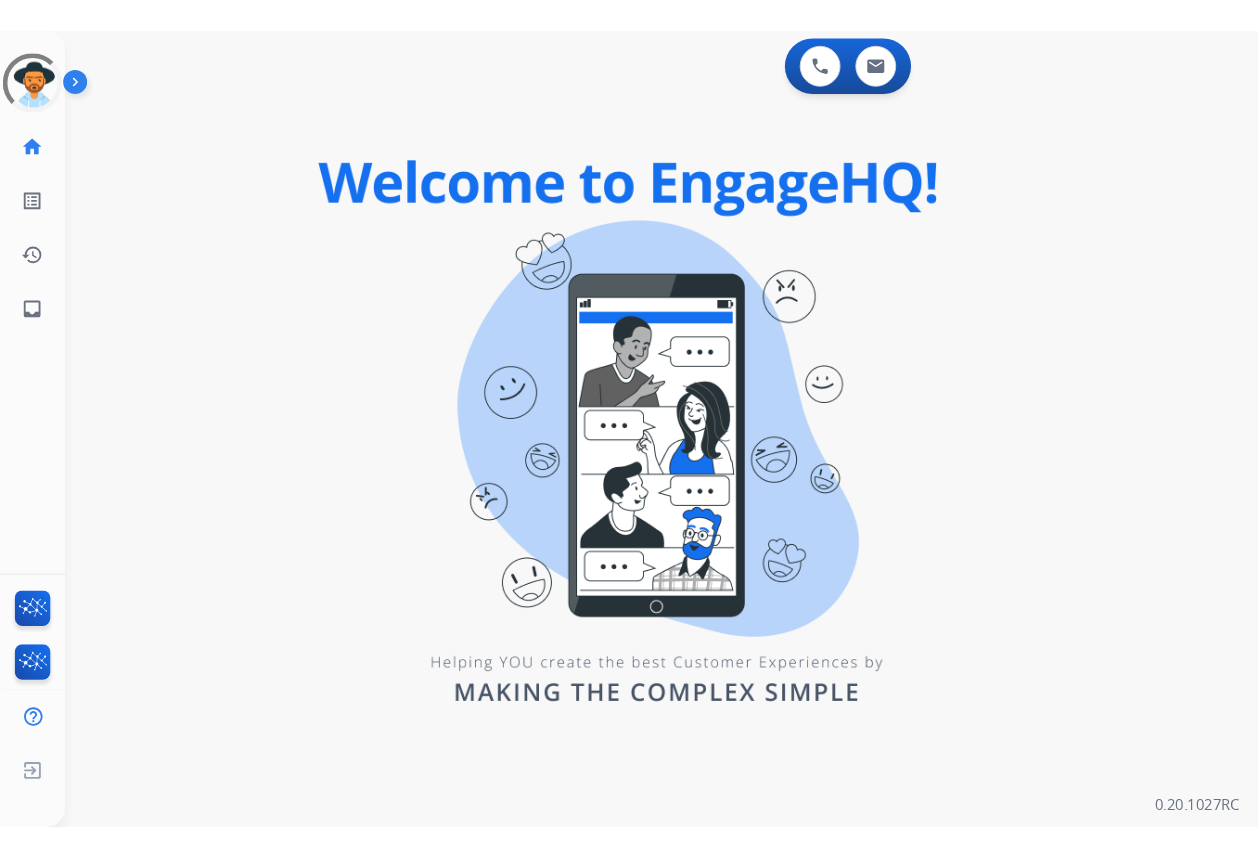 scroll, scrollTop: 0, scrollLeft: 0, axis: both 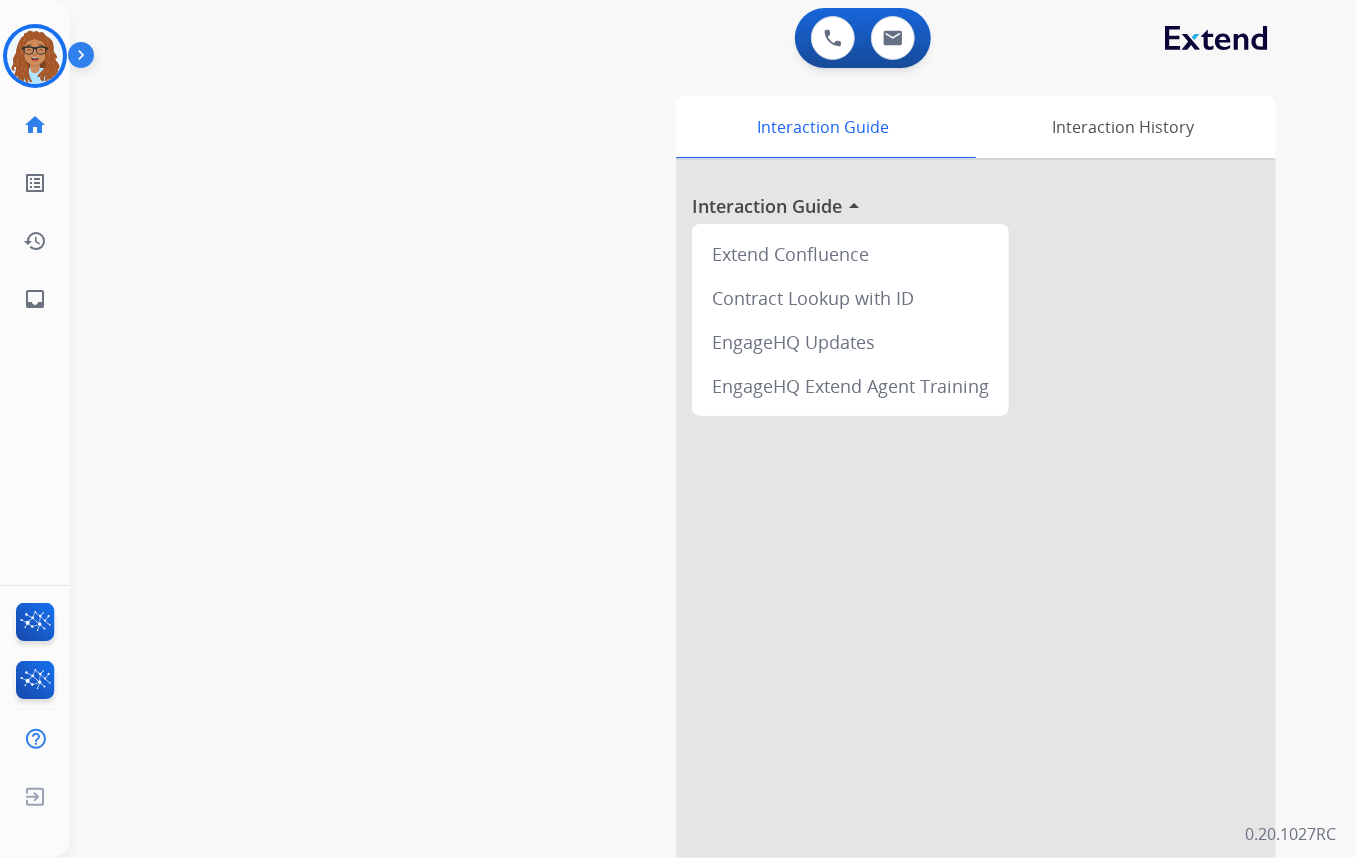 drag, startPoint x: 1072, startPoint y: 56, endPoint x: 1050, endPoint y: 64, distance: 23.409399 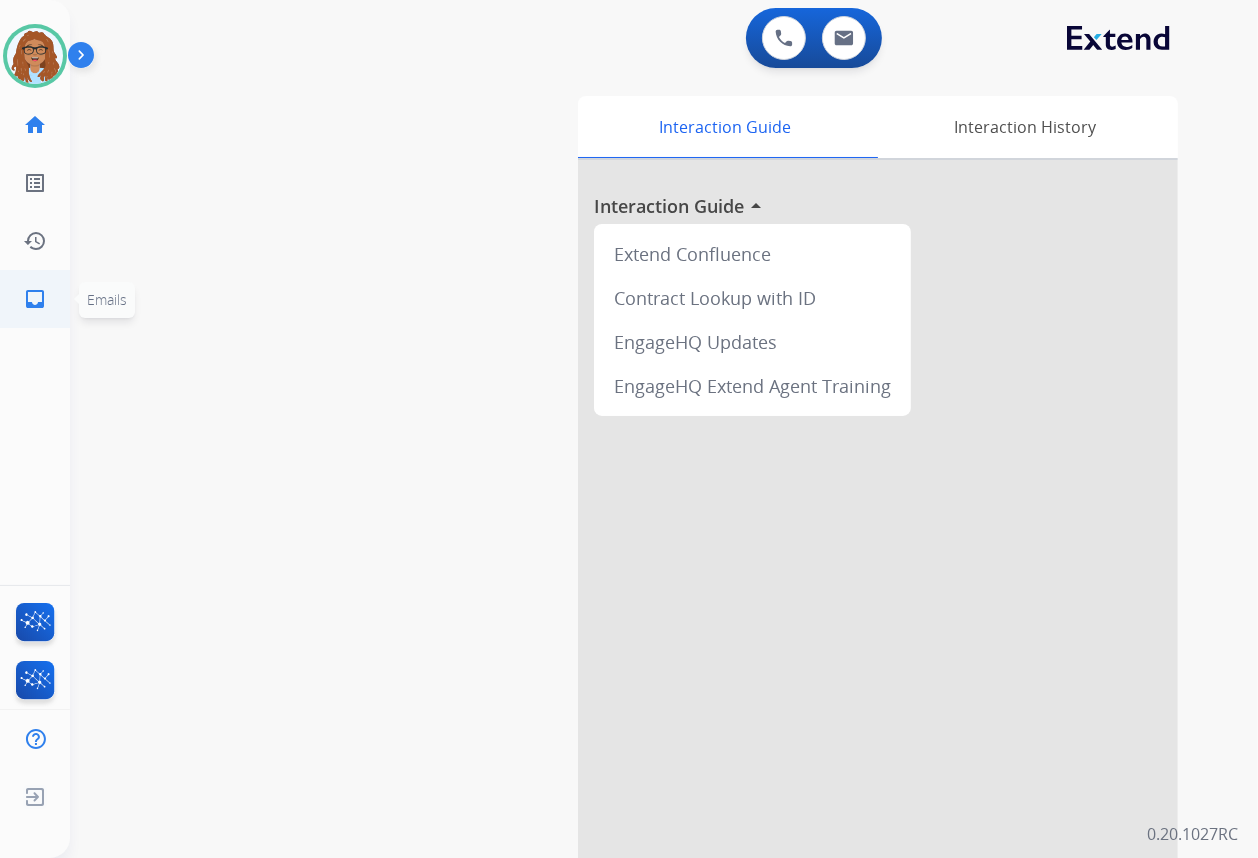 click on "inbox" 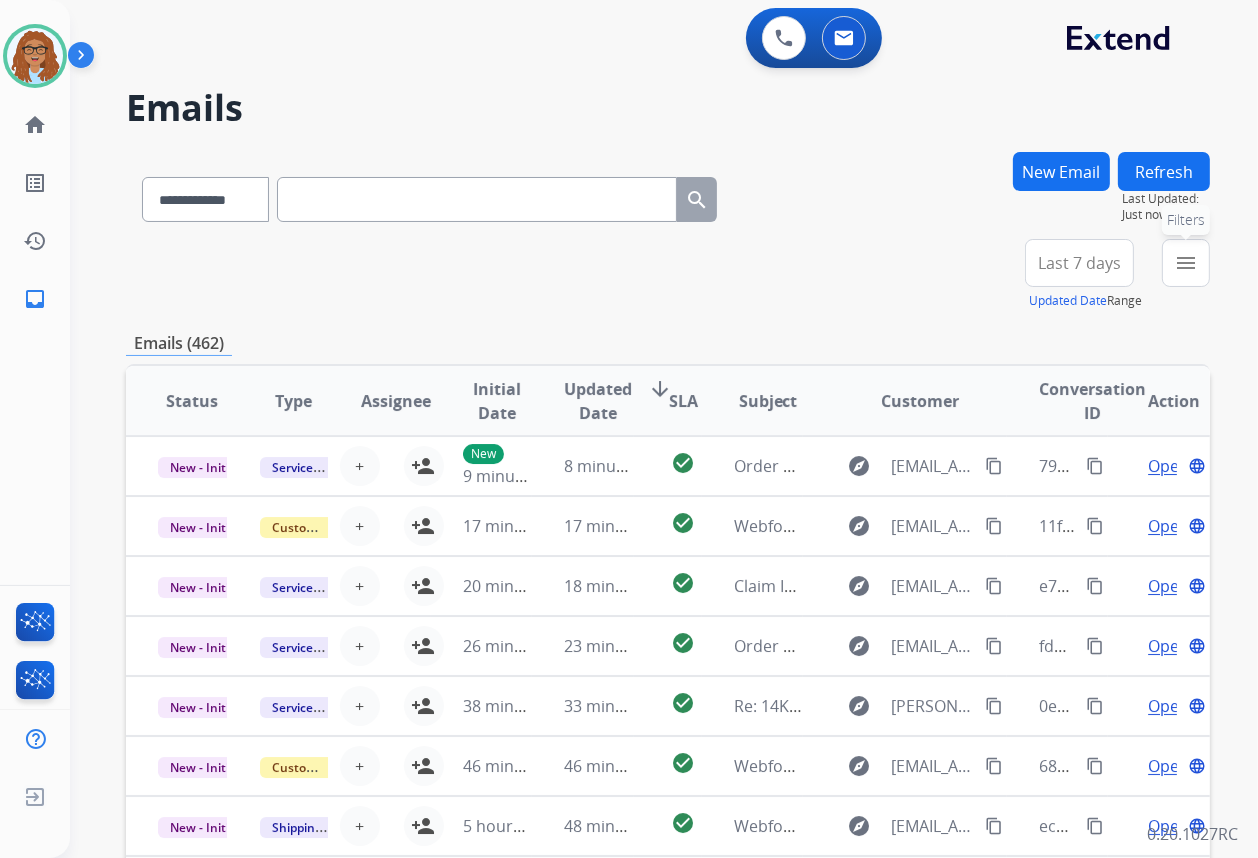 click on "menu" at bounding box center (1186, 263) 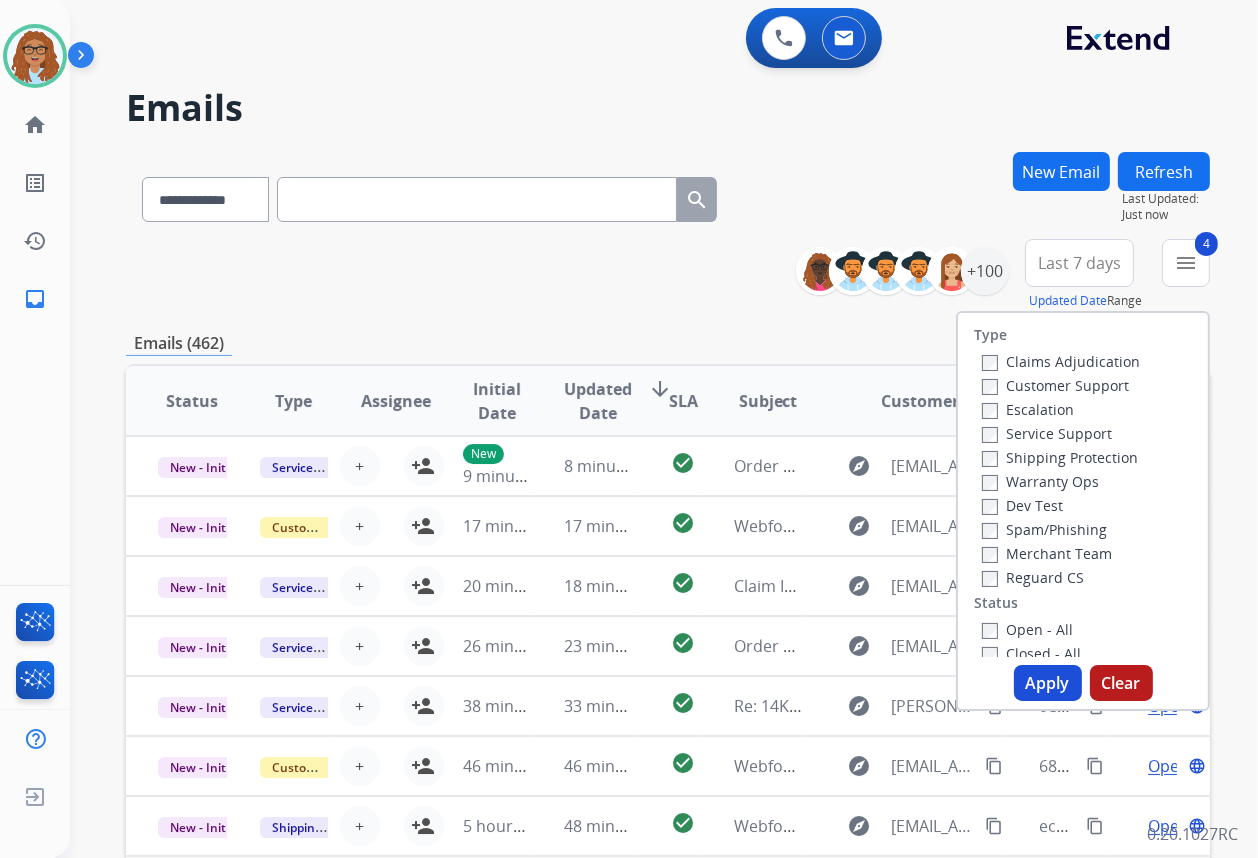 click on "Apply" at bounding box center [1048, 683] 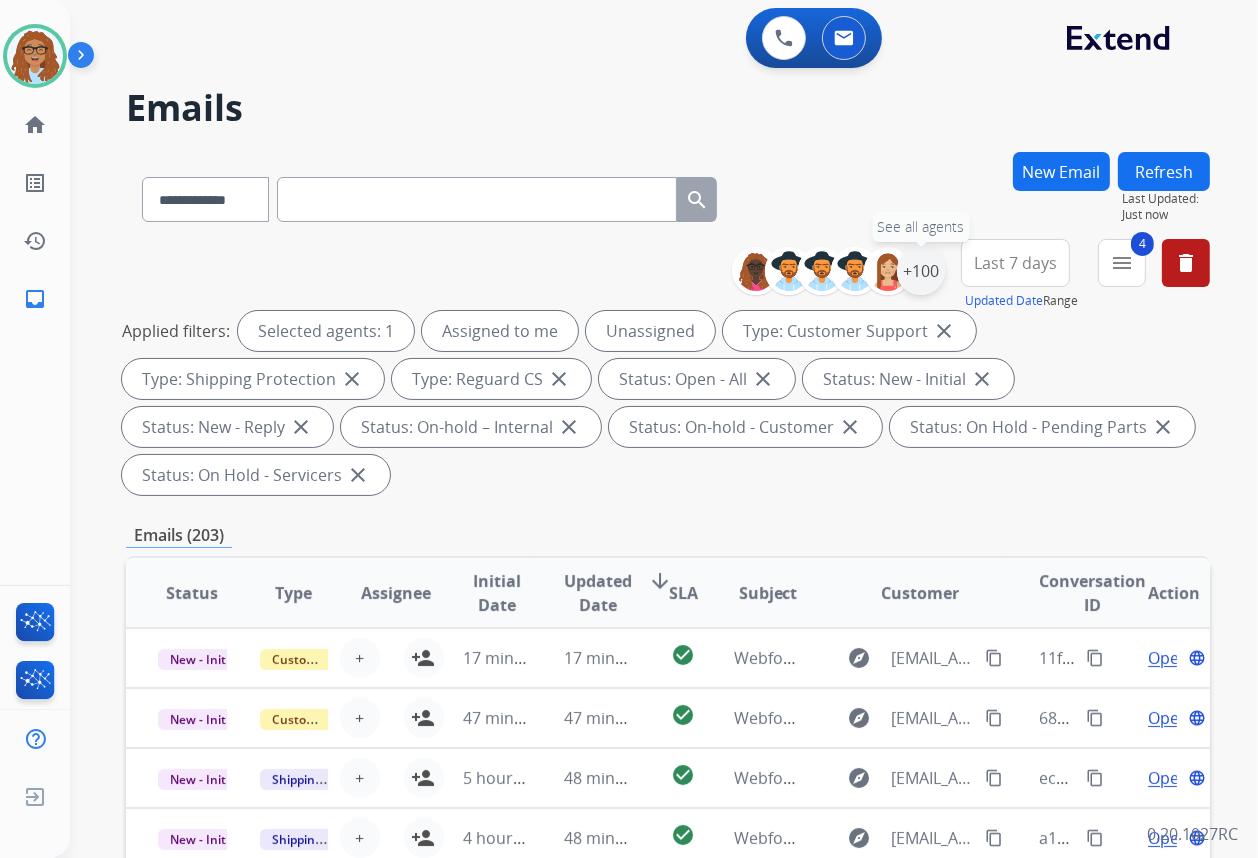 click on "+100" at bounding box center [921, 271] 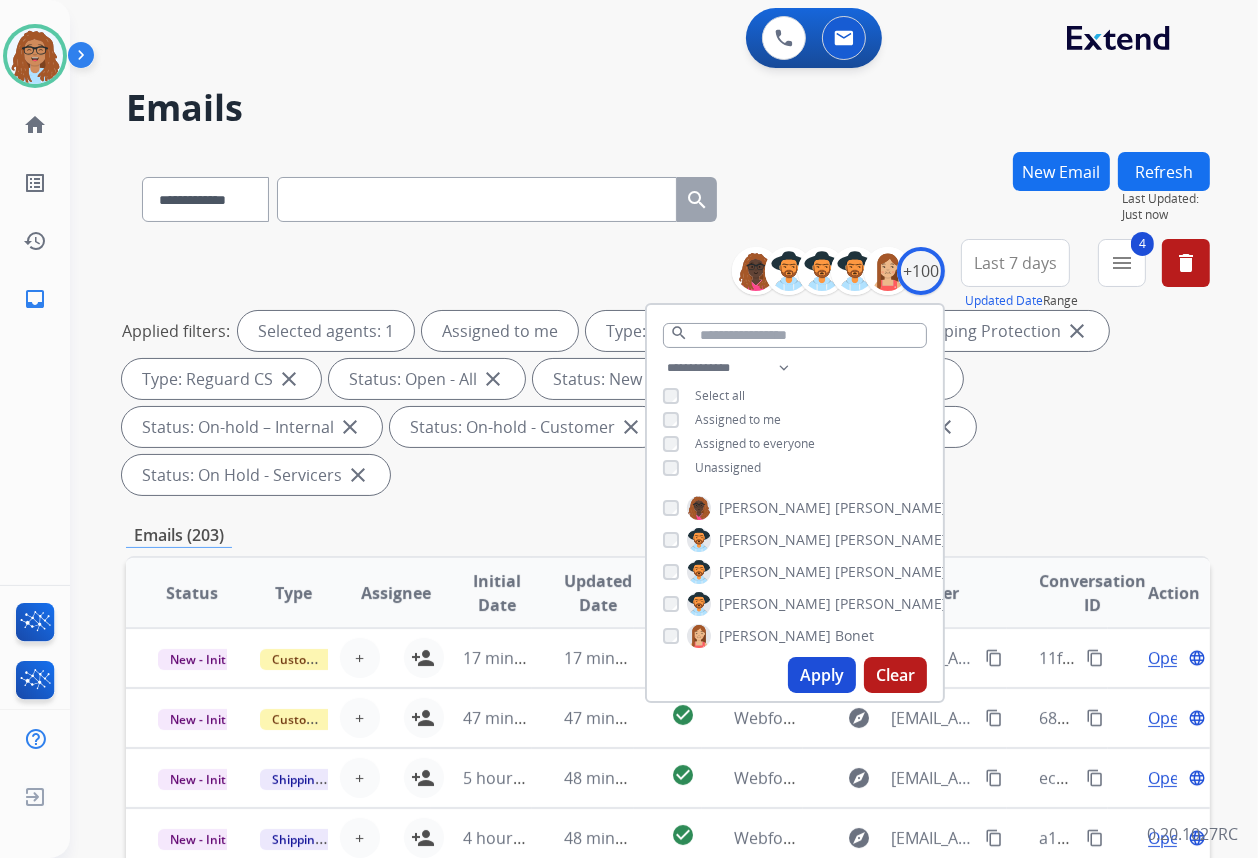 click on "Apply" at bounding box center (822, 675) 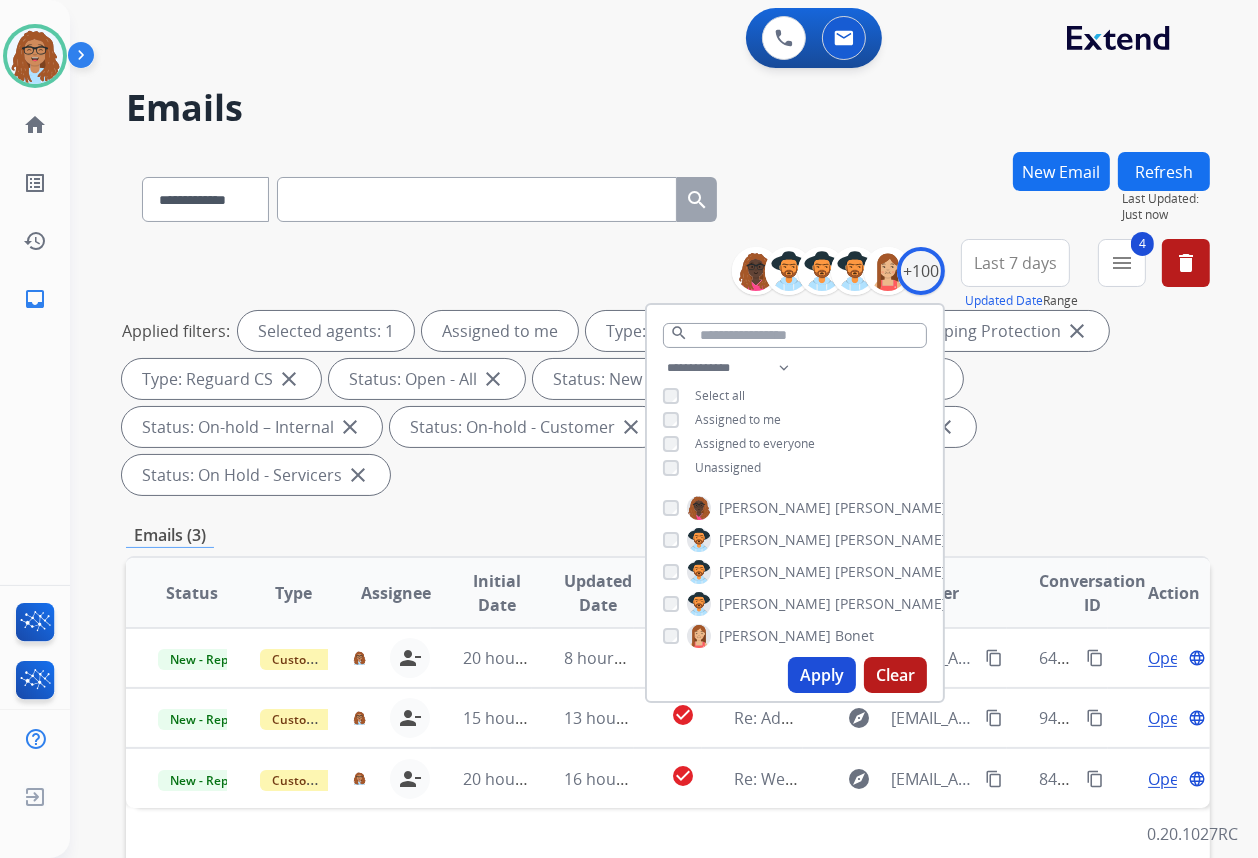 click on "Applied filters:  Selected agents: 1  Assigned to me  Type: Customer Support  close  Type: Shipping Protection  close  Type: Reguard CS  close  Status: Open - All  close  Status: New - Initial  close  Status: New - Reply  close  Status: On-hold – Internal  close  Status: On-hold - Customer  close  Status: On Hold - Pending Parts  close  Status: On Hold - Servicers  close" at bounding box center (664, 403) 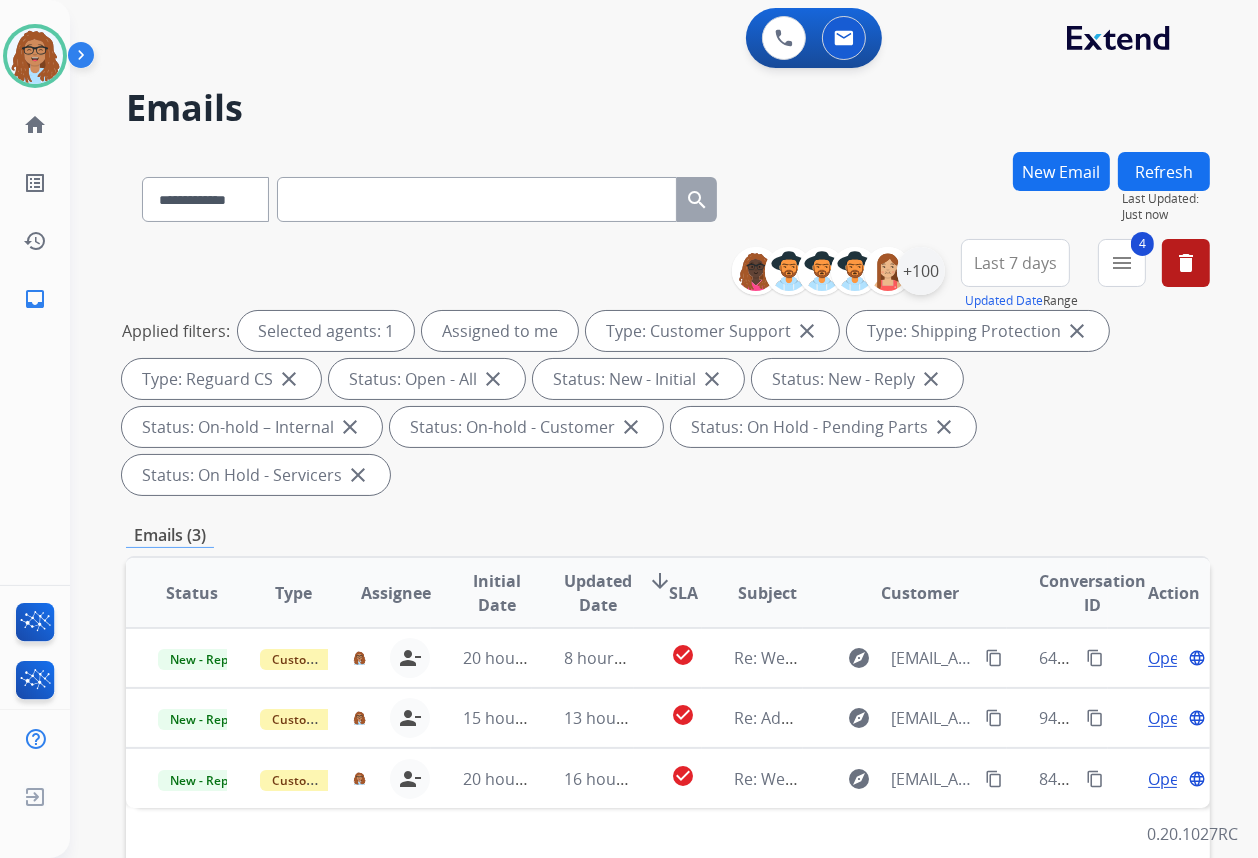 click on "+100" at bounding box center [921, 271] 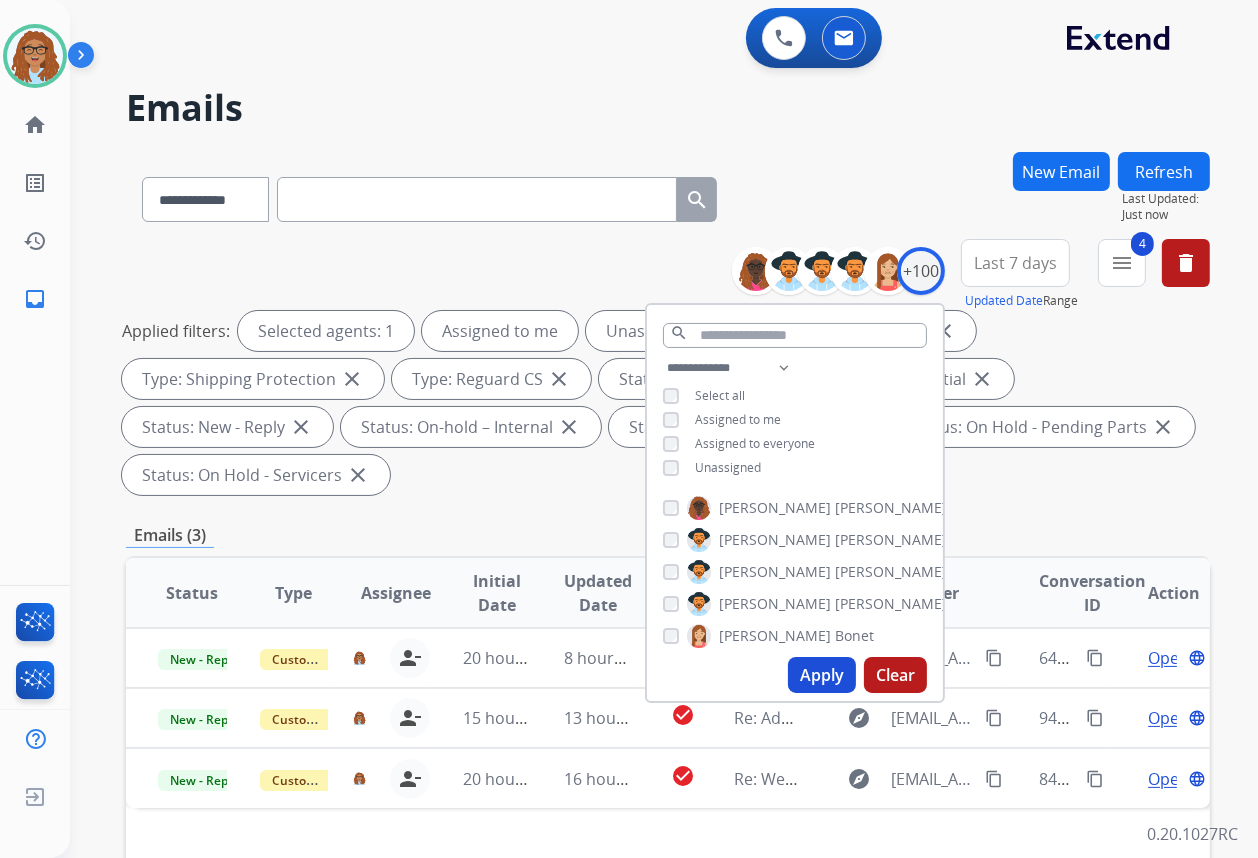 click on "Apply" at bounding box center [822, 675] 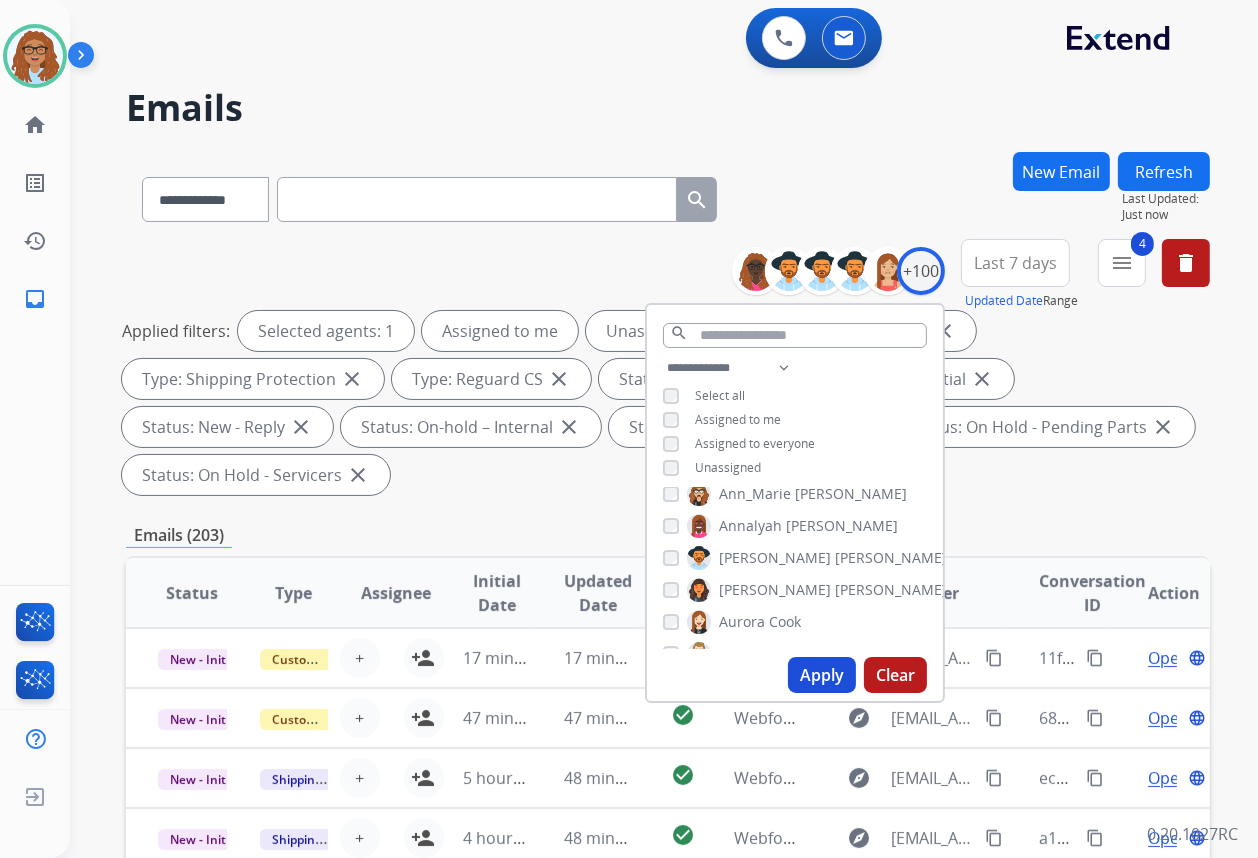 scroll, scrollTop: 181, scrollLeft: 0, axis: vertical 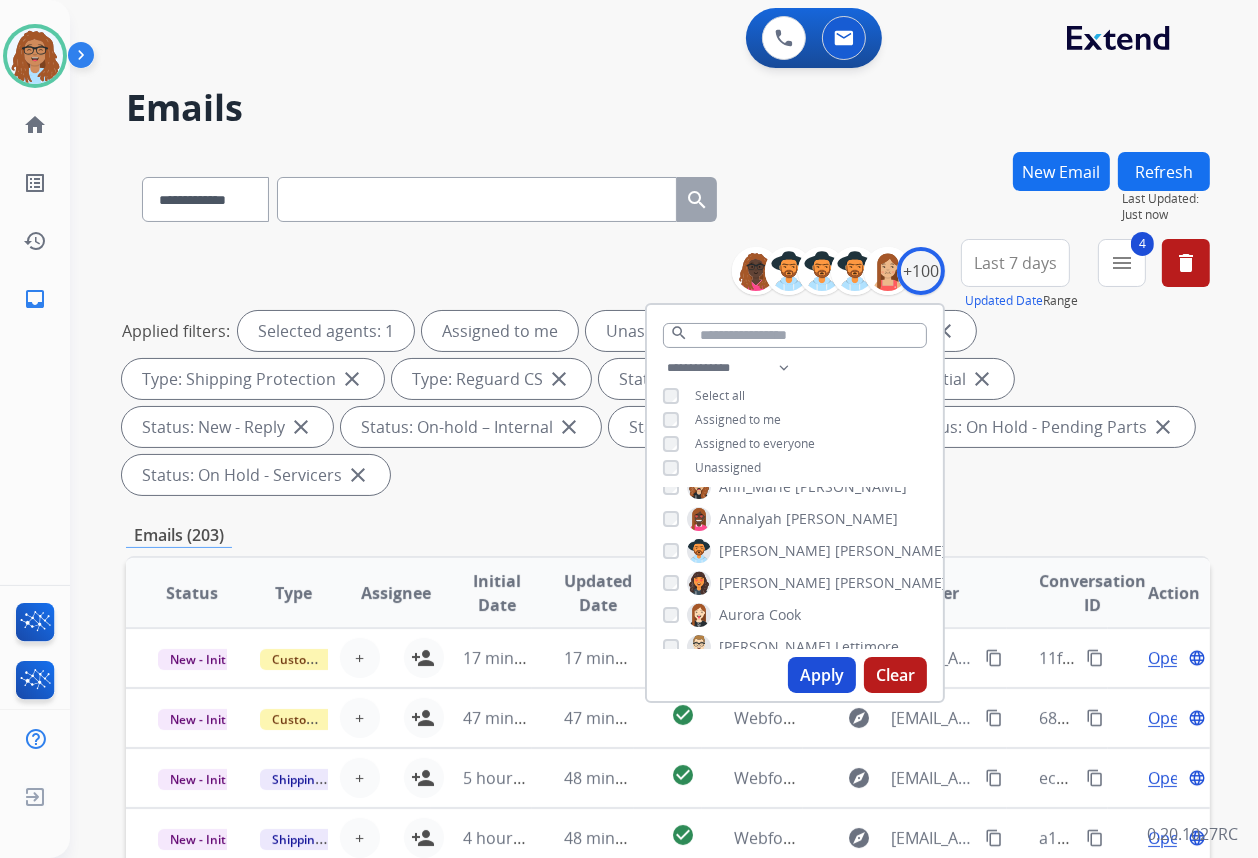 click on "Applied filters:  Selected agents: 1  Assigned to me Unassigned  Type: Customer Support  close  Type: Shipping Protection  close  Type: Reguard CS  close  Status: Open - All  close  Status: New - Initial  close  Status: New - Reply  close  Status: On-hold – Internal  close  Status: On-hold - Customer  close  Status: On Hold - Pending Parts  close  Status: On Hold - Servicers  close" at bounding box center (664, 403) 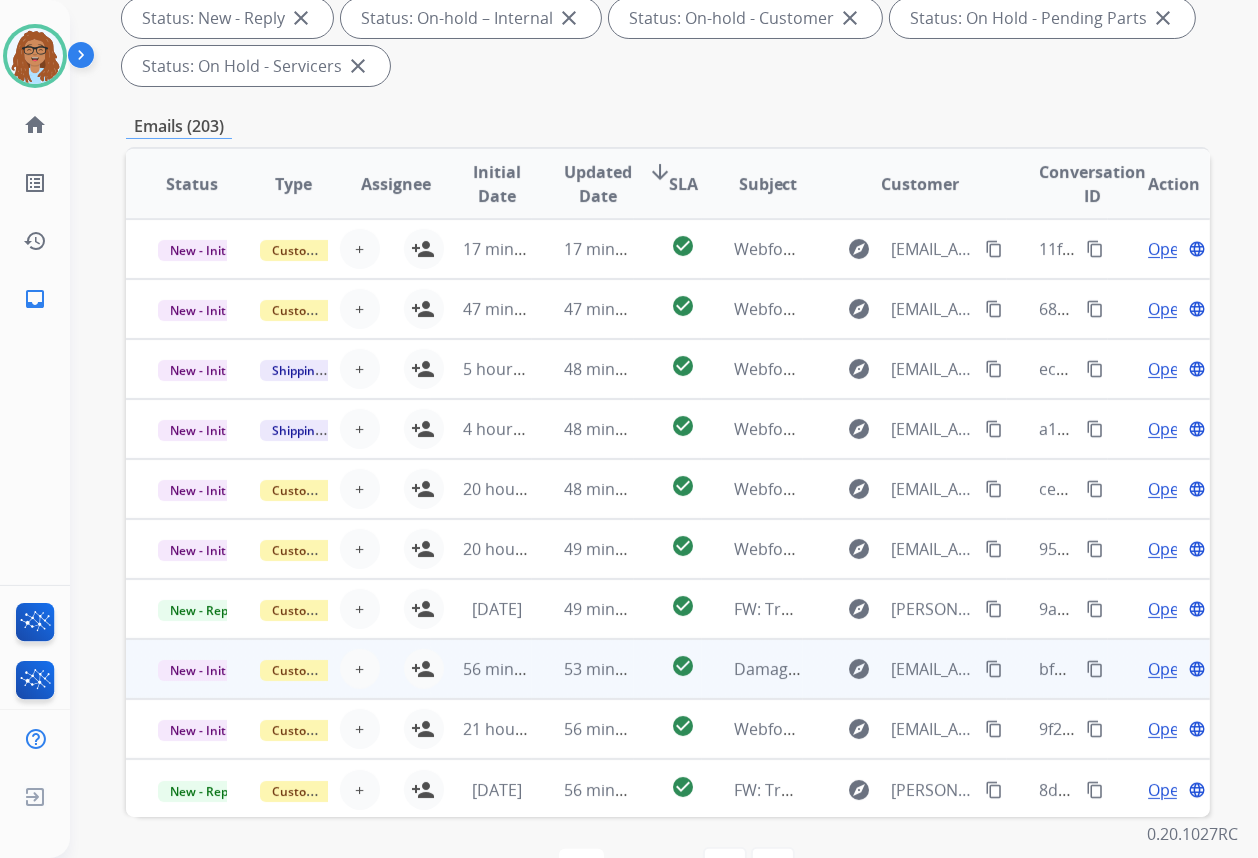 scroll, scrollTop: 454, scrollLeft: 0, axis: vertical 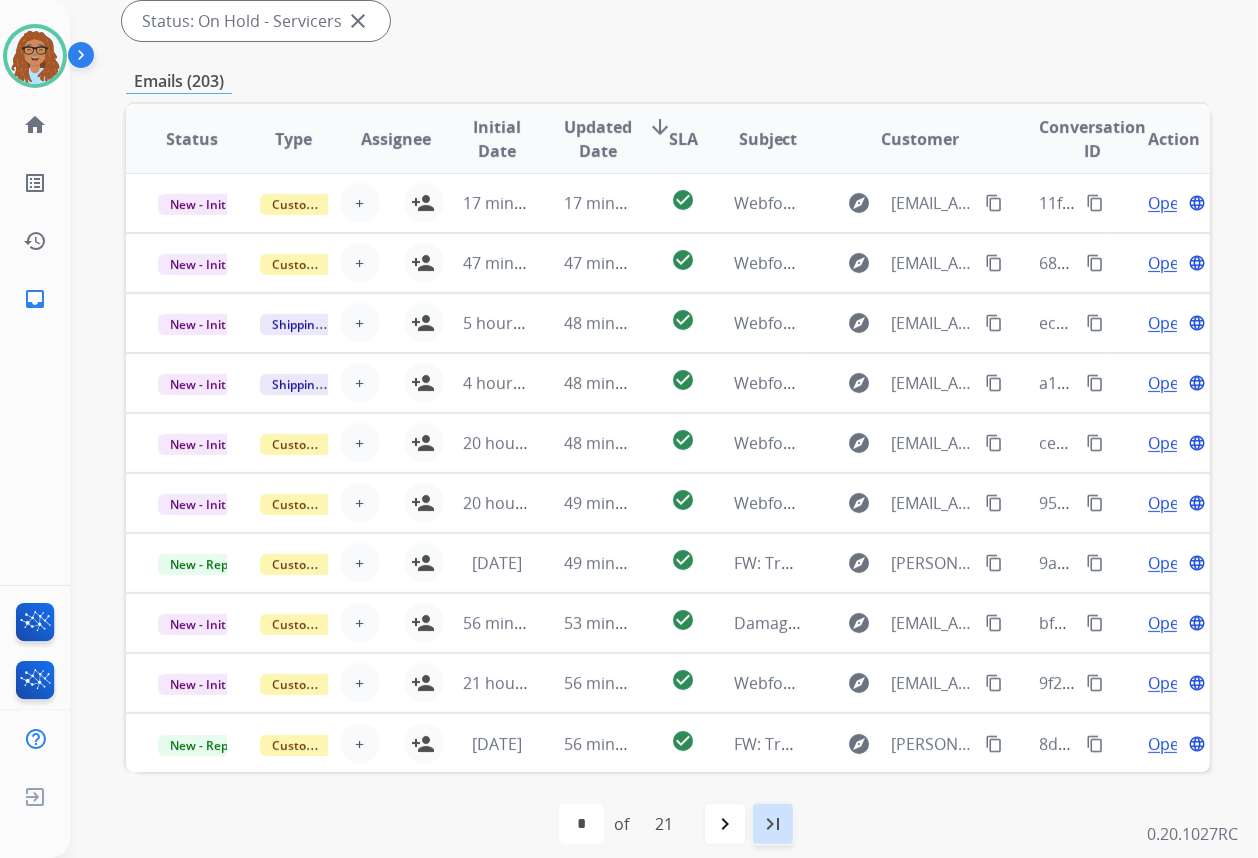 click on "last_page" at bounding box center [773, 824] 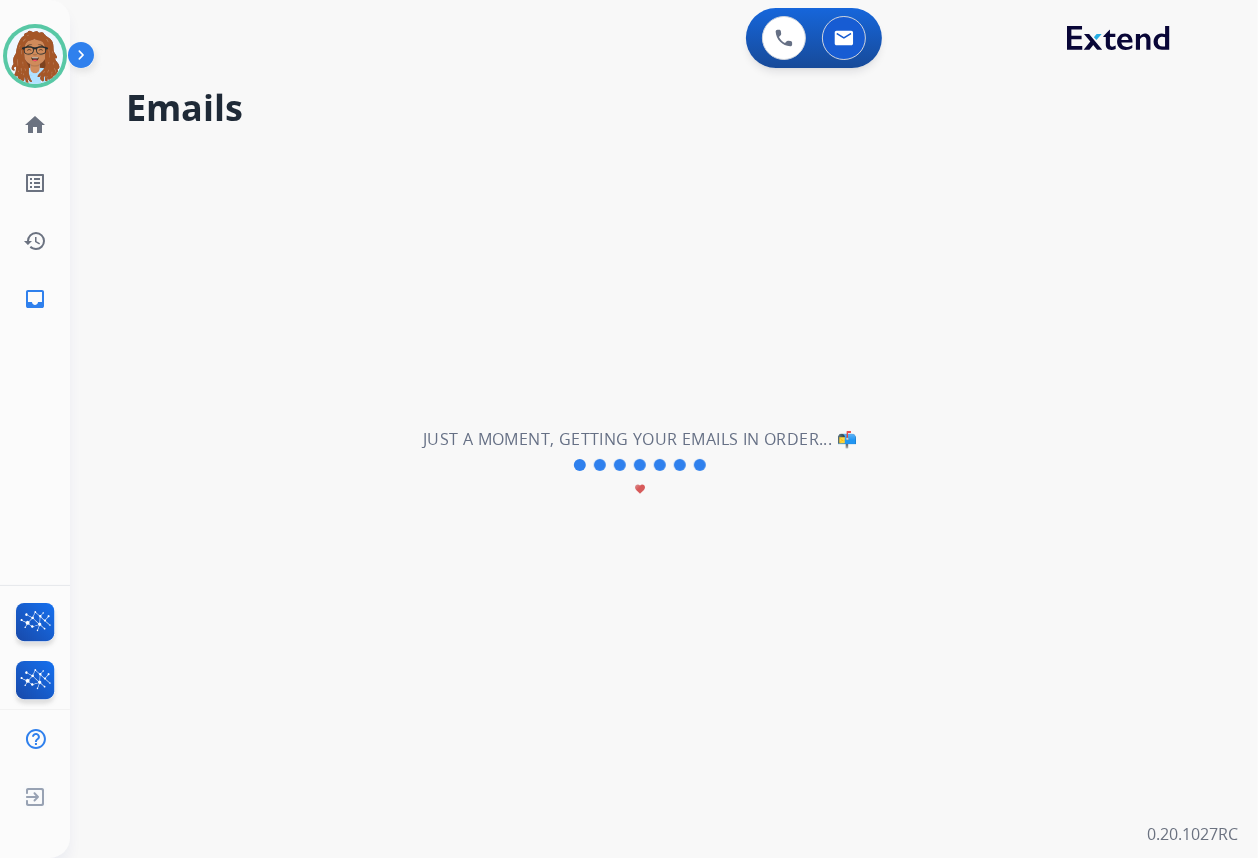 scroll, scrollTop: 0, scrollLeft: 0, axis: both 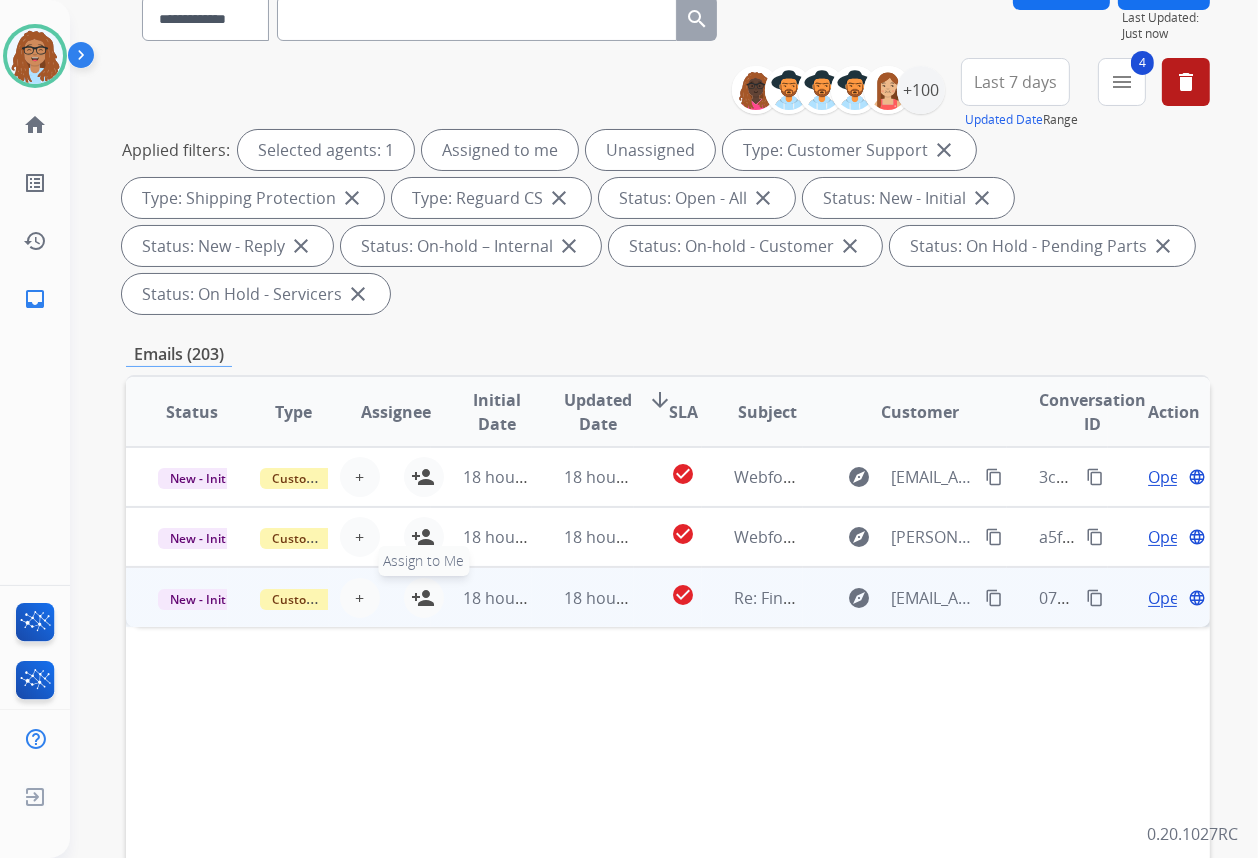 click on "person_add" at bounding box center (424, 598) 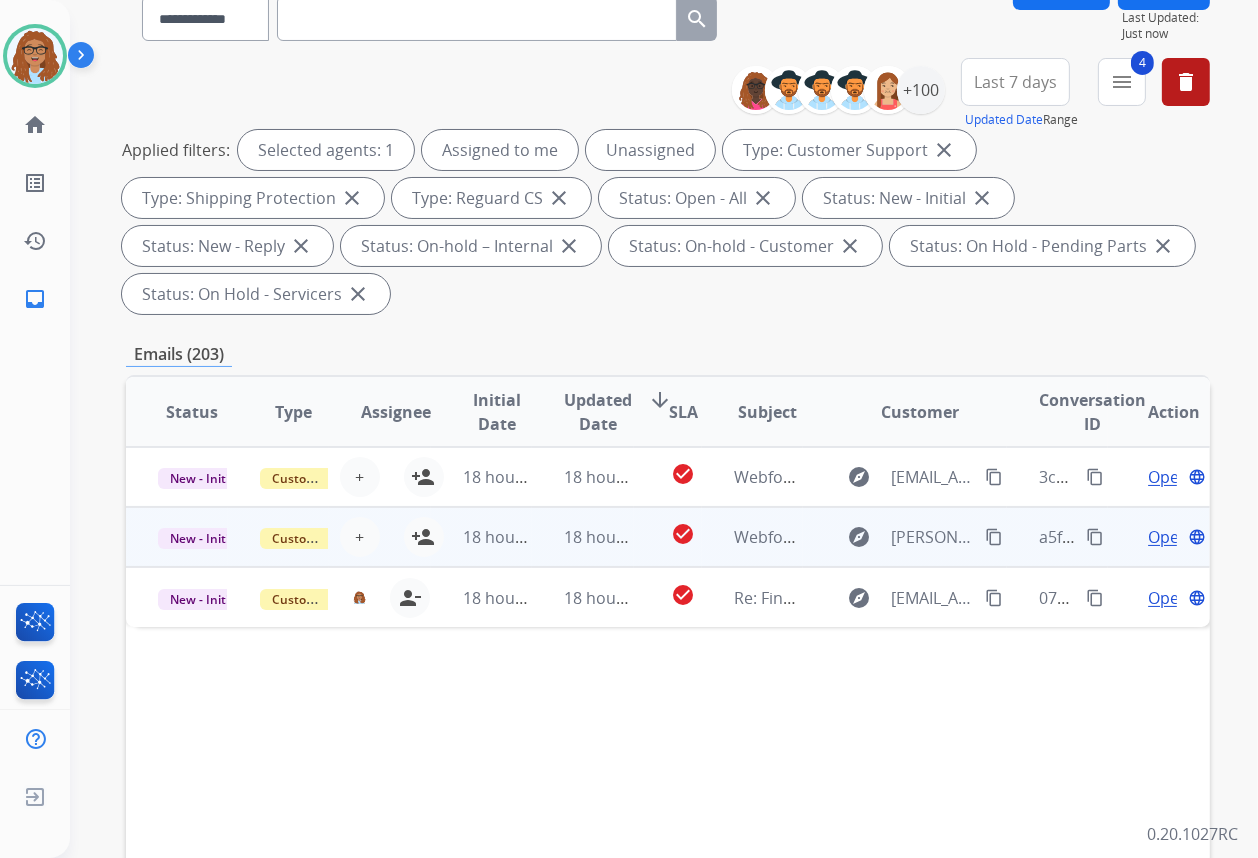 click on "18 hours ago" at bounding box center [482, 537] 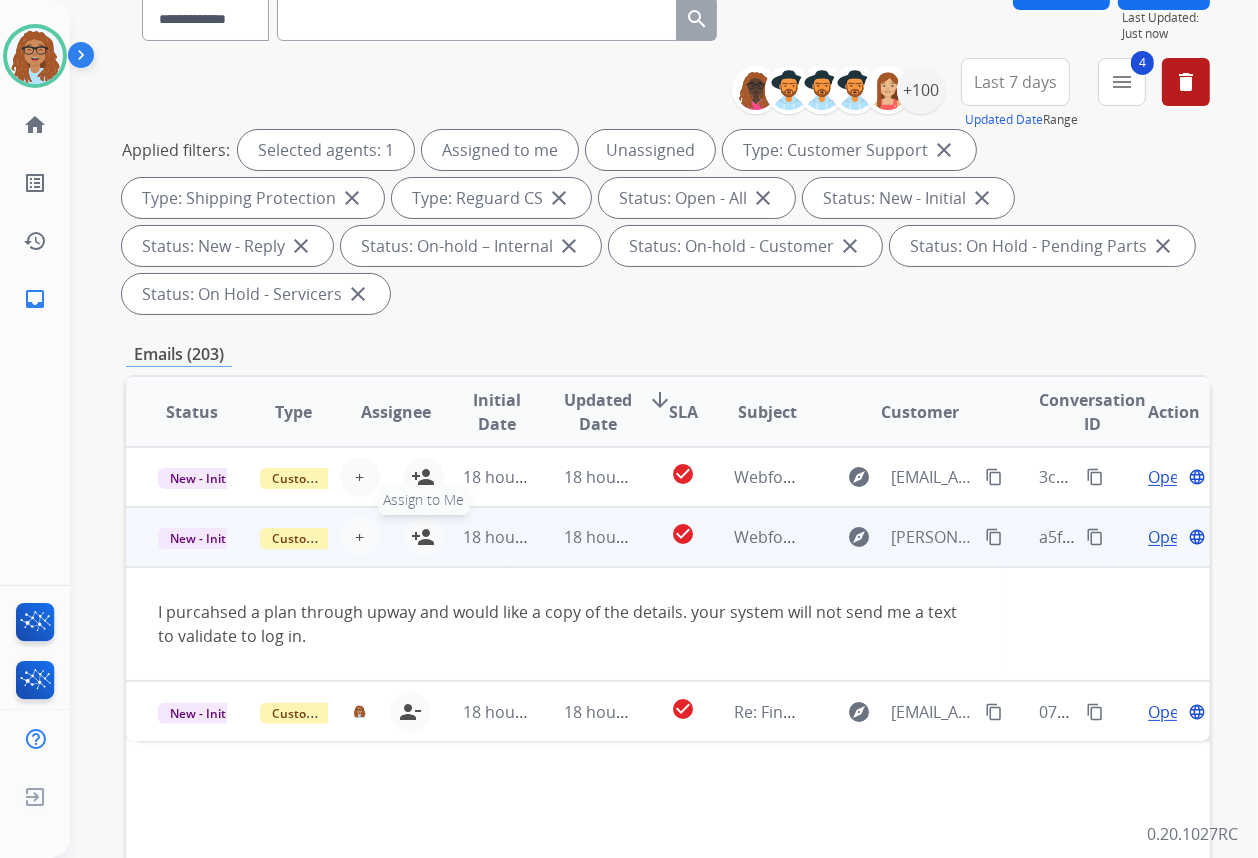 click on "person_add" at bounding box center (424, 537) 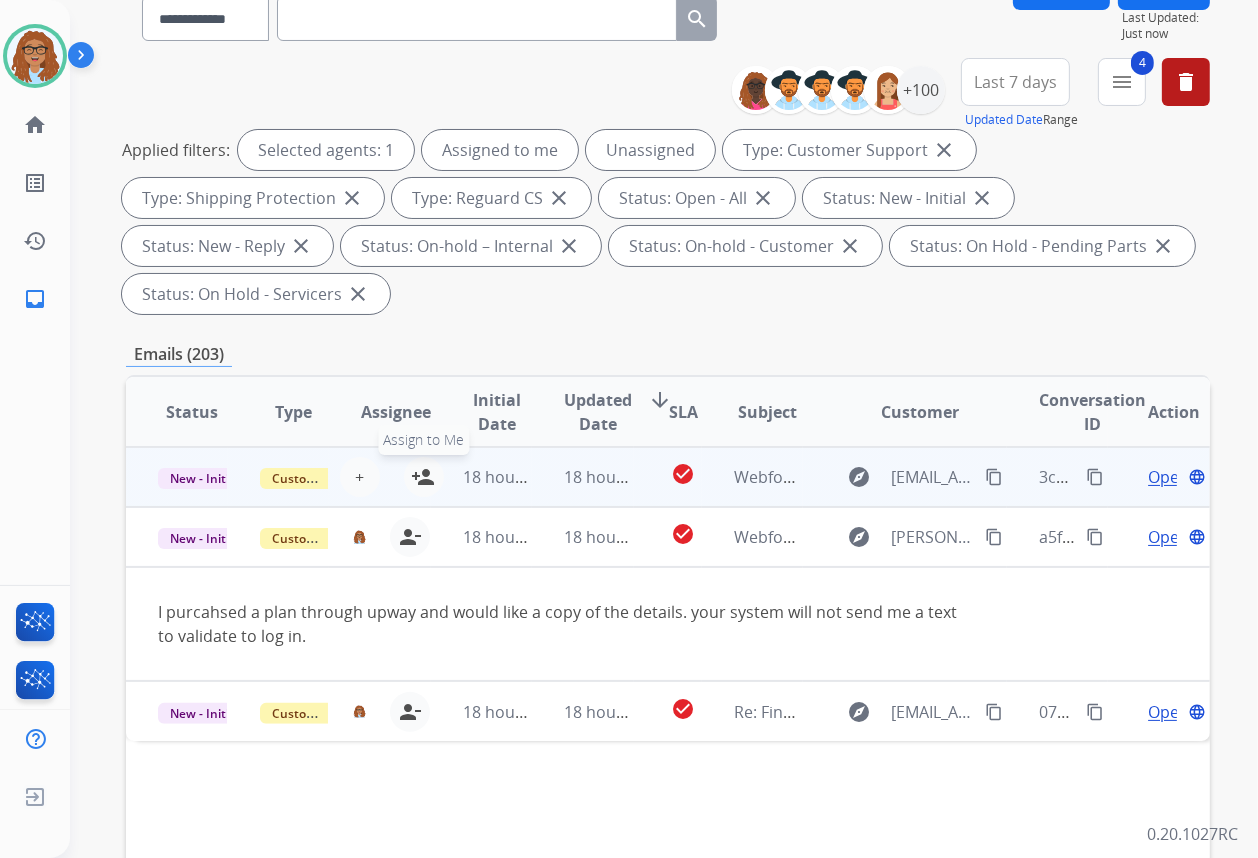 click on "person_add" at bounding box center (424, 477) 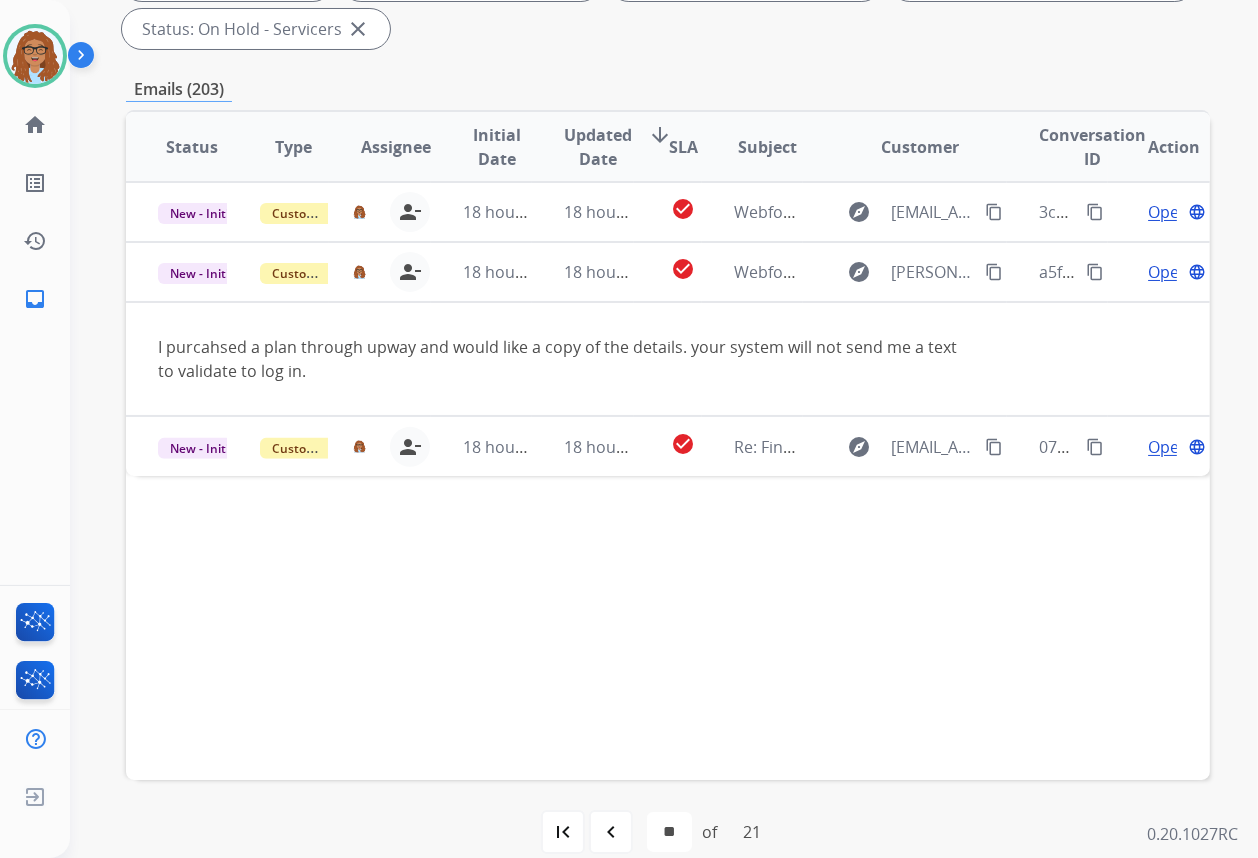 scroll, scrollTop: 471, scrollLeft: 0, axis: vertical 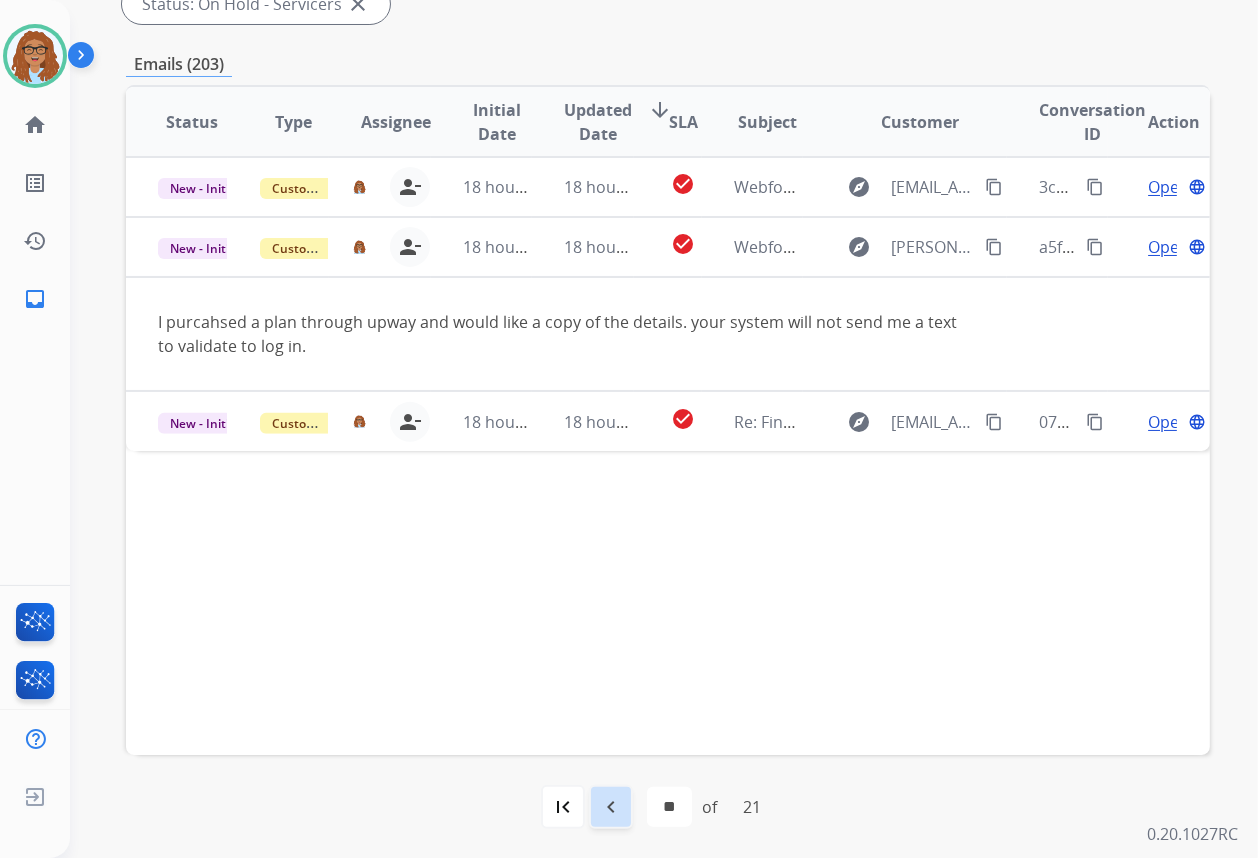 click on "navigate_before" at bounding box center [611, 807] 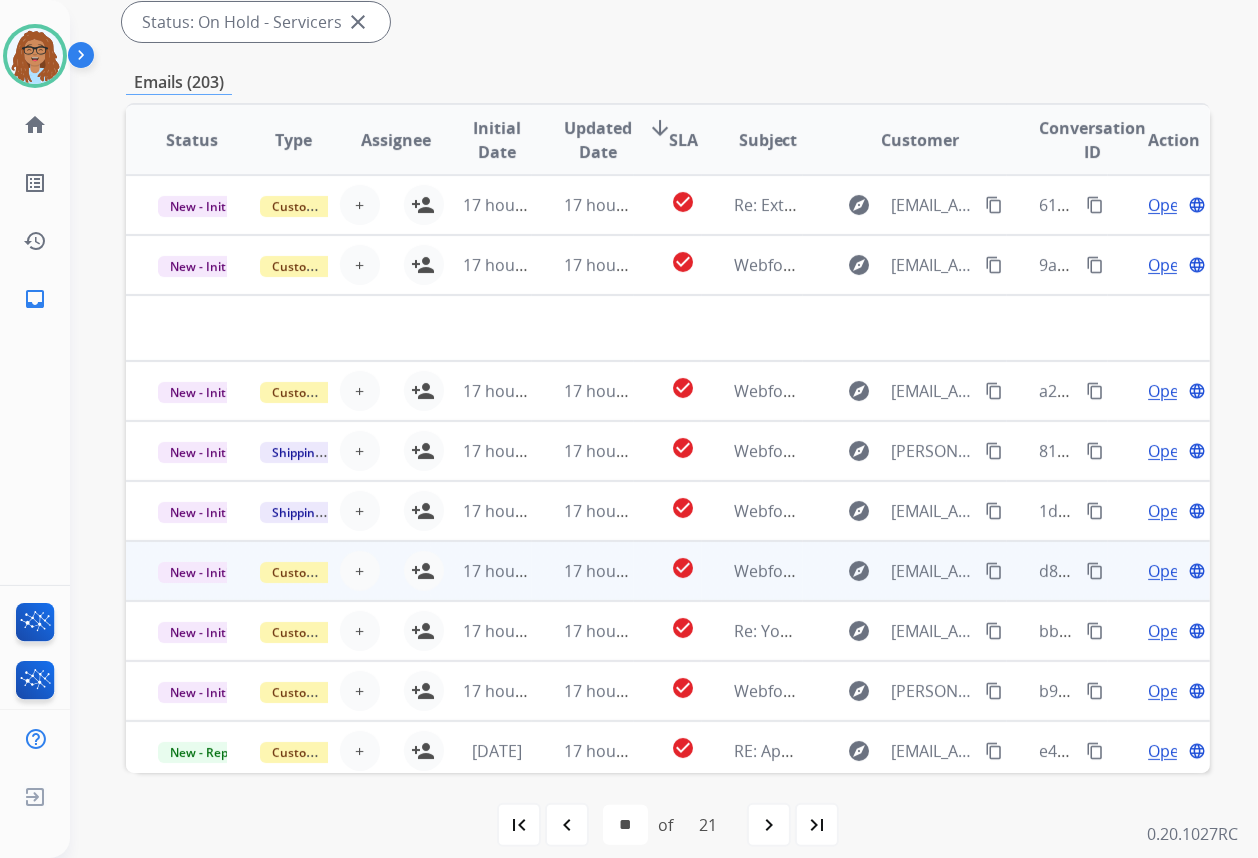 scroll, scrollTop: 454, scrollLeft: 0, axis: vertical 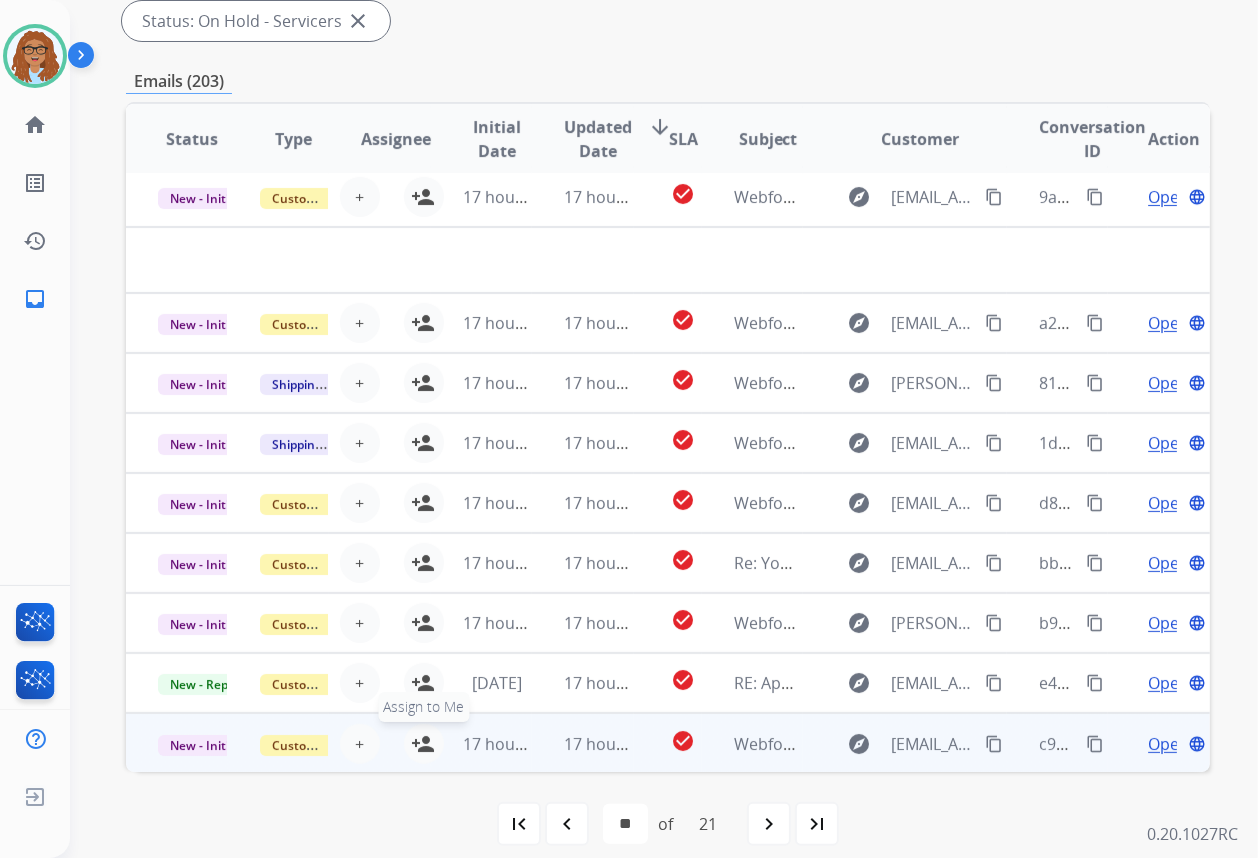 click on "person_add" at bounding box center (424, 744) 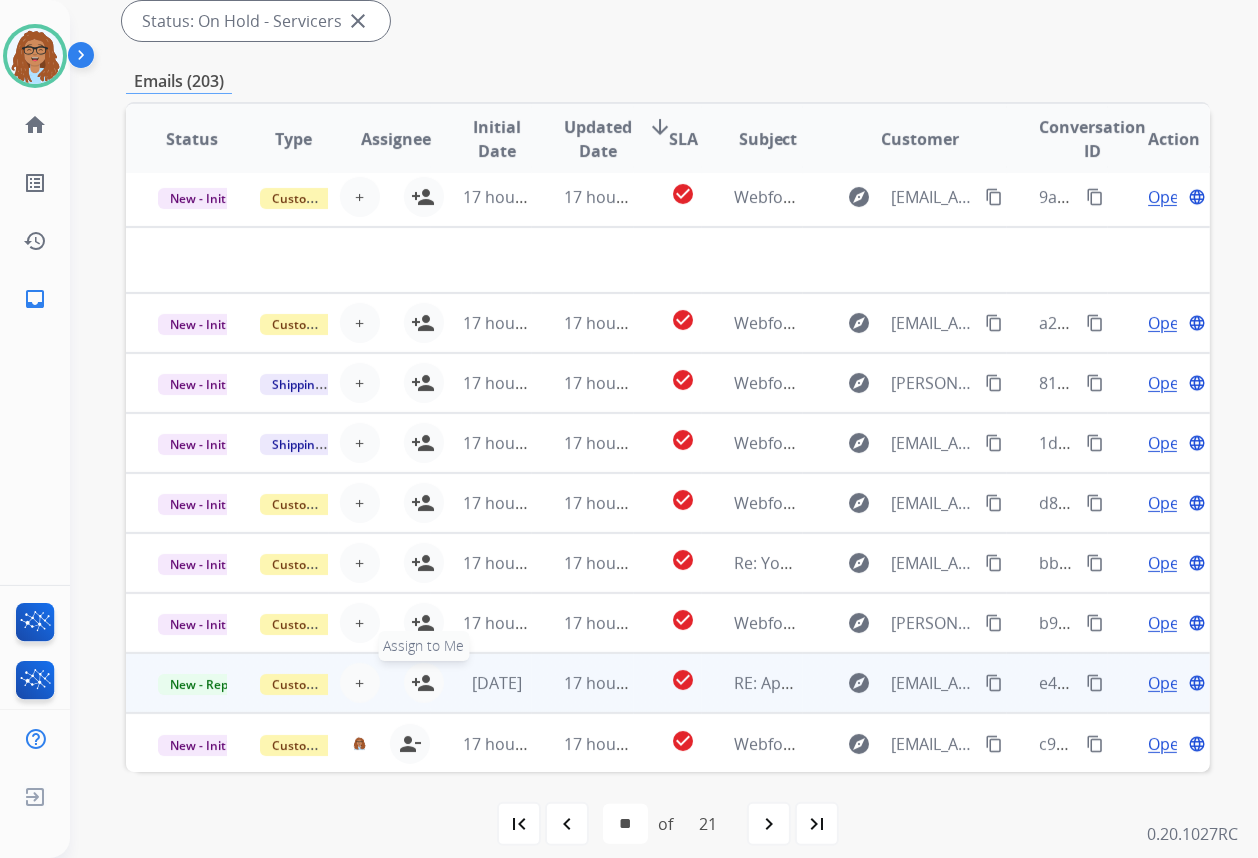 click on "person_add" at bounding box center [424, 683] 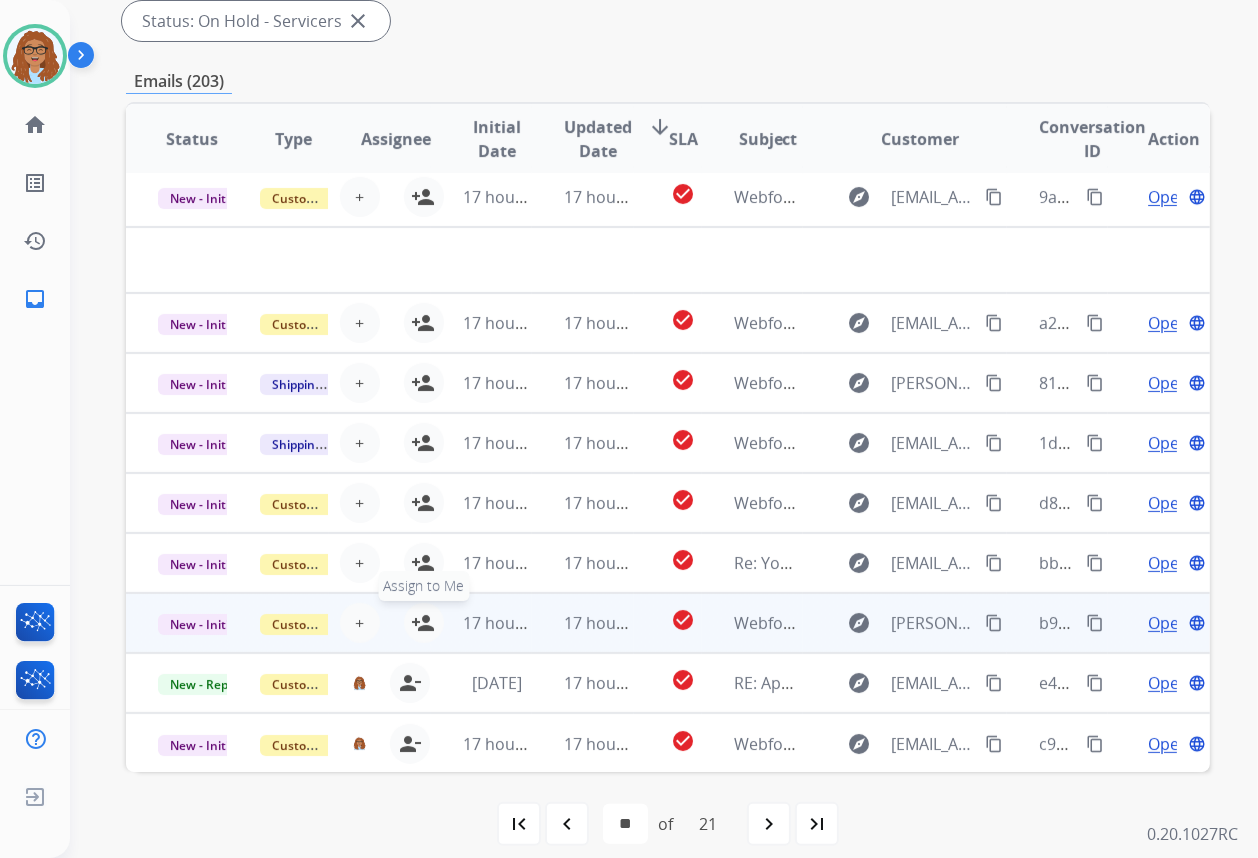 click on "person_add" at bounding box center (424, 623) 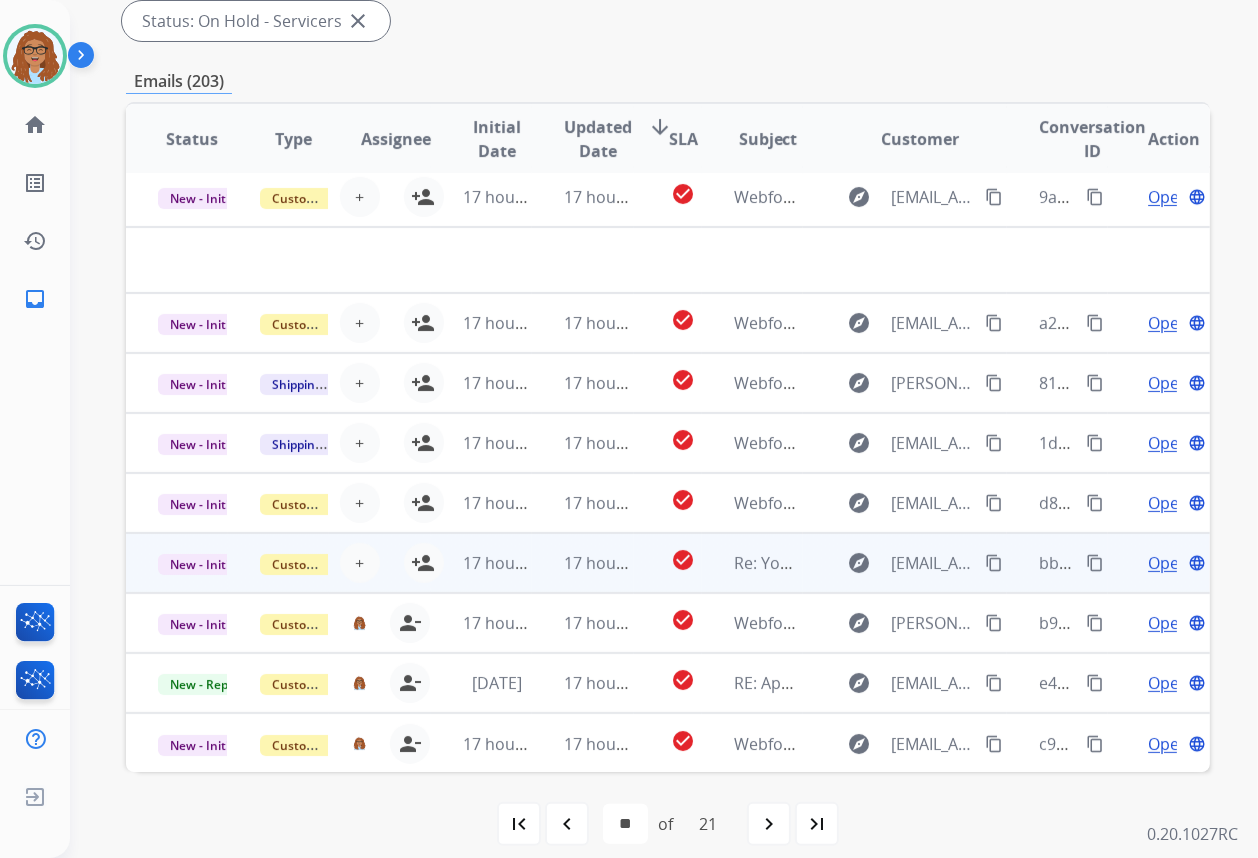 click on "17 hours ago" at bounding box center (482, 563) 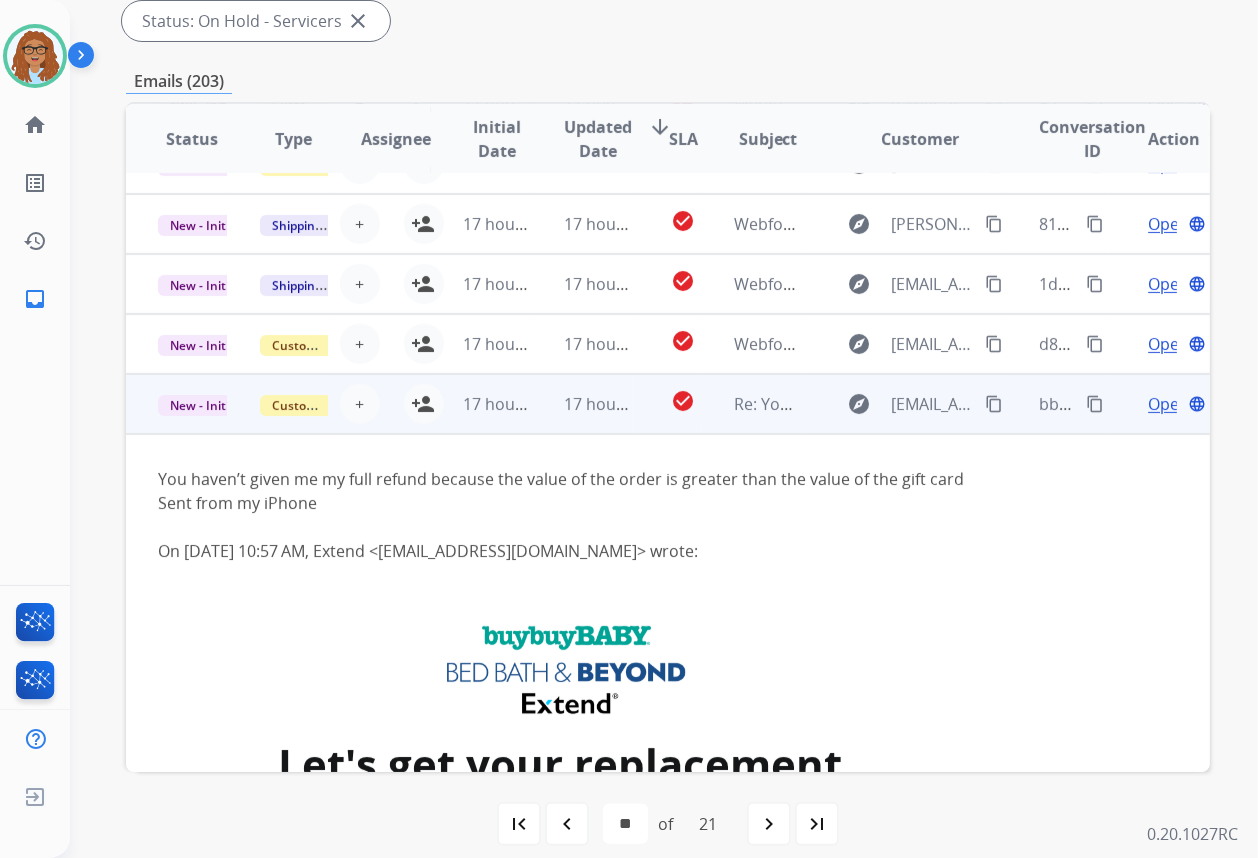 scroll, scrollTop: 360, scrollLeft: 0, axis: vertical 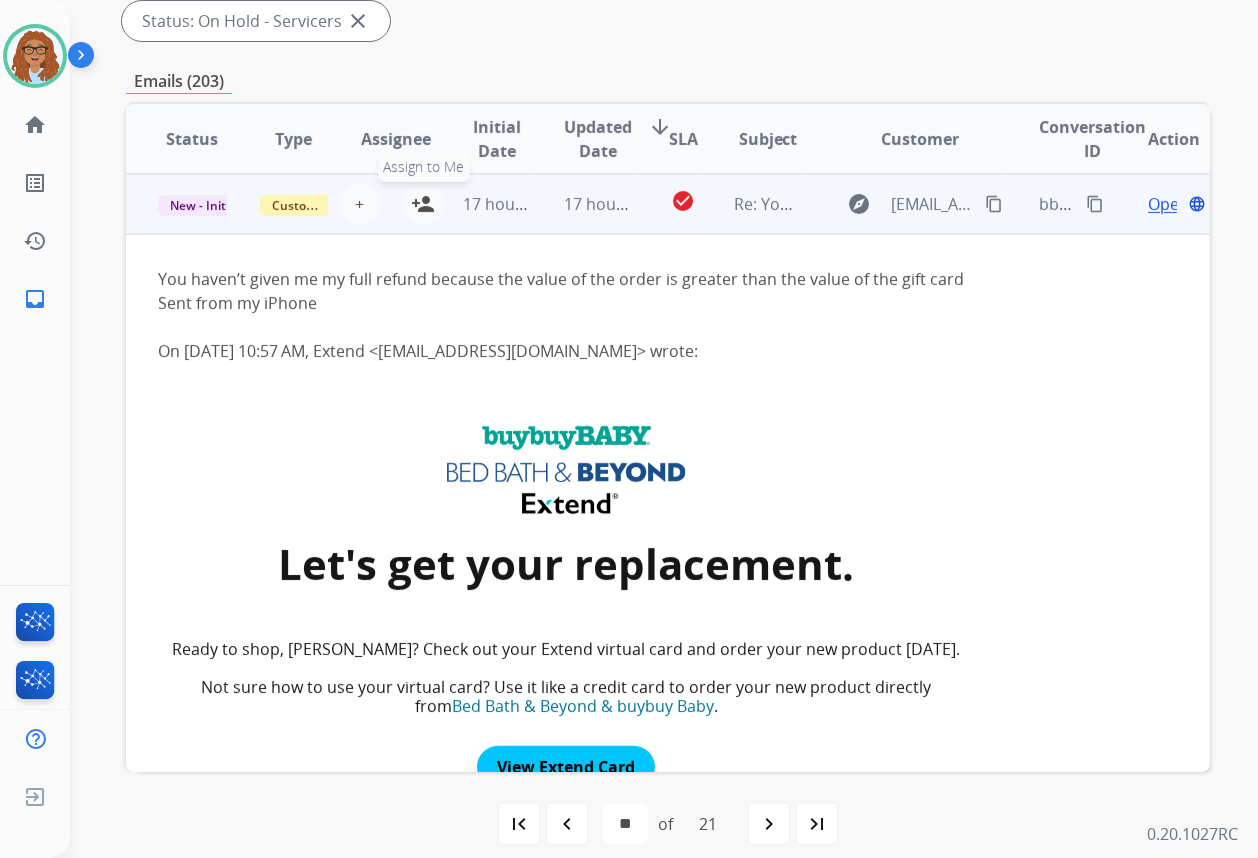click on "person_add" at bounding box center (424, 204) 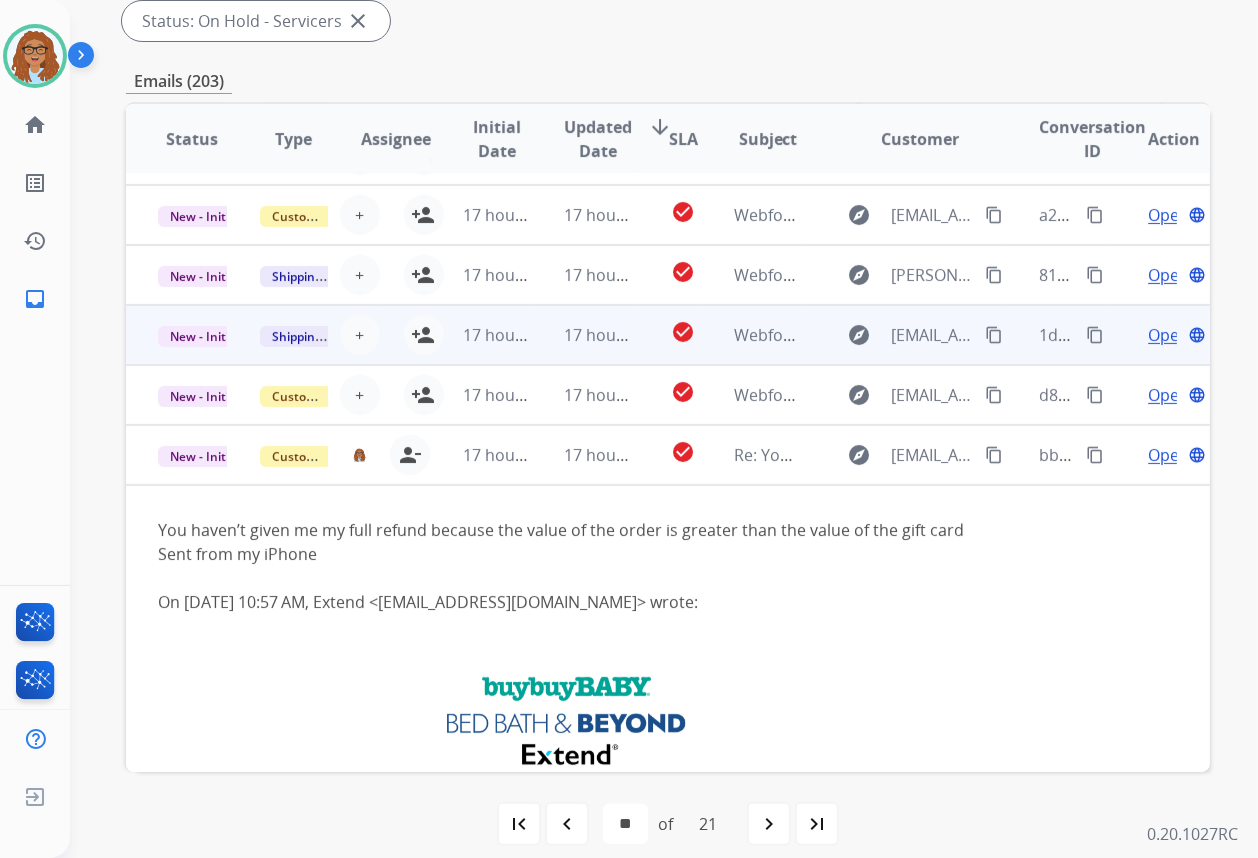 scroll, scrollTop: 0, scrollLeft: 0, axis: both 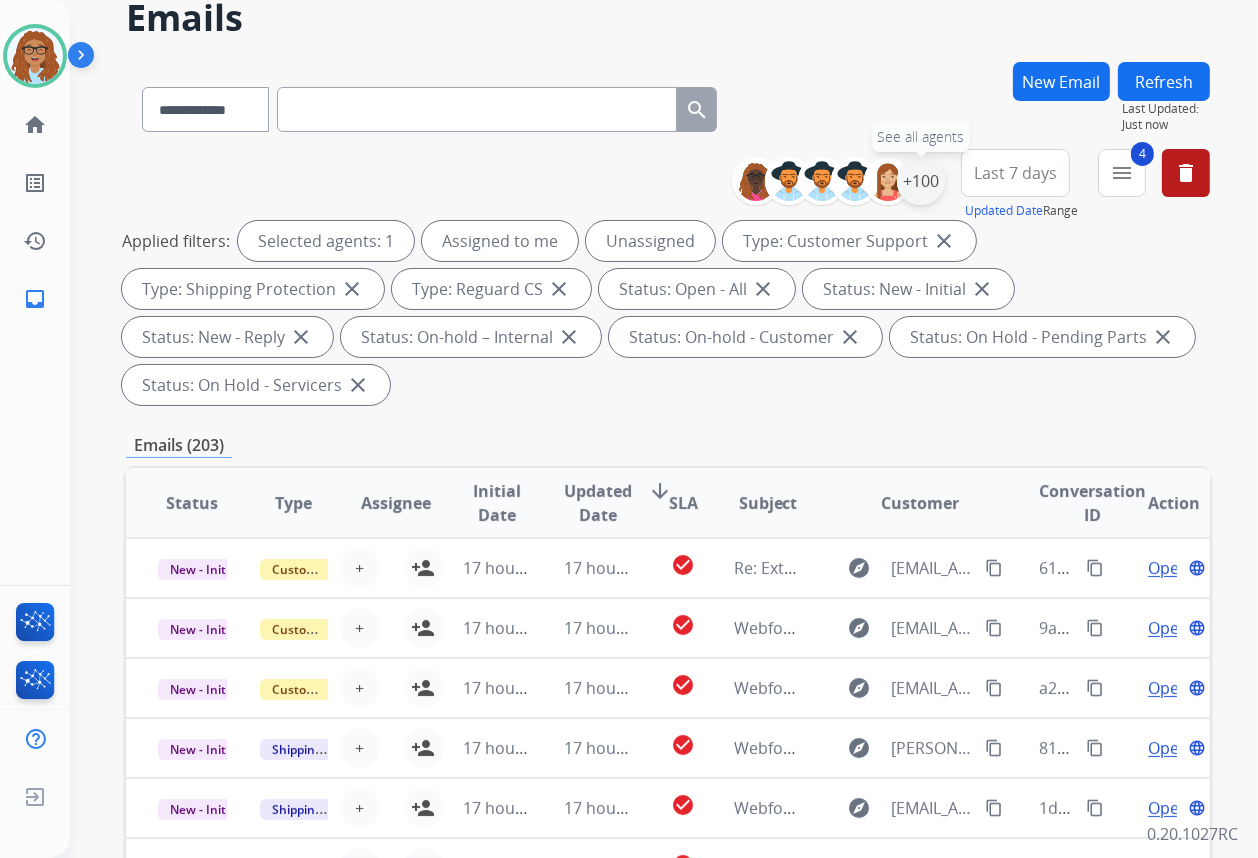 click on "+100" at bounding box center (921, 181) 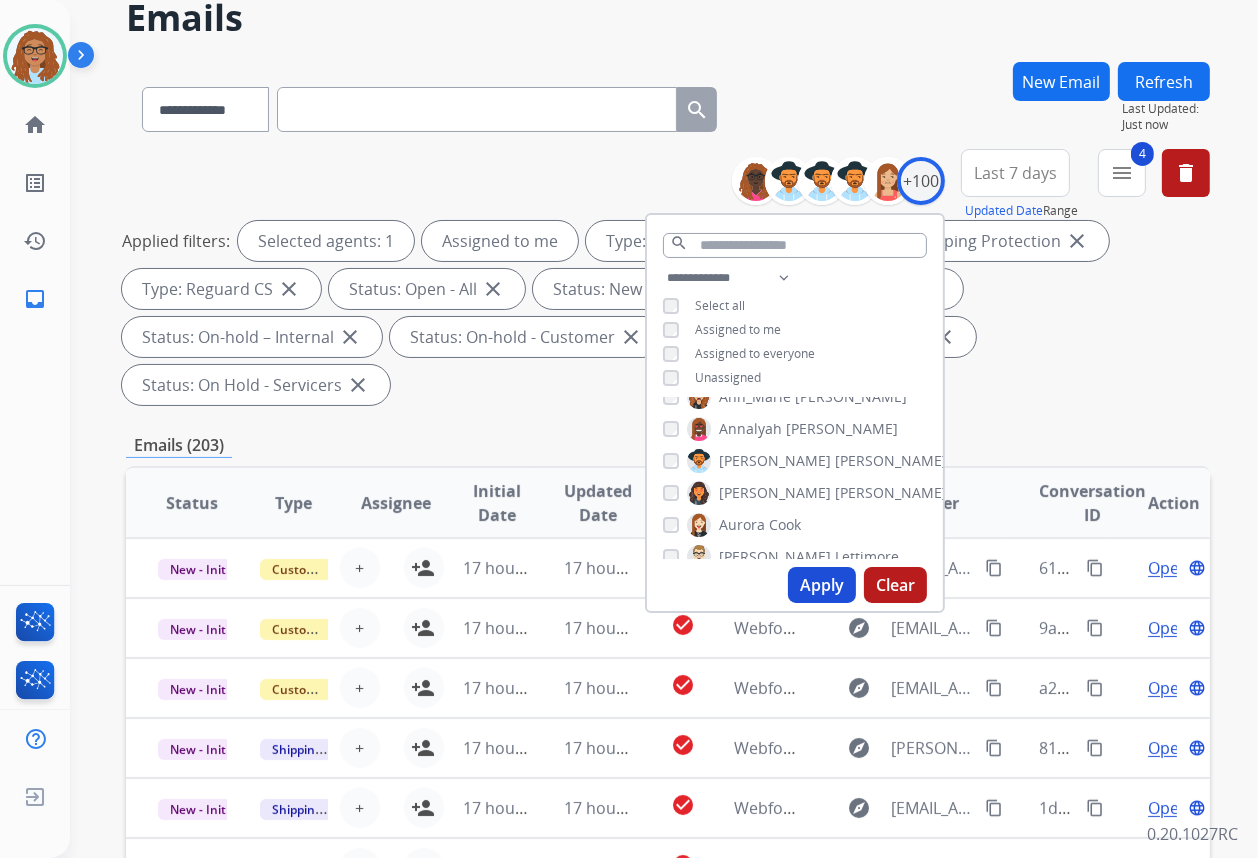 click on "Apply" at bounding box center [822, 585] 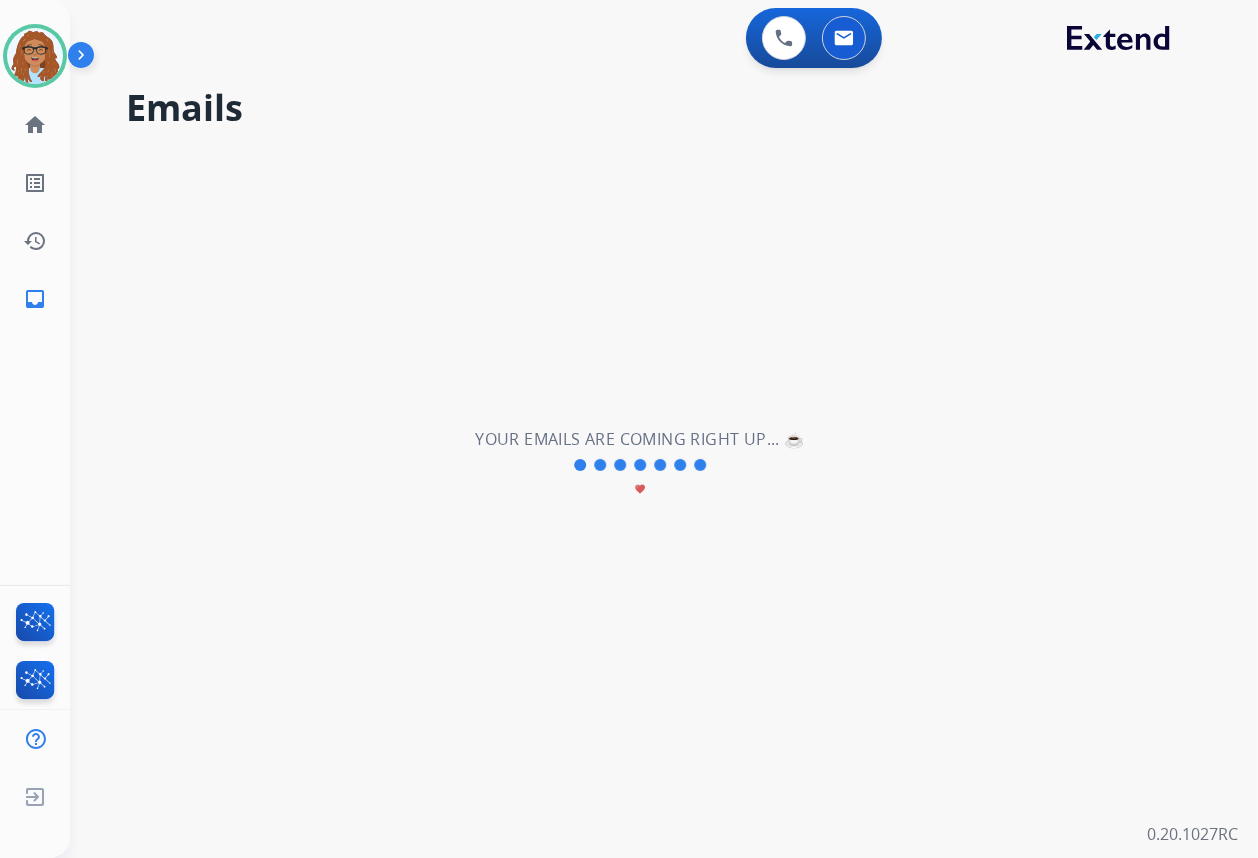 scroll, scrollTop: 0, scrollLeft: 0, axis: both 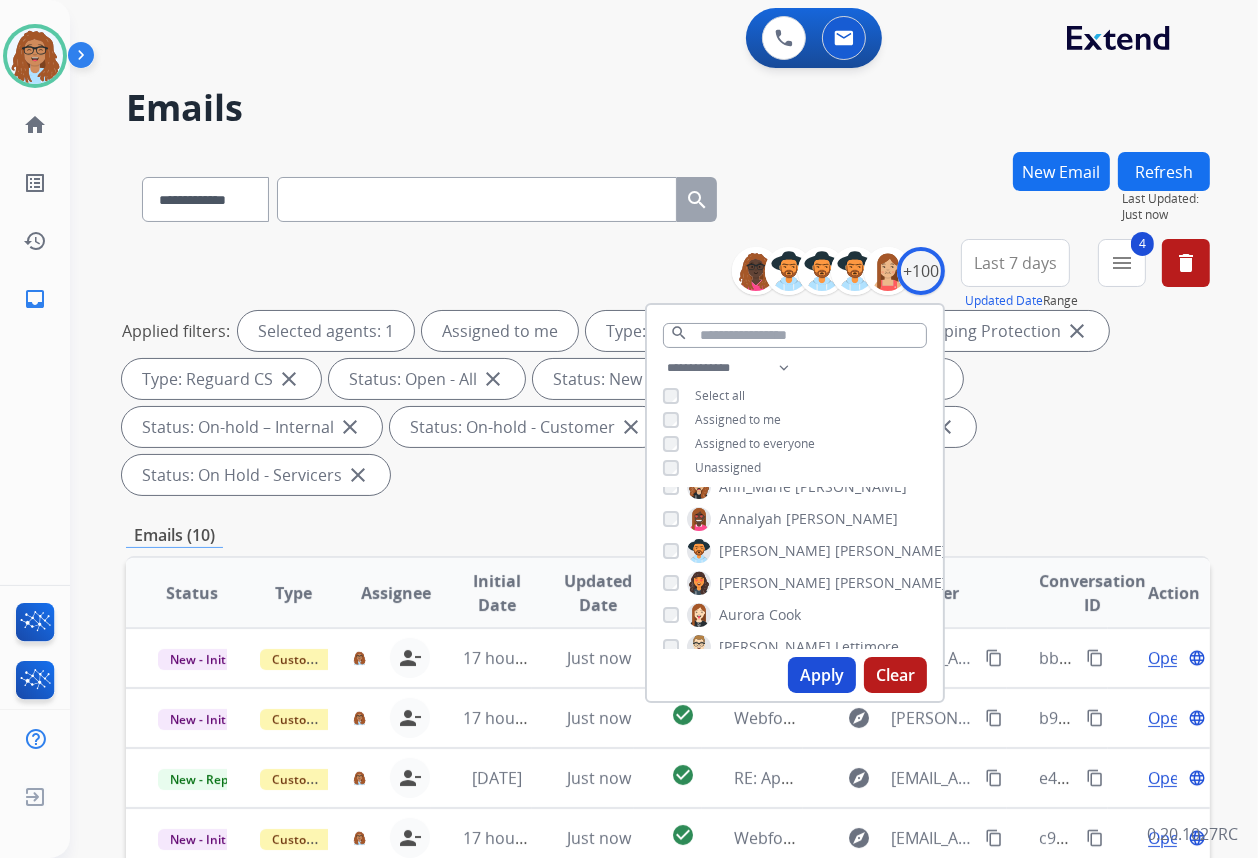 click on "Applied filters:  Selected agents: 1  Assigned to me  Type: Customer Support  close  Type: Shipping Protection  close  Type: Reguard CS  close  Status: Open - All  close  Status: New - Initial  close  Status: New - Reply  close  Status: On-hold – Internal  close  Status: On-hold - Customer  close  Status: On Hold - Pending Parts  close  Status: On Hold - Servicers  close" at bounding box center [664, 403] 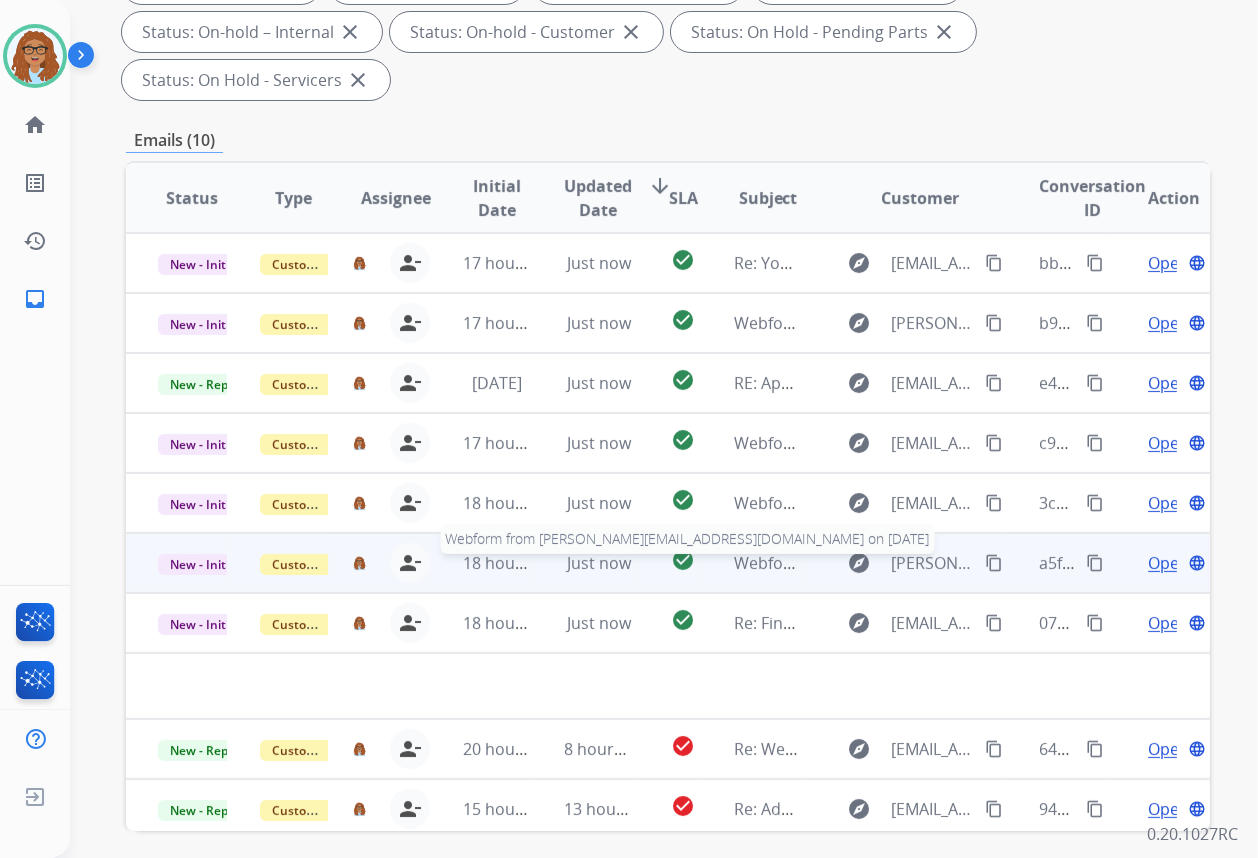scroll, scrollTop: 363, scrollLeft: 0, axis: vertical 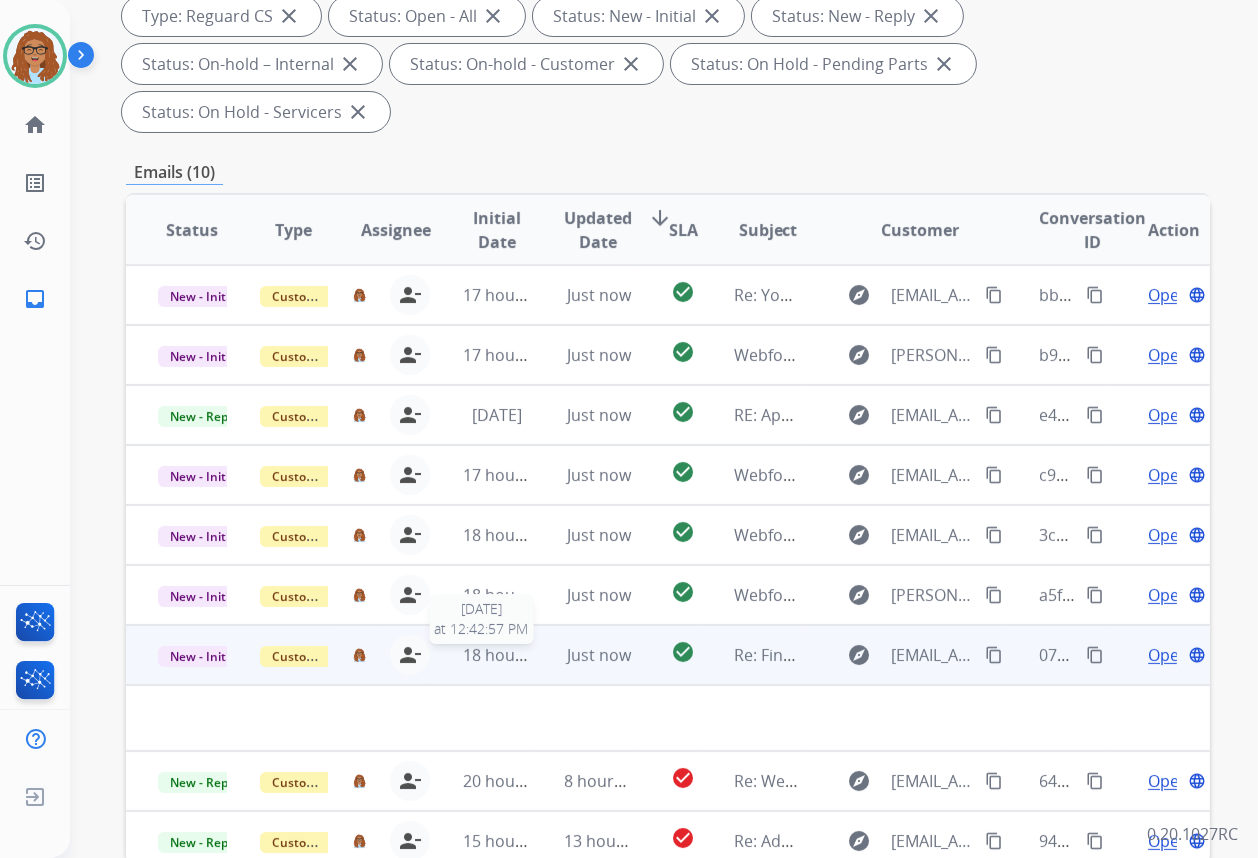 click on "18 hours ago" at bounding box center (512, 655) 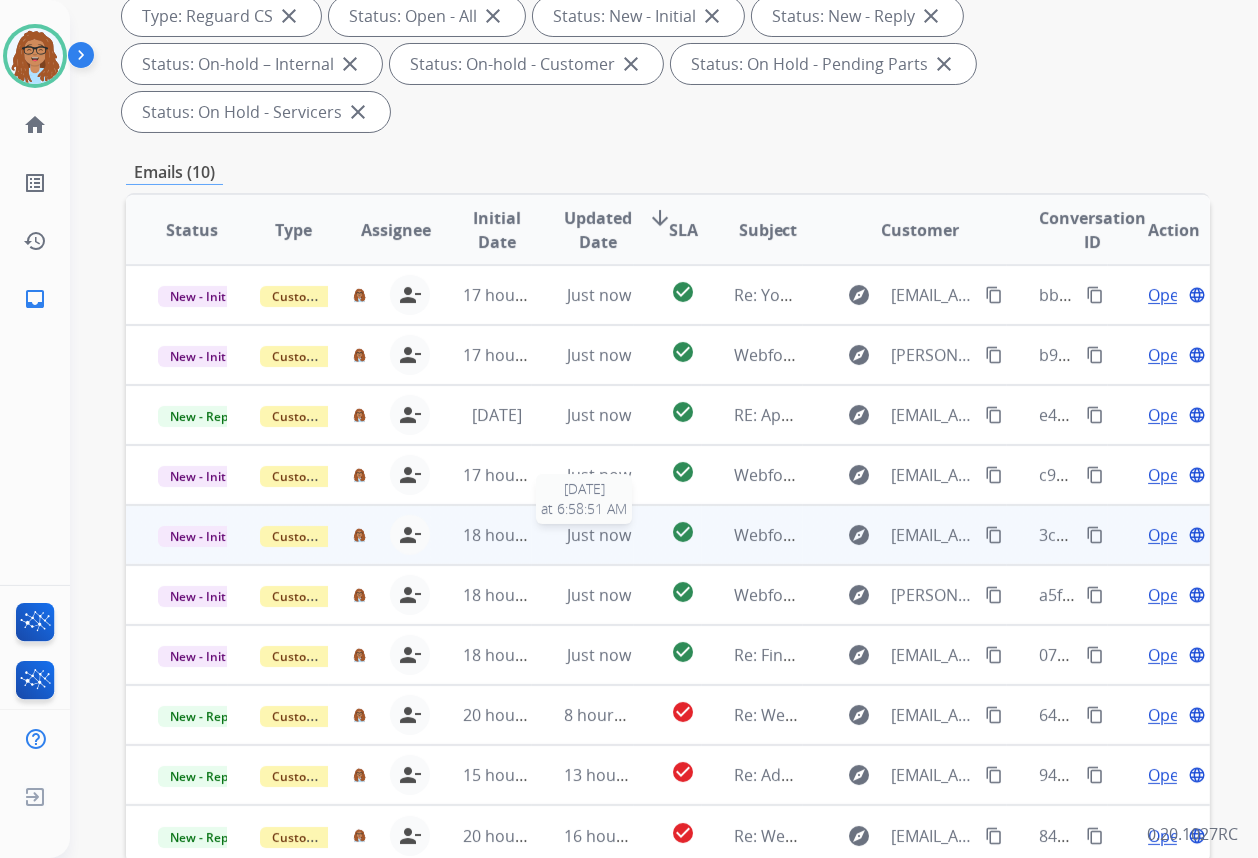 scroll, scrollTop: 1, scrollLeft: 0, axis: vertical 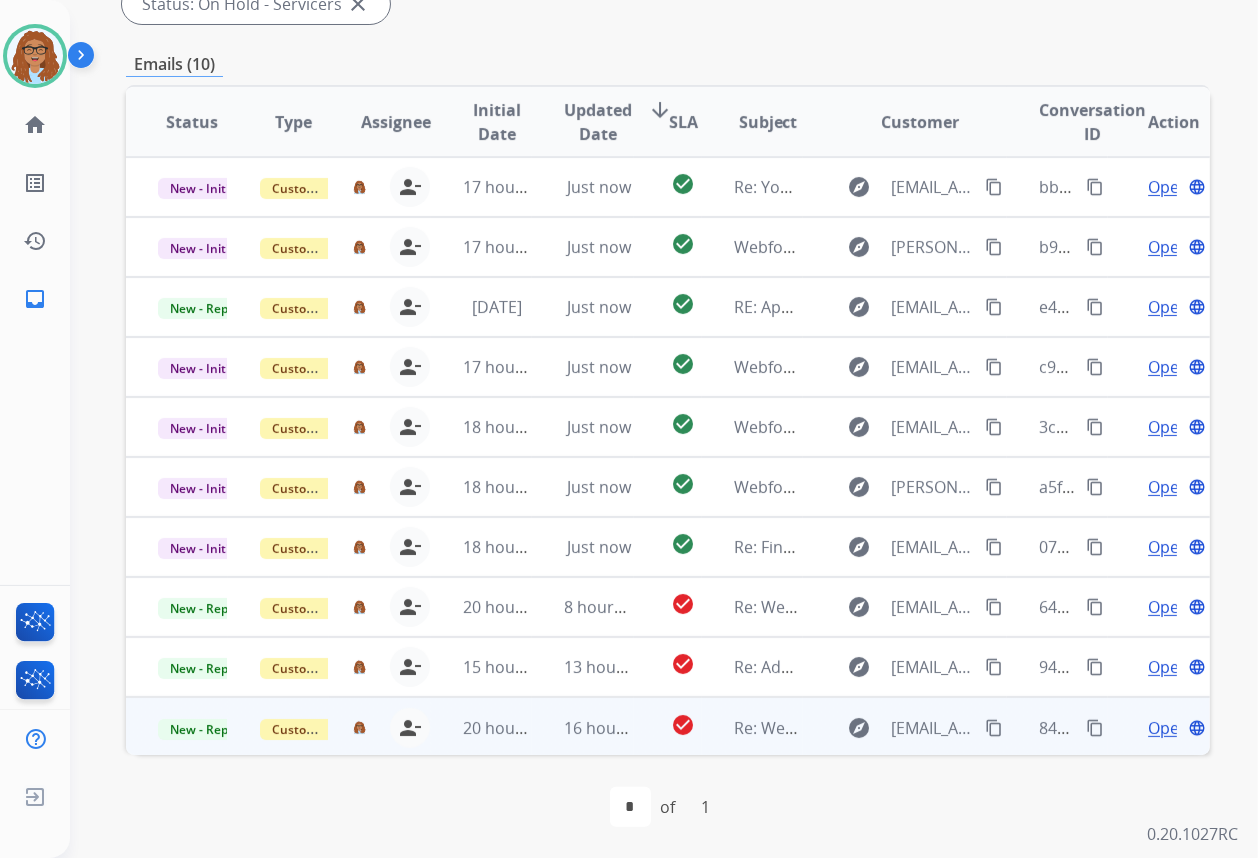 click on "content_copy" at bounding box center (1095, 728) 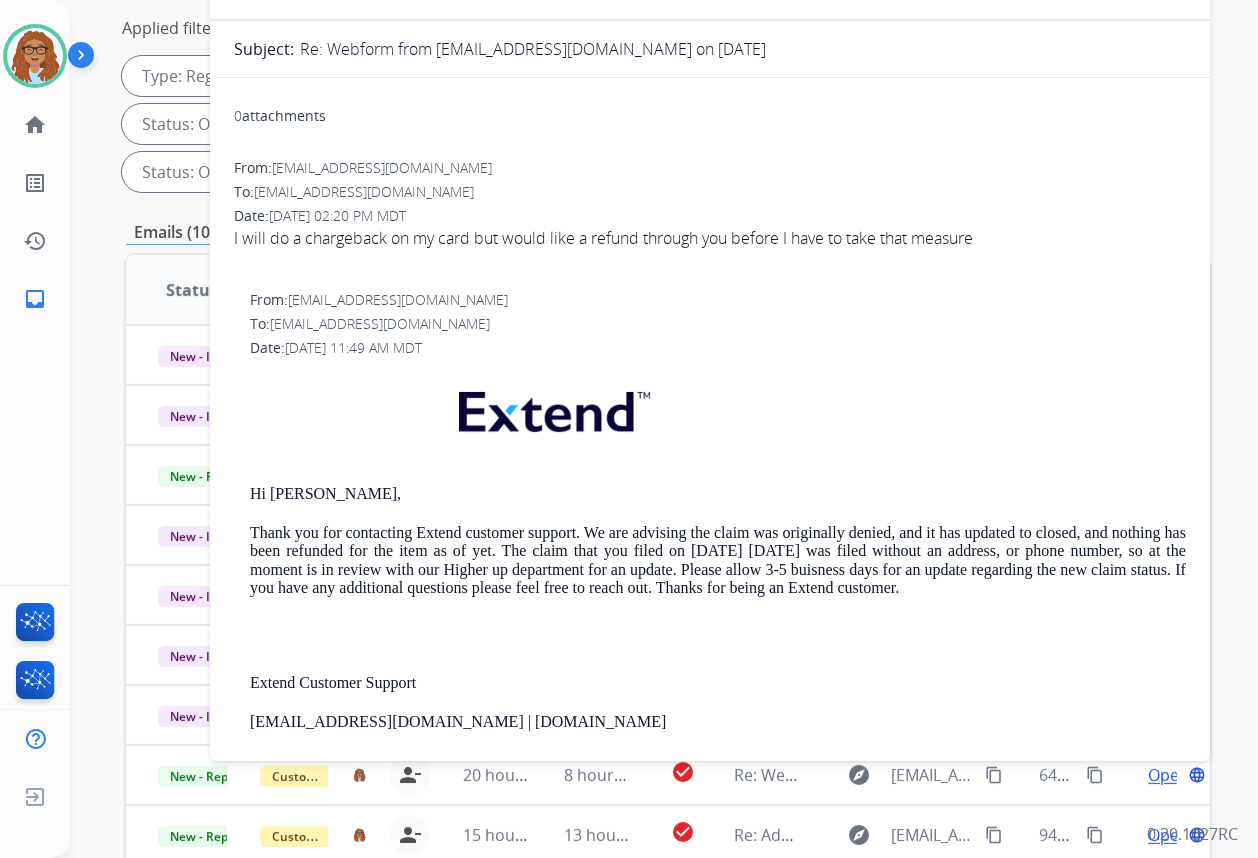 scroll, scrollTop: 290, scrollLeft: 0, axis: vertical 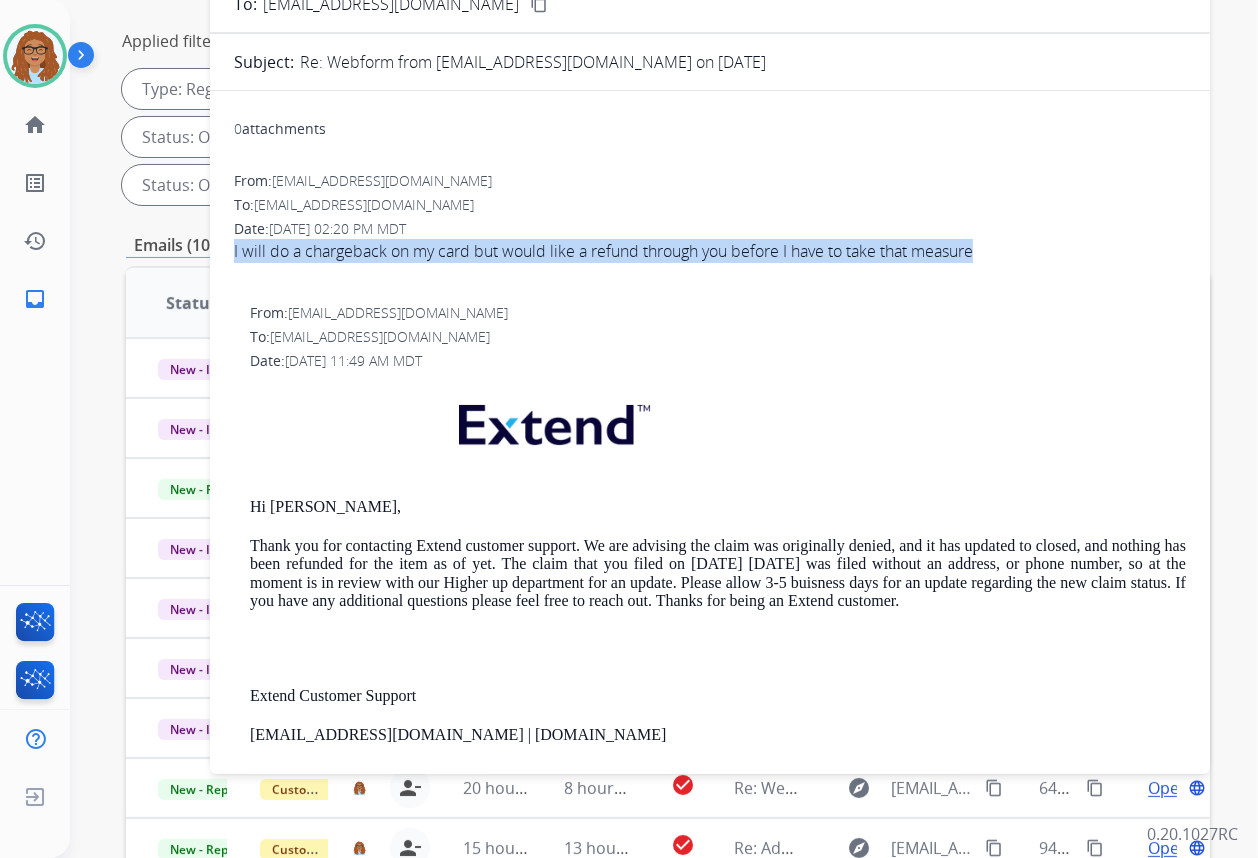 drag, startPoint x: 989, startPoint y: 249, endPoint x: 233, endPoint y: 260, distance: 756.08 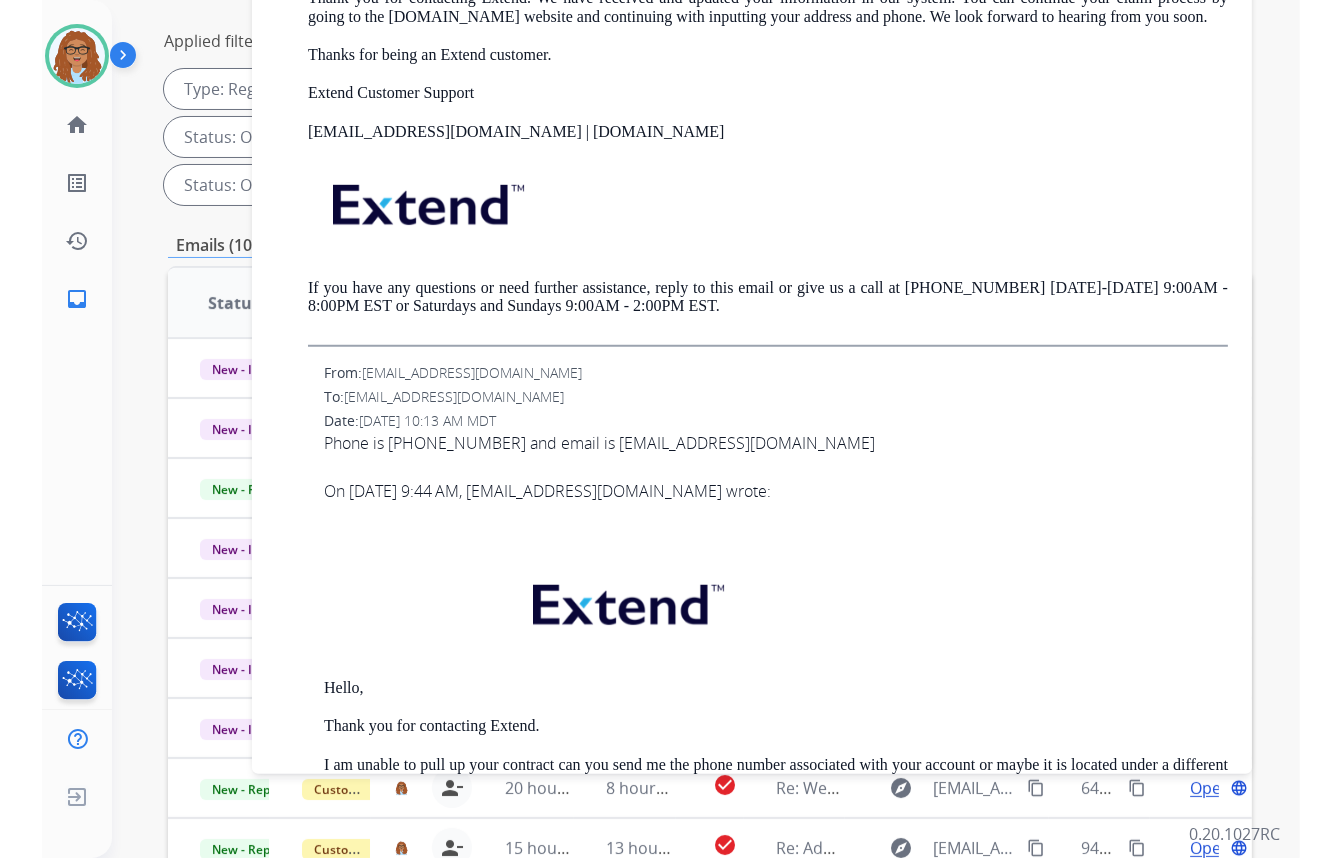scroll, scrollTop: 1272, scrollLeft: 0, axis: vertical 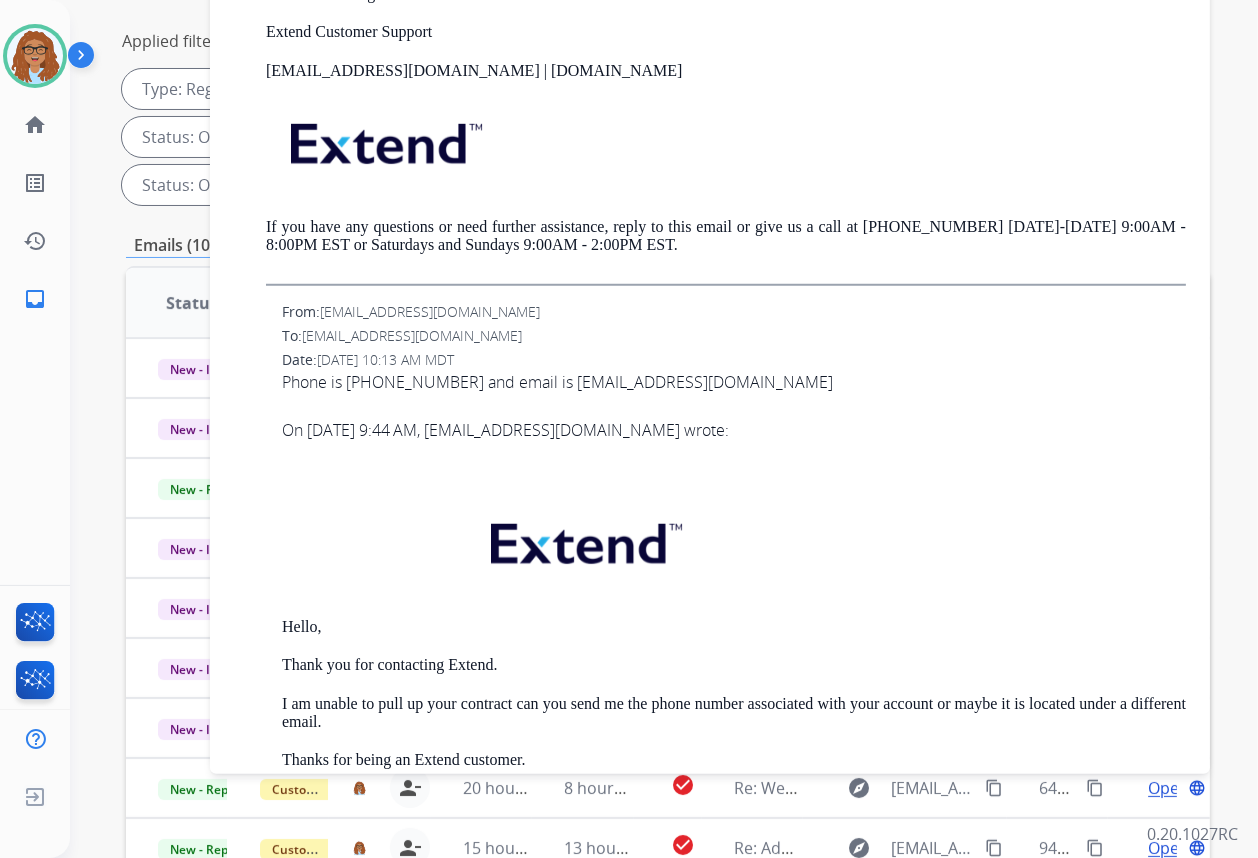 click on "On [DATE] 9:44 AM, [EMAIL_ADDRESS][DOMAIN_NAME] wrote:" at bounding box center (734, 442) 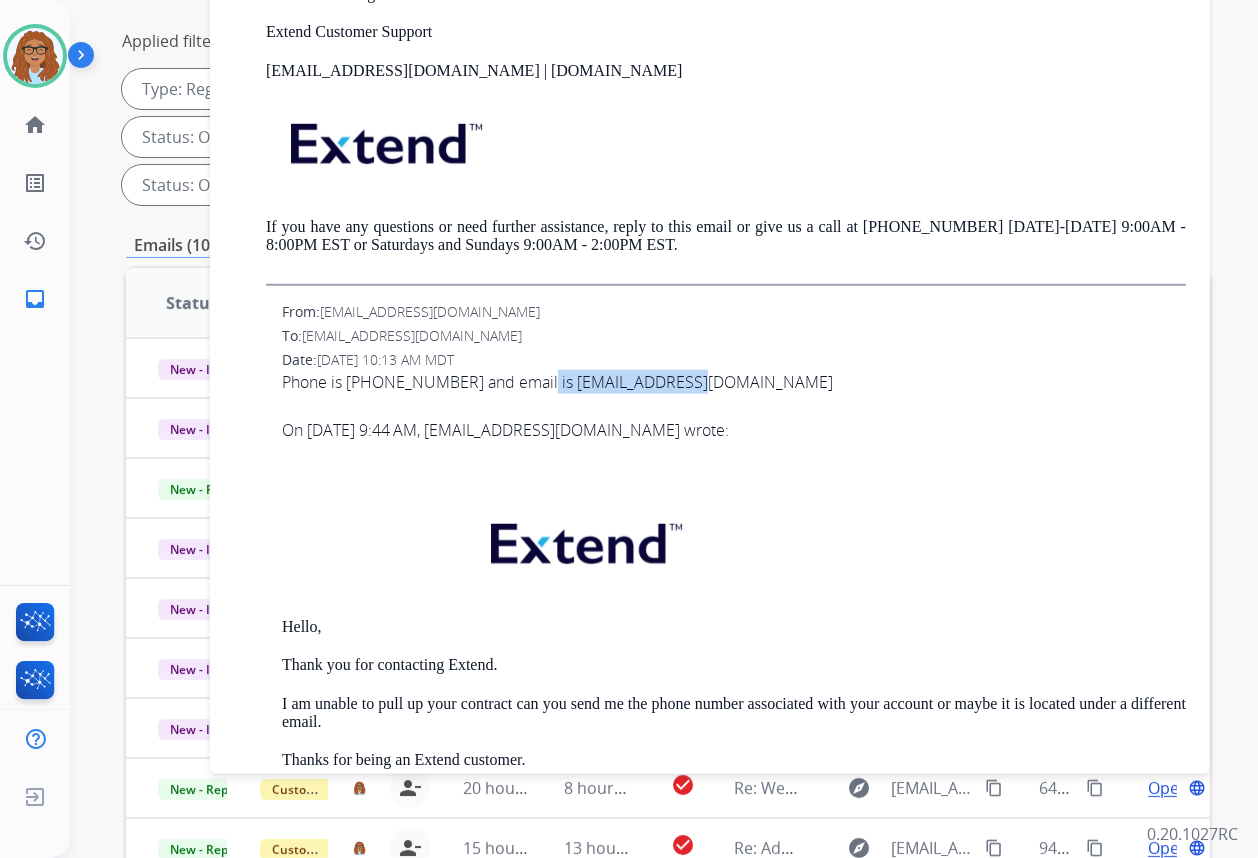 drag, startPoint x: 531, startPoint y: 381, endPoint x: 698, endPoint y: 380, distance: 167.00299 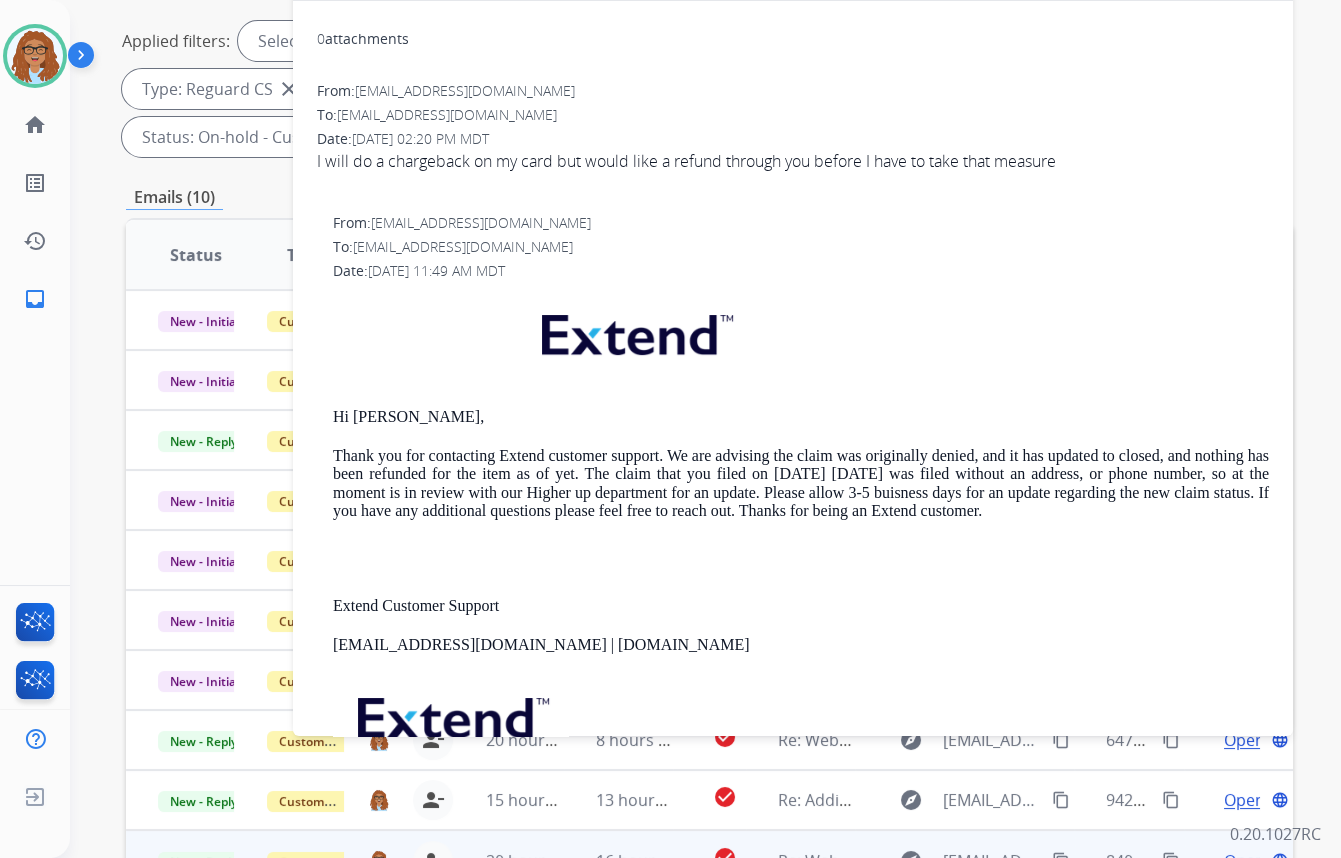 scroll, scrollTop: 0, scrollLeft: 0, axis: both 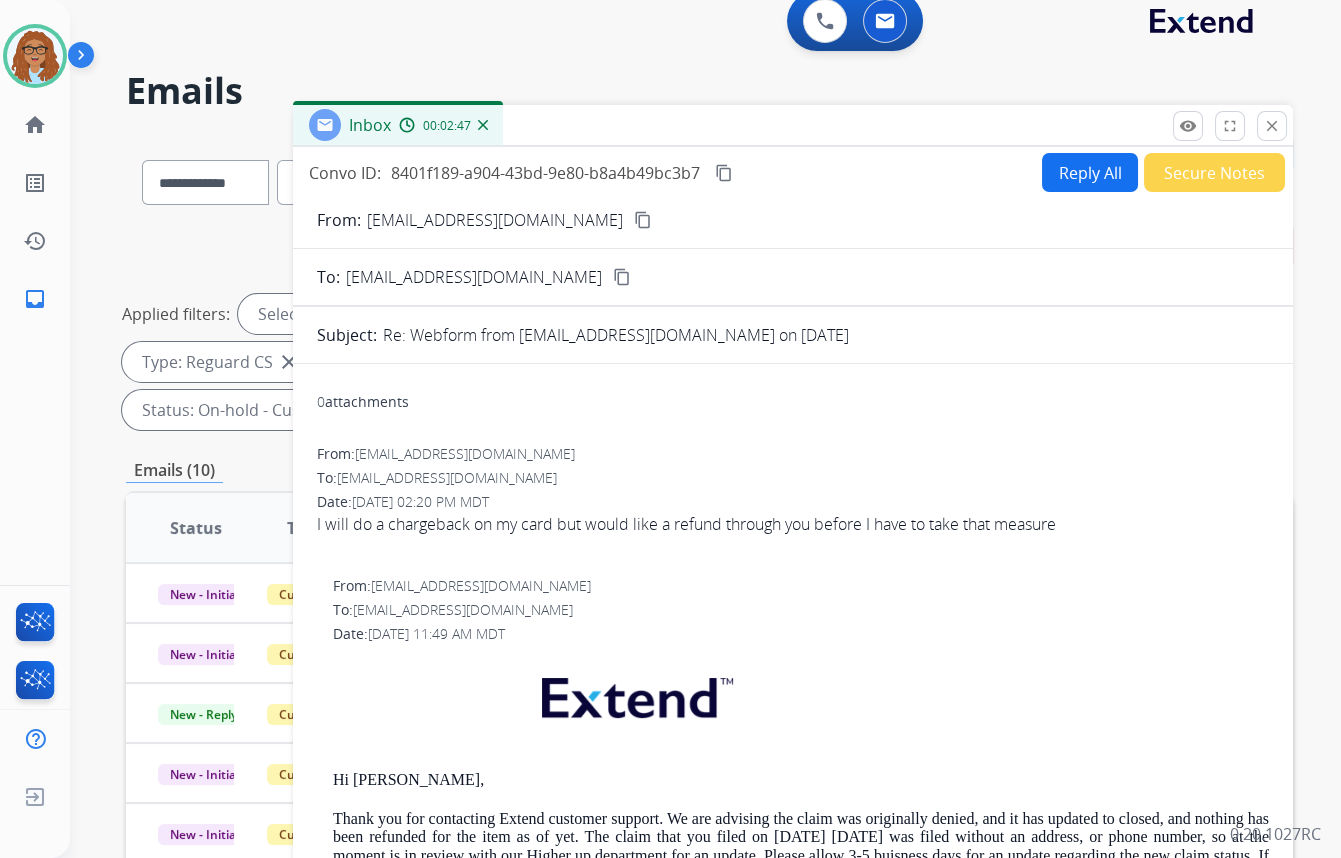 click on "Reply All" at bounding box center (1090, 172) 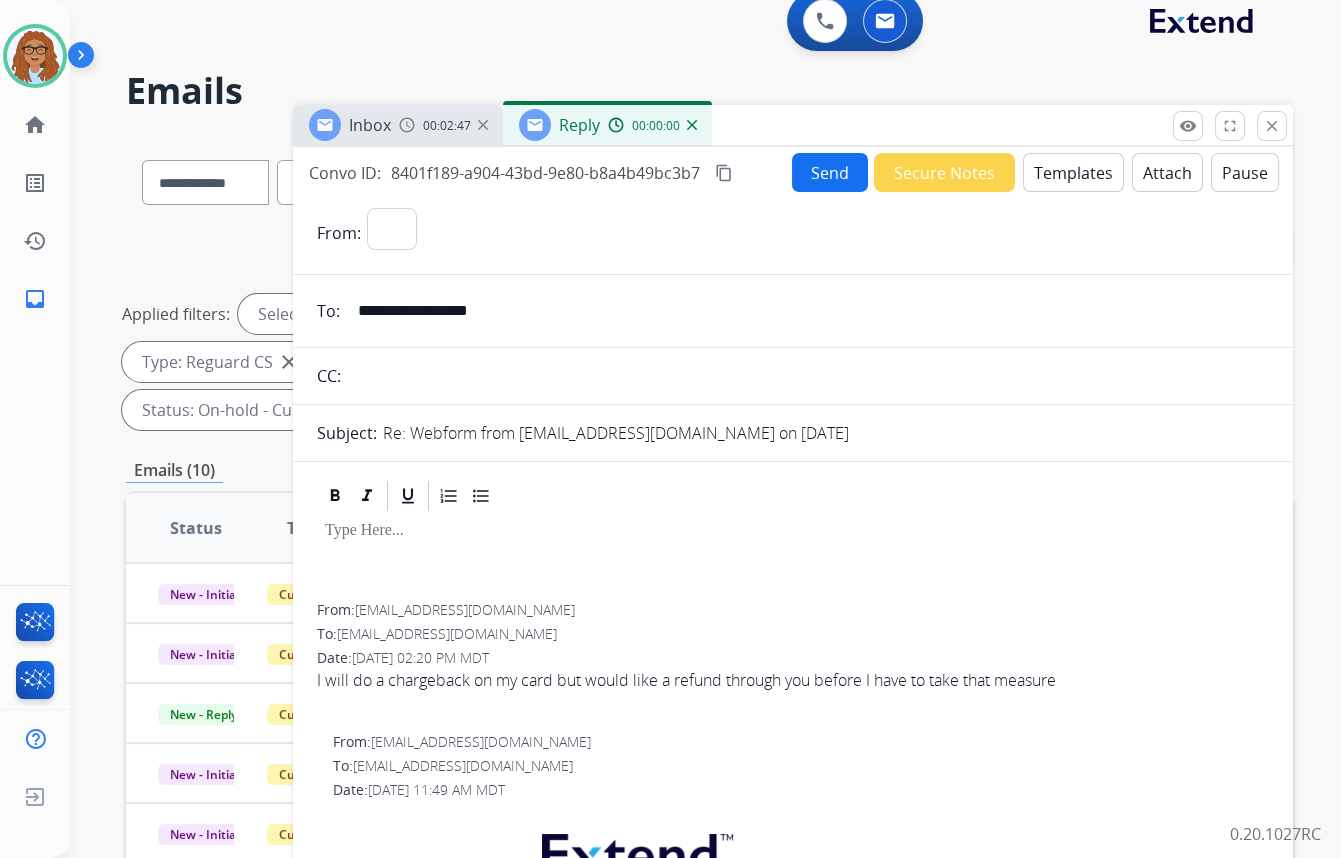 select on "**********" 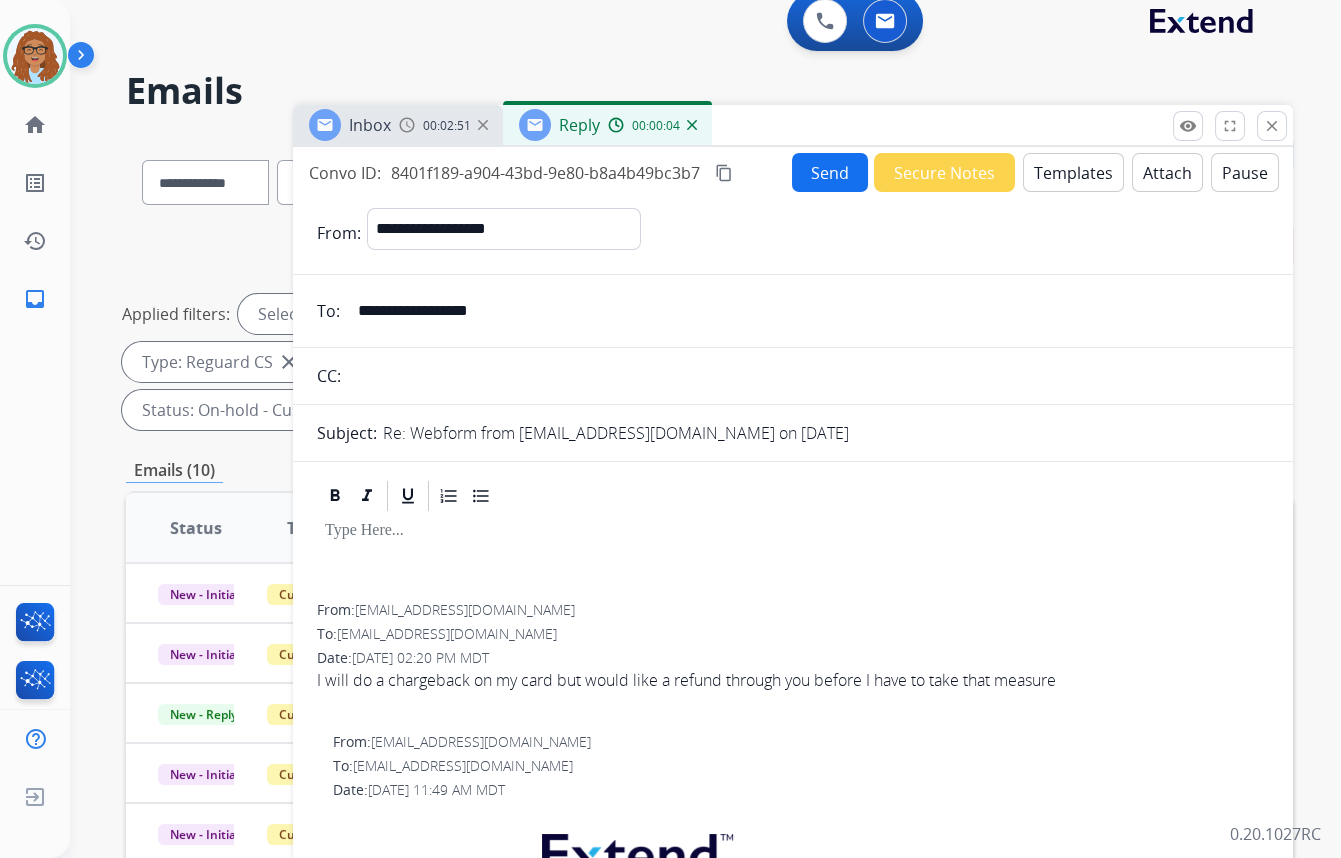 click on "Templates" at bounding box center [1073, 172] 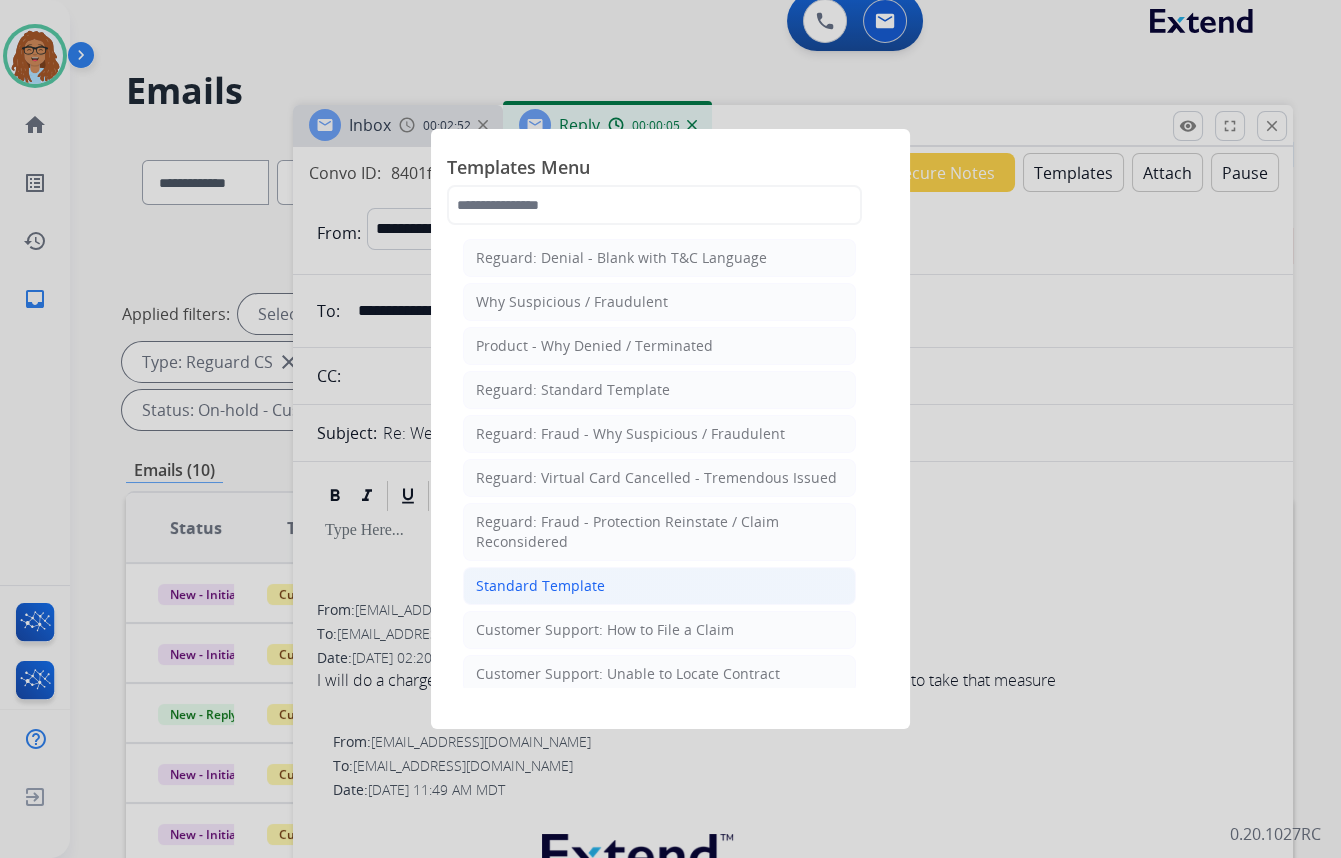 click on "Standard Template" 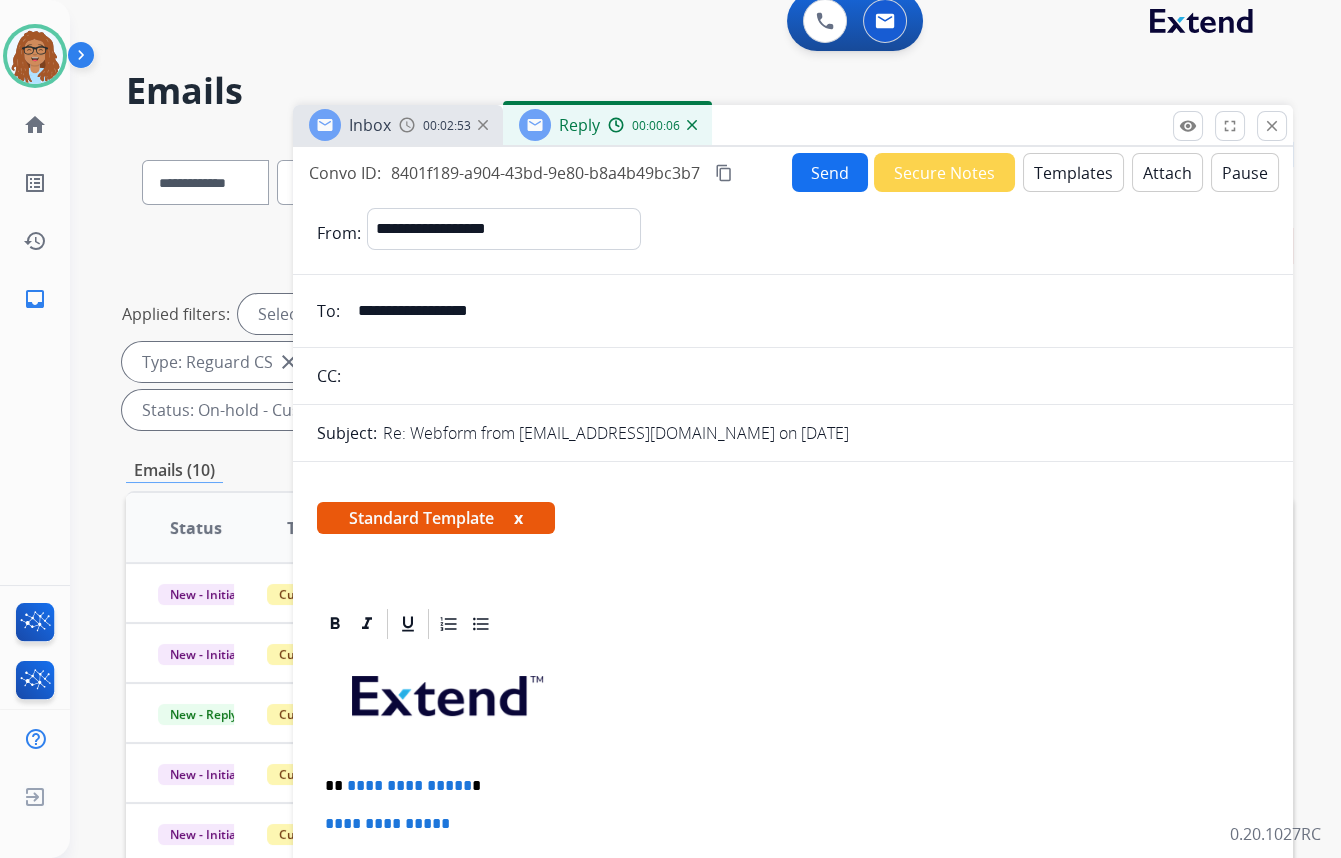 drag, startPoint x: 507, startPoint y: 309, endPoint x: 306, endPoint y: 319, distance: 201.2486 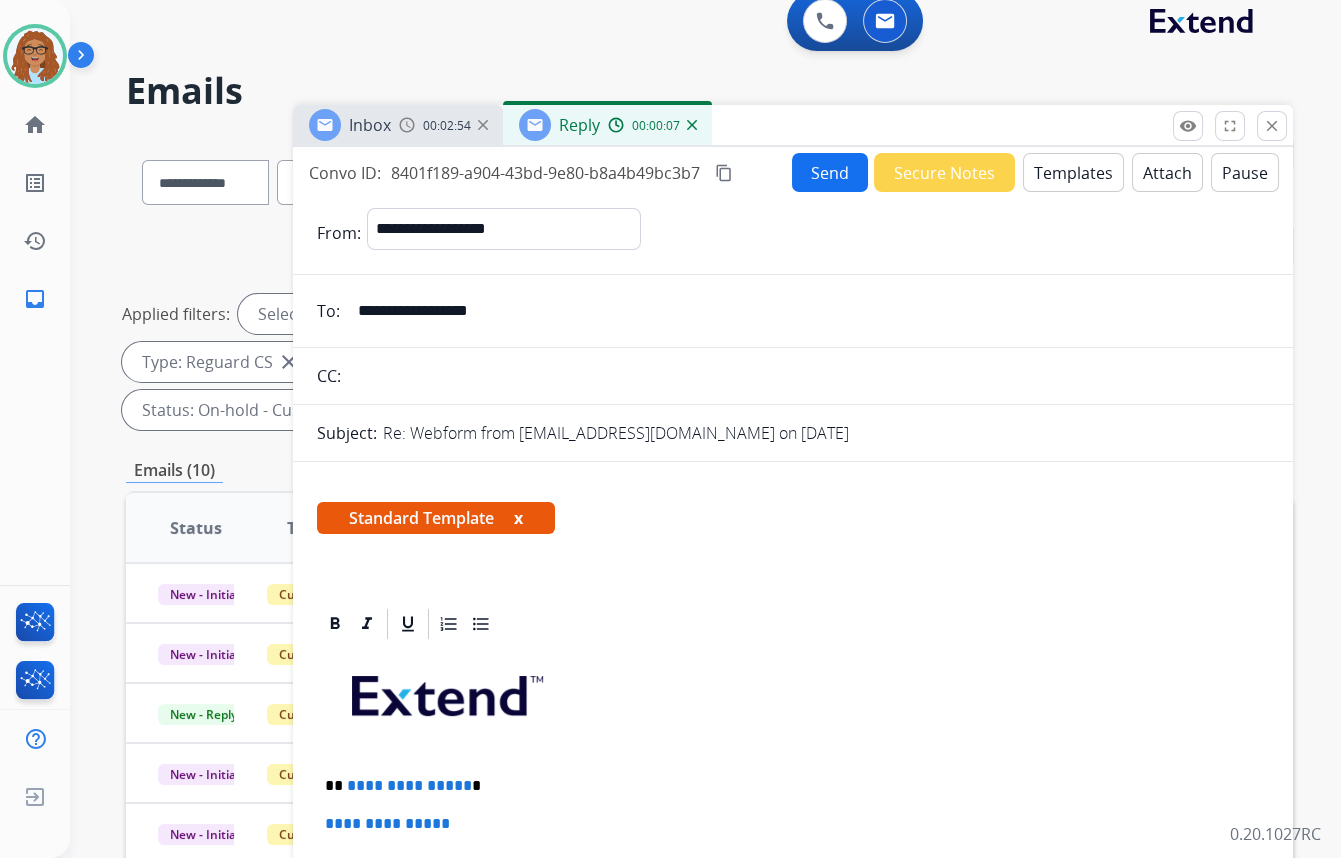 click at bounding box center [808, 376] 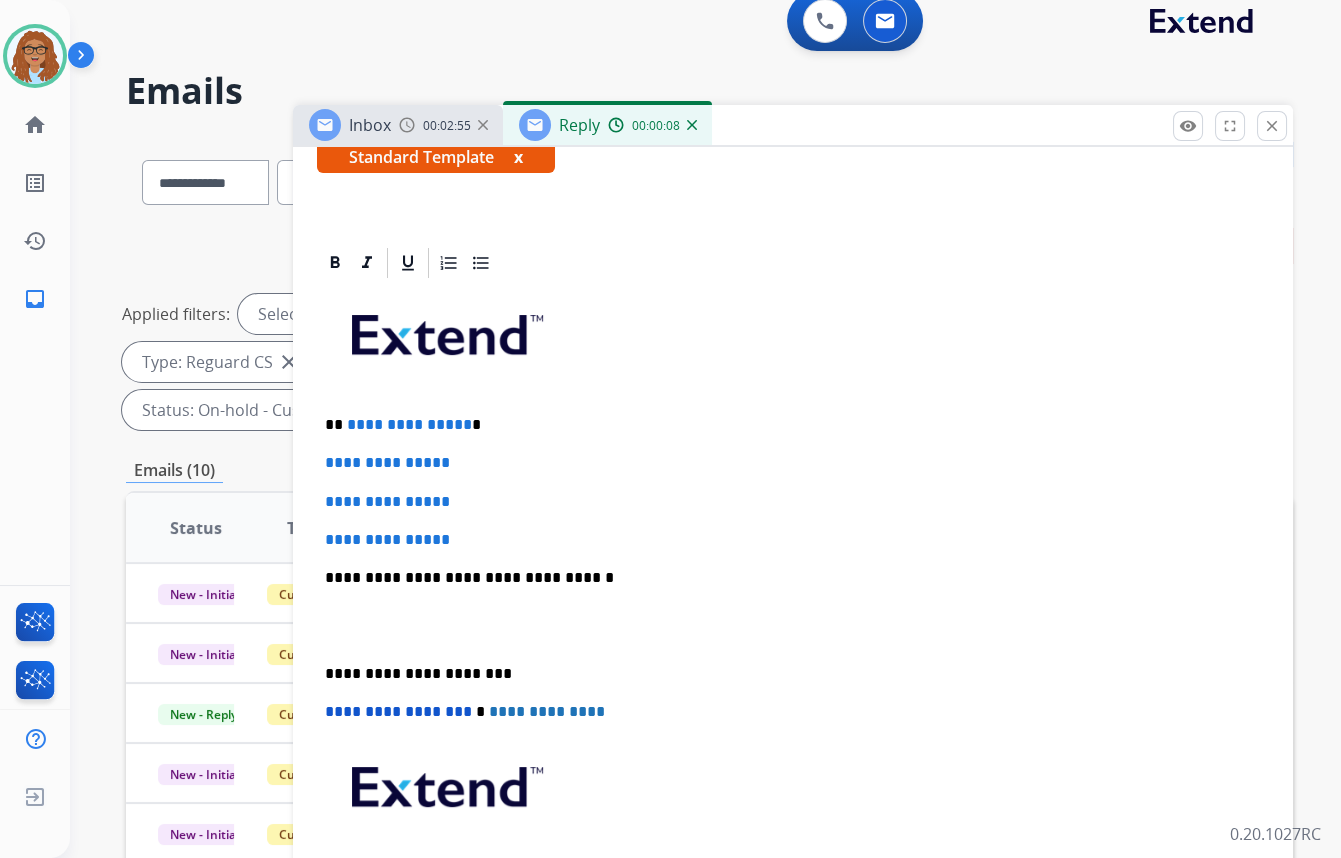 scroll, scrollTop: 363, scrollLeft: 0, axis: vertical 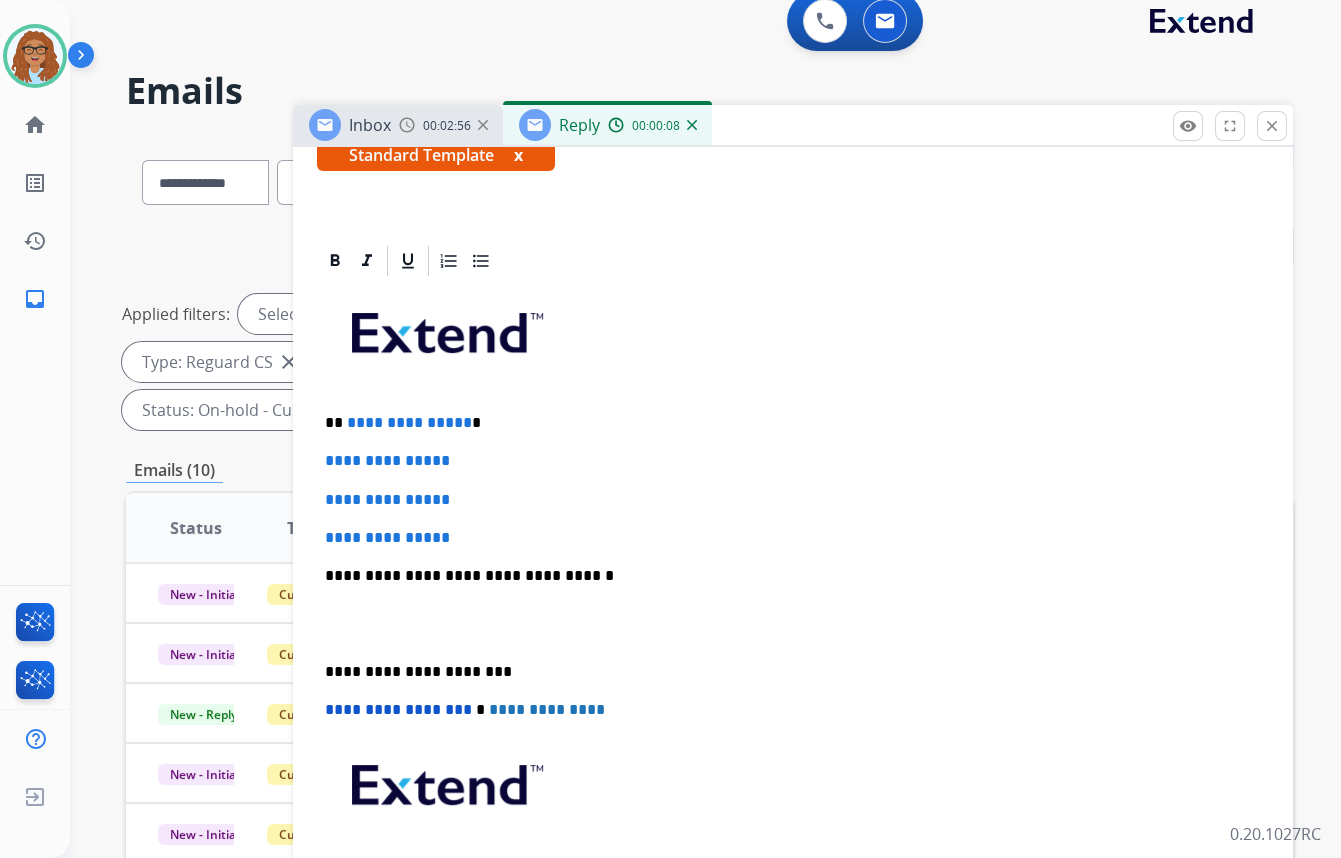 type on "**********" 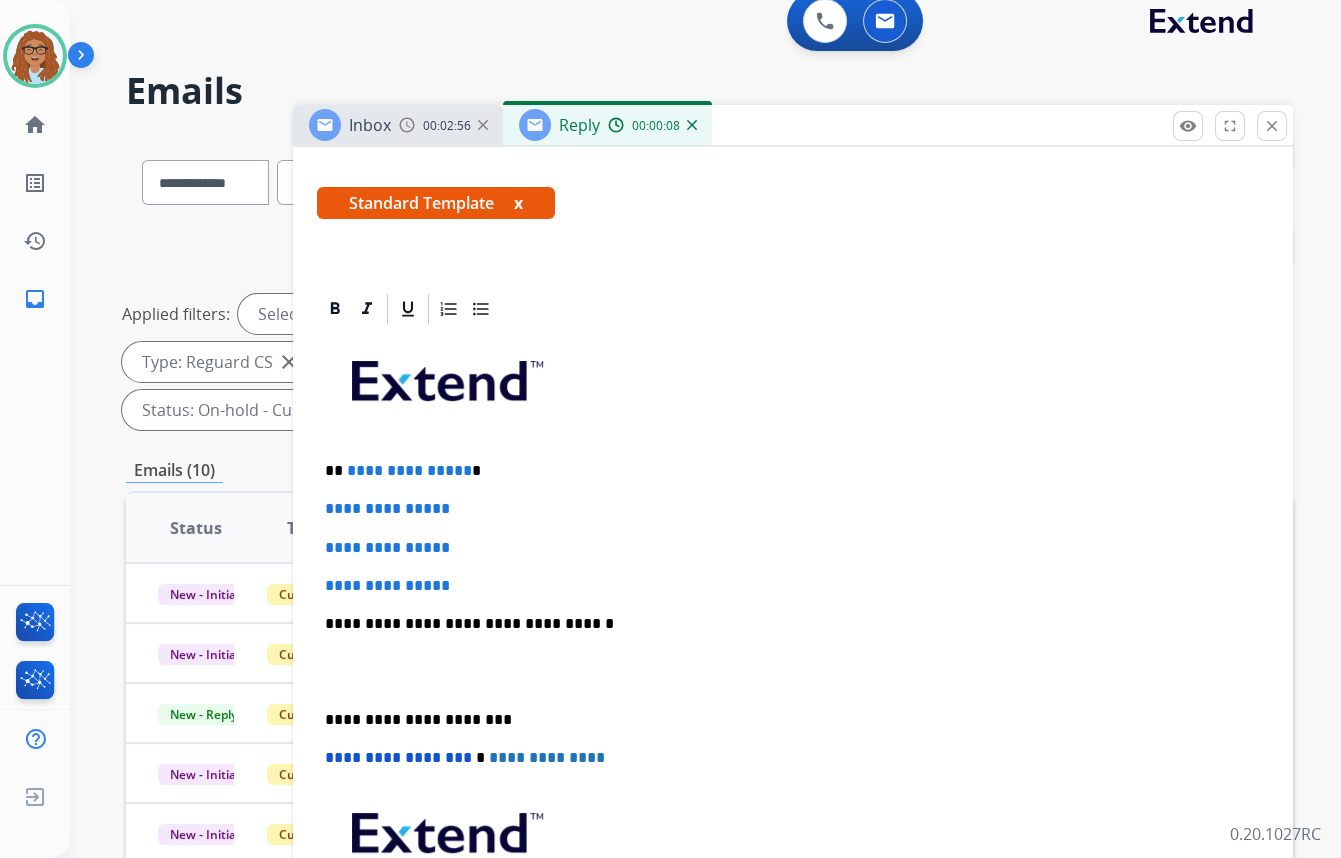 type 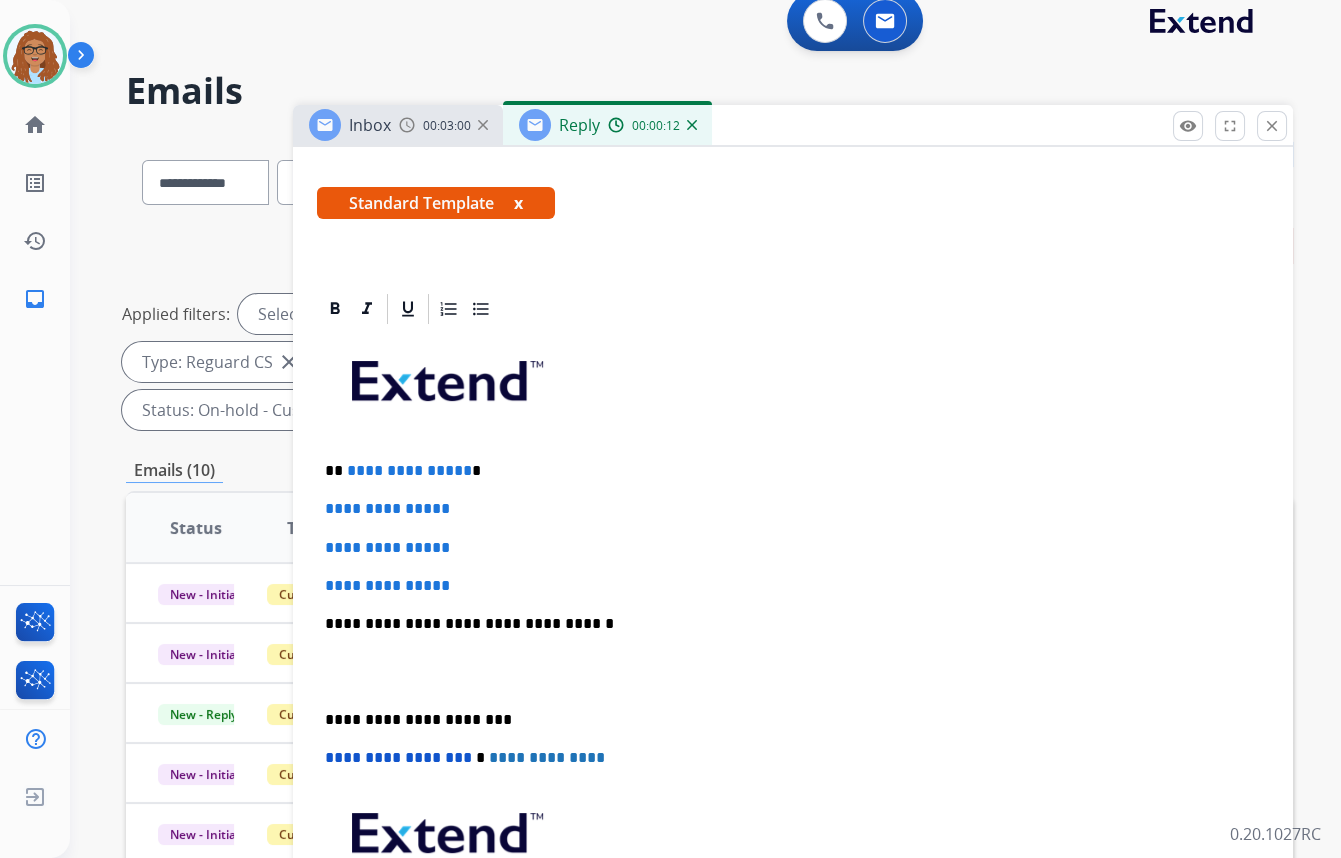 scroll, scrollTop: 411, scrollLeft: 0, axis: vertical 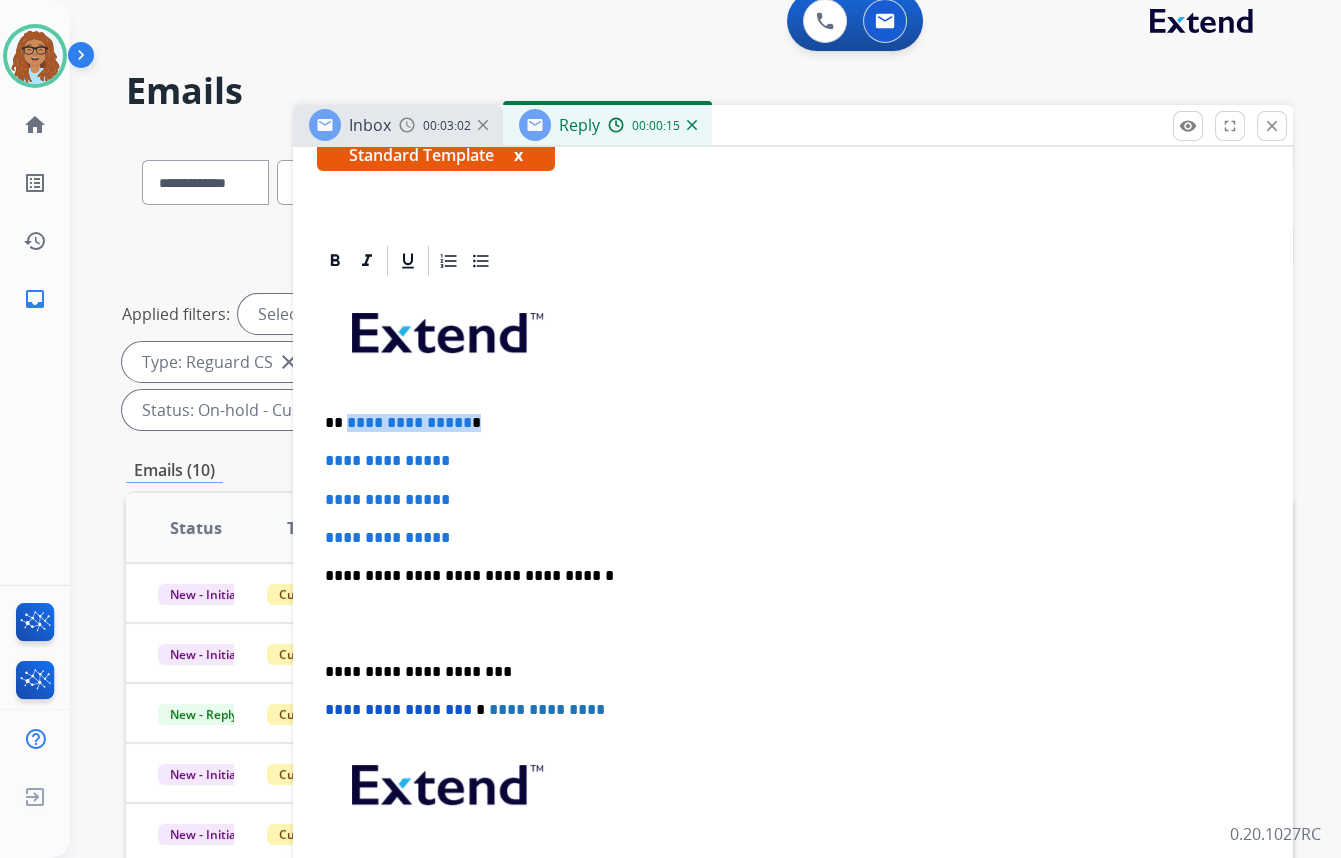 drag, startPoint x: 463, startPoint y: 423, endPoint x: 343, endPoint y: 425, distance: 120.01666 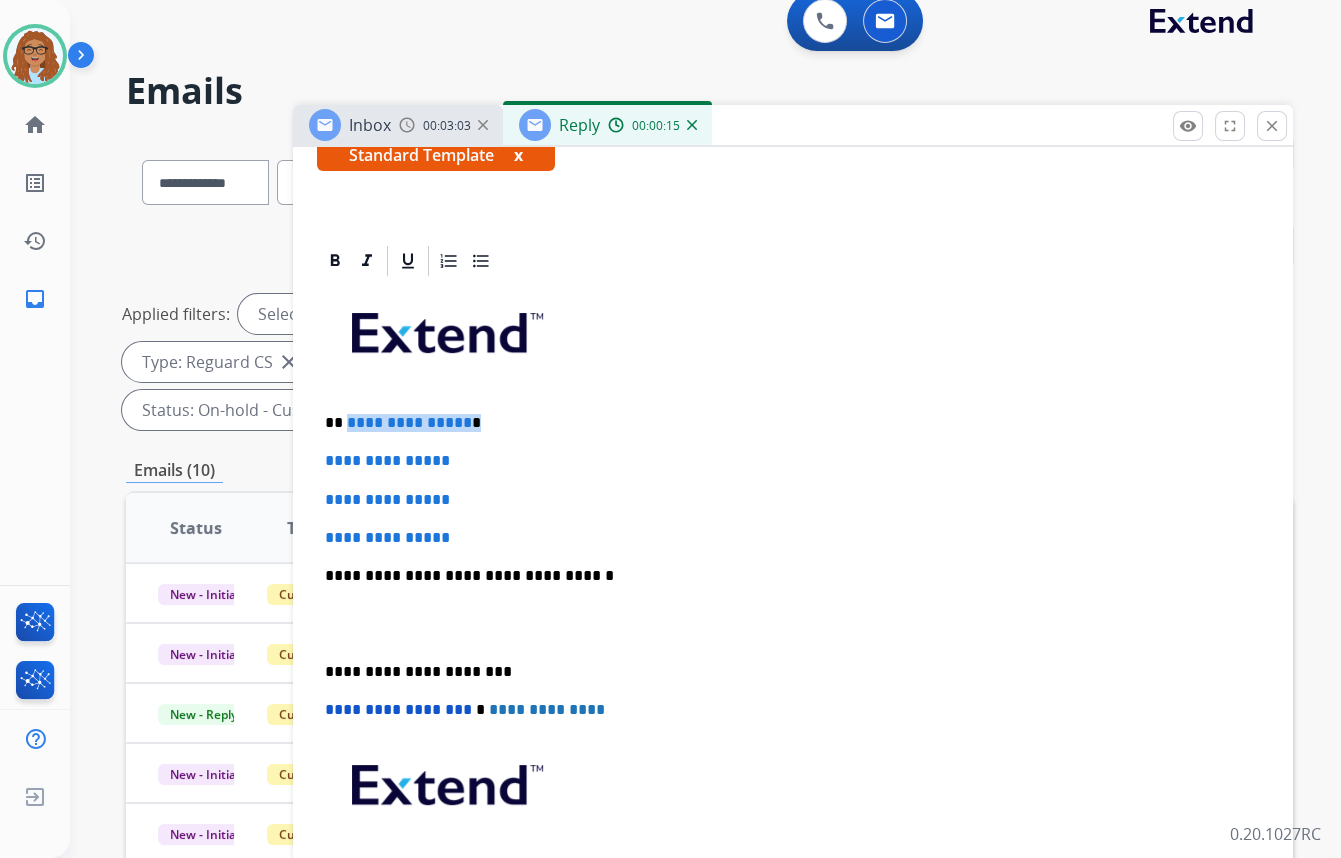 paste 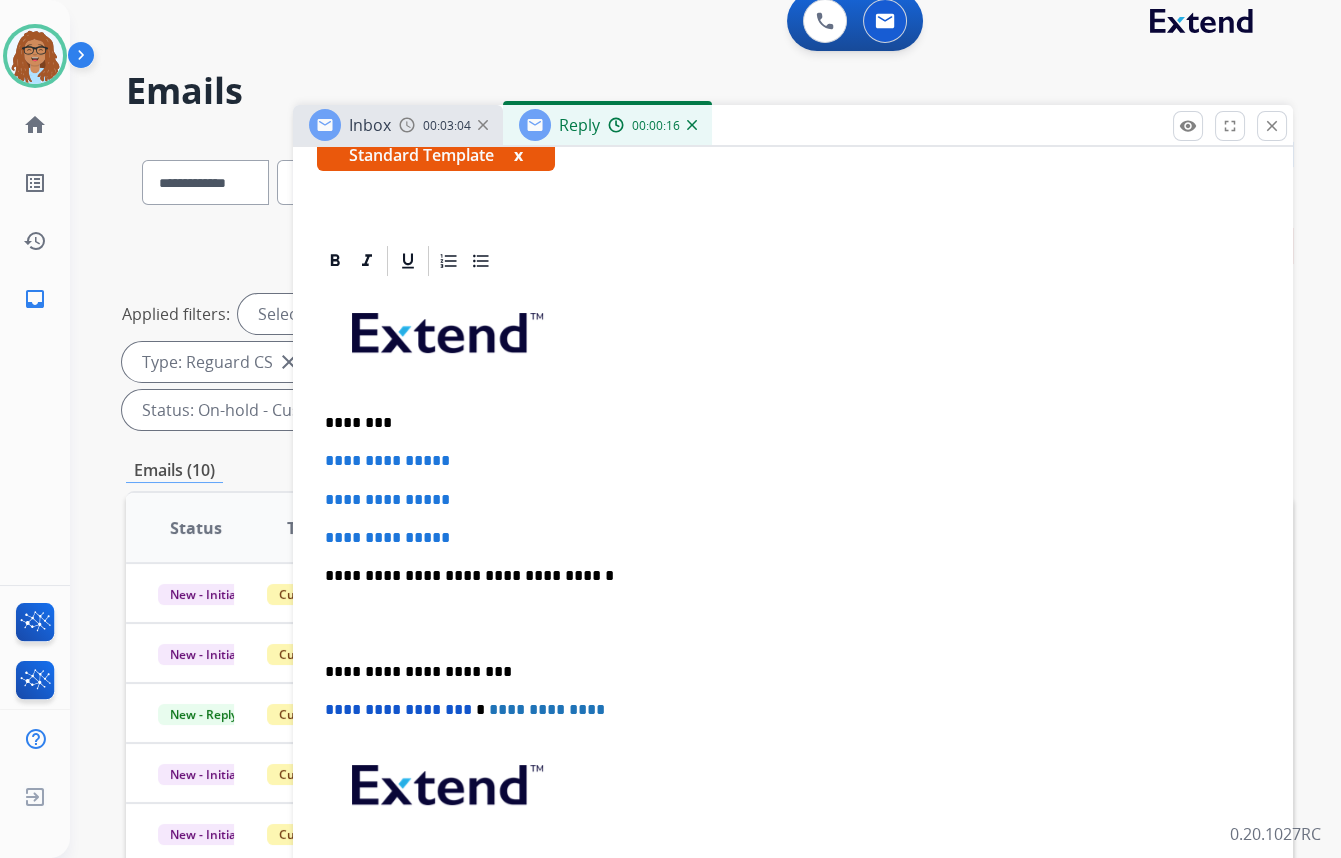 type 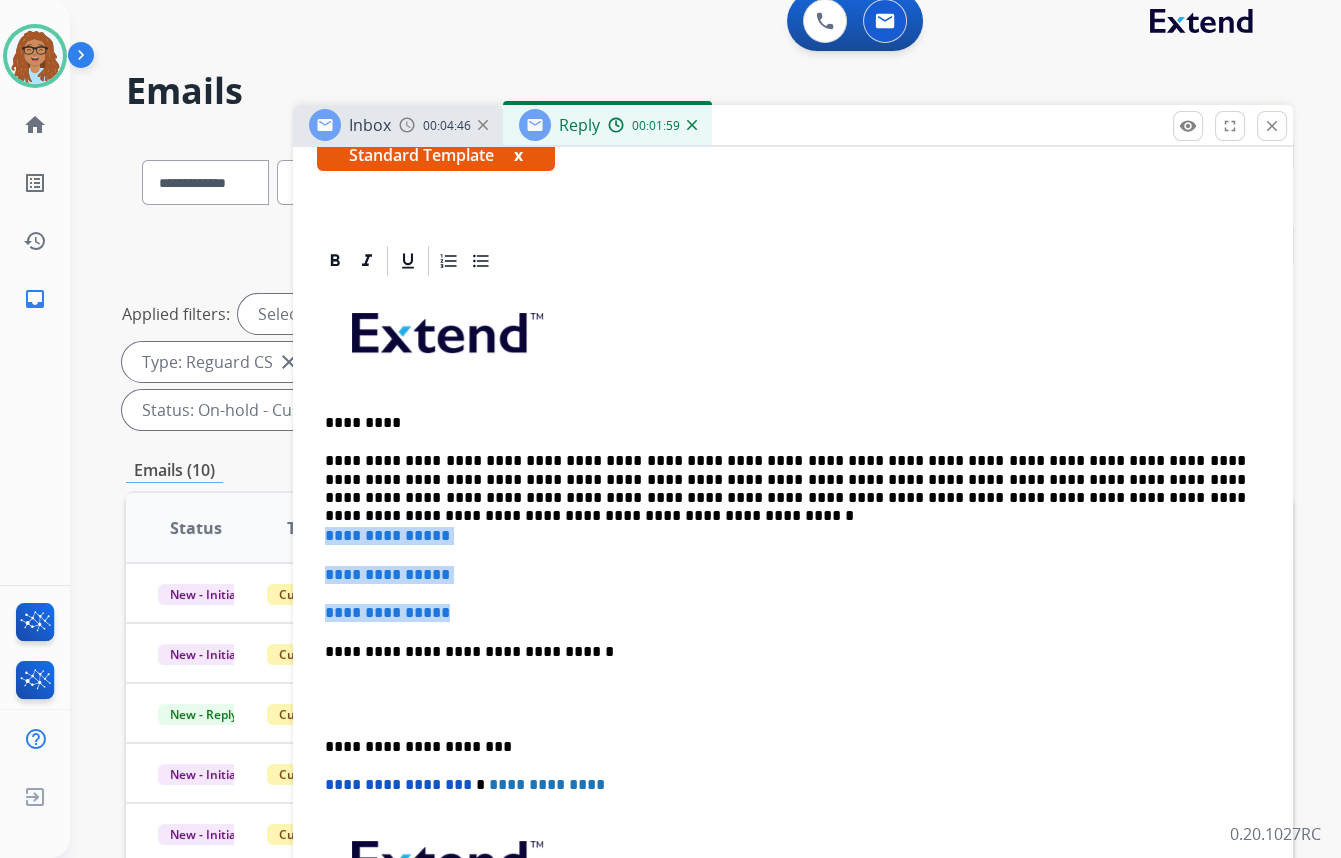 drag, startPoint x: 466, startPoint y: 608, endPoint x: 319, endPoint y: 527, distance: 167.8392 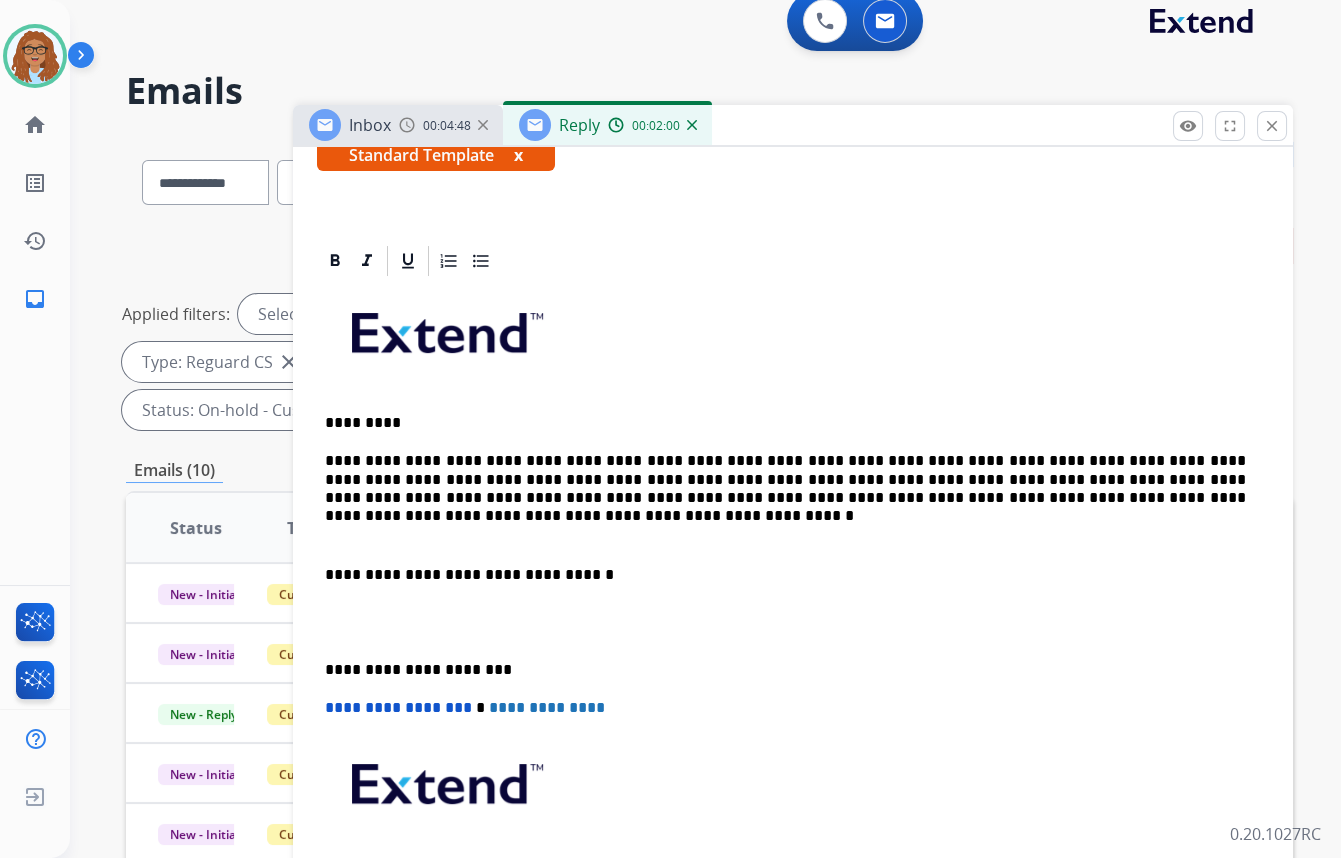 click on "**********" at bounding box center (793, 622) 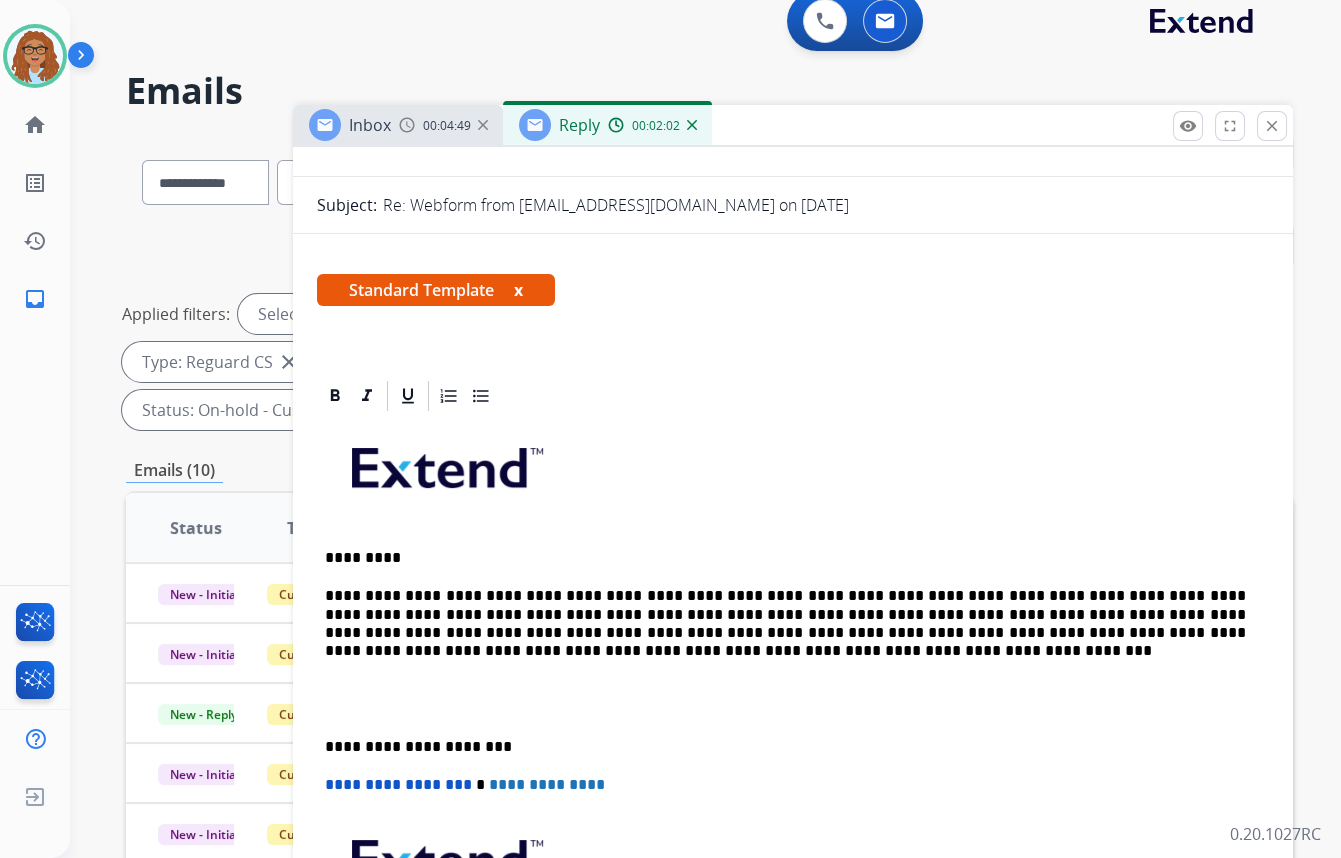 scroll, scrollTop: 0, scrollLeft: 0, axis: both 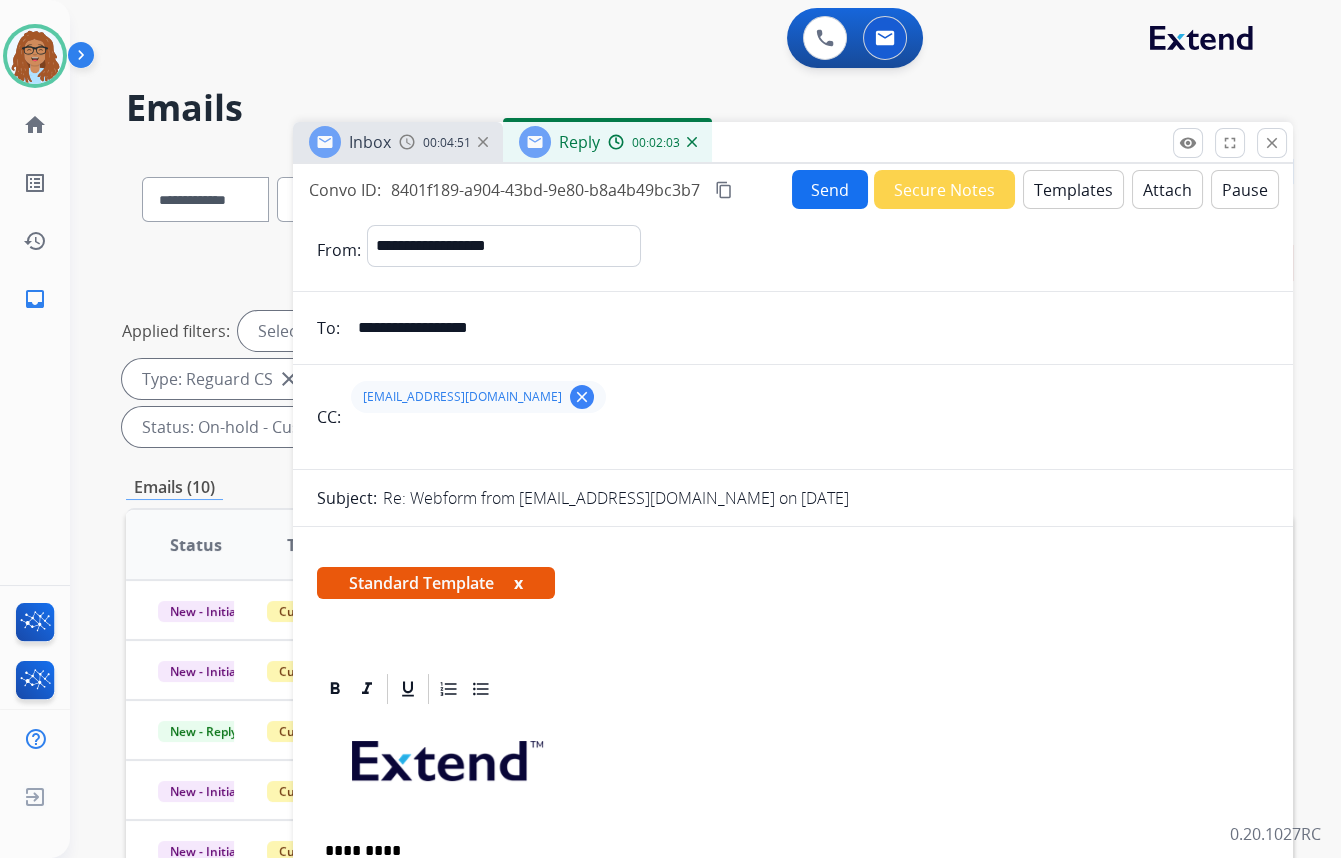 click on "Send" at bounding box center [830, 189] 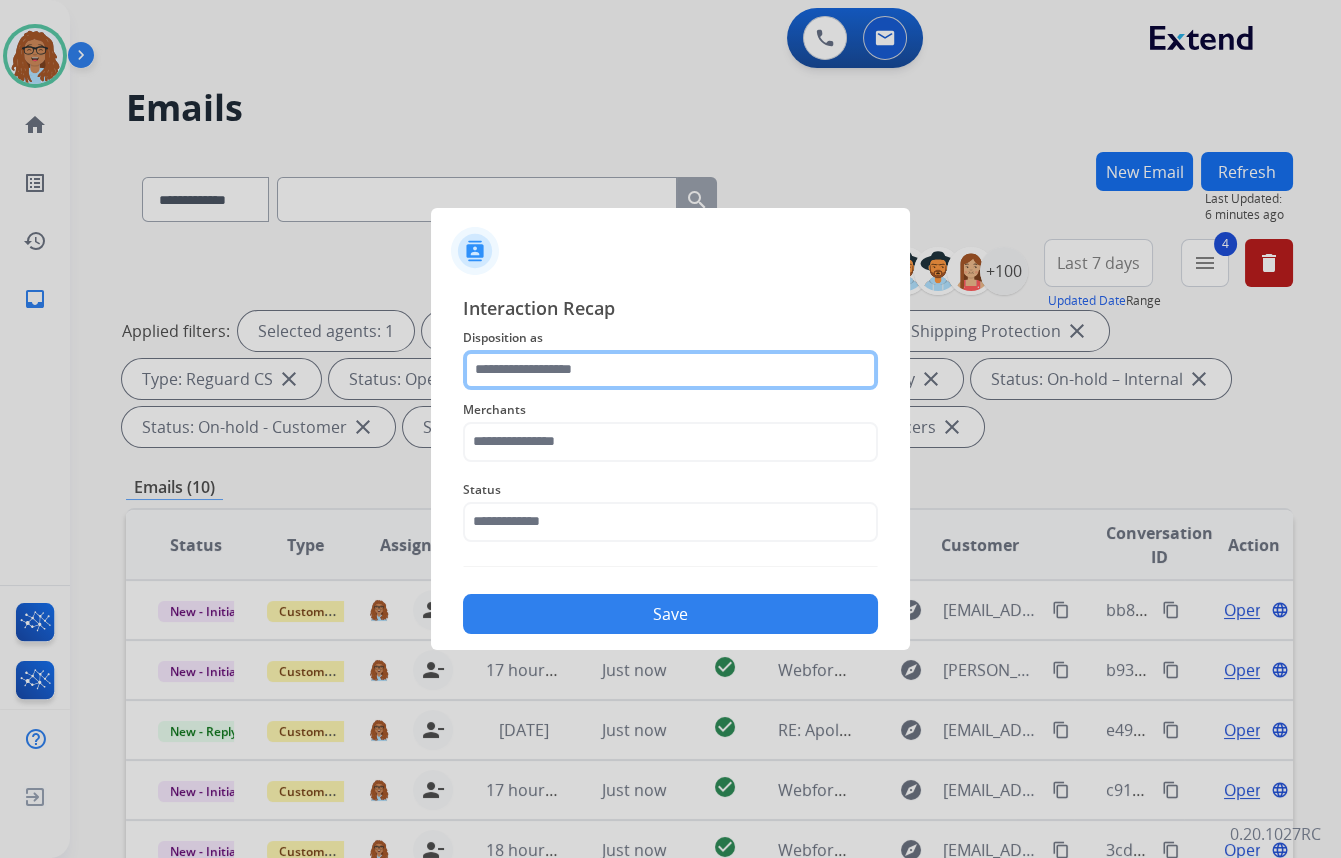 click 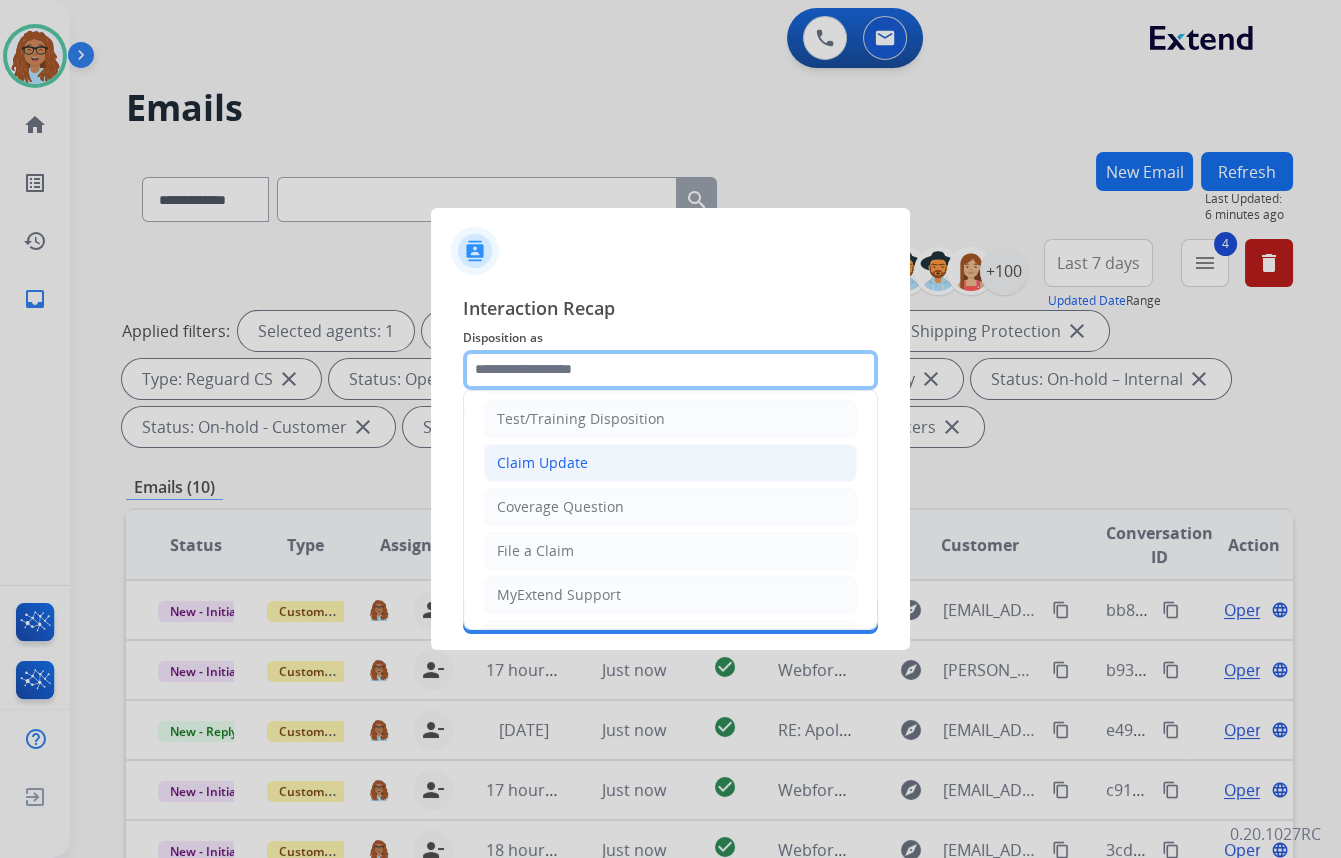scroll, scrollTop: 90, scrollLeft: 0, axis: vertical 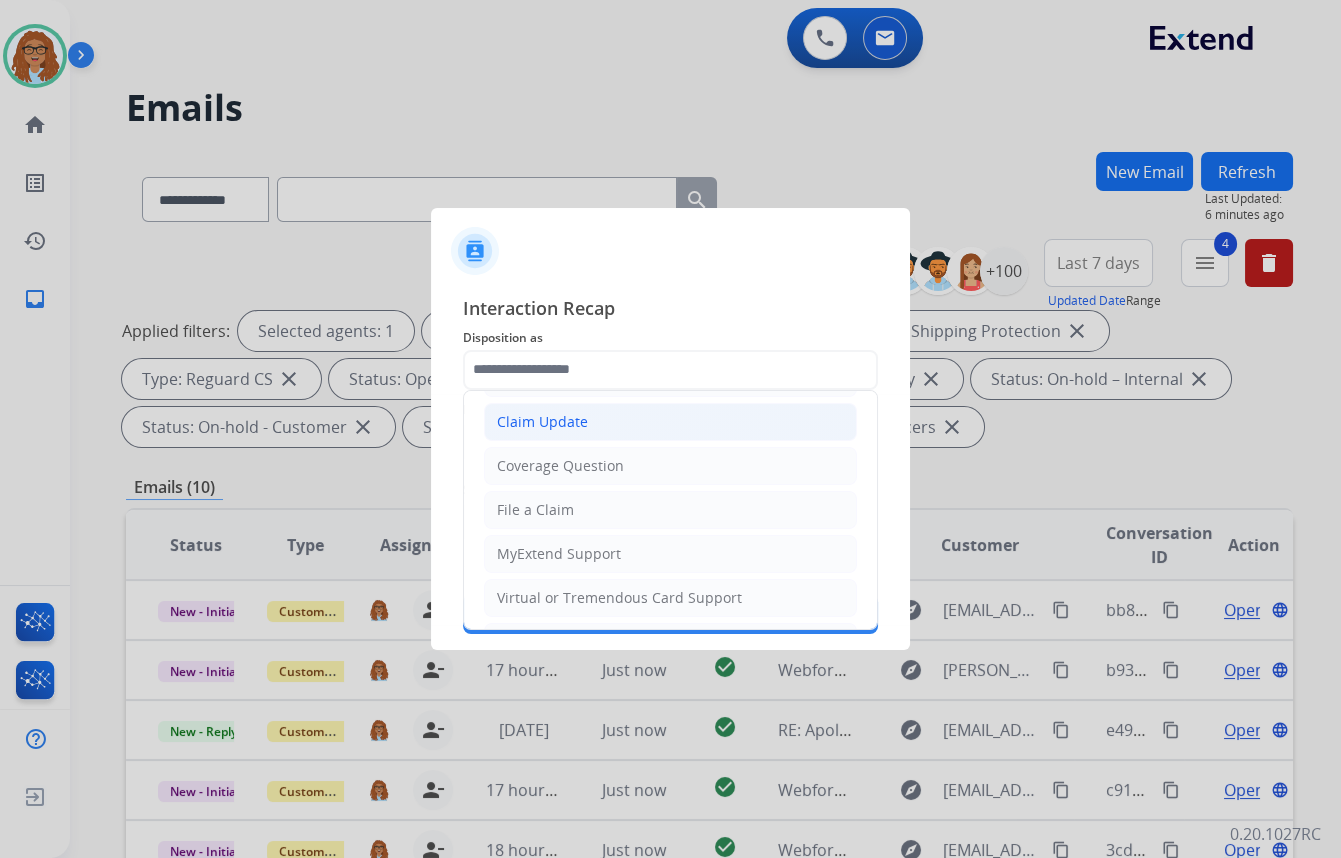 click on "Claim Update" 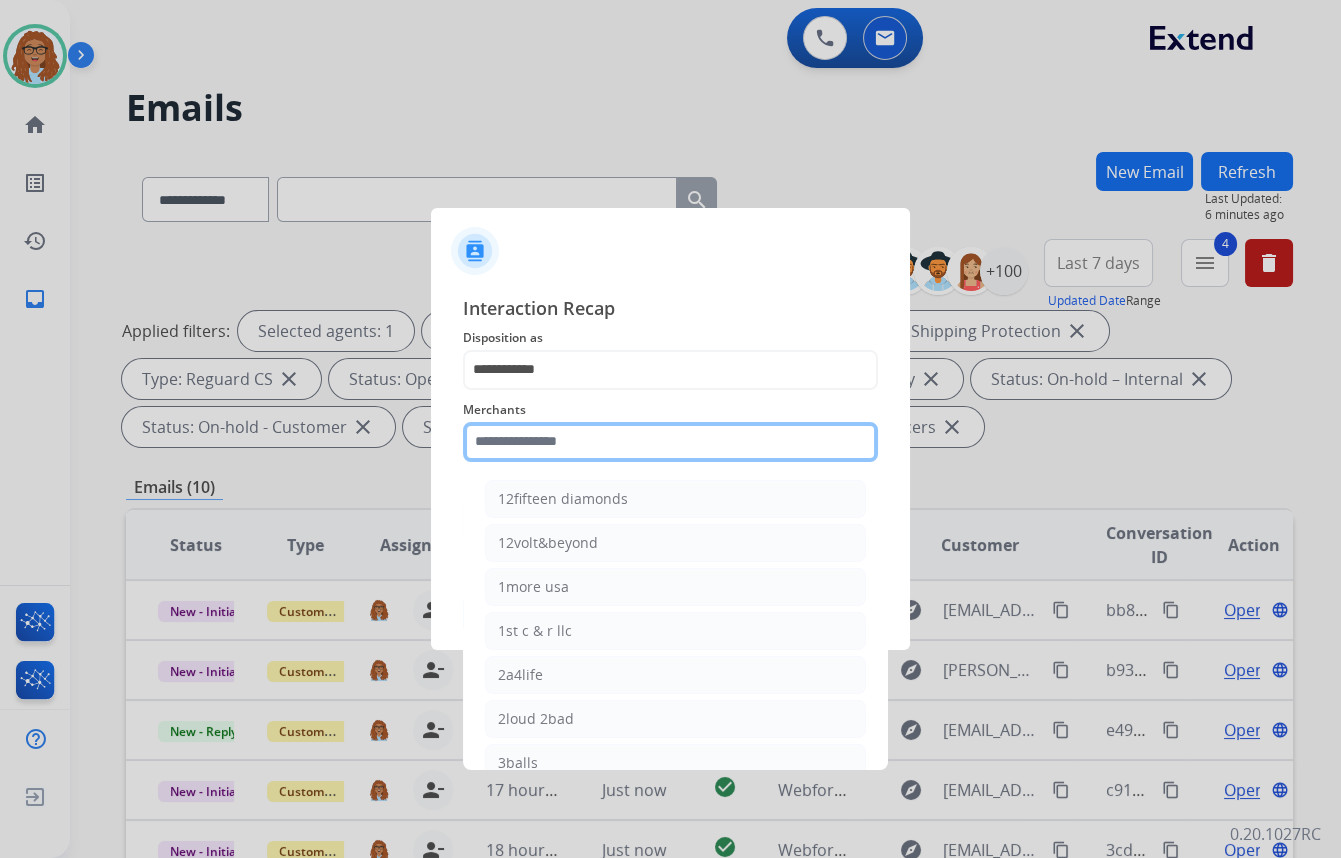 click 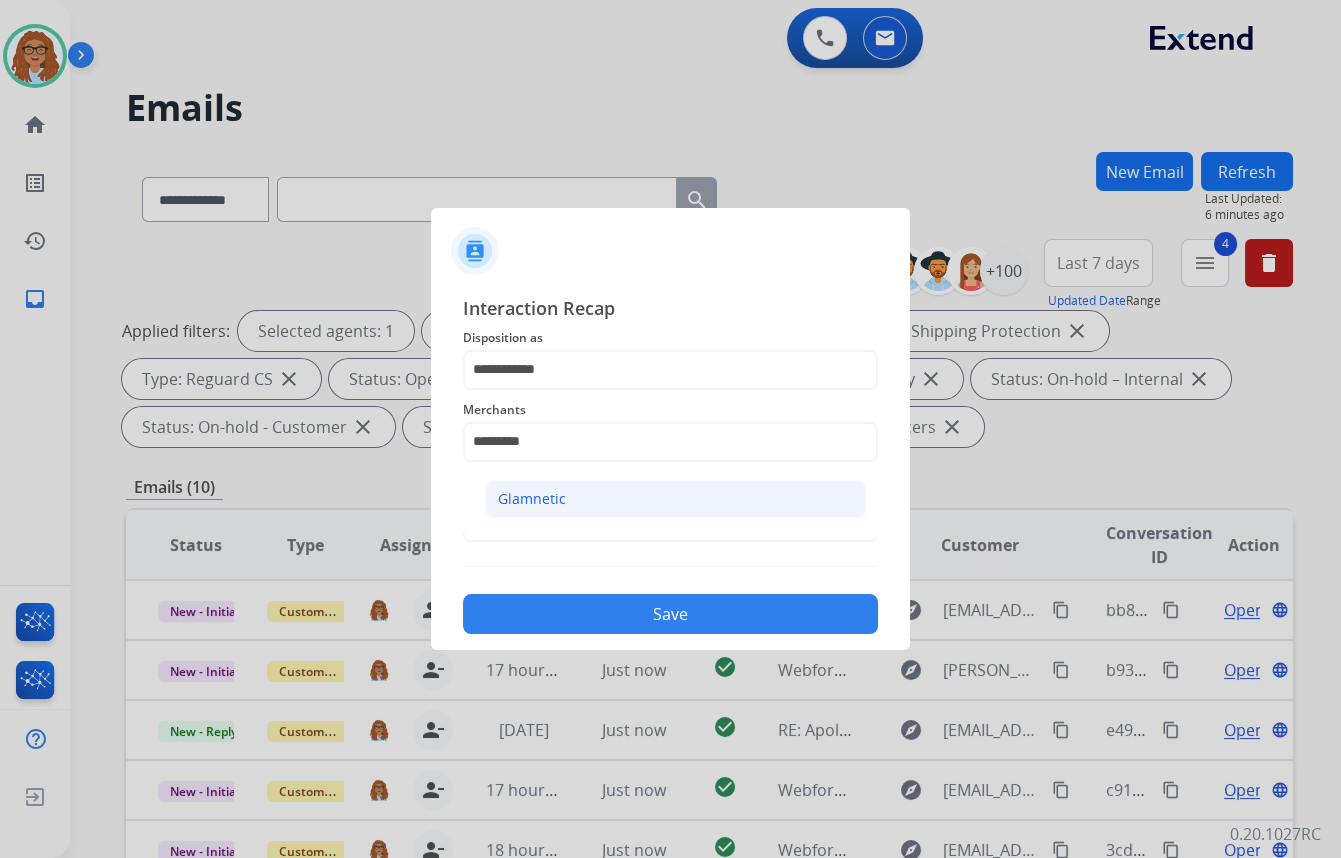 click on "Glamnetic" 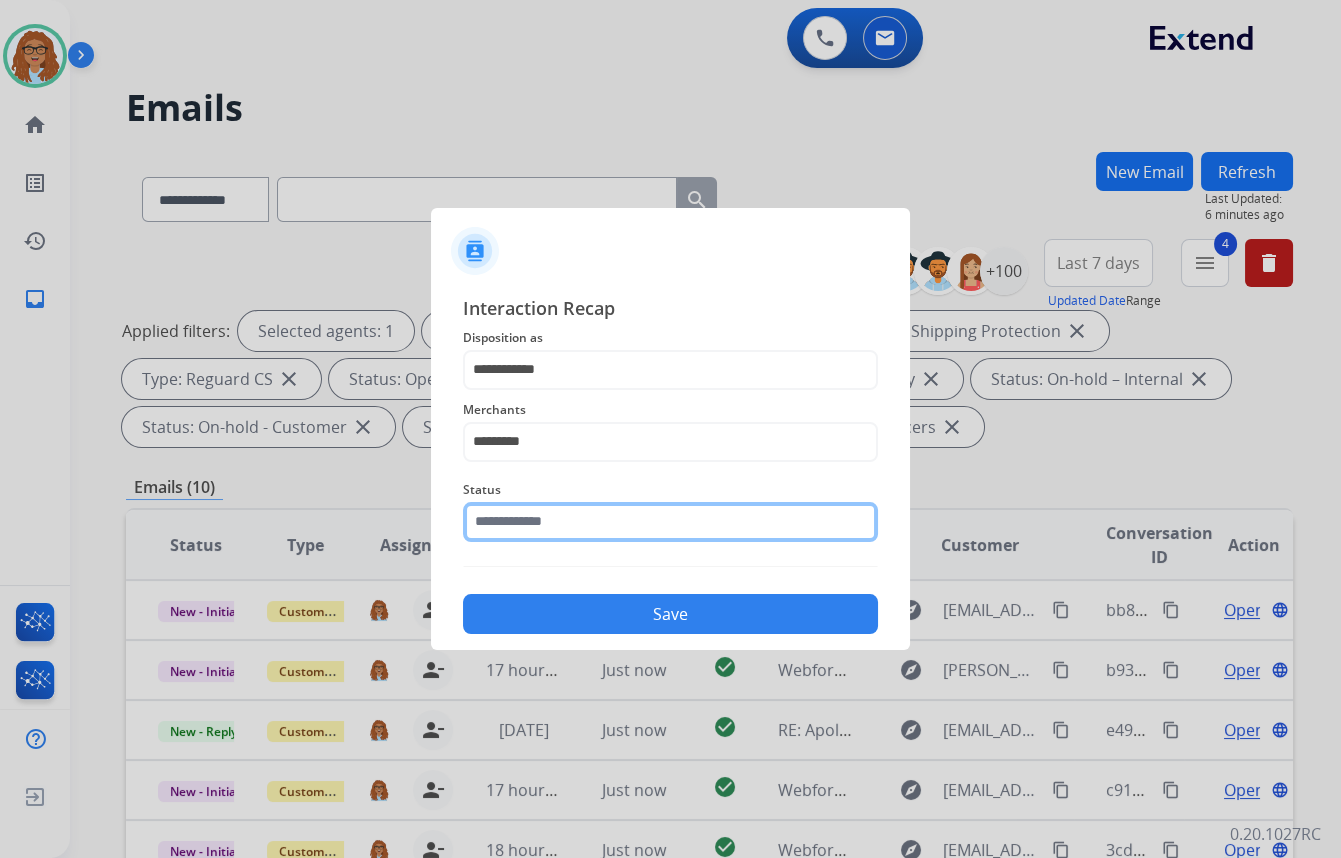 click 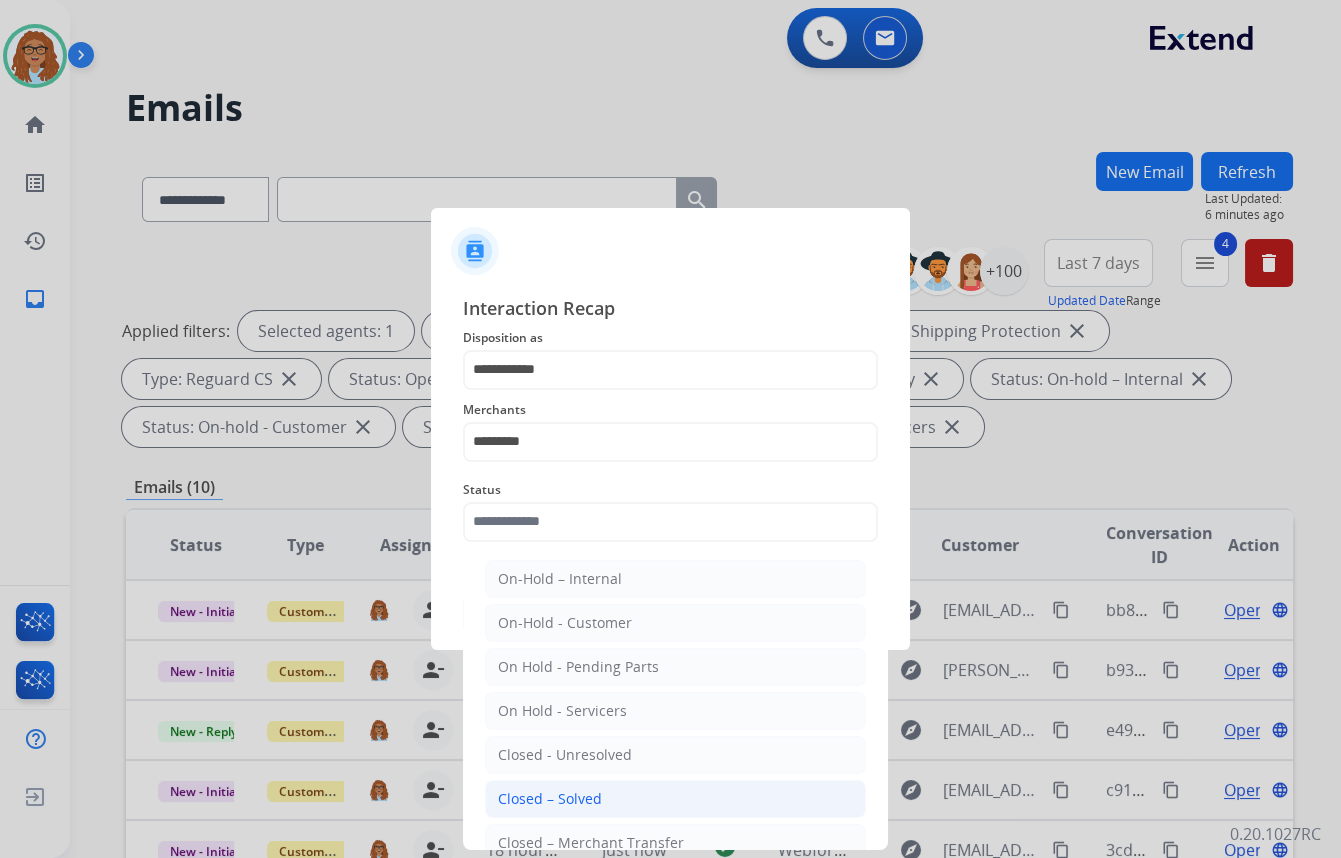 click on "Closed – Solved" 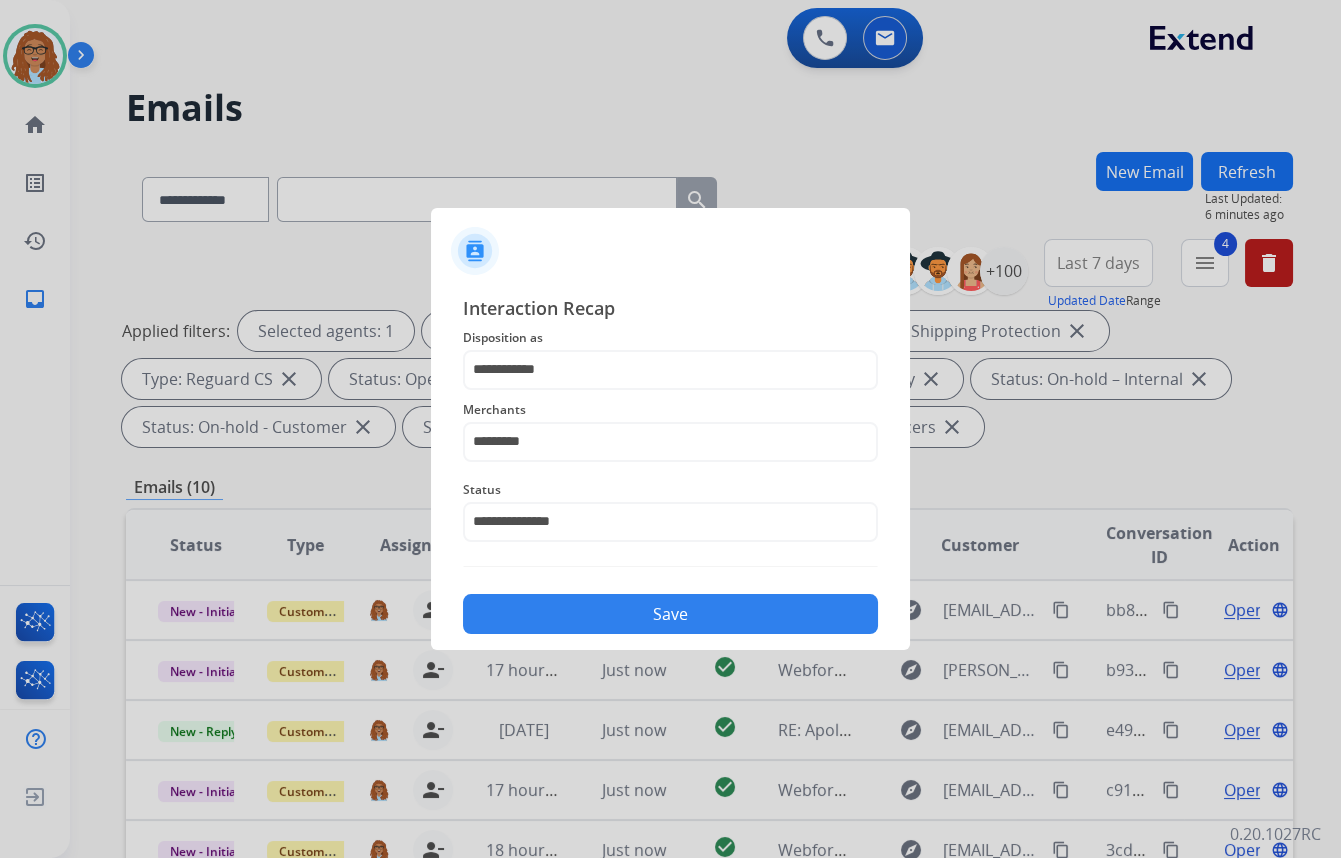 click on "Save" 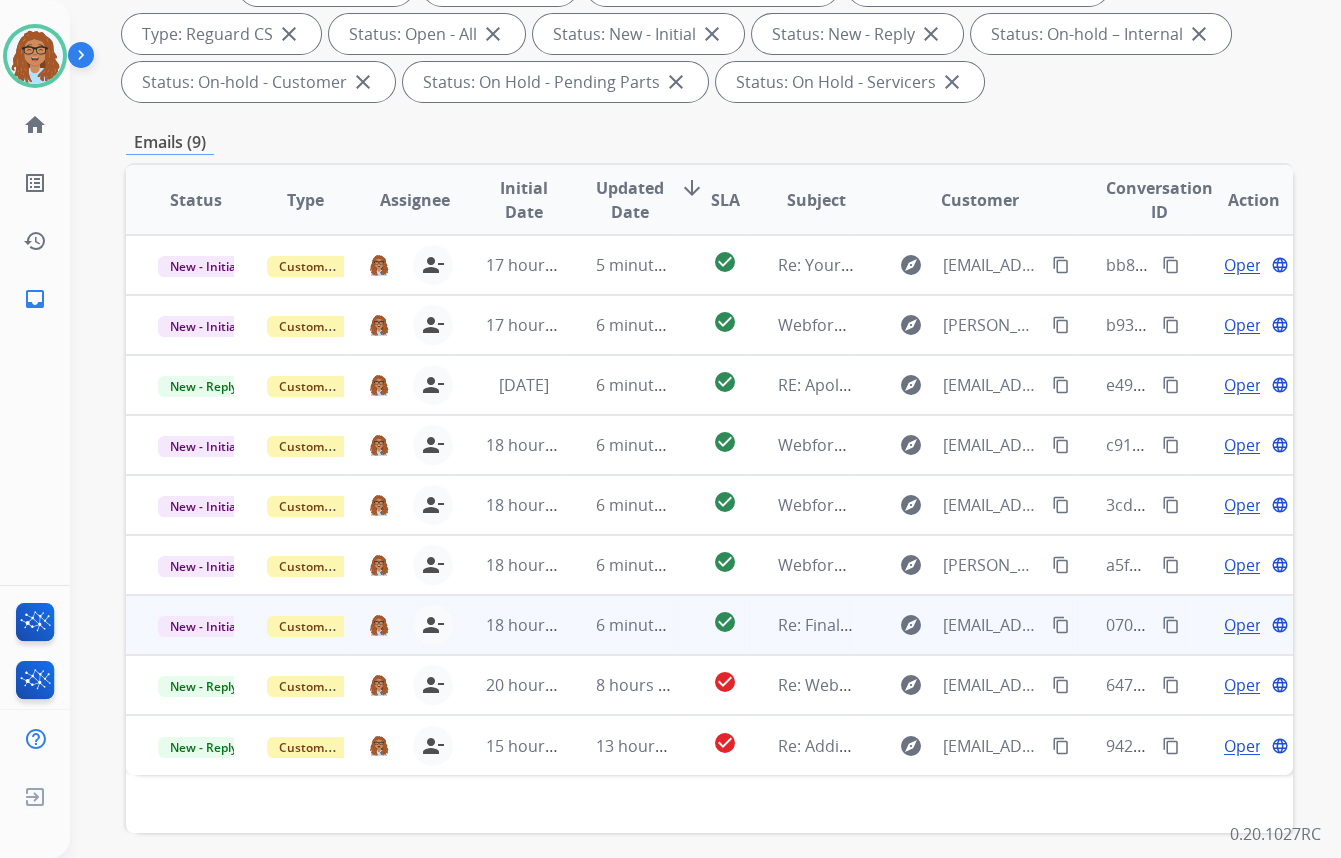 scroll, scrollTop: 423, scrollLeft: 0, axis: vertical 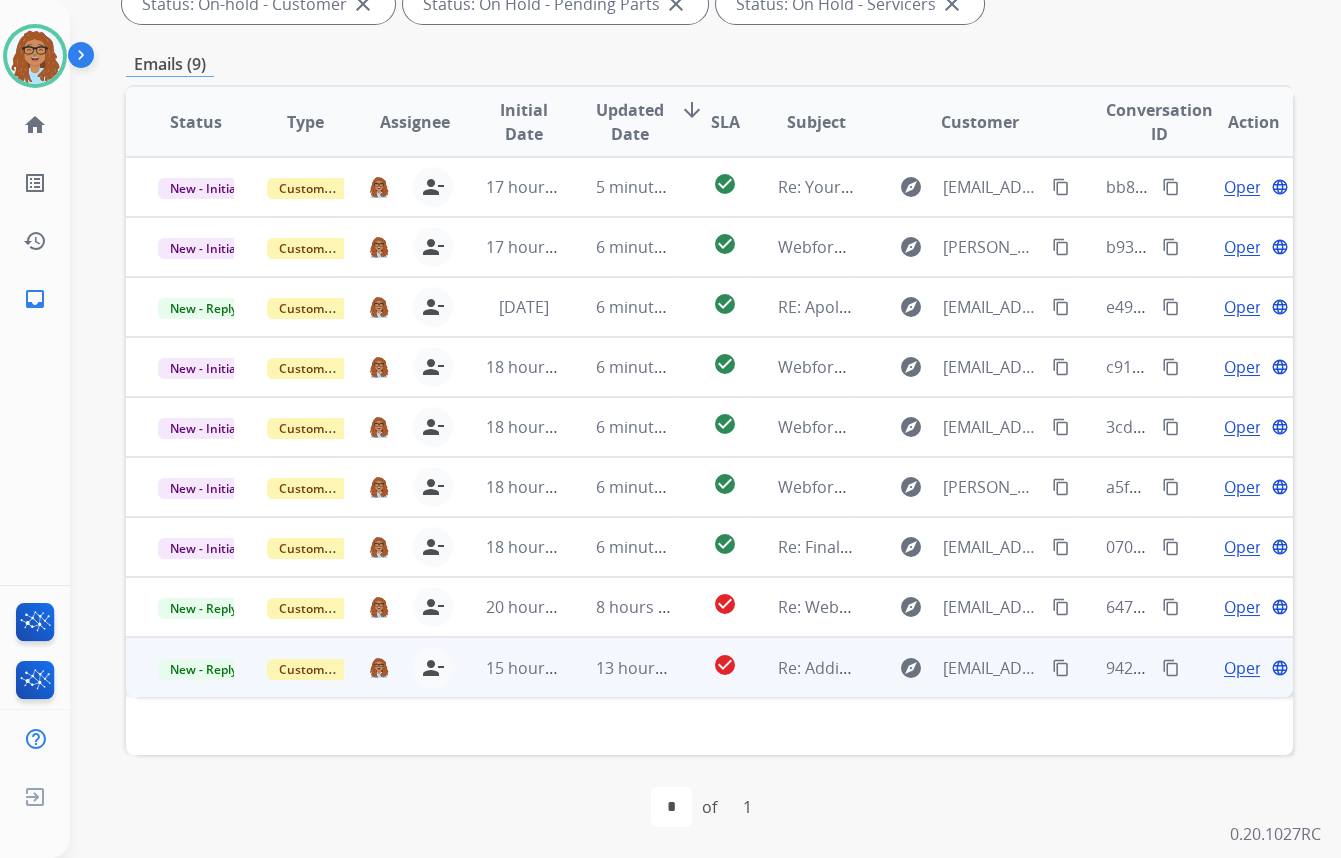 click on "content_copy" at bounding box center (1171, 668) 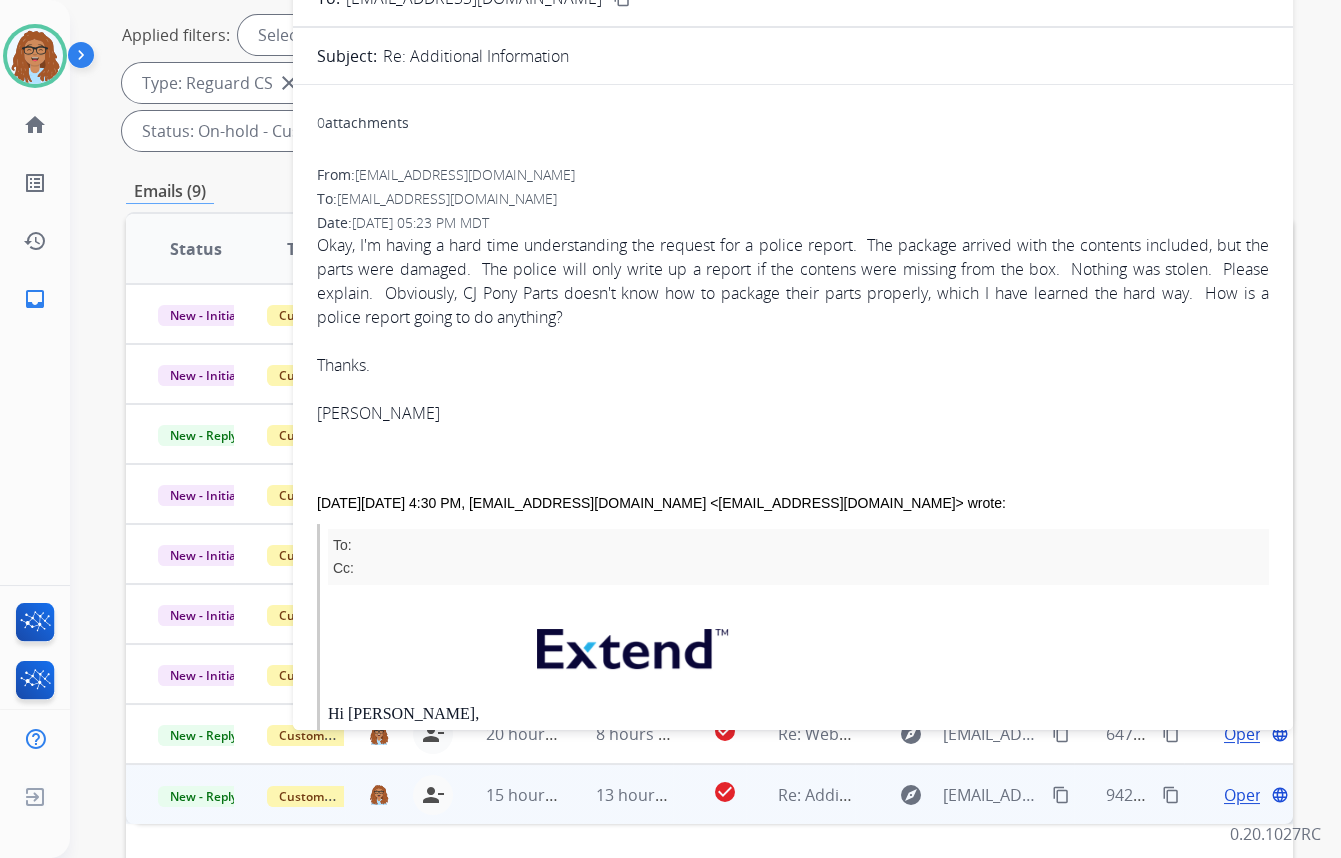 scroll, scrollTop: 150, scrollLeft: 0, axis: vertical 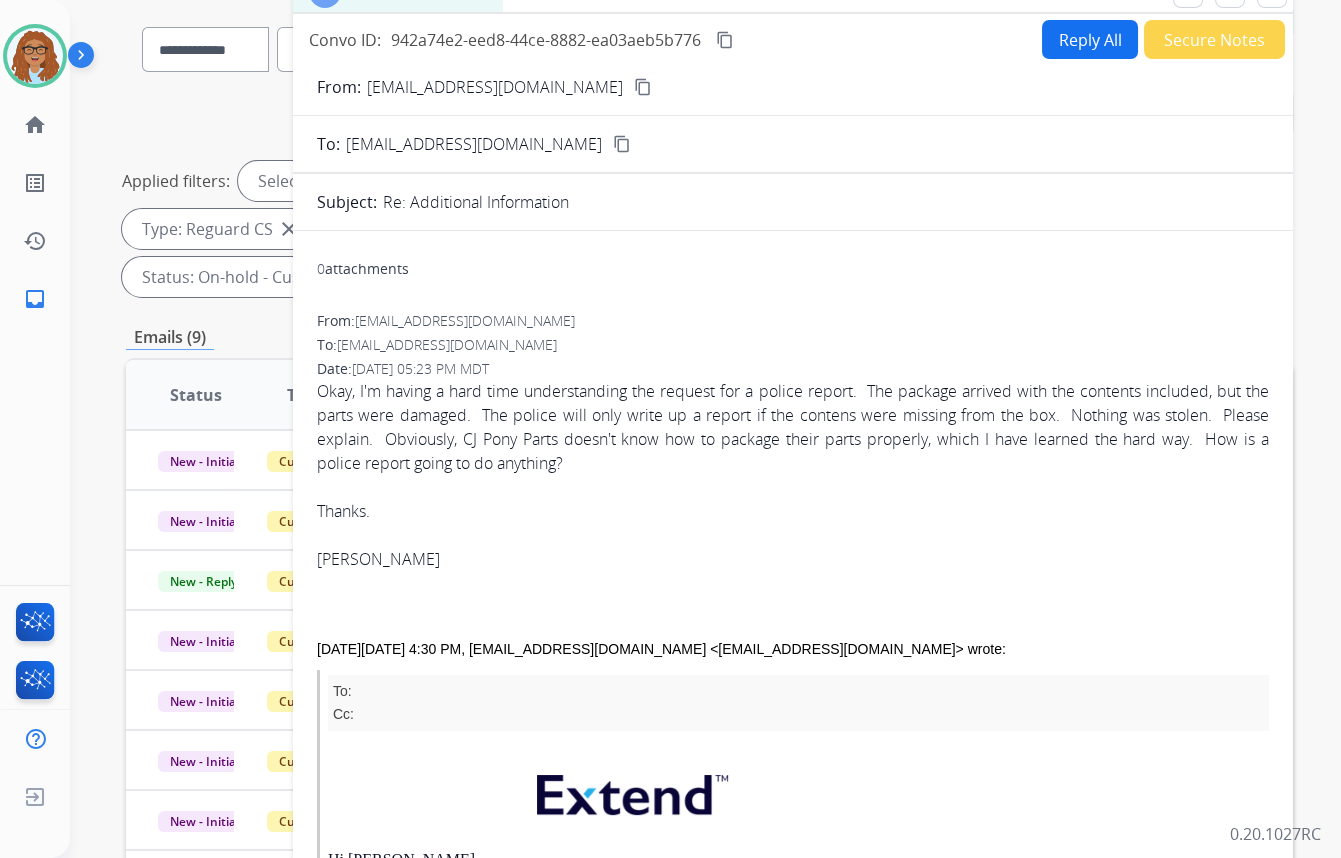 click on "content_copy" at bounding box center (643, 87) 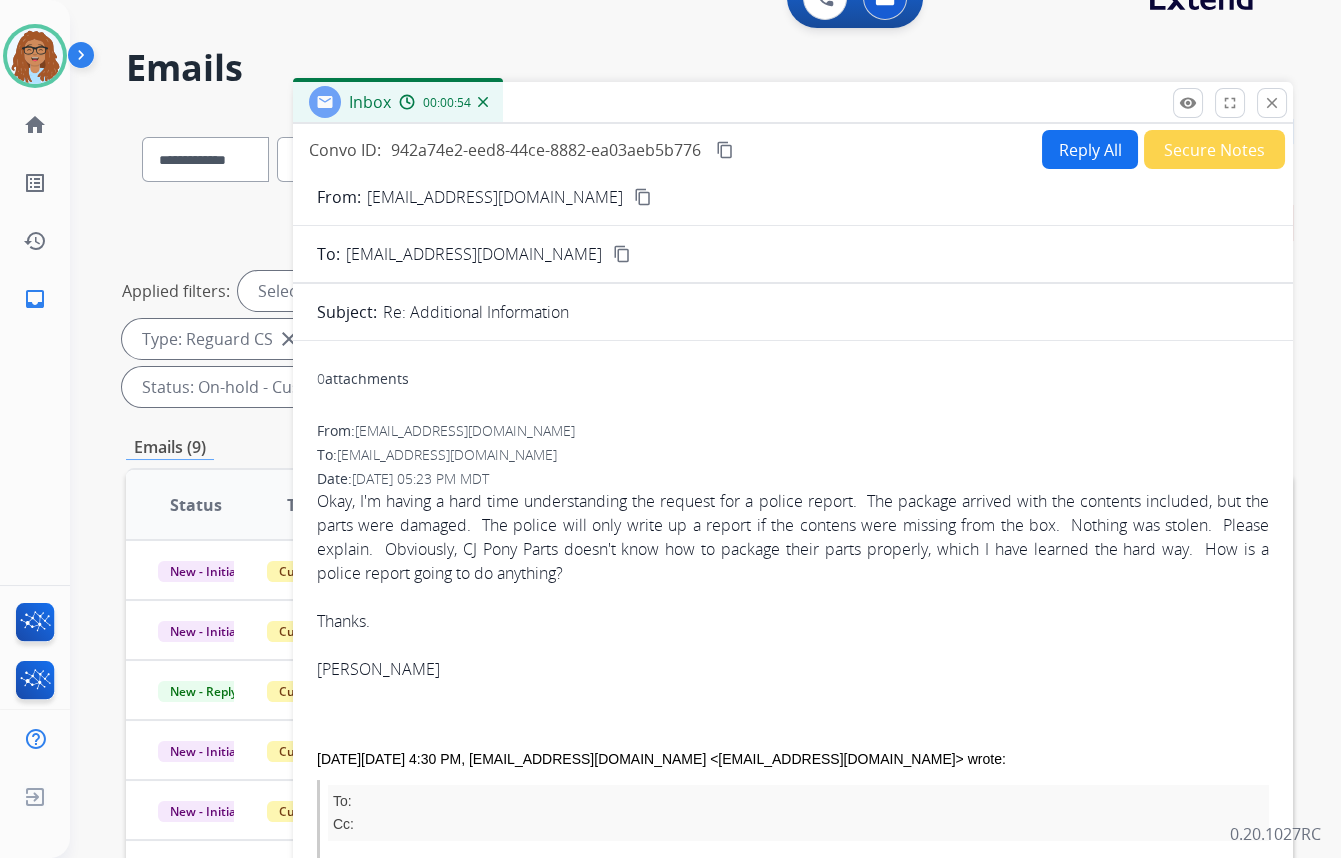 scroll, scrollTop: 0, scrollLeft: 0, axis: both 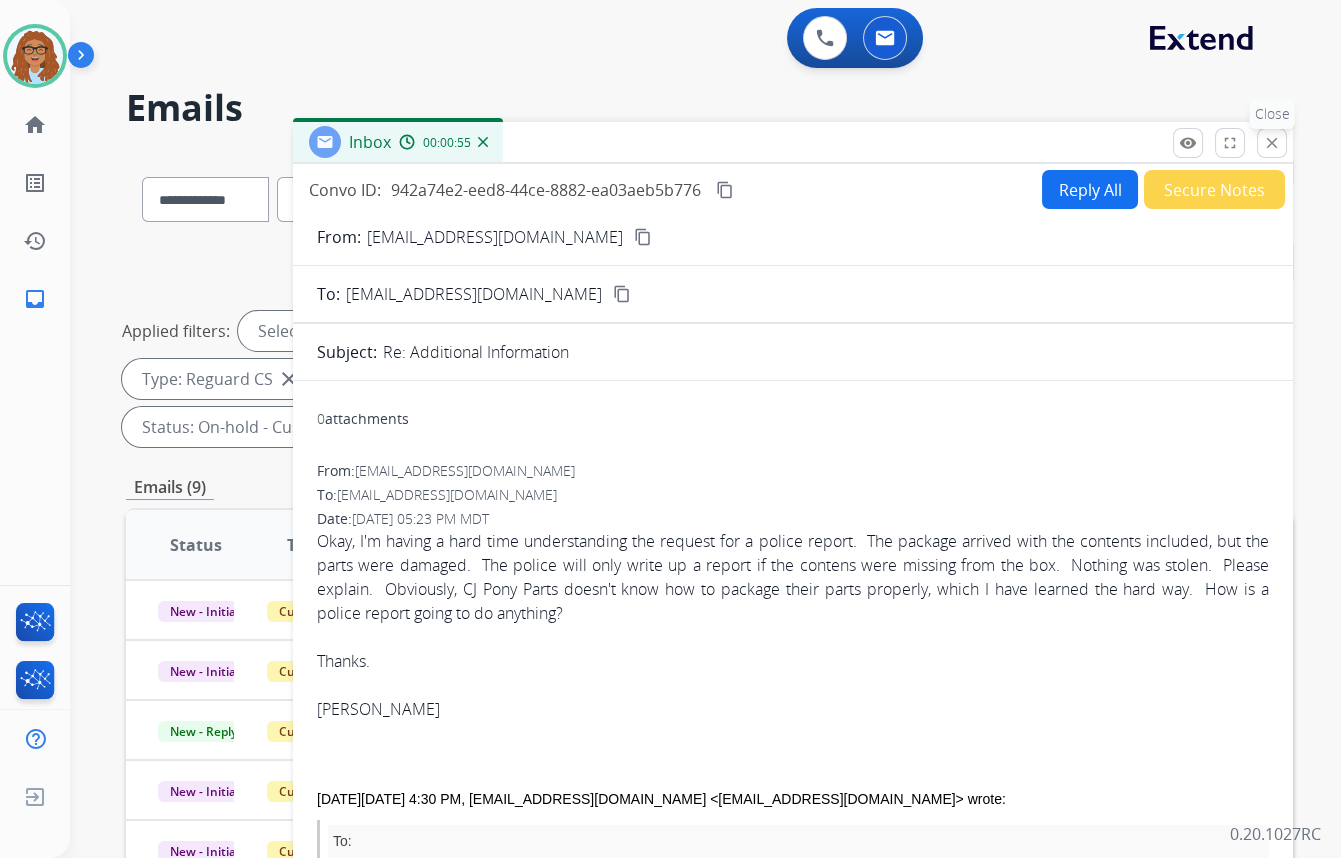 click on "close Close" at bounding box center [1272, 143] 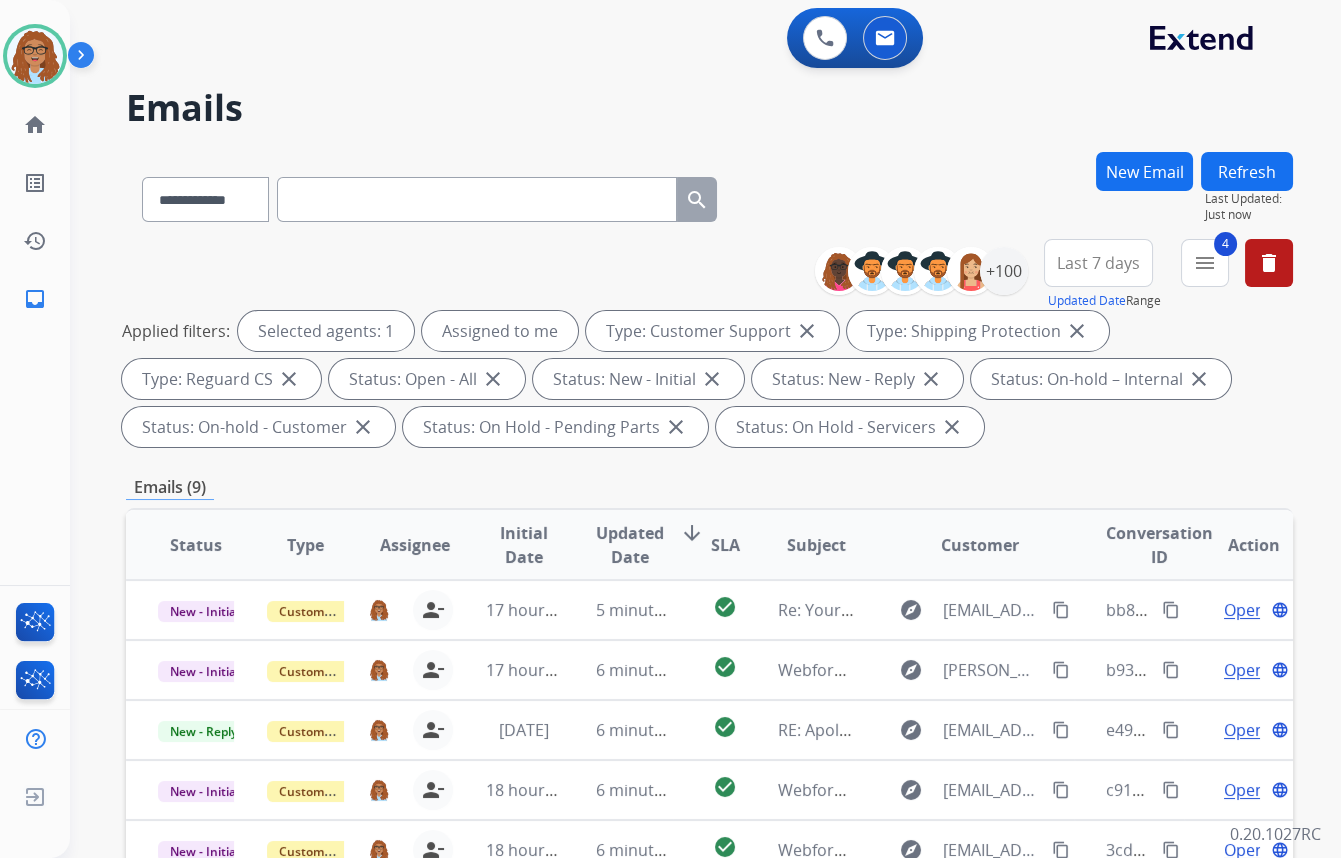 scroll, scrollTop: 423, scrollLeft: 0, axis: vertical 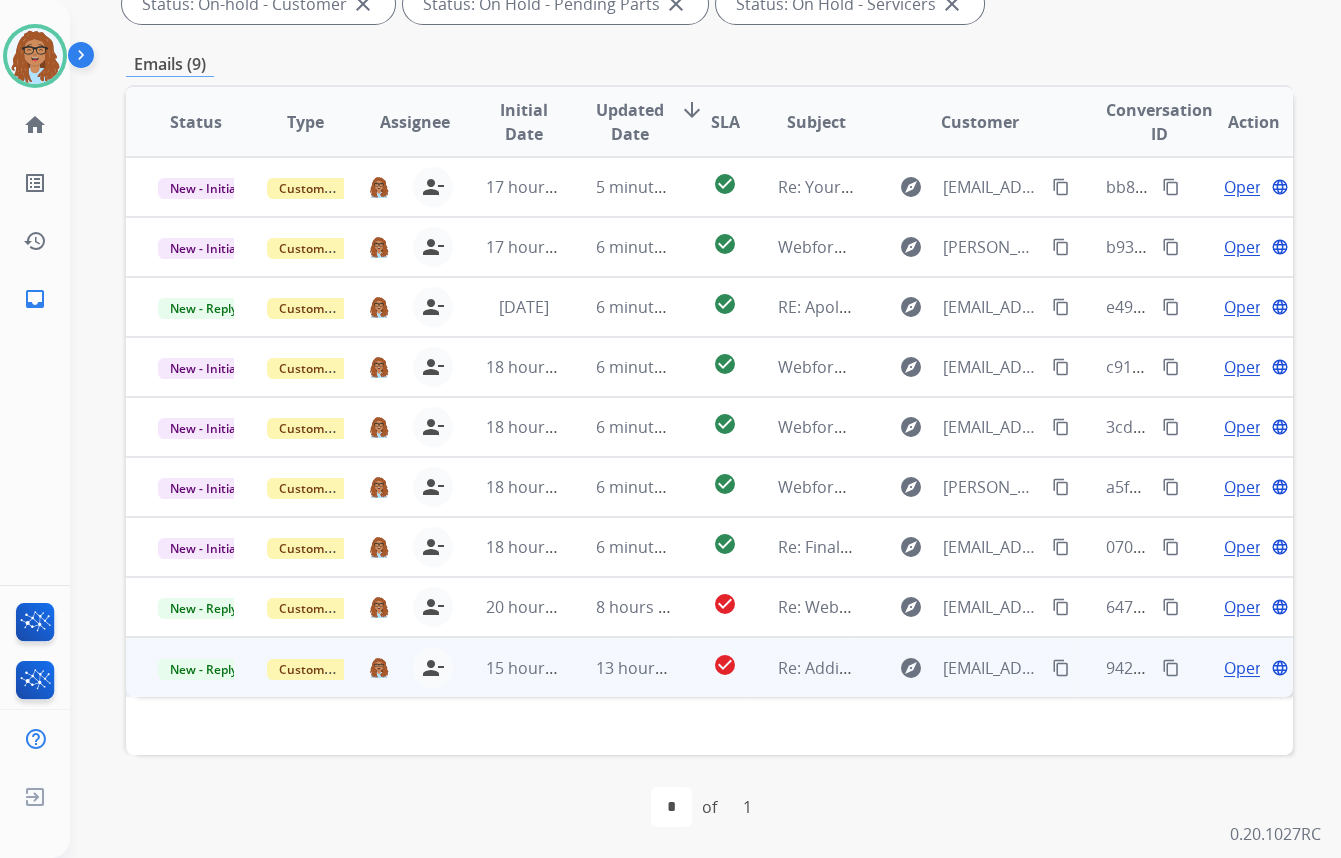 click on "Open" at bounding box center [1244, 668] 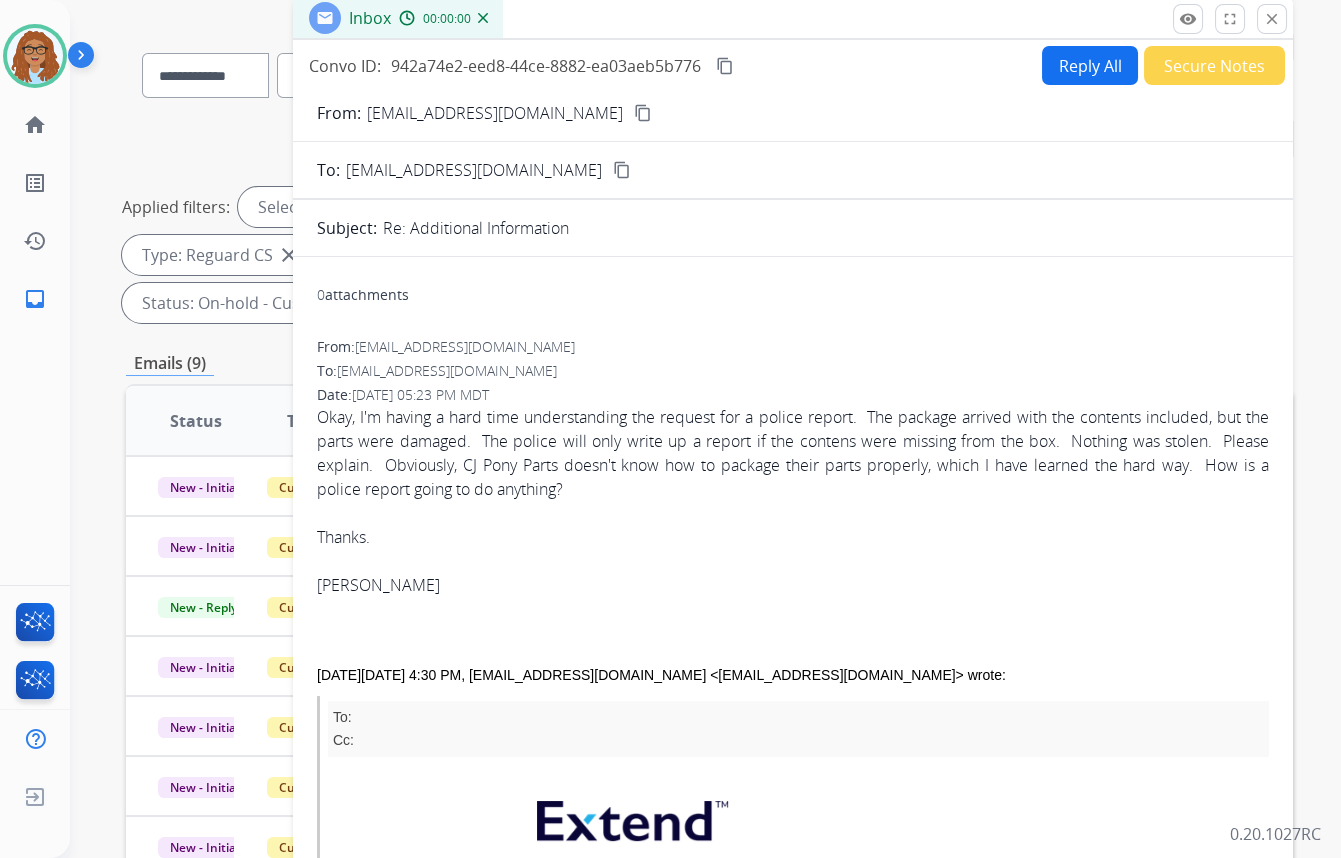 scroll, scrollTop: 60, scrollLeft: 0, axis: vertical 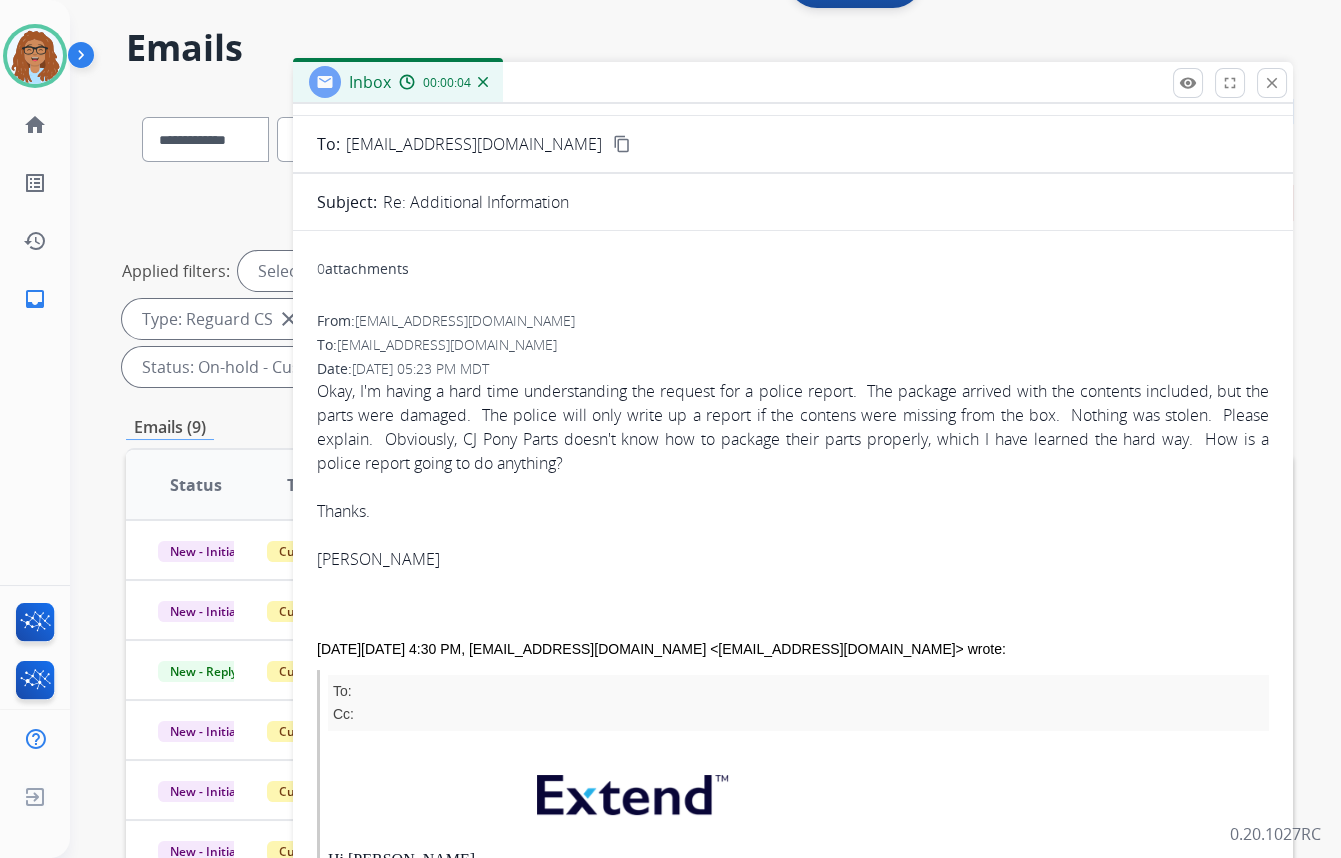 click on "Okay, I'm having a hard time understanding the request for a police report.  The package arrived with the contents included, but the parts were damaged.  The police will only write up a report if the contens were missing from the box.  Nothing was stolen.  Please explain.  Obviously, CJ Pony Parts doesn't know how to package their parts properly, which I have learned the hard way.  How is a police report going to do anything?
Thanks.
[PERSON_NAME]
[DATE][DATE] 4:30 PM, [EMAIL_ADDRESS][DOMAIN_NAME] <[EMAIL_ADDRESS][DOMAIN_NAME]> wrote: To:
Cc:  Hi [PERSON_NAME], Thank you for contacting Extend about your CJ Pony Parts CJ Classics Quarter Panel Skin Pair Fastback [DATE]-[DATE] After reviewing your claim, we need some additional information to proceed. Please provide a police report to continue the submission for your claim. You can file at with your local police department or online at their website if applicable. Failure to provided the requested information will result in your claim being denied. You can go to" at bounding box center (793, 941) 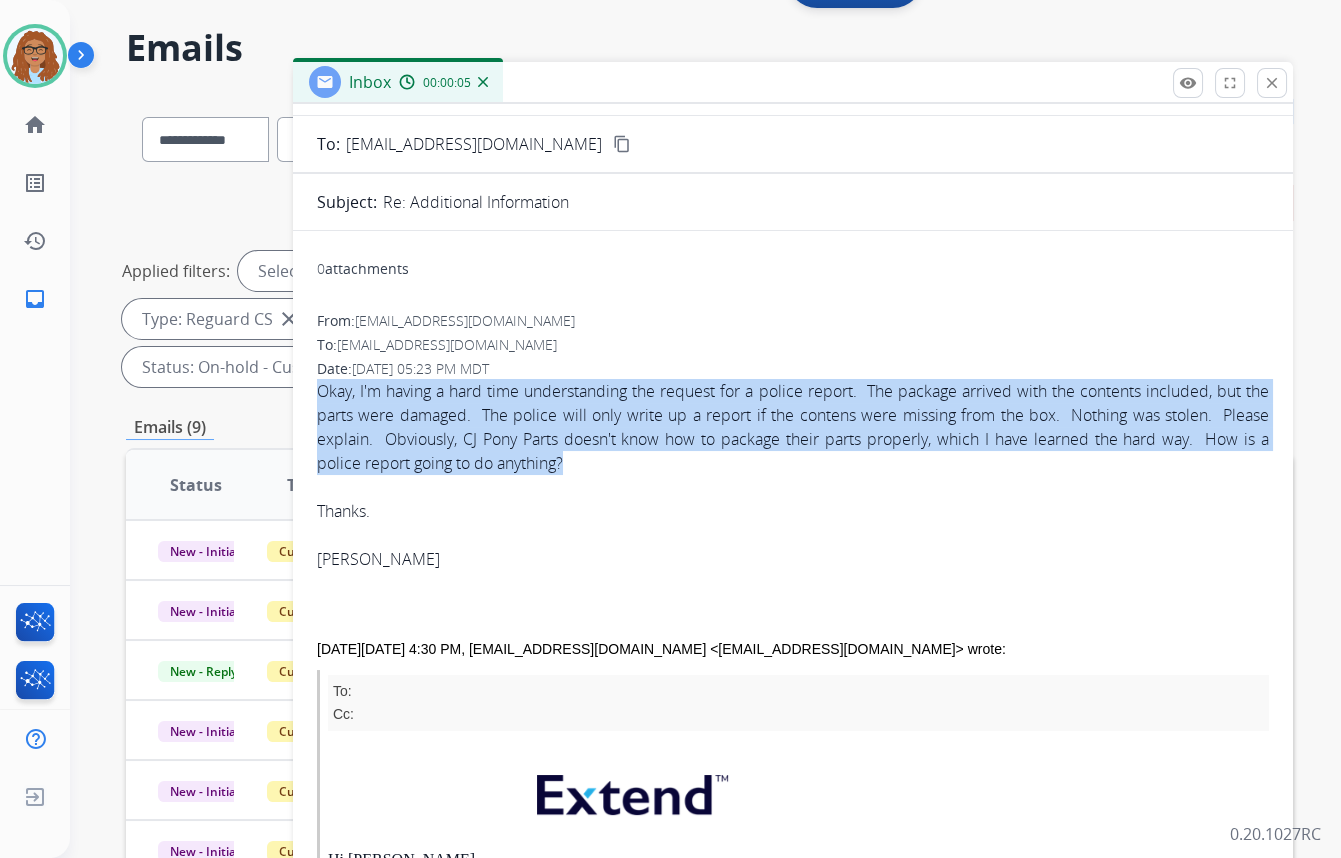 drag, startPoint x: 630, startPoint y: 458, endPoint x: 307, endPoint y: 387, distance: 330.71136 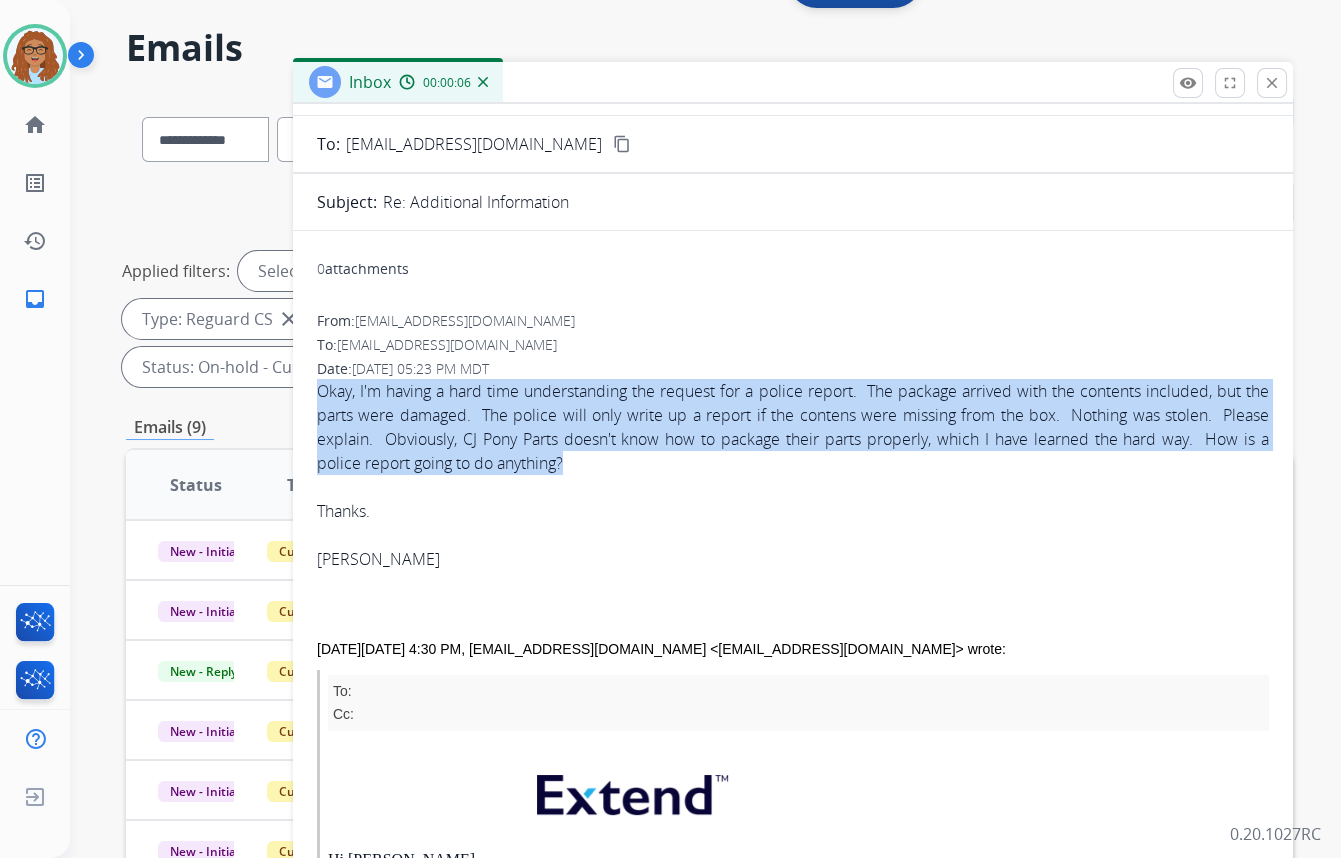 copy on "Okay, I'm having a hard time understanding the request for a police report.  The package arrived with the contents included, but the parts were damaged.  The police will only write up a report if the contens were missing from the box.  Nothing was stolen.  Please explain.  Obviously, CJ Pony Parts doesn't know how to package their parts properly, which I have learned the hard way.  How is a police report going to do anything?" 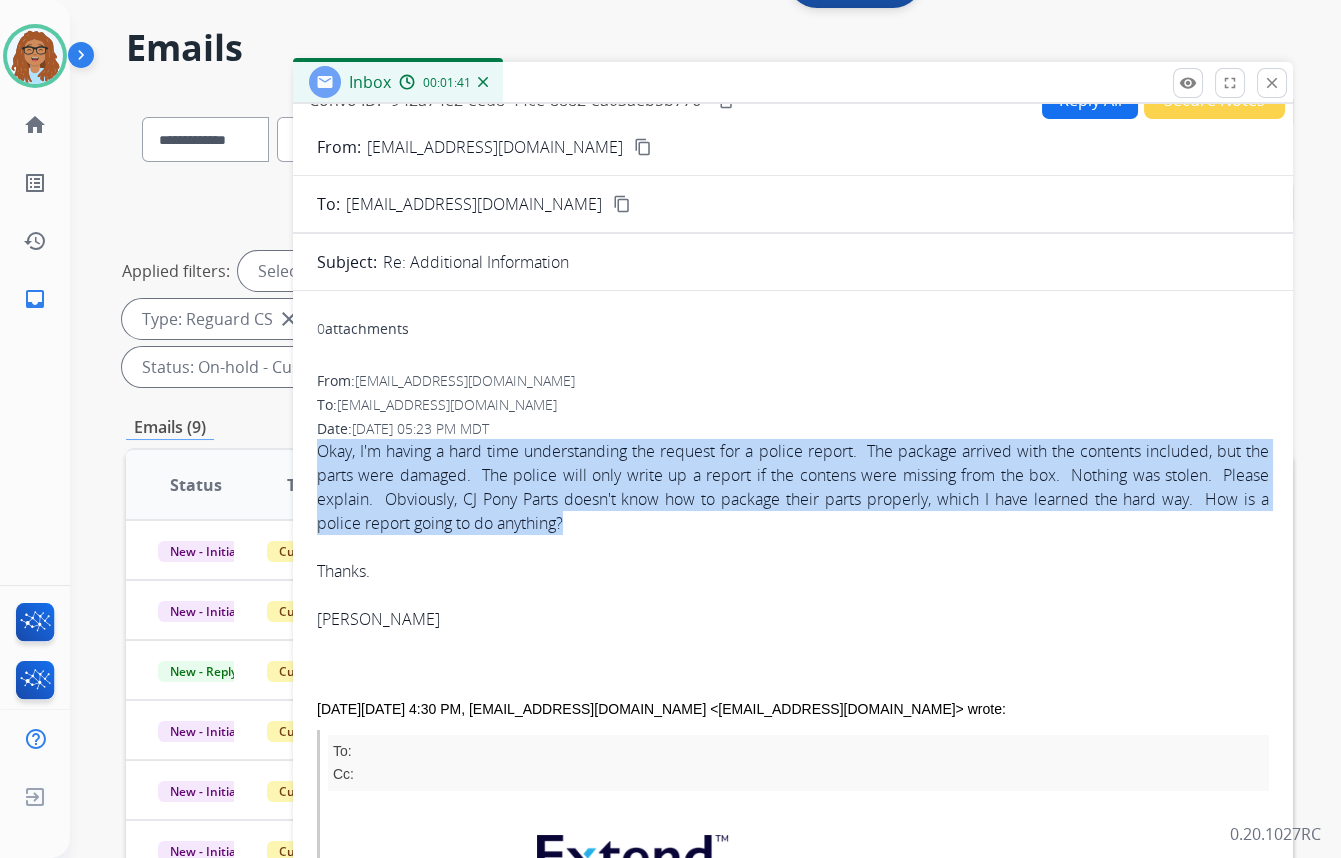 scroll, scrollTop: 0, scrollLeft: 0, axis: both 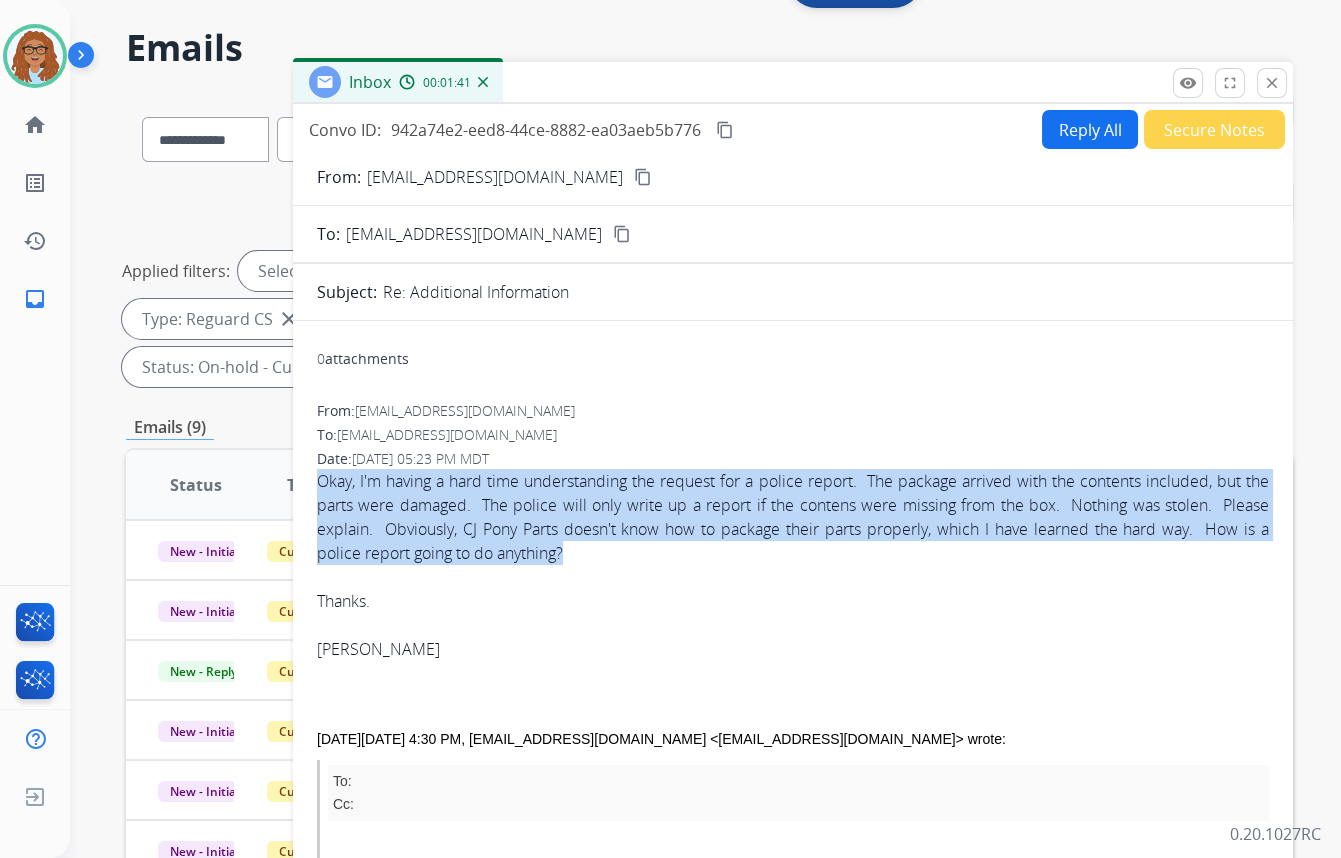 click on "Reply All" at bounding box center [1090, 129] 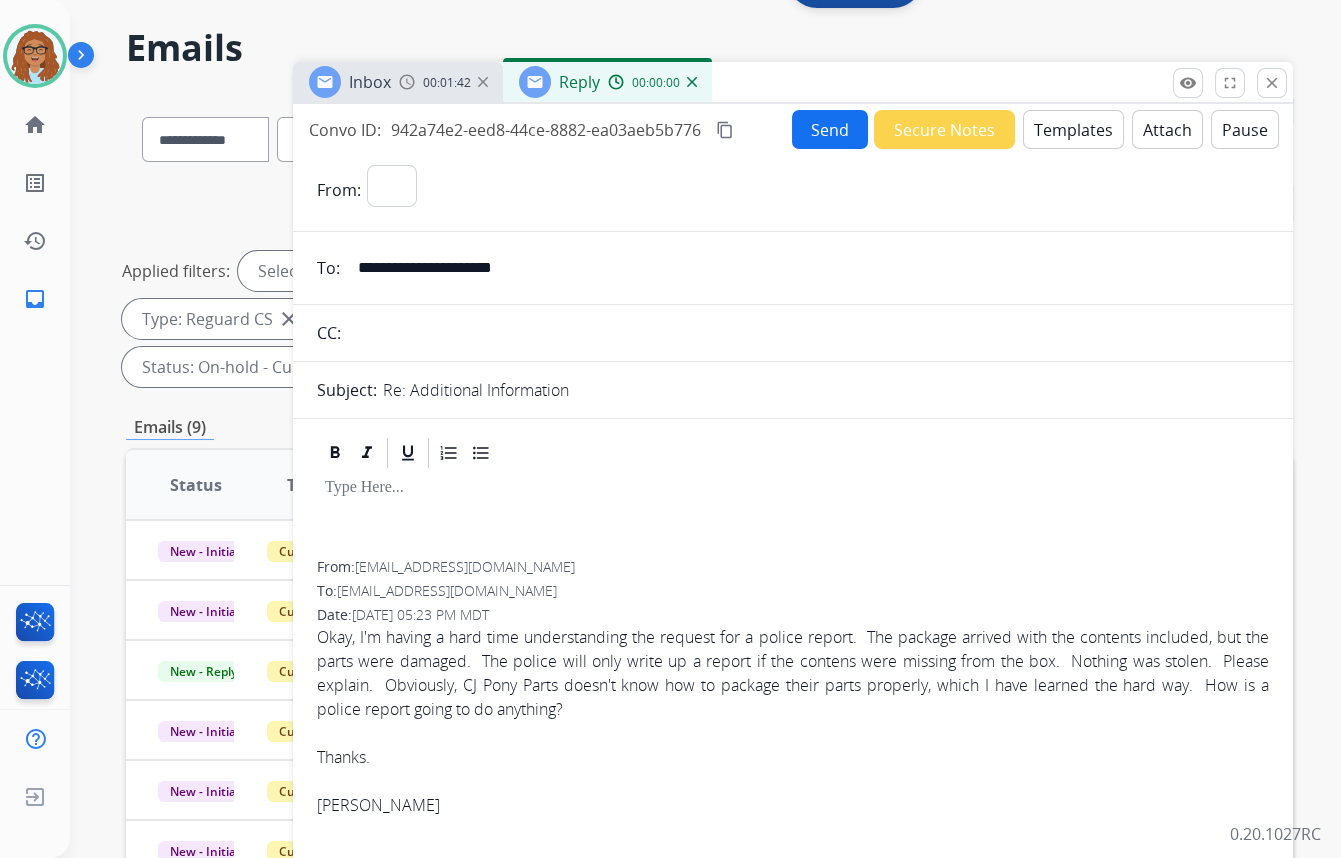 select on "**********" 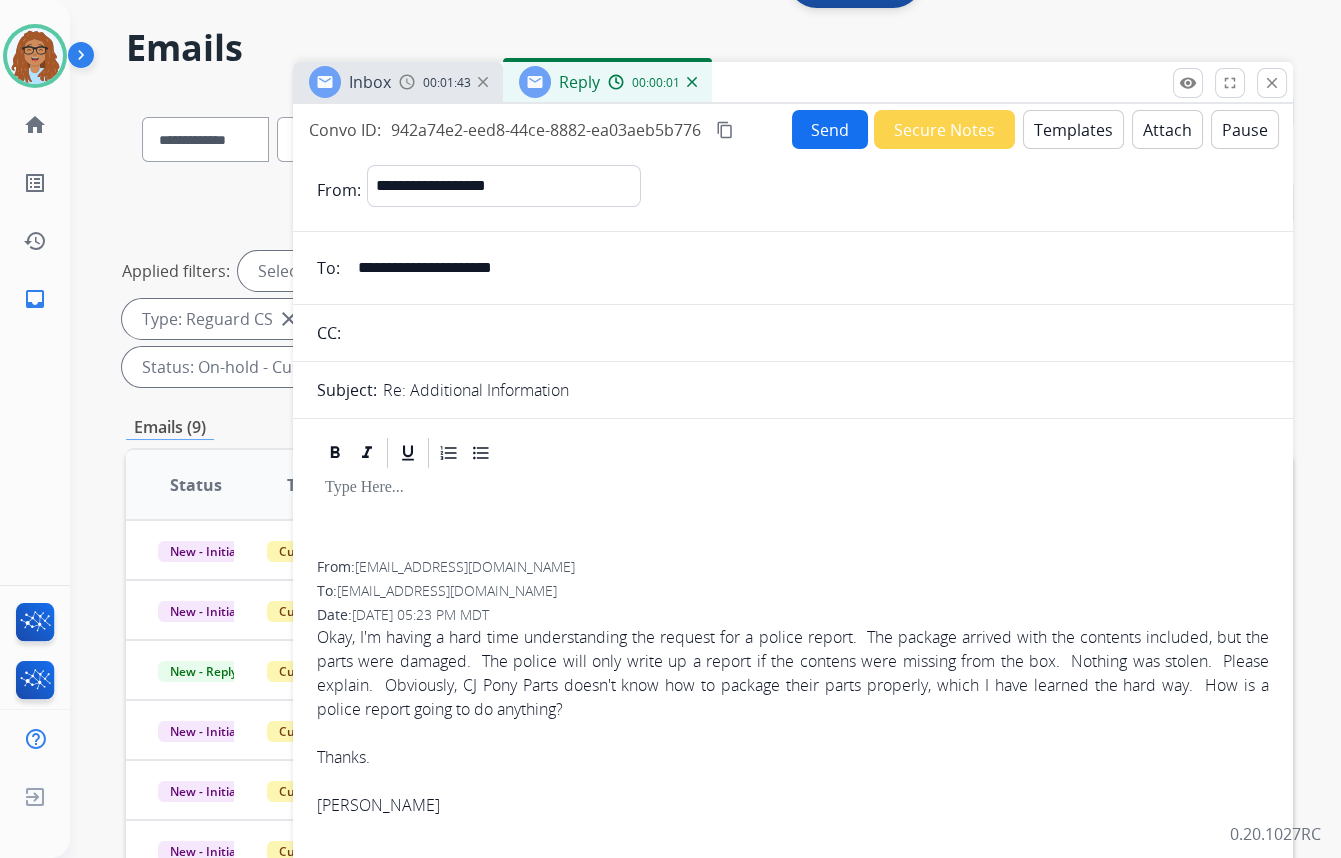 click on "Templates" at bounding box center [1073, 129] 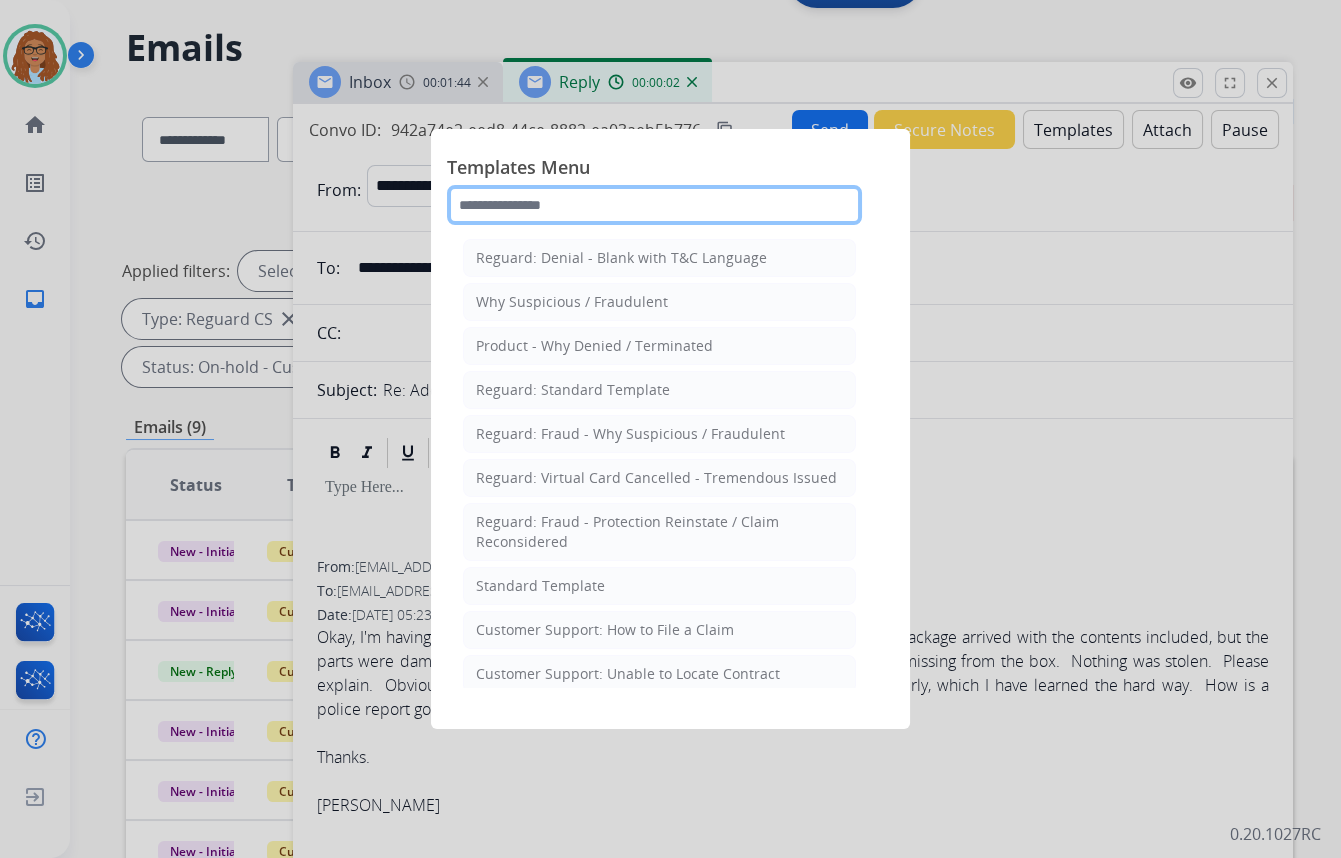 click 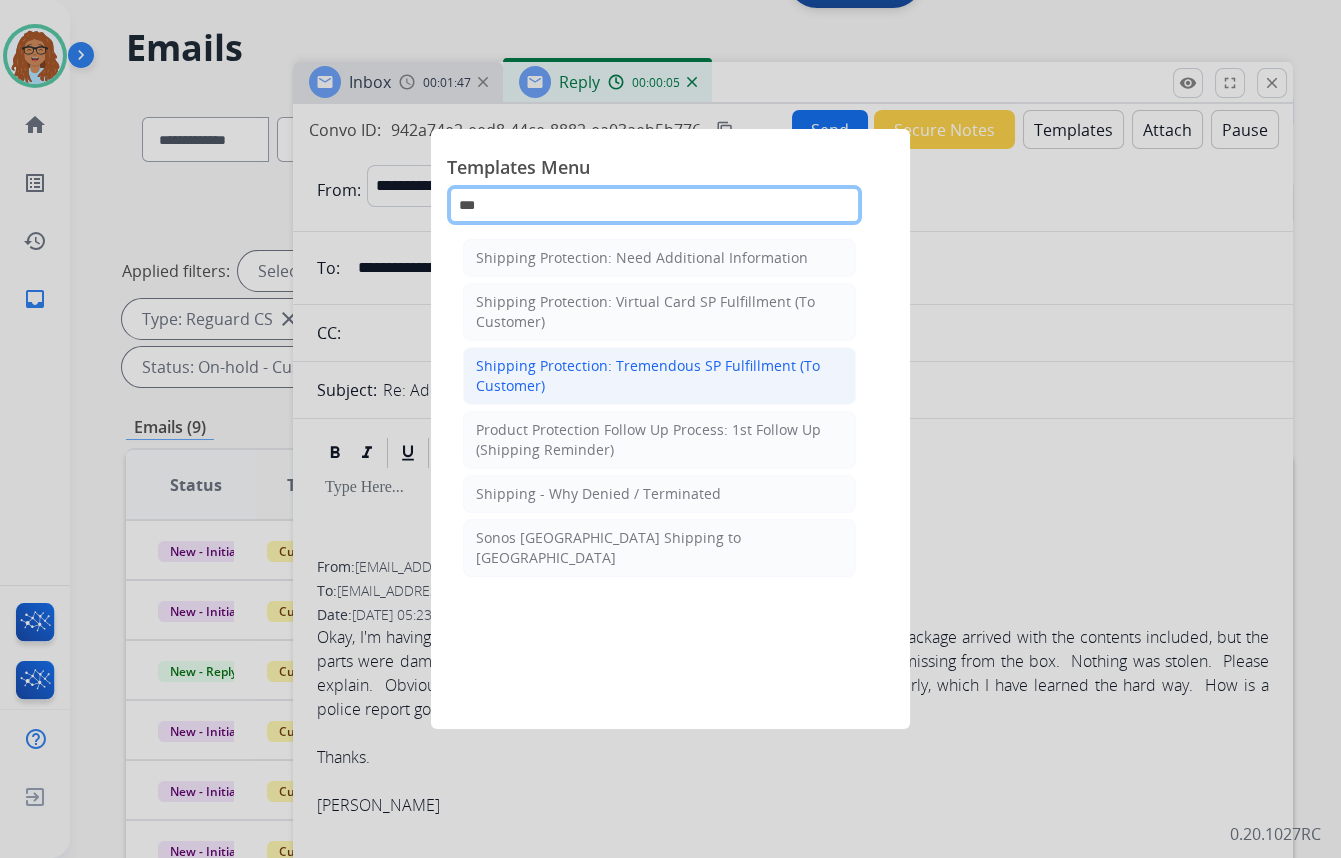 type on "***" 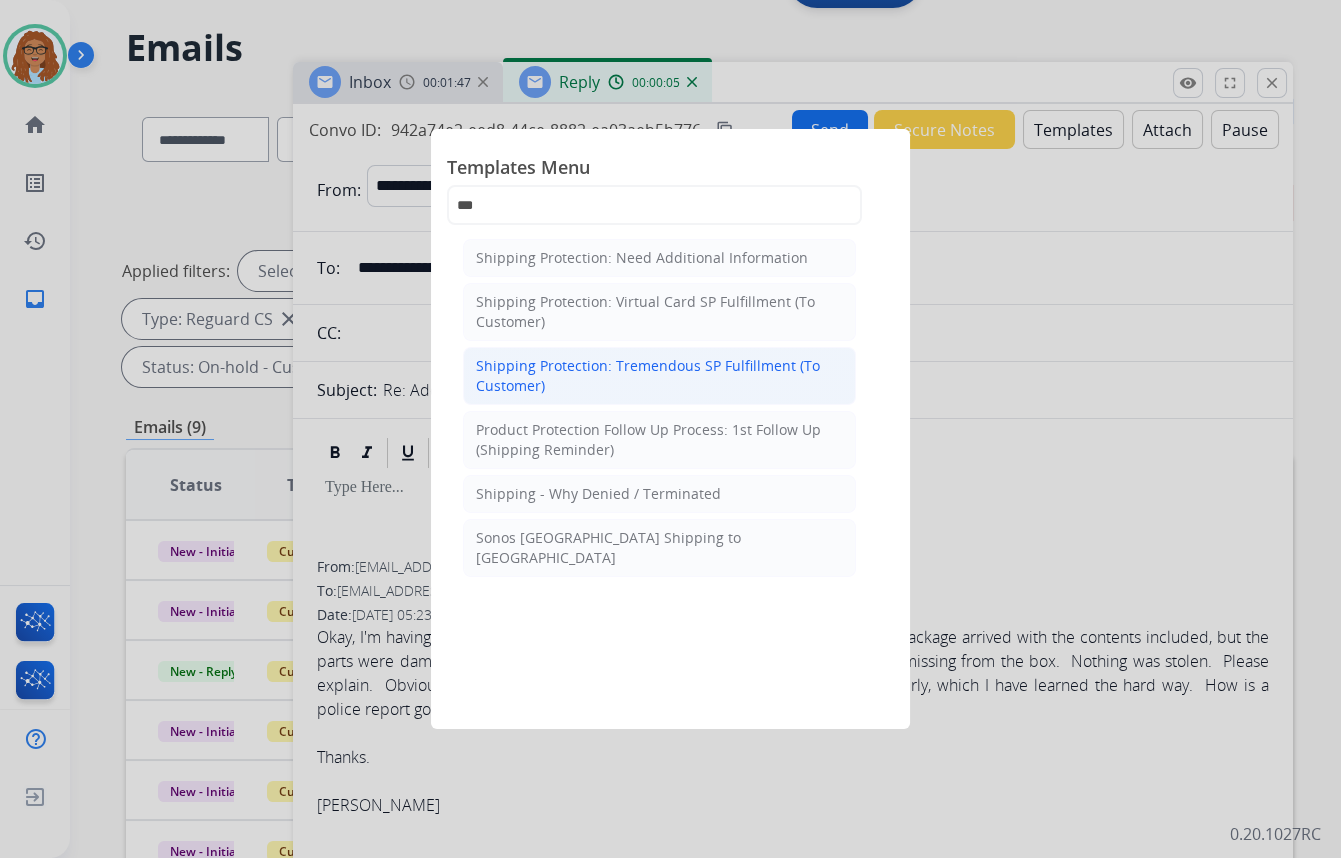 click on "Shipping Protection: Tremendous SP Fulfillment (To Customer)" 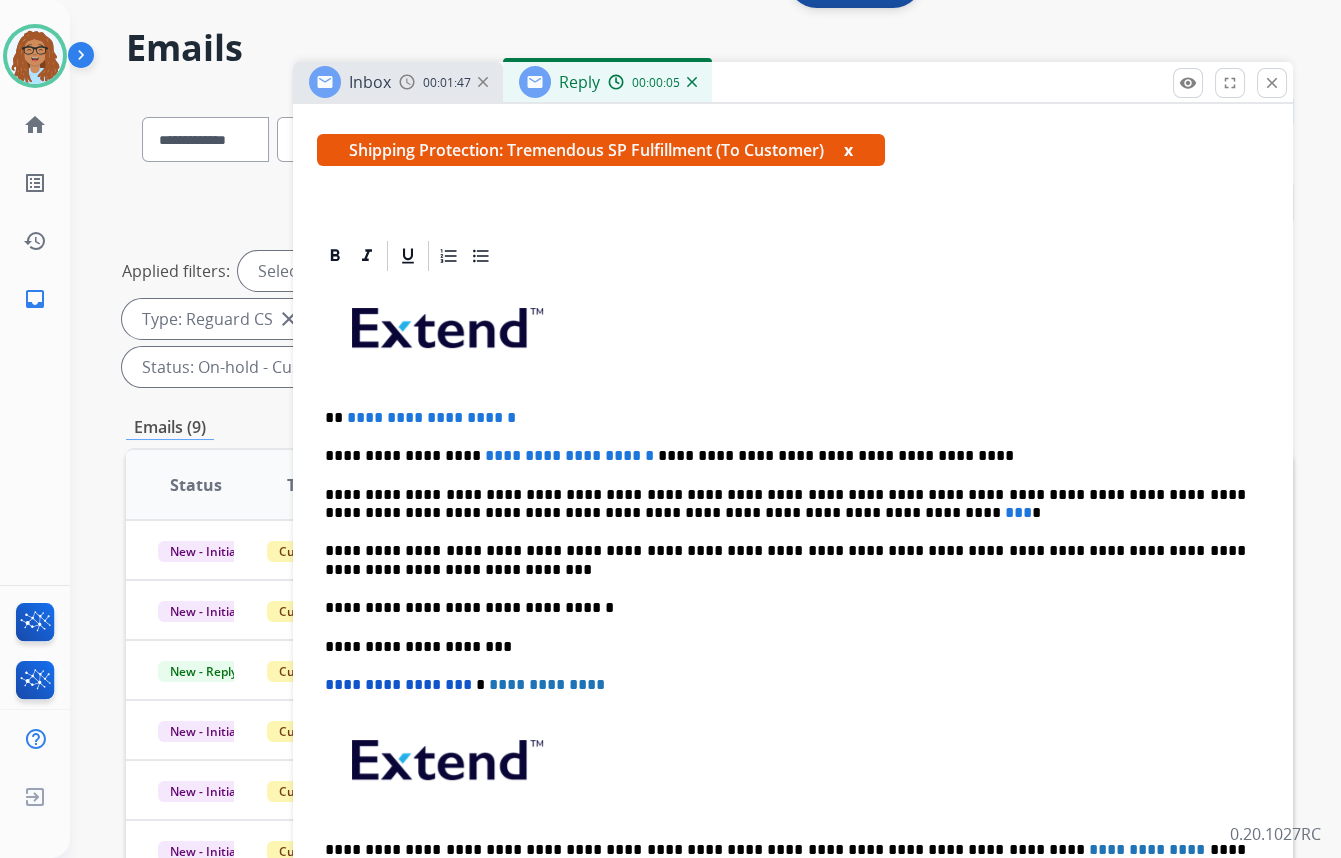 scroll, scrollTop: 363, scrollLeft: 0, axis: vertical 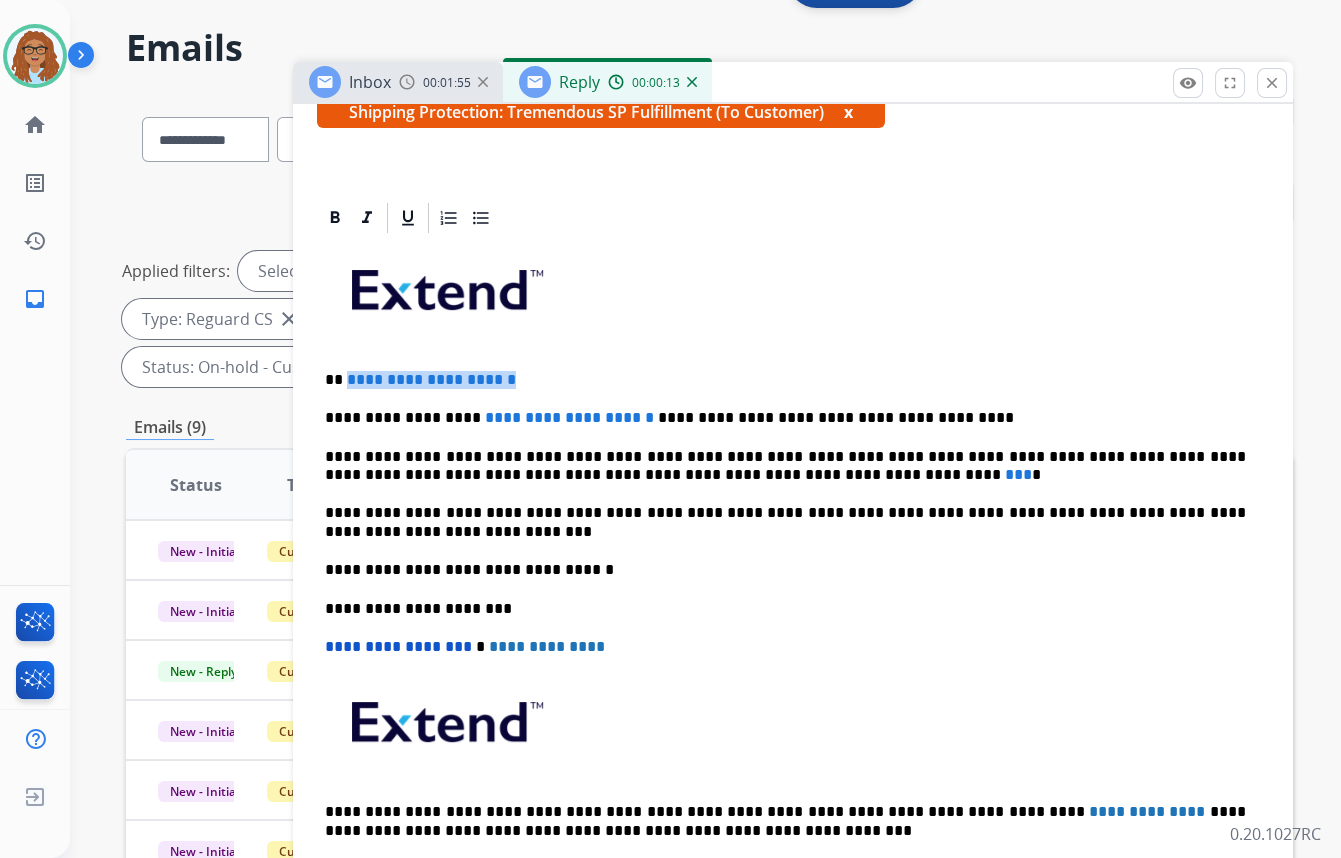 drag, startPoint x: 541, startPoint y: 379, endPoint x: 347, endPoint y: 374, distance: 194.06442 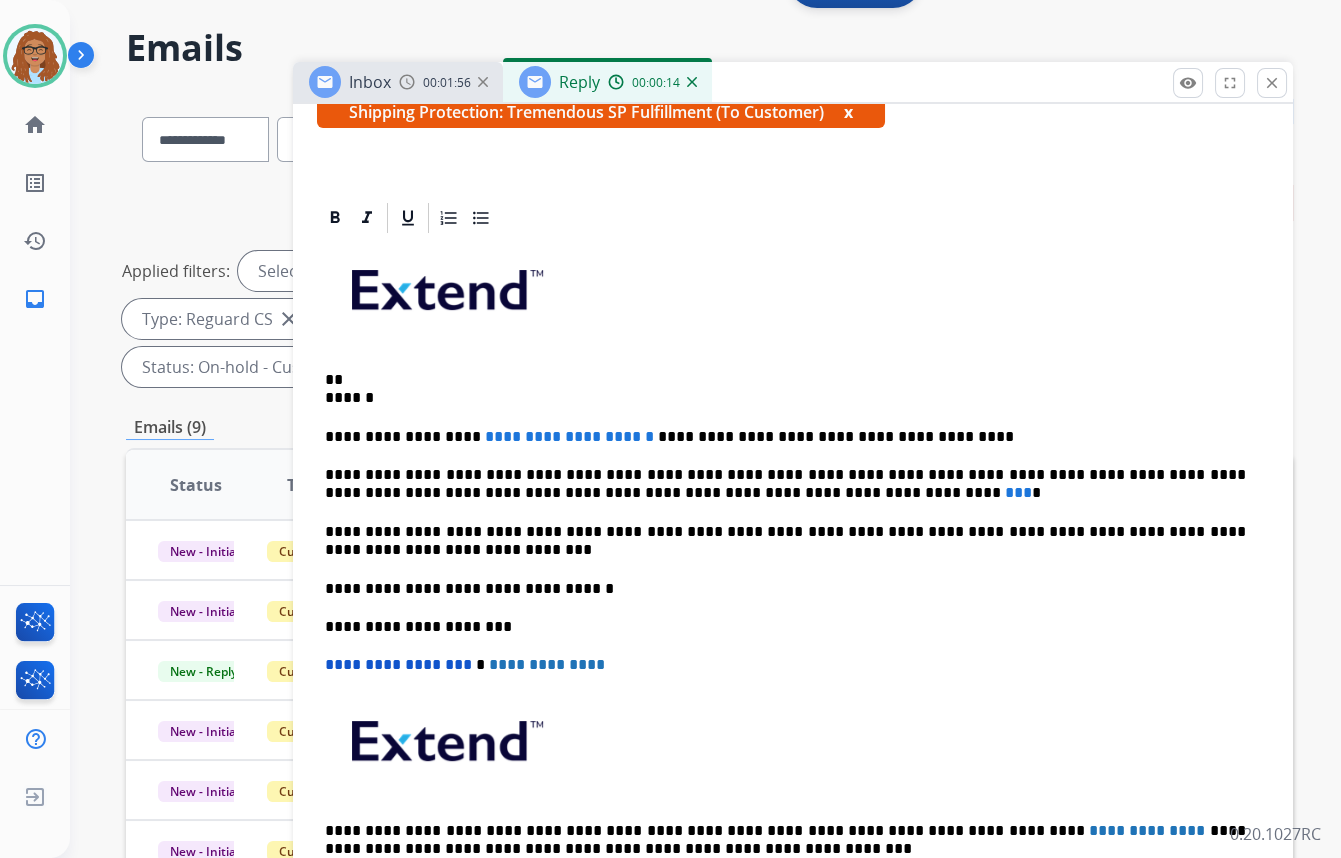 click on "** ******" at bounding box center (785, 389) 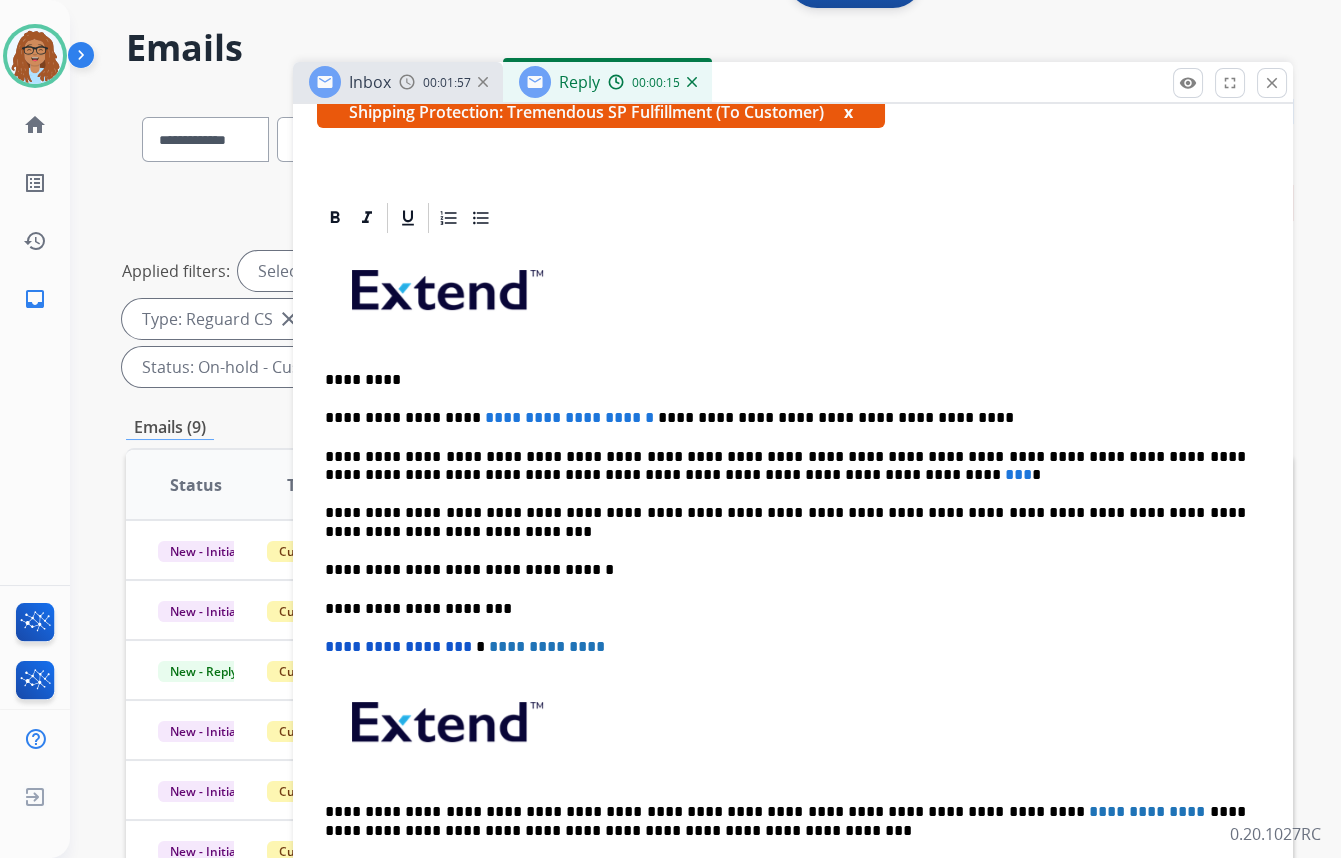 click on "*********" at bounding box center [785, 380] 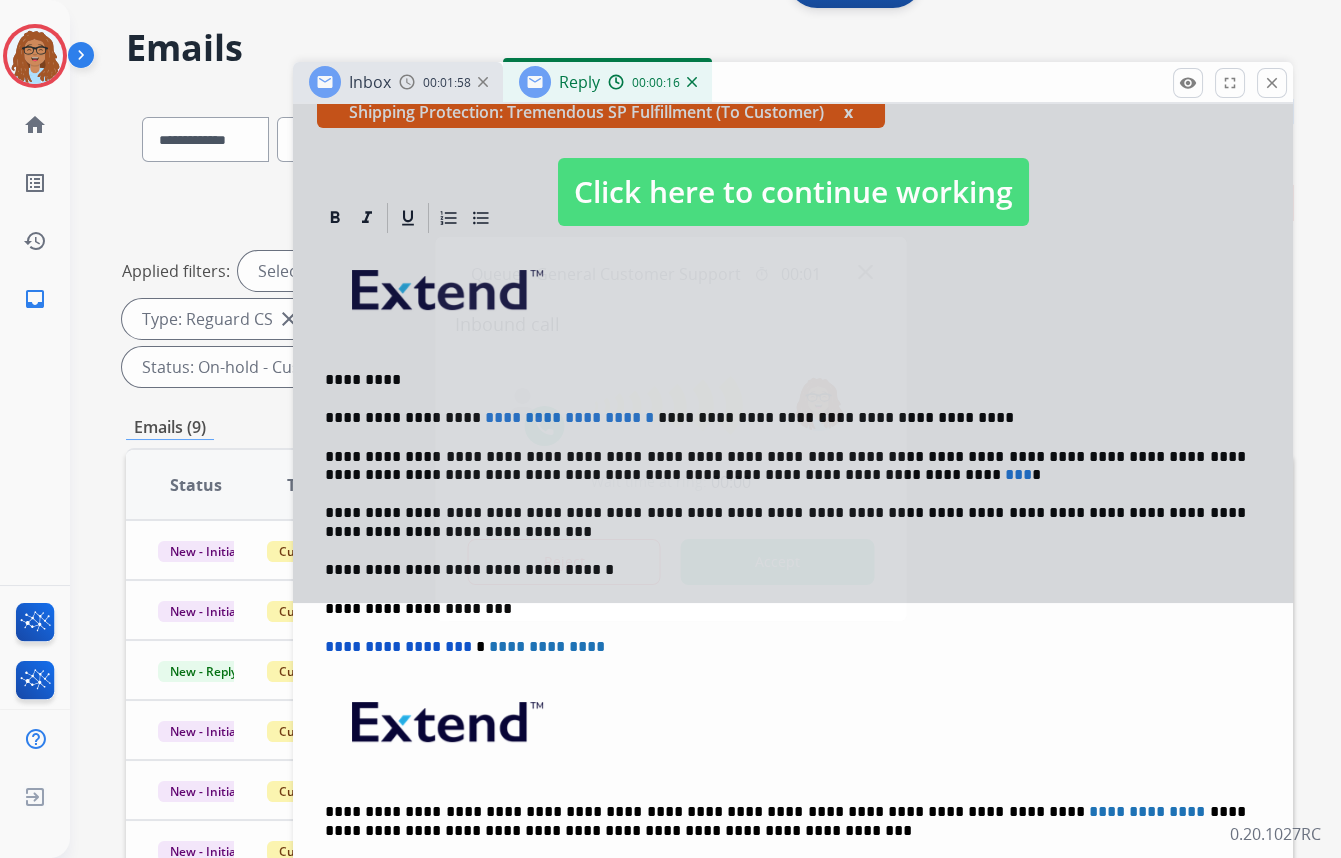 type 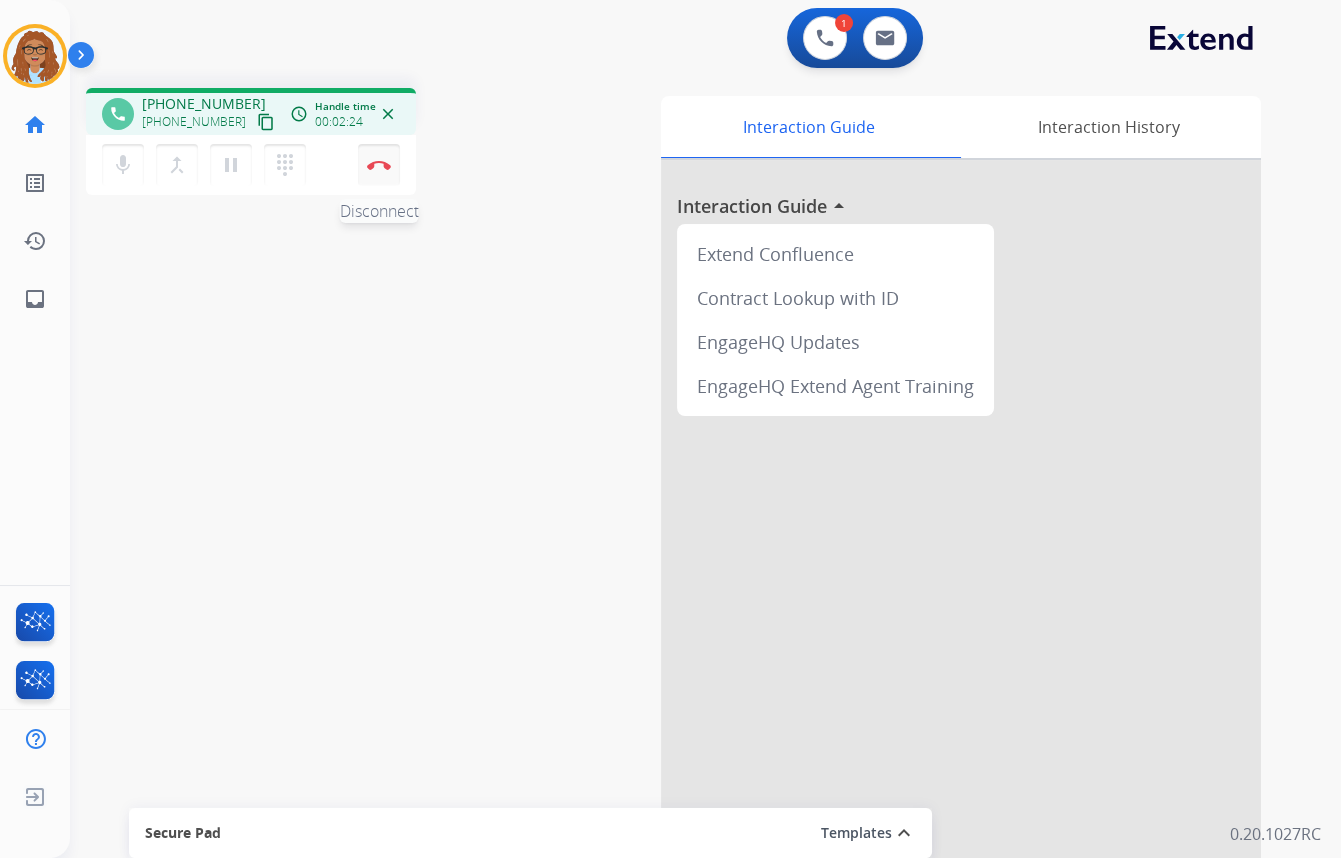 click at bounding box center [379, 165] 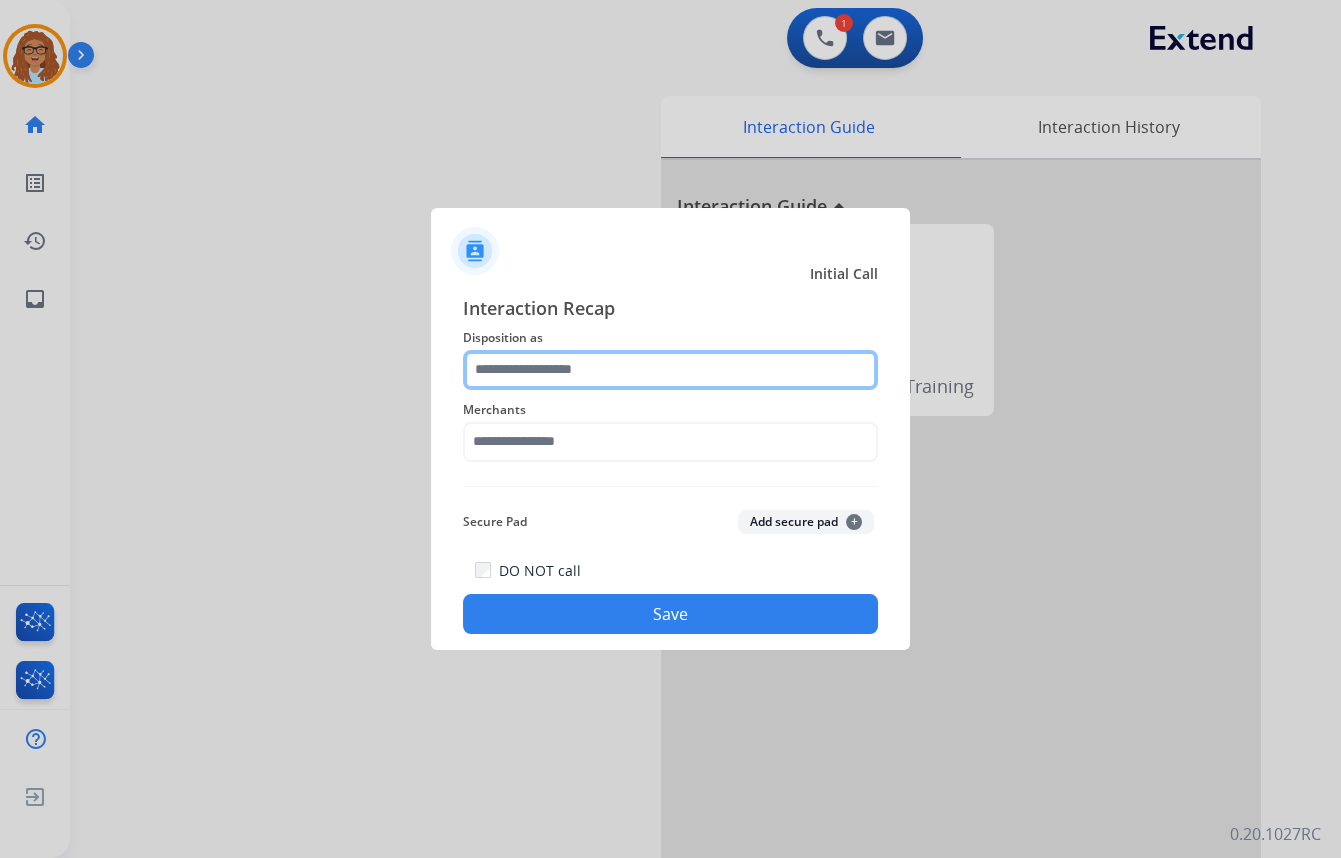click 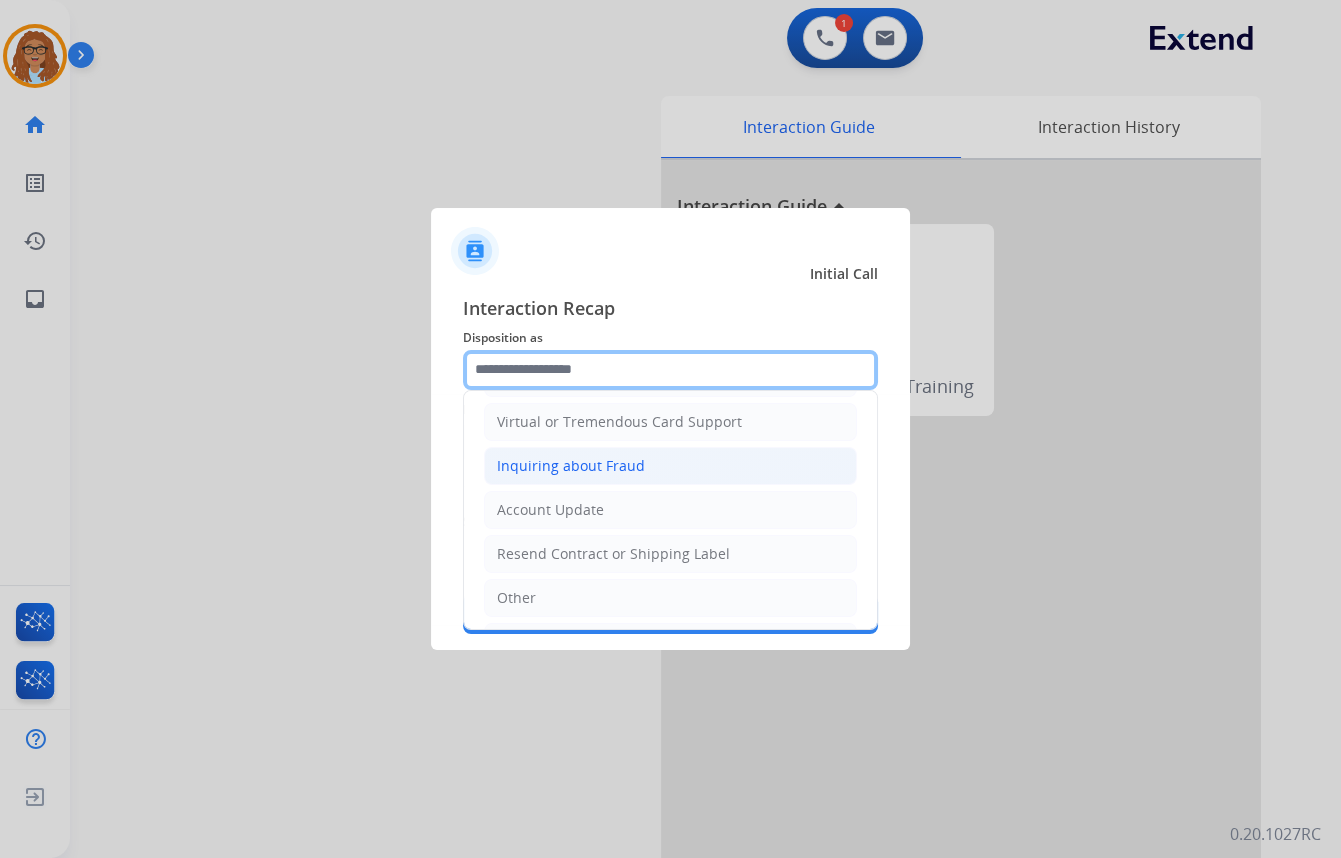 scroll, scrollTop: 272, scrollLeft: 0, axis: vertical 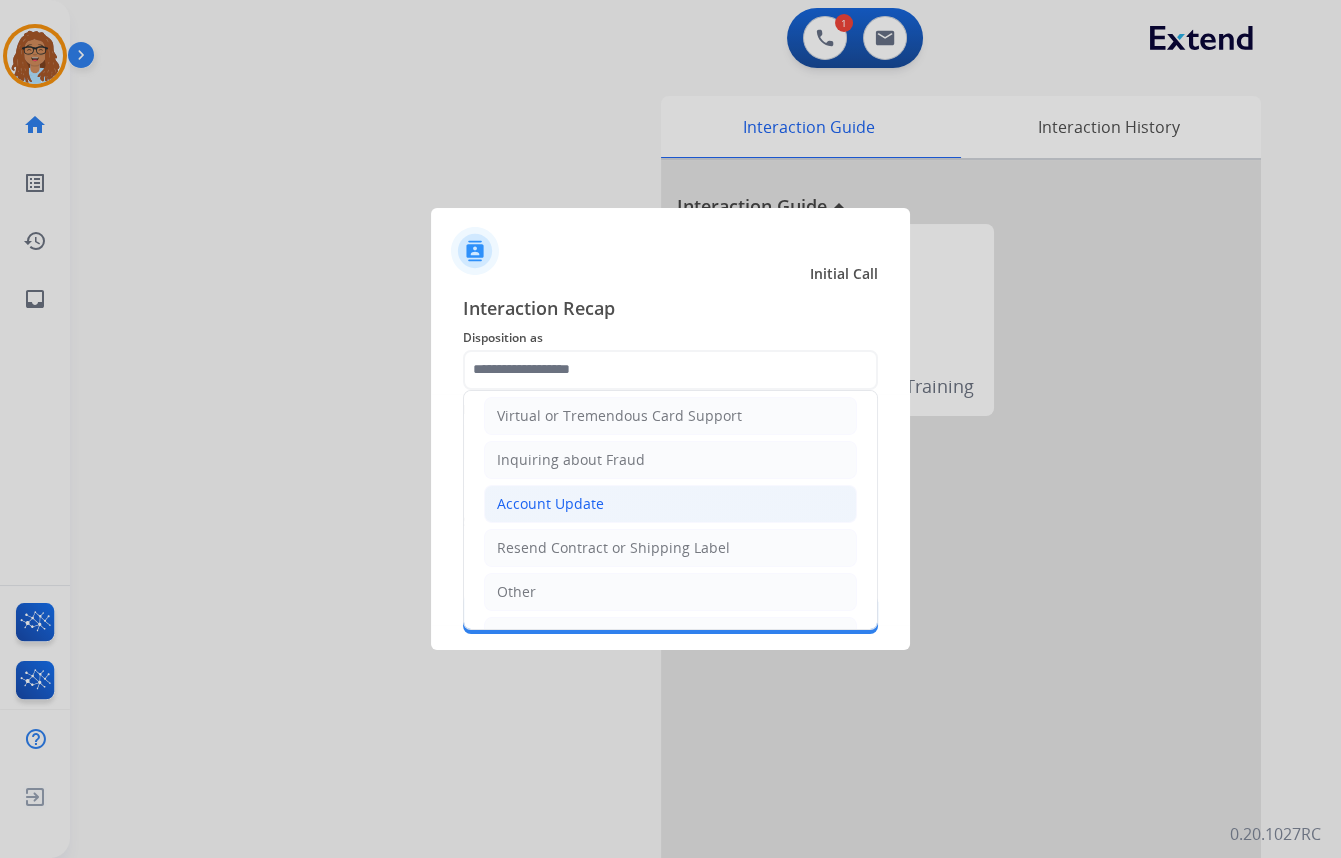 click on "Account Update" 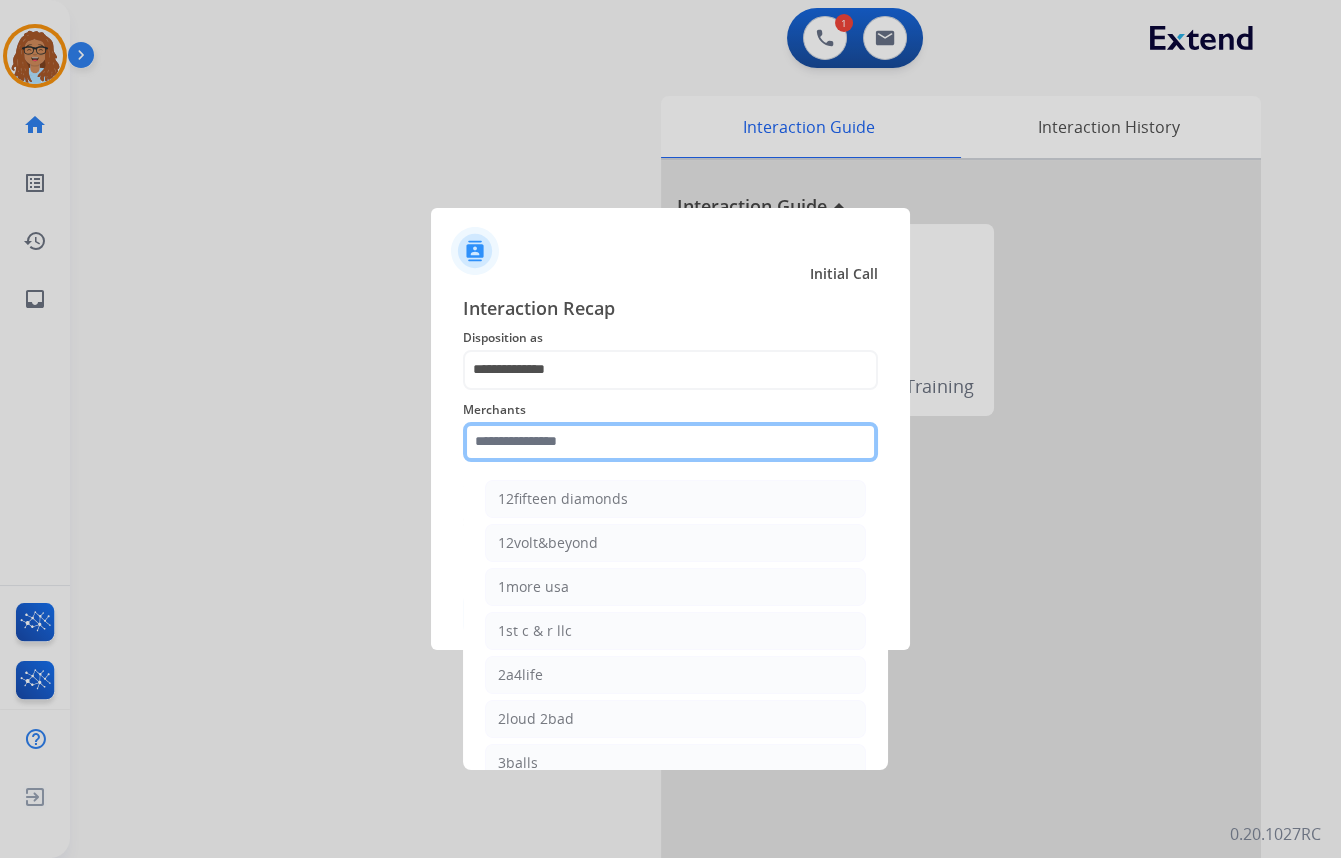 click 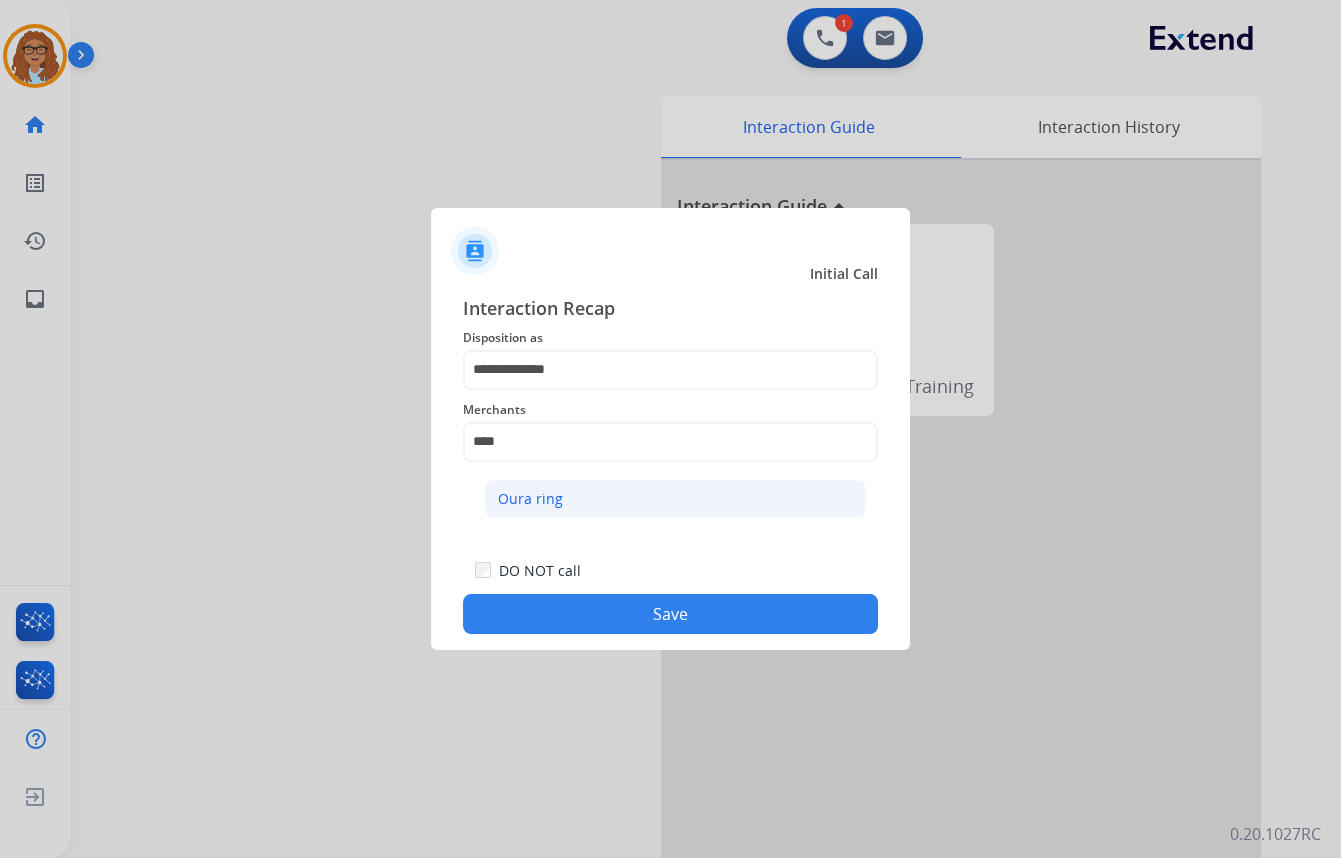 click on "Oura ring" 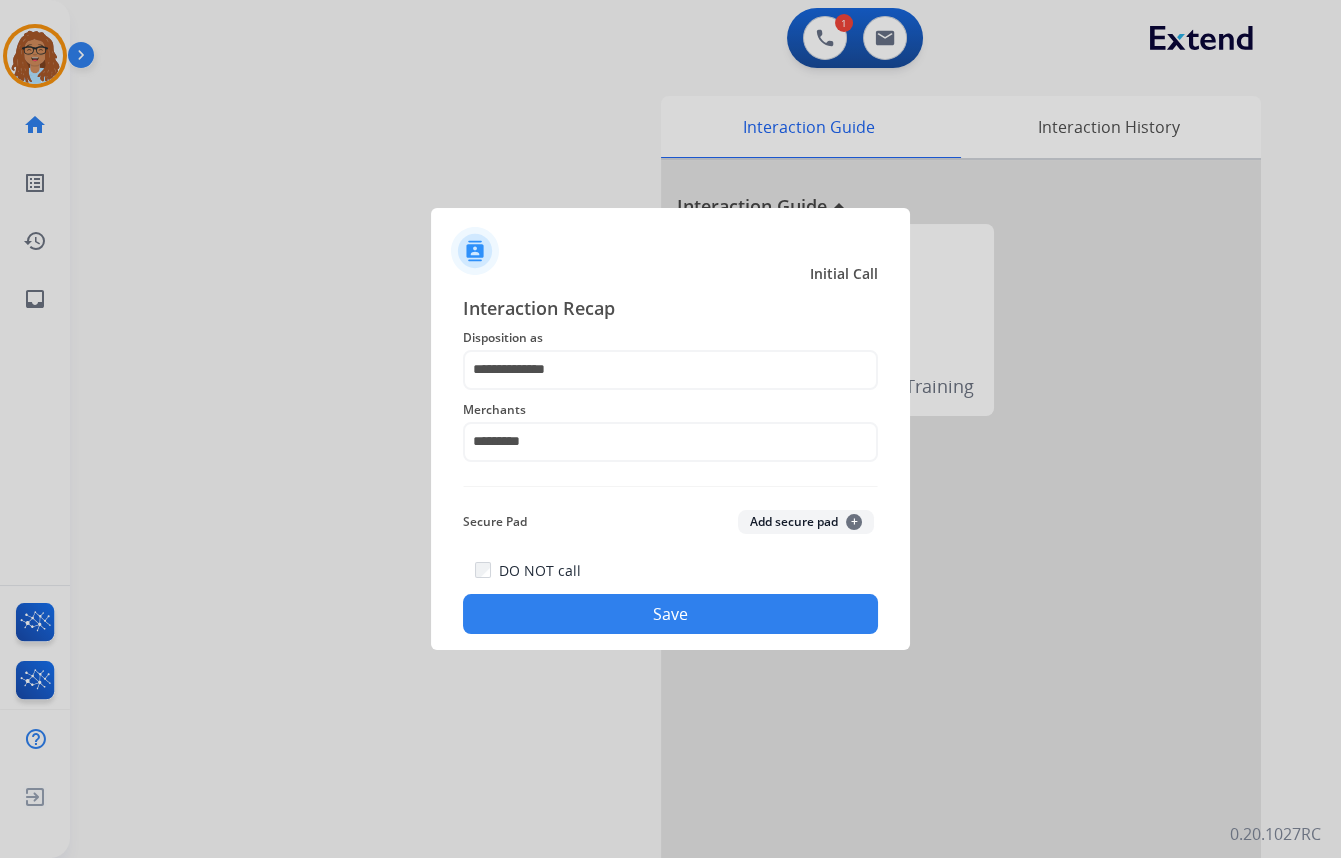 click on "Save" 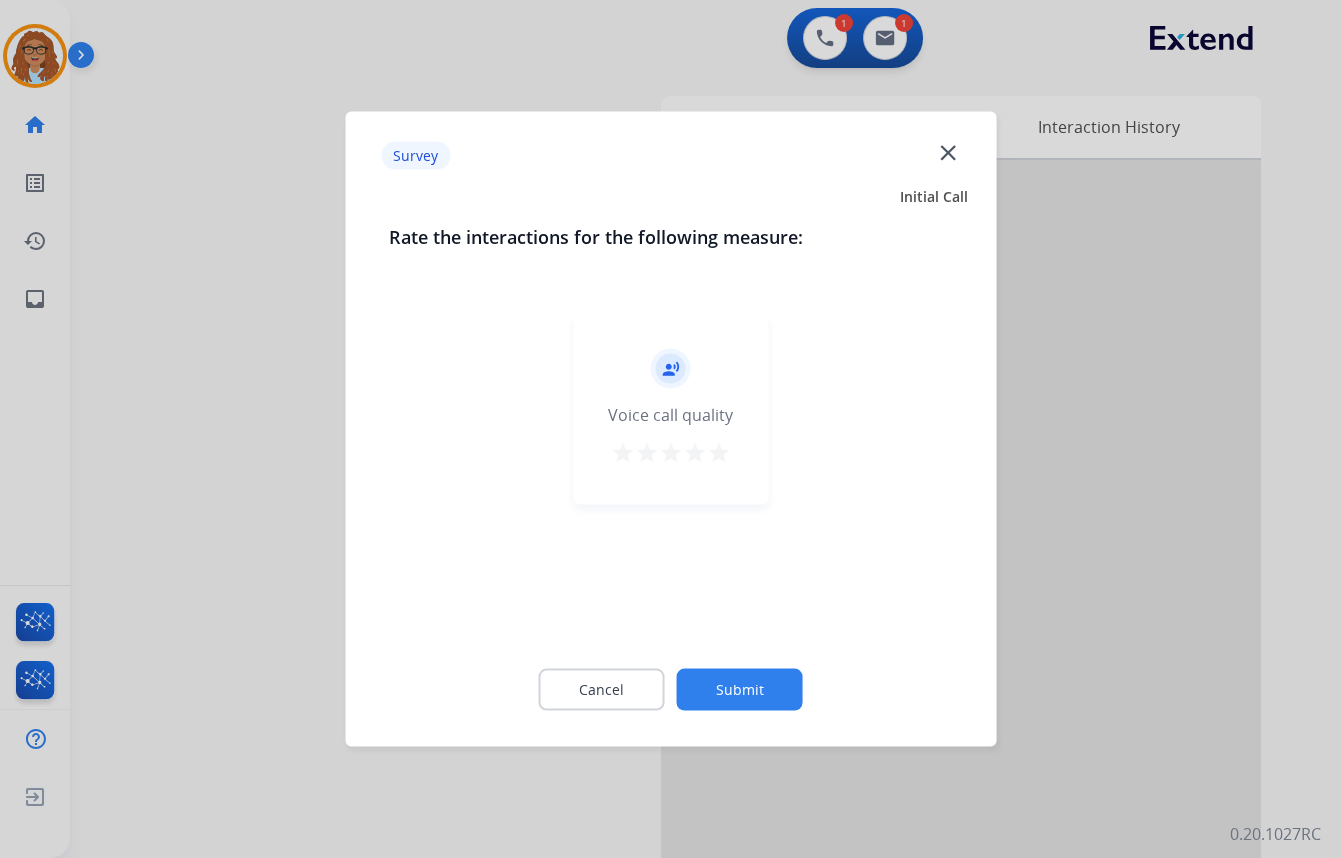 click on "close" 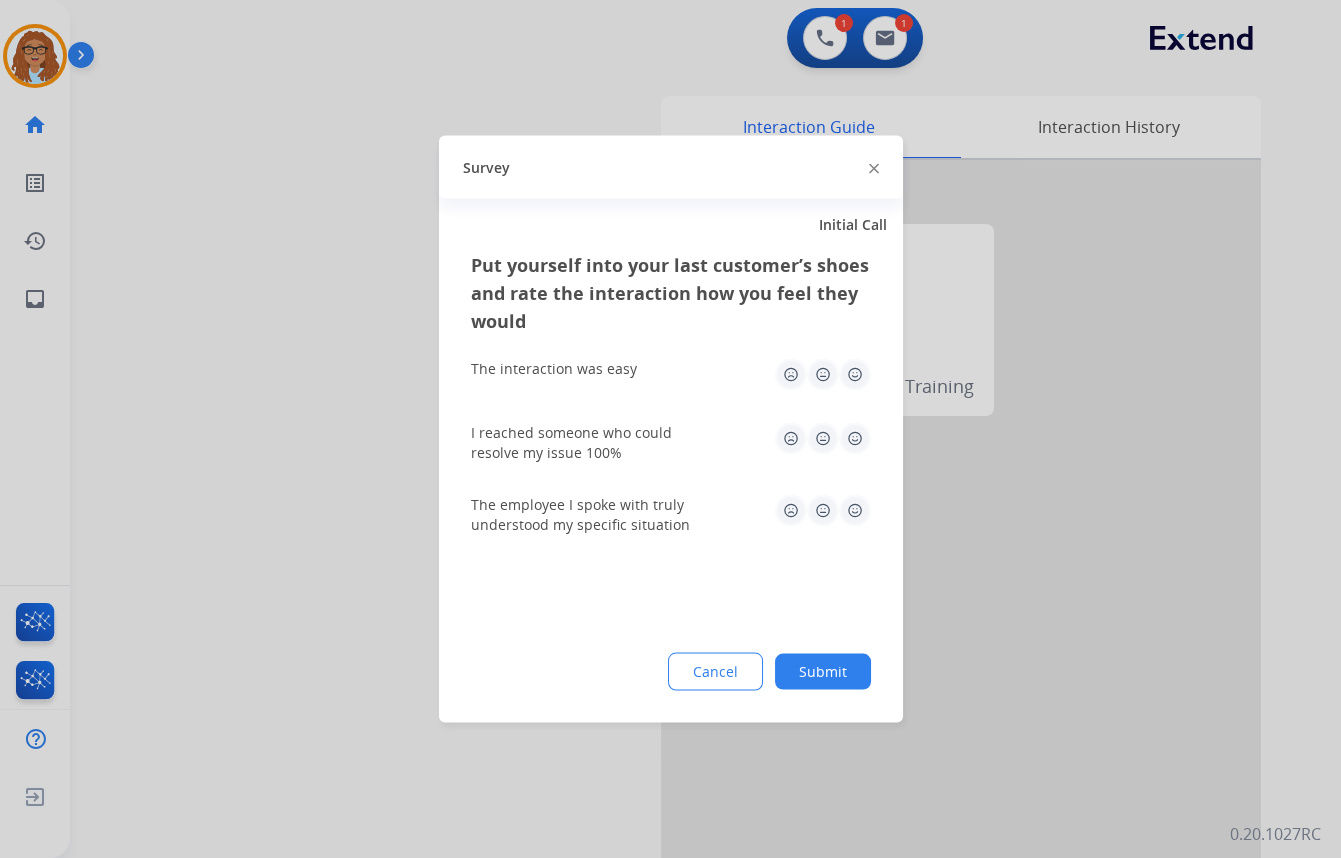 click 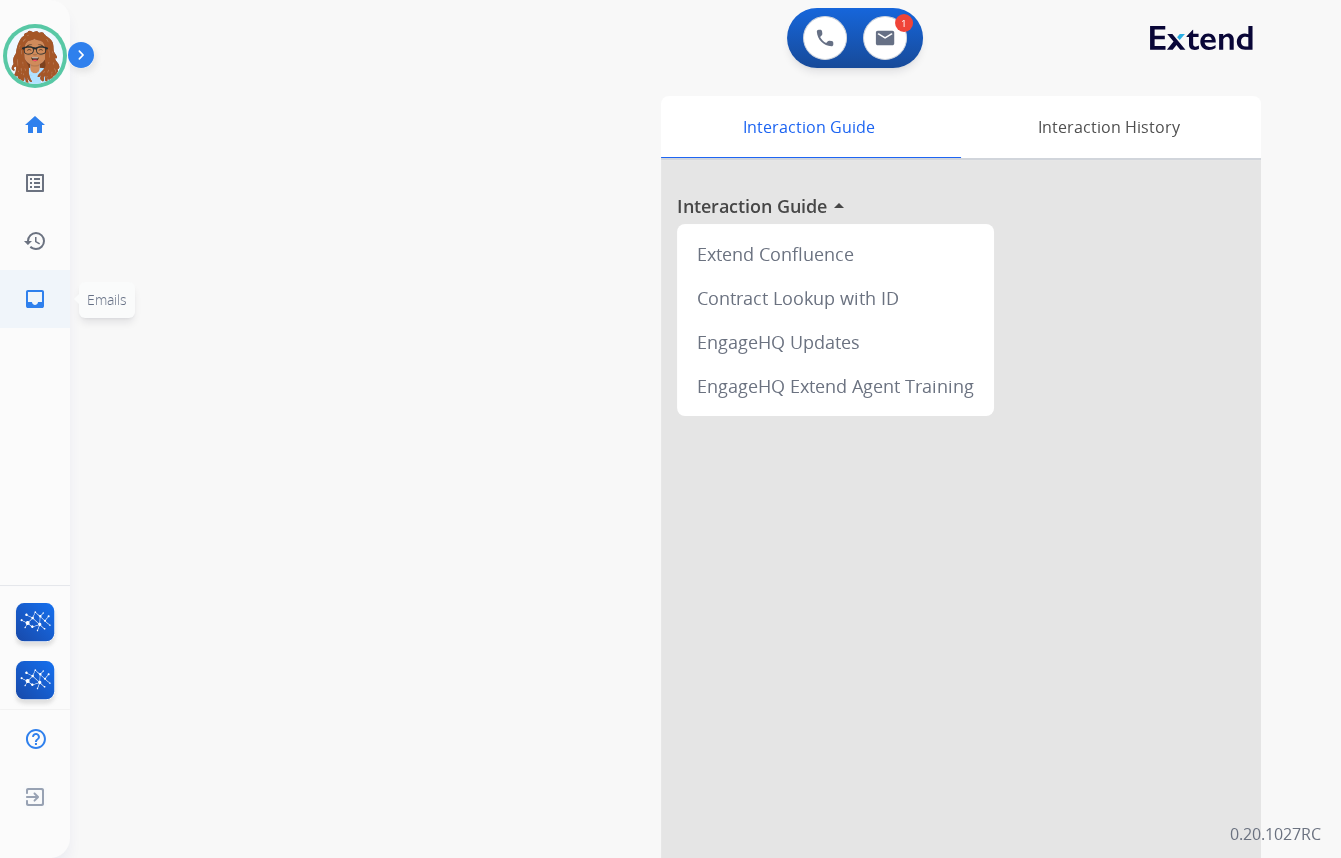 click on "inbox" 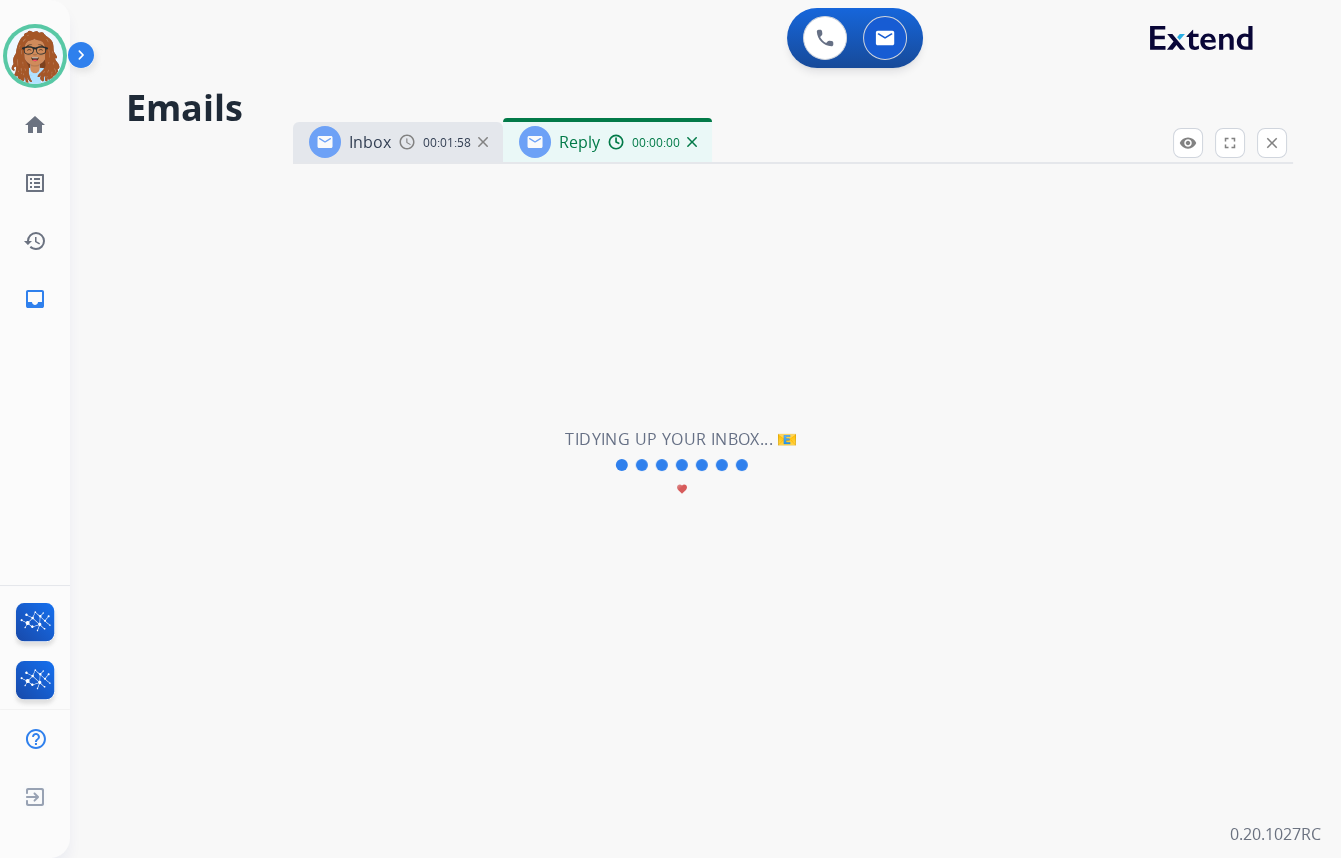select on "**********" 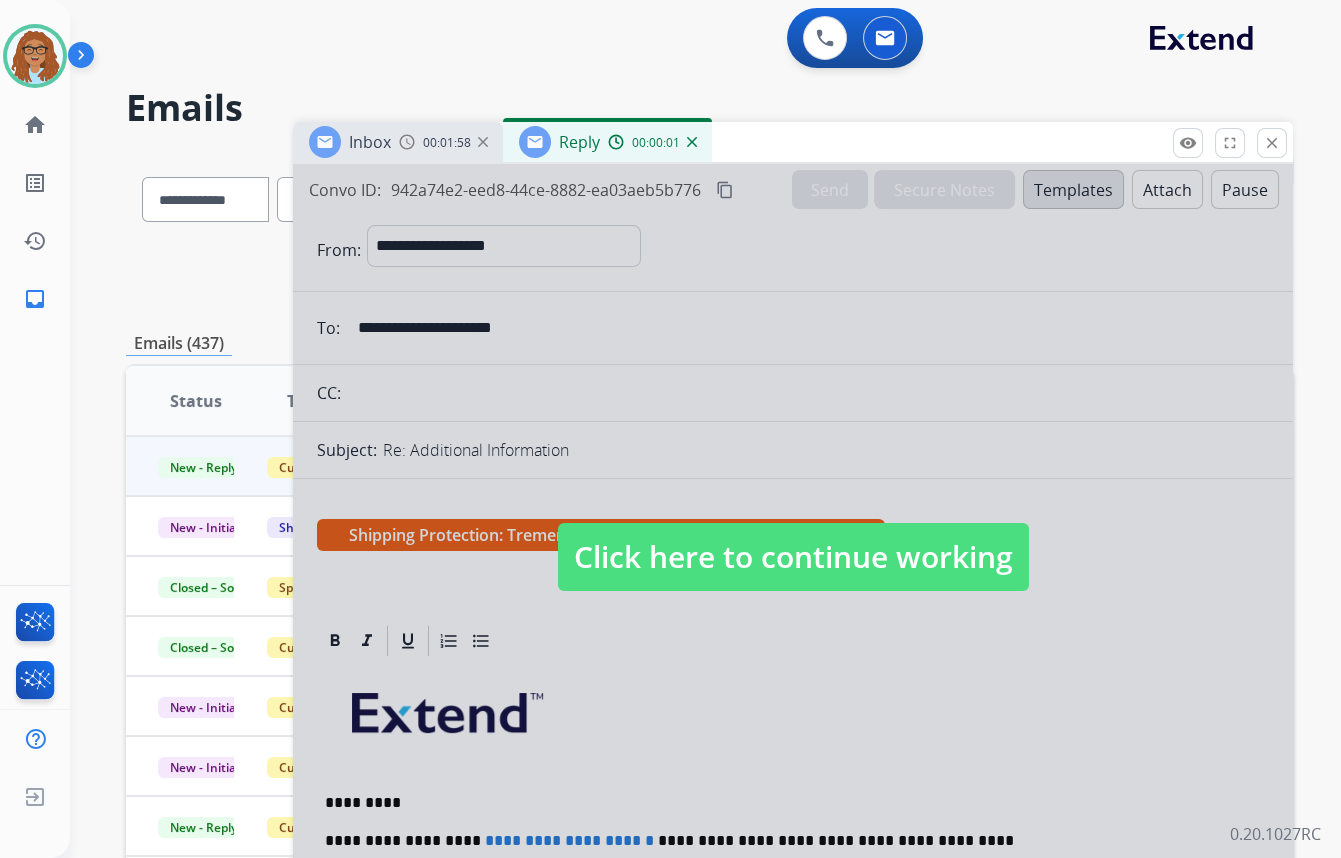 click on "Click here to continue working" at bounding box center [793, 557] 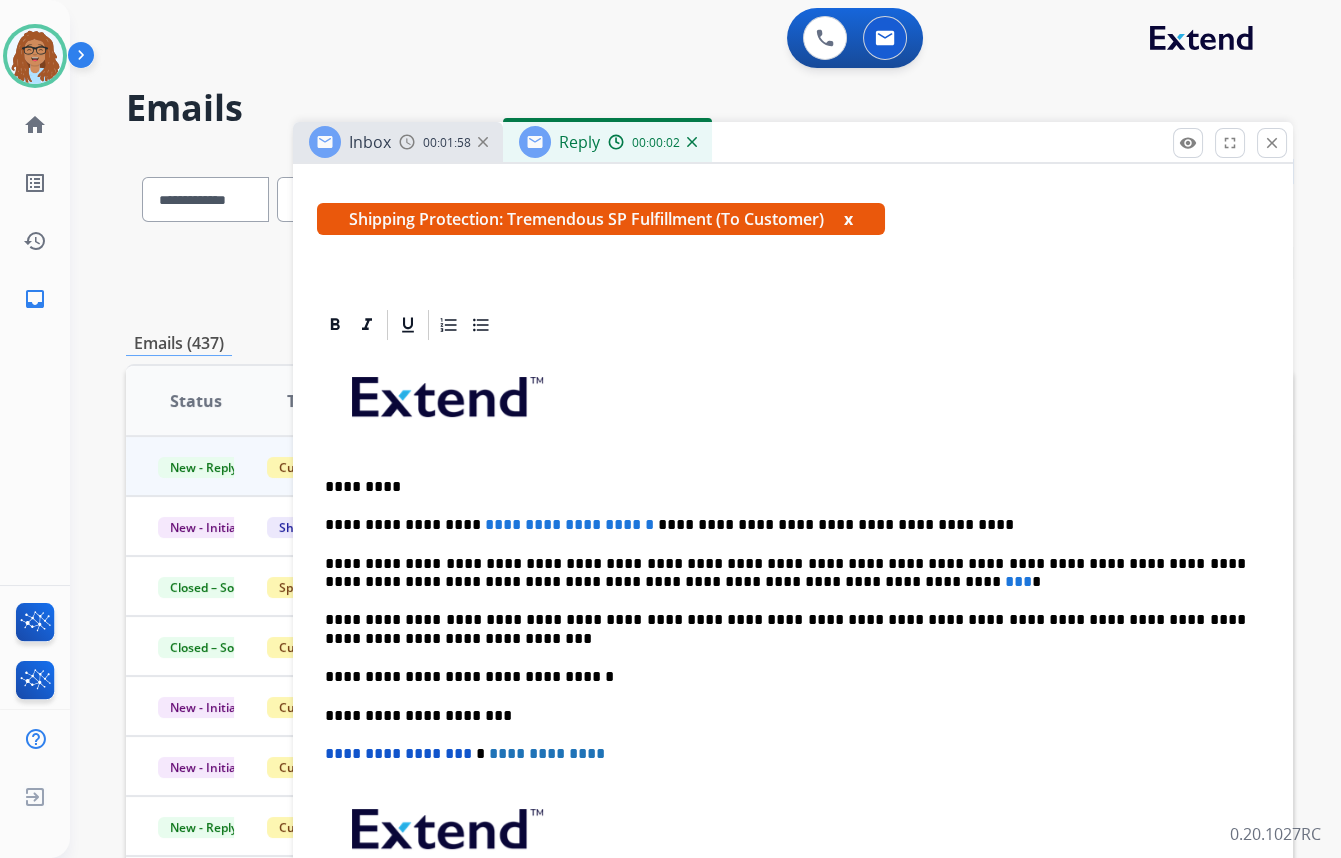 scroll, scrollTop: 363, scrollLeft: 0, axis: vertical 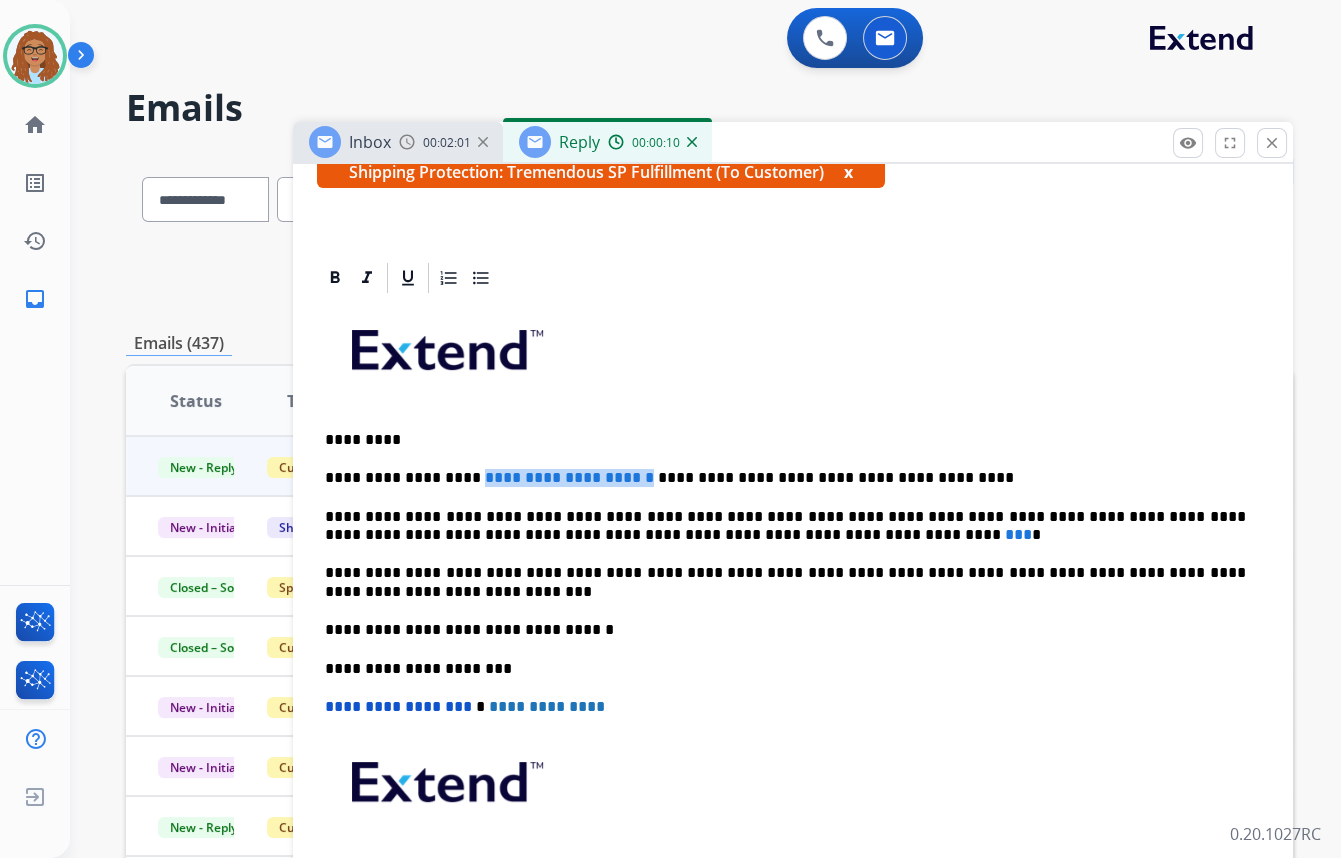 drag, startPoint x: 599, startPoint y: 471, endPoint x: 461, endPoint y: 471, distance: 138 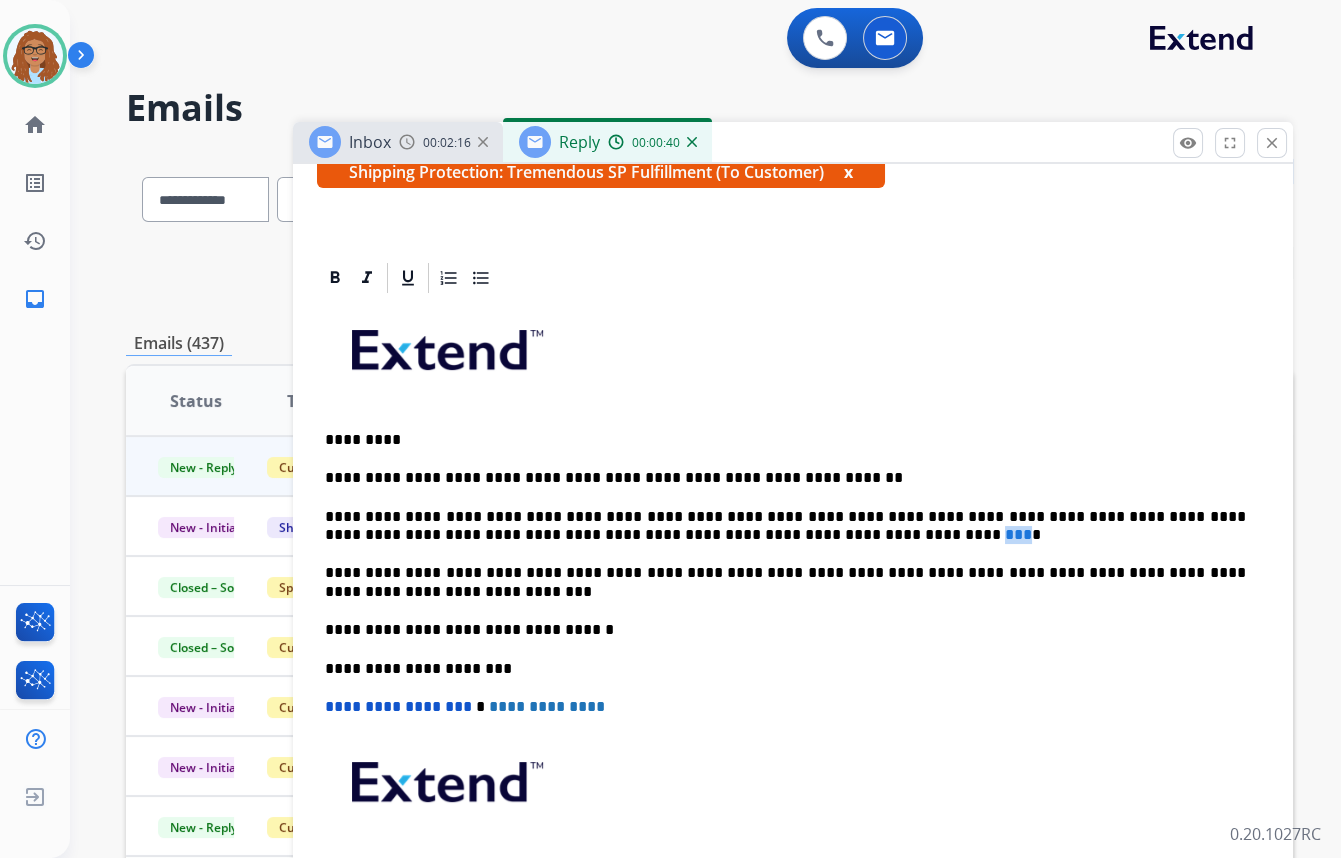 drag, startPoint x: 722, startPoint y: 529, endPoint x: 705, endPoint y: 533, distance: 17.464249 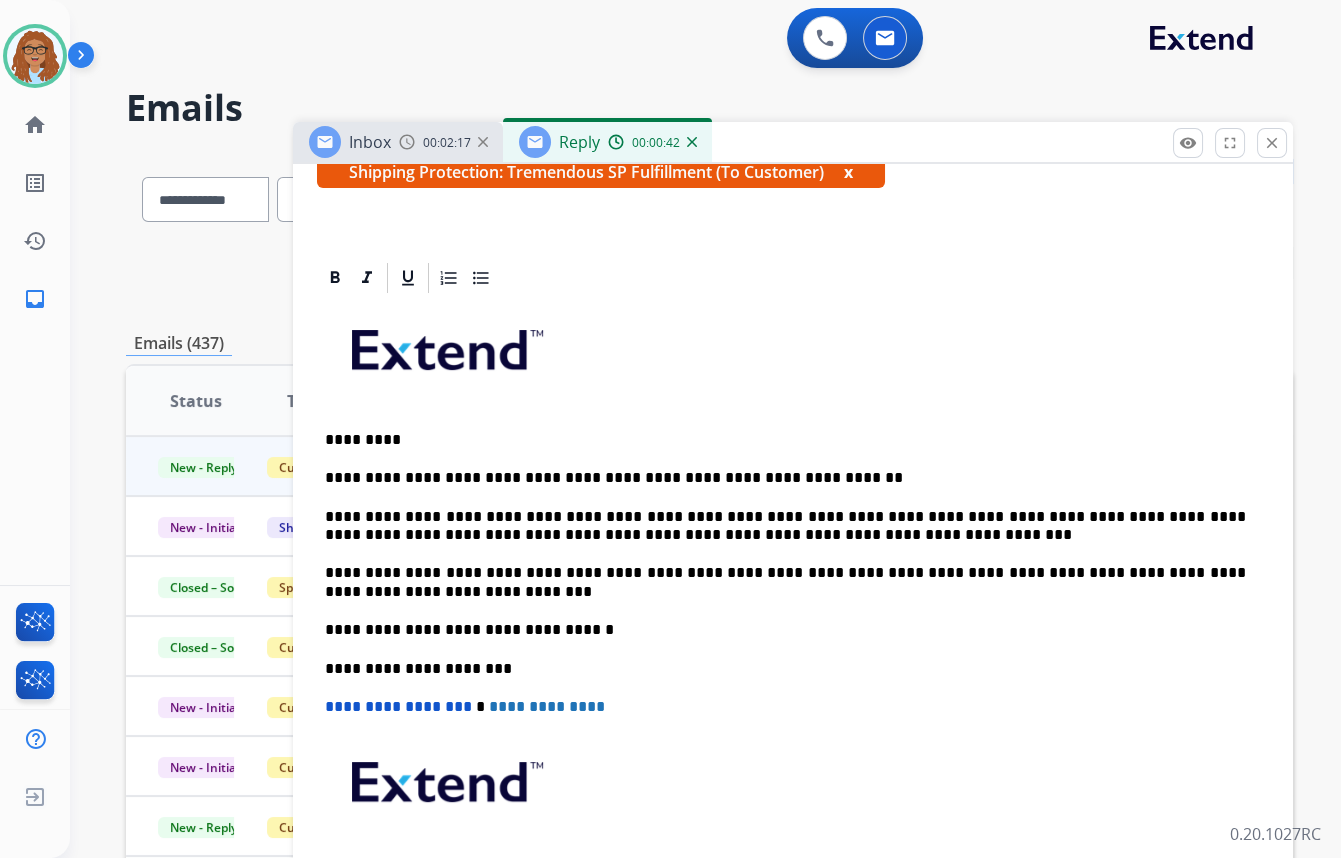 click on "**********" at bounding box center (785, 526) 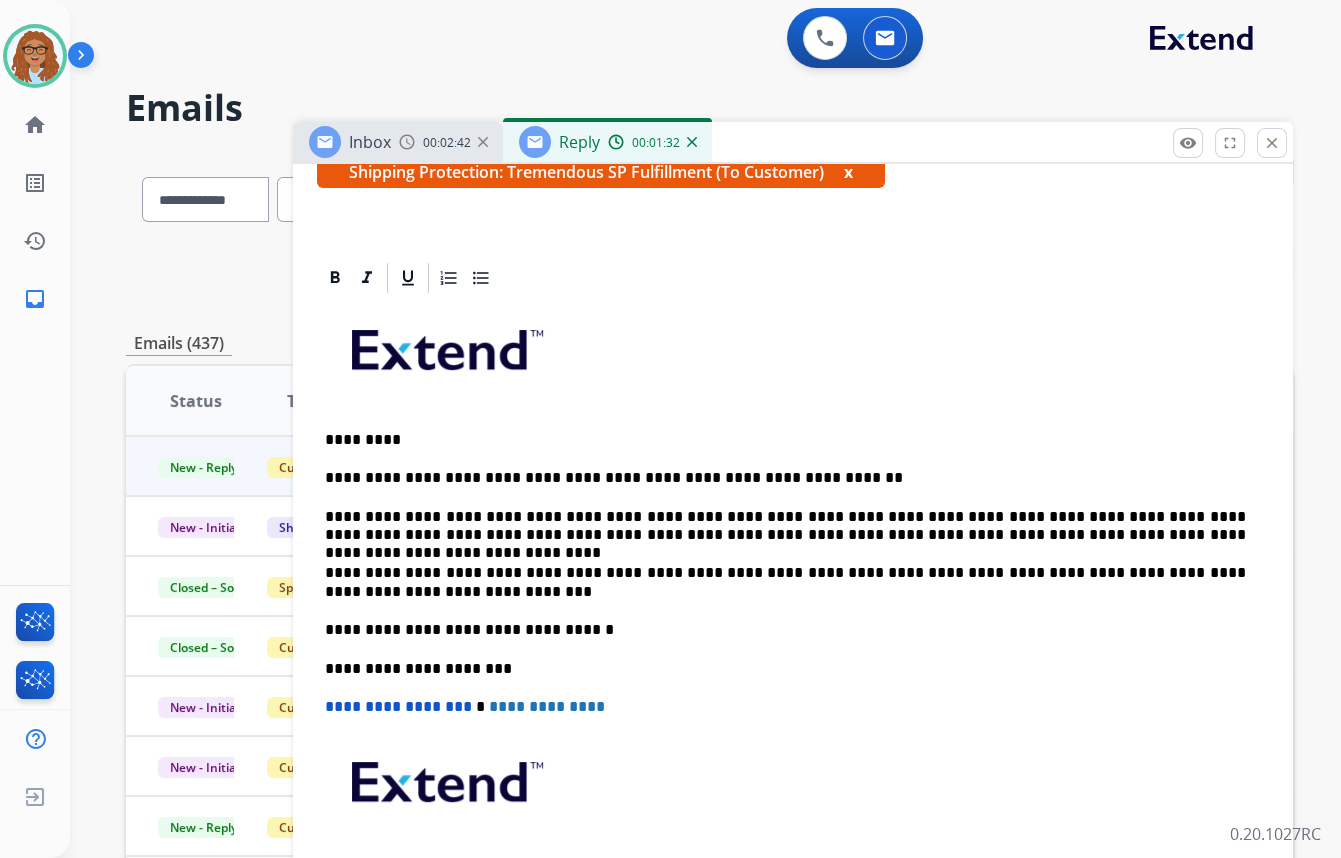 click on "**********" at bounding box center [785, 582] 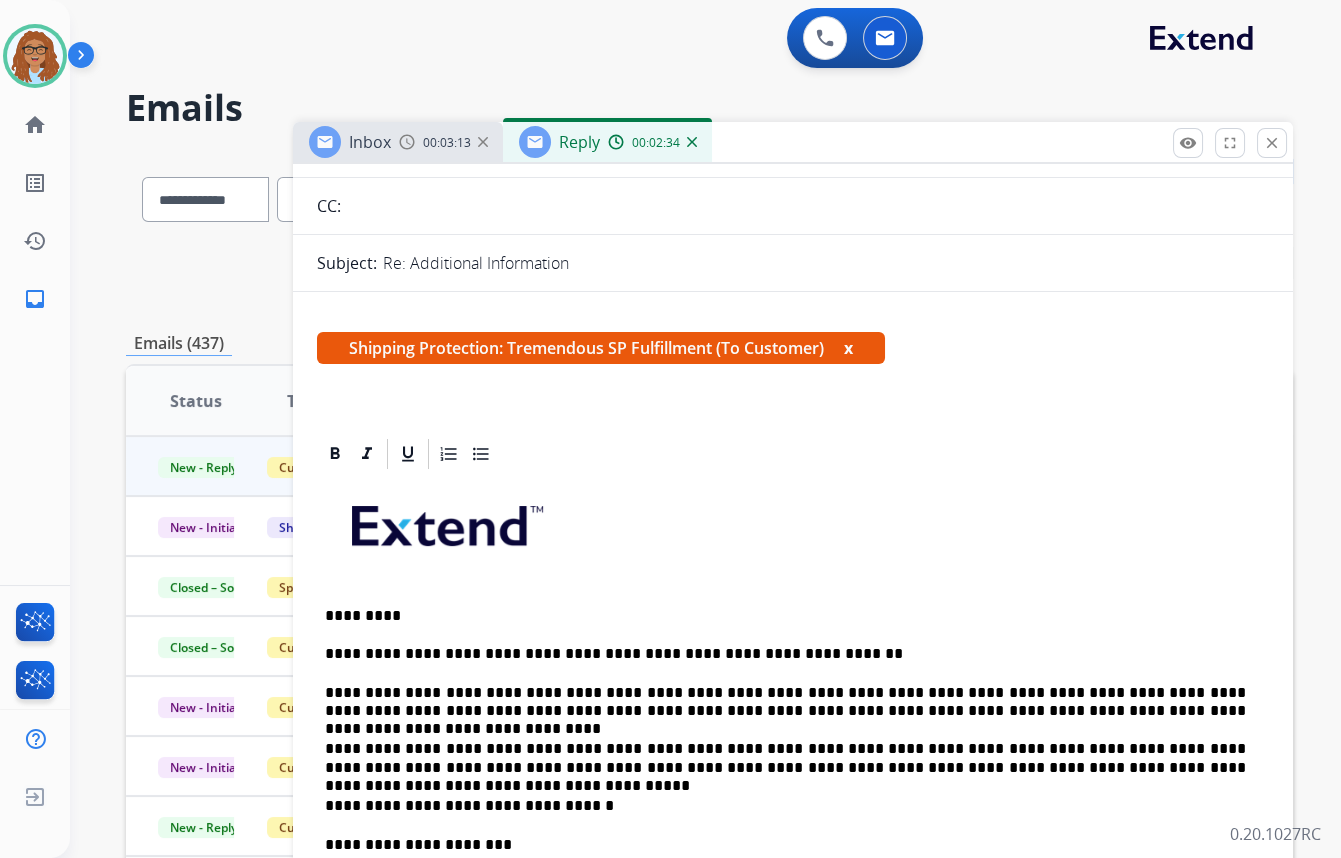 scroll, scrollTop: 0, scrollLeft: 0, axis: both 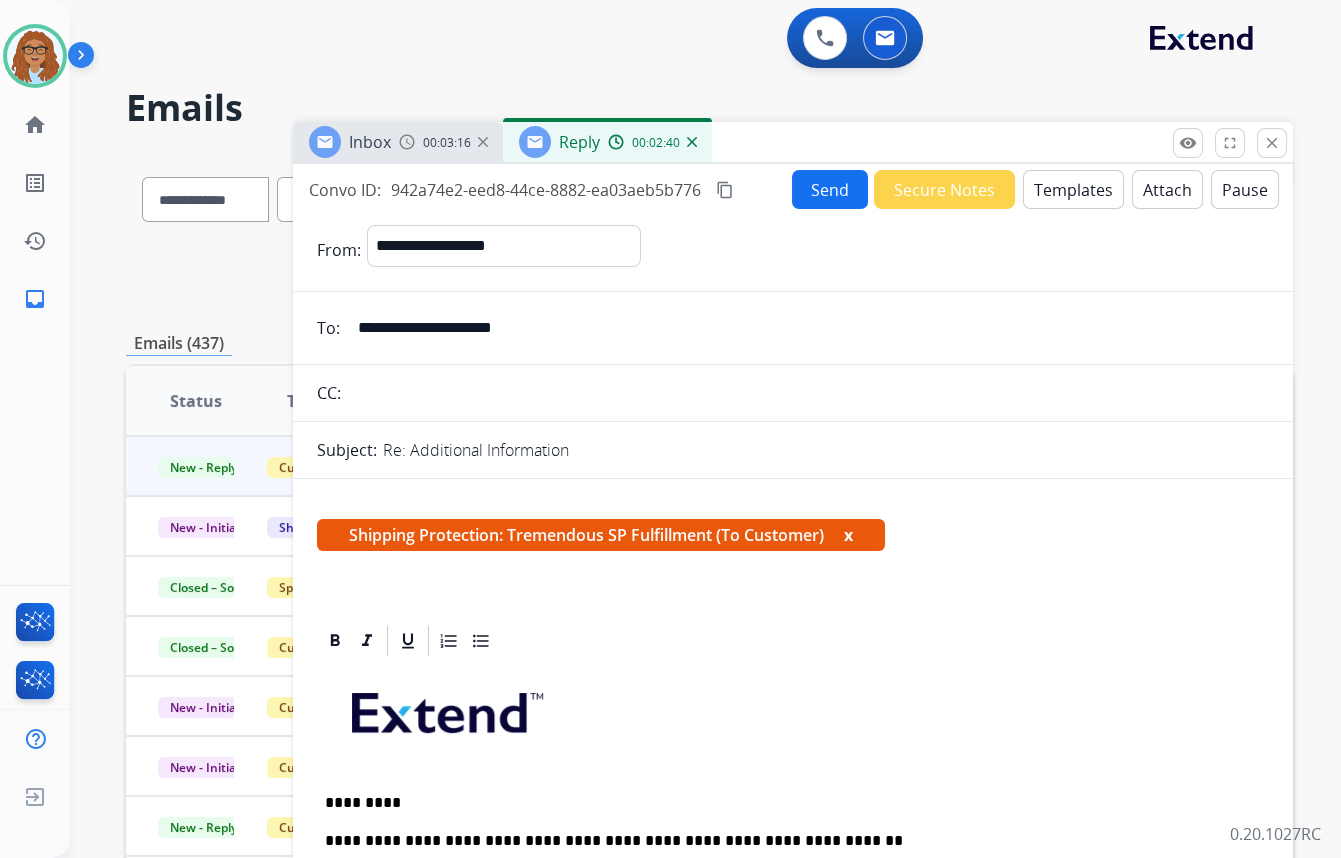 click on "*********" at bounding box center [785, 803] 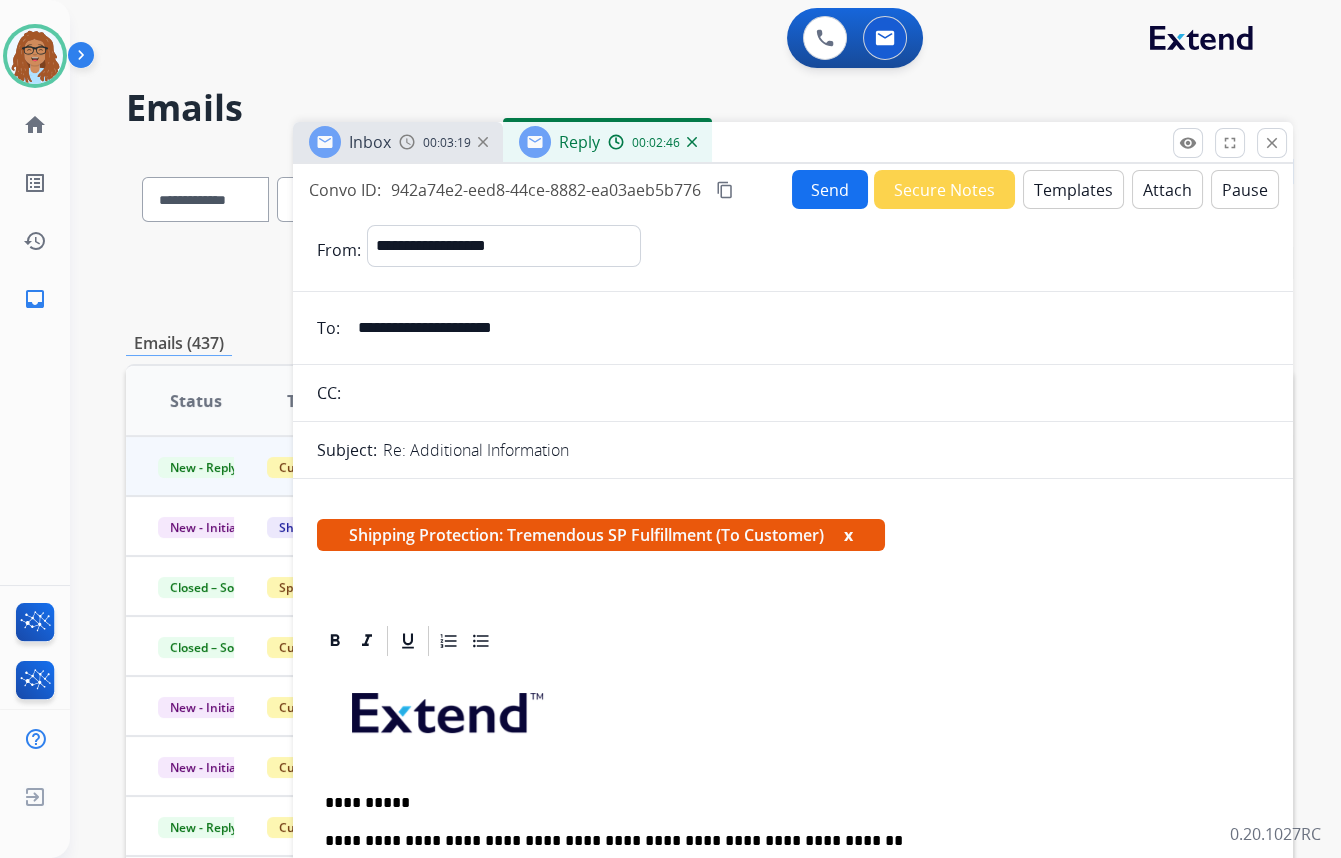 drag, startPoint x: 596, startPoint y: 315, endPoint x: 255, endPoint y: 322, distance: 341.07184 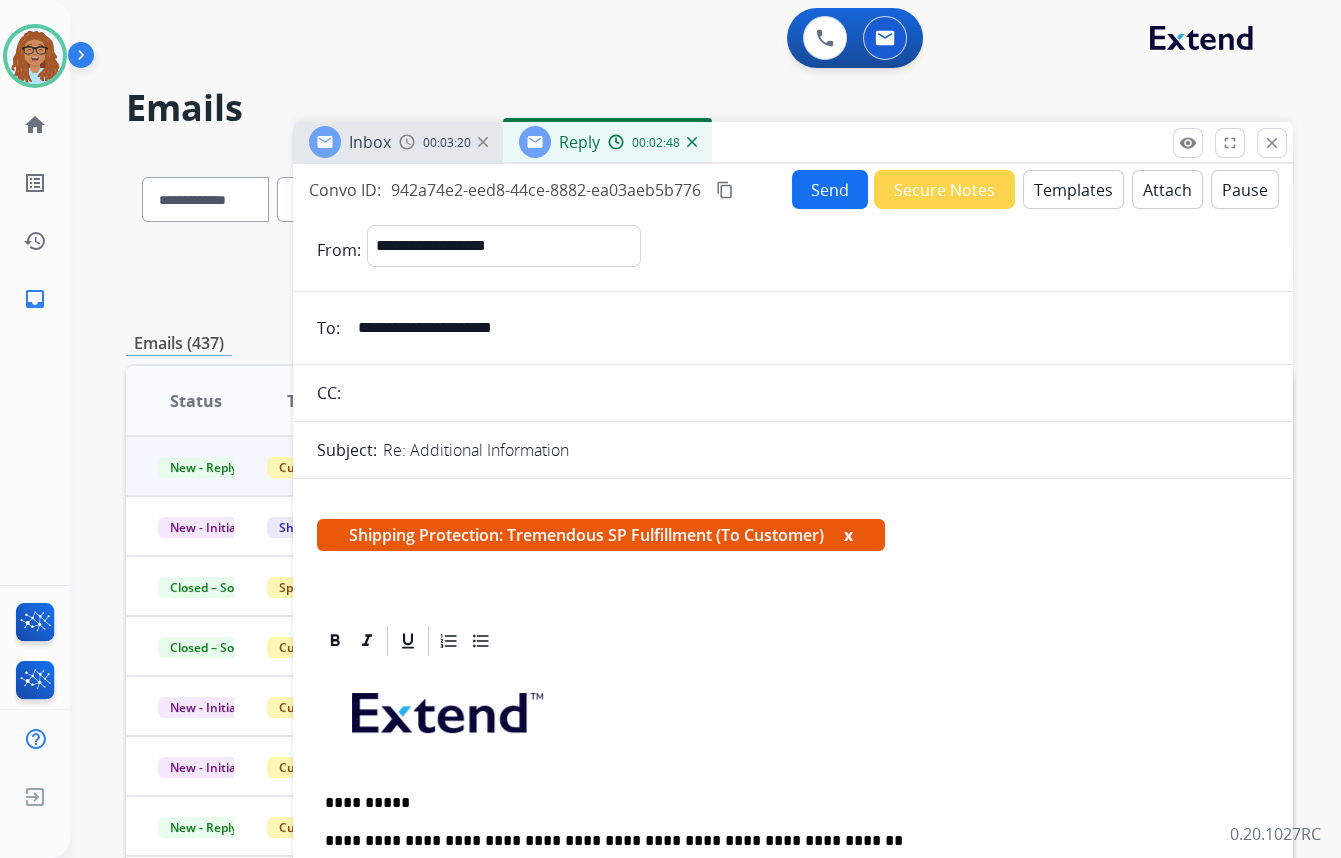 drag, startPoint x: 435, startPoint y: 380, endPoint x: 468, endPoint y: 376, distance: 33.24154 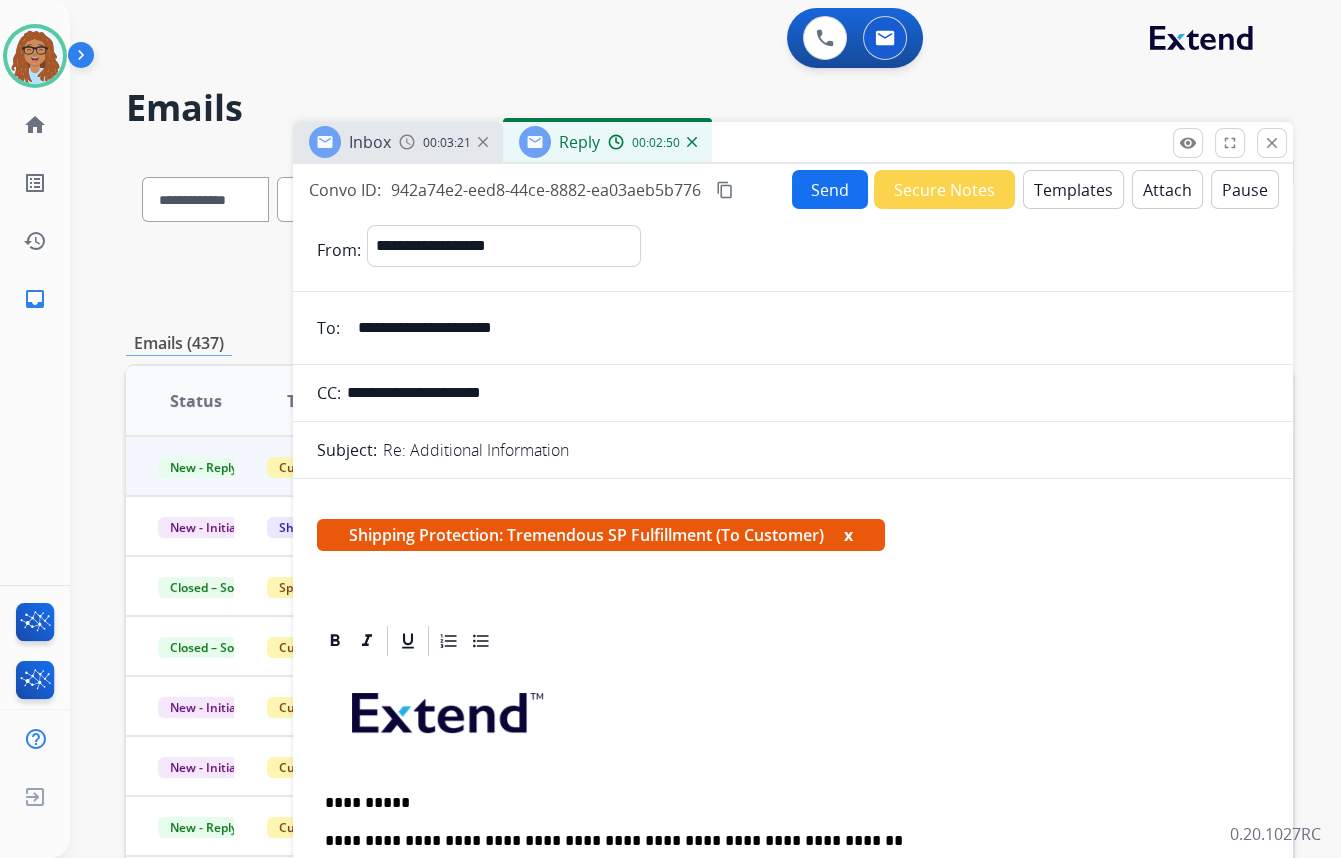 type on "**********" 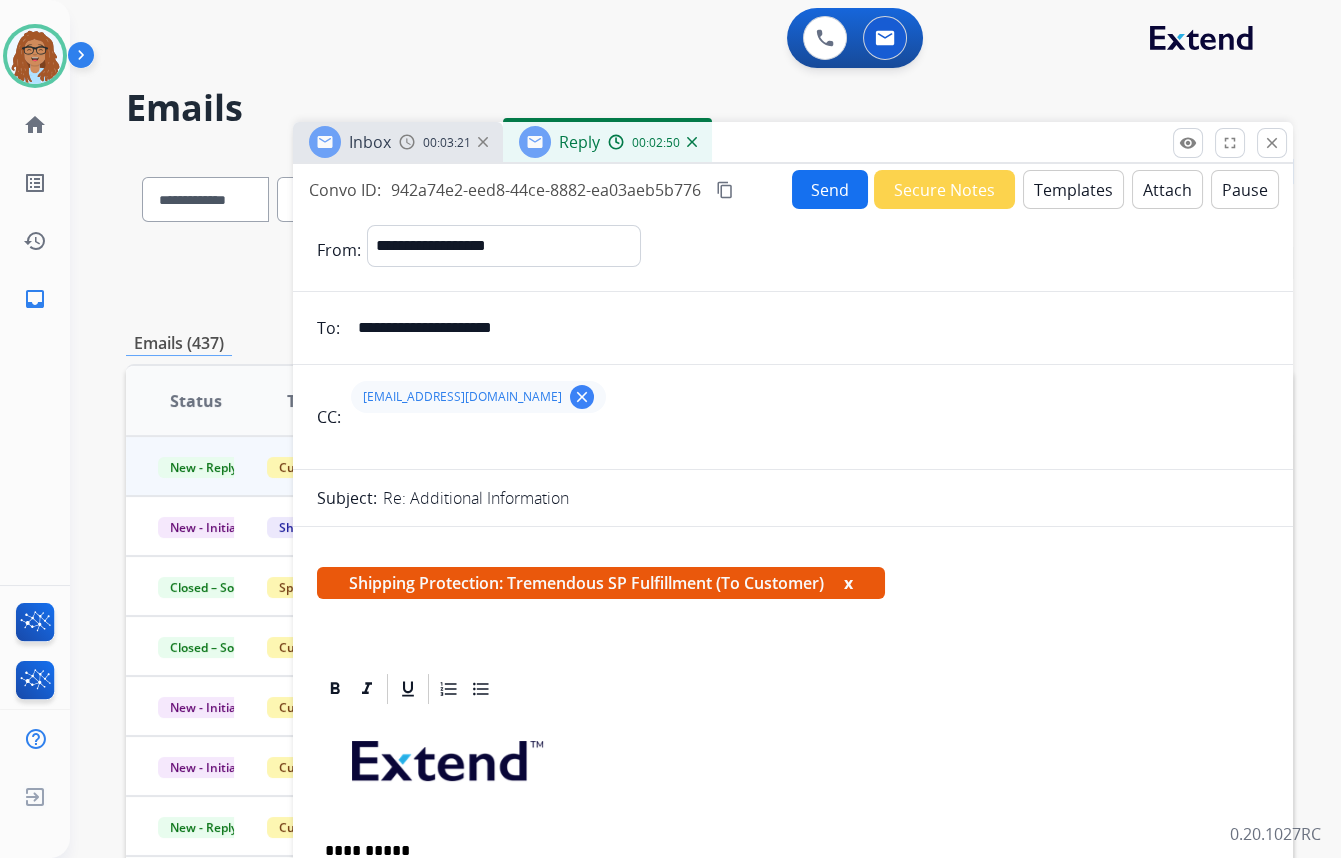 click on "Send" at bounding box center [830, 189] 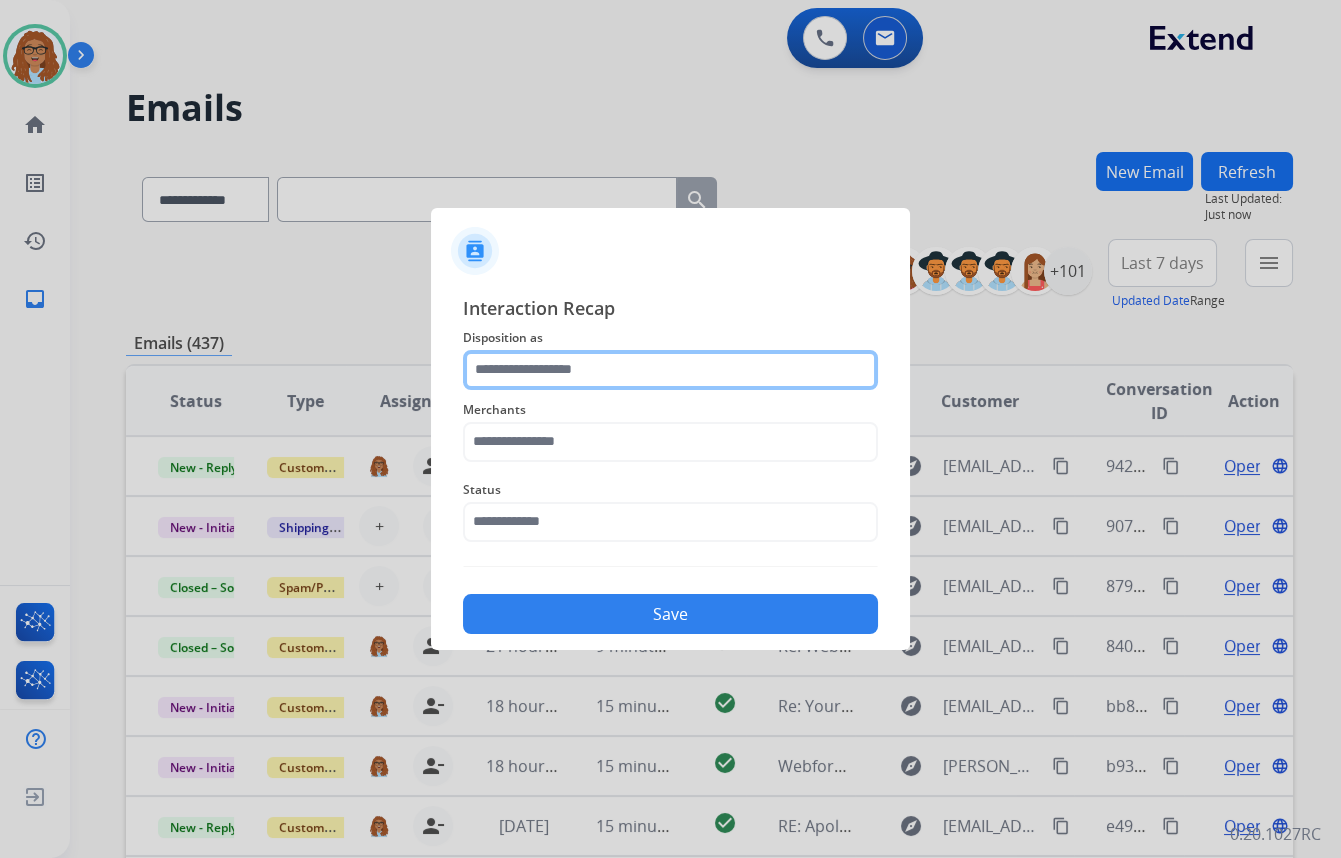 click 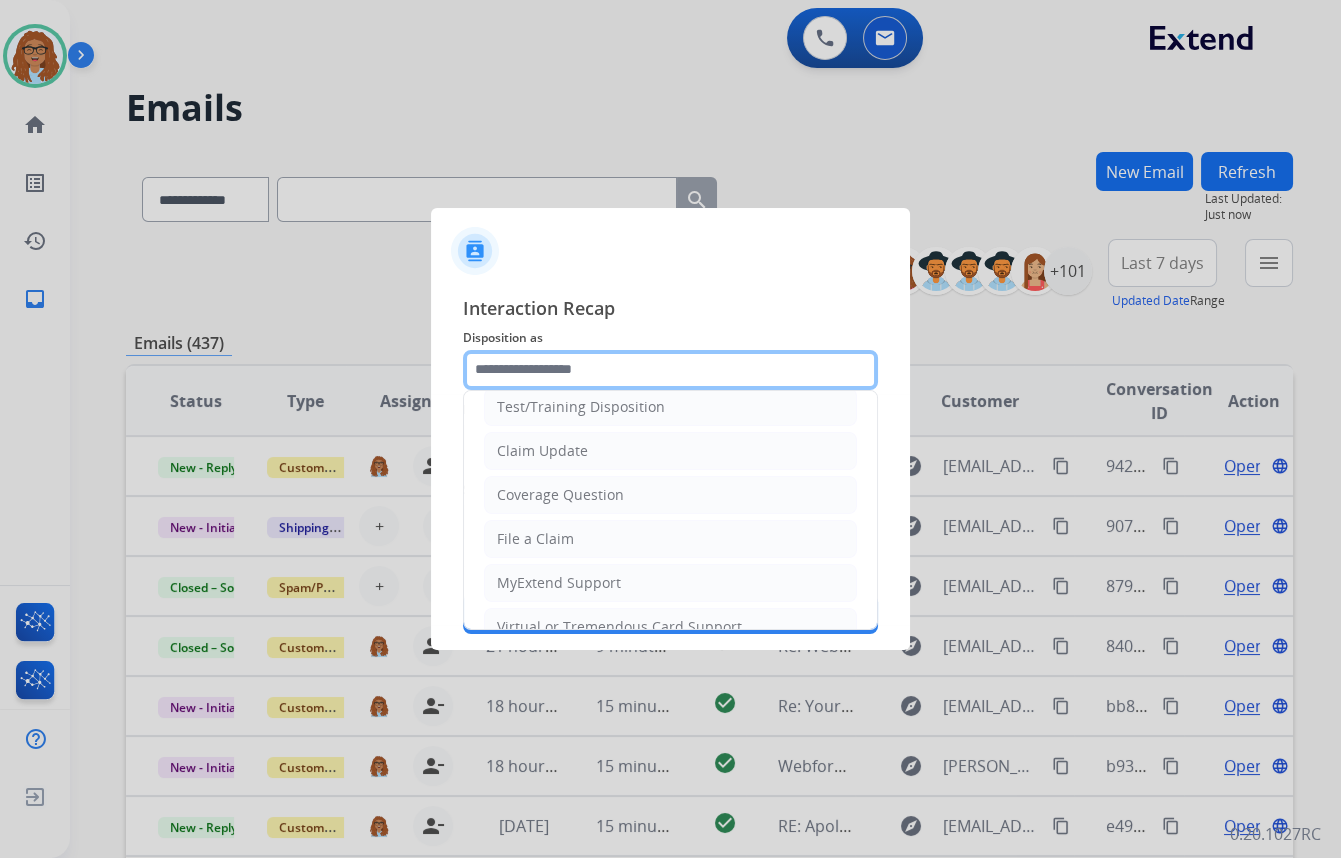 scroll, scrollTop: 90, scrollLeft: 0, axis: vertical 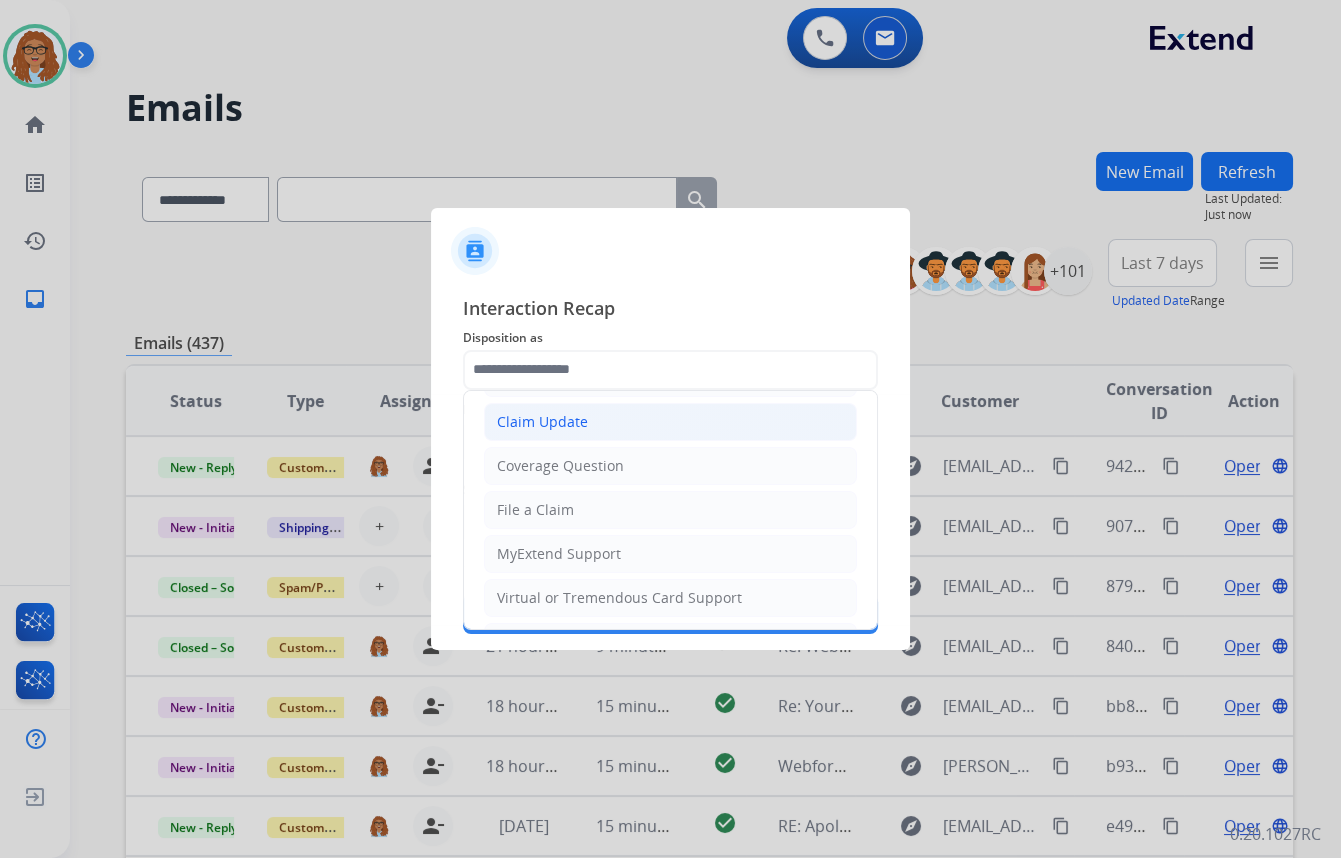 click on "Claim Update" 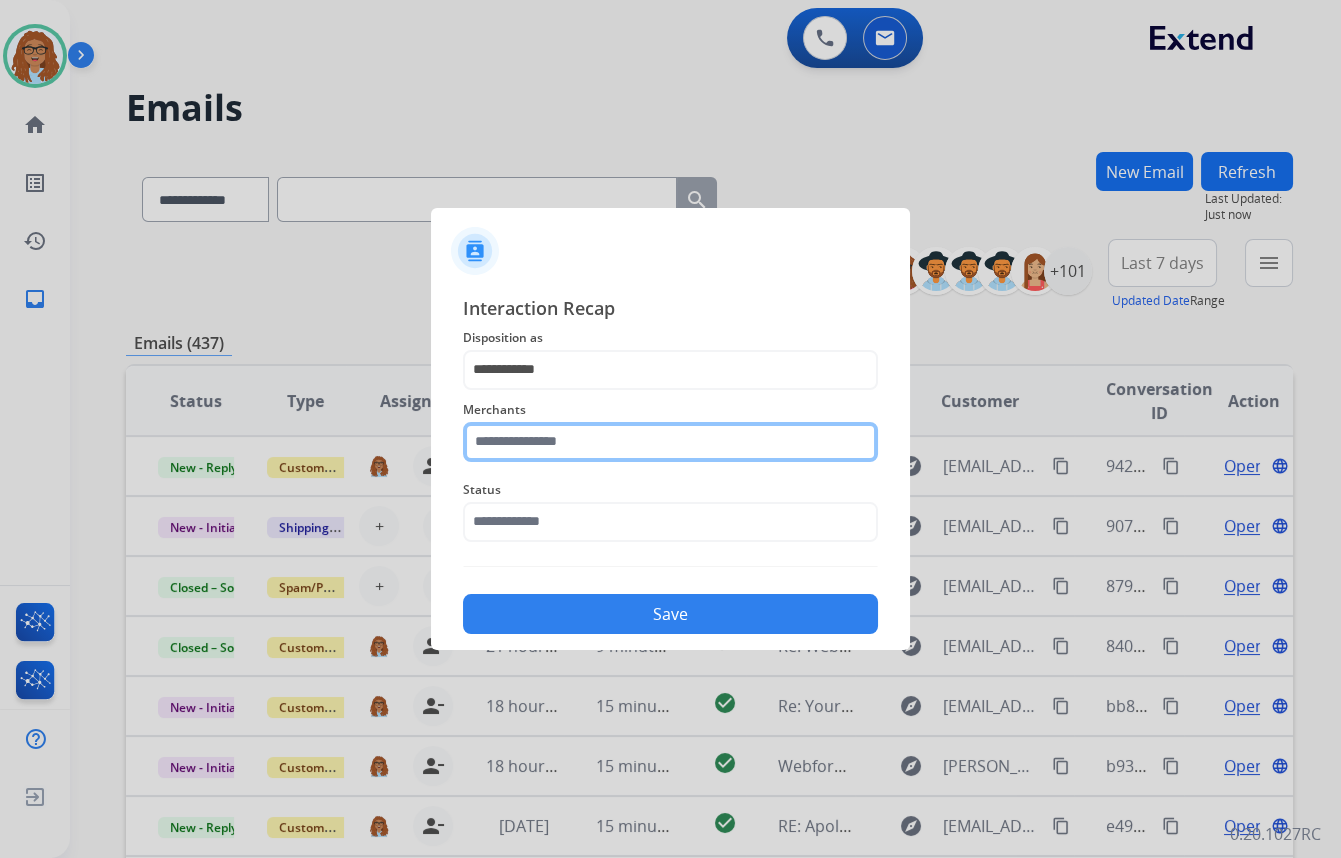 drag, startPoint x: 591, startPoint y: 423, endPoint x: 575, endPoint y: 443, distance: 25.612497 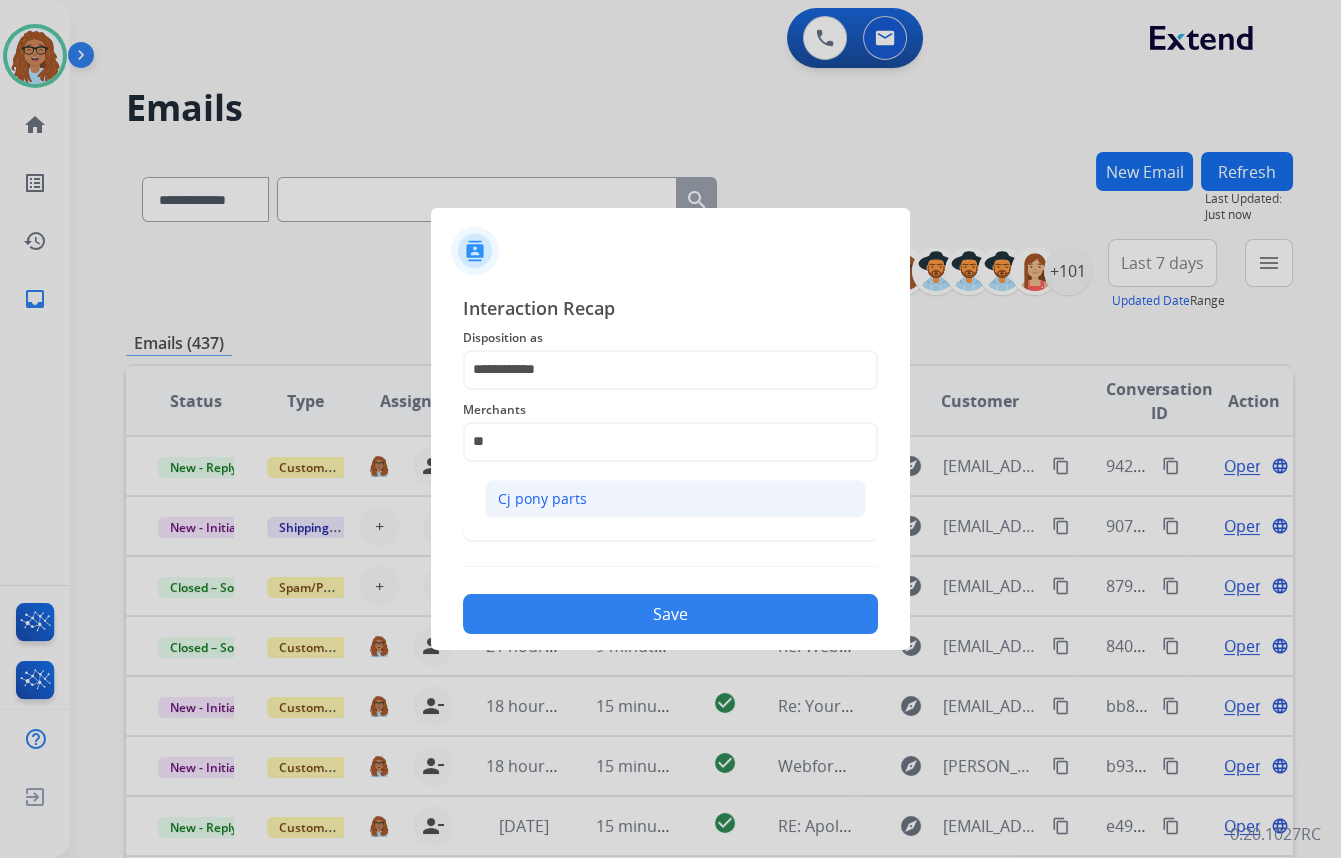 click on "Cj pony parts" 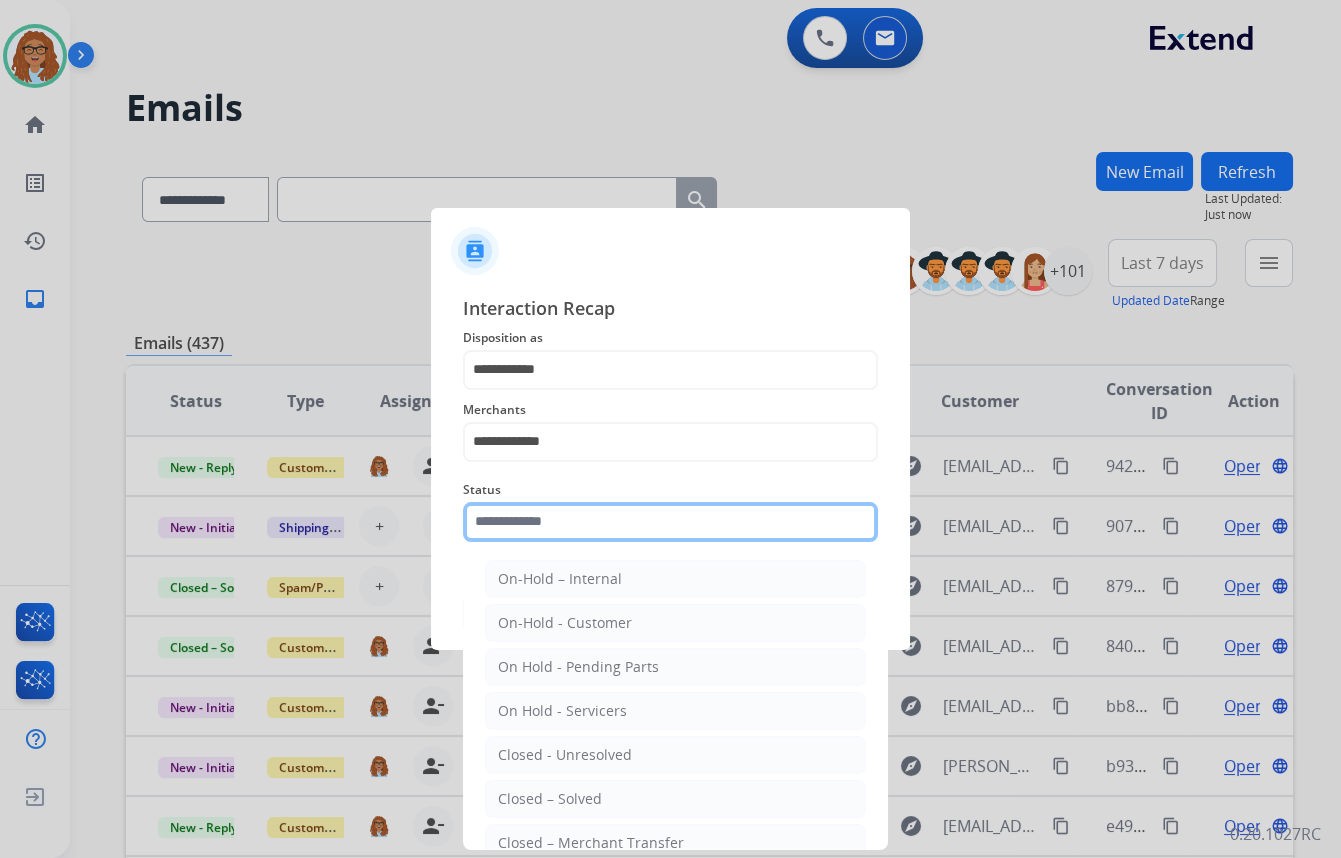 click 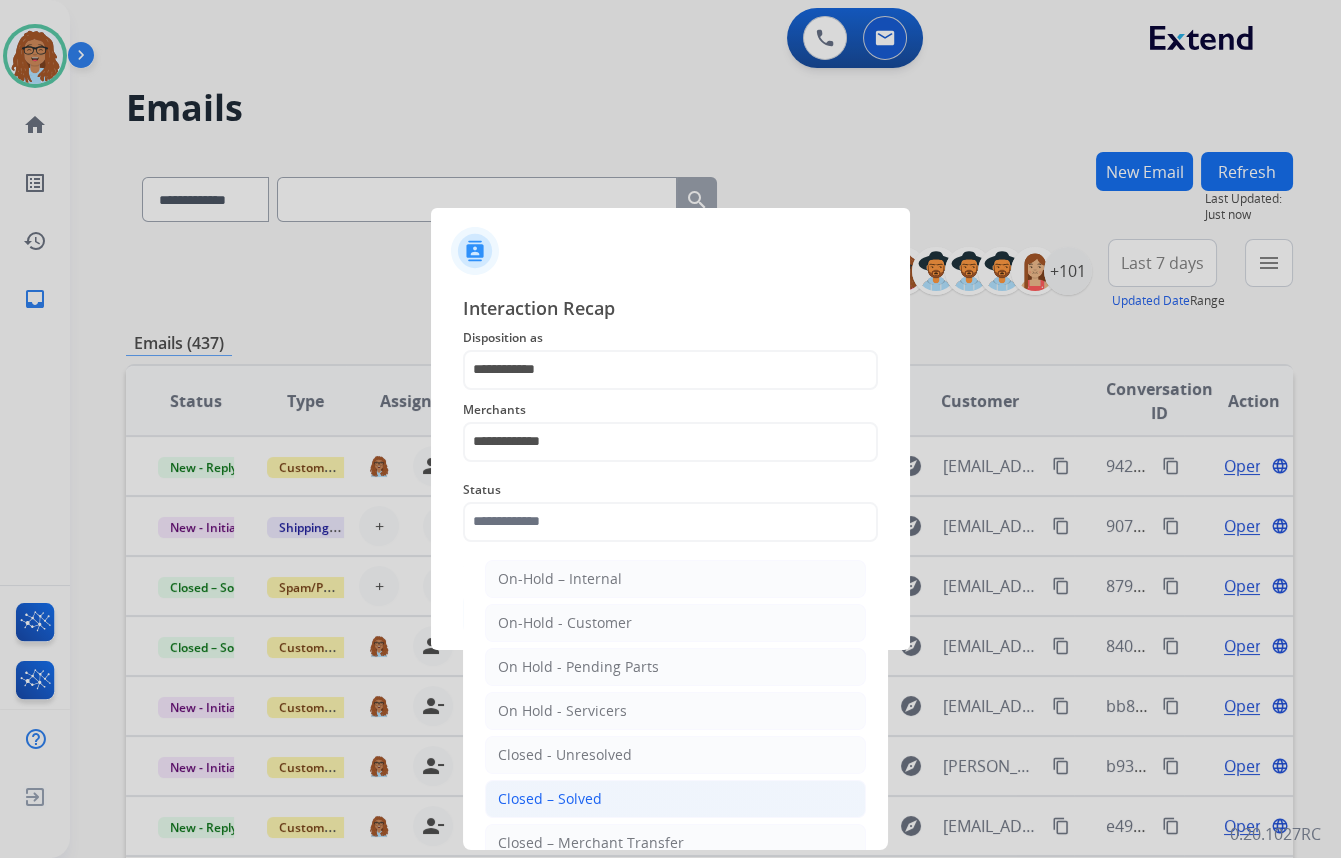 click on "Closed – Solved" 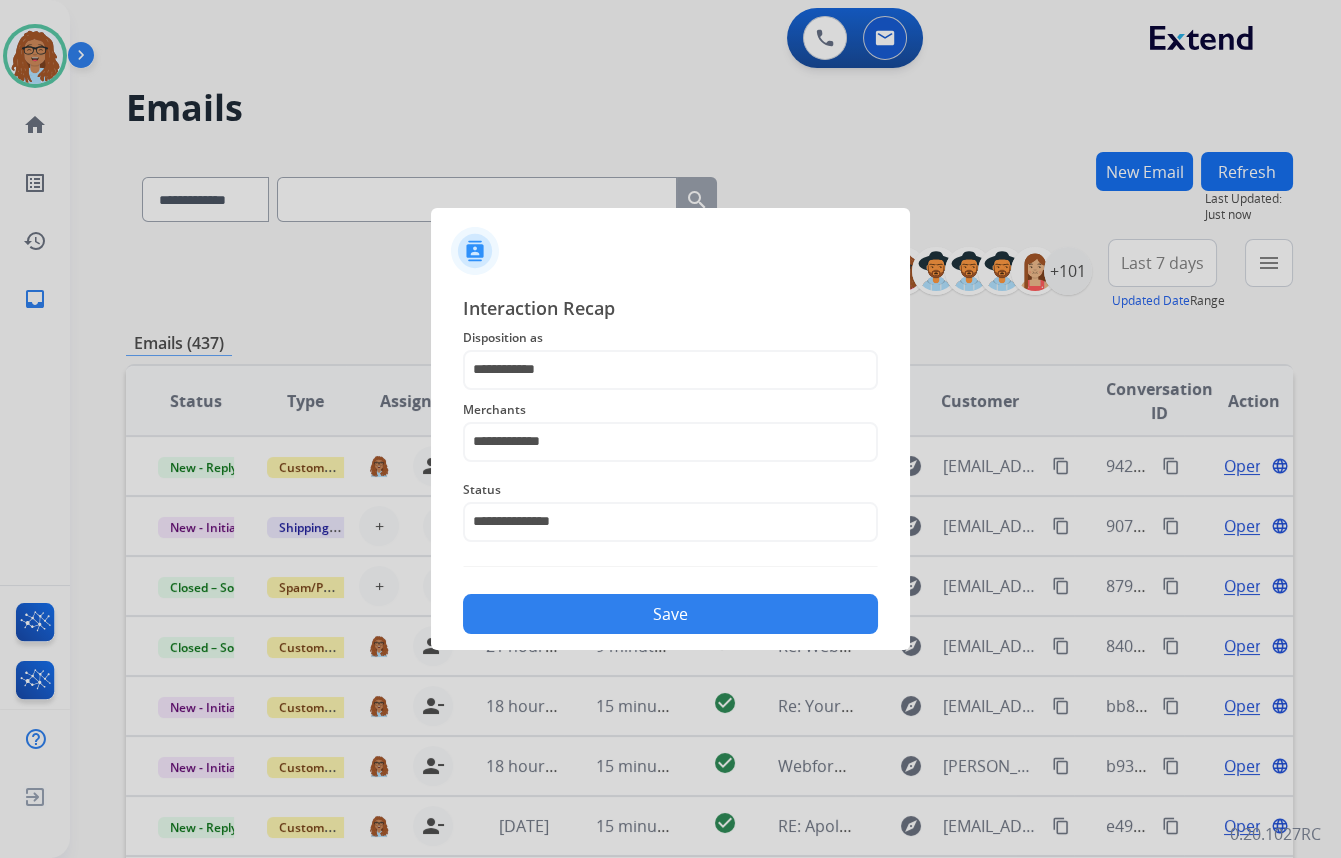 click on "Save" 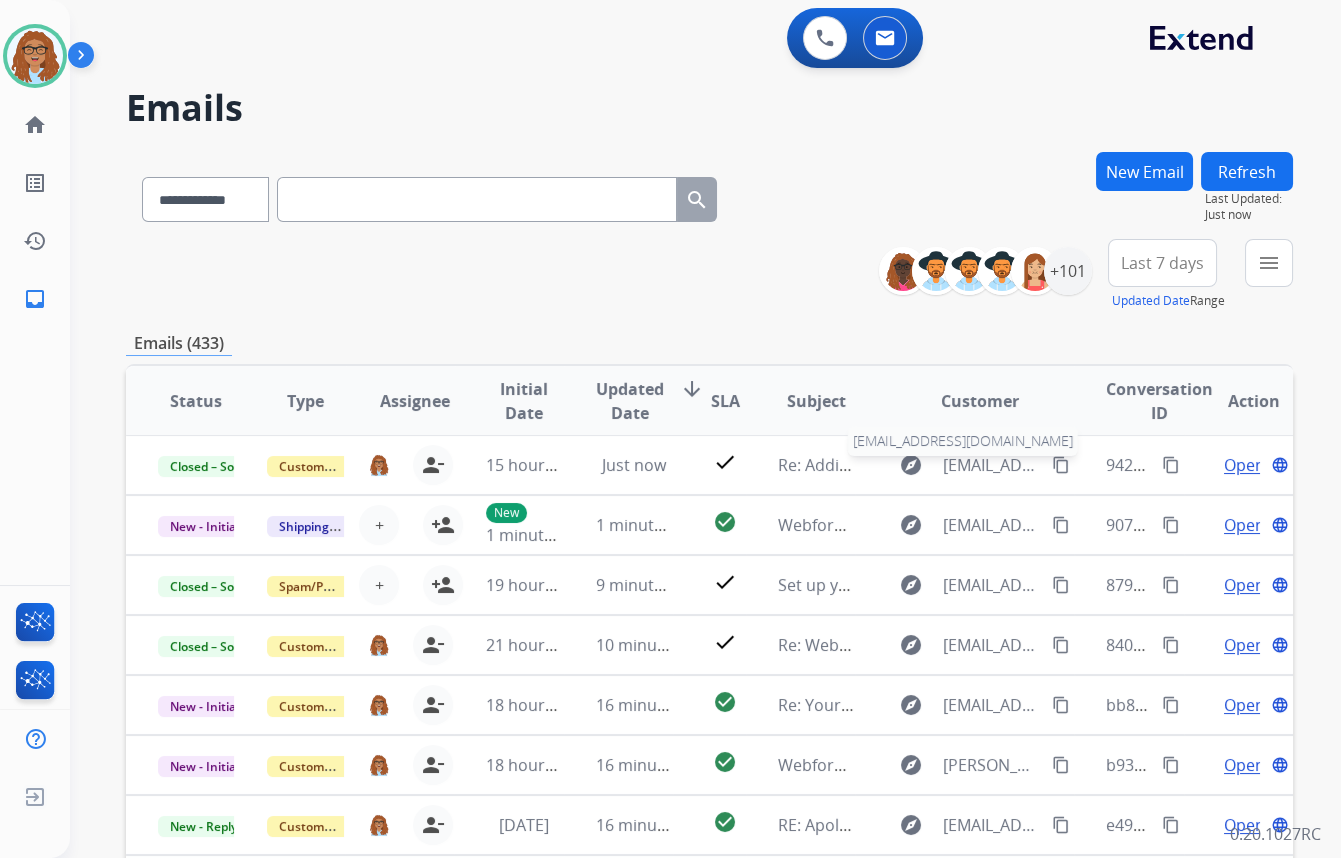 scroll, scrollTop: 0, scrollLeft: 0, axis: both 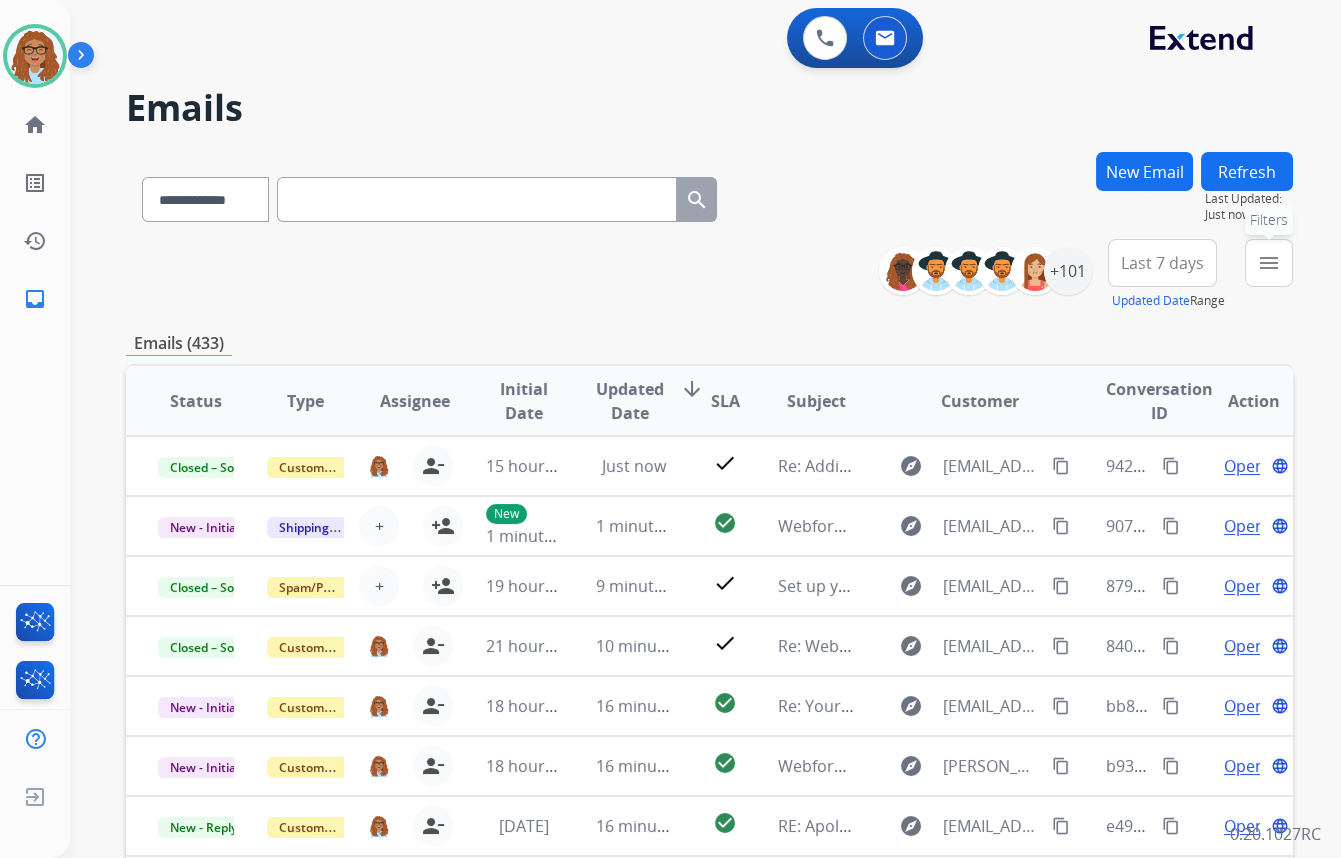drag, startPoint x: 1262, startPoint y: 274, endPoint x: 1210, endPoint y: 295, distance: 56.0803 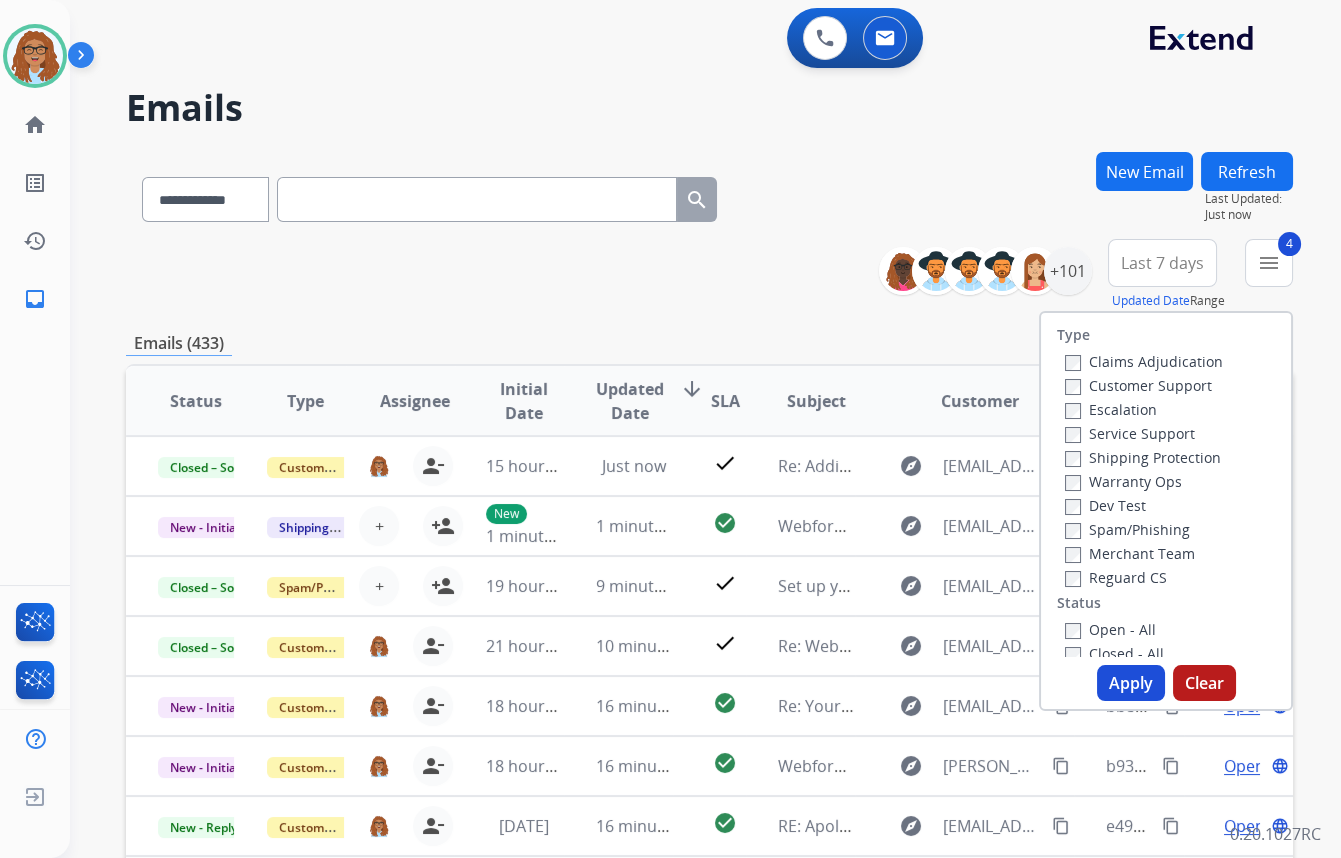 click on "Apply" at bounding box center (1131, 683) 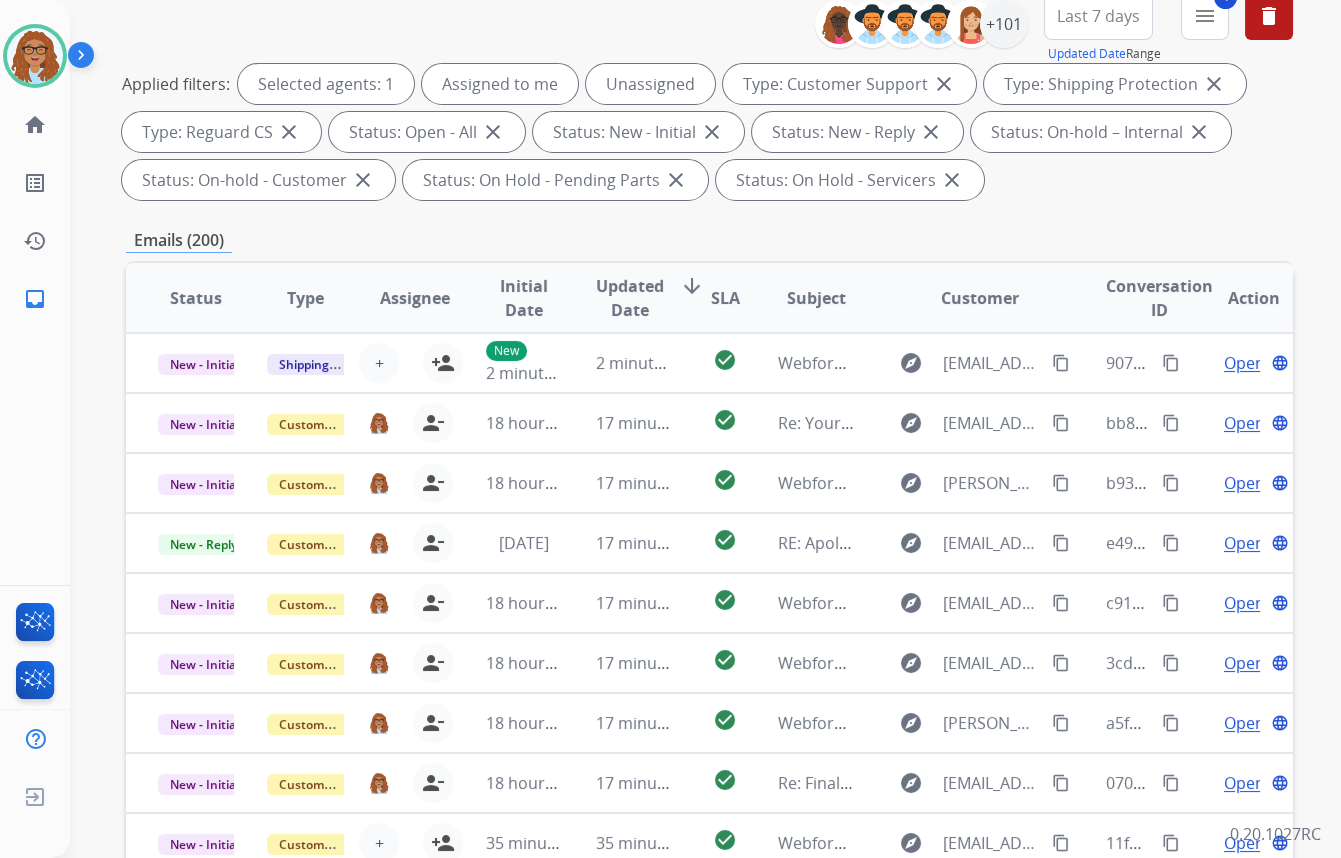 scroll, scrollTop: 181, scrollLeft: 0, axis: vertical 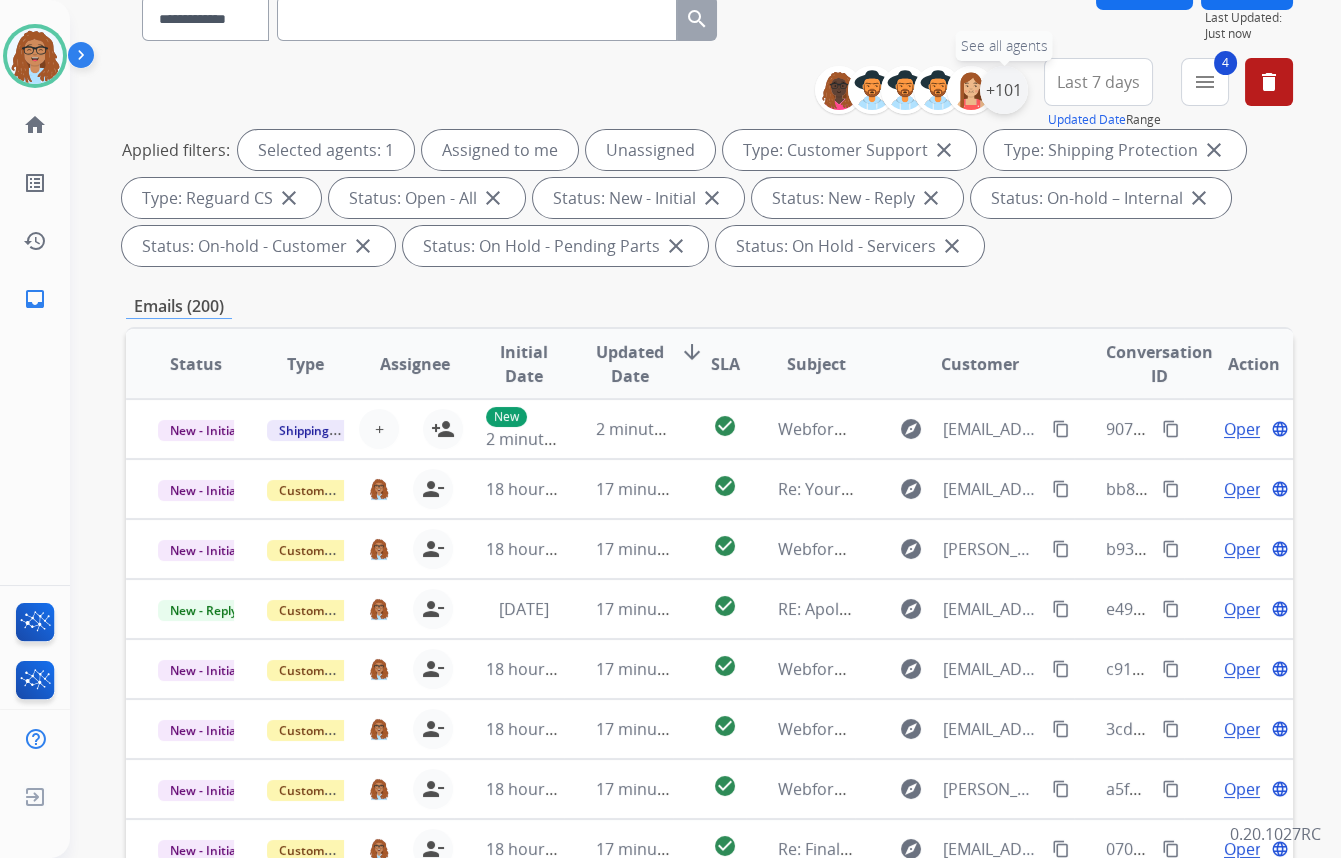 click on "+101" at bounding box center (1004, 90) 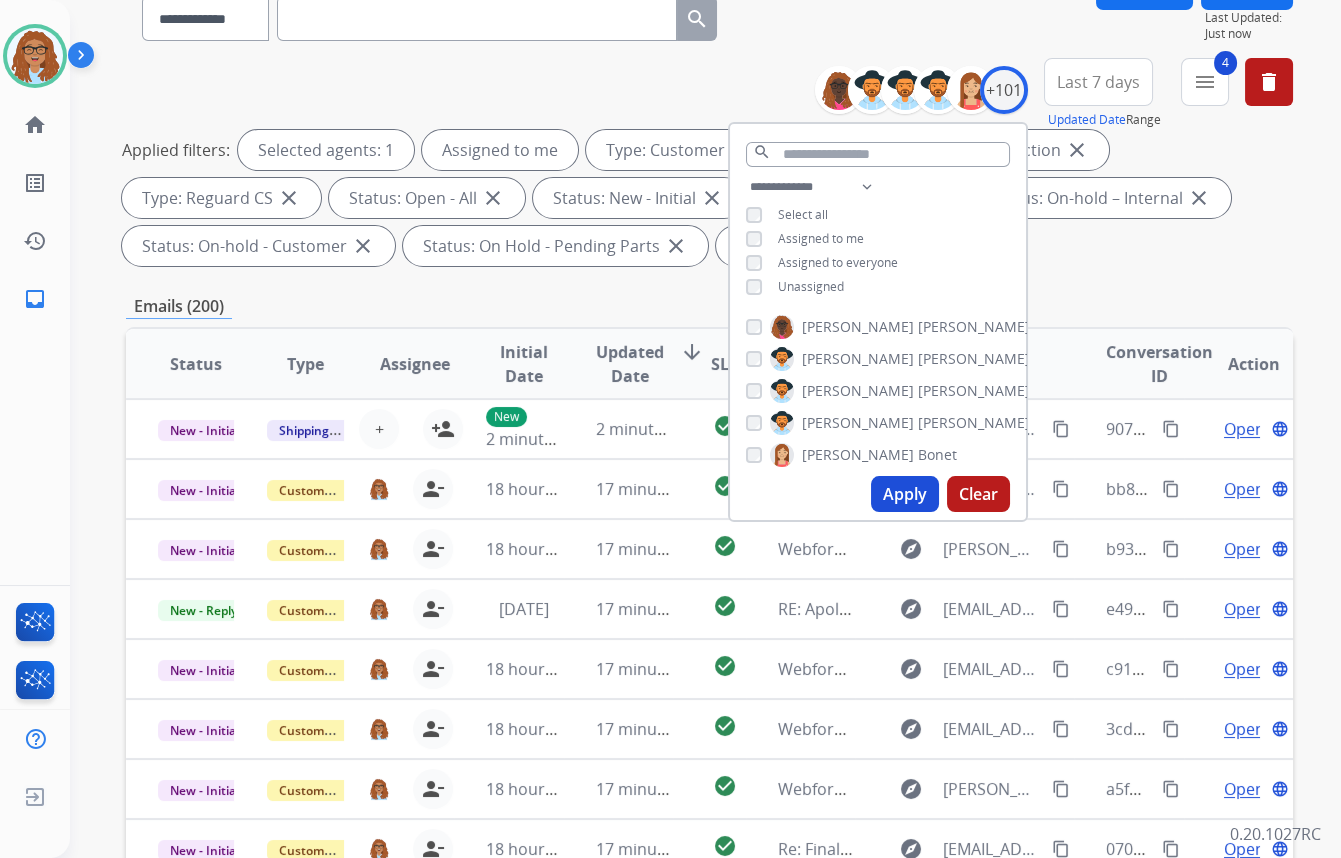 click on "Apply" at bounding box center [905, 494] 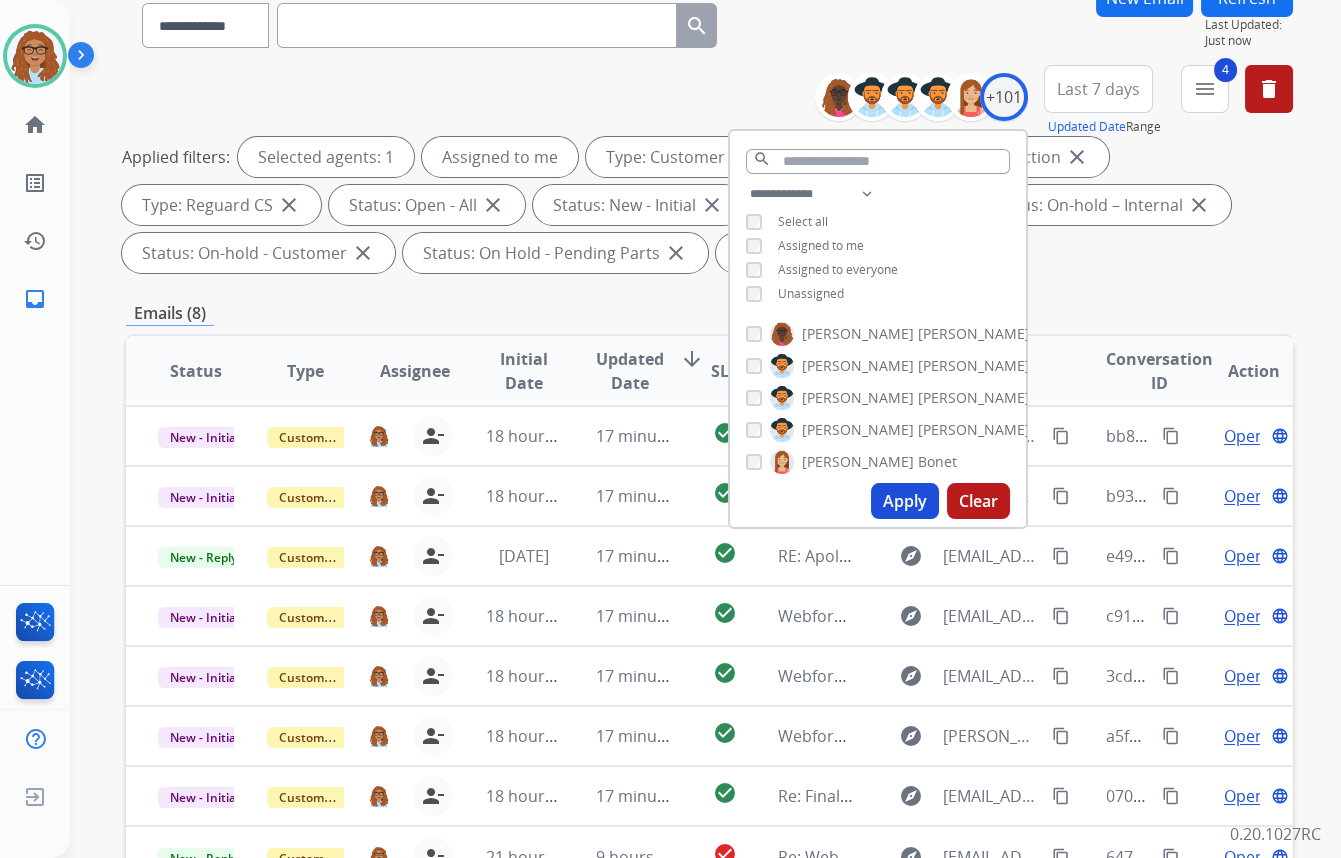 scroll, scrollTop: 181, scrollLeft: 0, axis: vertical 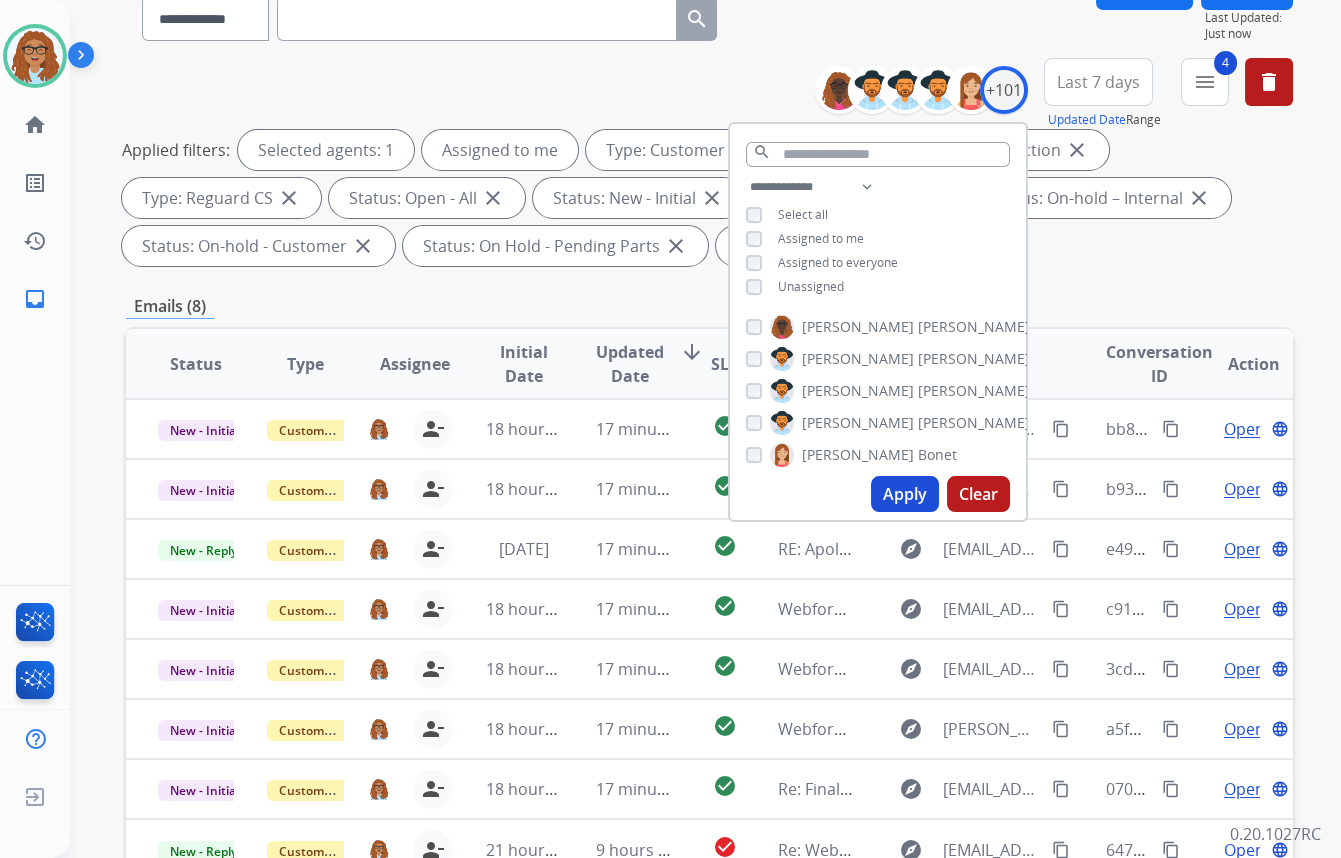 drag, startPoint x: 1260, startPoint y: 208, endPoint x: 949, endPoint y: 360, distance: 346.15747 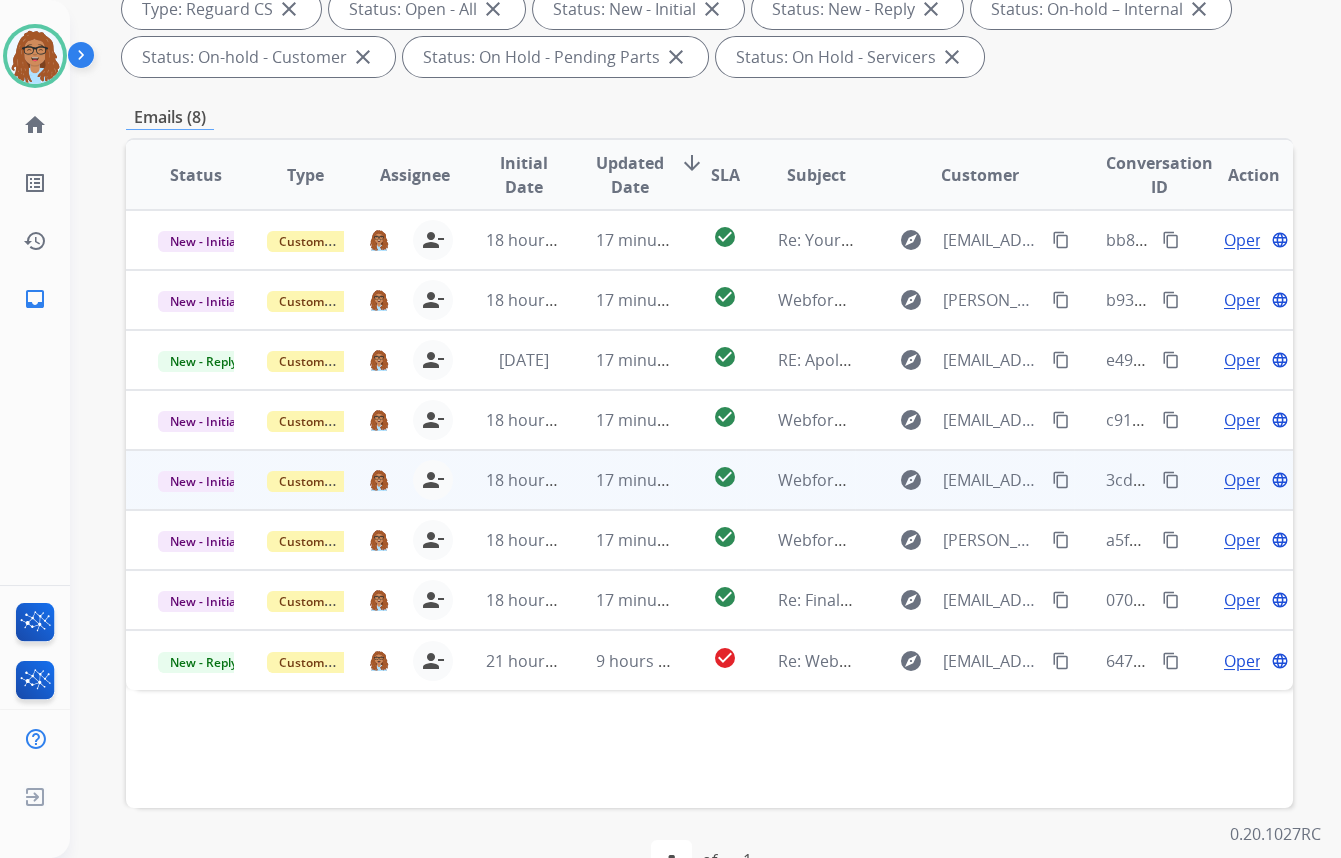 scroll, scrollTop: 423, scrollLeft: 0, axis: vertical 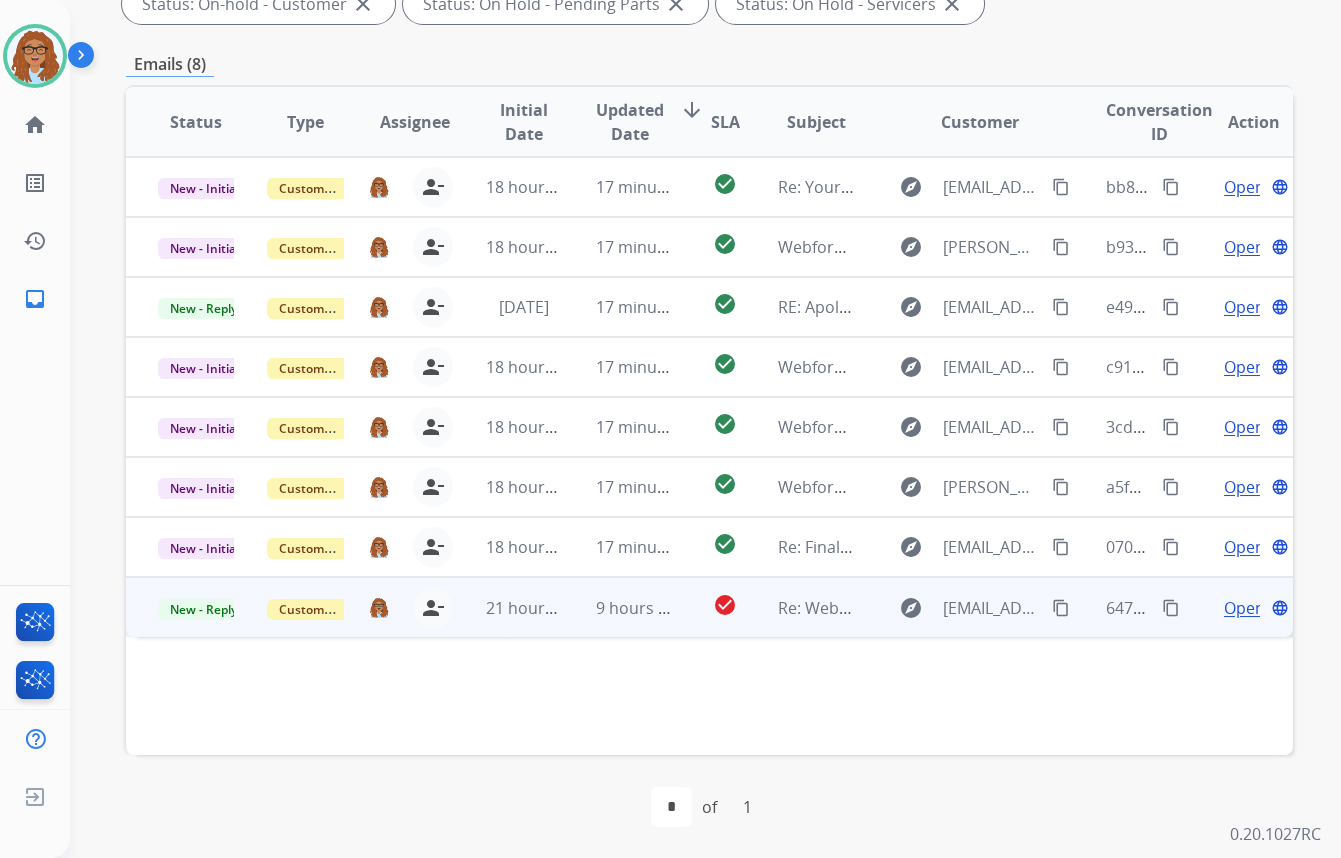click on "content_copy" at bounding box center [1171, 608] 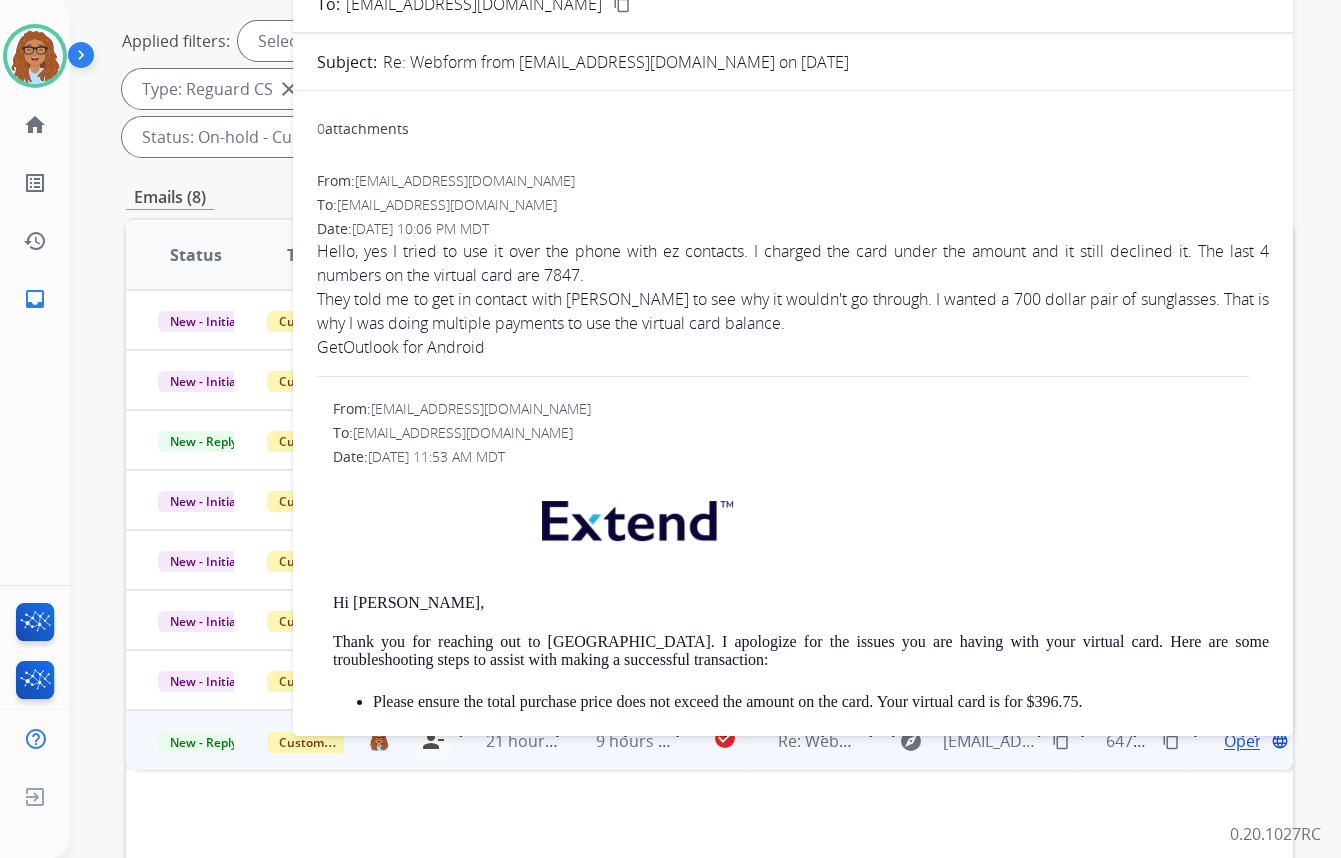 scroll, scrollTop: 241, scrollLeft: 0, axis: vertical 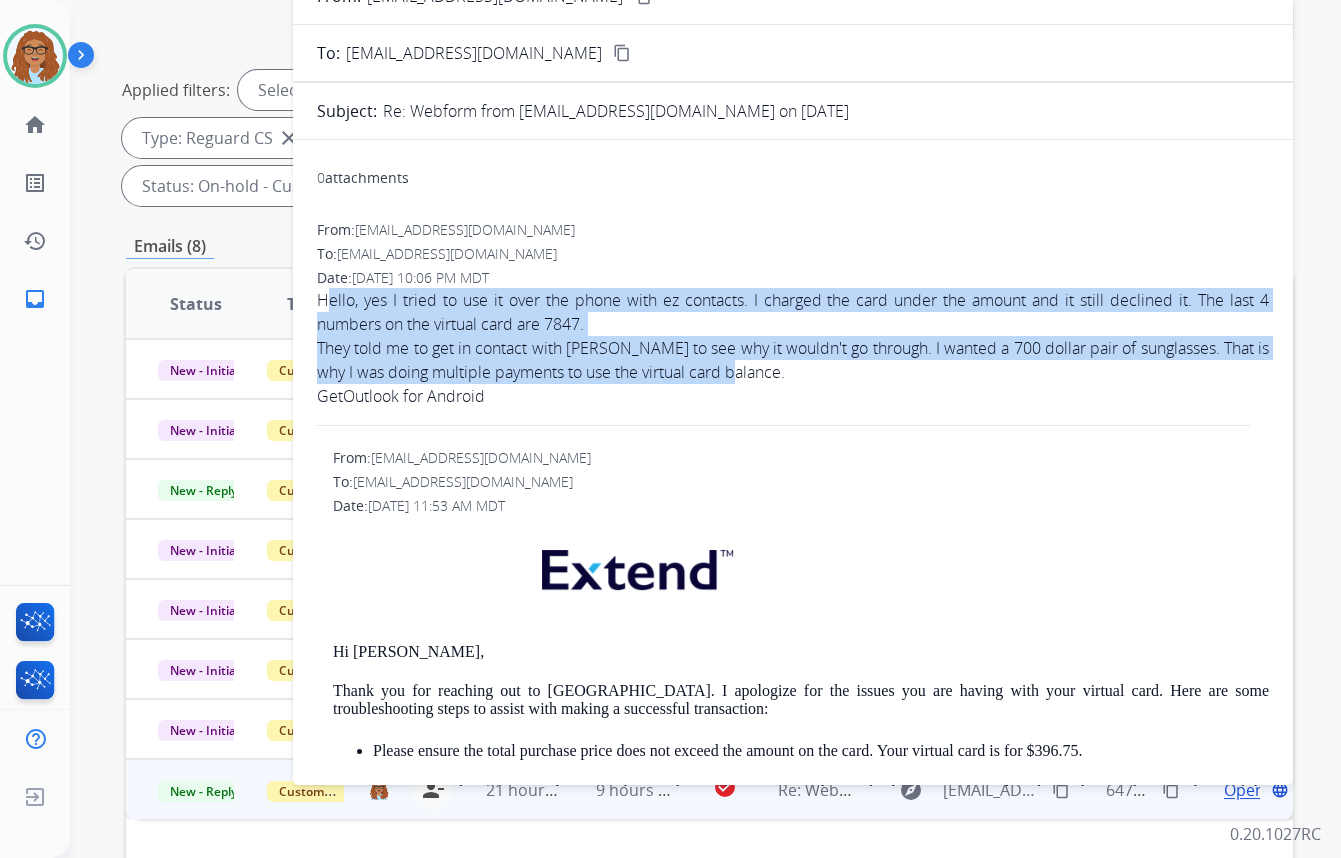 drag, startPoint x: 721, startPoint y: 367, endPoint x: 315, endPoint y: 303, distance: 411.01337 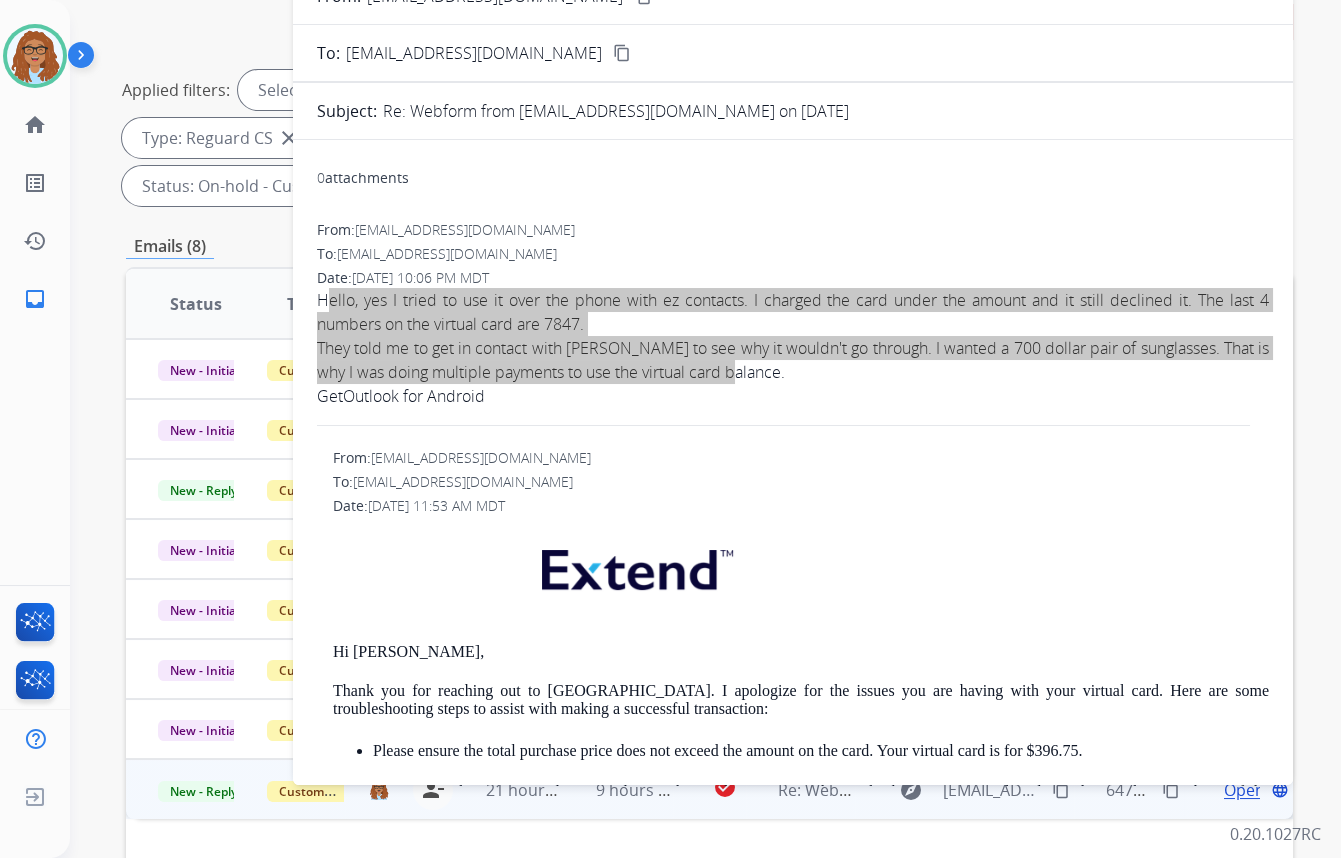 scroll, scrollTop: 150, scrollLeft: 0, axis: vertical 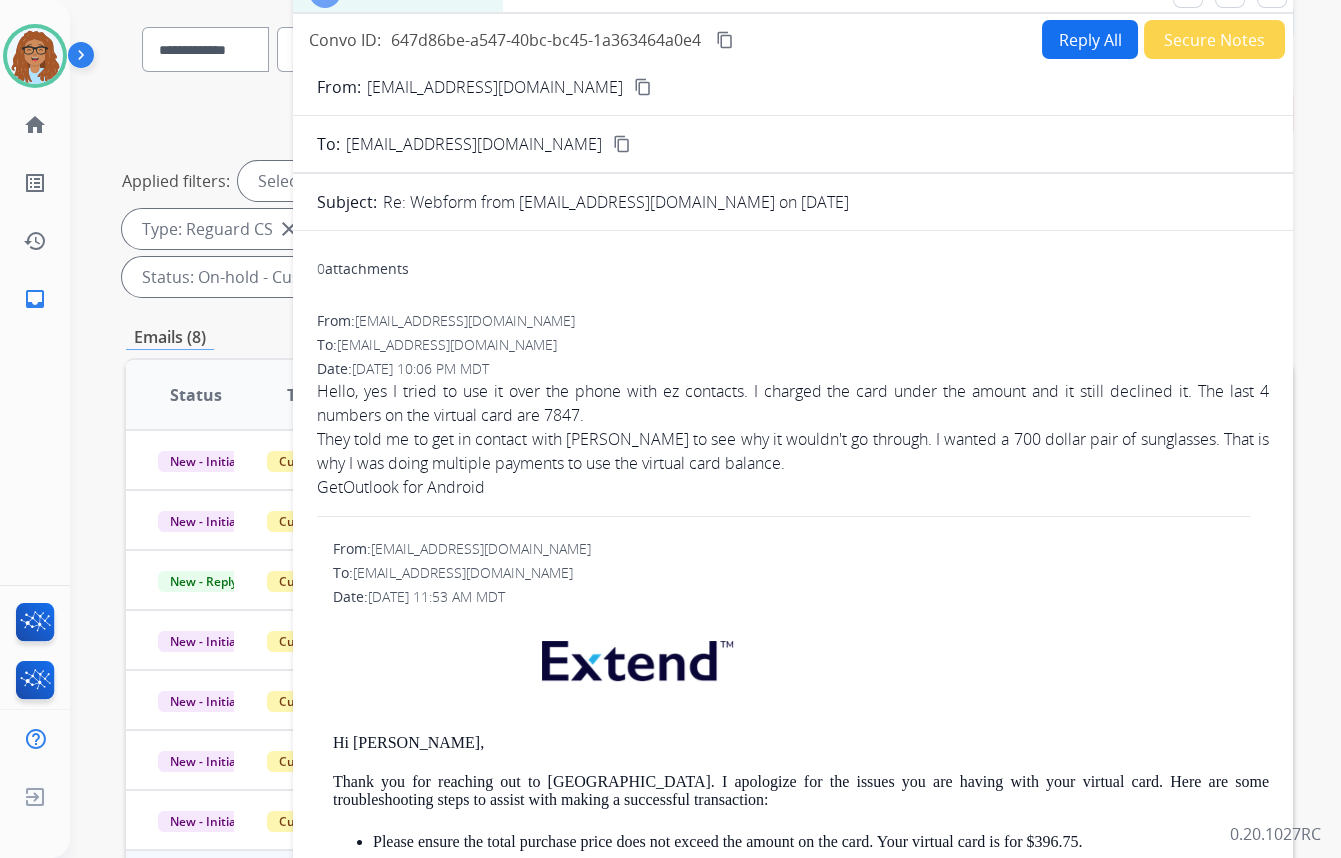 click on "To:  [EMAIL_ADDRESS][DOMAIN_NAME]" at bounding box center [793, 345] 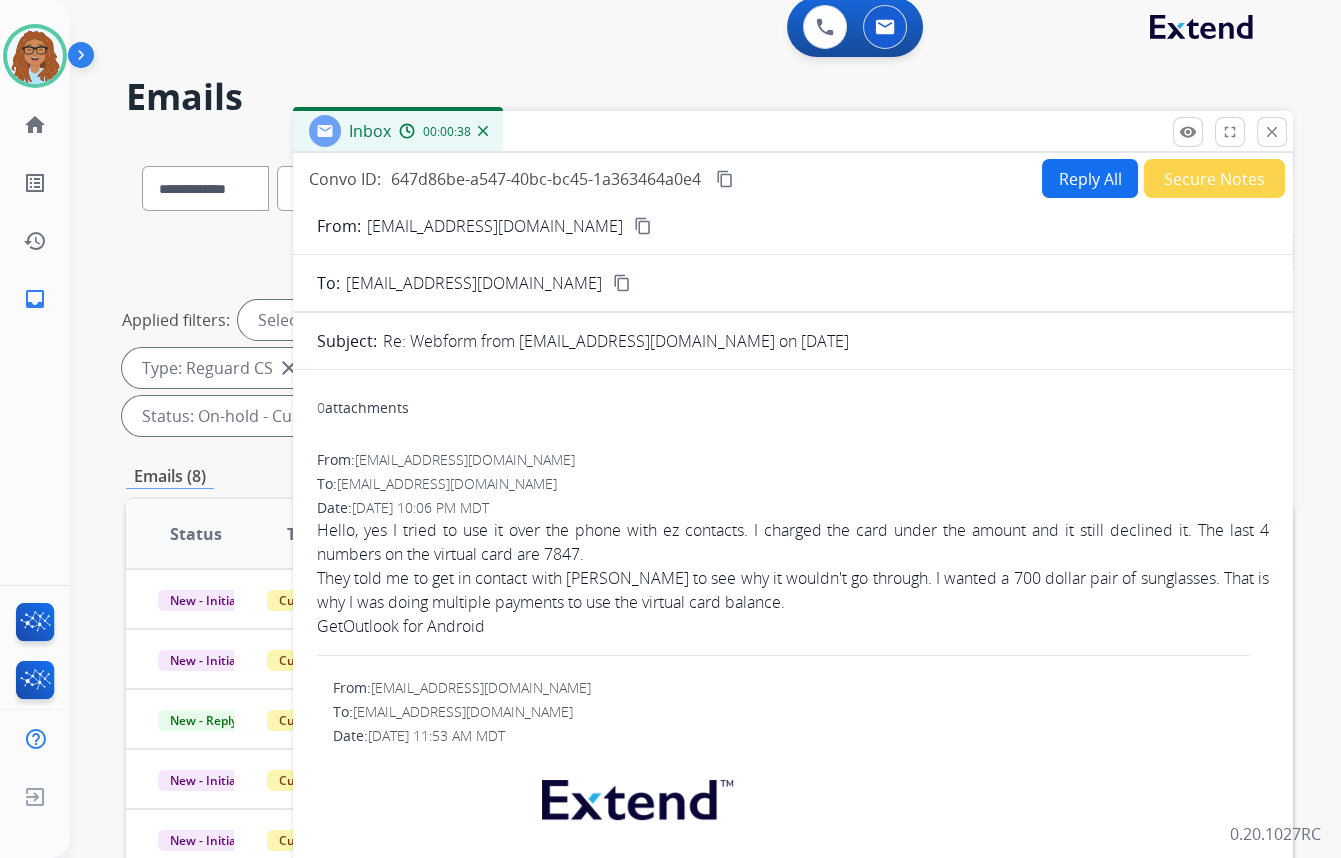 scroll, scrollTop: 0, scrollLeft: 0, axis: both 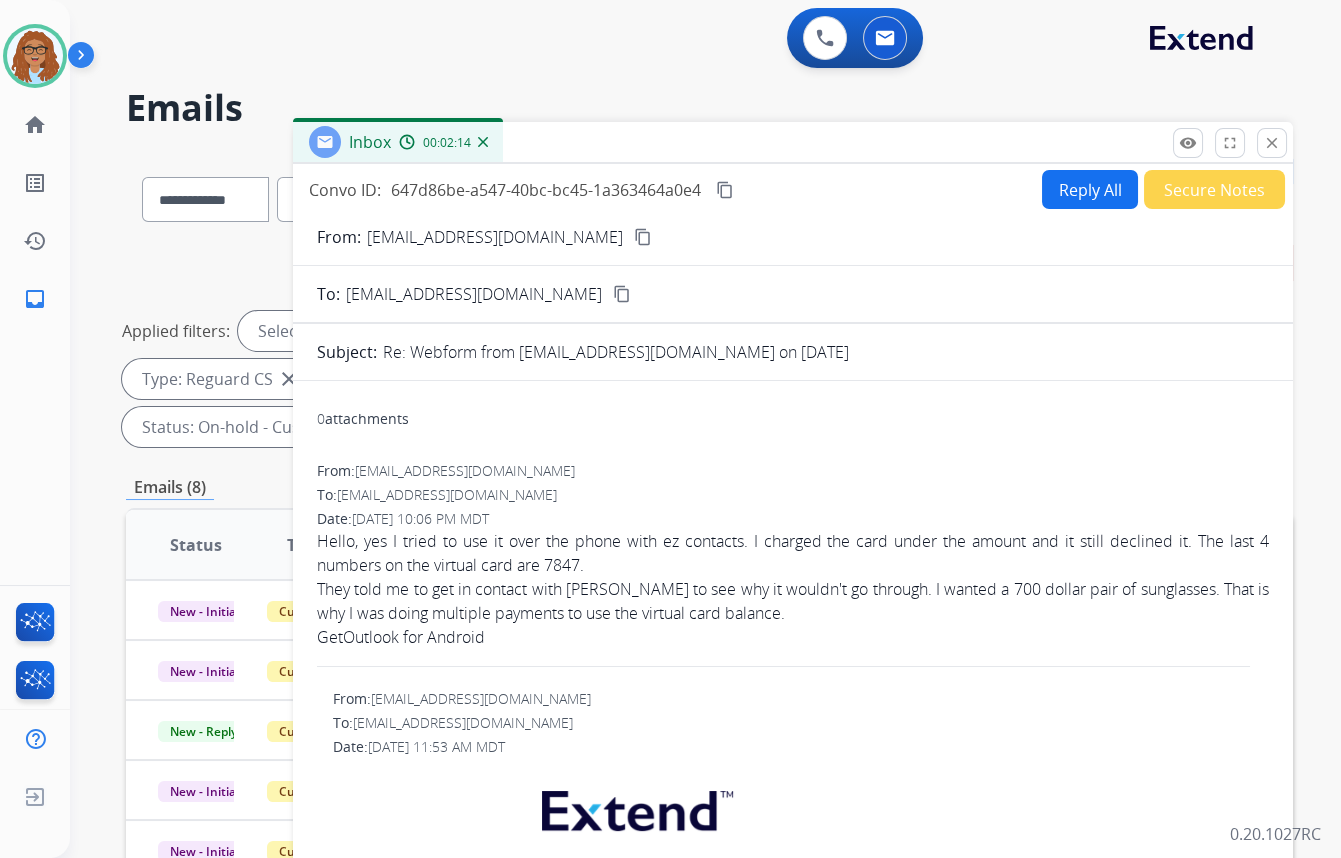 click on "Reply All" at bounding box center (1090, 189) 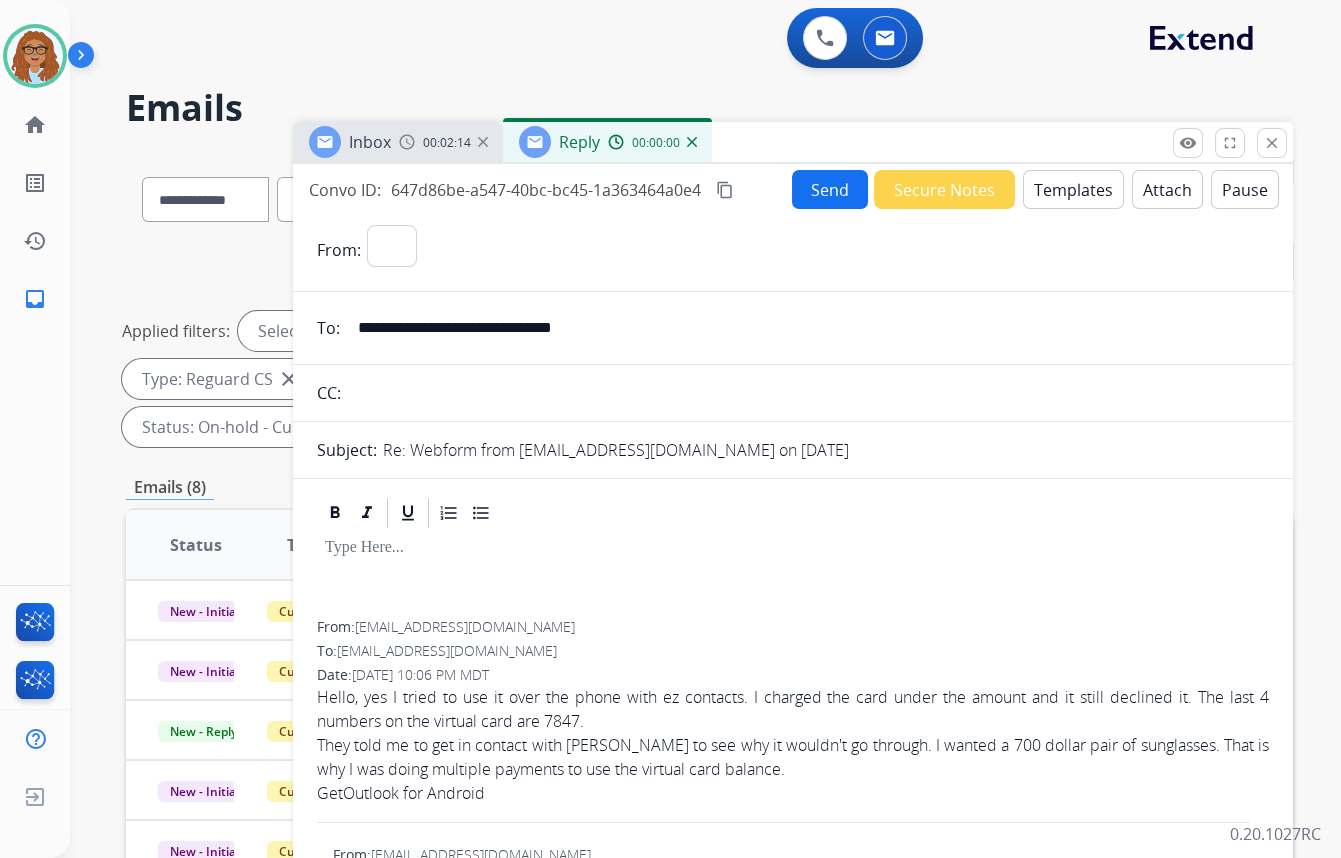 select on "**********" 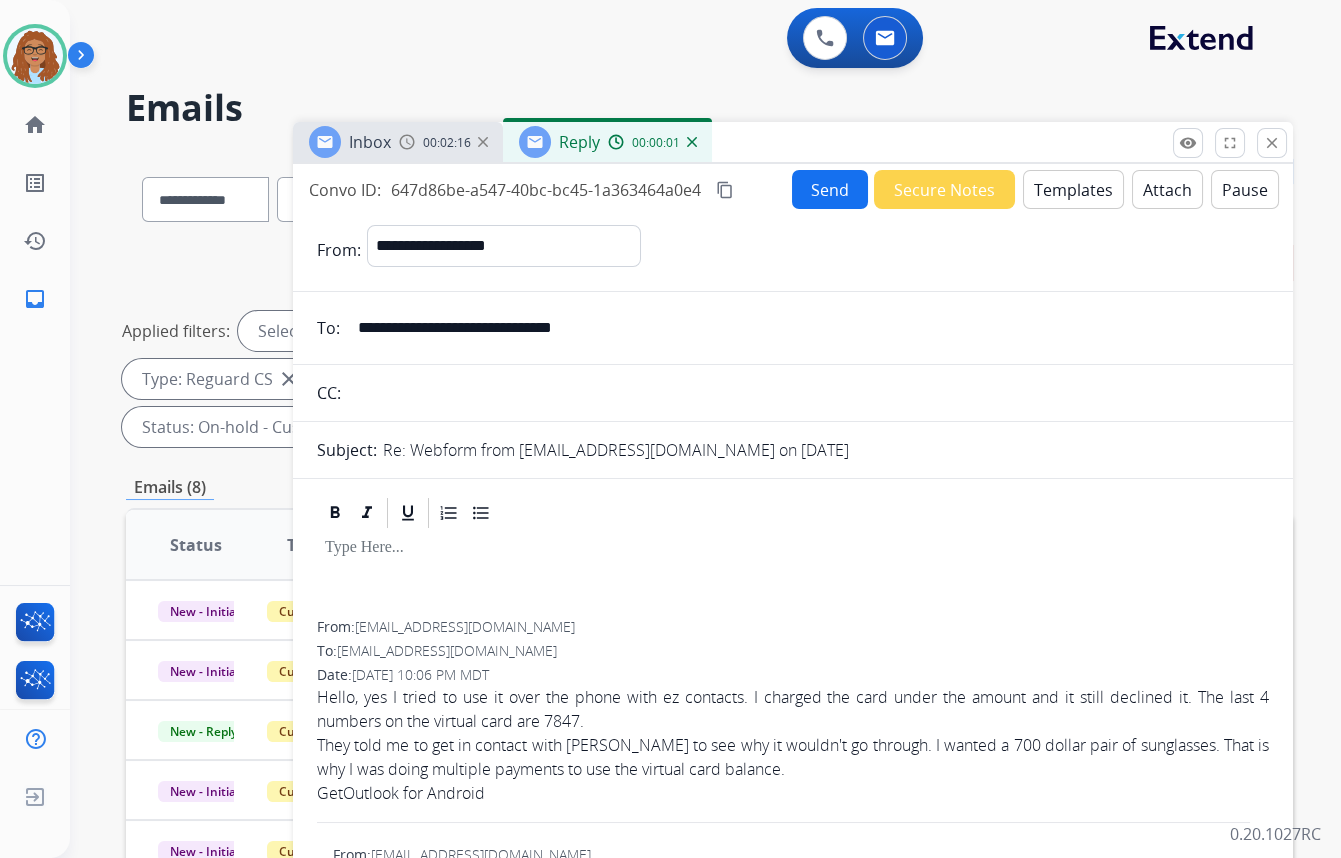 drag, startPoint x: 533, startPoint y: 328, endPoint x: 167, endPoint y: 328, distance: 366 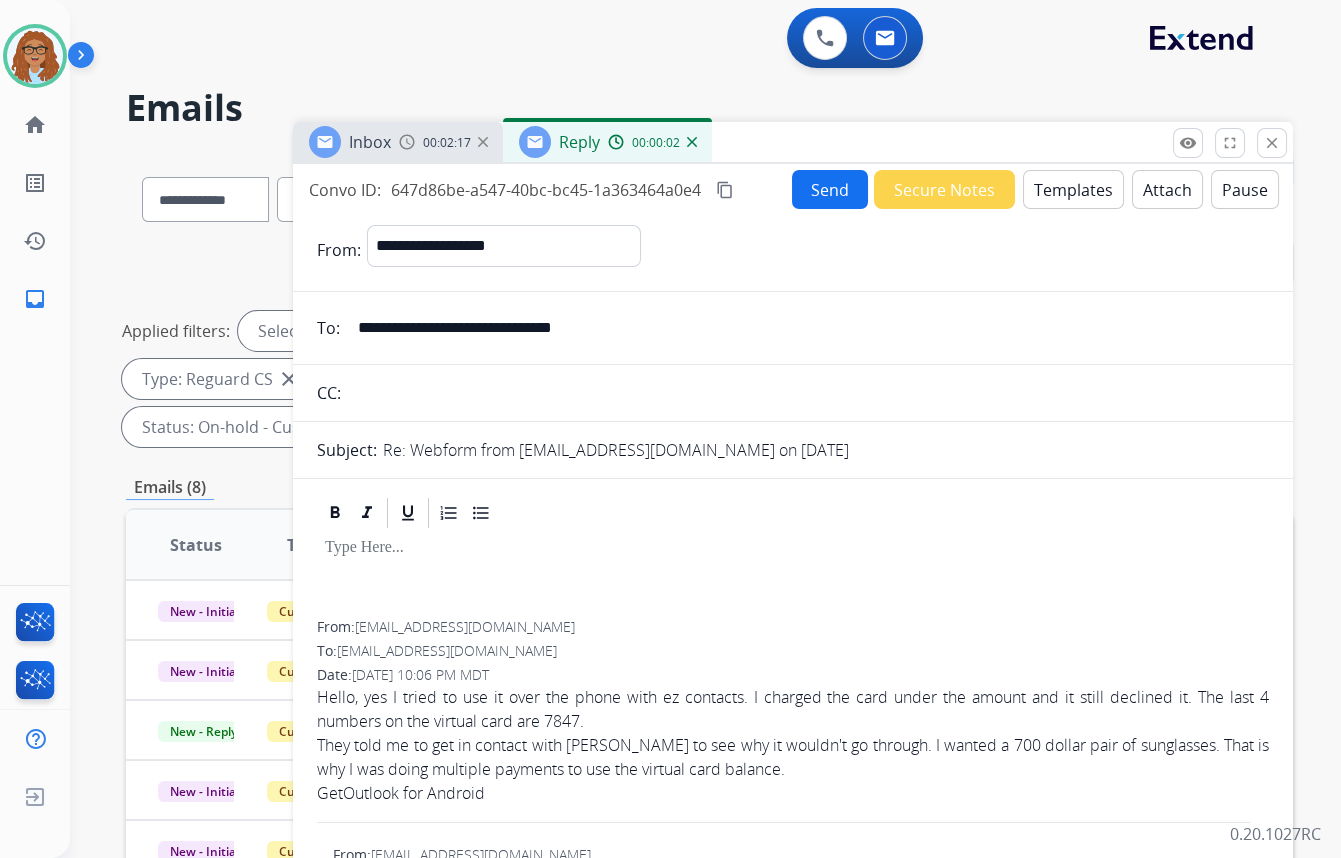 click at bounding box center [808, 393] 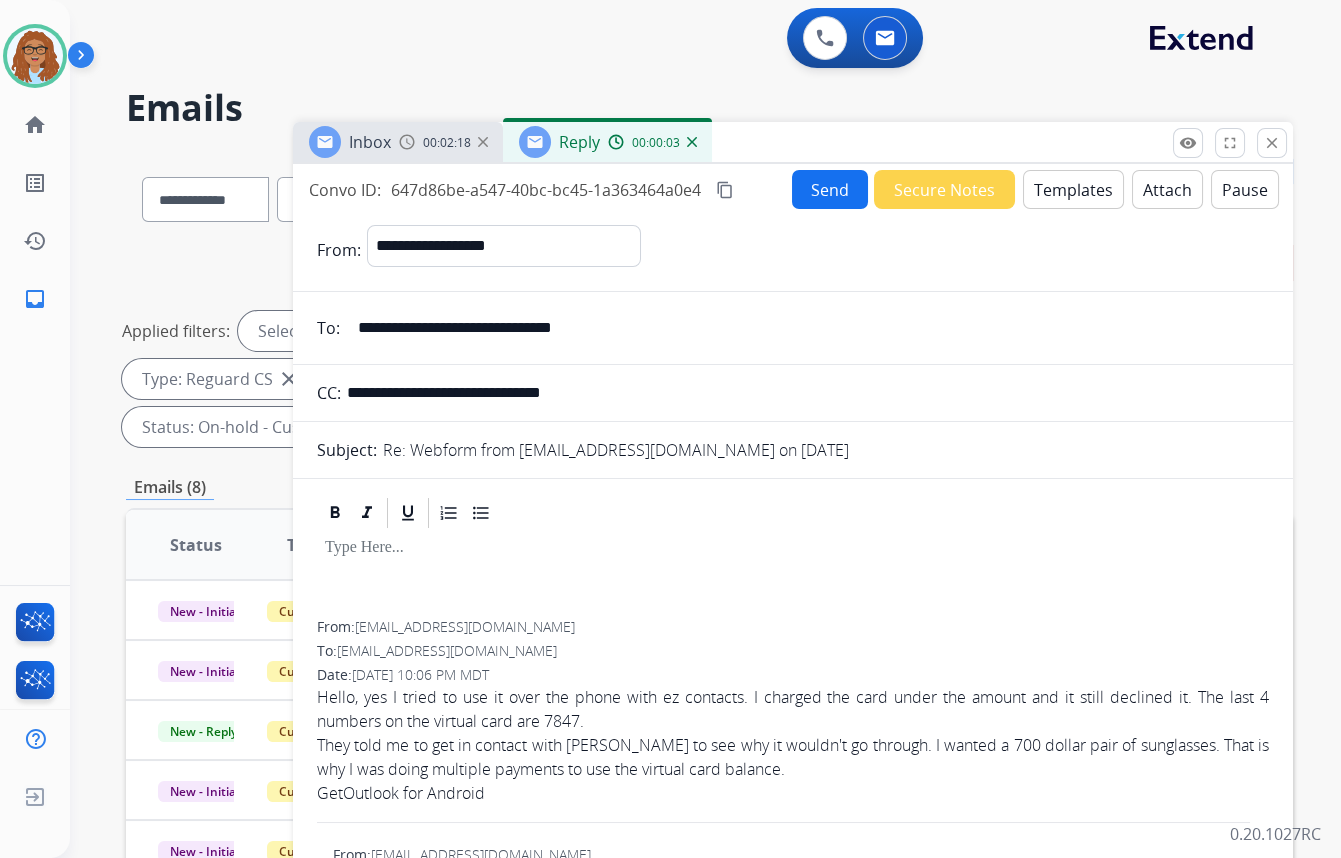 type on "**********" 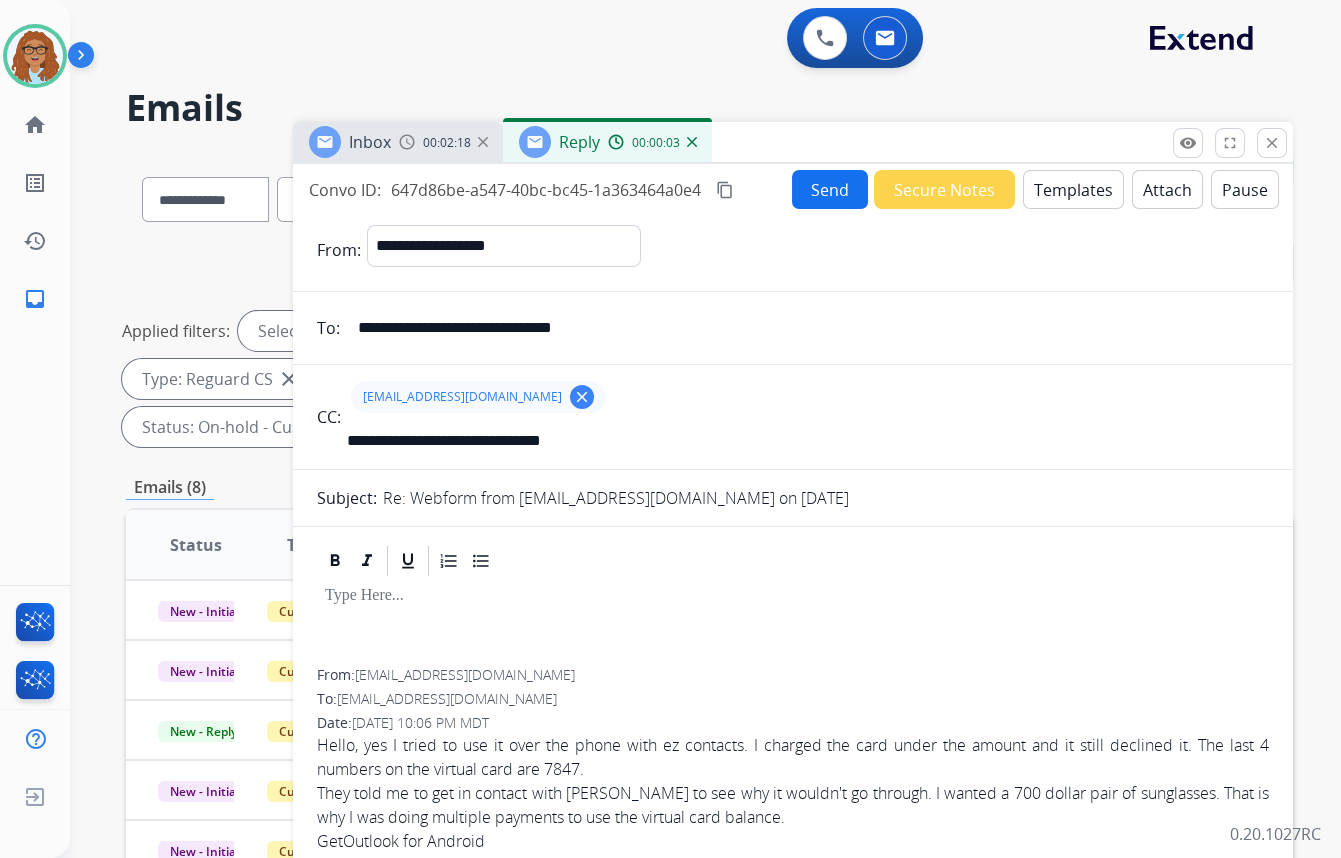 type 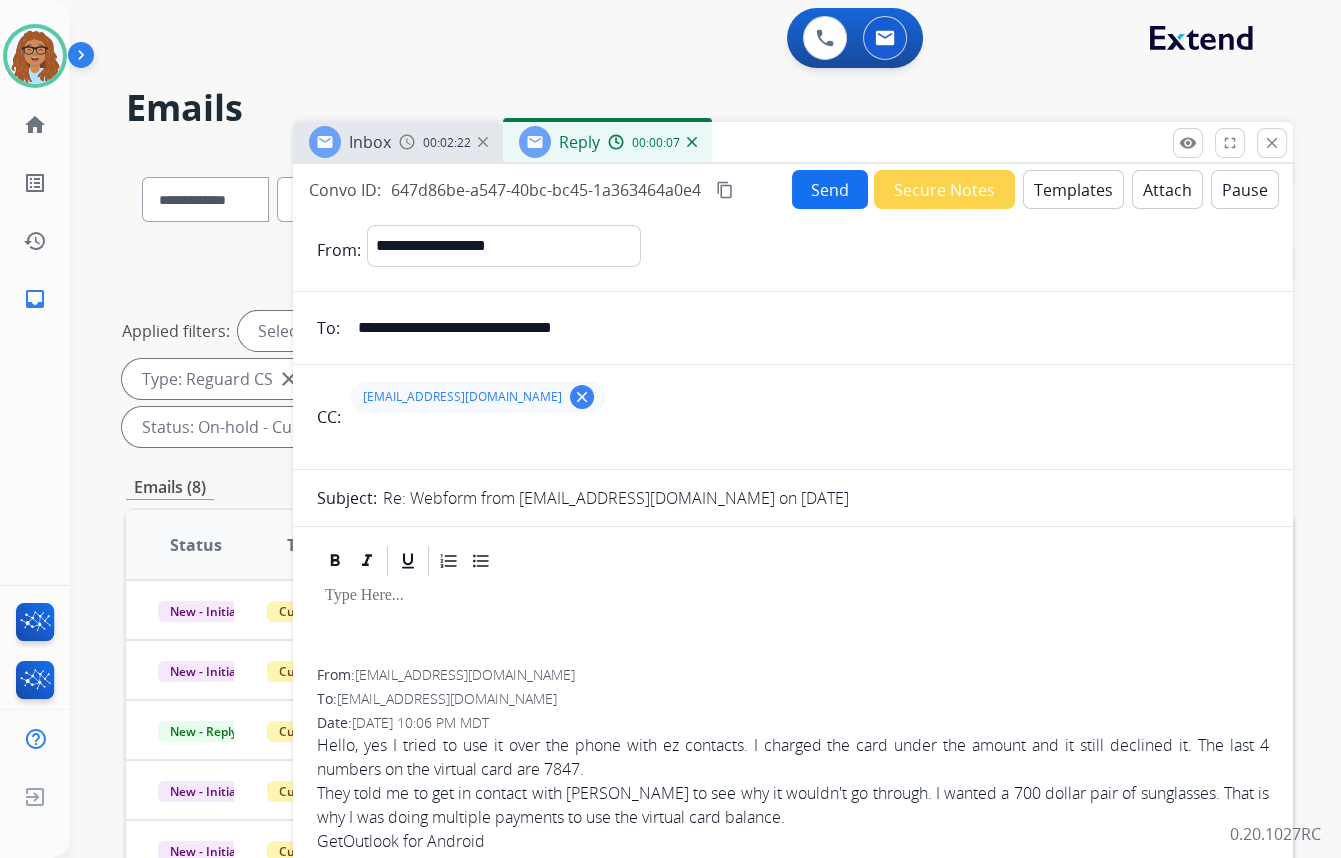 click on "Templates" at bounding box center (1073, 189) 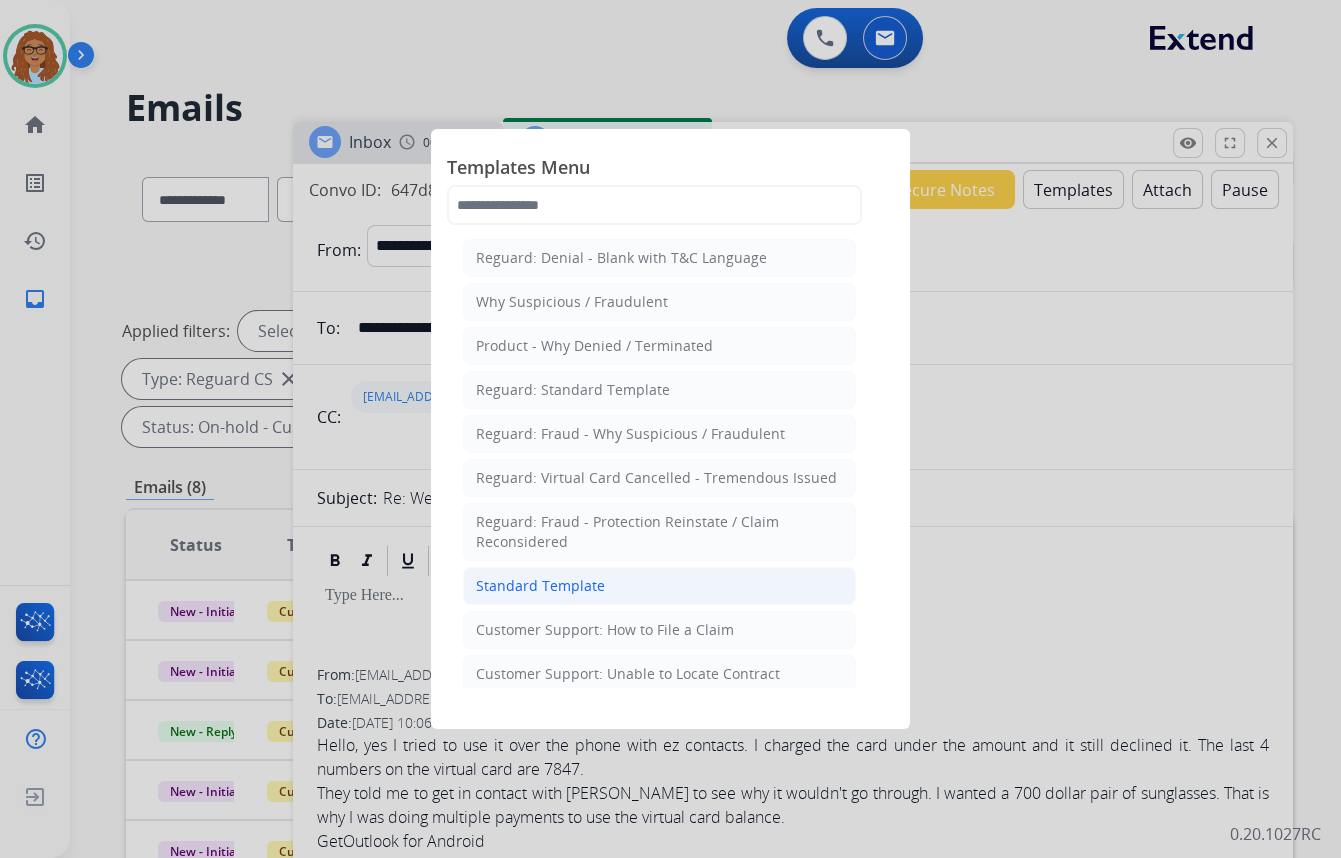click on "Standard Template" 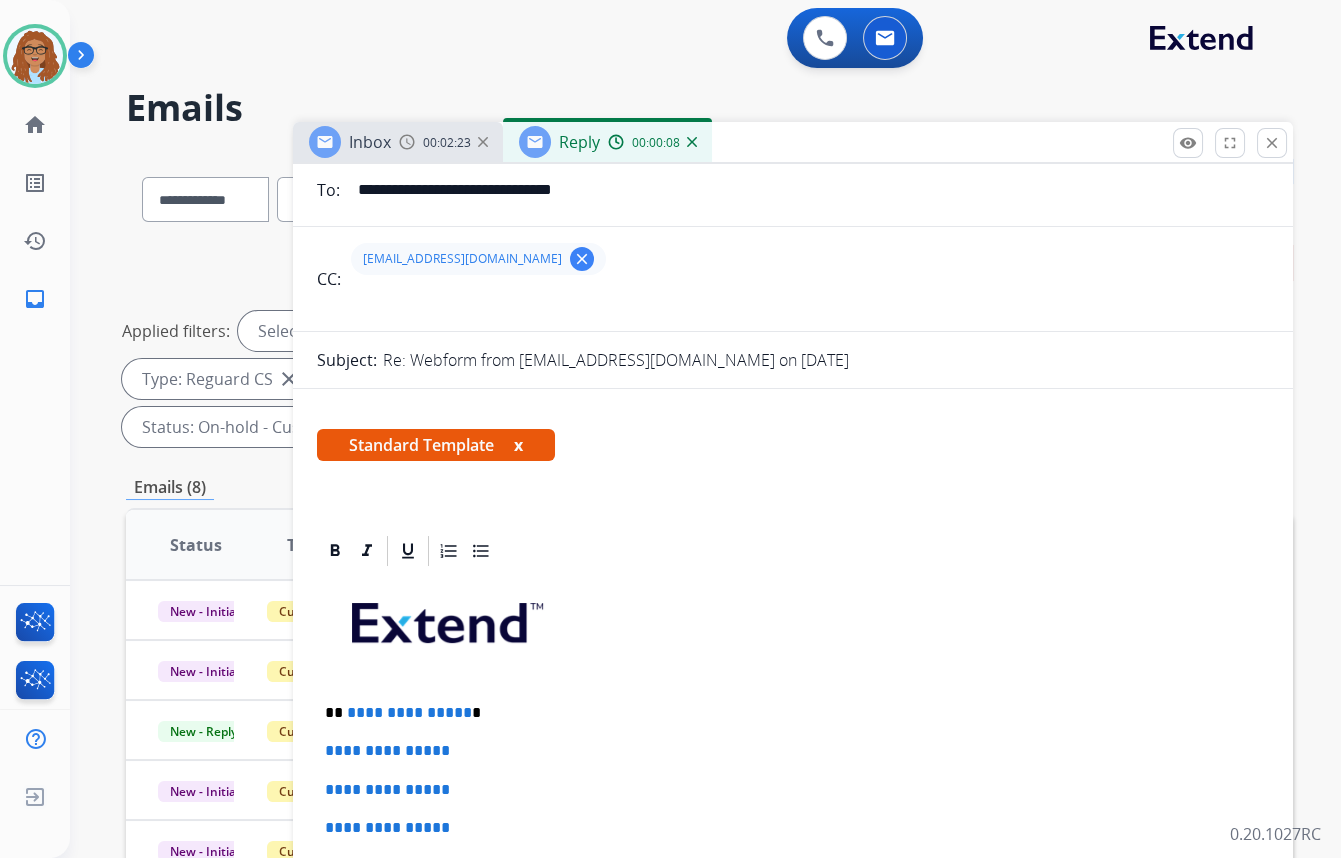 scroll, scrollTop: 272, scrollLeft: 0, axis: vertical 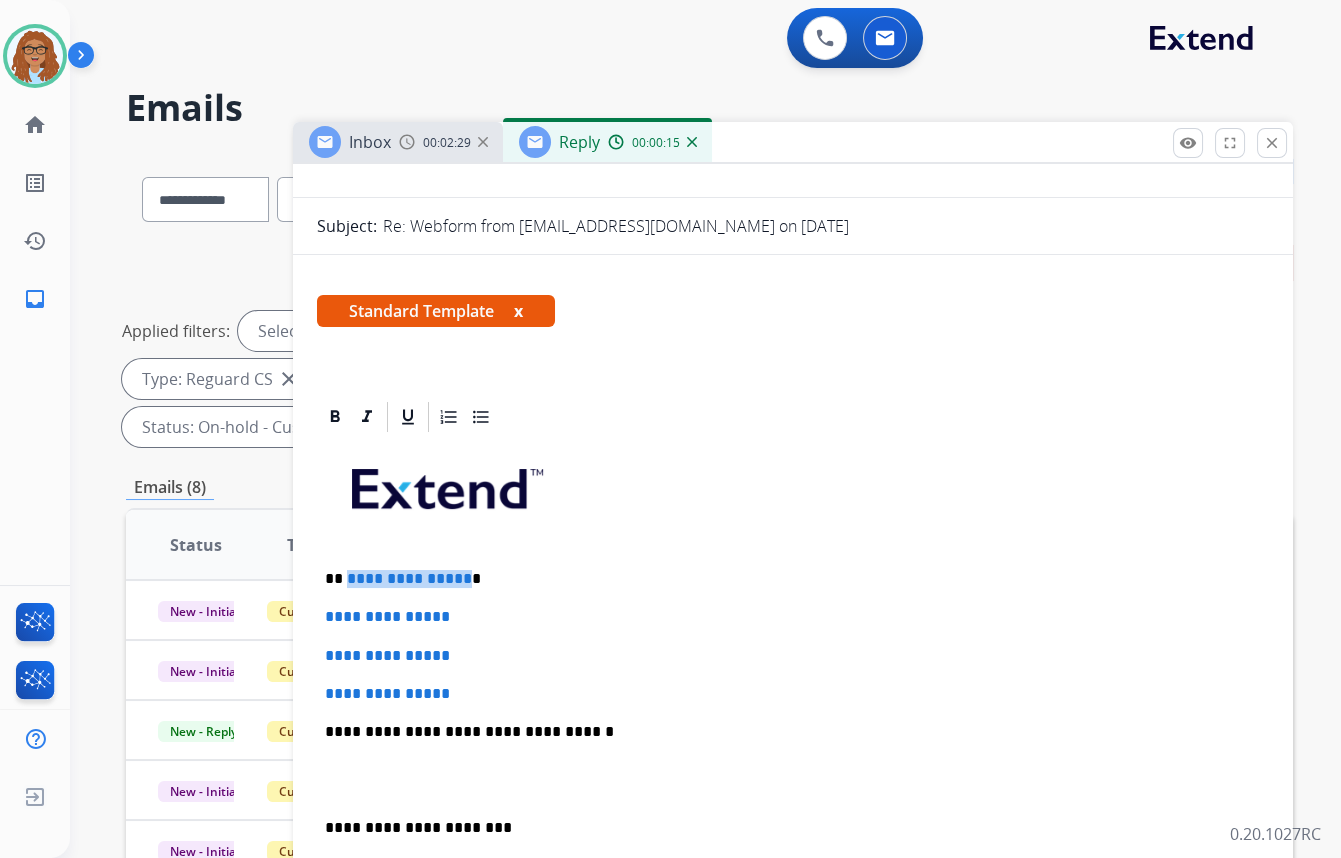 drag, startPoint x: 461, startPoint y: 576, endPoint x: 343, endPoint y: 580, distance: 118.06778 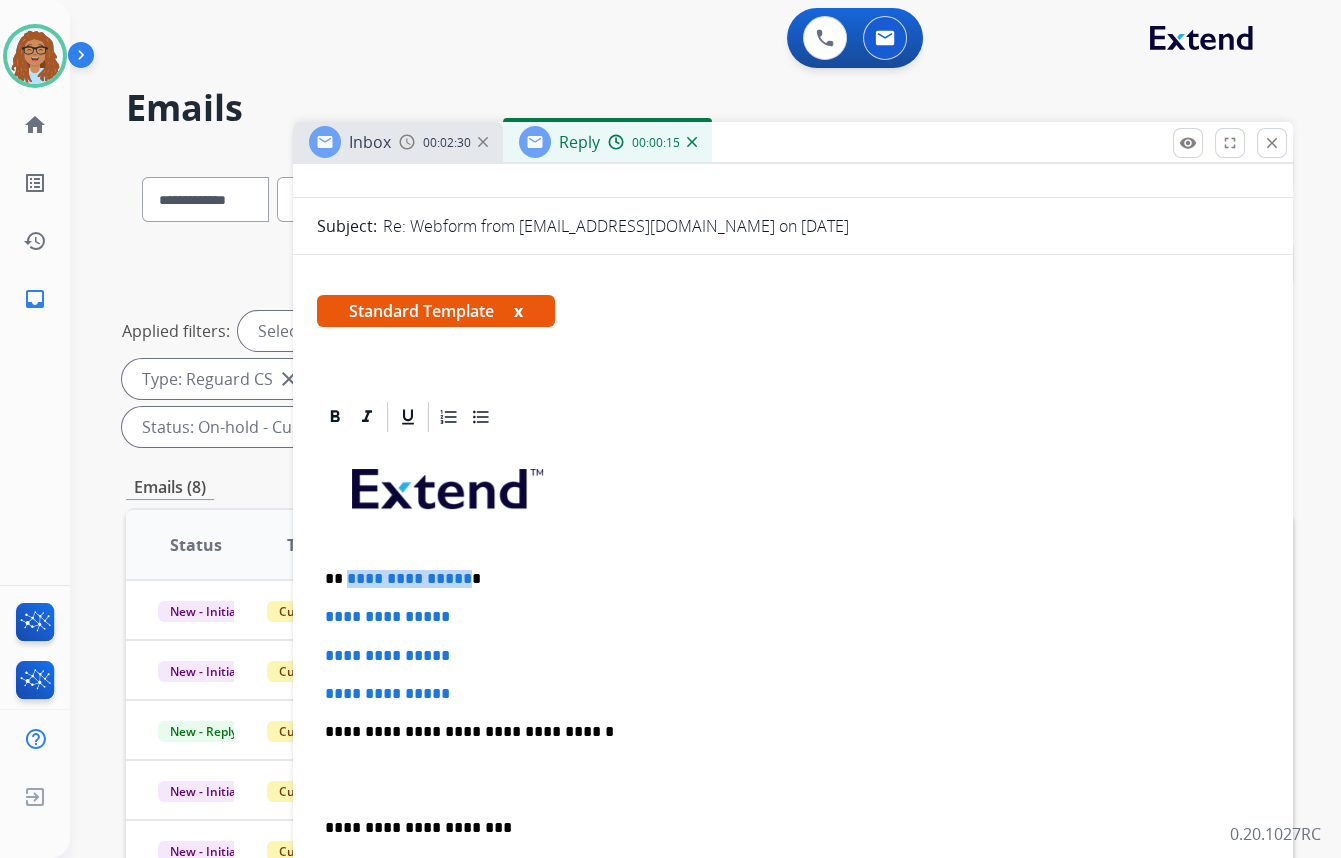 paste 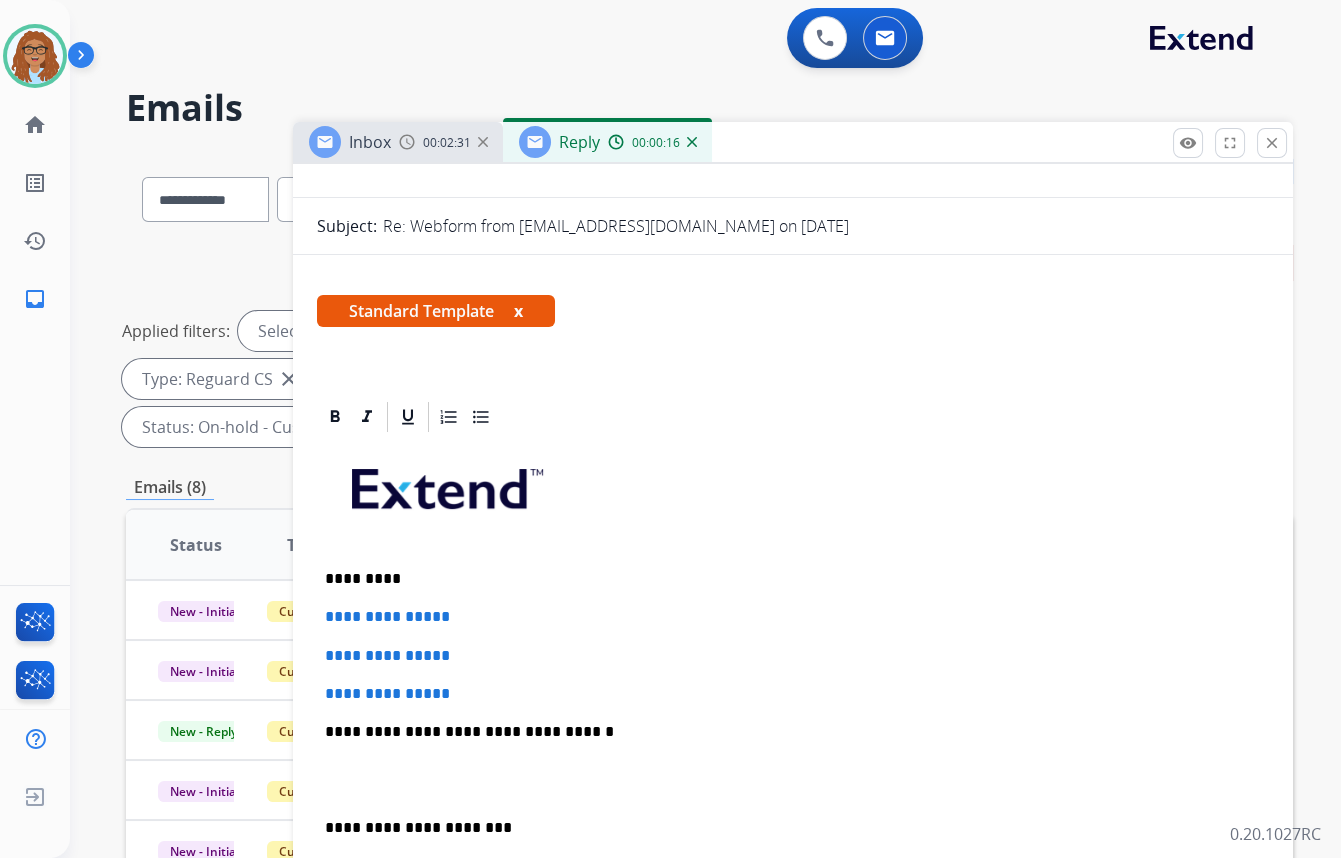 click on "*********" at bounding box center (785, 579) 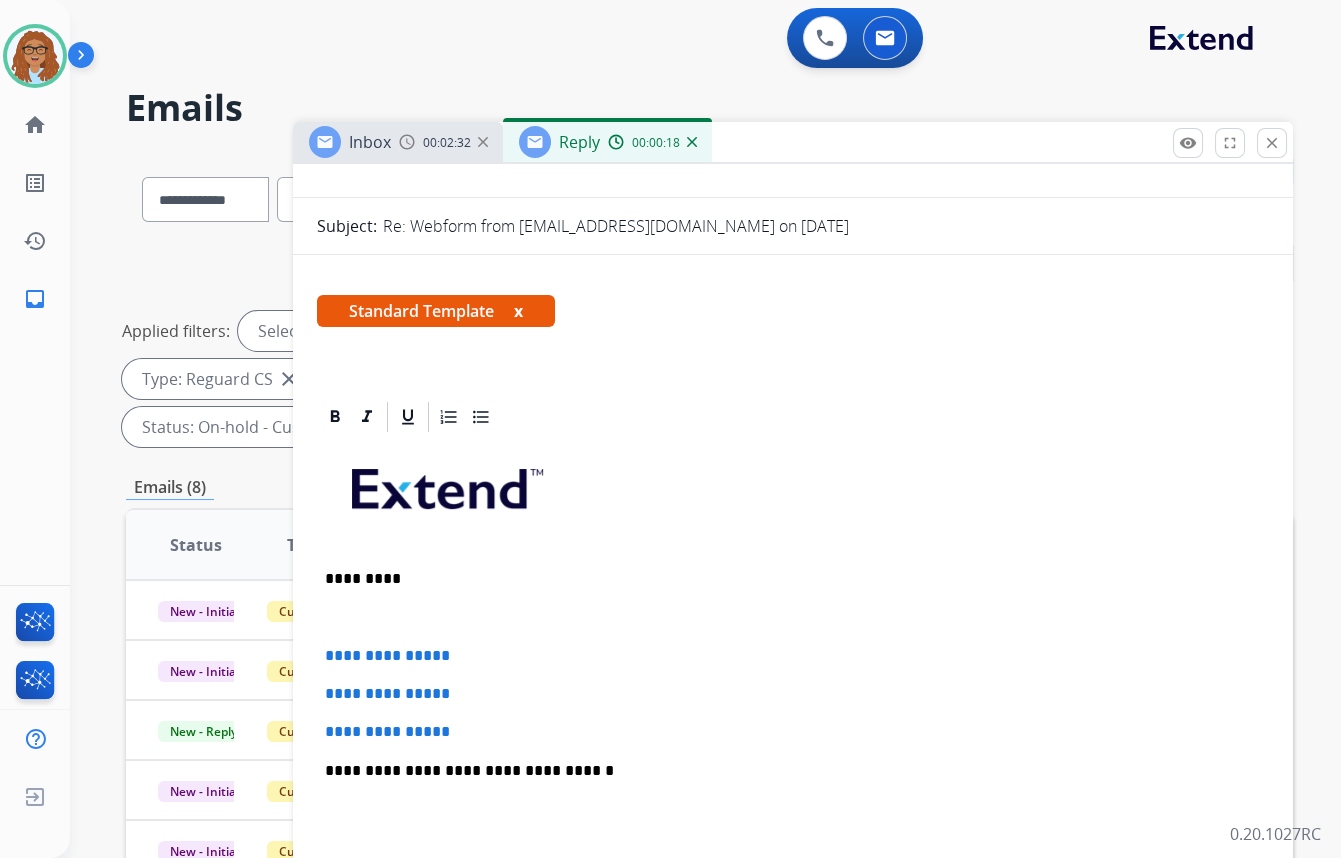 type 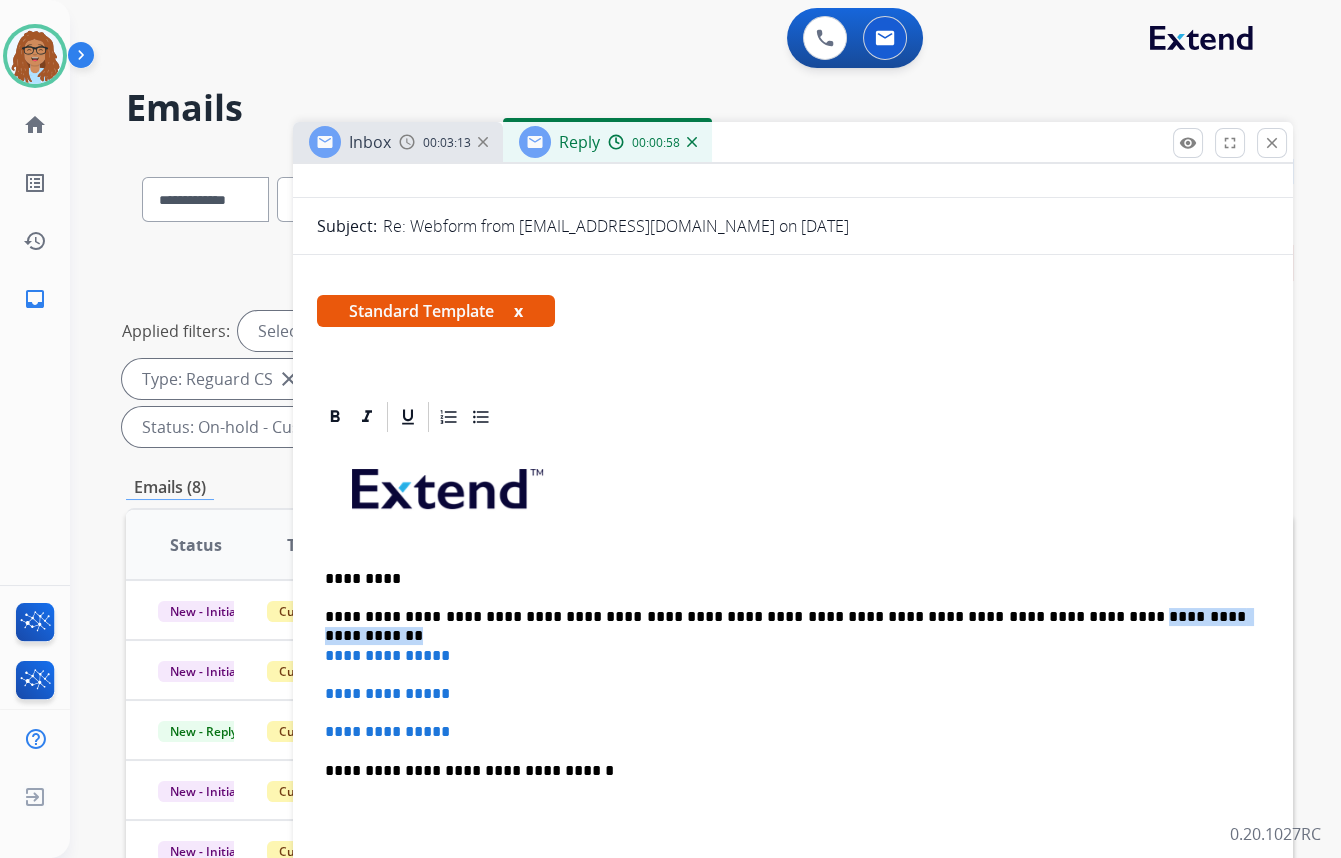 drag, startPoint x: 1168, startPoint y: 613, endPoint x: 1030, endPoint y: 624, distance: 138.43771 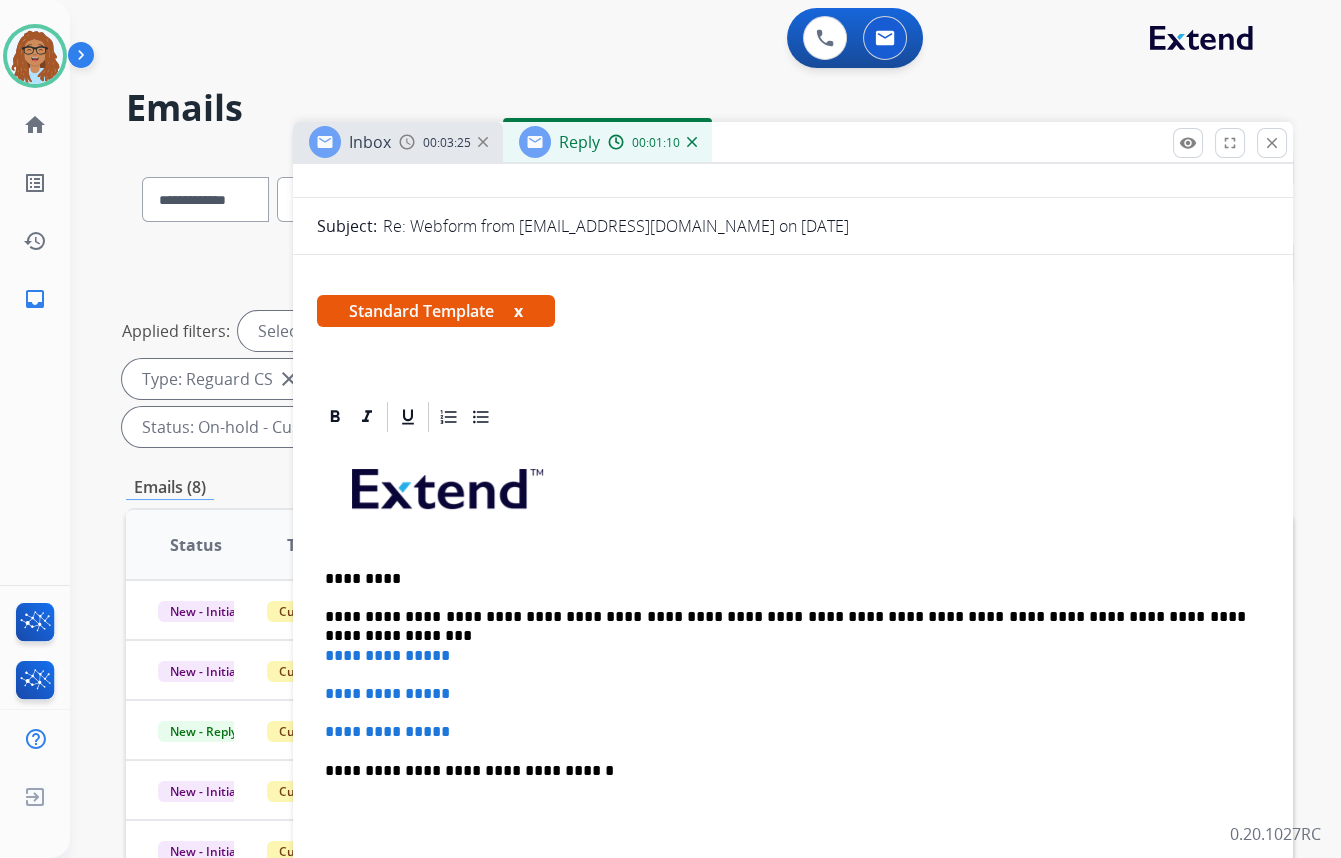 click on "**********" at bounding box center [785, 617] 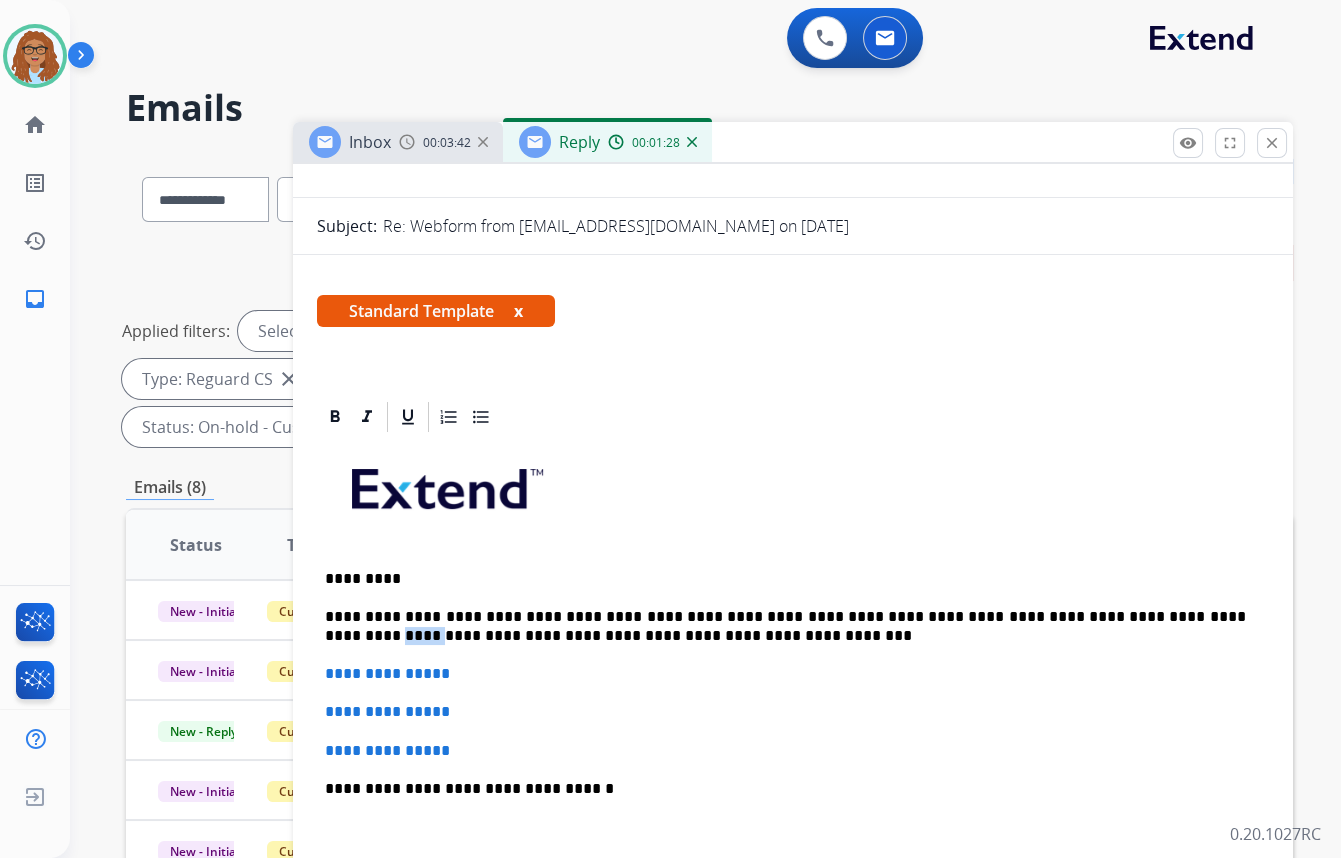 drag, startPoint x: 1201, startPoint y: 618, endPoint x: 1165, endPoint y: 617, distance: 36.013885 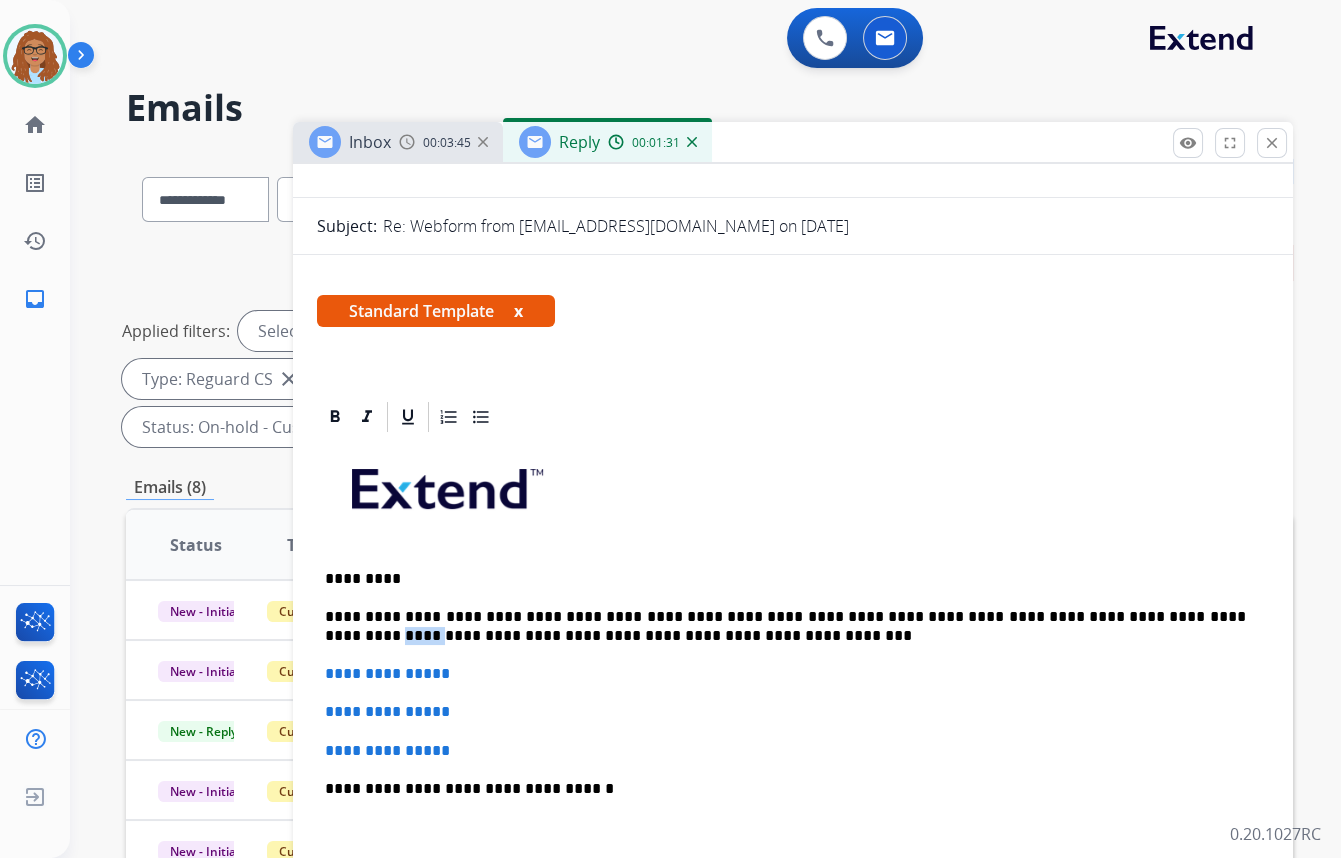 click on "**********" at bounding box center [785, 626] 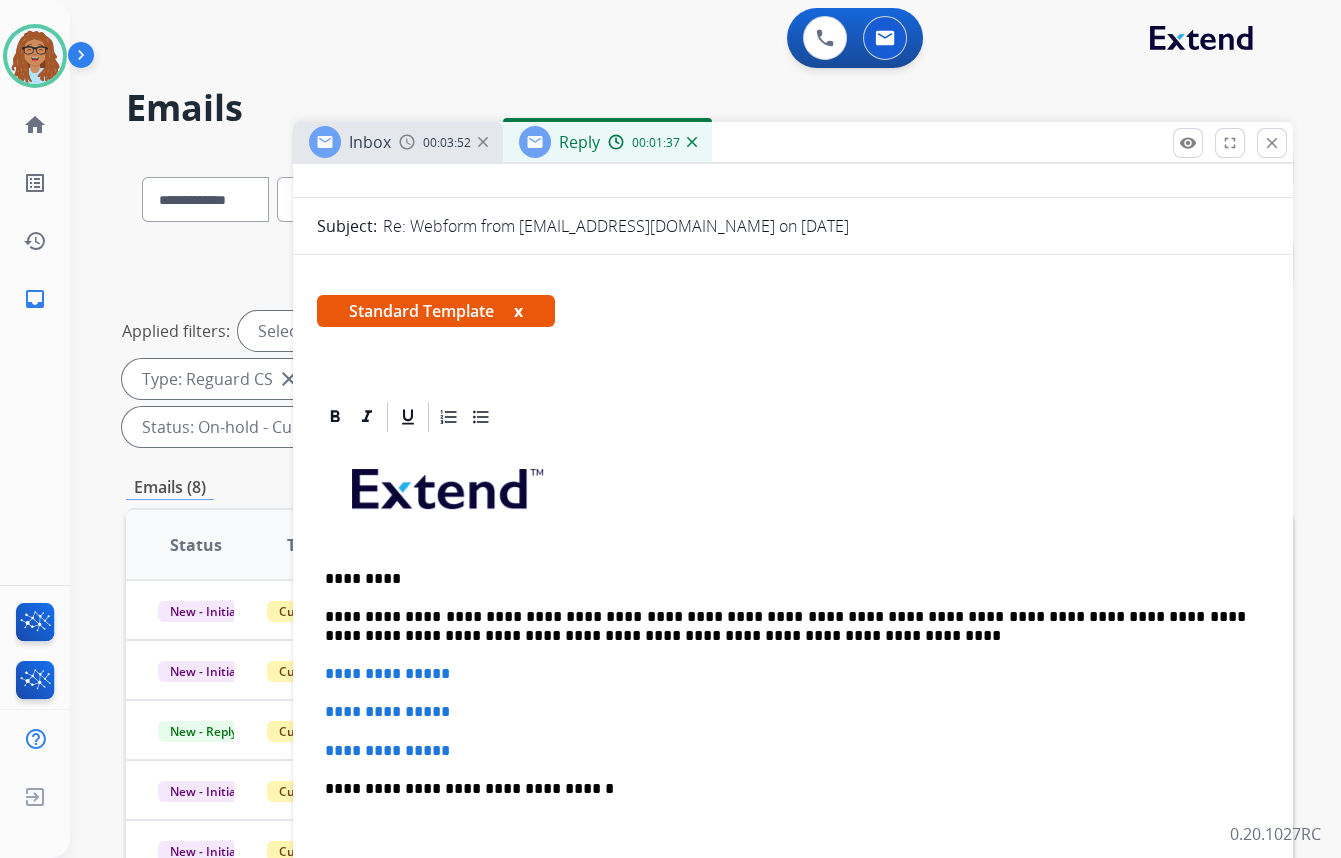 click on "**********" at bounding box center [785, 626] 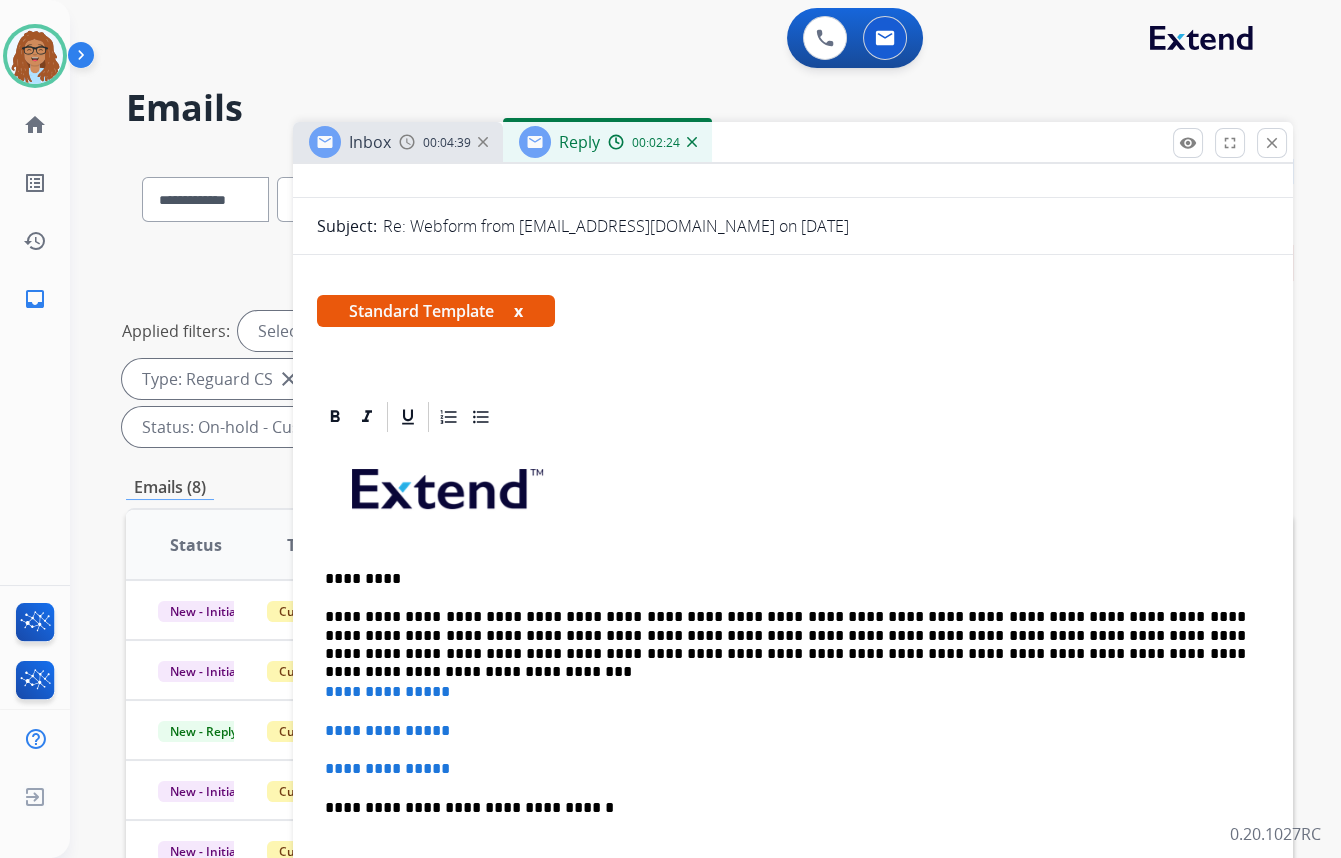 click on "**********" at bounding box center [785, 635] 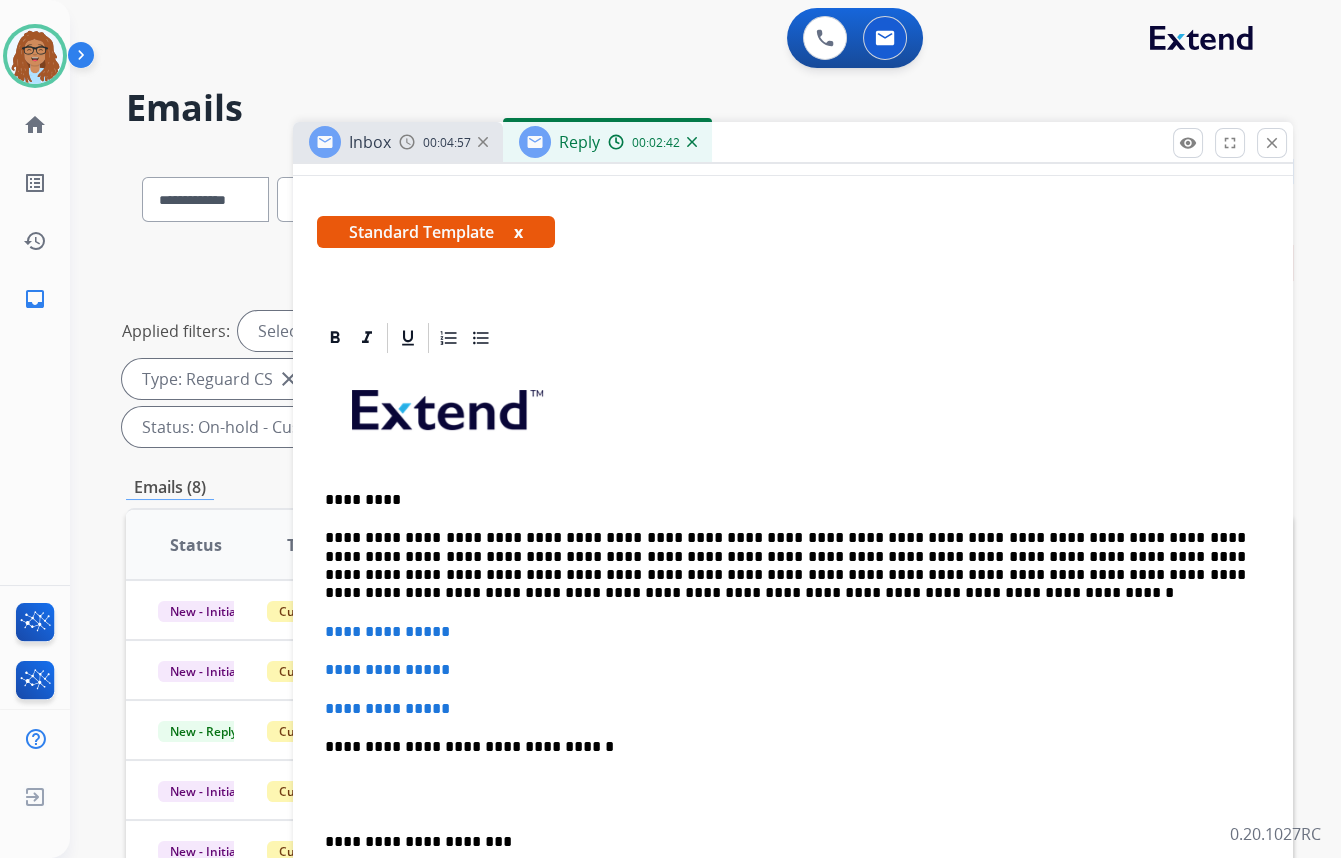 scroll, scrollTop: 363, scrollLeft: 0, axis: vertical 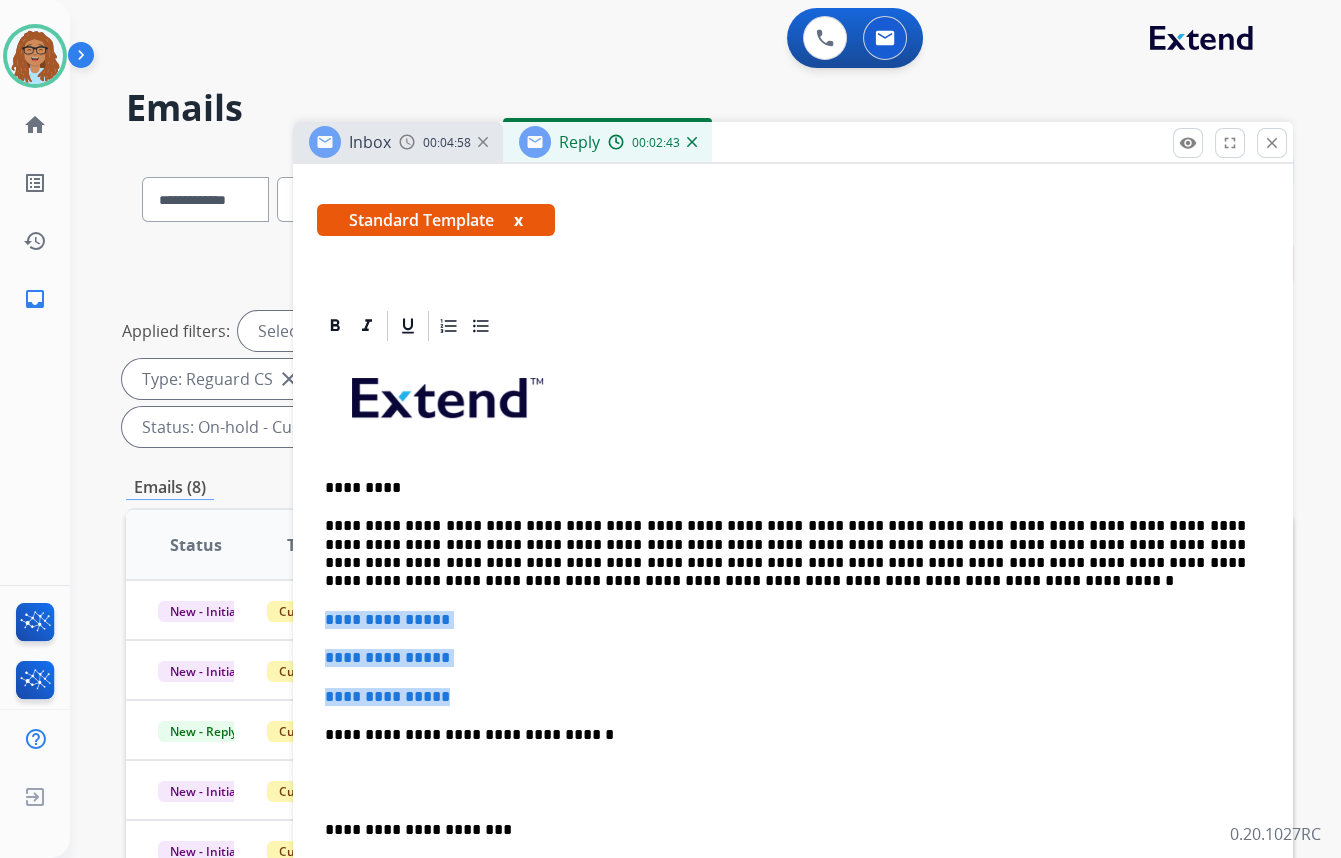 drag, startPoint x: 462, startPoint y: 694, endPoint x: 327, endPoint y: 610, distance: 159 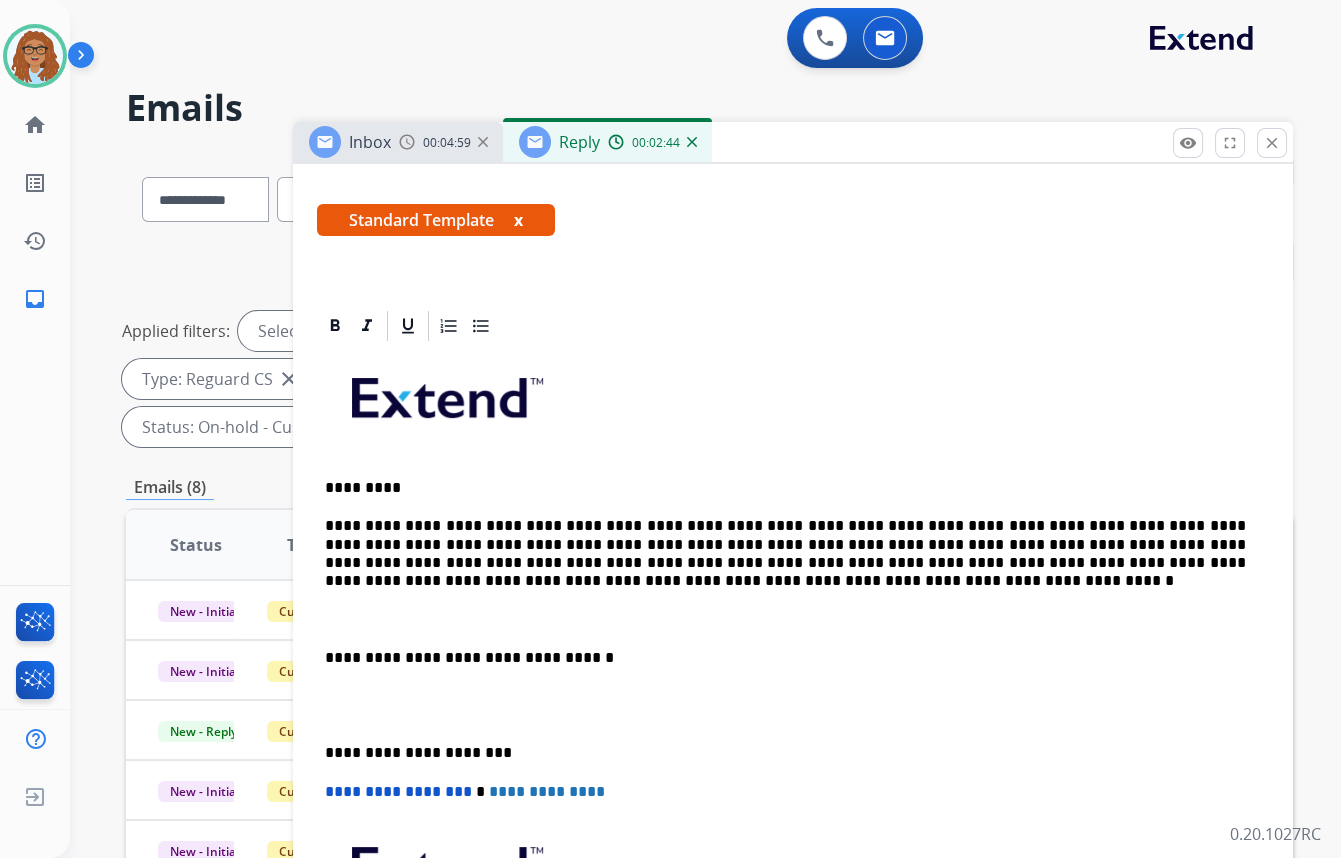 click on "**********" at bounding box center (793, 696) 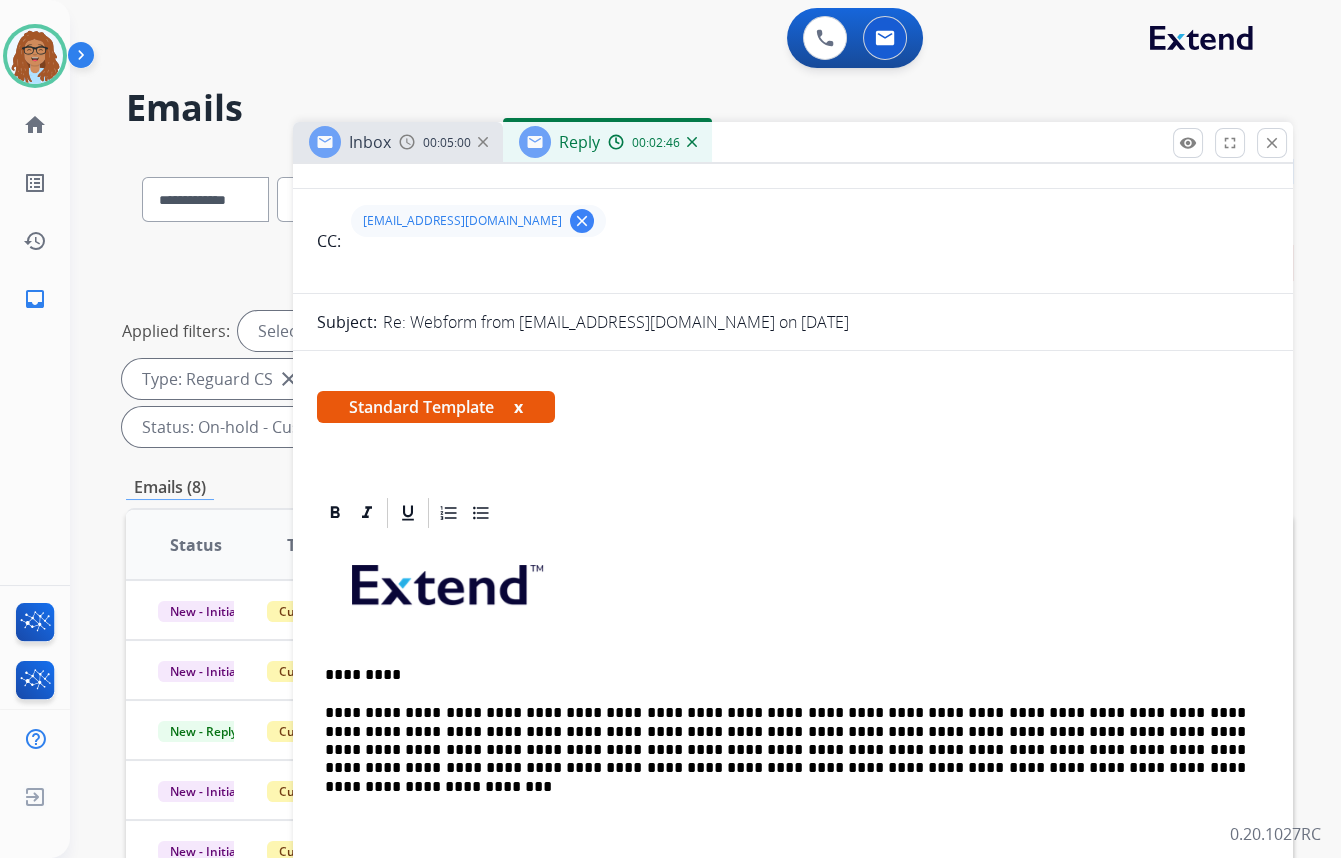 scroll, scrollTop: 0, scrollLeft: 0, axis: both 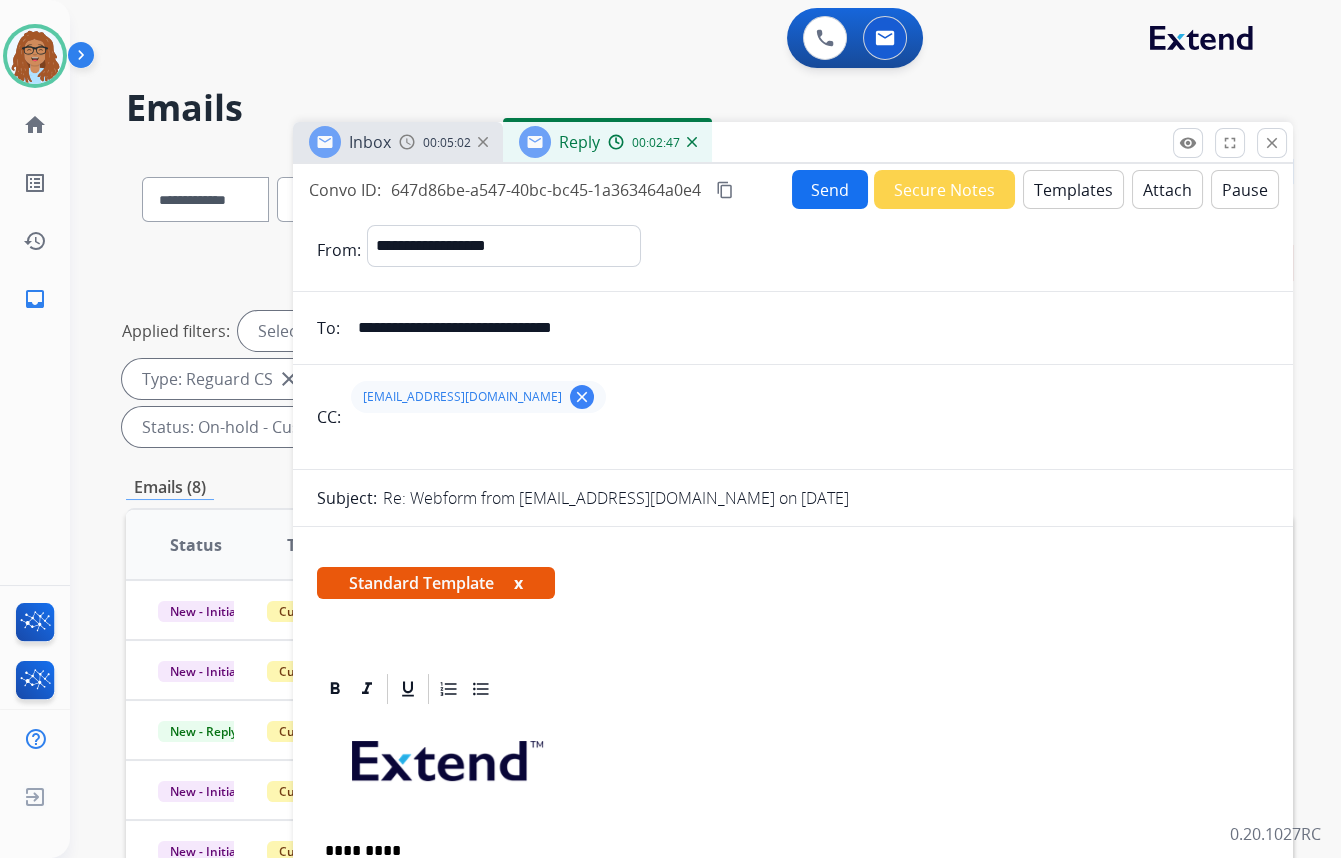 click on "**********" at bounding box center (793, 1363) 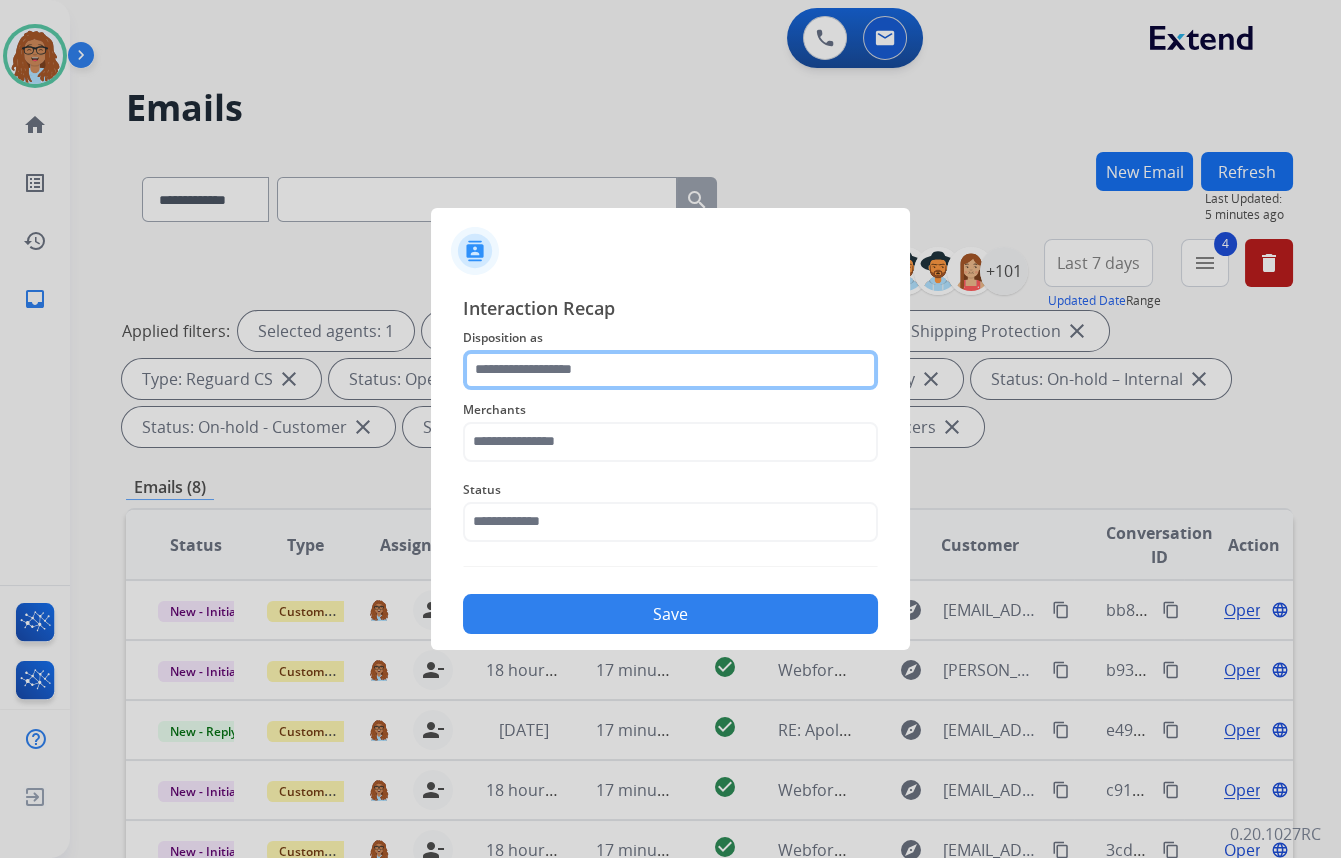 click 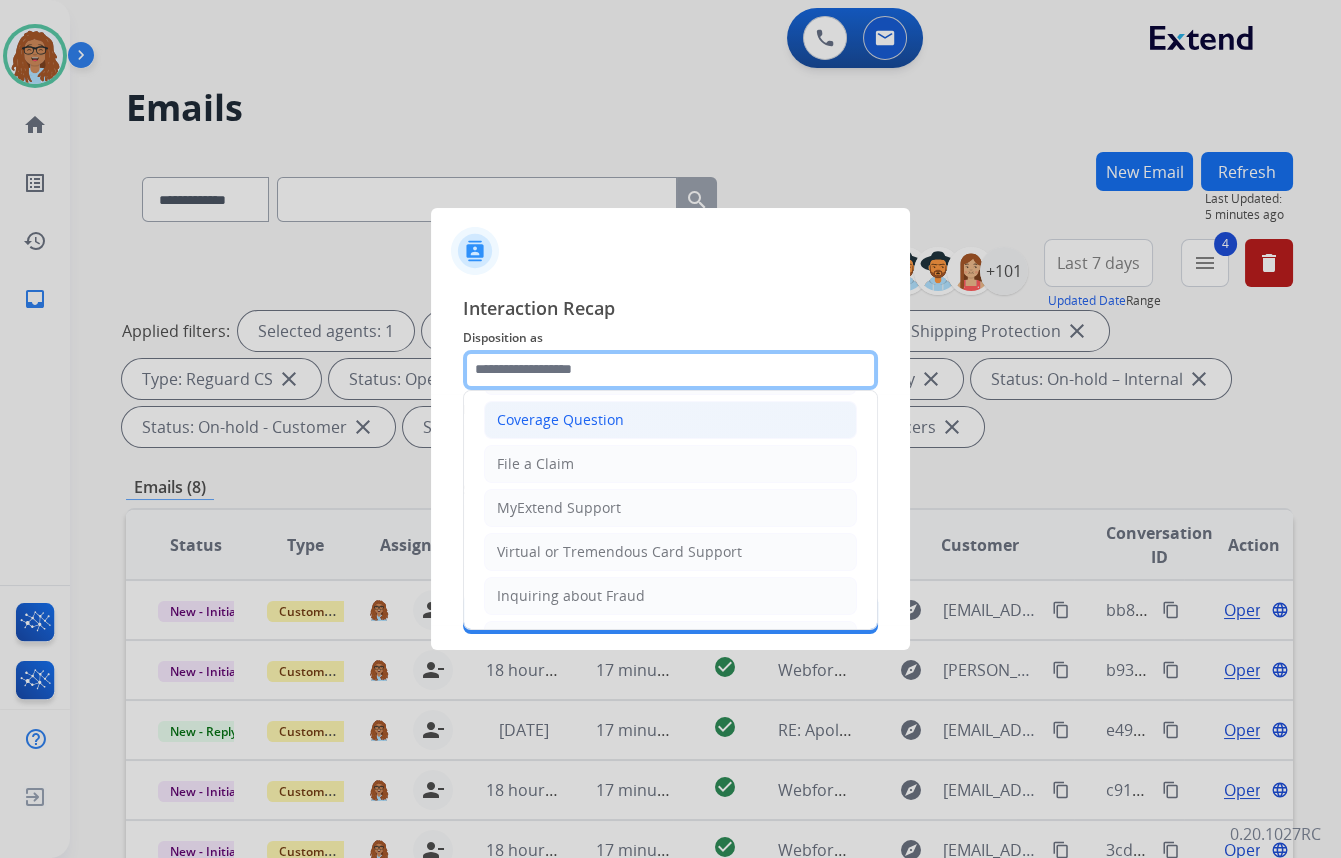 scroll, scrollTop: 181, scrollLeft: 0, axis: vertical 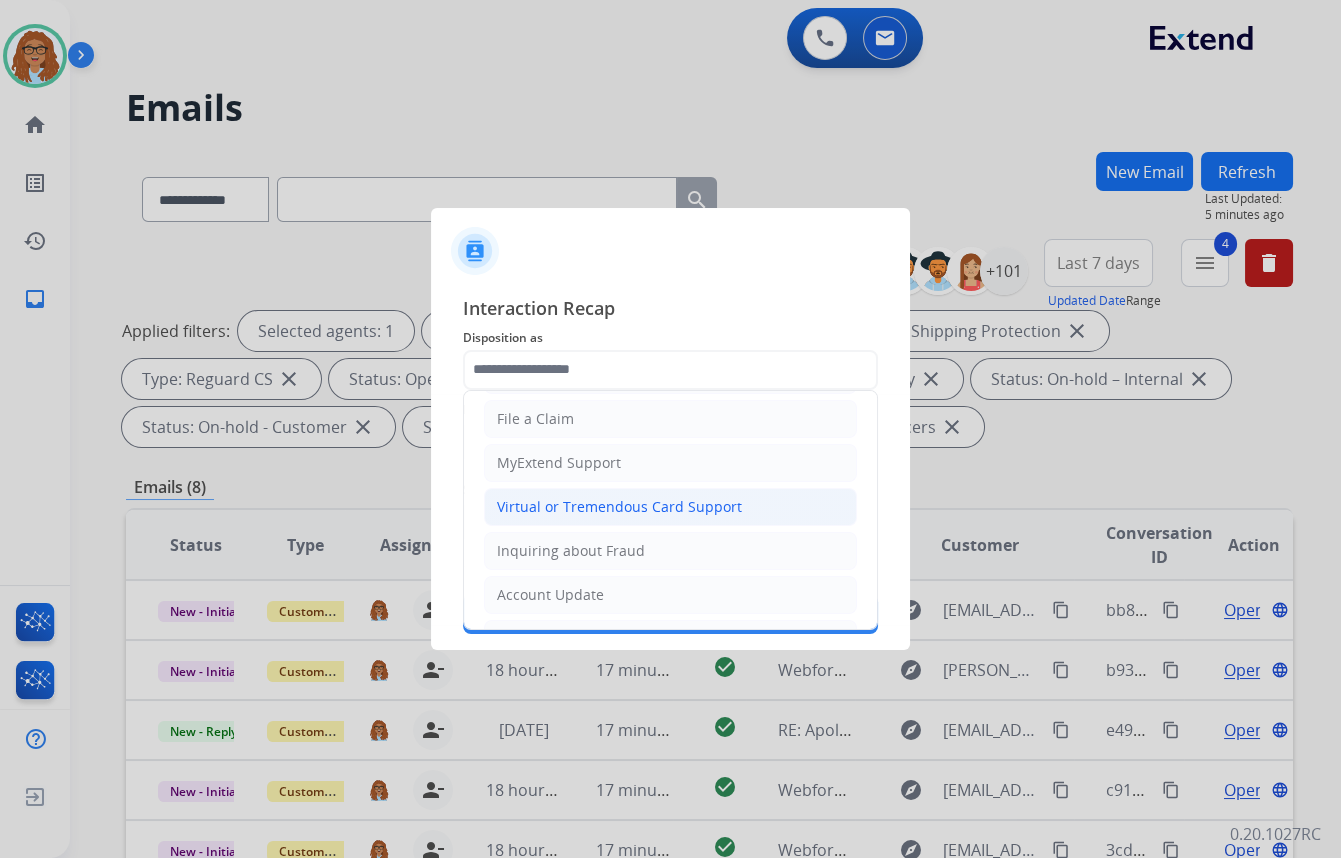 click on "Virtual or Tremendous Card Support" 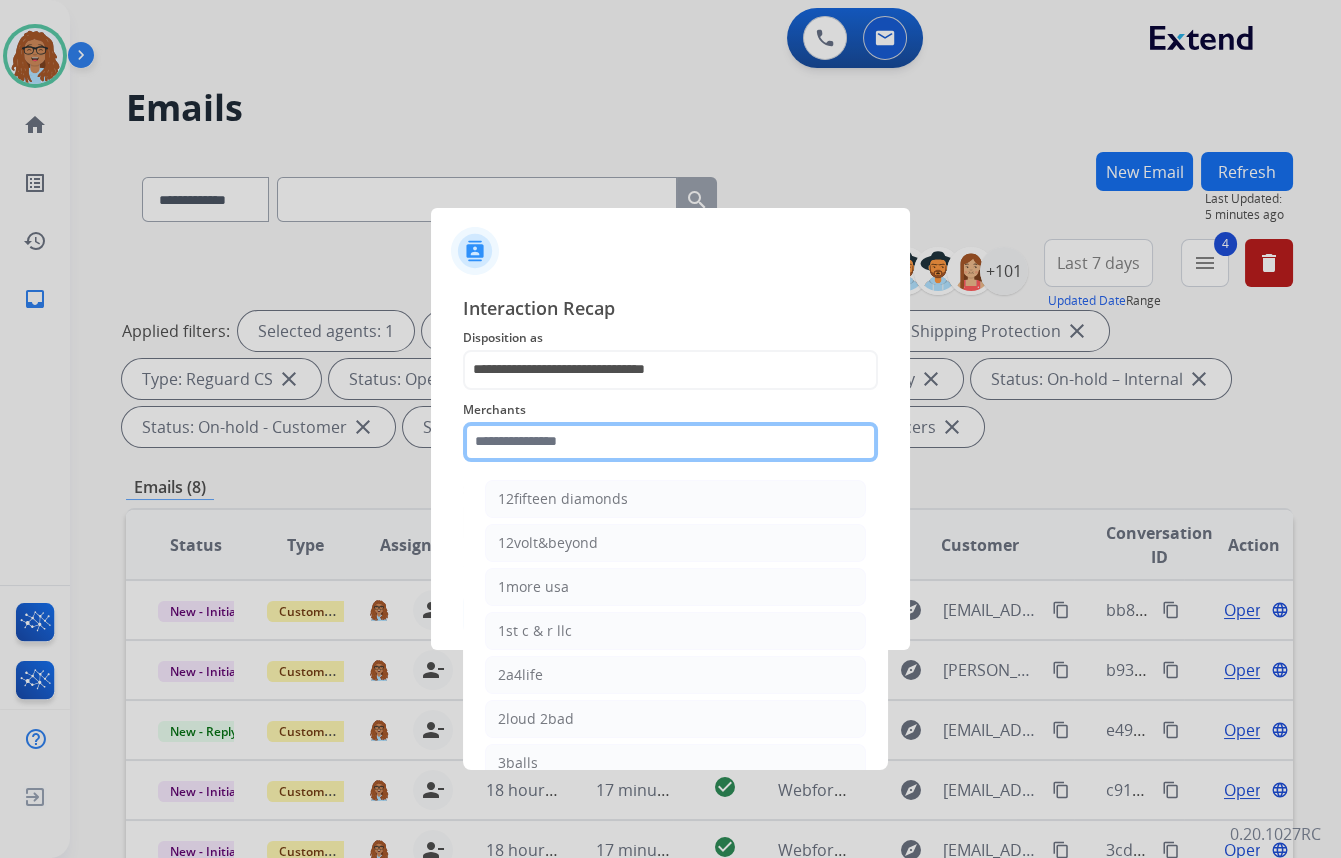 click 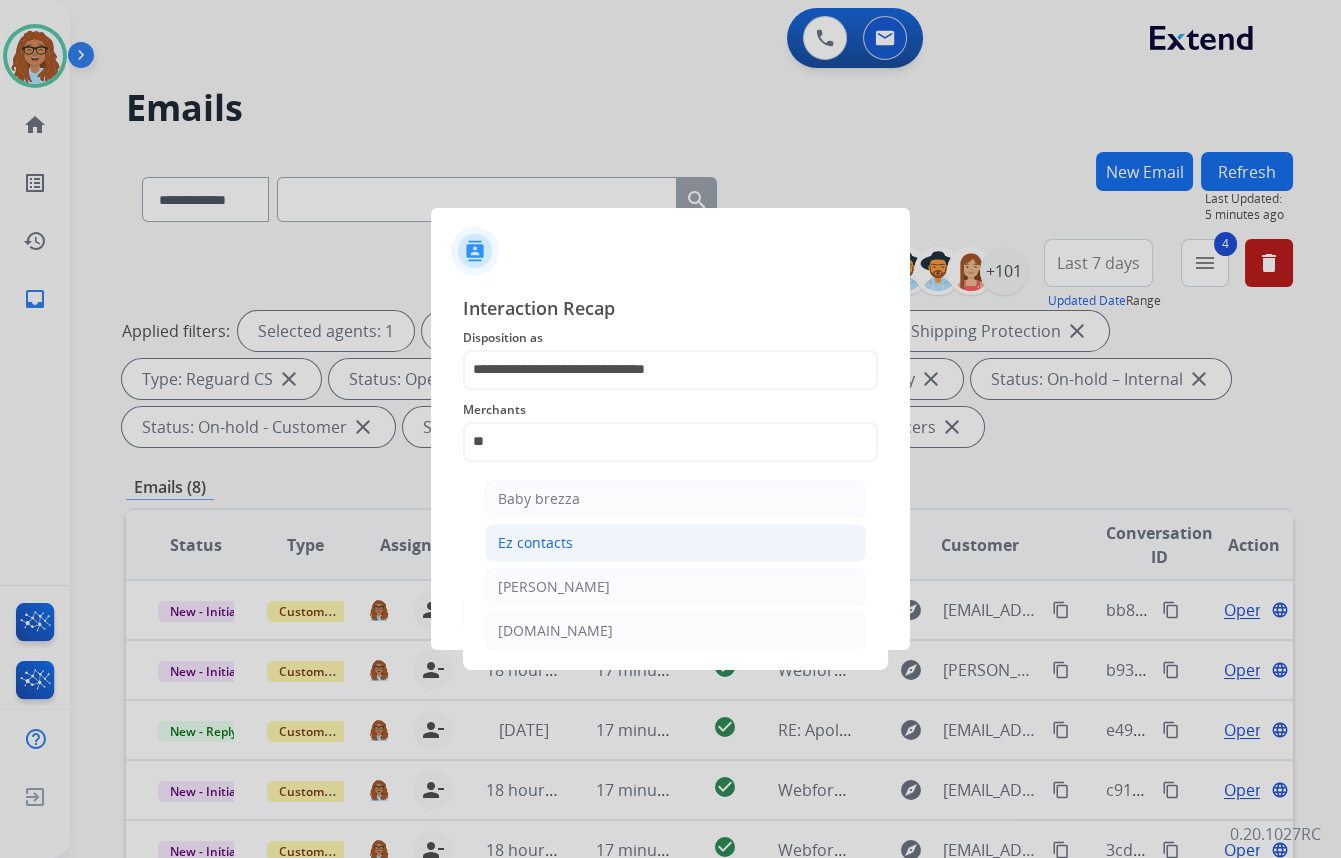 click on "Ez contacts" 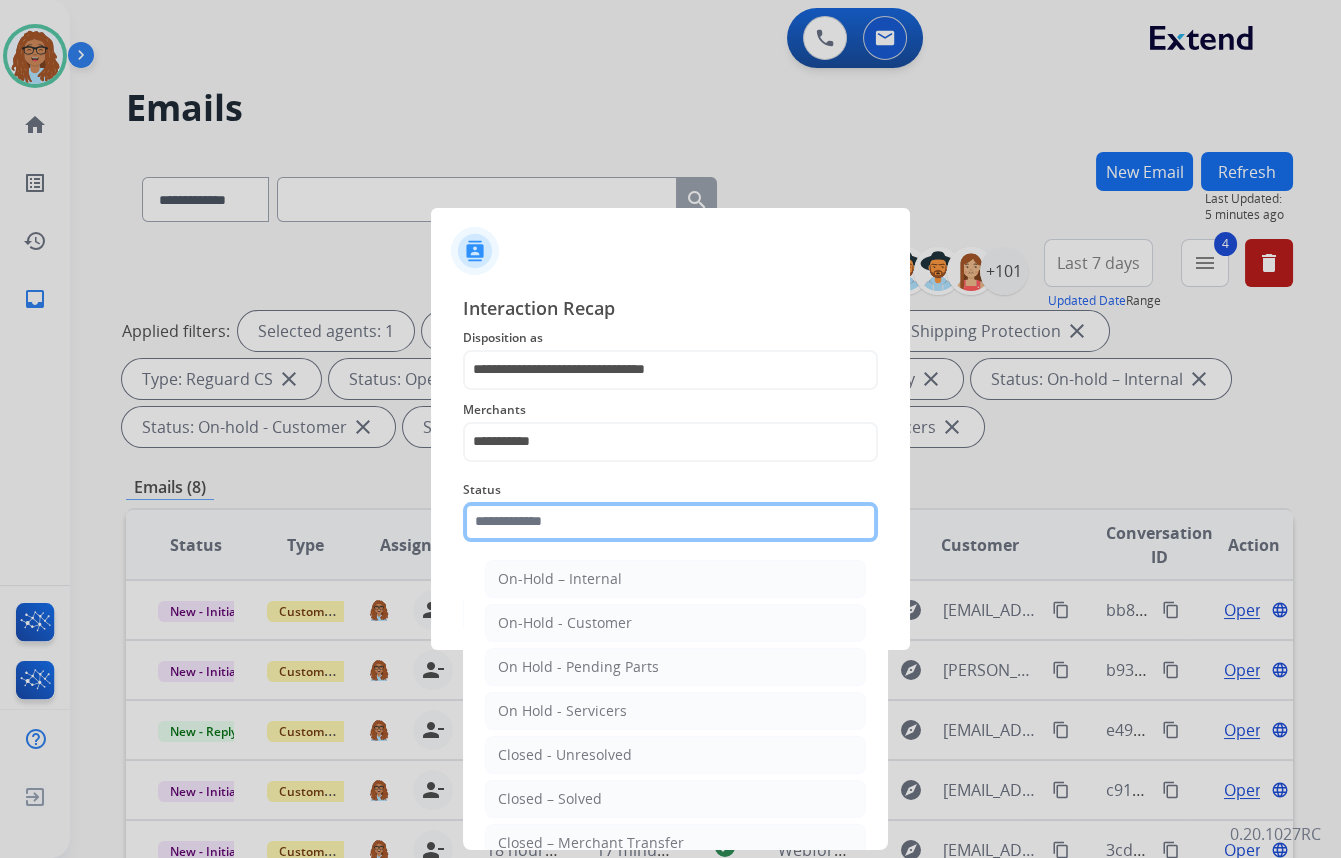 click 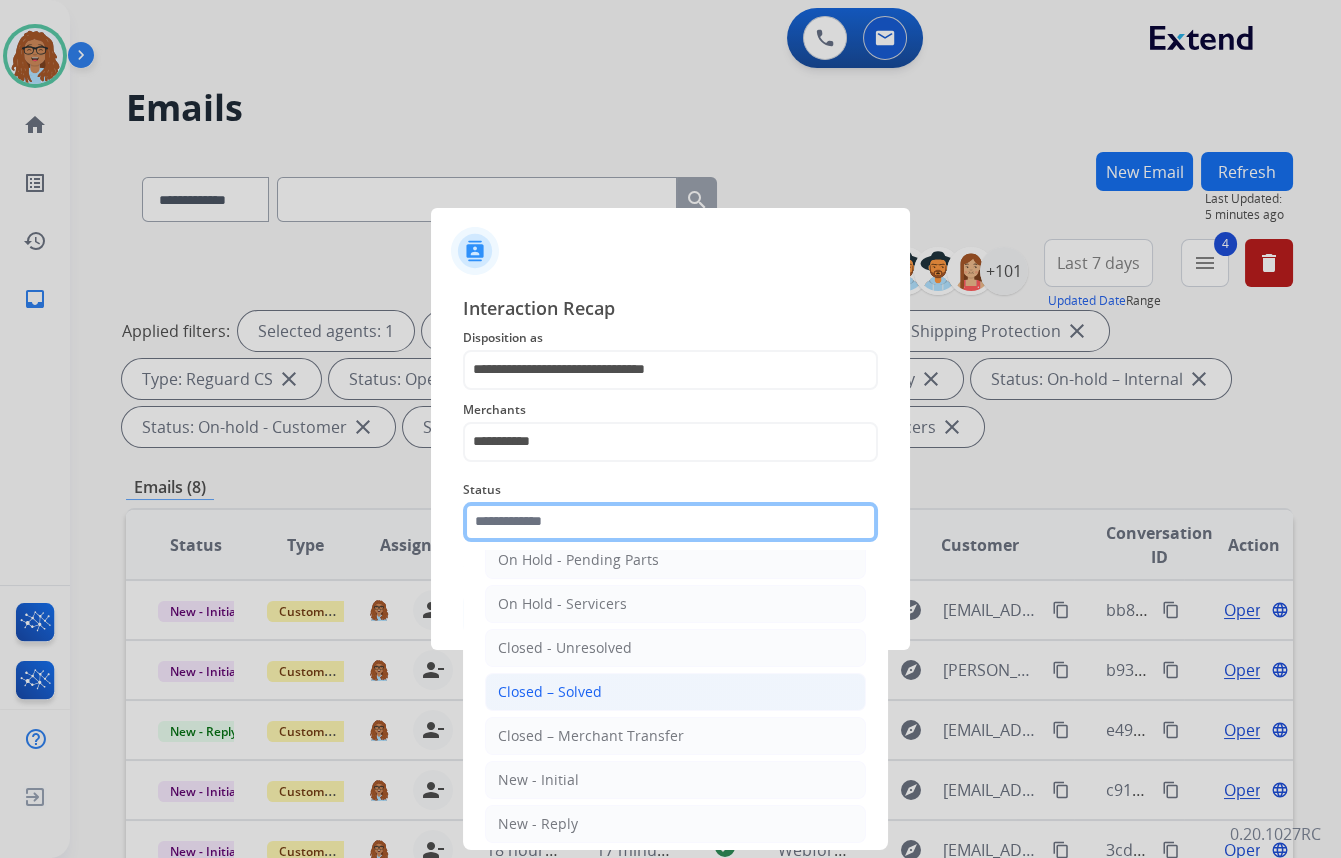 scroll, scrollTop: 118, scrollLeft: 0, axis: vertical 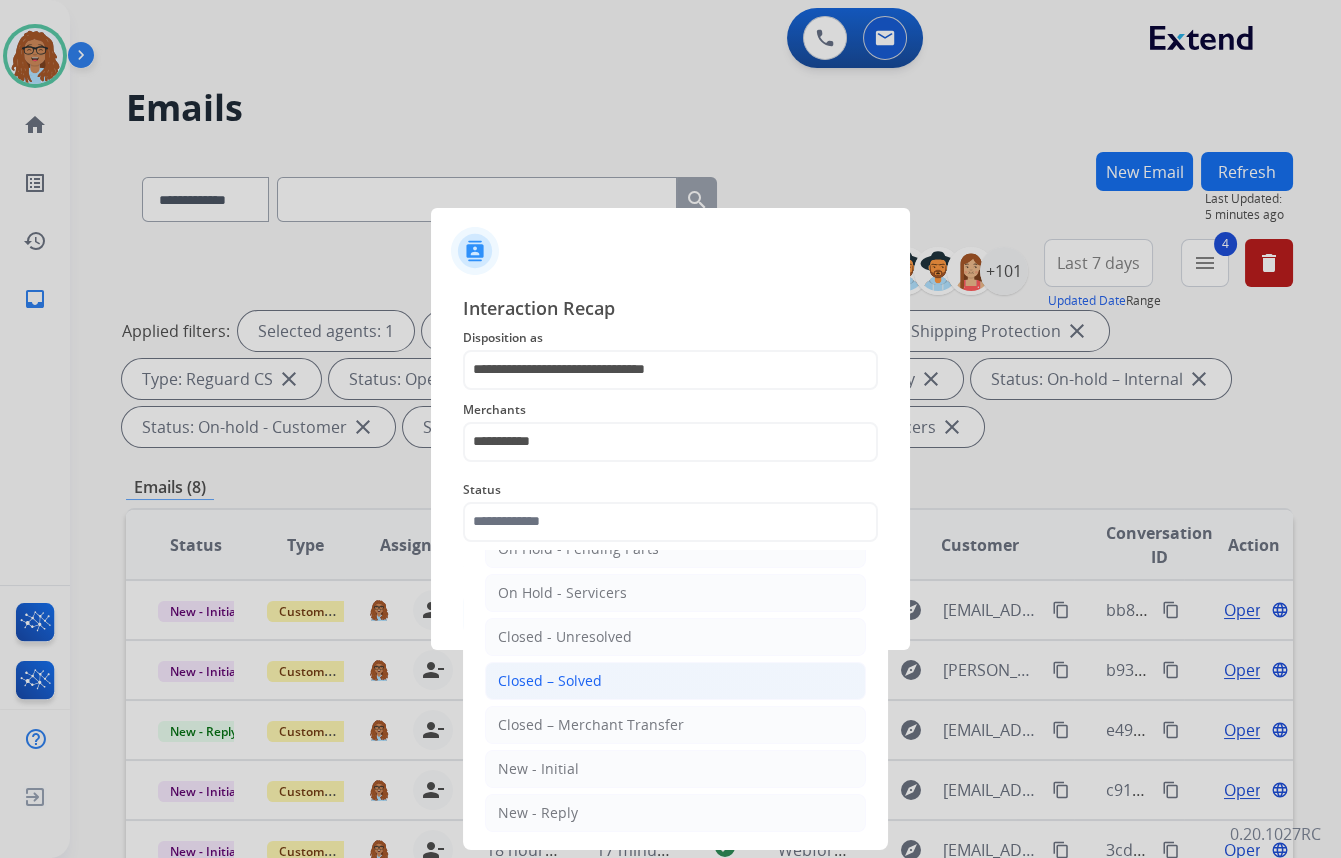click on "Closed – Solved" 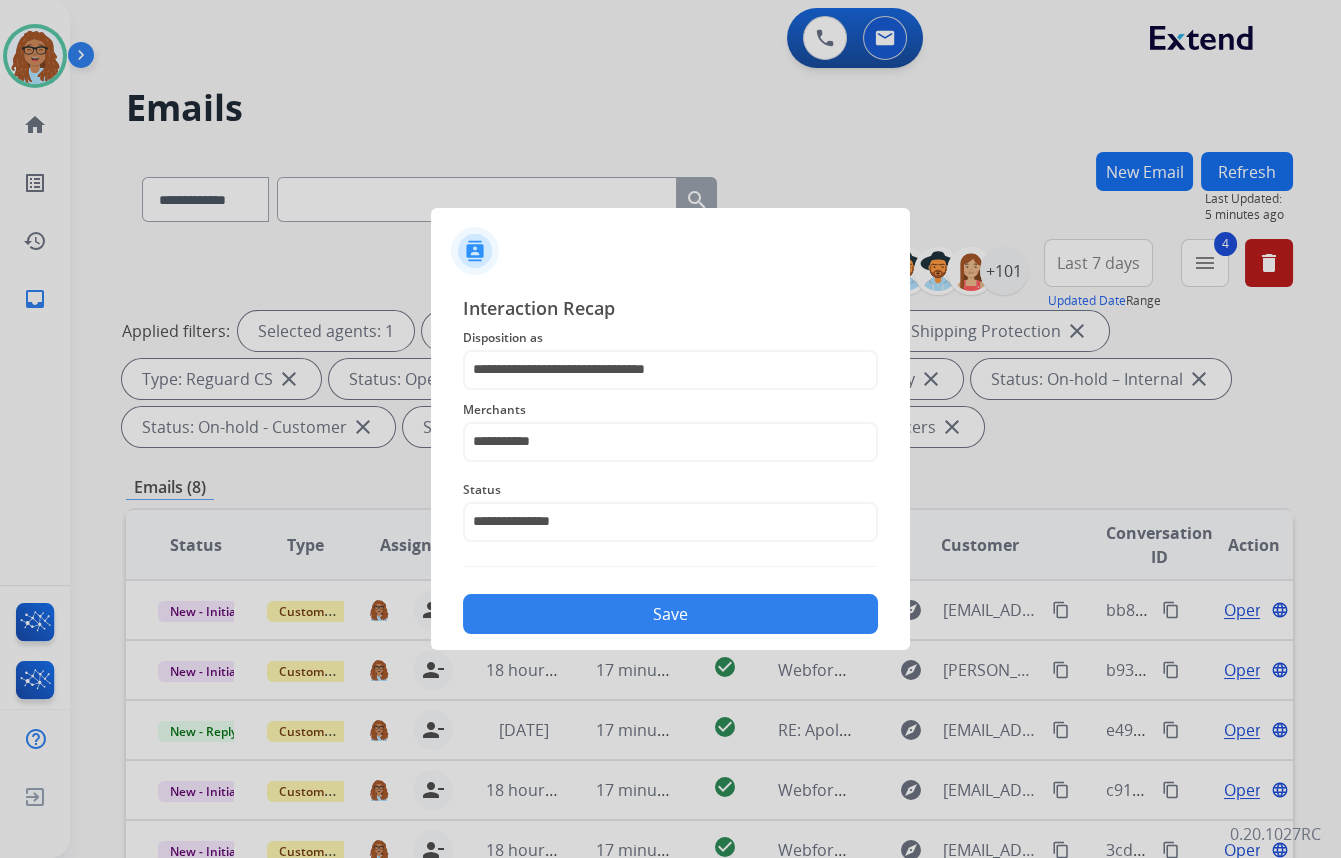 click on "Save" 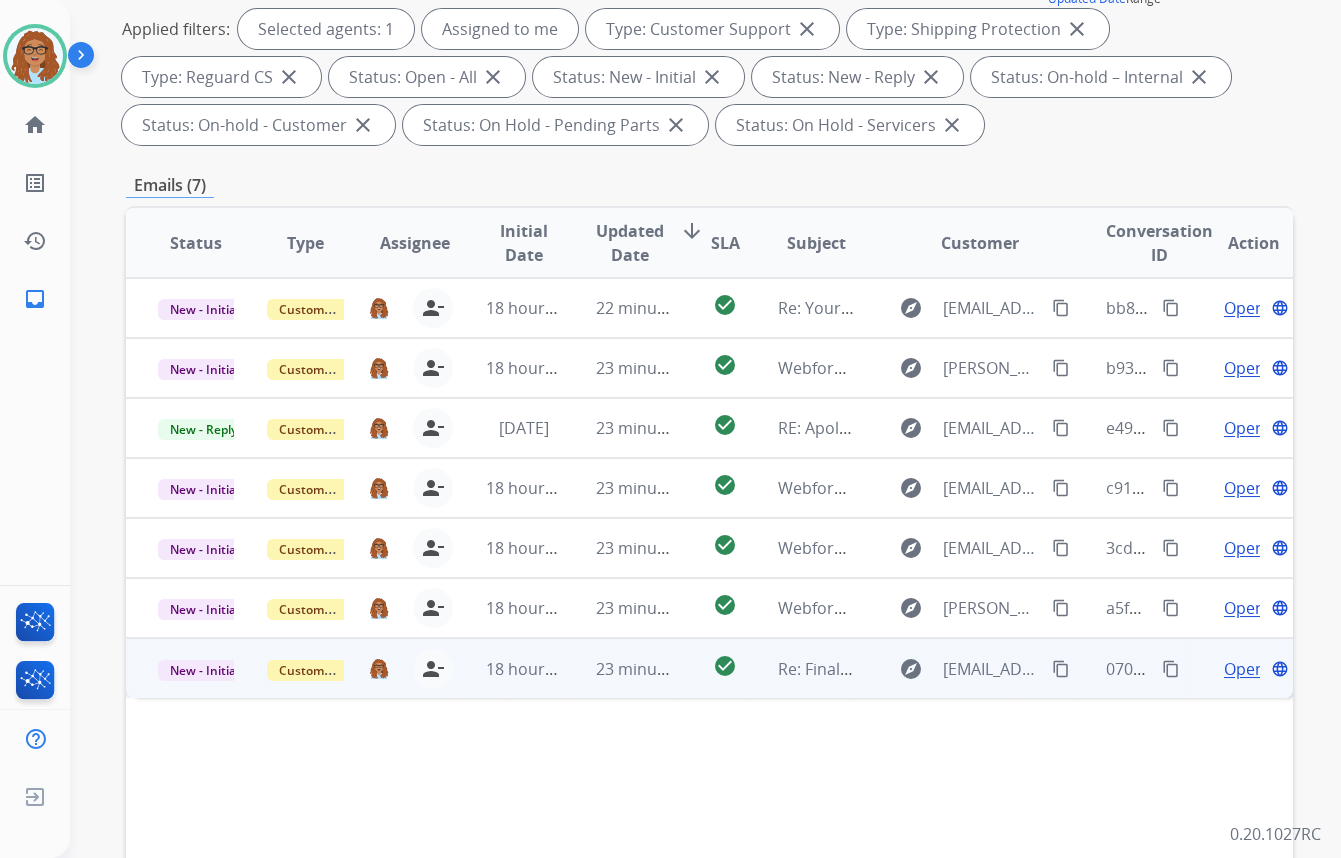 scroll, scrollTop: 363, scrollLeft: 0, axis: vertical 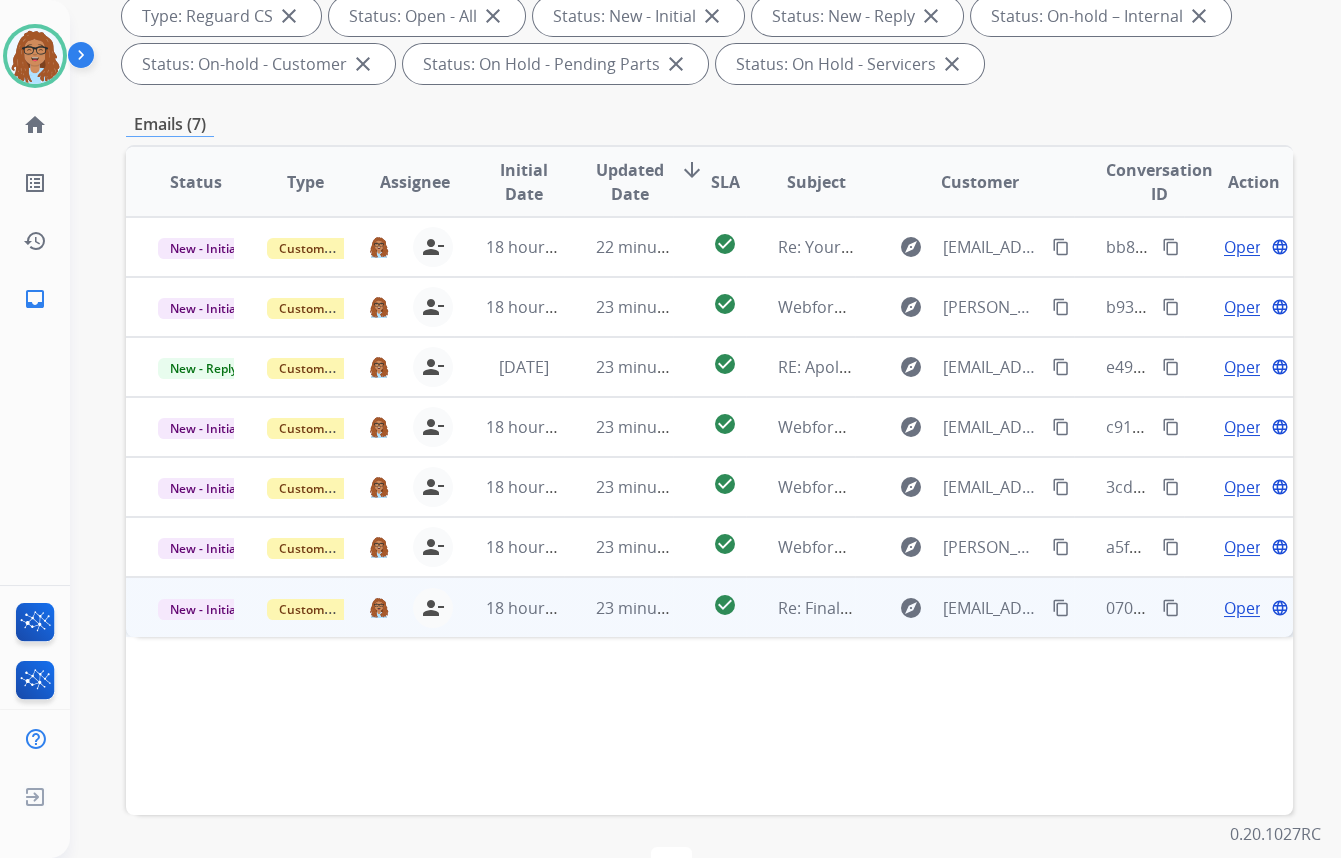 drag, startPoint x: 1154, startPoint y: 608, endPoint x: 995, endPoint y: 627, distance: 160.1312 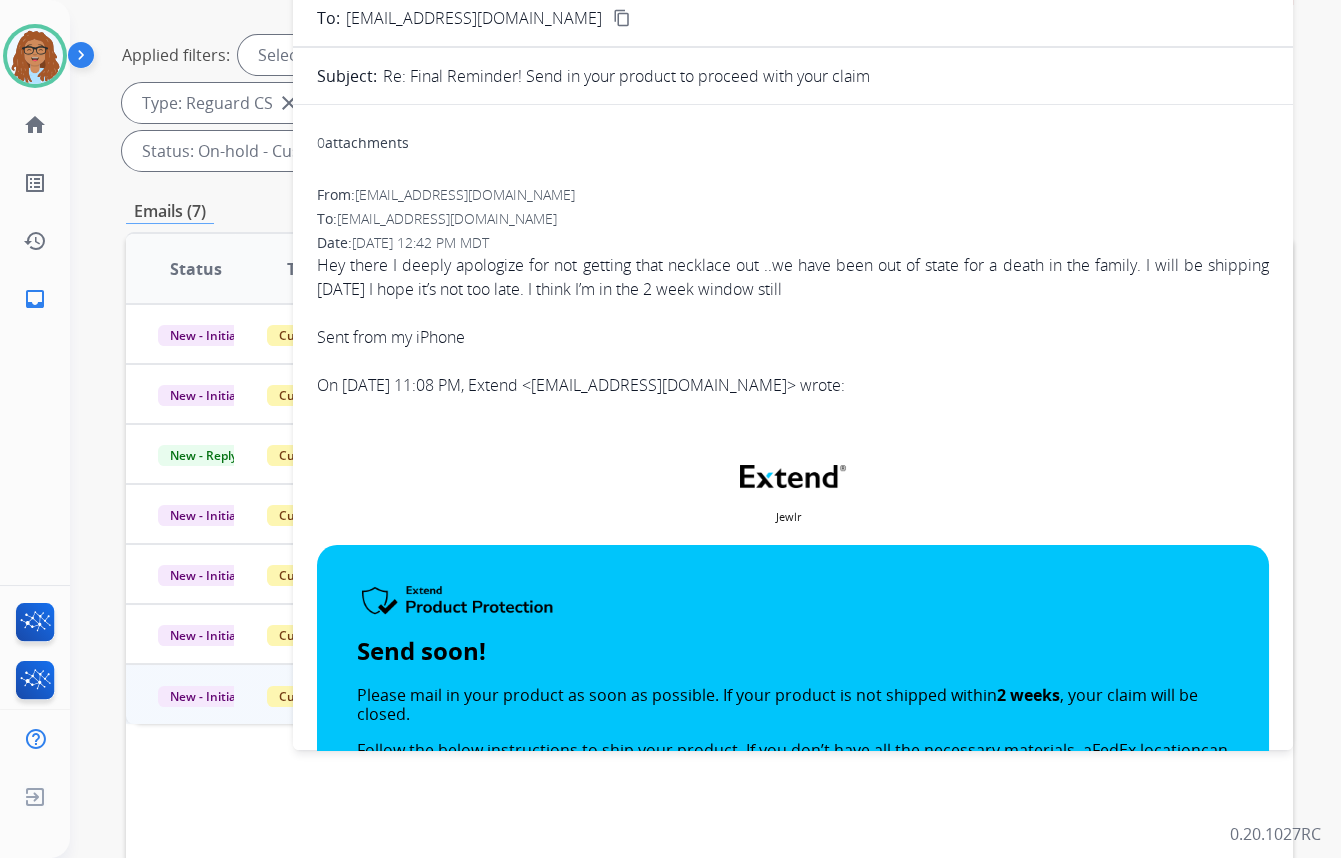 scroll, scrollTop: 181, scrollLeft: 0, axis: vertical 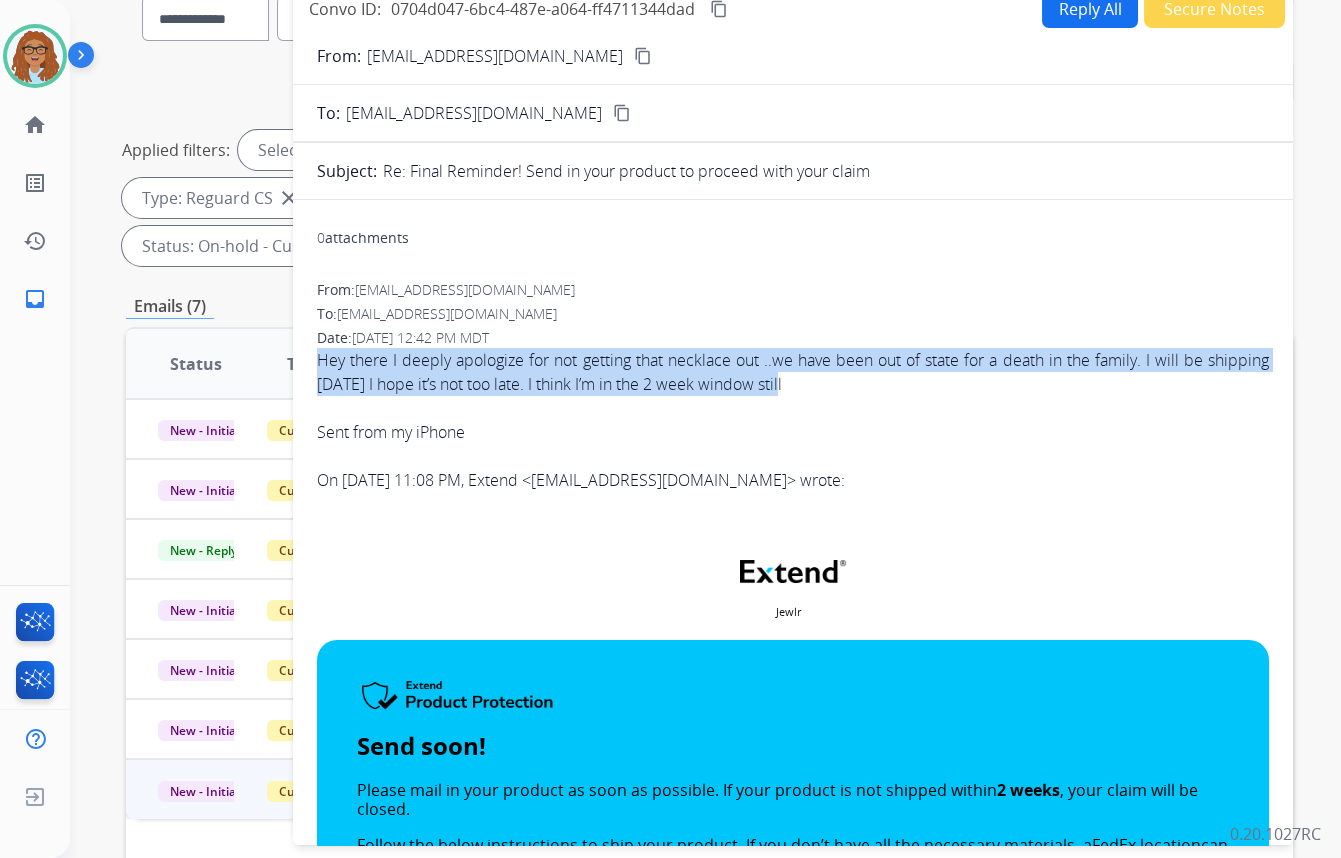 drag, startPoint x: 780, startPoint y: 385, endPoint x: 306, endPoint y: 355, distance: 474.94843 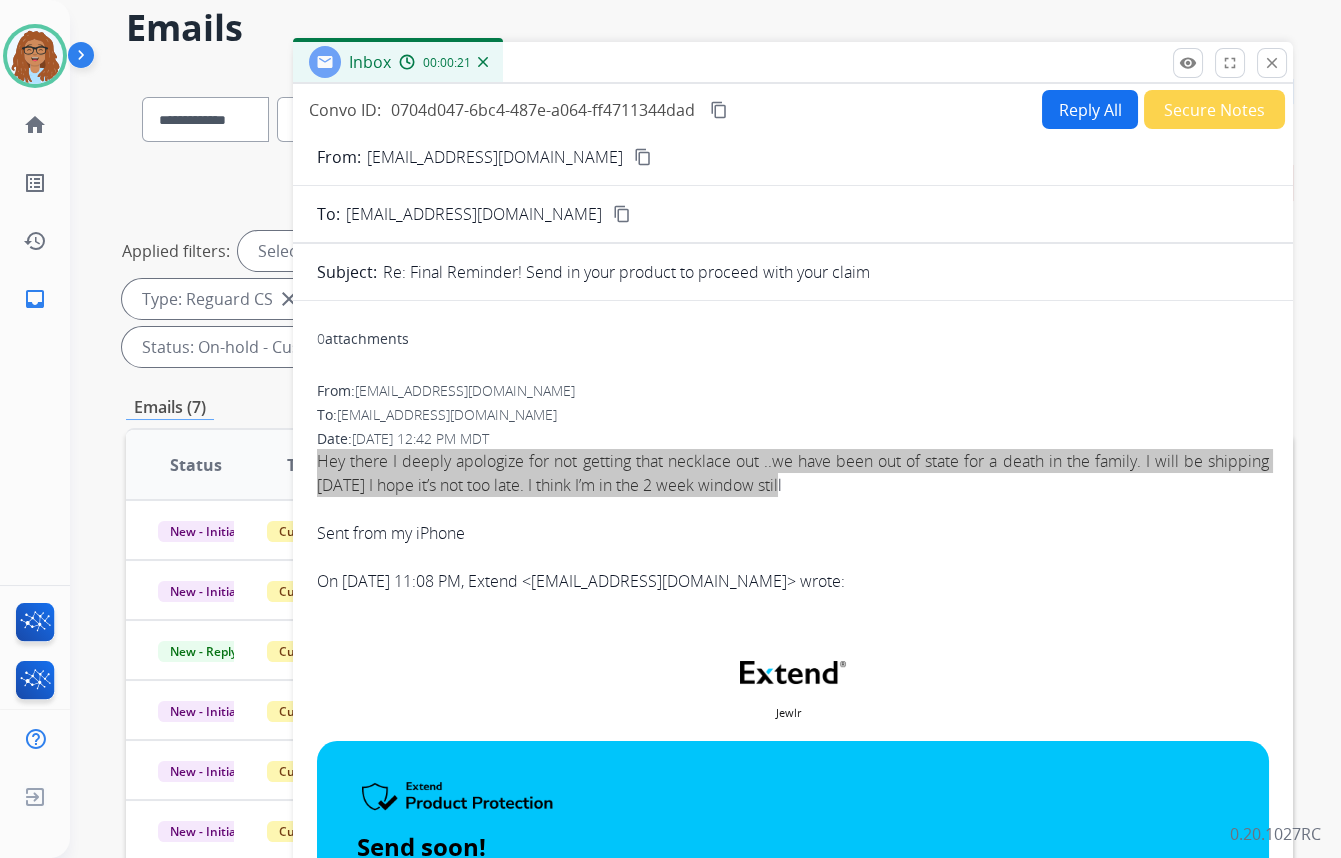 scroll, scrollTop: 0, scrollLeft: 0, axis: both 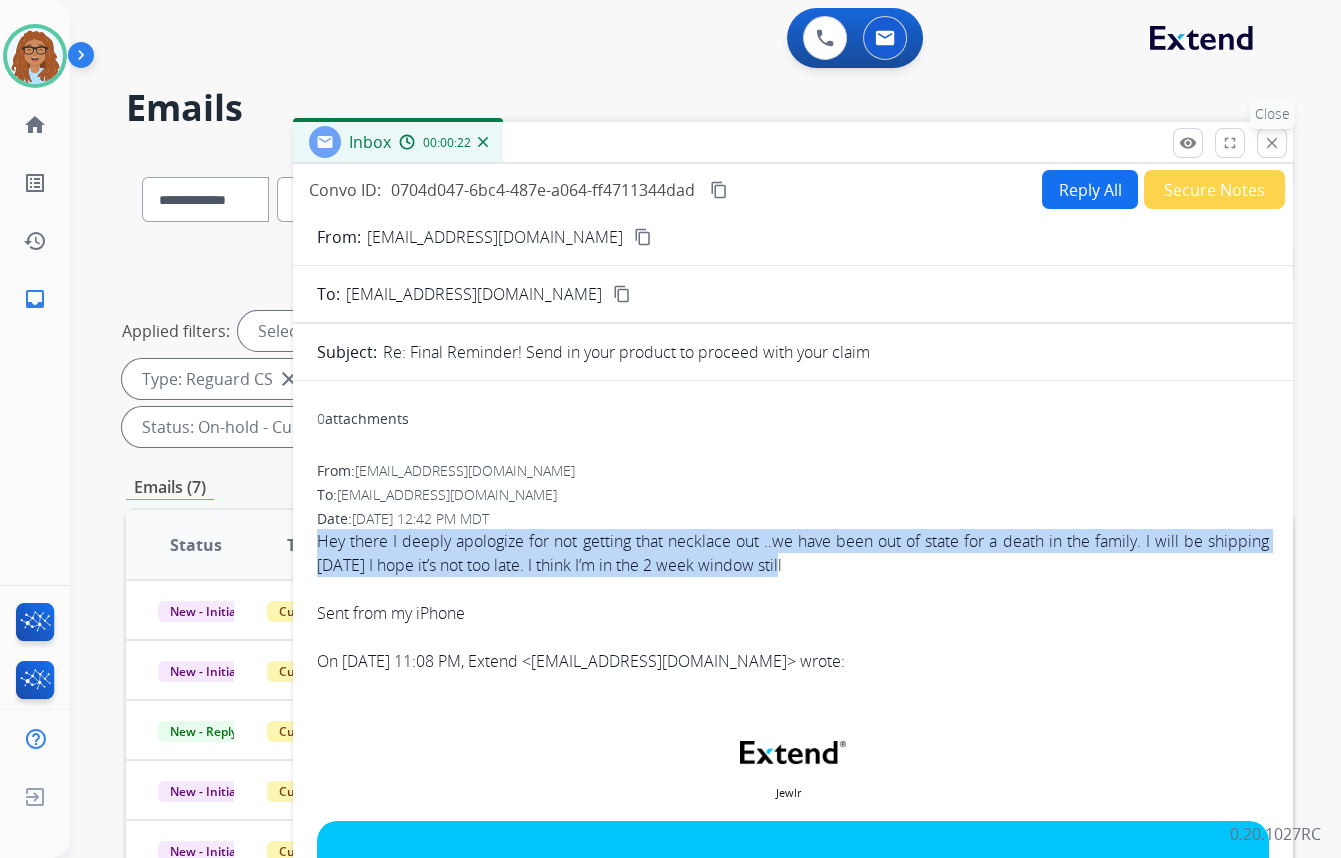 click on "close" at bounding box center [1272, 143] 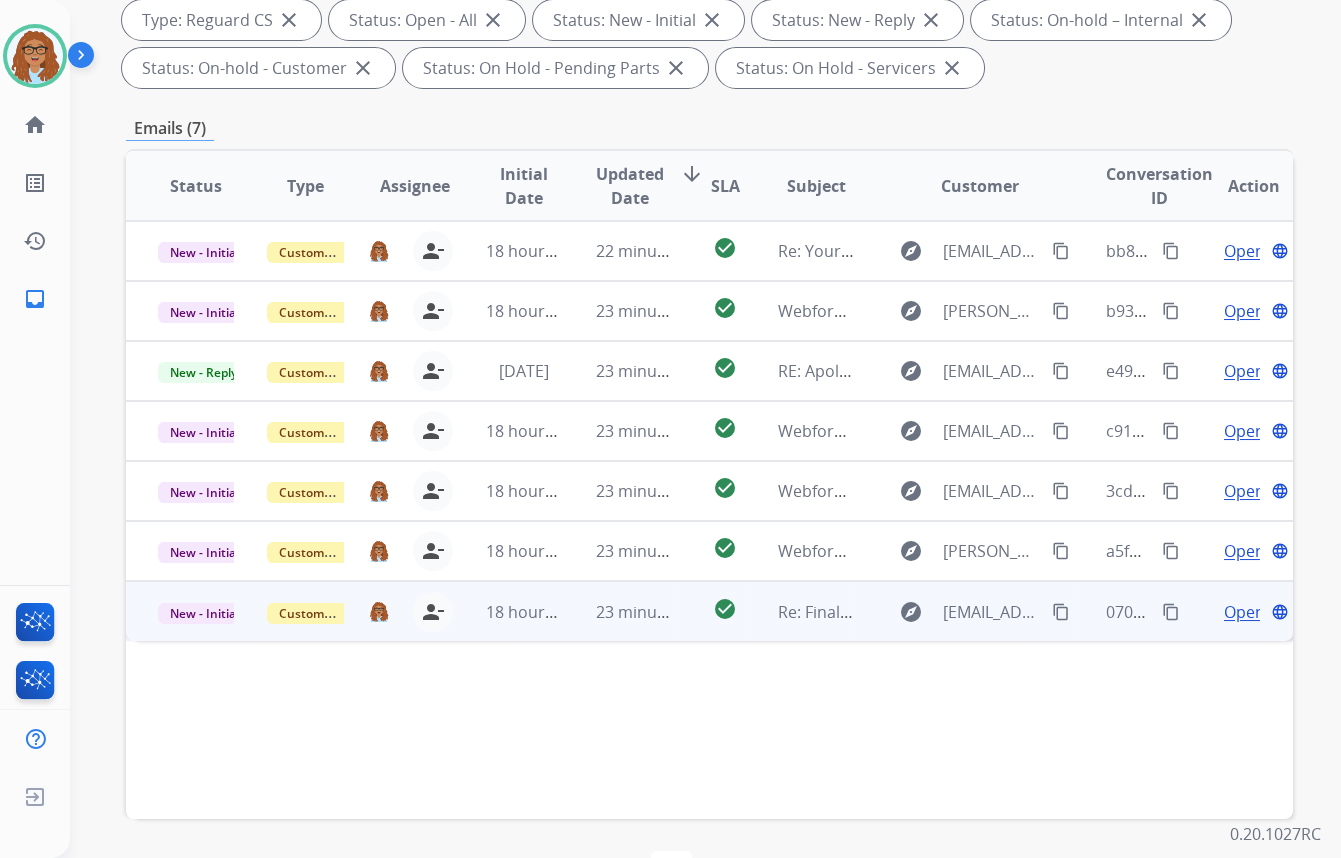 scroll, scrollTop: 363, scrollLeft: 0, axis: vertical 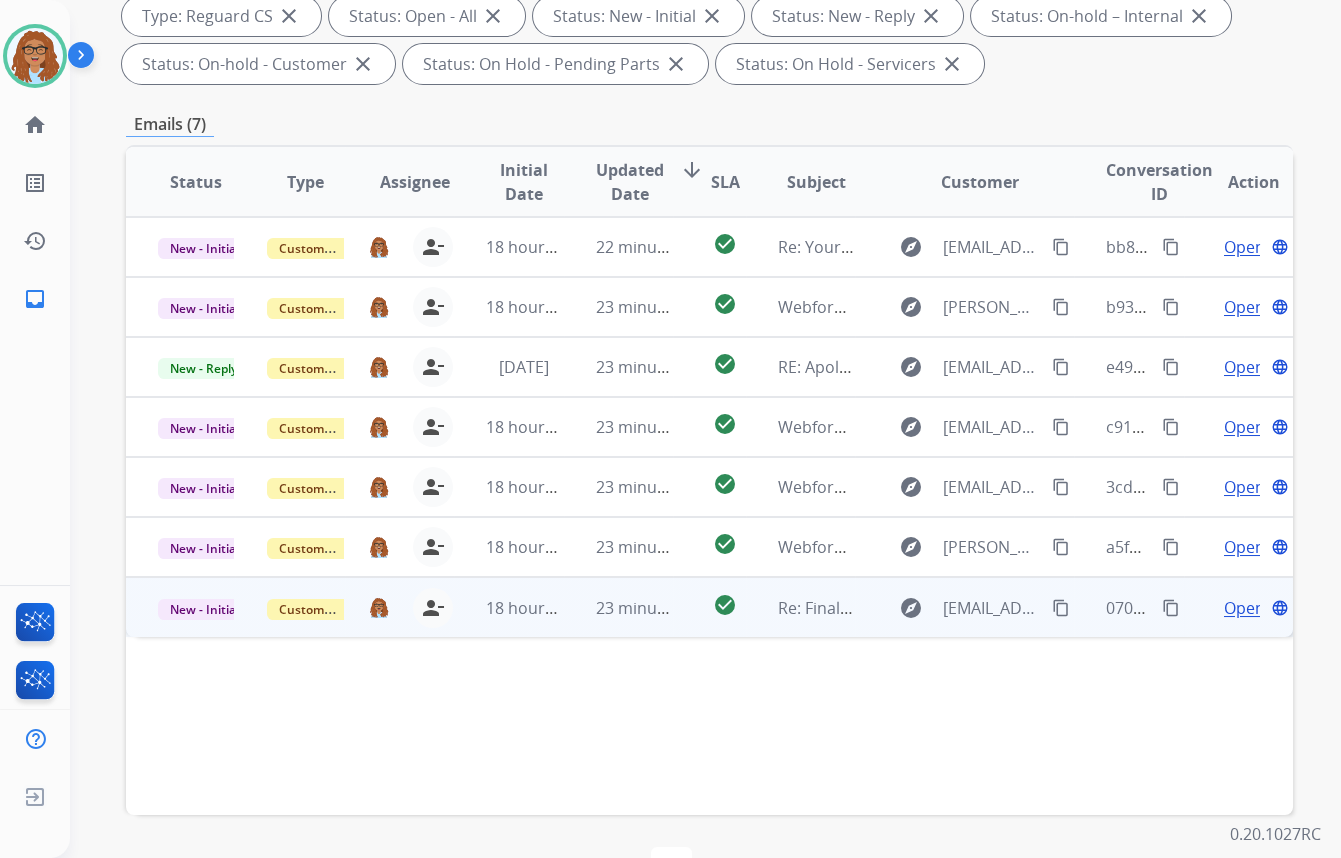 click on "Open" at bounding box center [1244, 608] 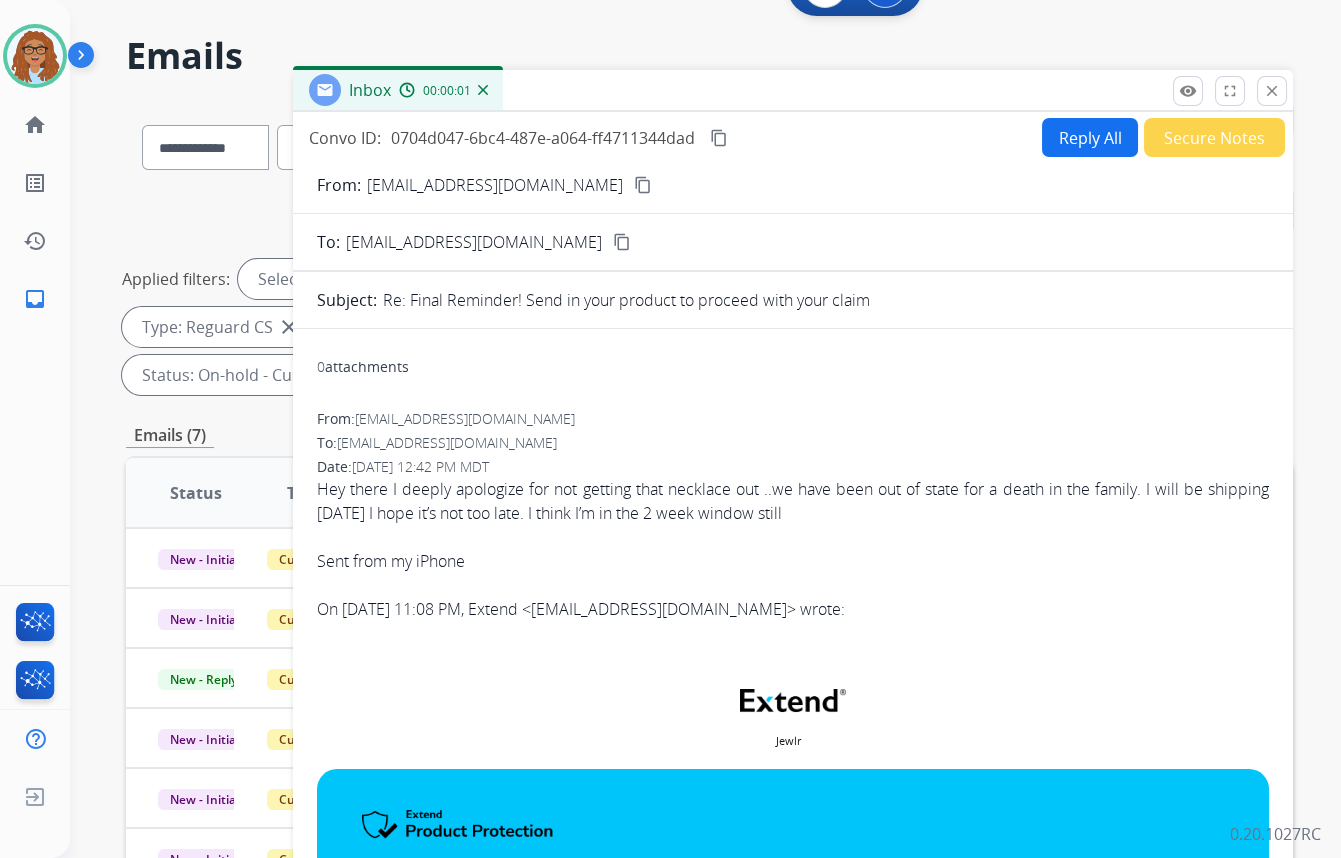 scroll, scrollTop: 0, scrollLeft: 0, axis: both 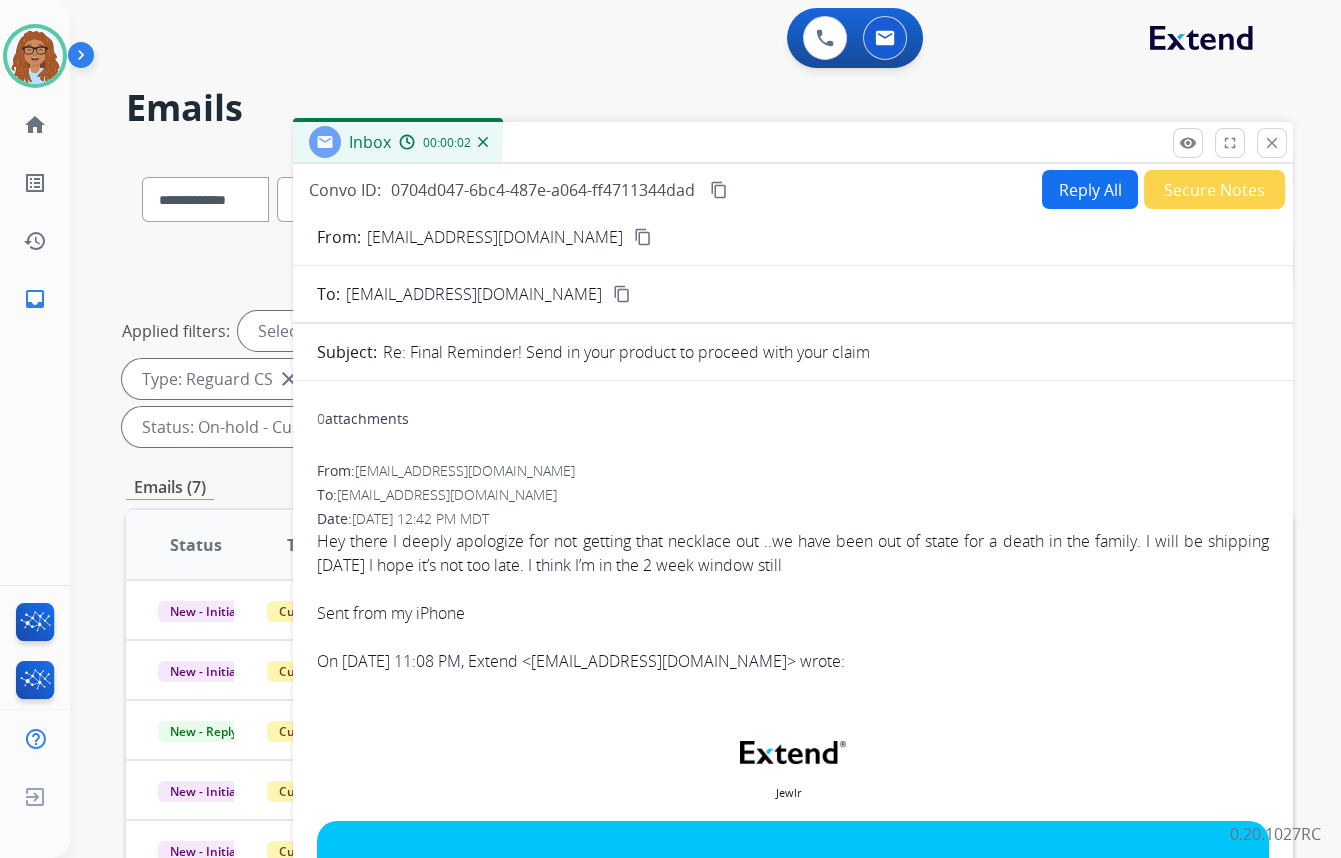 click on "Reply All" at bounding box center (1090, 189) 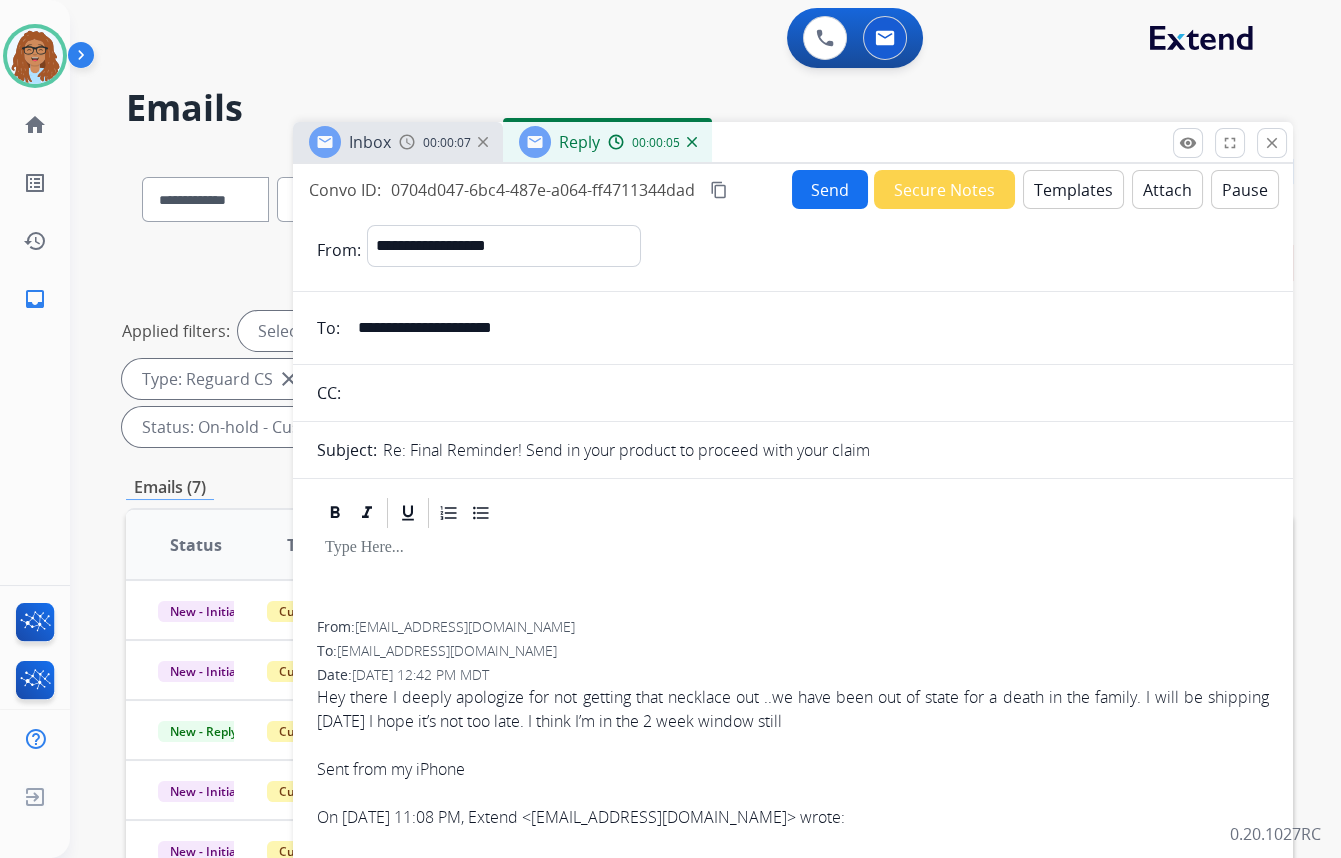 drag, startPoint x: 587, startPoint y: 326, endPoint x: 224, endPoint y: 293, distance: 364.49692 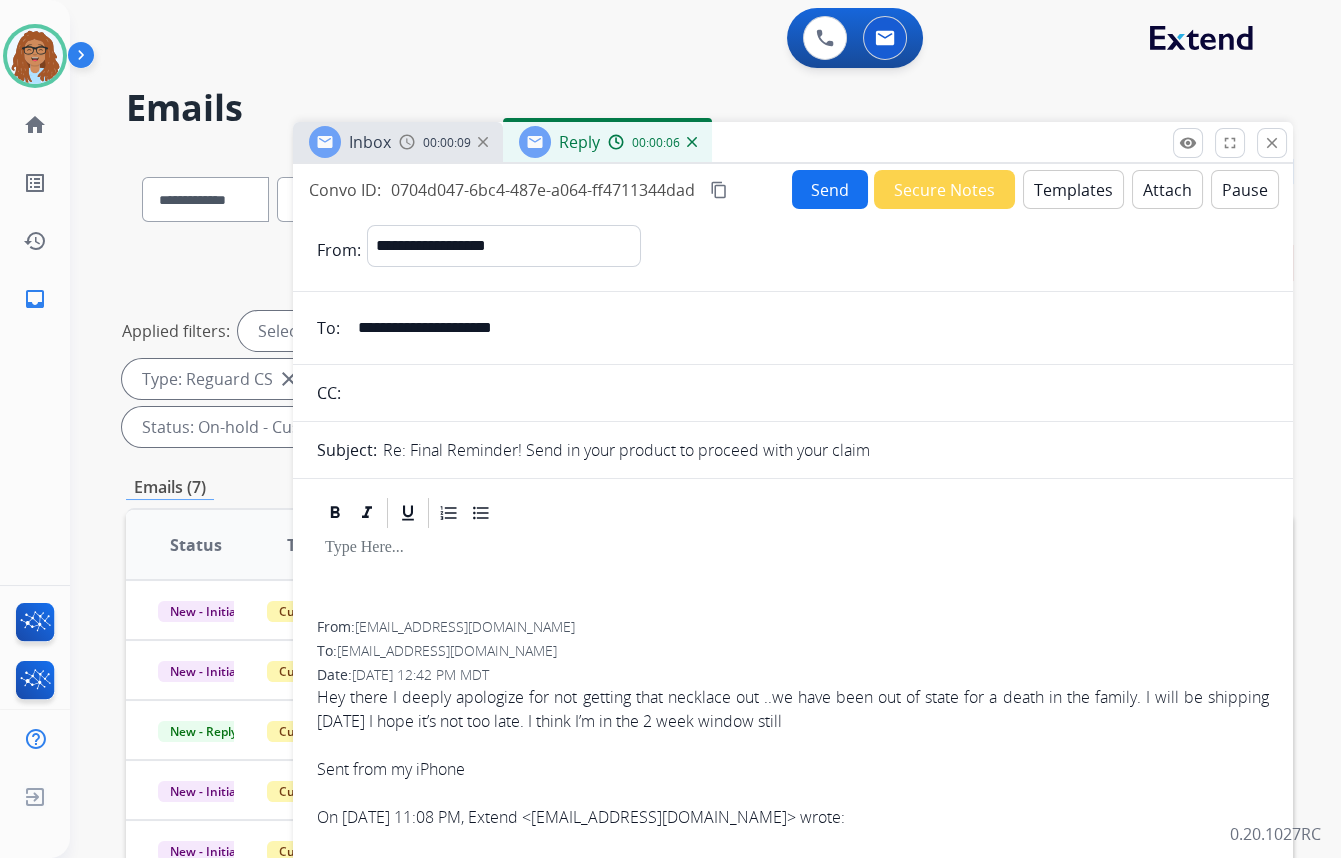 drag, startPoint x: 480, startPoint y: 400, endPoint x: 547, endPoint y: 375, distance: 71.51224 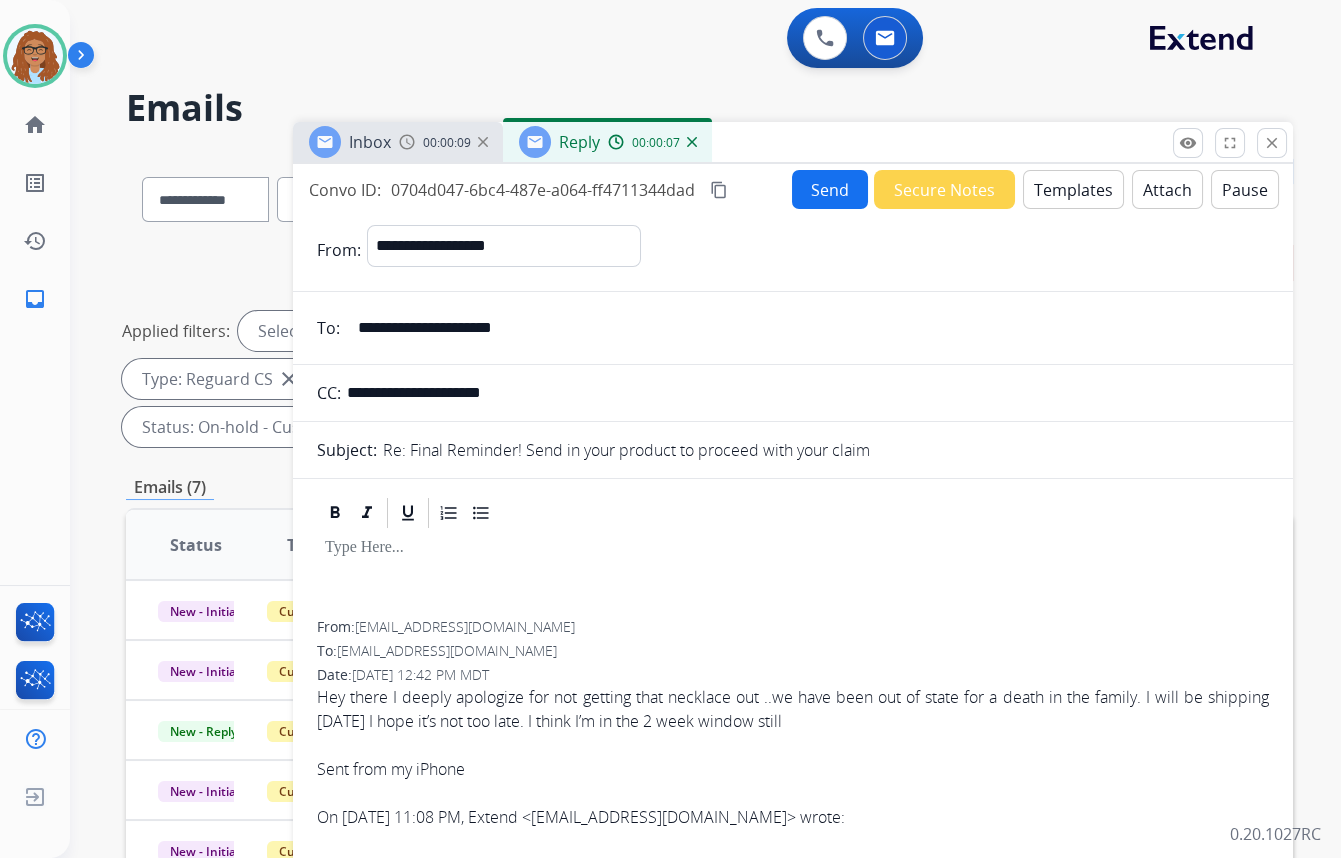 type on "**********" 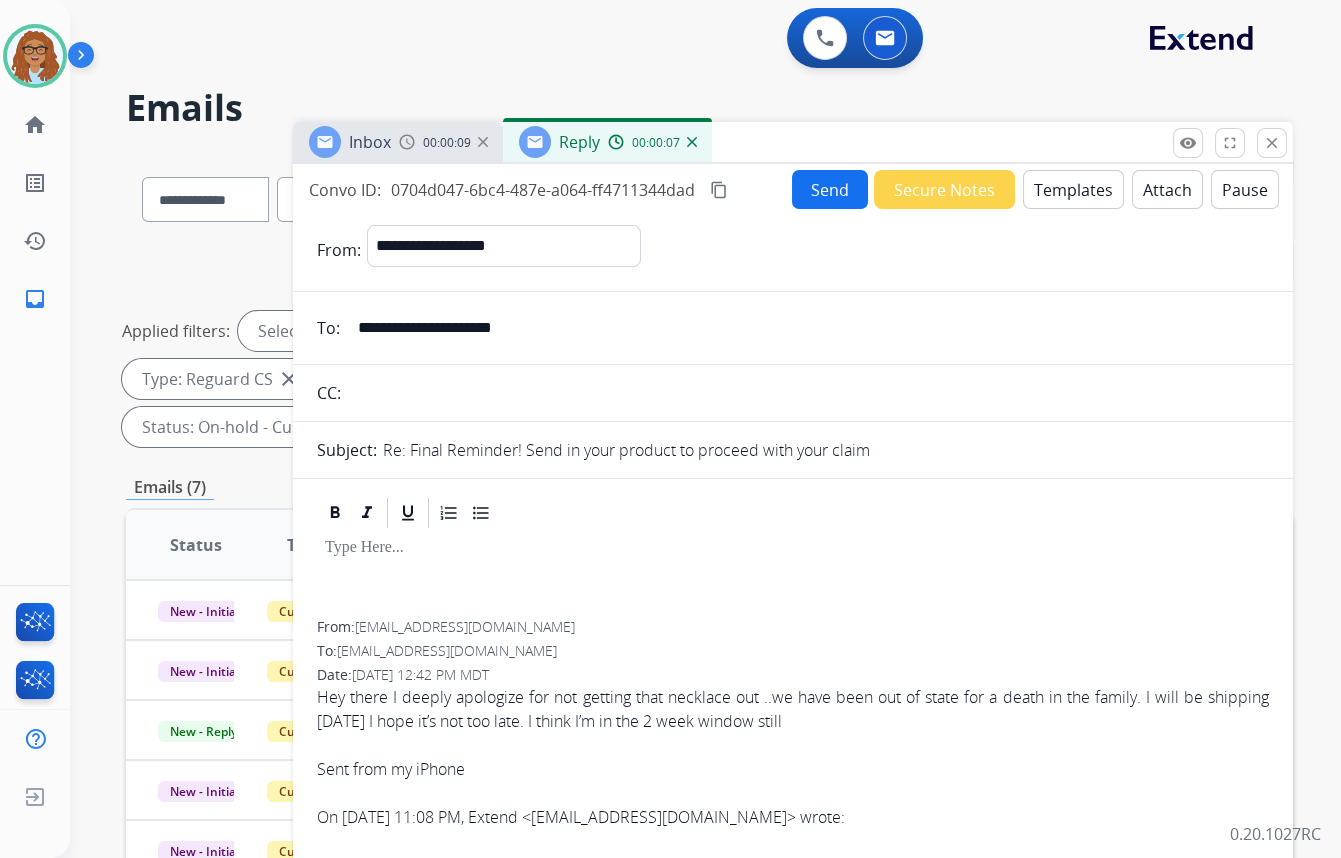 click on "Templates" at bounding box center (1073, 189) 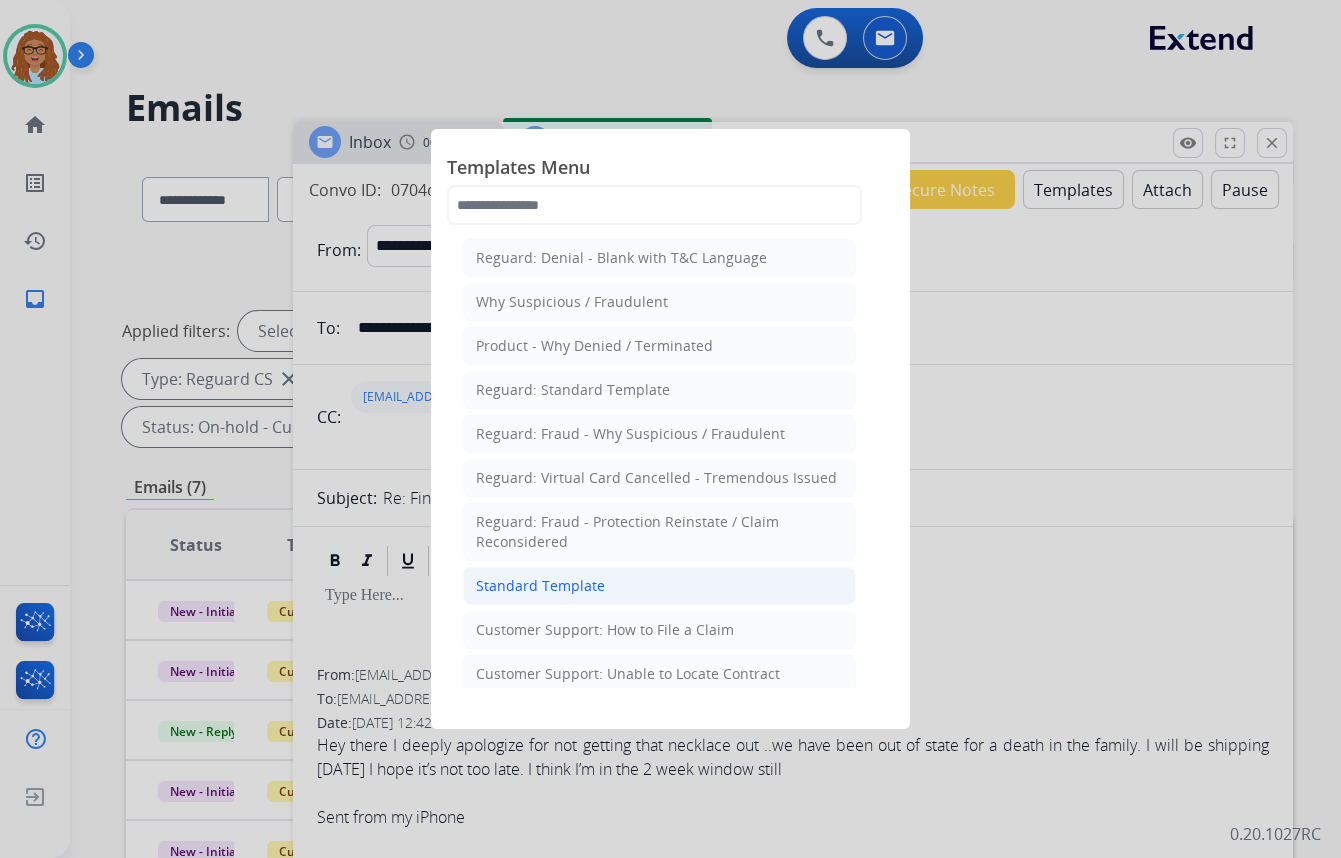 click on "Standard Template" 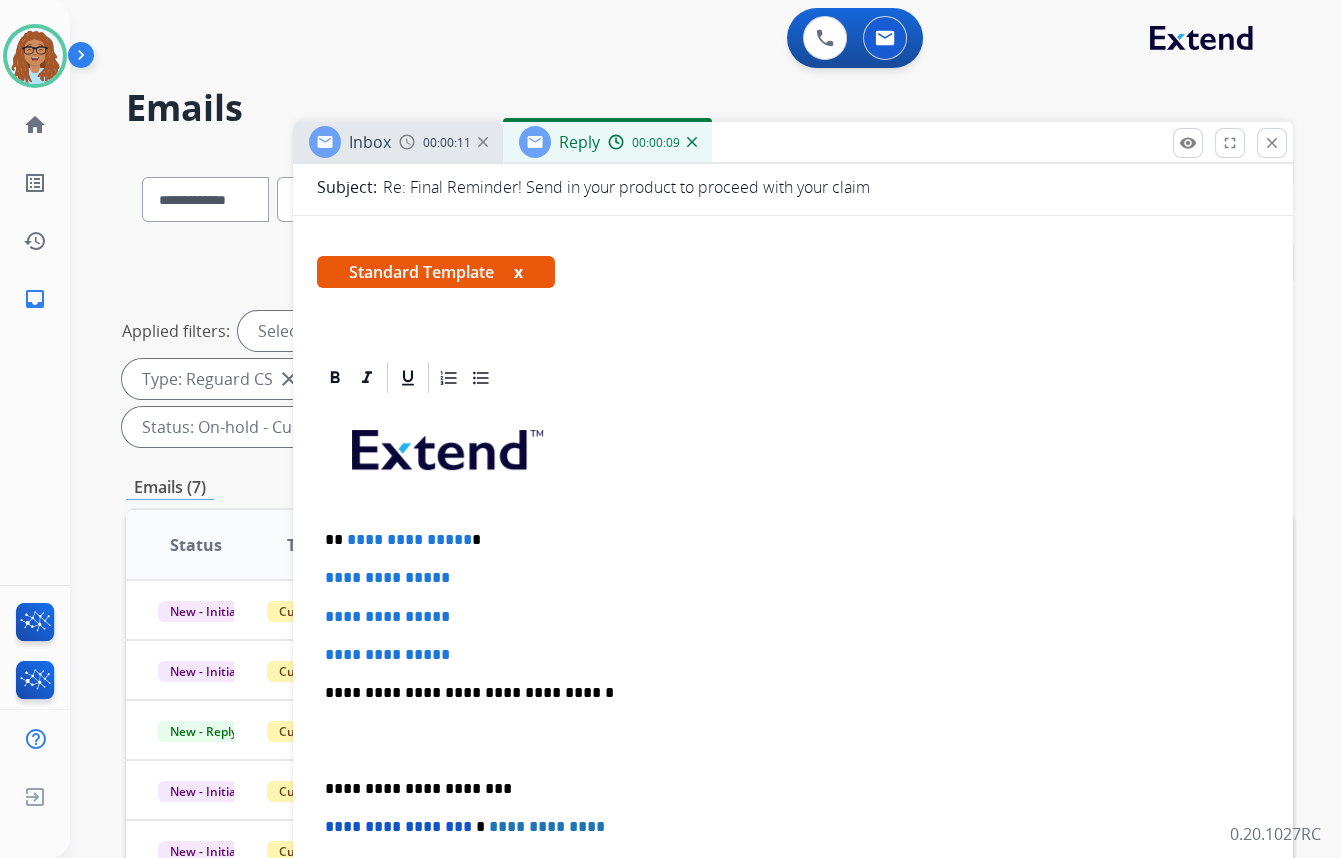 scroll, scrollTop: 363, scrollLeft: 0, axis: vertical 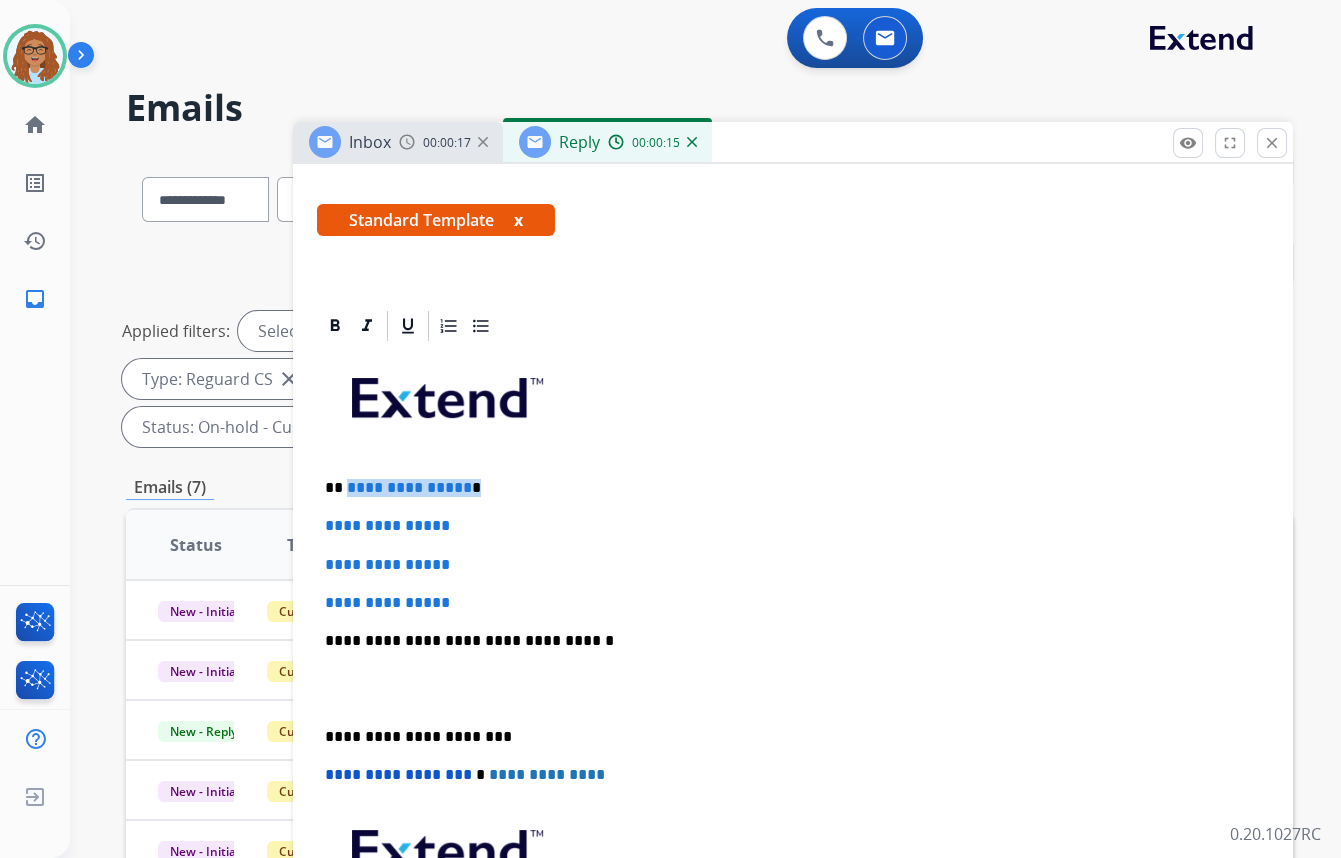 drag, startPoint x: 479, startPoint y: 483, endPoint x: 345, endPoint y: 489, distance: 134.13426 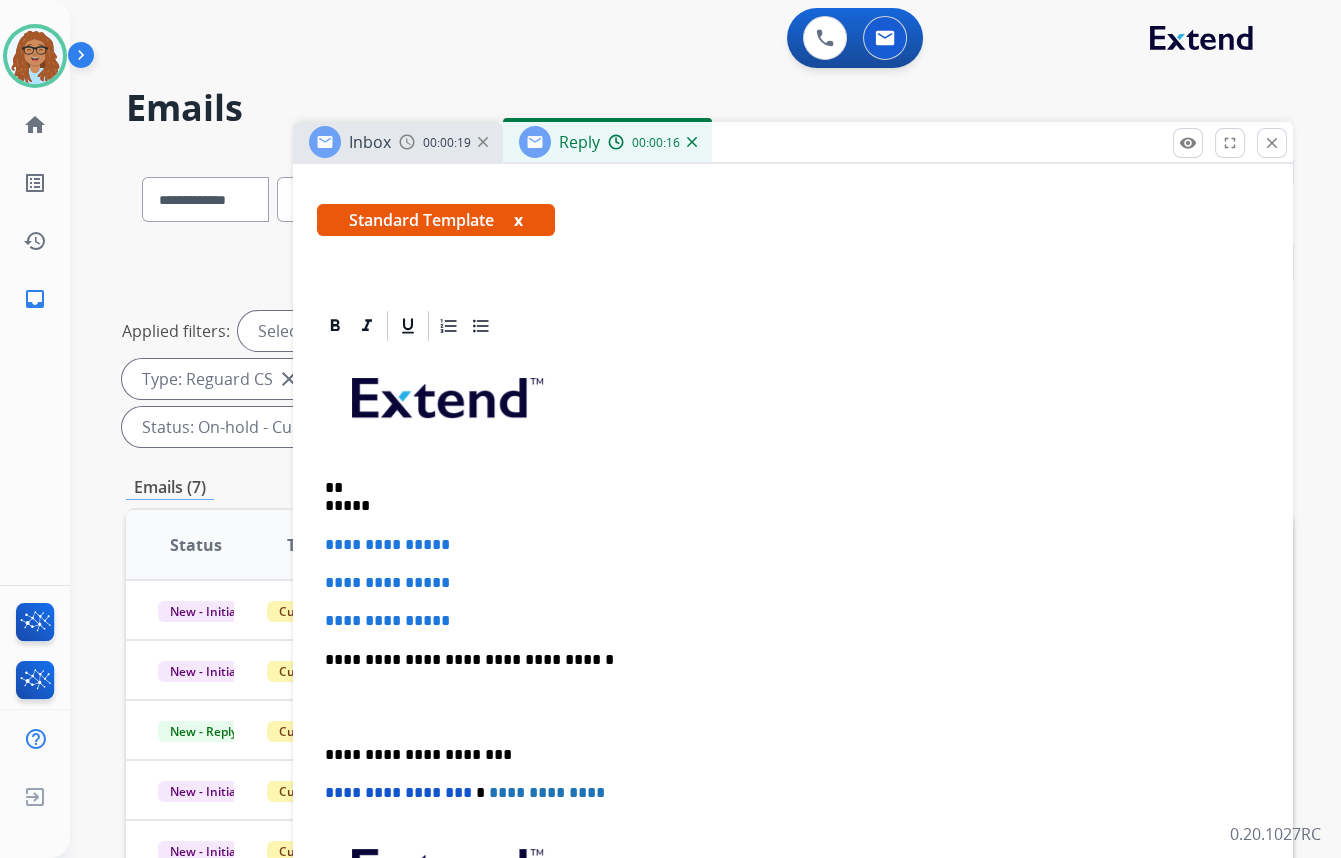 click on "** *****" at bounding box center [785, 497] 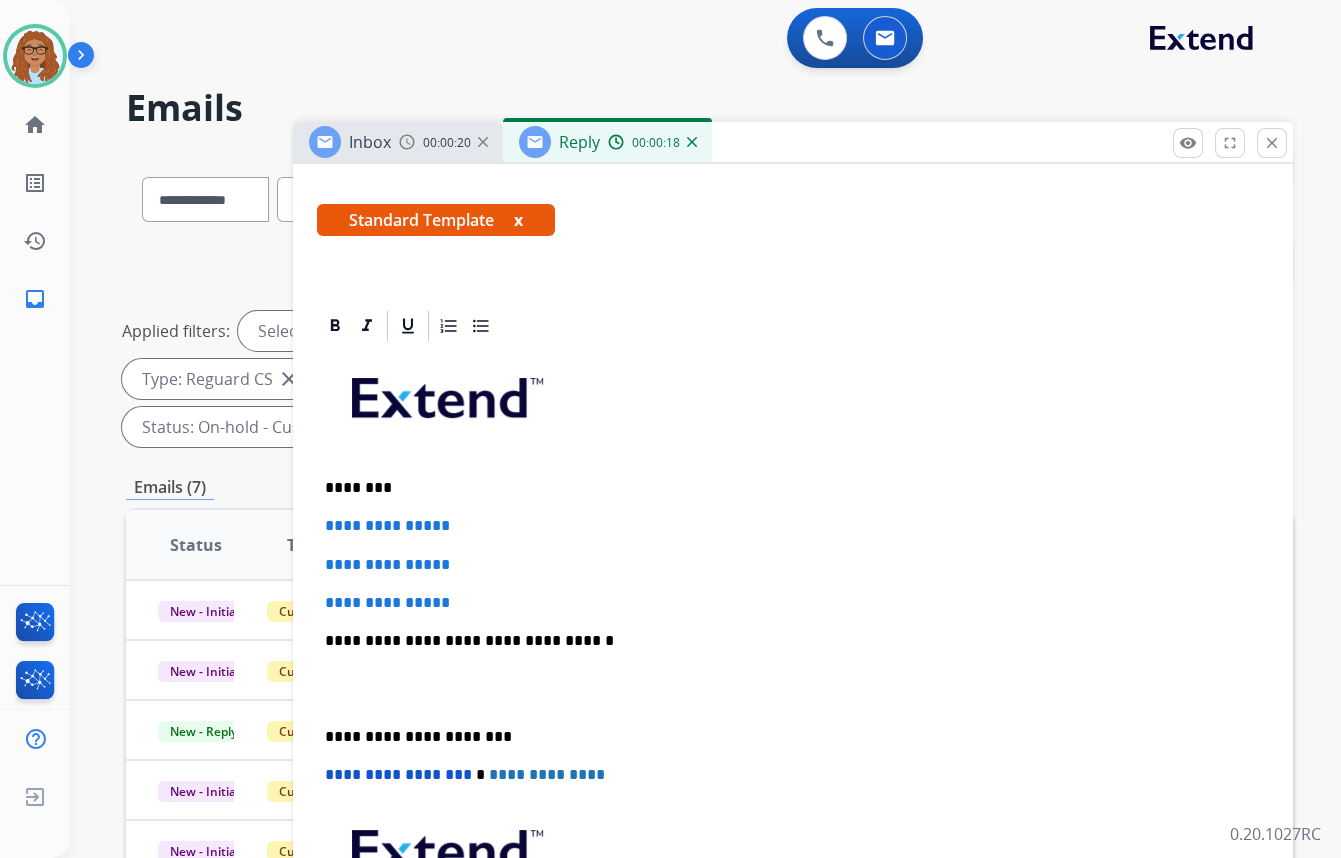 click on "********" at bounding box center [785, 488] 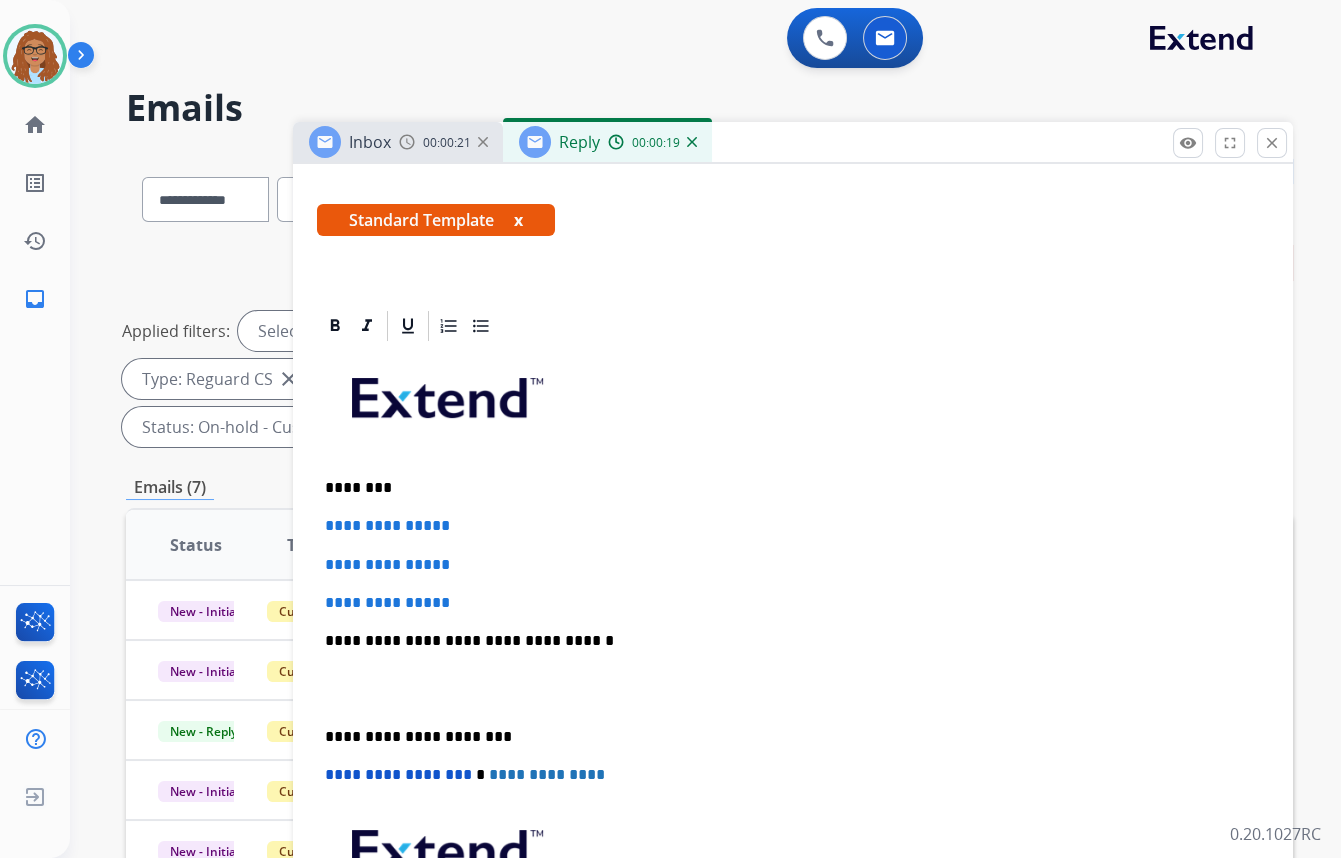 type 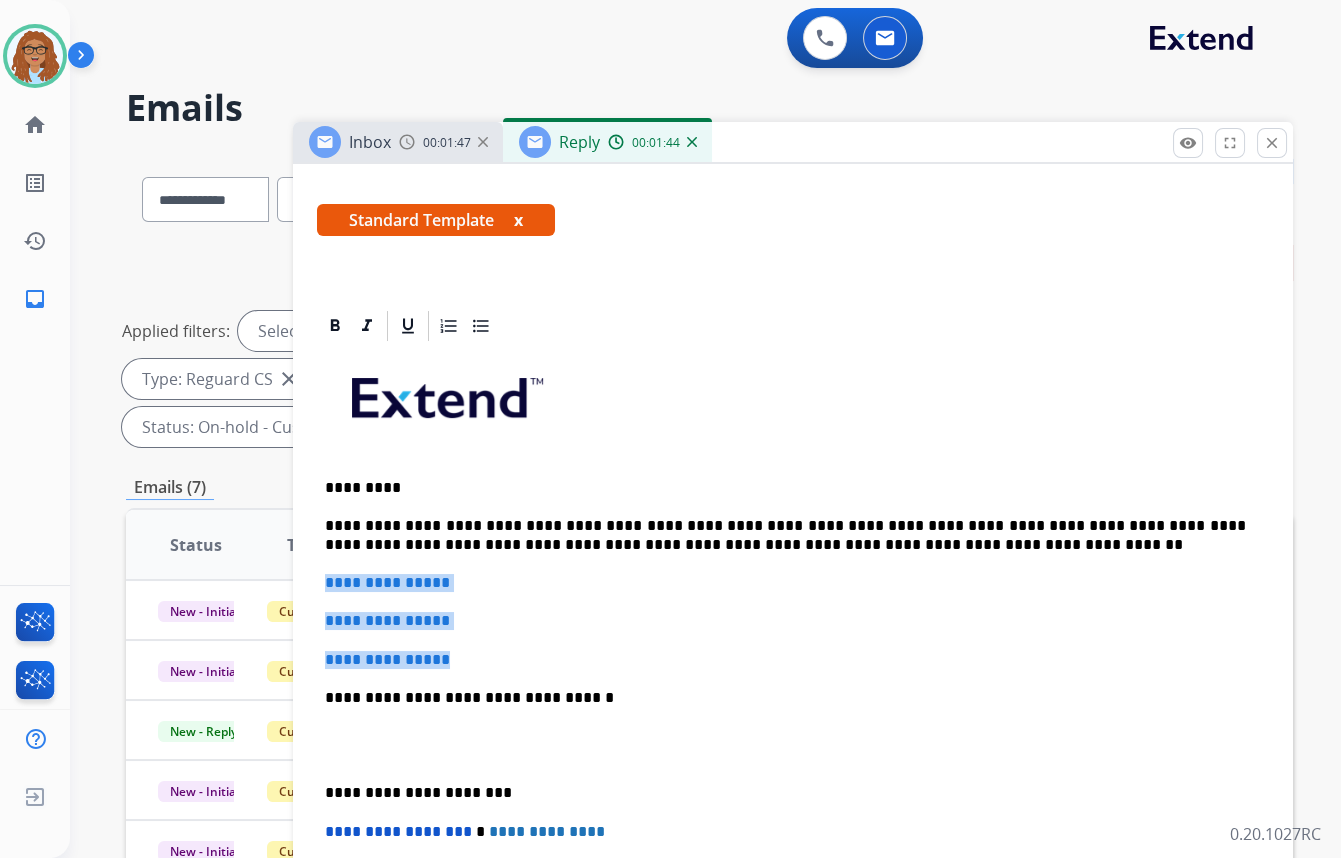 drag, startPoint x: 472, startPoint y: 652, endPoint x: 320, endPoint y: 580, distance: 168.19037 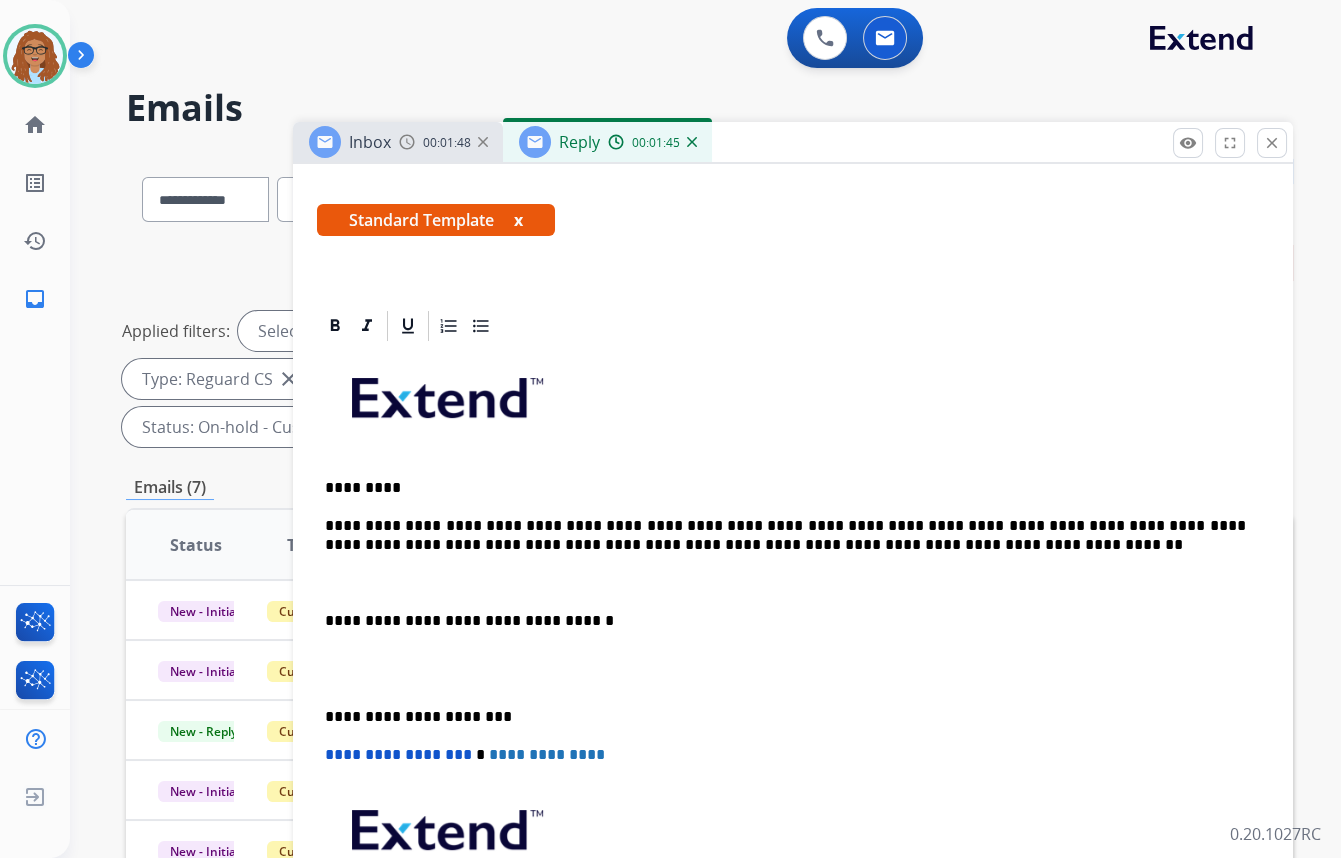 click on "**********" at bounding box center [785, 621] 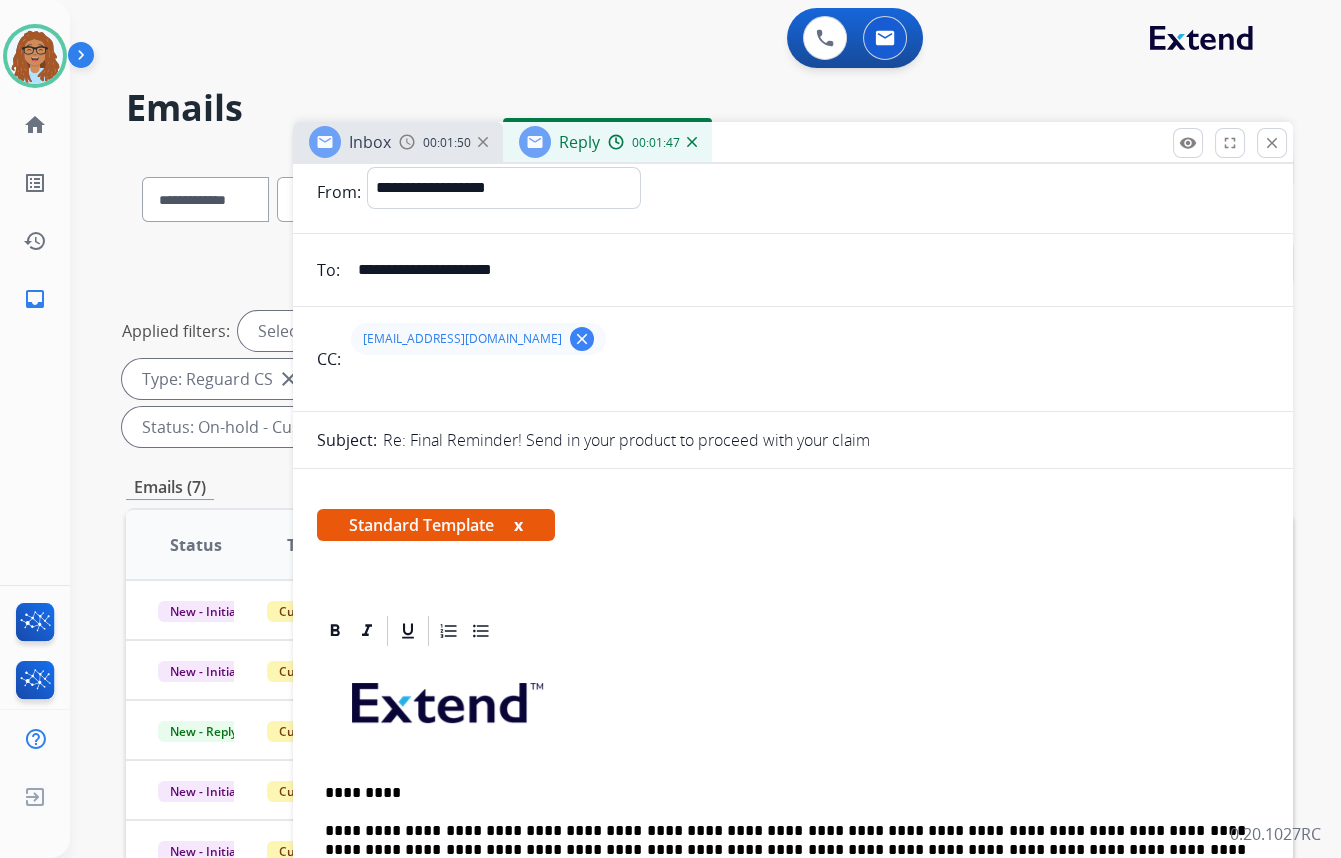 scroll, scrollTop: 0, scrollLeft: 0, axis: both 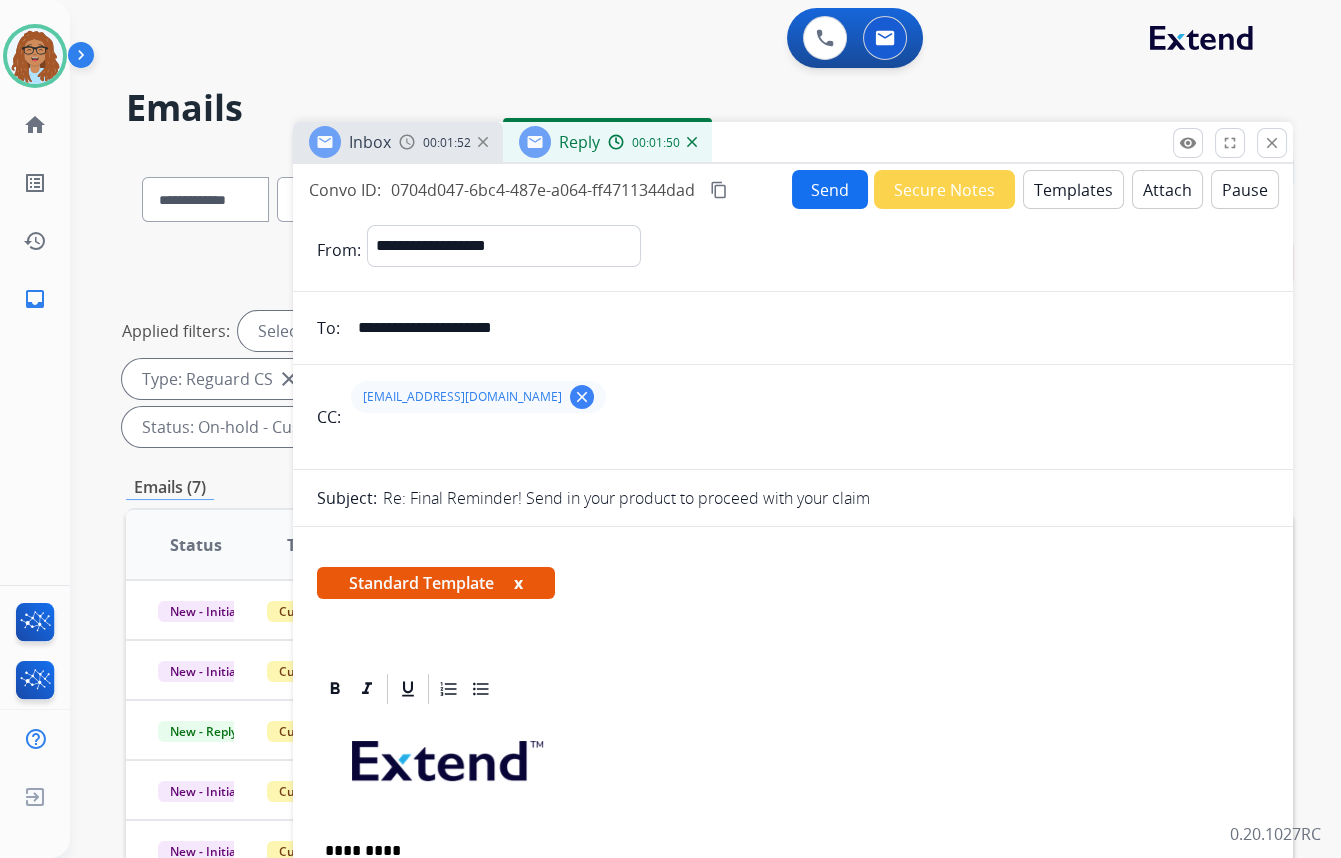 click on "Attach" at bounding box center [1167, 189] 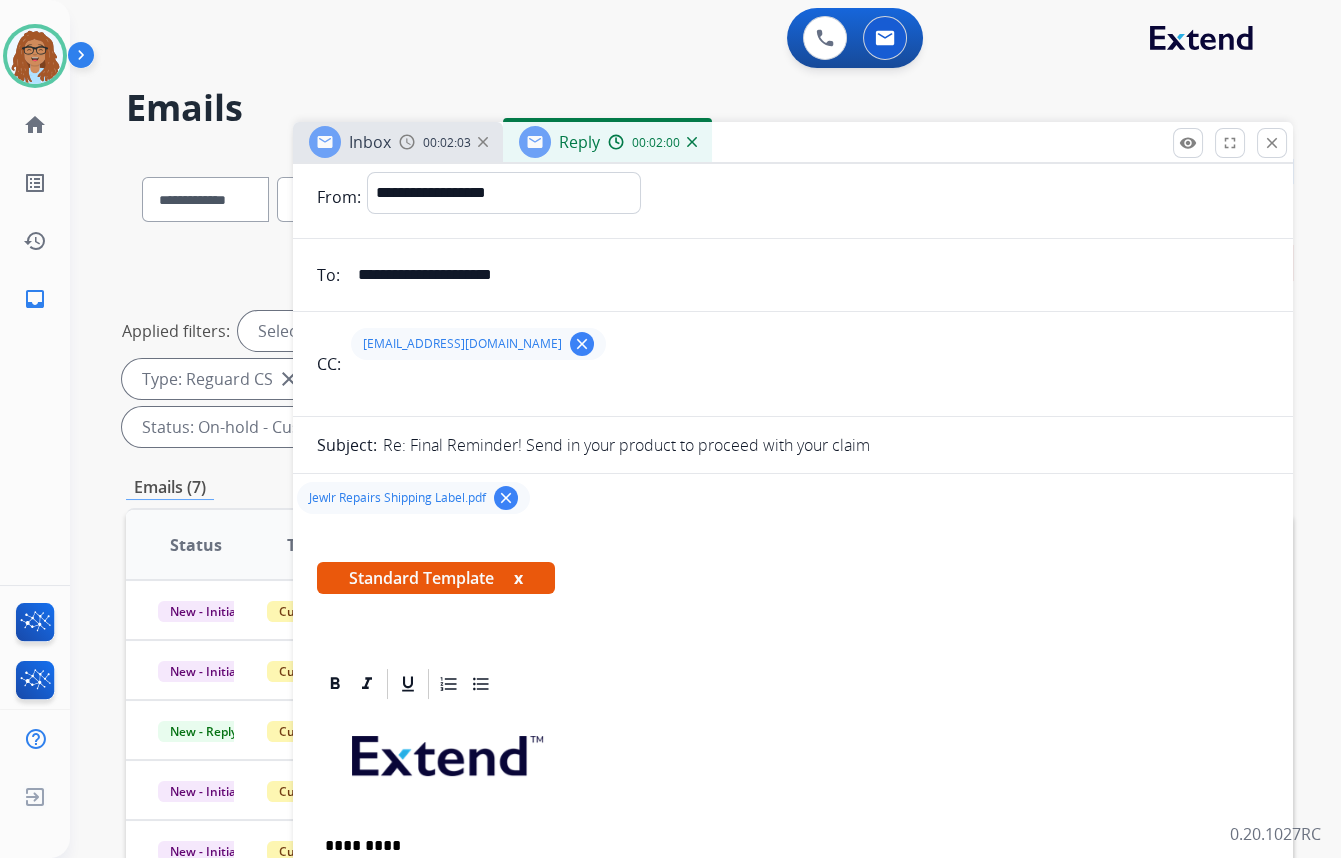 scroll, scrollTop: 0, scrollLeft: 0, axis: both 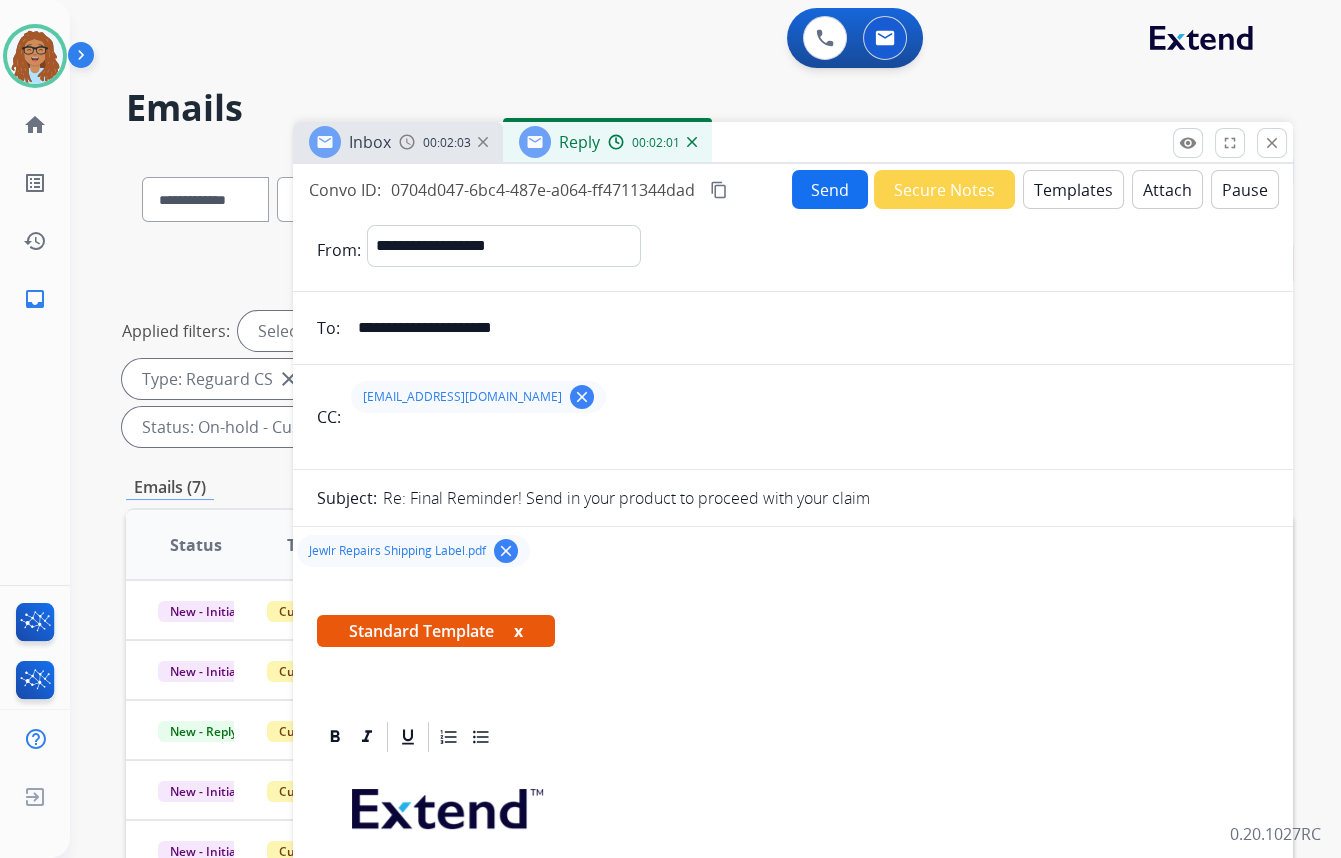 click on "Send" at bounding box center (830, 189) 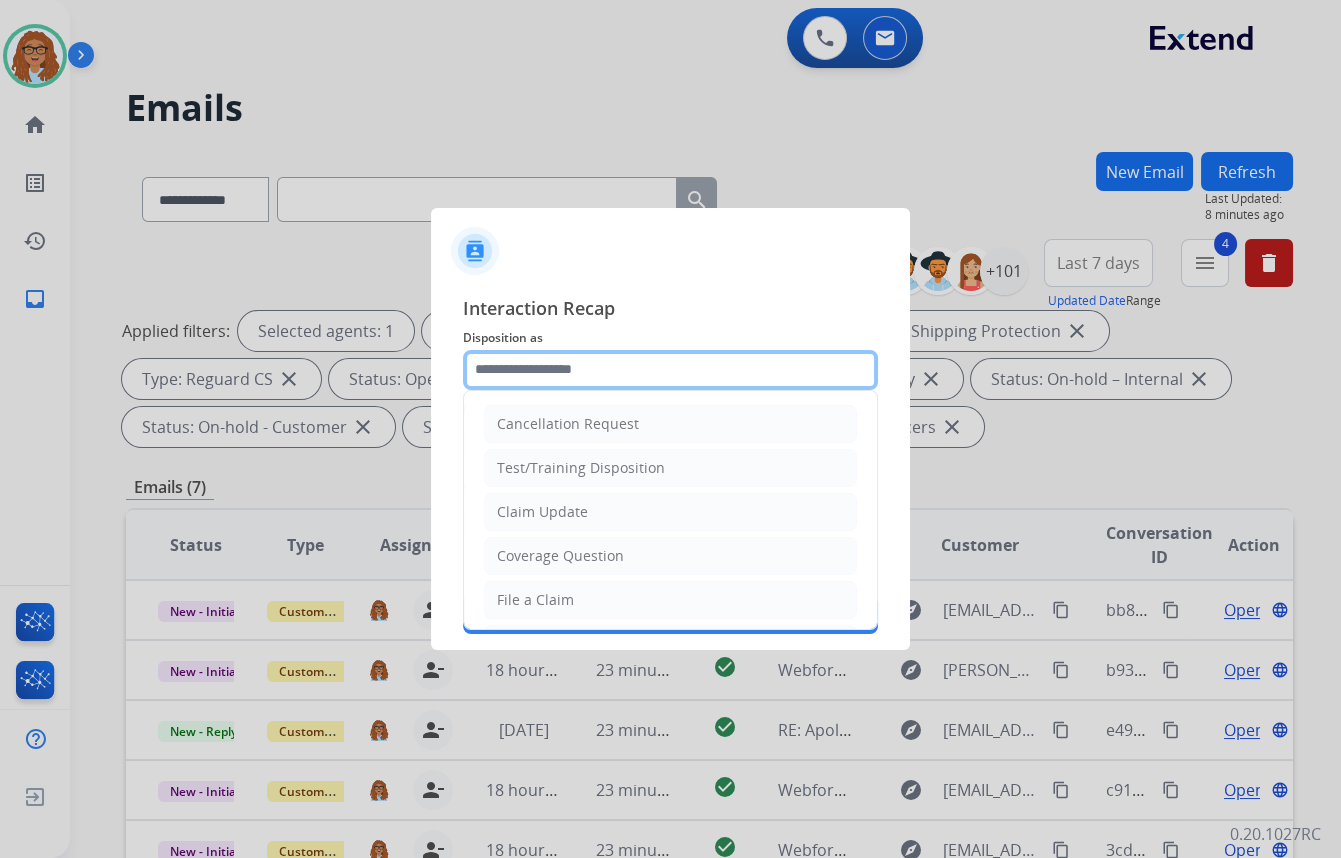 click 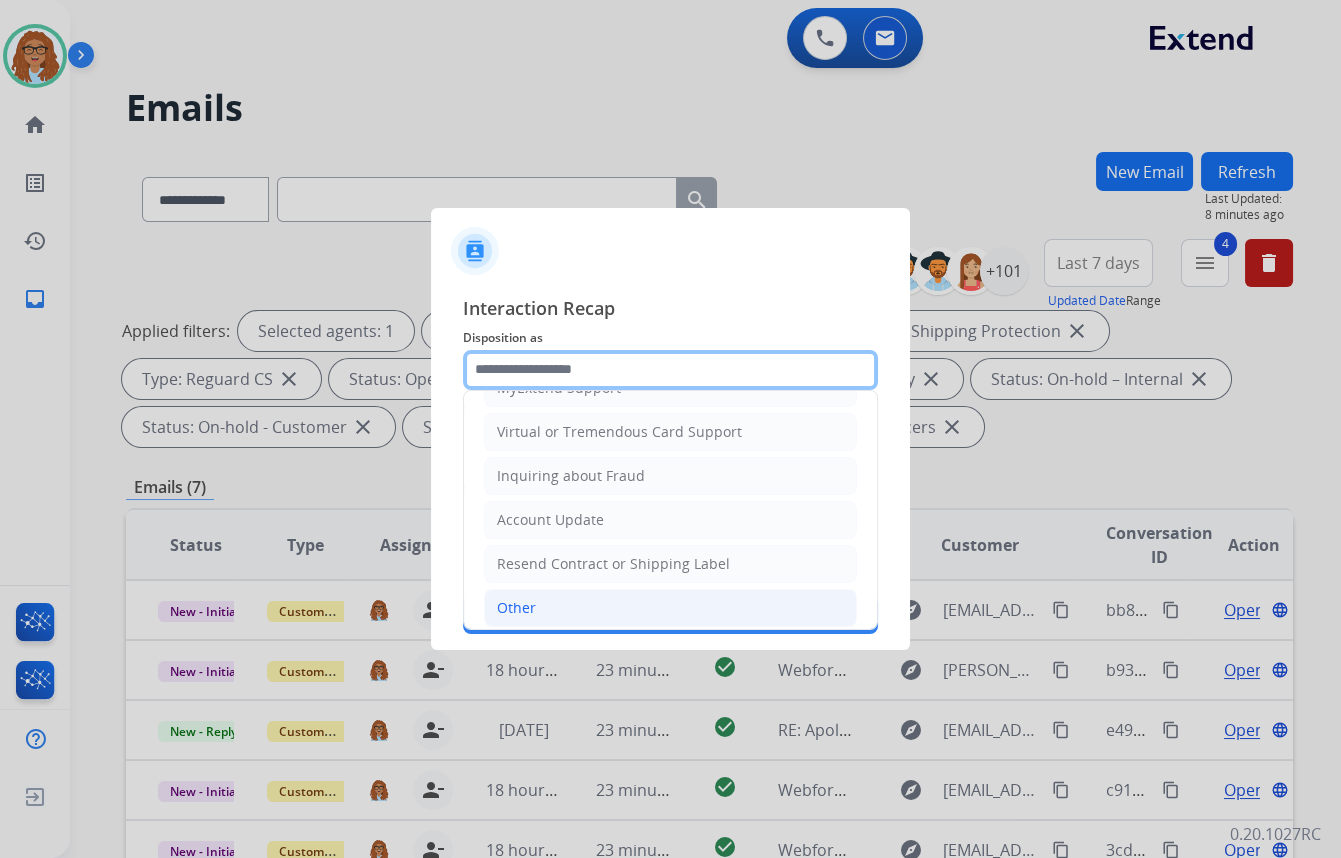 scroll, scrollTop: 309, scrollLeft: 0, axis: vertical 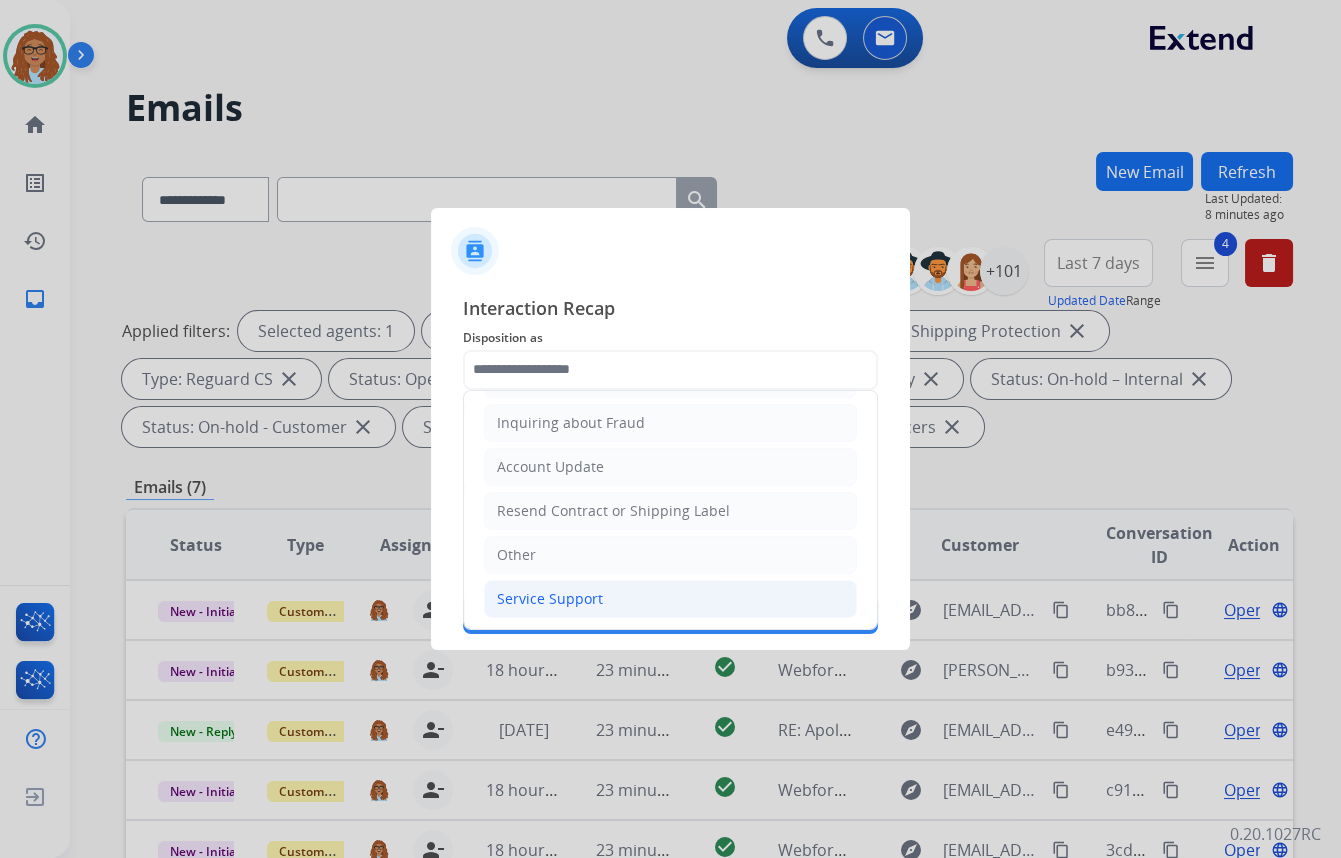 click on "Service Support" 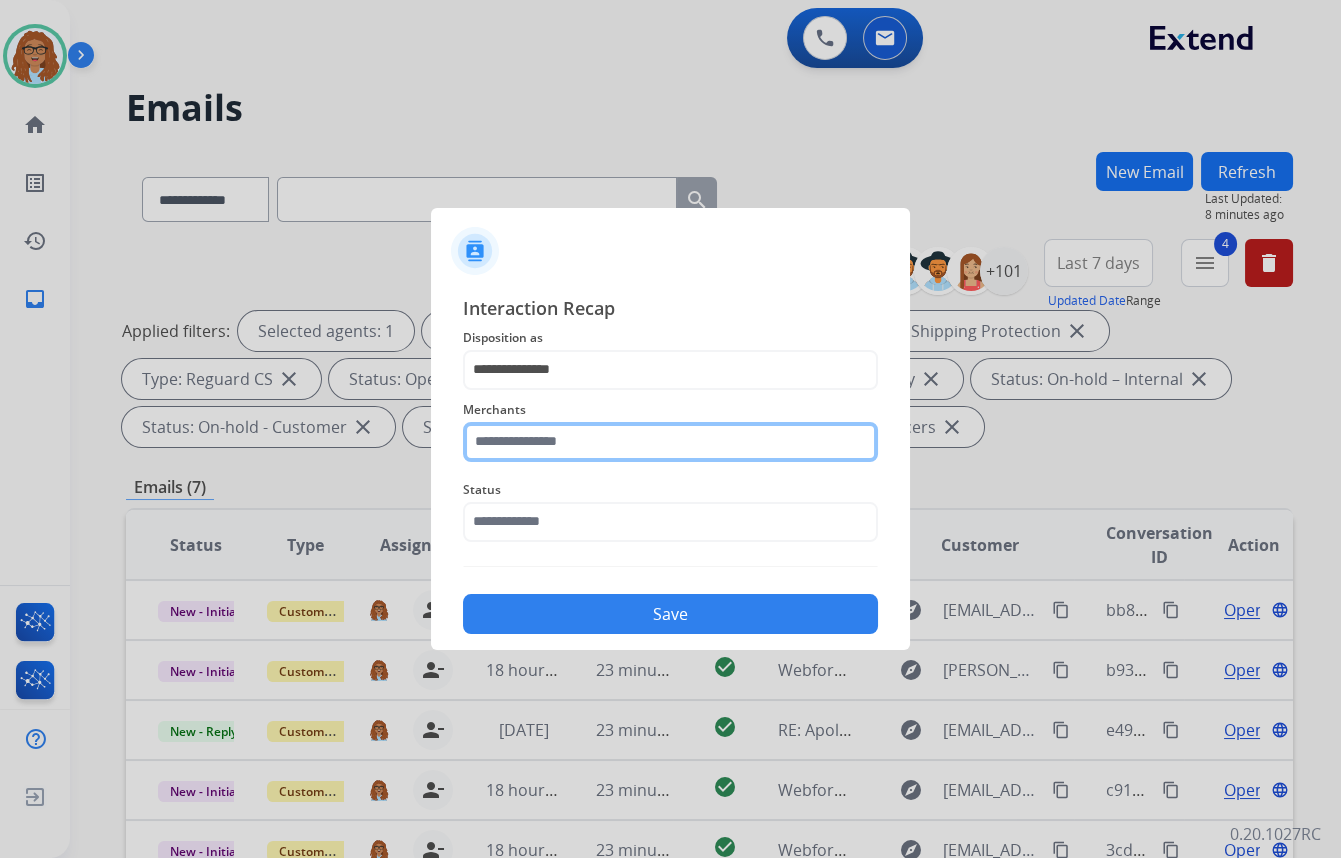 click 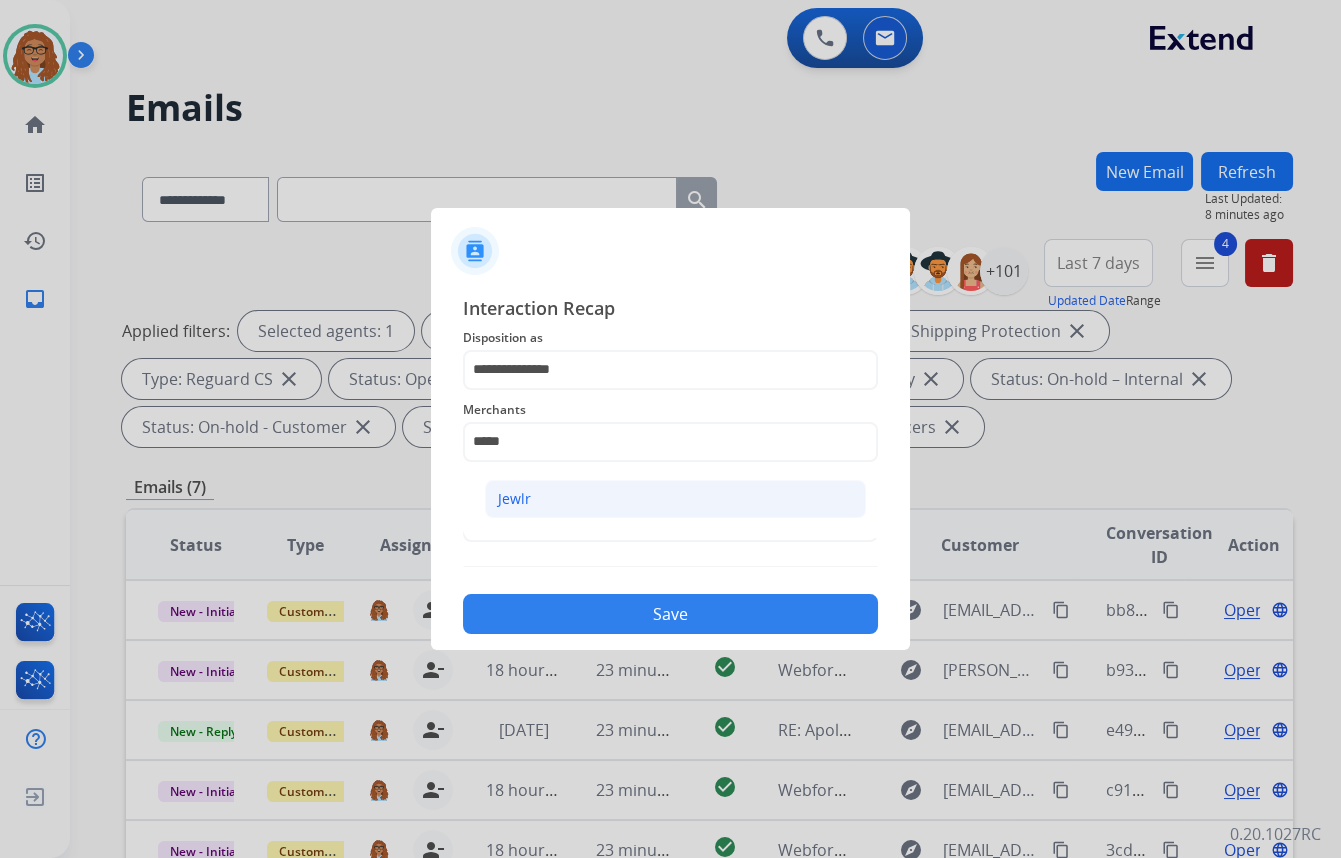 click on "Jewlr" 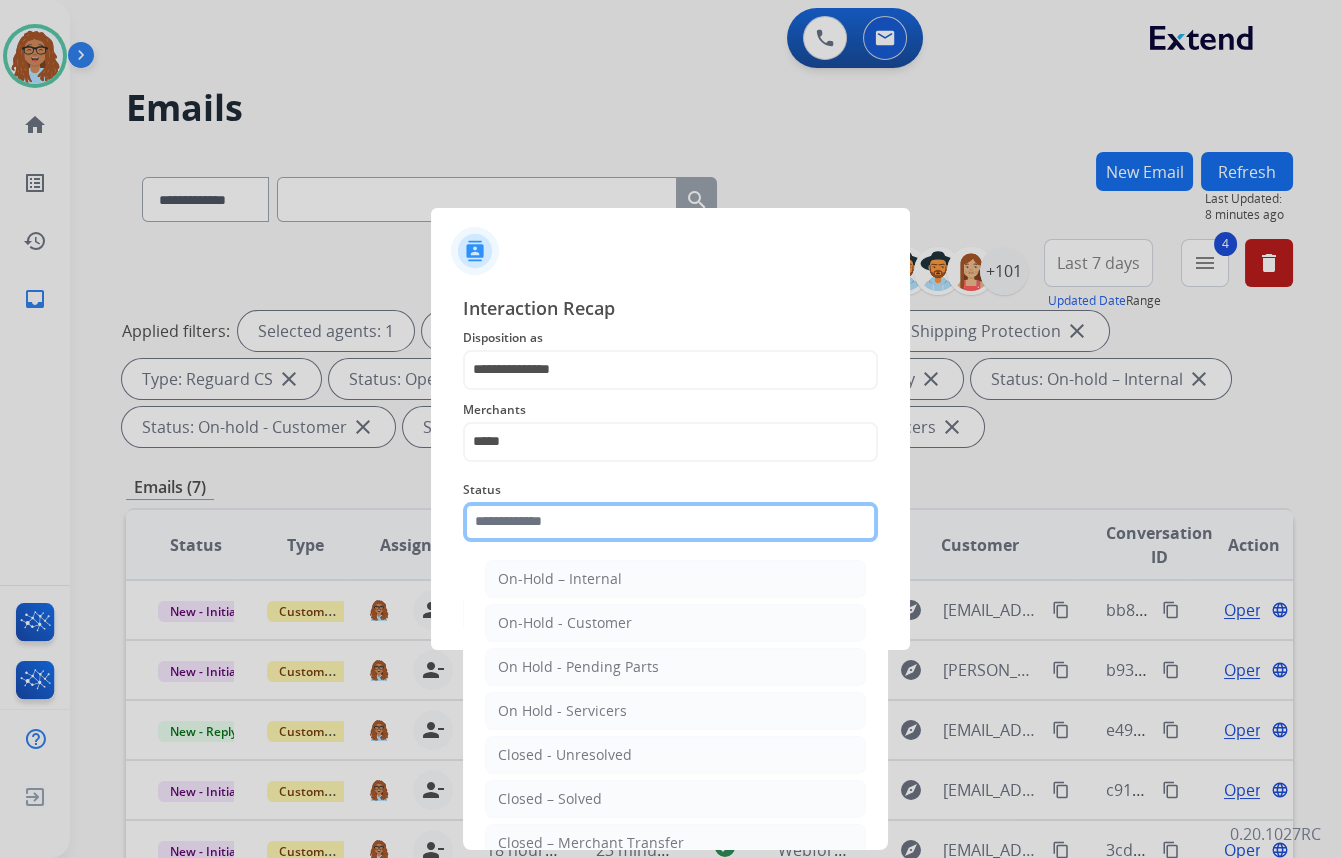click 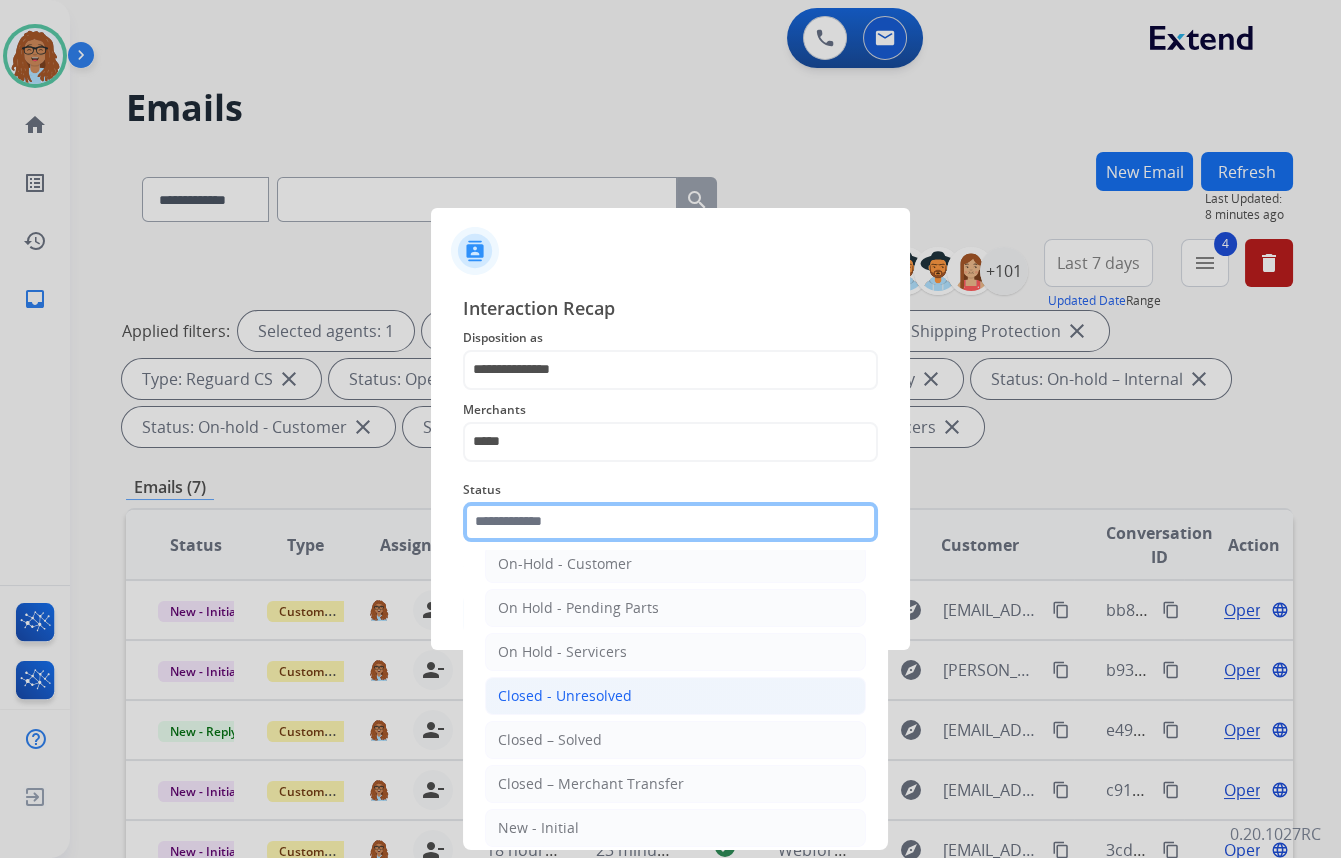scroll, scrollTop: 90, scrollLeft: 0, axis: vertical 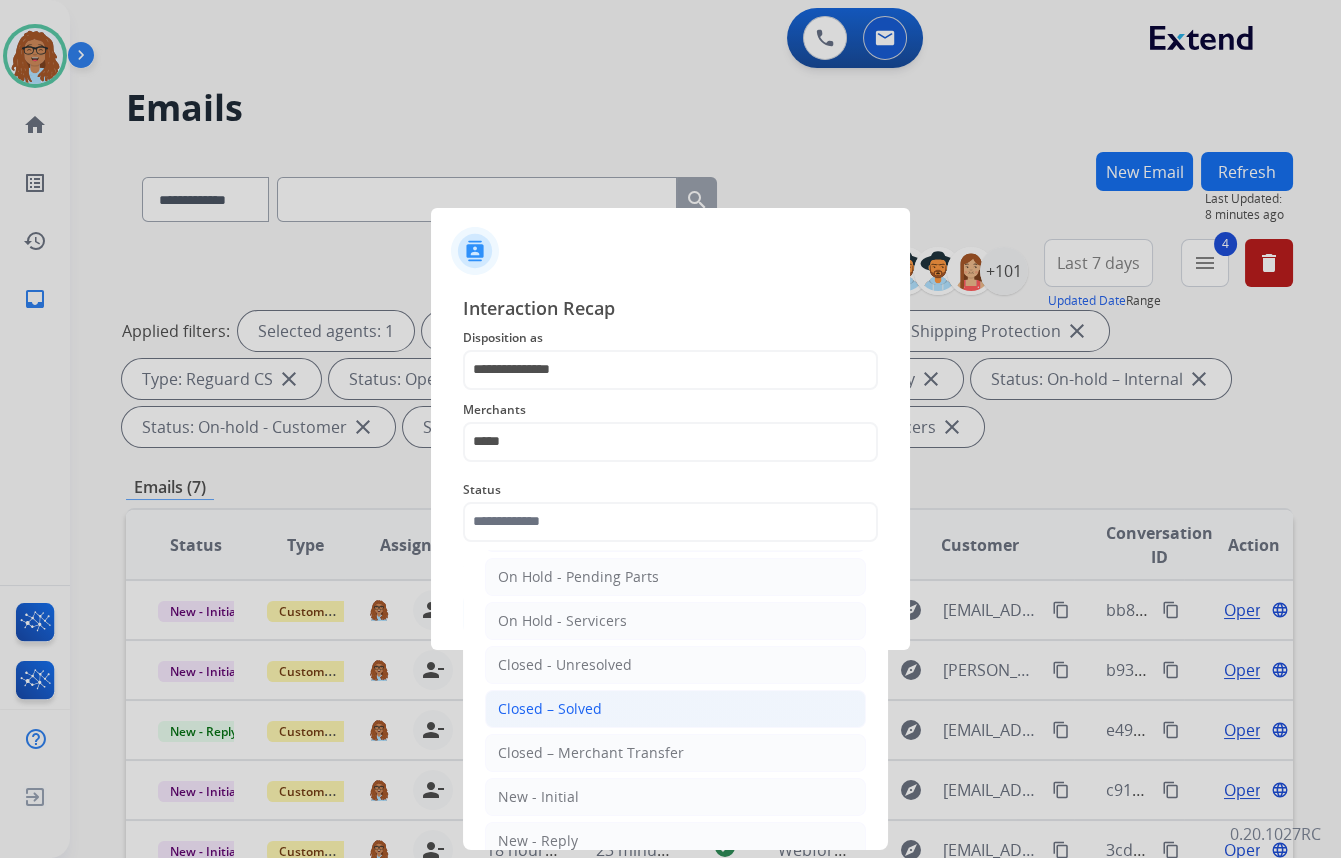 click on "Closed – Solved" 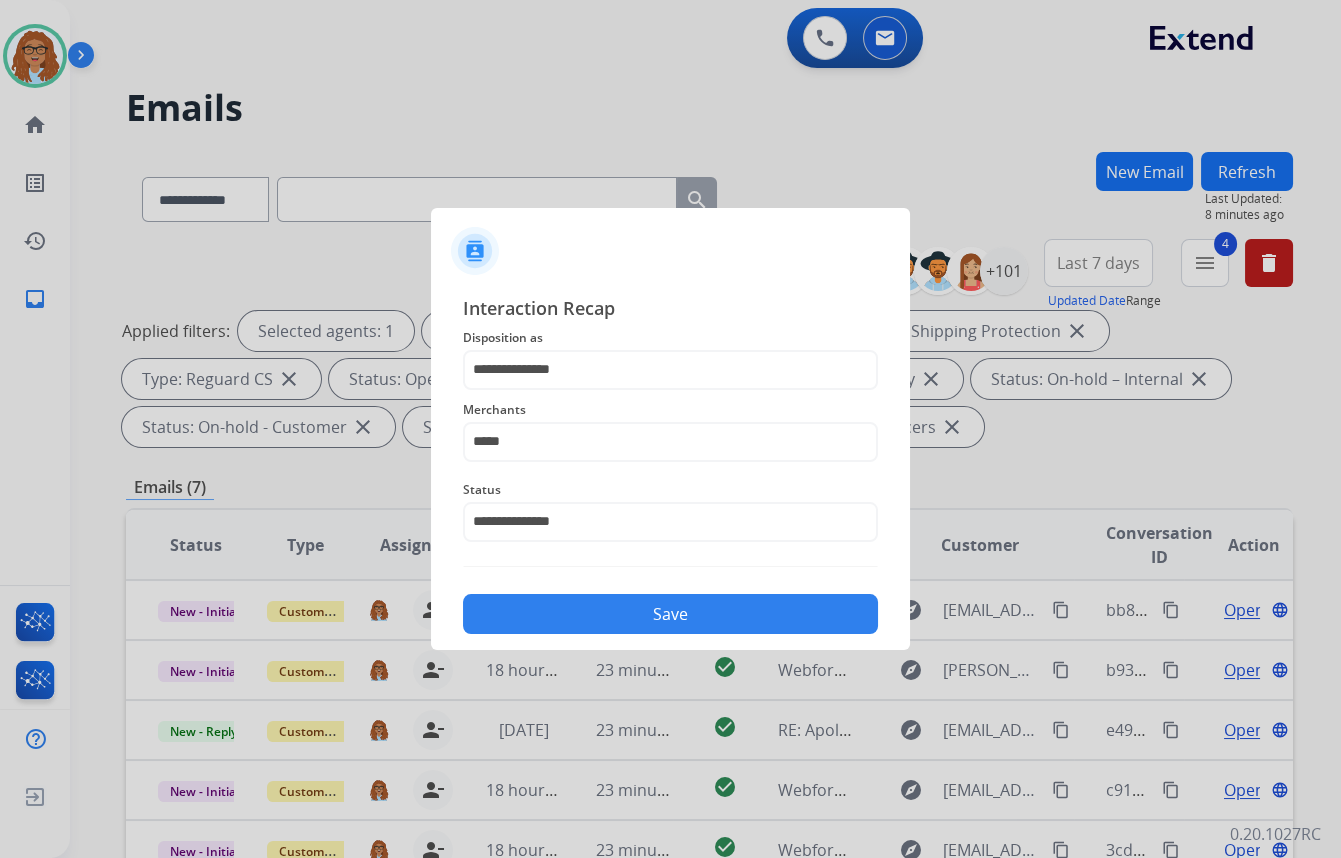 click on "Save" 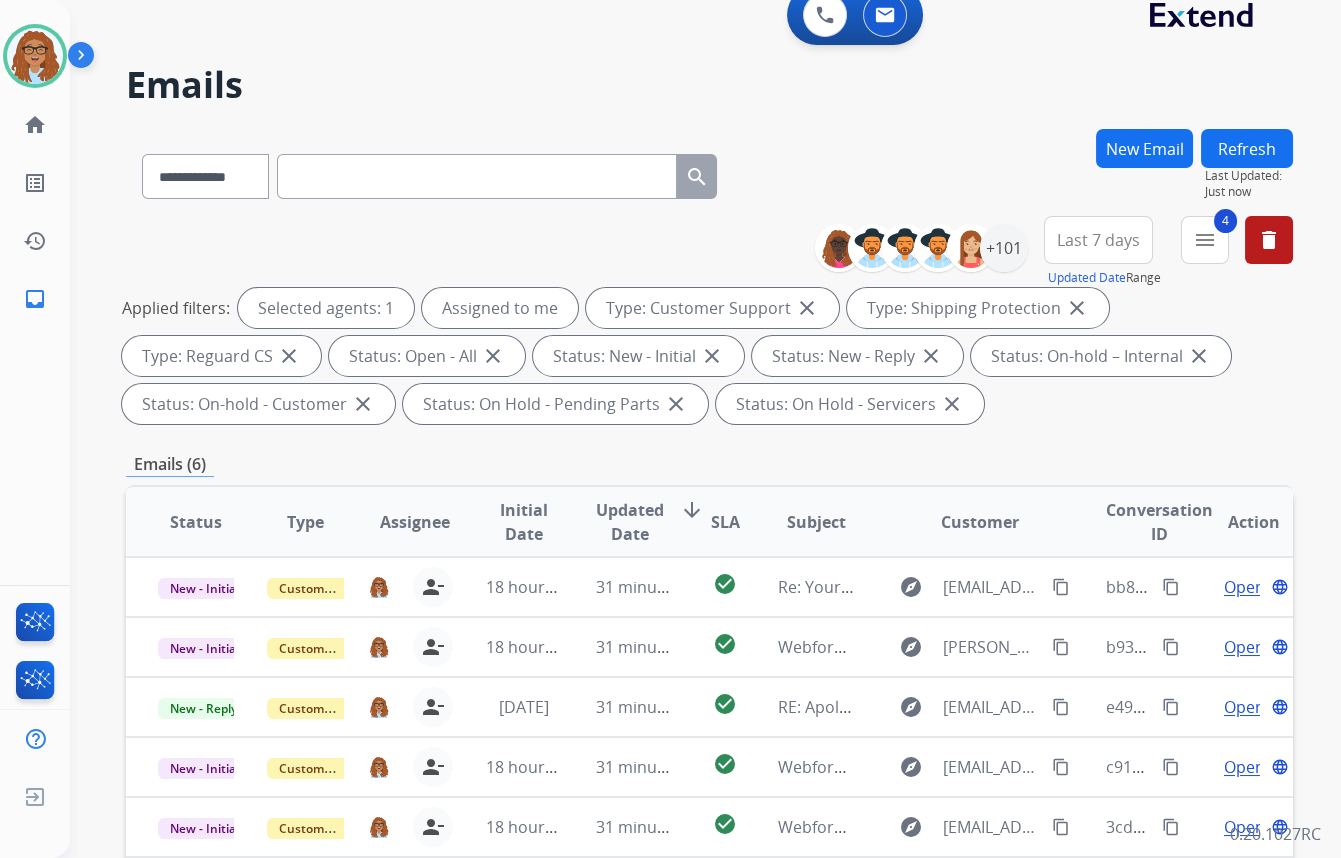 scroll, scrollTop: 181, scrollLeft: 0, axis: vertical 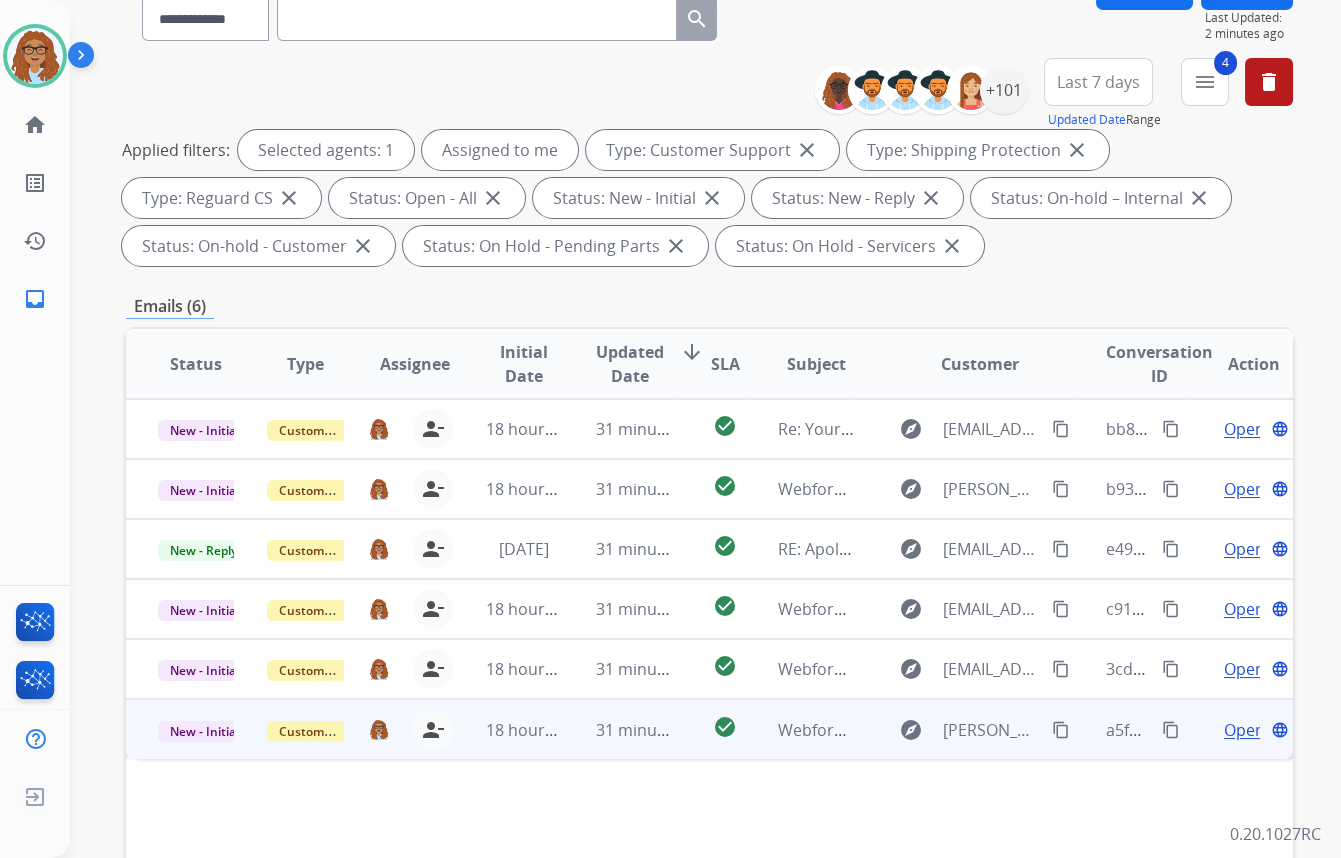 click on "content_copy" at bounding box center (1171, 730) 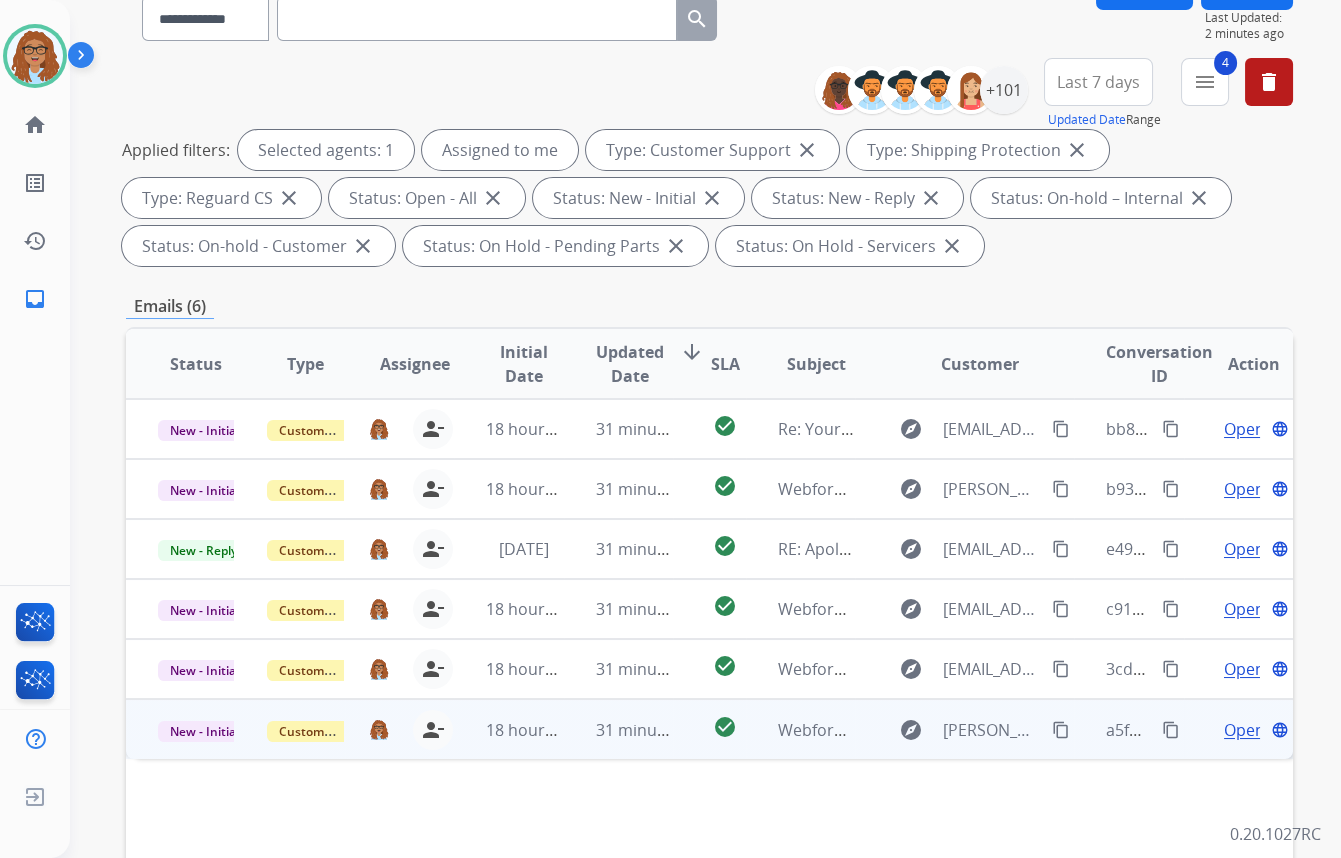 click on "Open" at bounding box center (1244, 730) 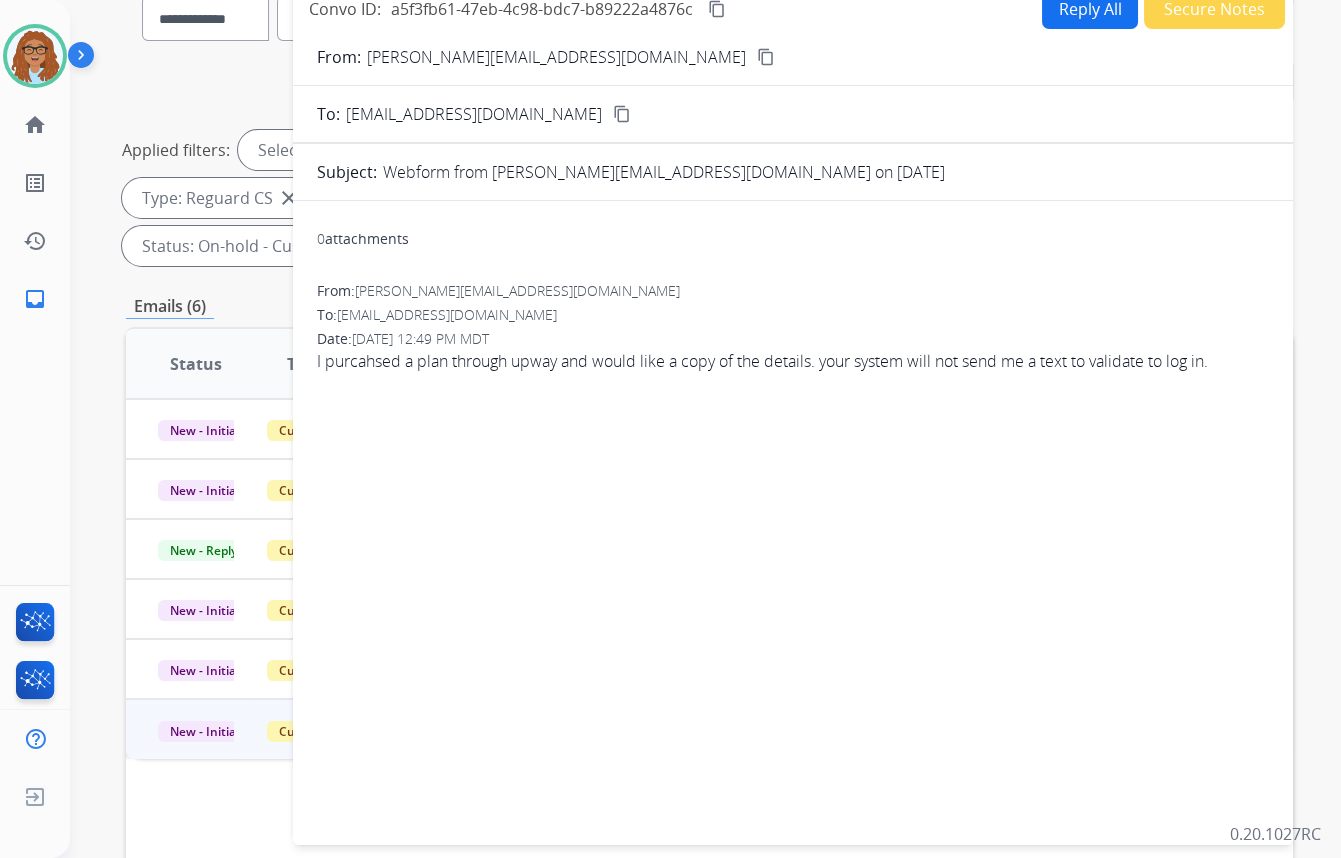 click on "I purcahsed a plan through upway and would like a copy of the details. your system will not send me a text to validate to log in." at bounding box center [793, 361] 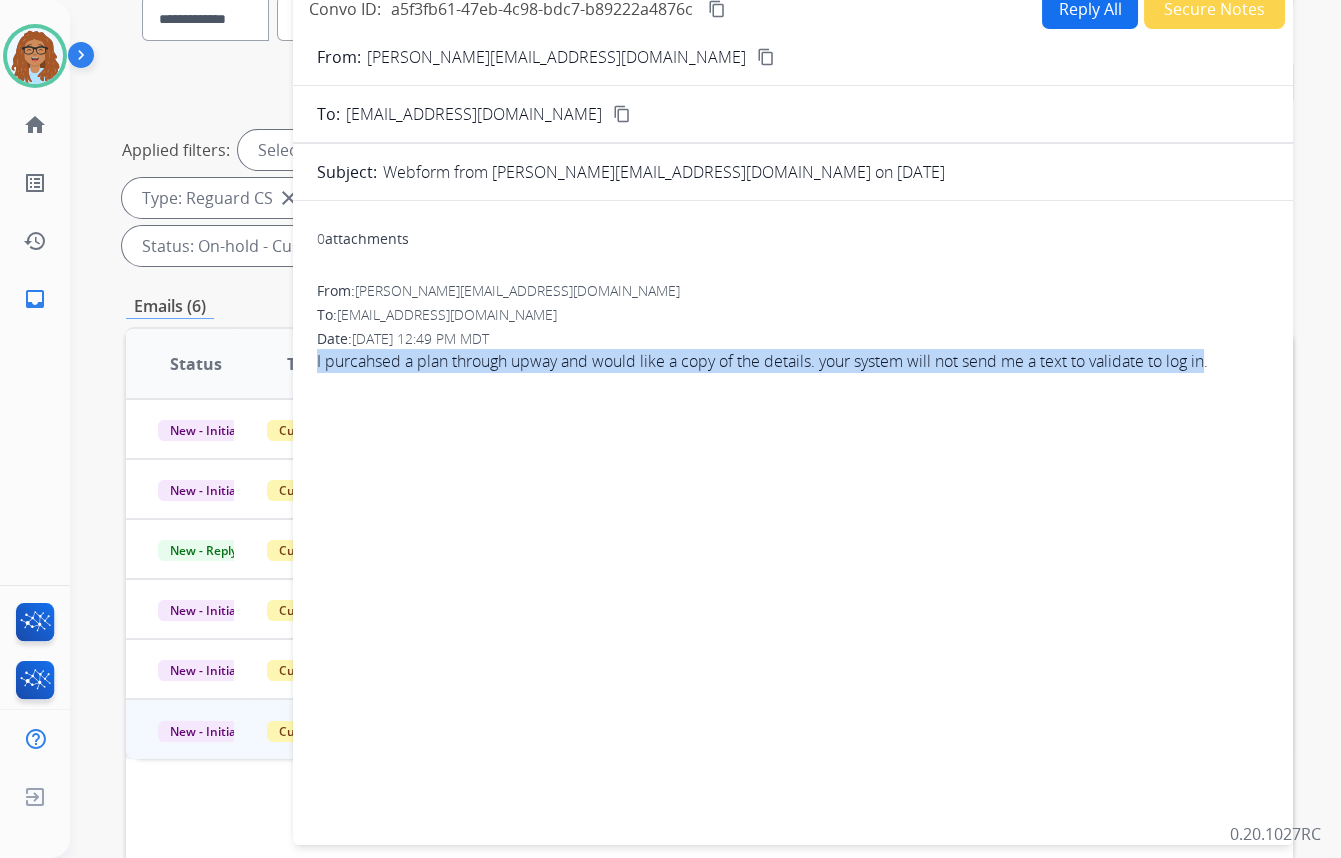 drag, startPoint x: 1216, startPoint y: 362, endPoint x: 317, endPoint y: 362, distance: 899 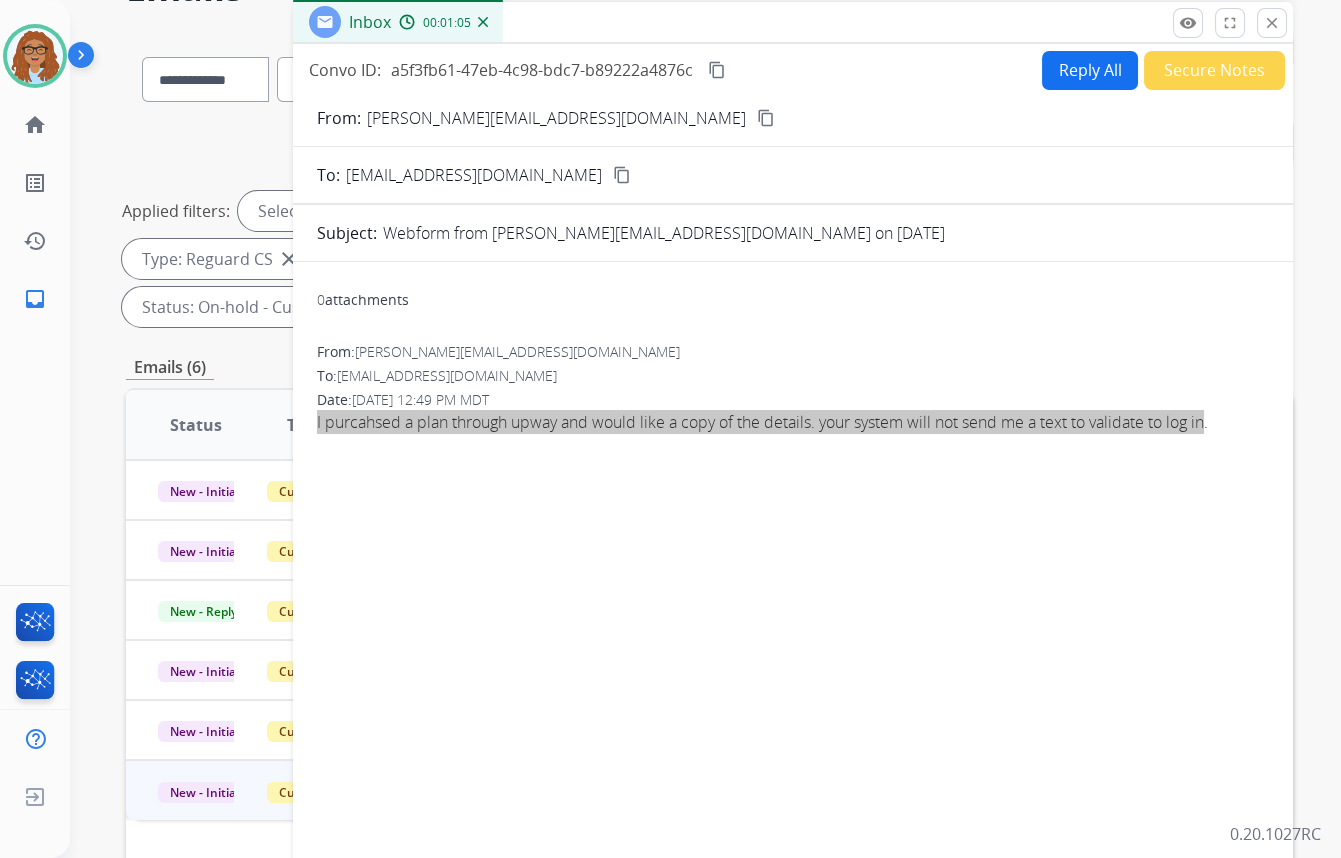 scroll, scrollTop: 0, scrollLeft: 0, axis: both 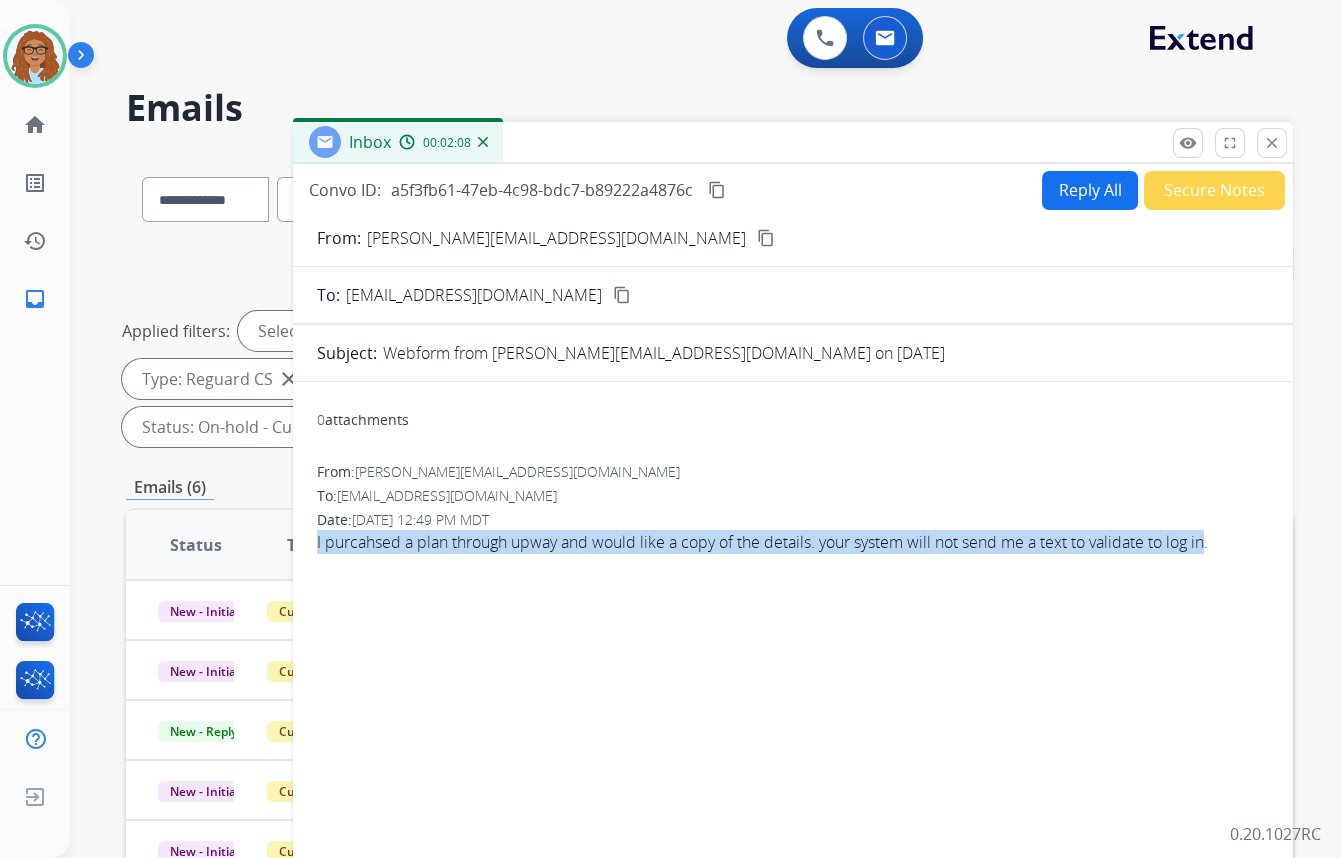 click on "Reply All" at bounding box center (1090, 190) 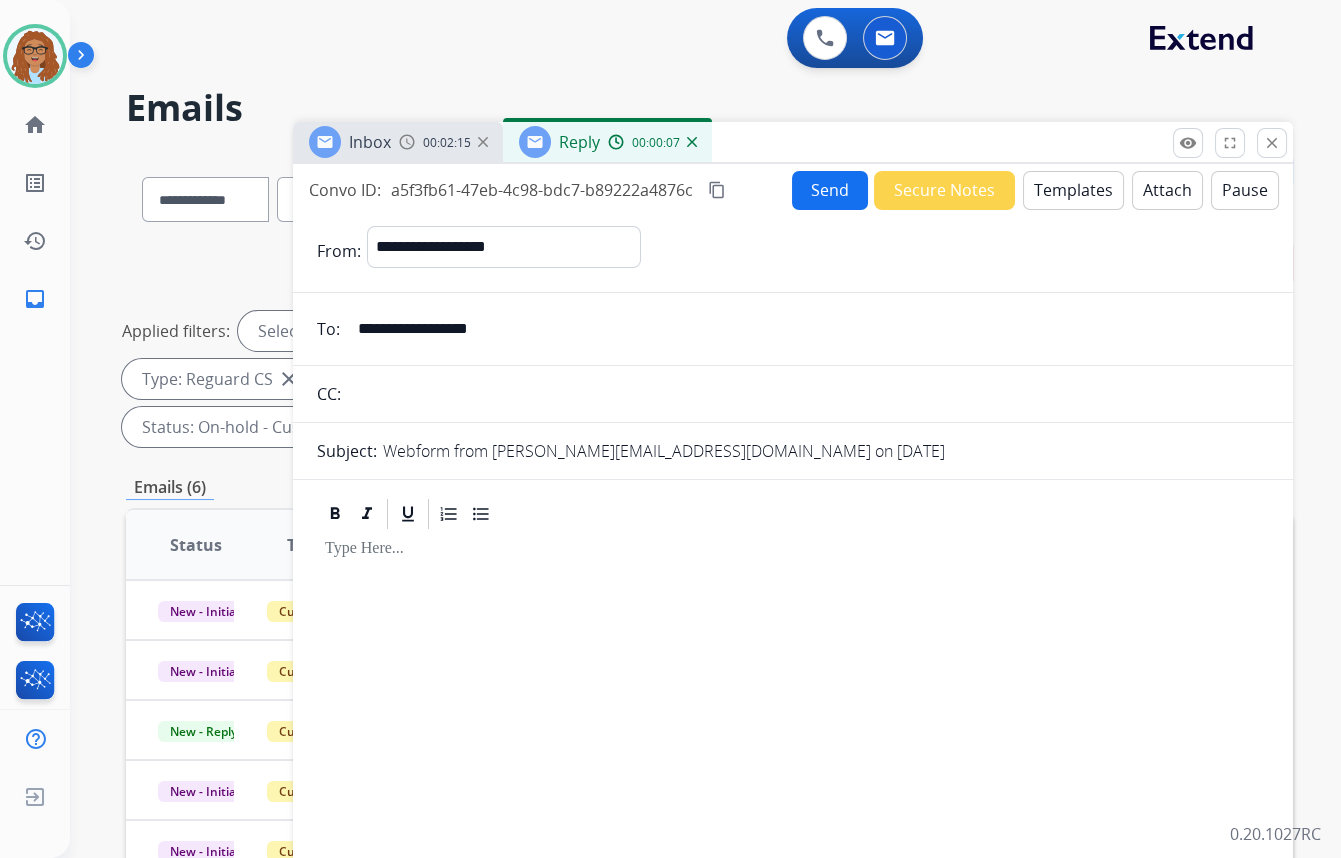 drag, startPoint x: 466, startPoint y: 336, endPoint x: 330, endPoint y: 346, distance: 136.36716 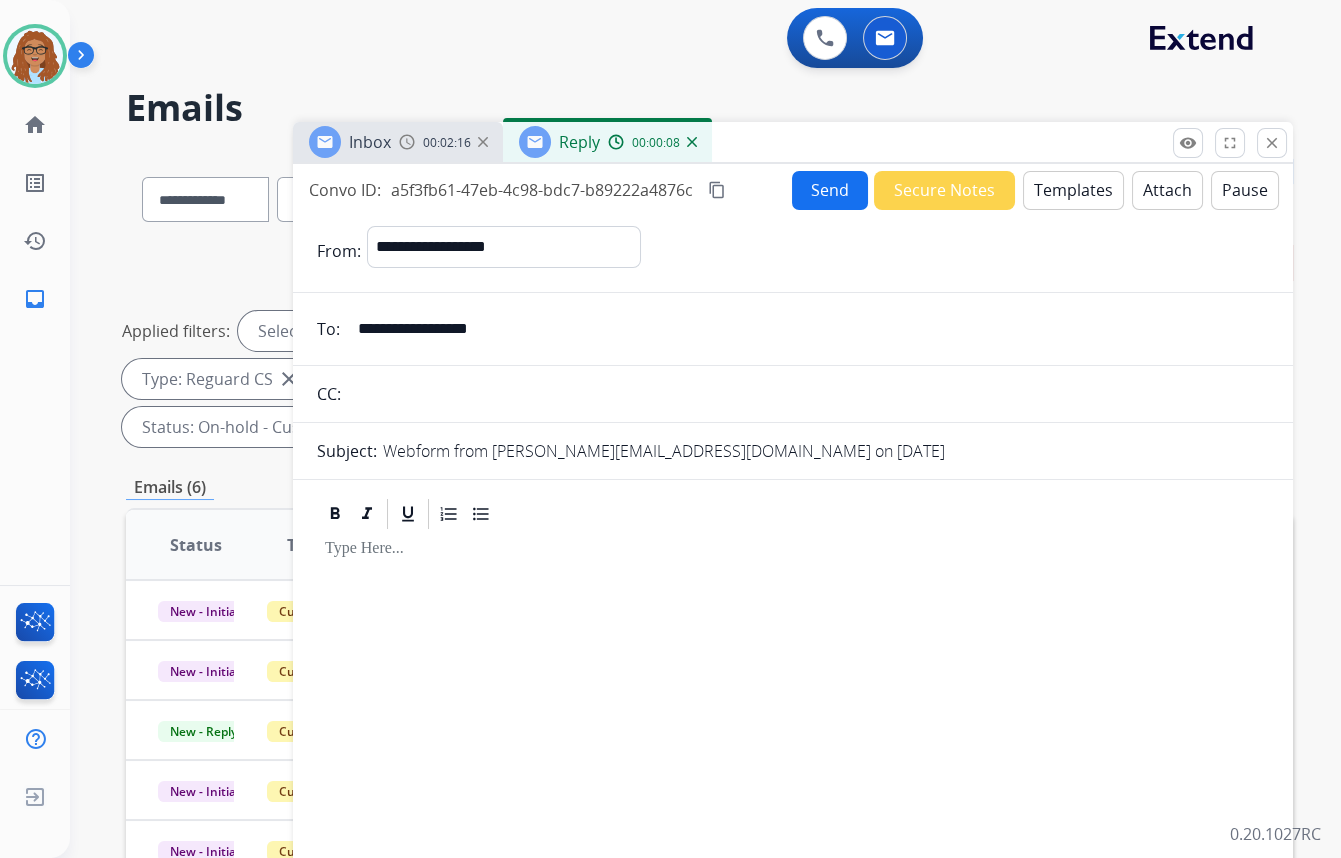 click at bounding box center (808, 394) 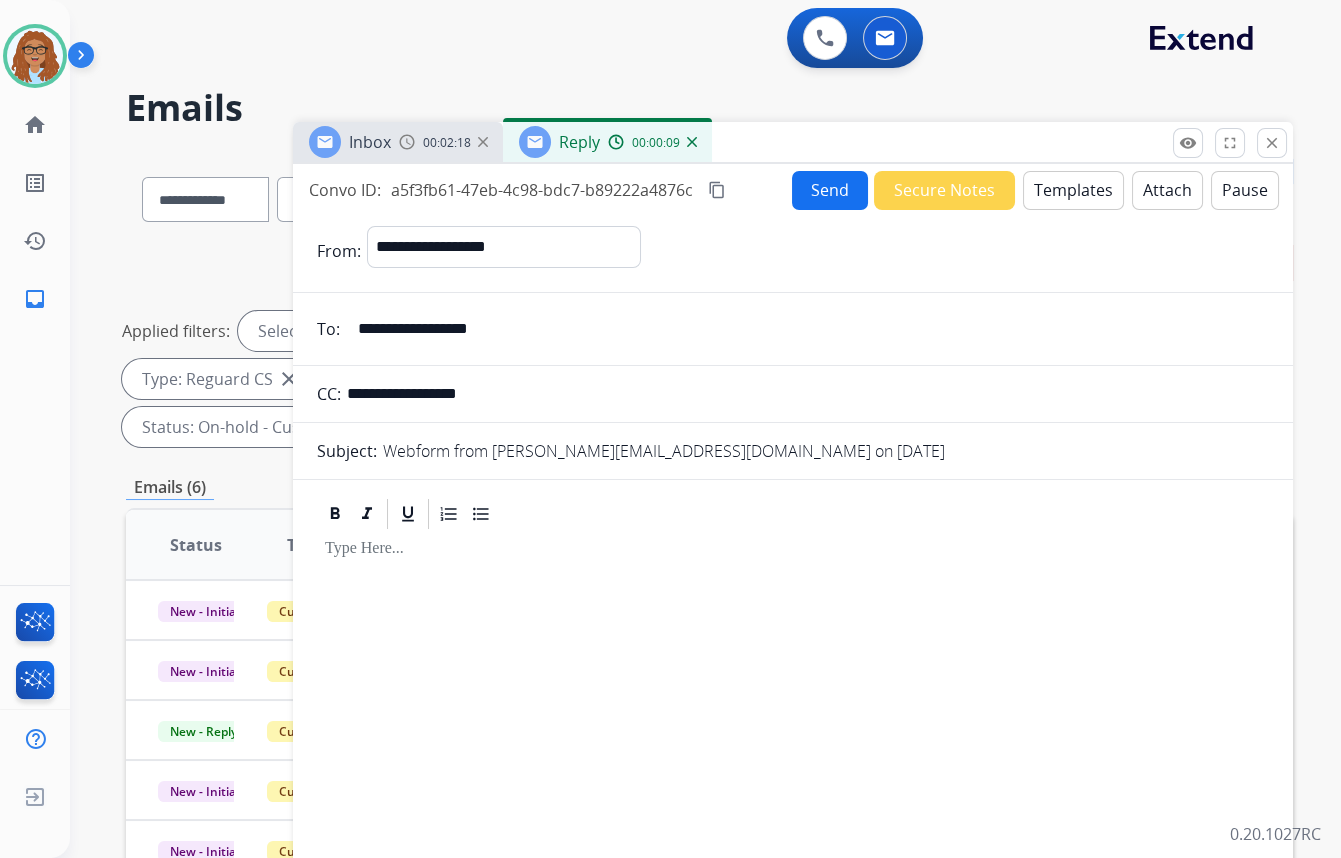 type on "**********" 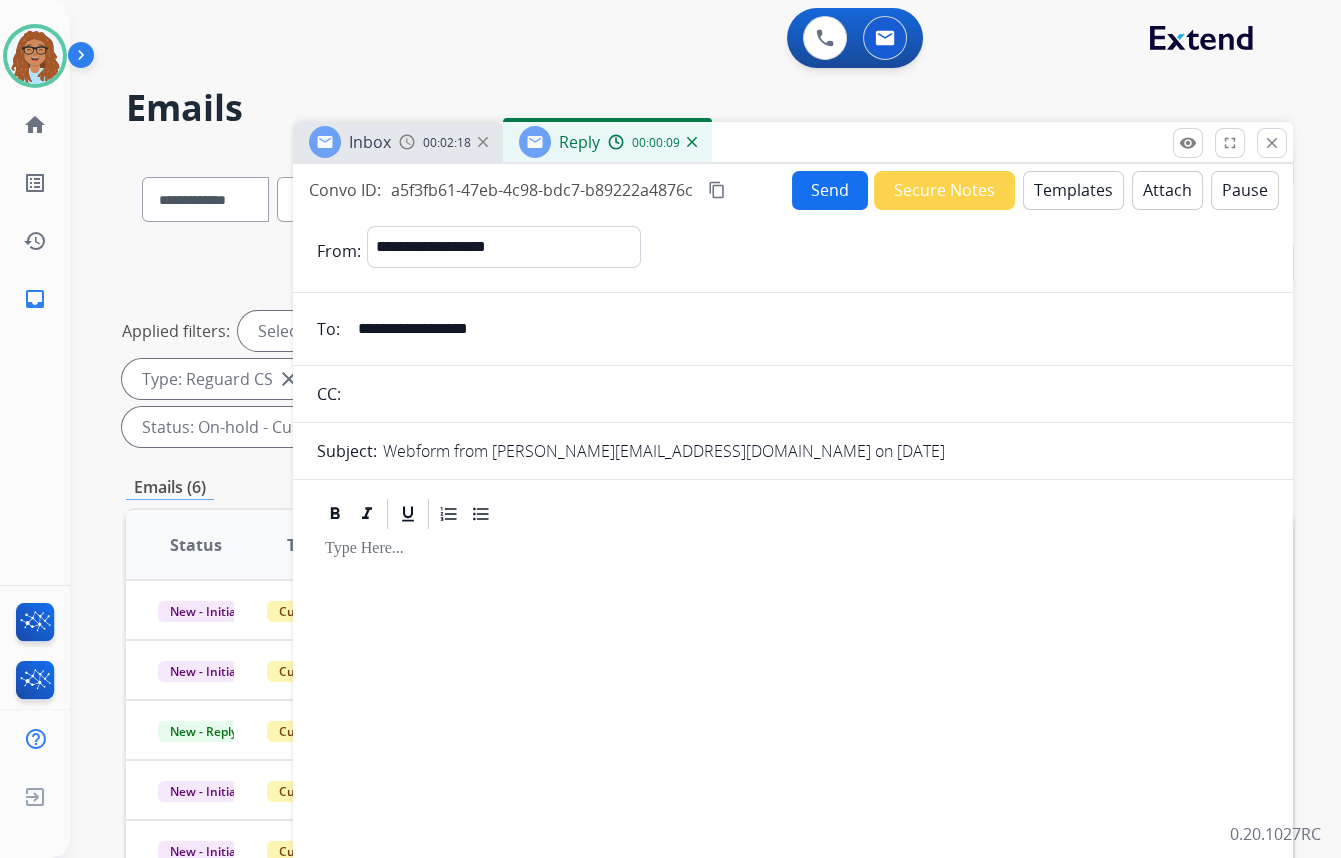 click on "Templates" at bounding box center (1073, 190) 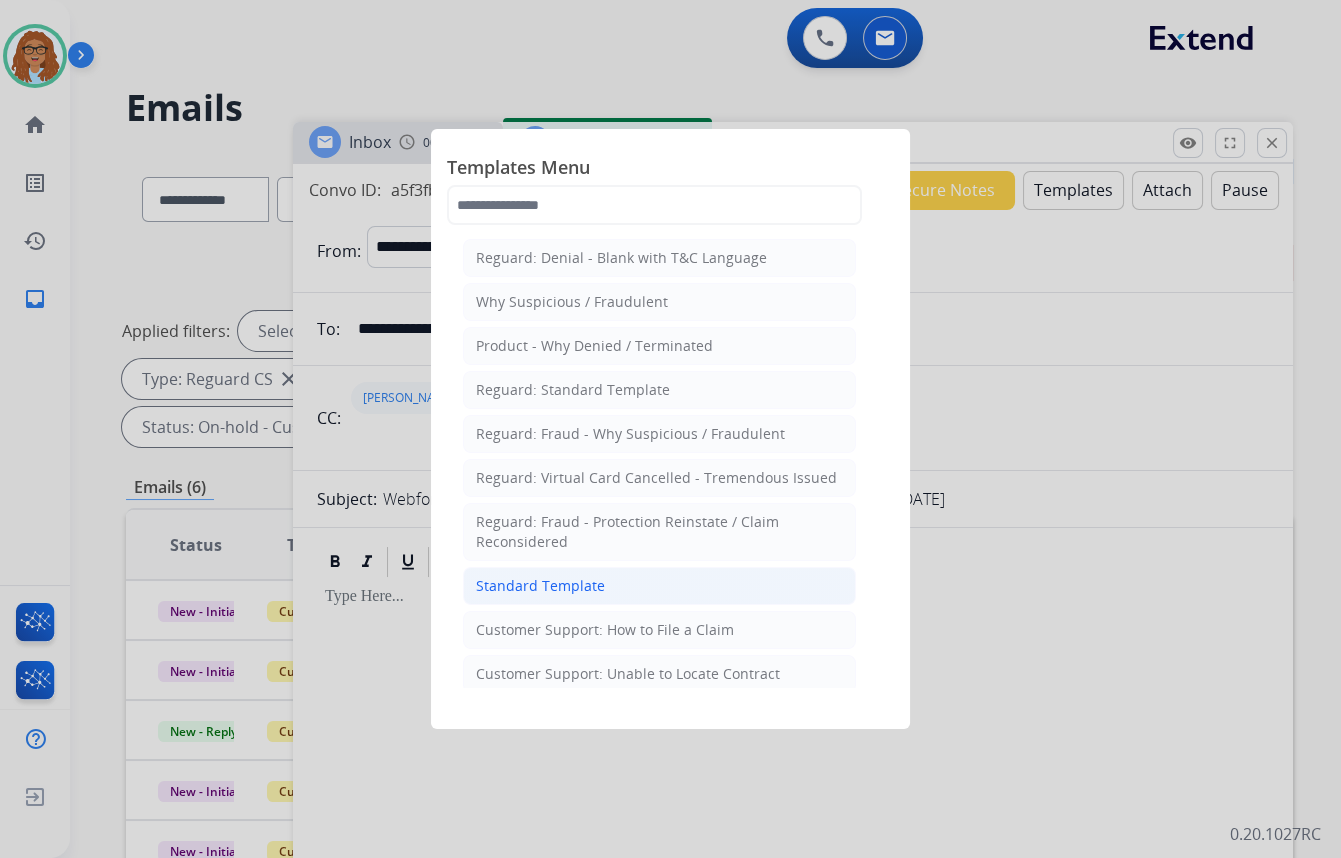 click on "Standard Template" 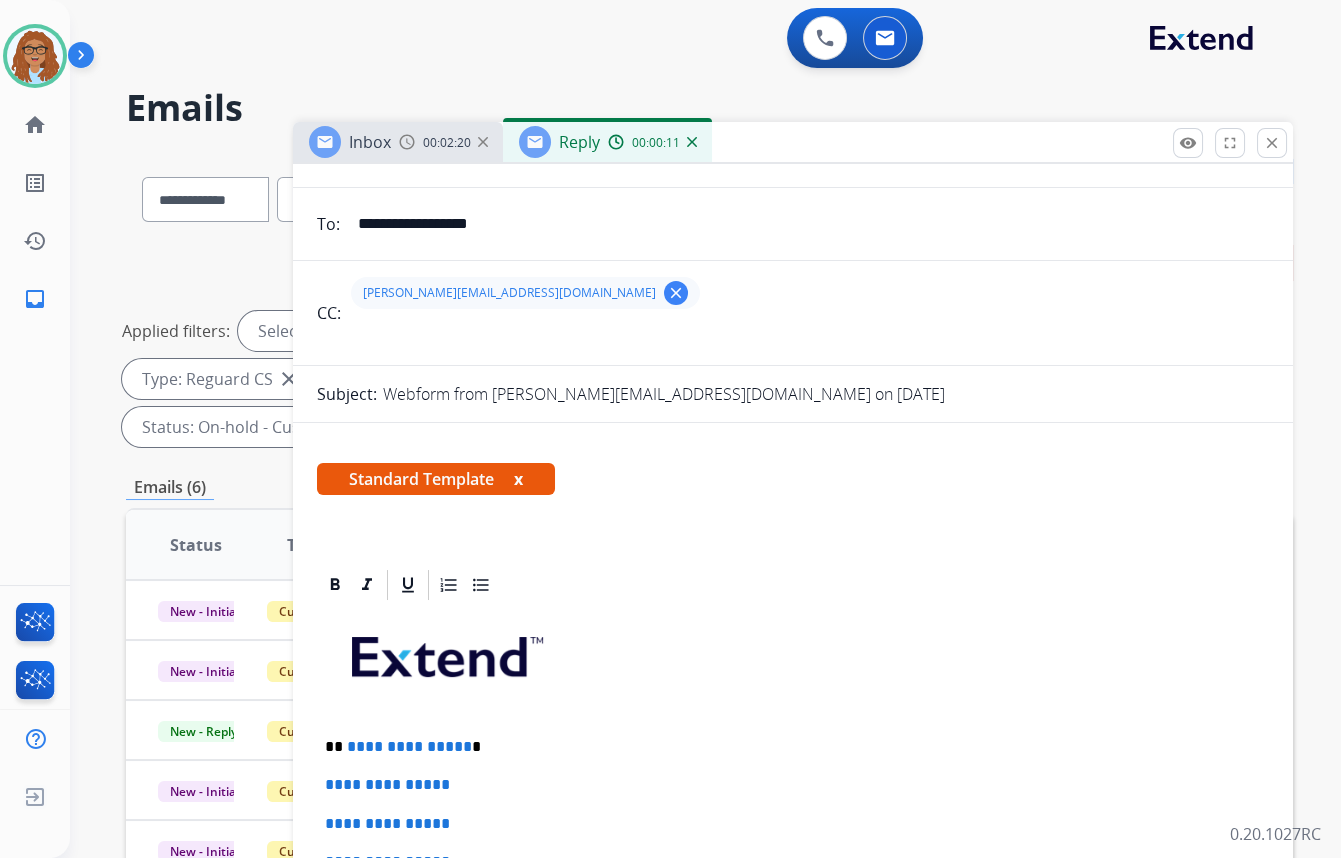 scroll, scrollTop: 272, scrollLeft: 0, axis: vertical 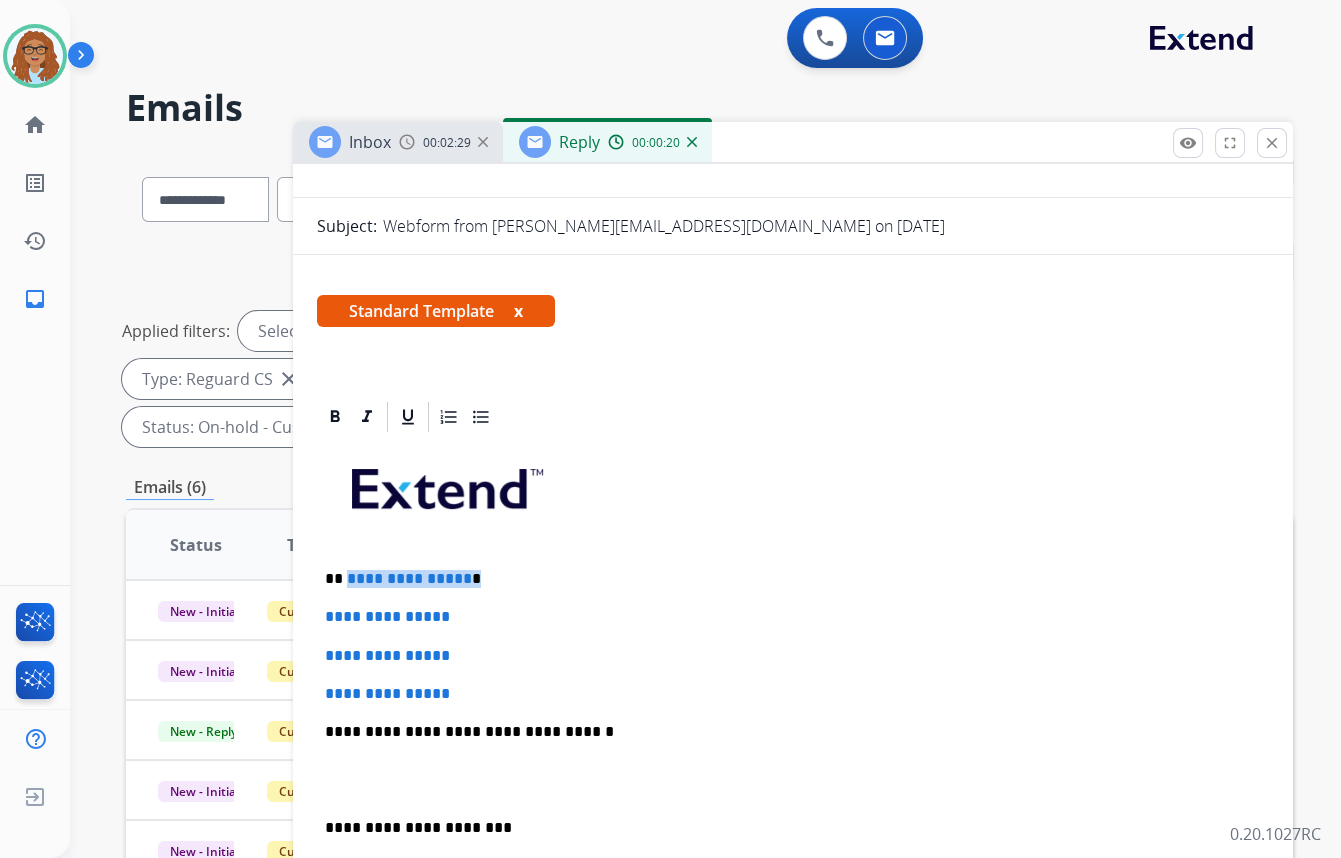 drag, startPoint x: 466, startPoint y: 575, endPoint x: 344, endPoint y: 572, distance: 122.03688 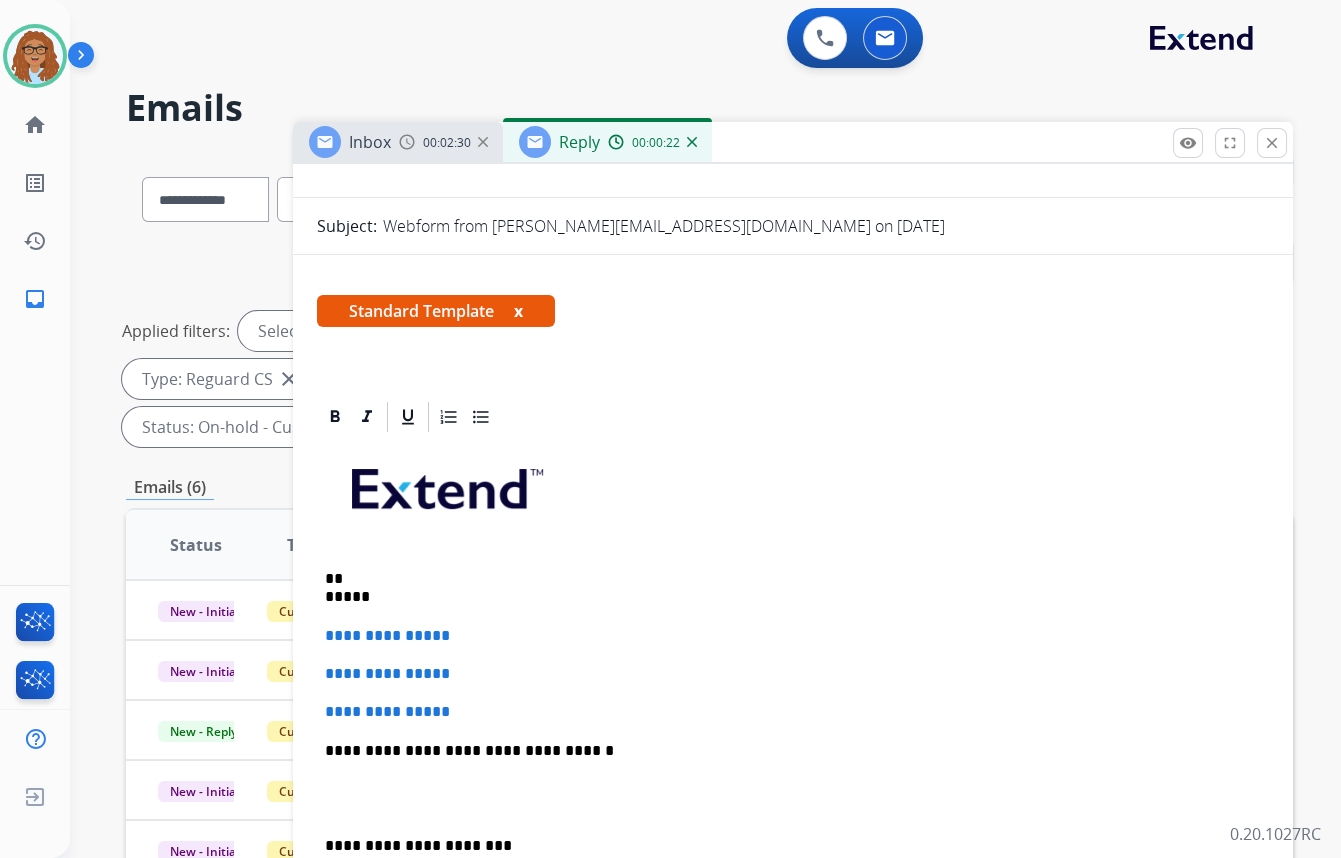 click on "** *****" at bounding box center (785, 588) 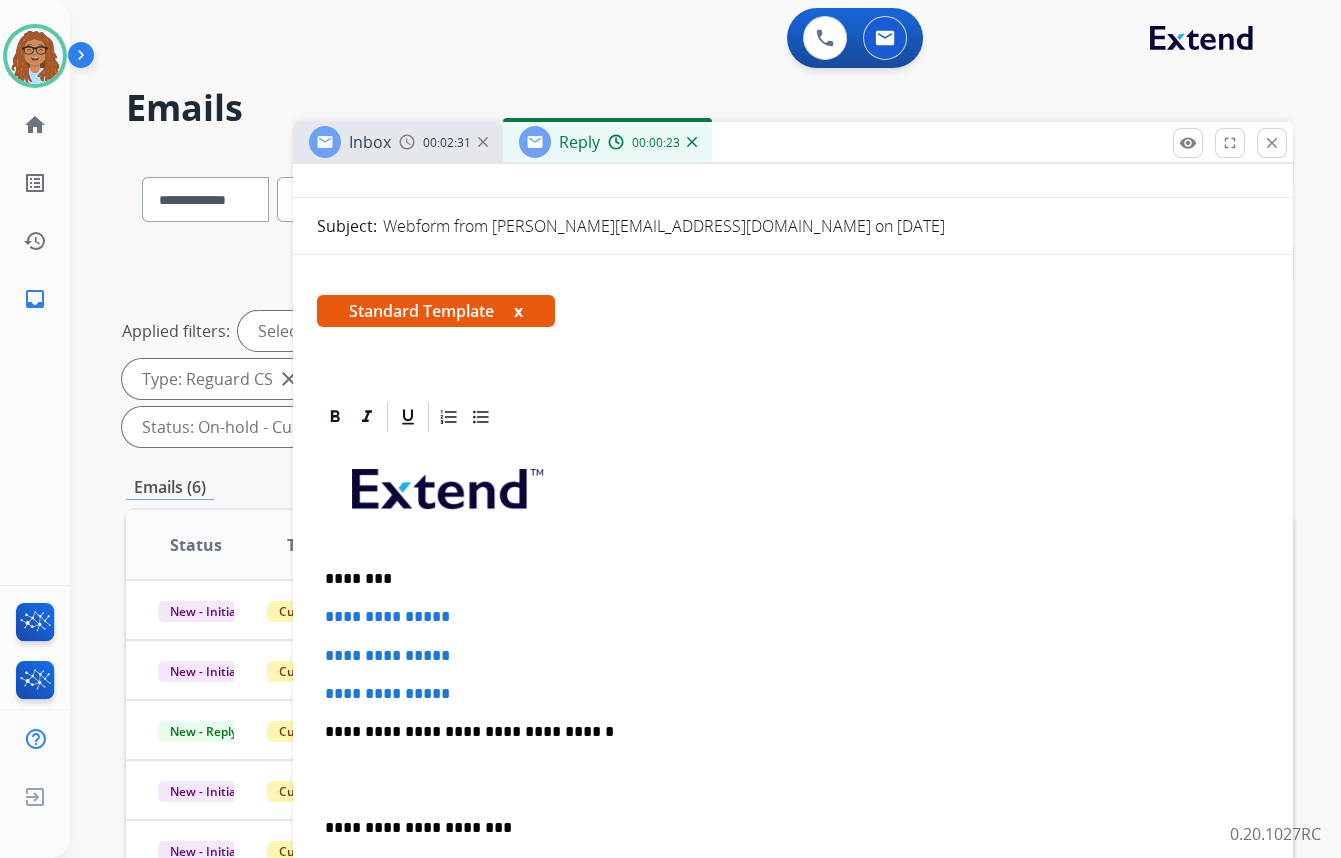 click on "********" at bounding box center [785, 579] 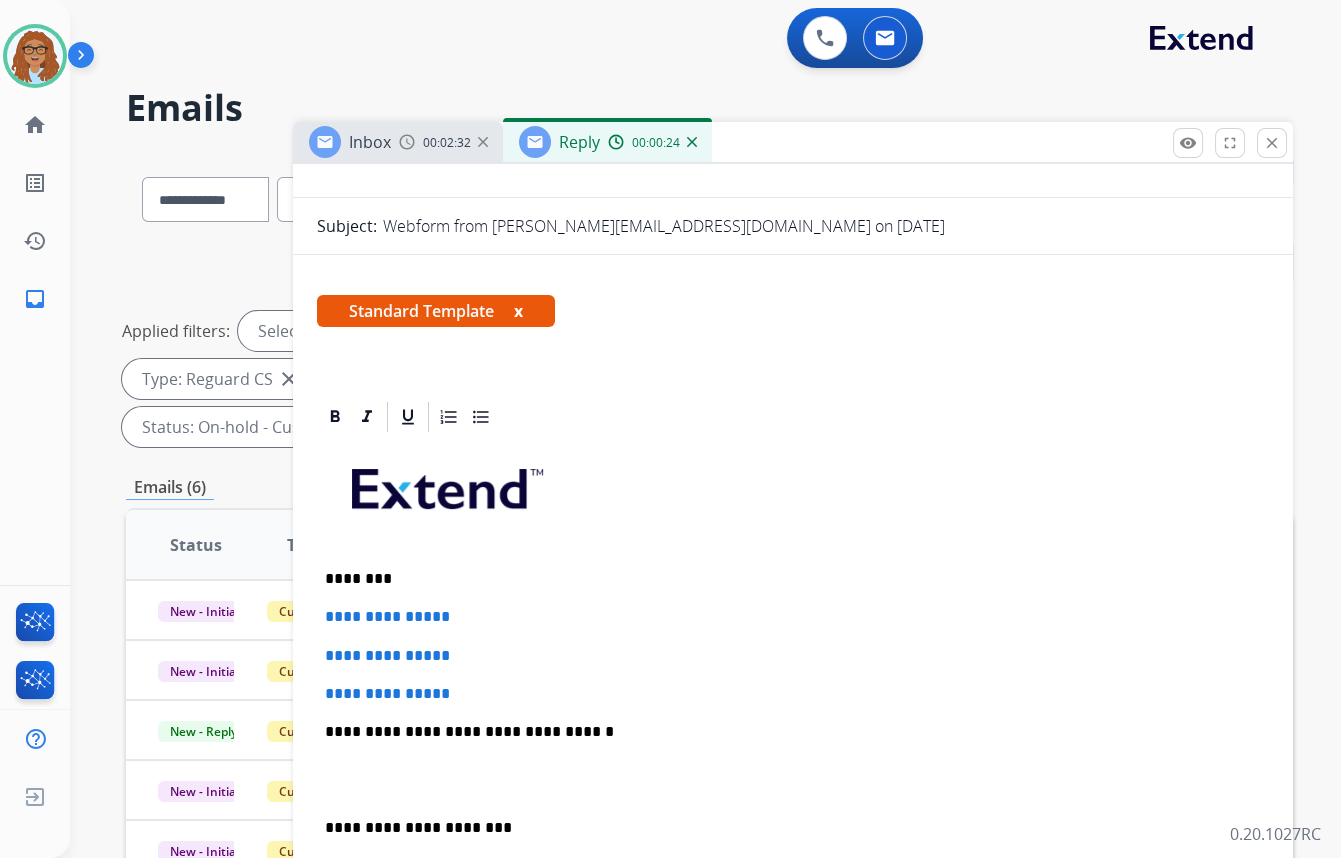 type 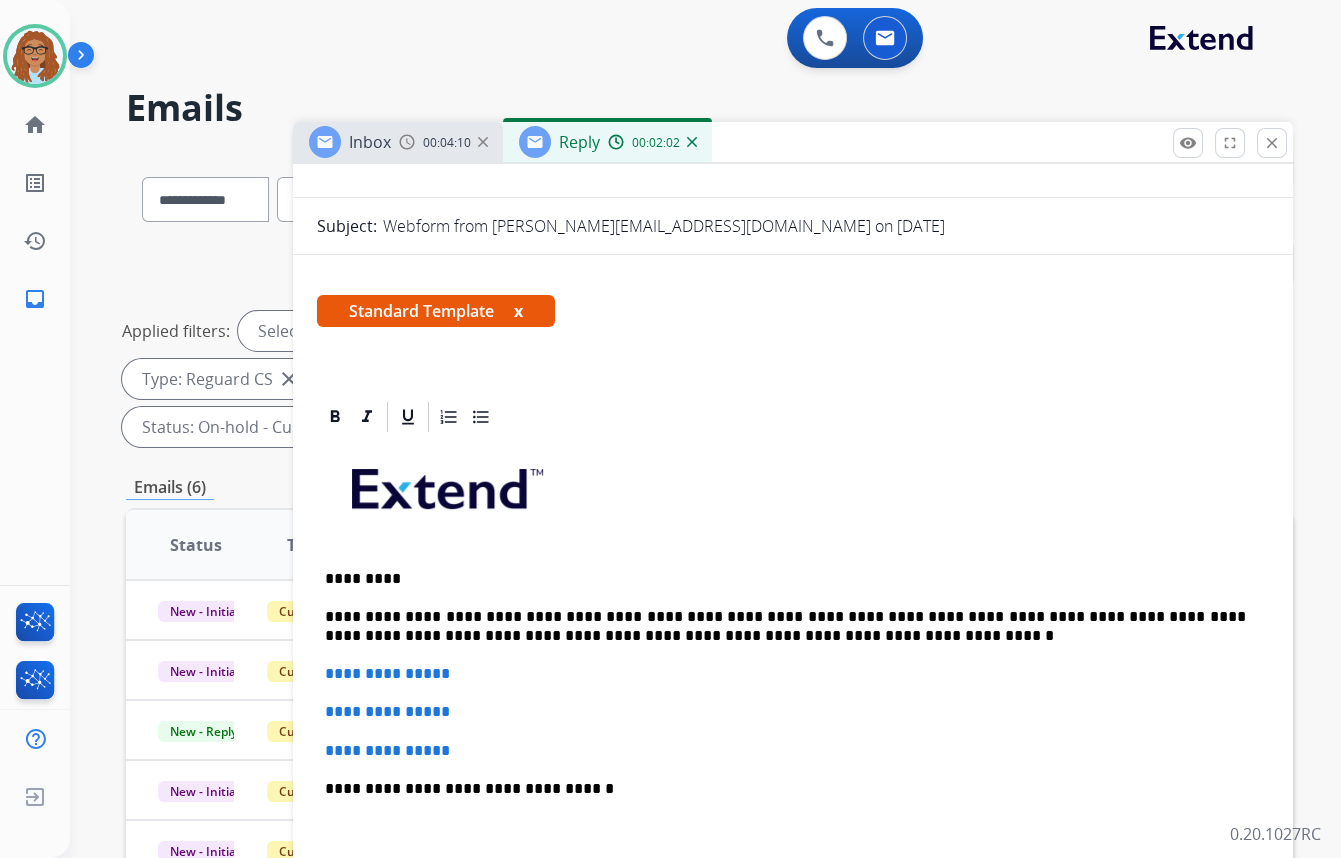 click on "**********" at bounding box center [785, 626] 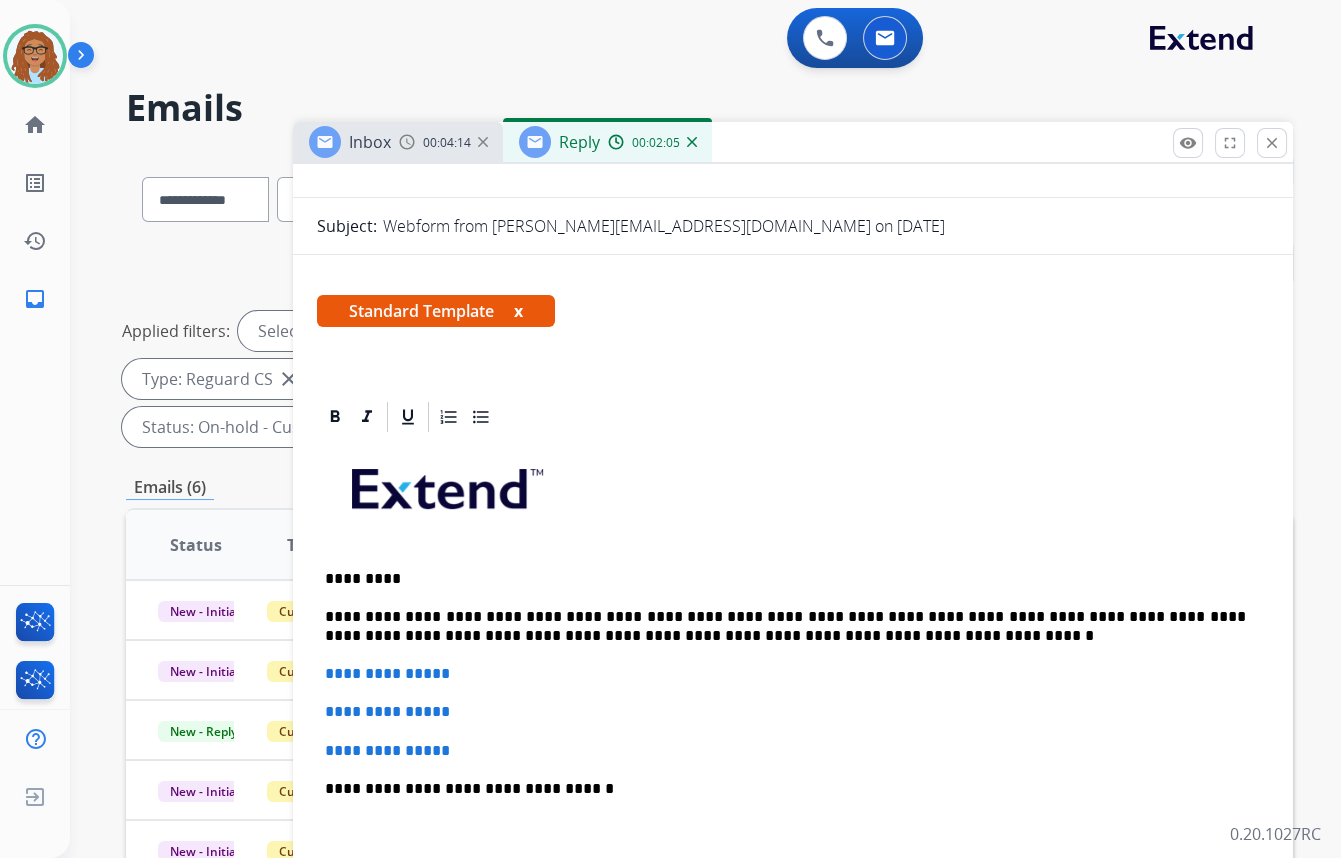 click on "**********" at bounding box center [785, 626] 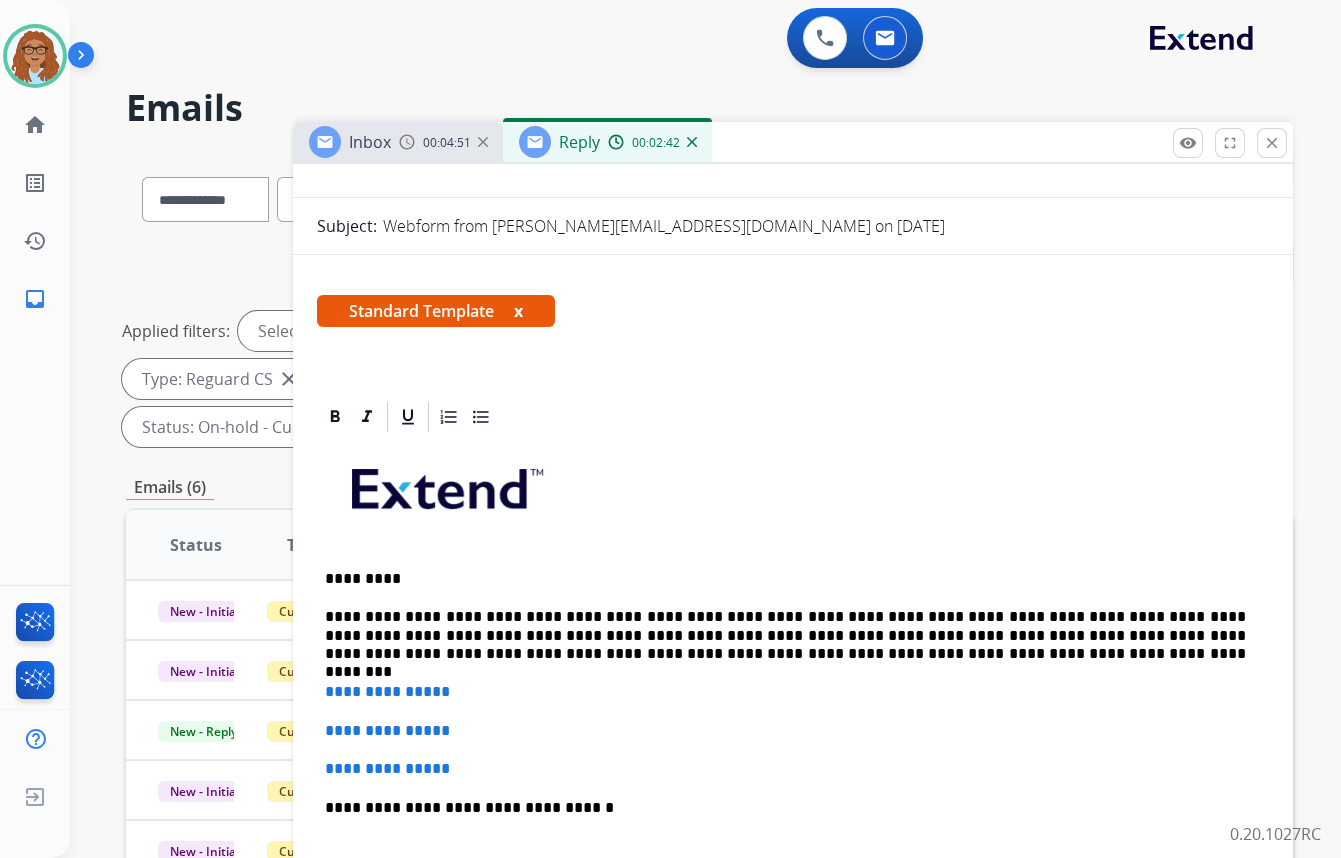 click on "**********" at bounding box center [785, 635] 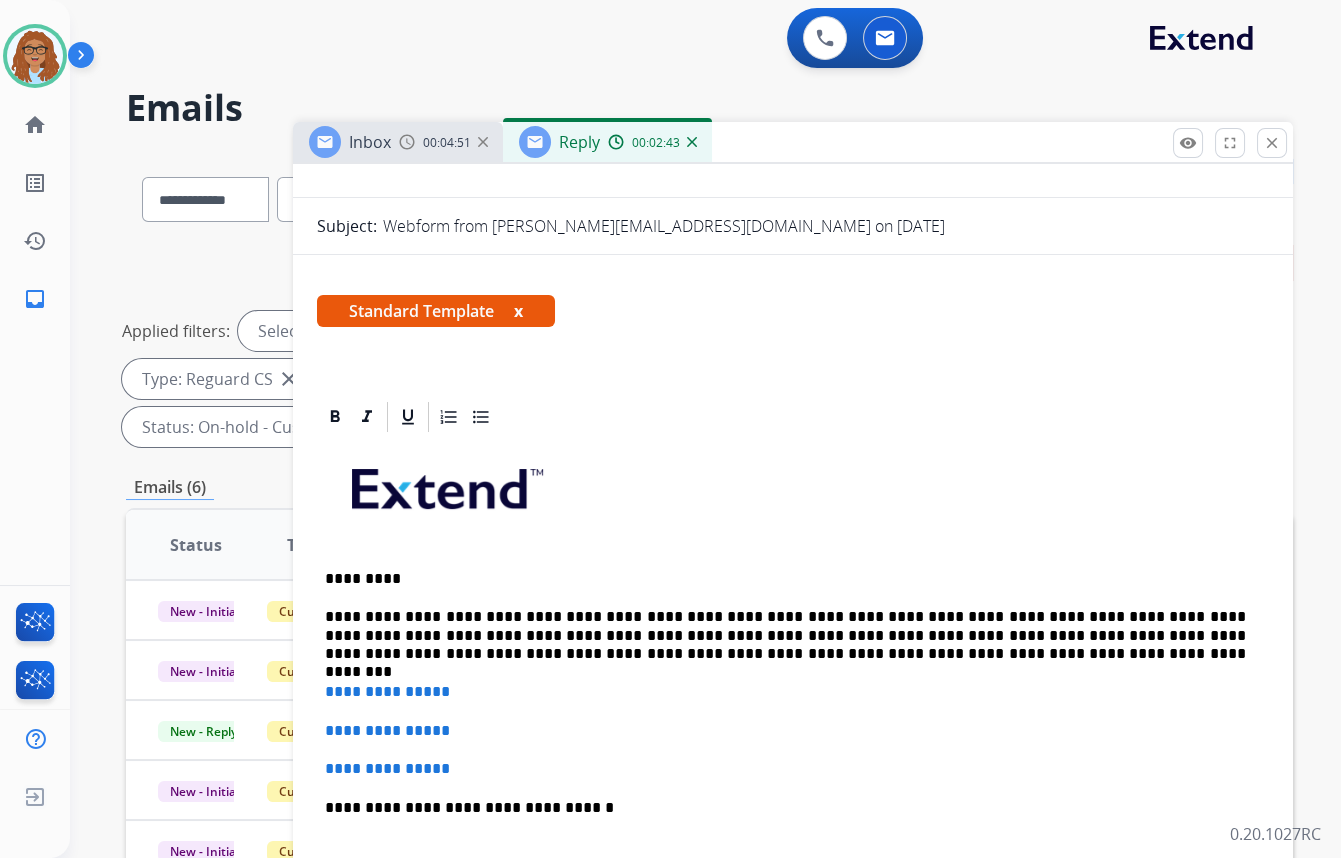 click on "**********" at bounding box center [785, 635] 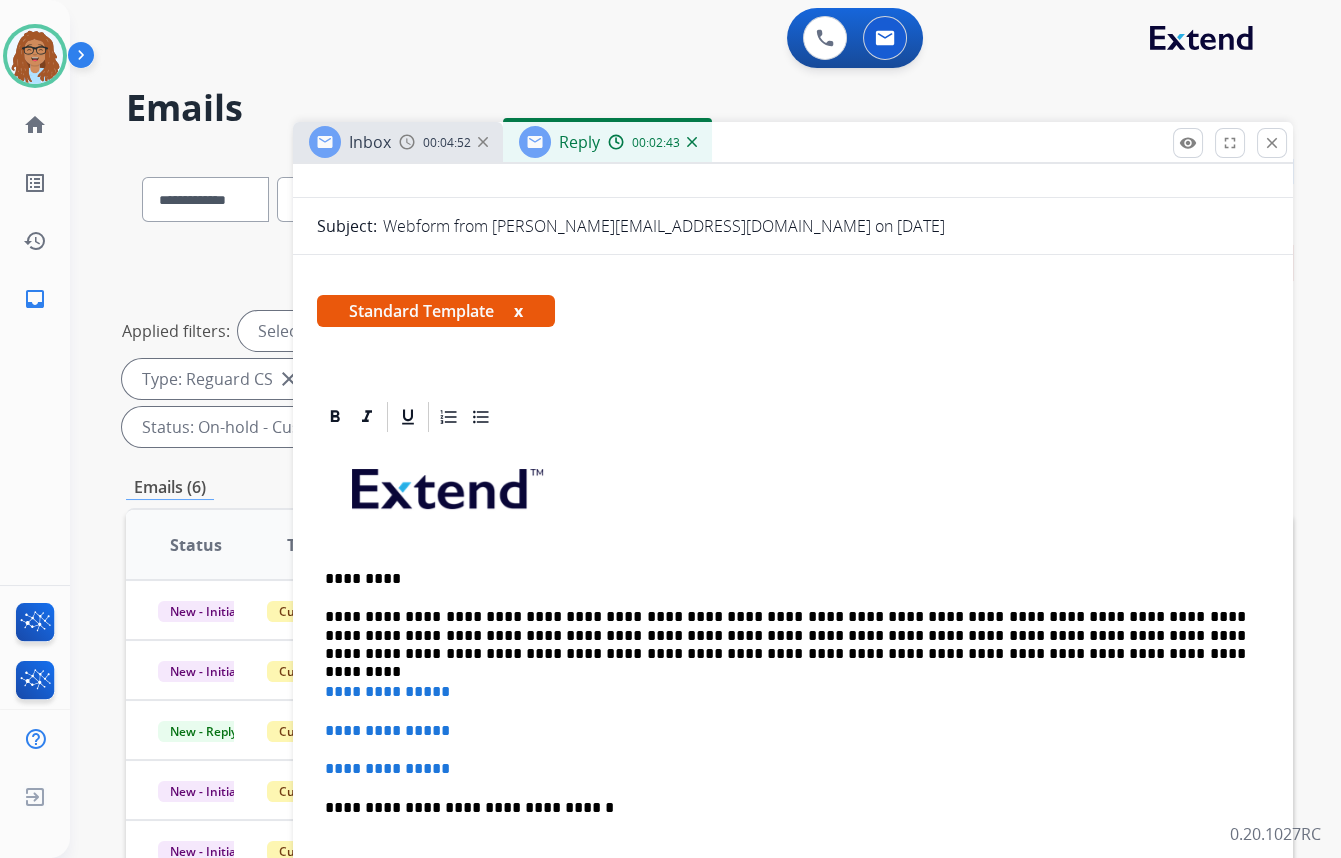 click on "**********" at bounding box center (785, 635) 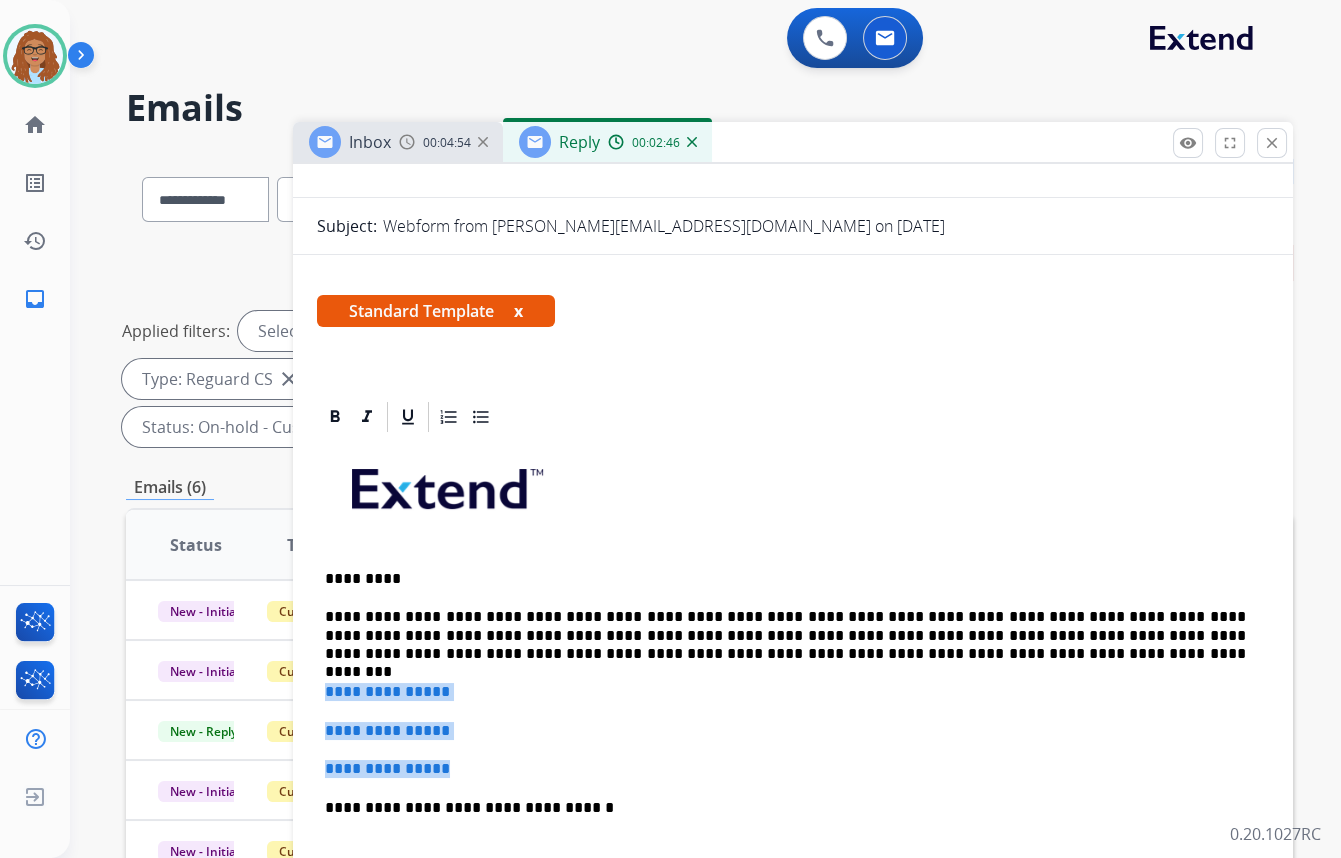 drag, startPoint x: 458, startPoint y: 768, endPoint x: 305, endPoint y: 687, distance: 173.11845 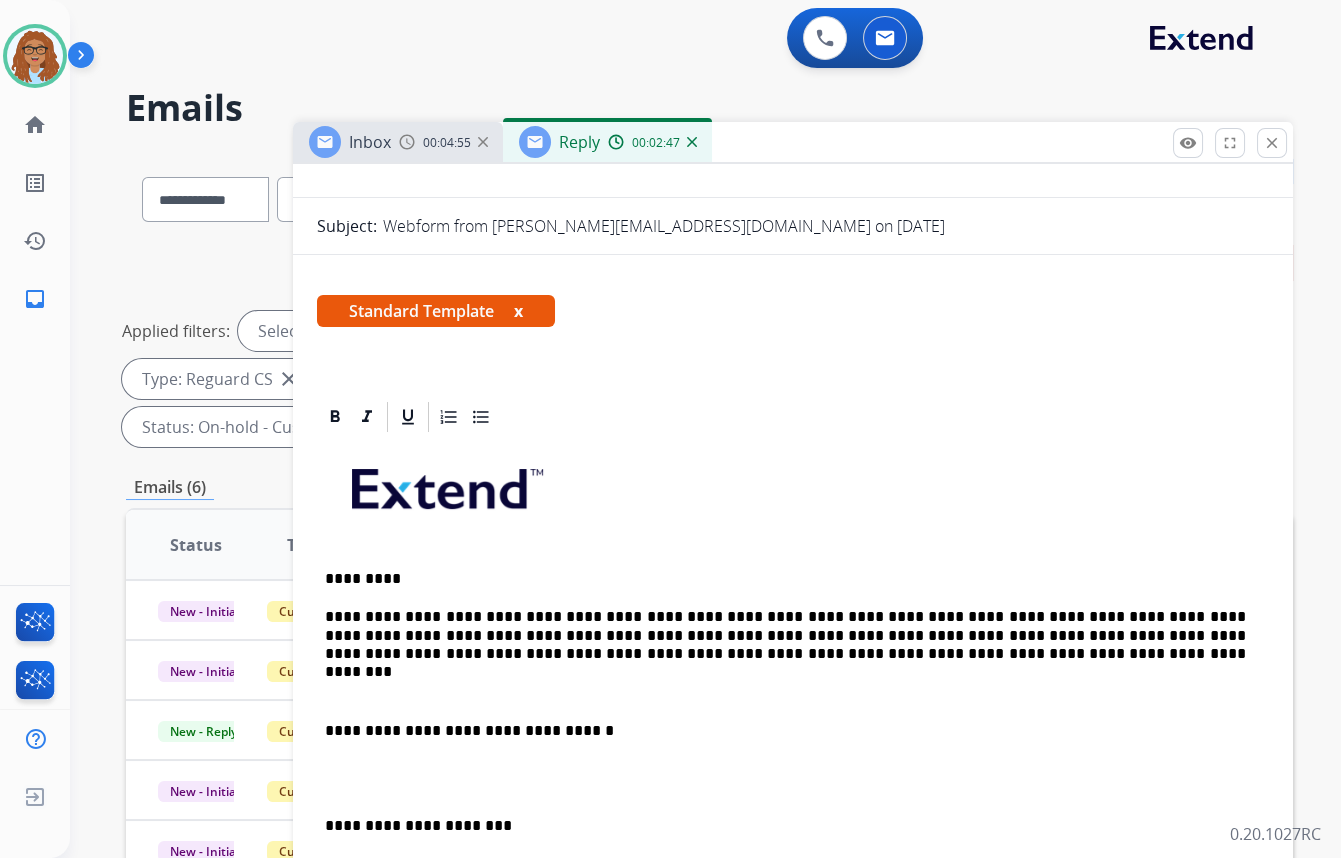 click on "**********" at bounding box center (793, 778) 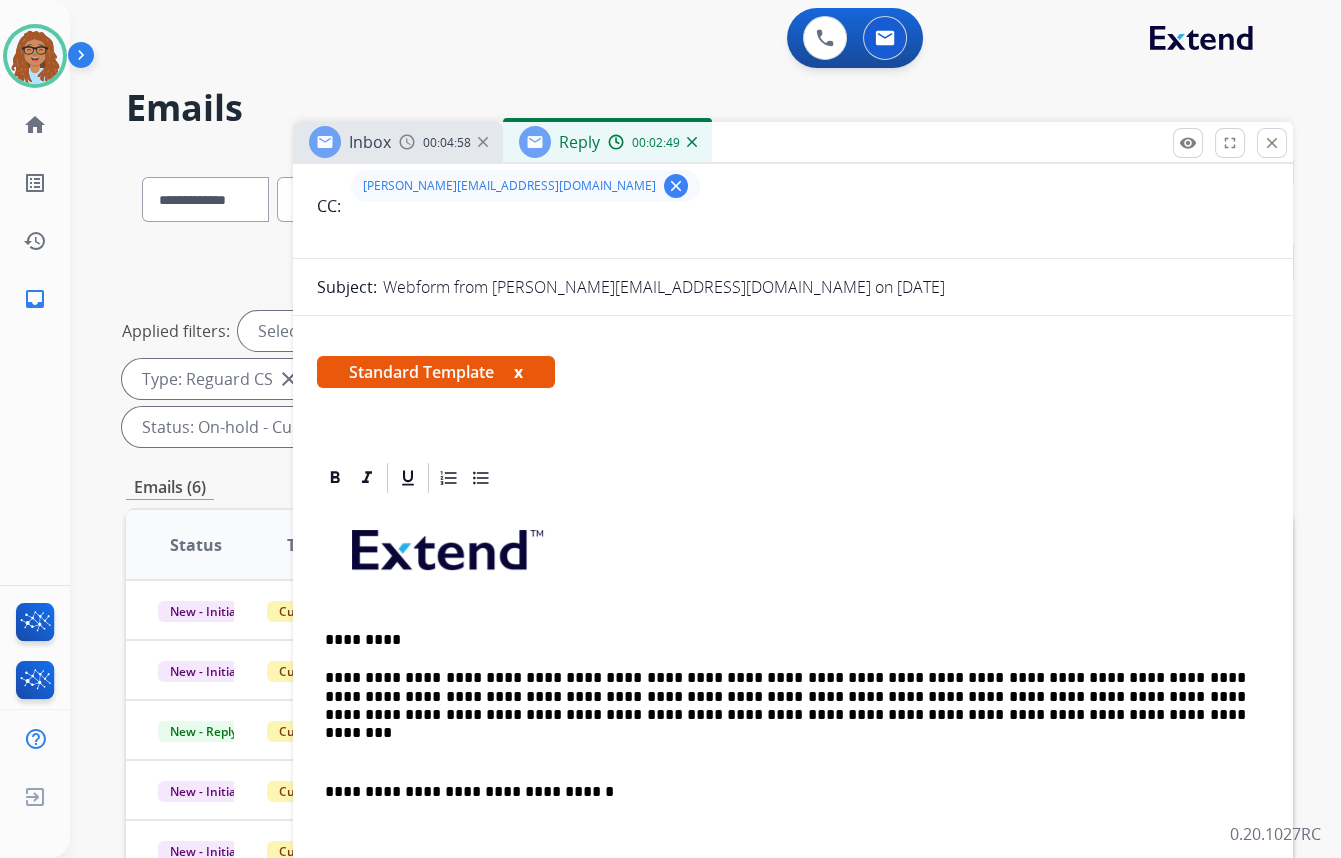 scroll, scrollTop: 181, scrollLeft: 0, axis: vertical 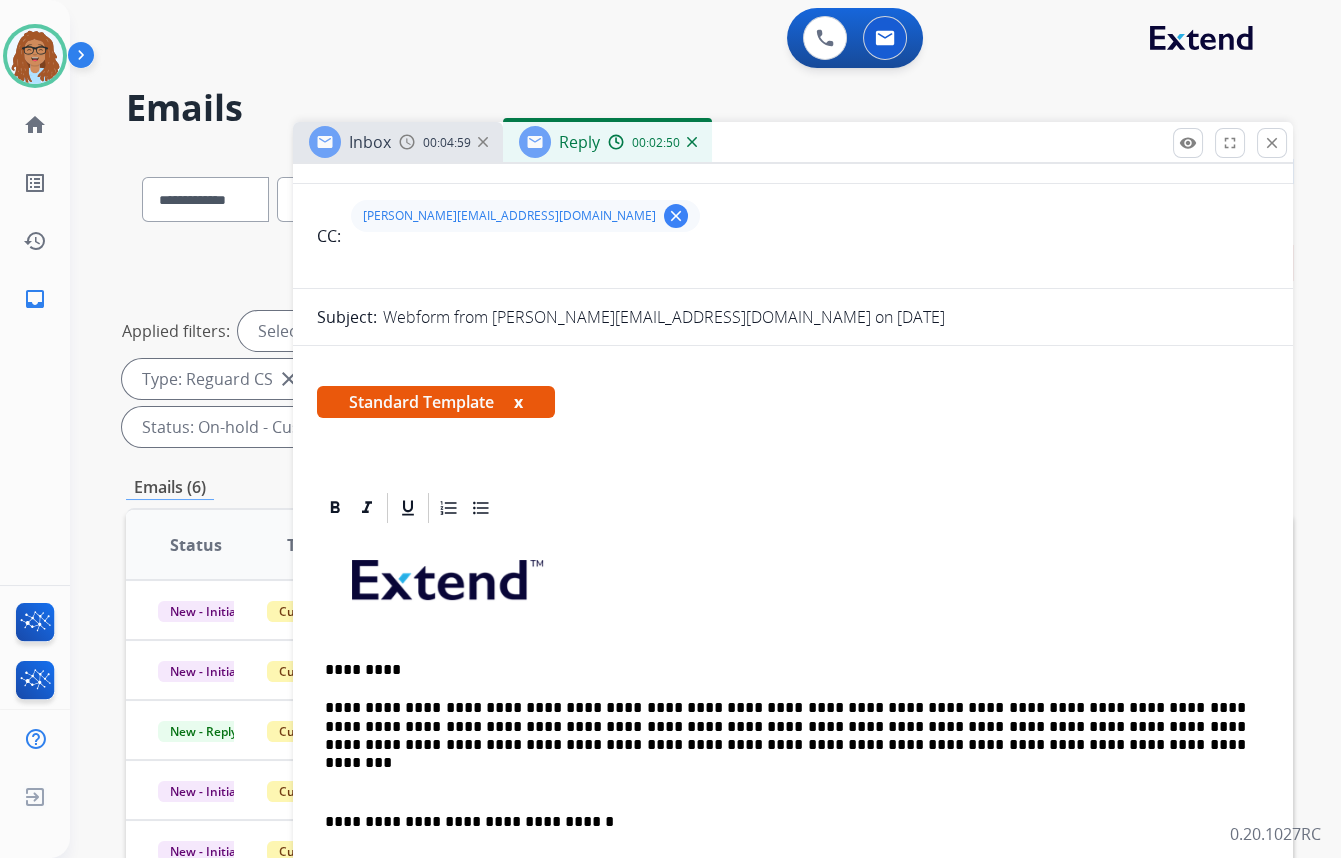 click on "**********" at bounding box center [793, 869] 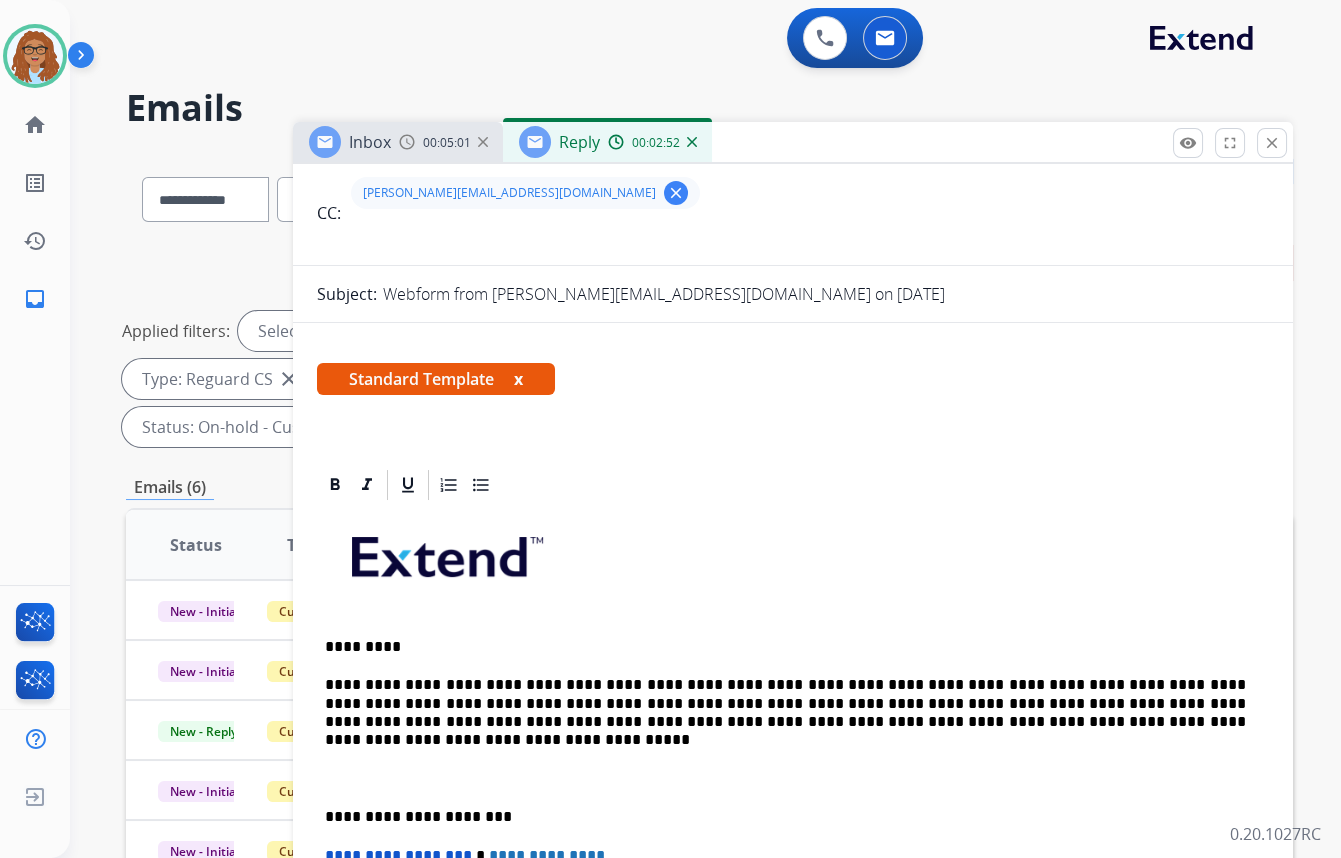 scroll, scrollTop: 272, scrollLeft: 0, axis: vertical 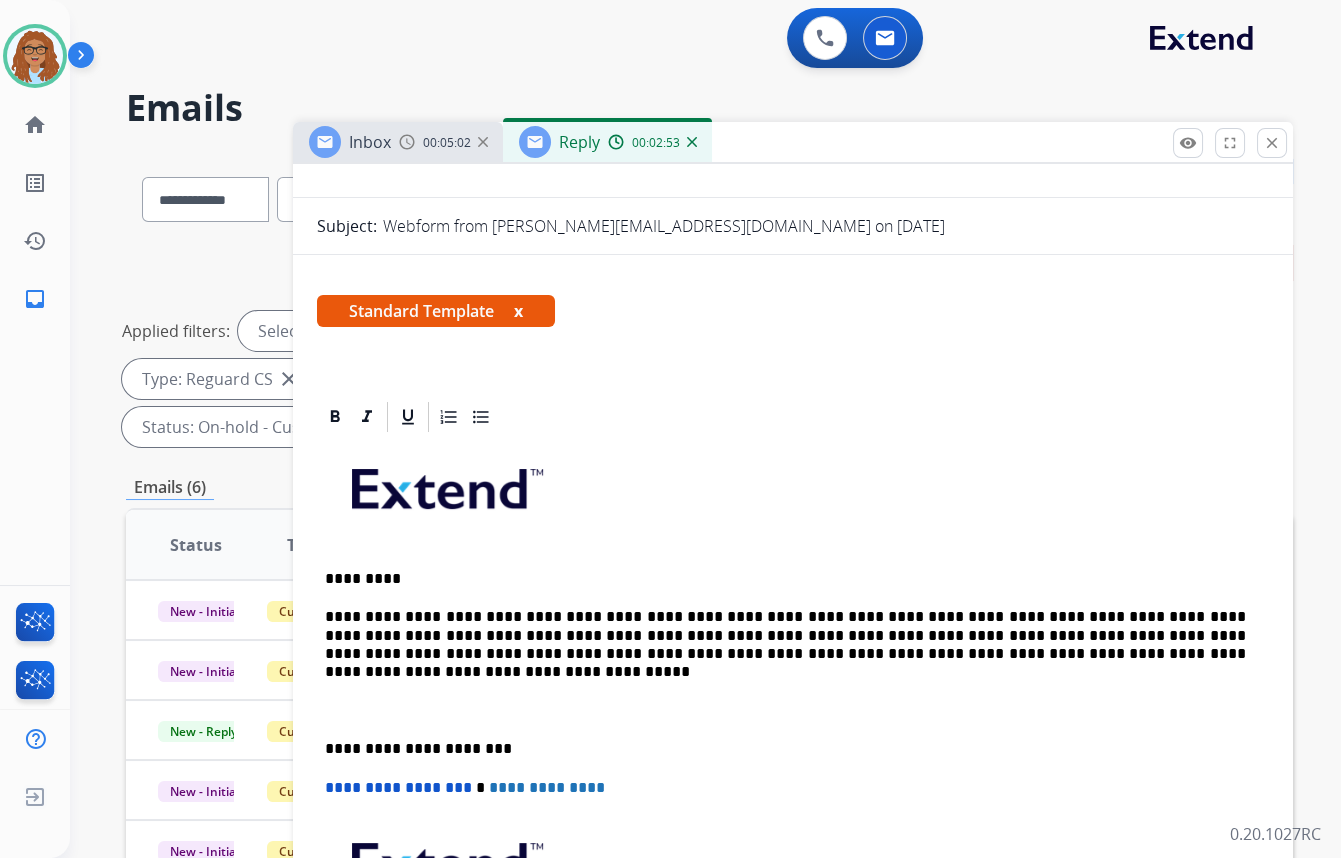 click on "**********" at bounding box center [785, 635] 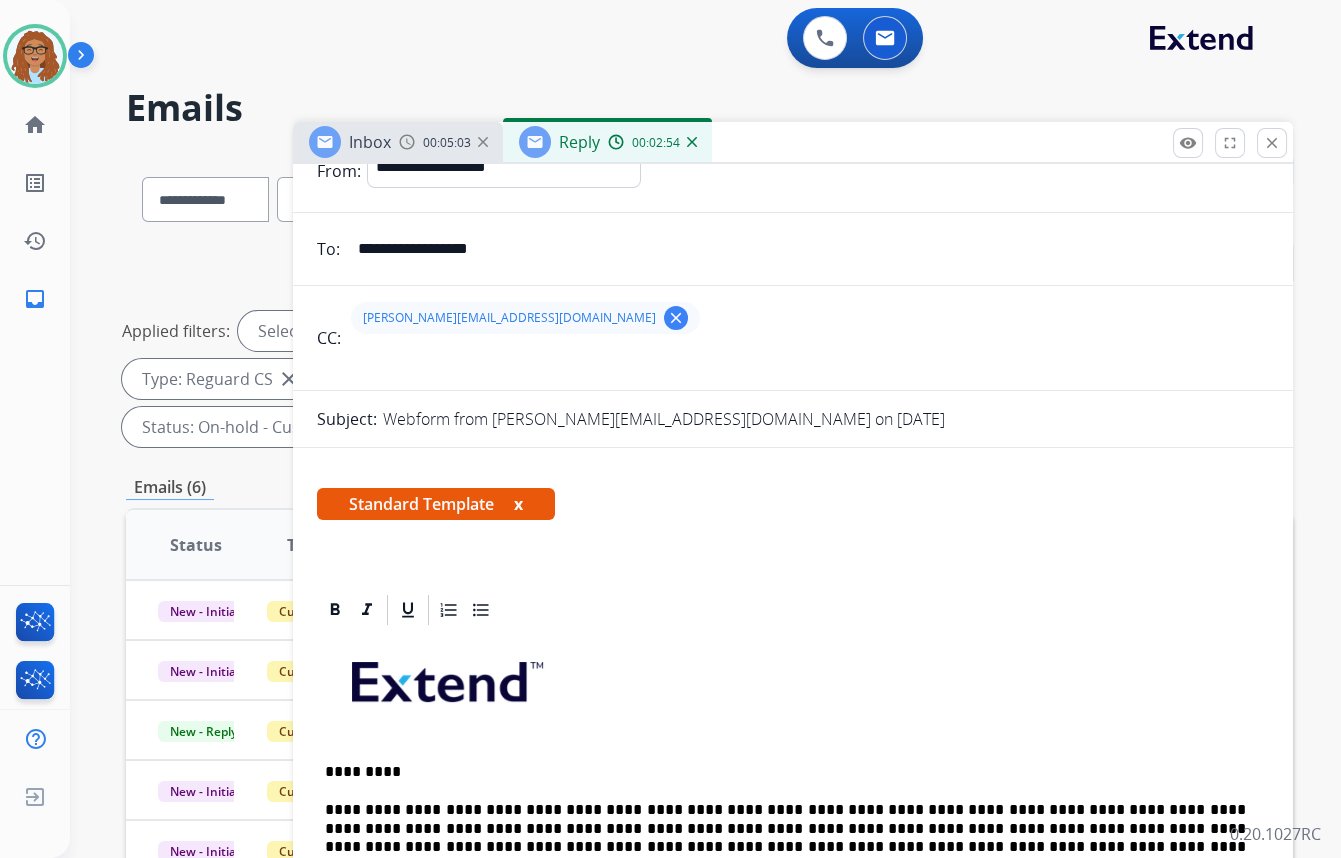 scroll, scrollTop: 0, scrollLeft: 0, axis: both 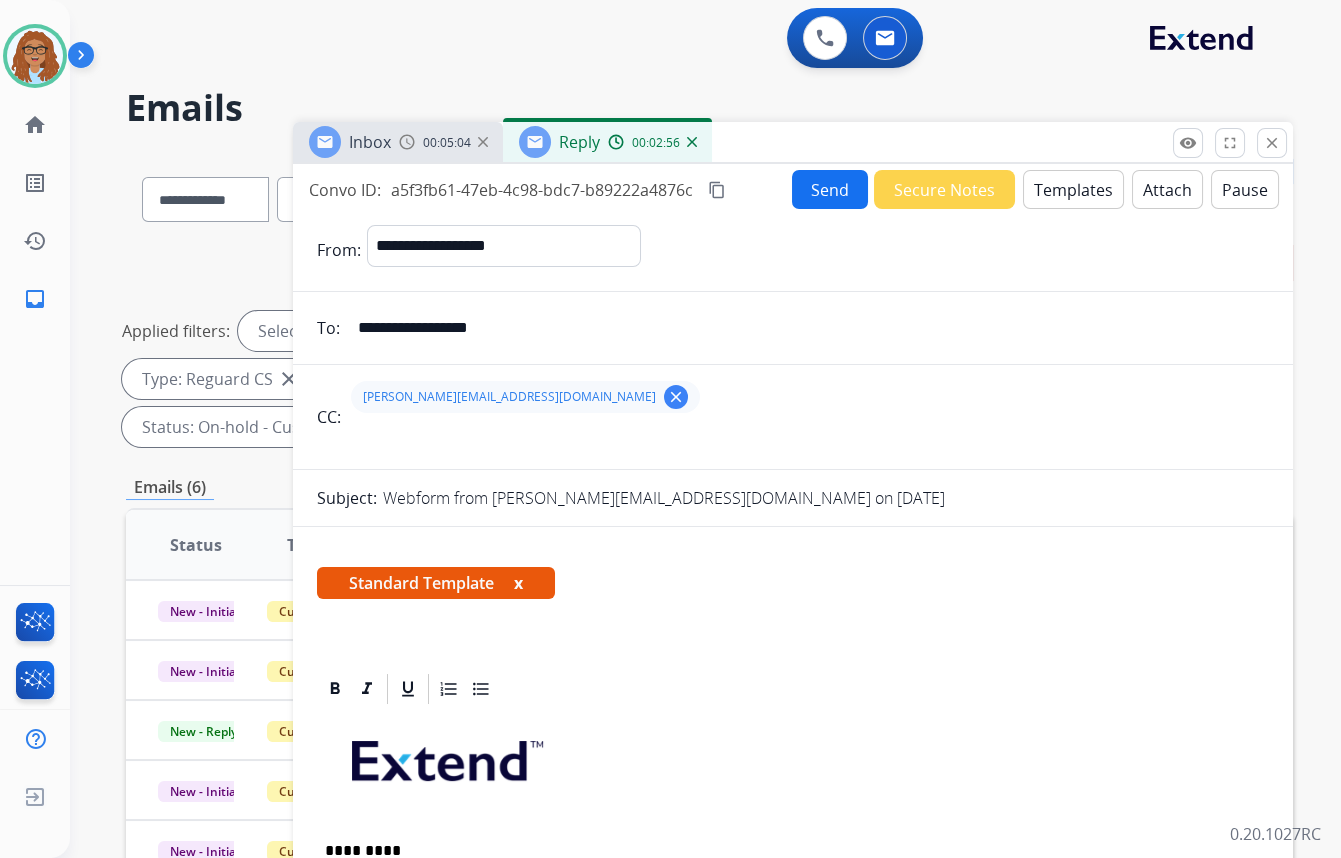 click on "Attach" at bounding box center [1167, 189] 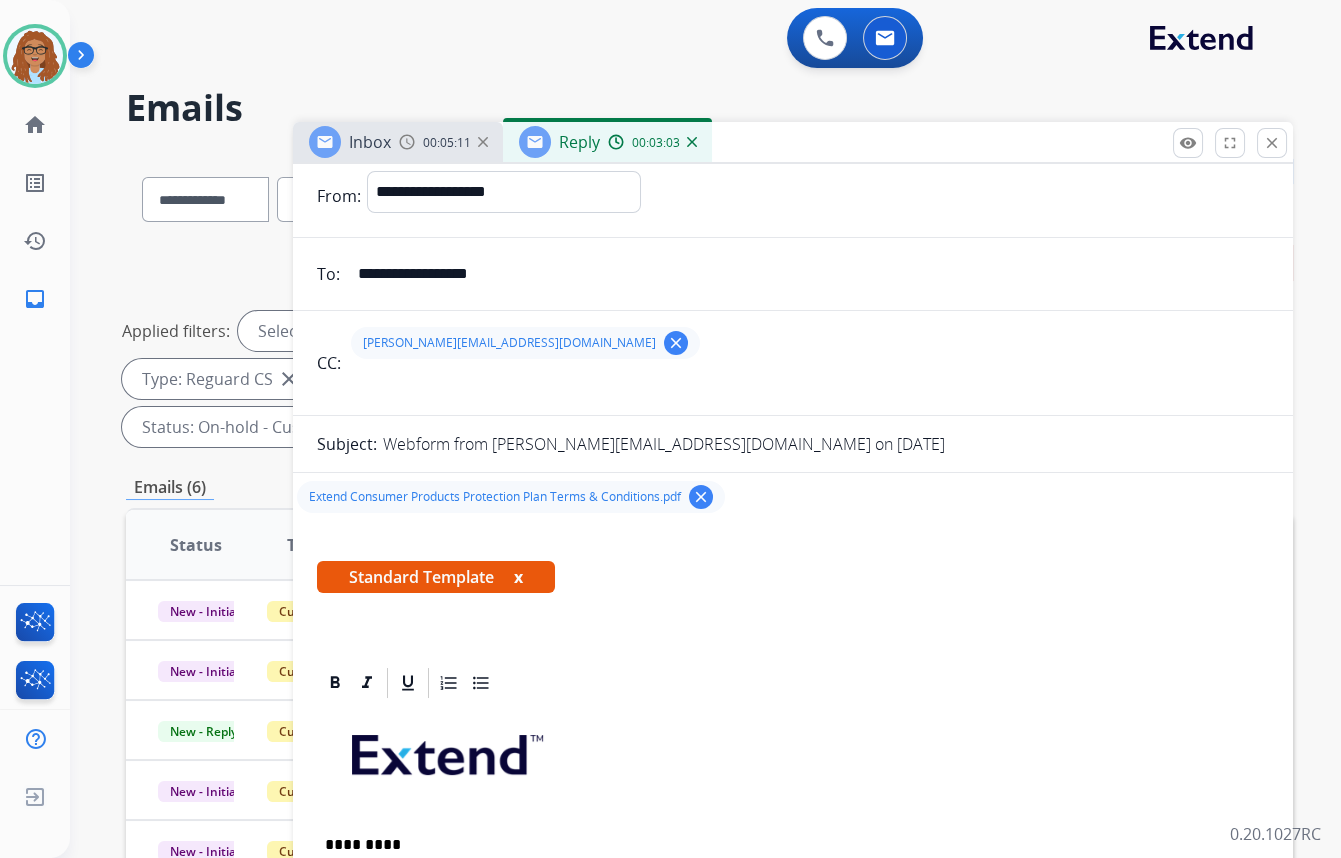 scroll, scrollTop: 0, scrollLeft: 0, axis: both 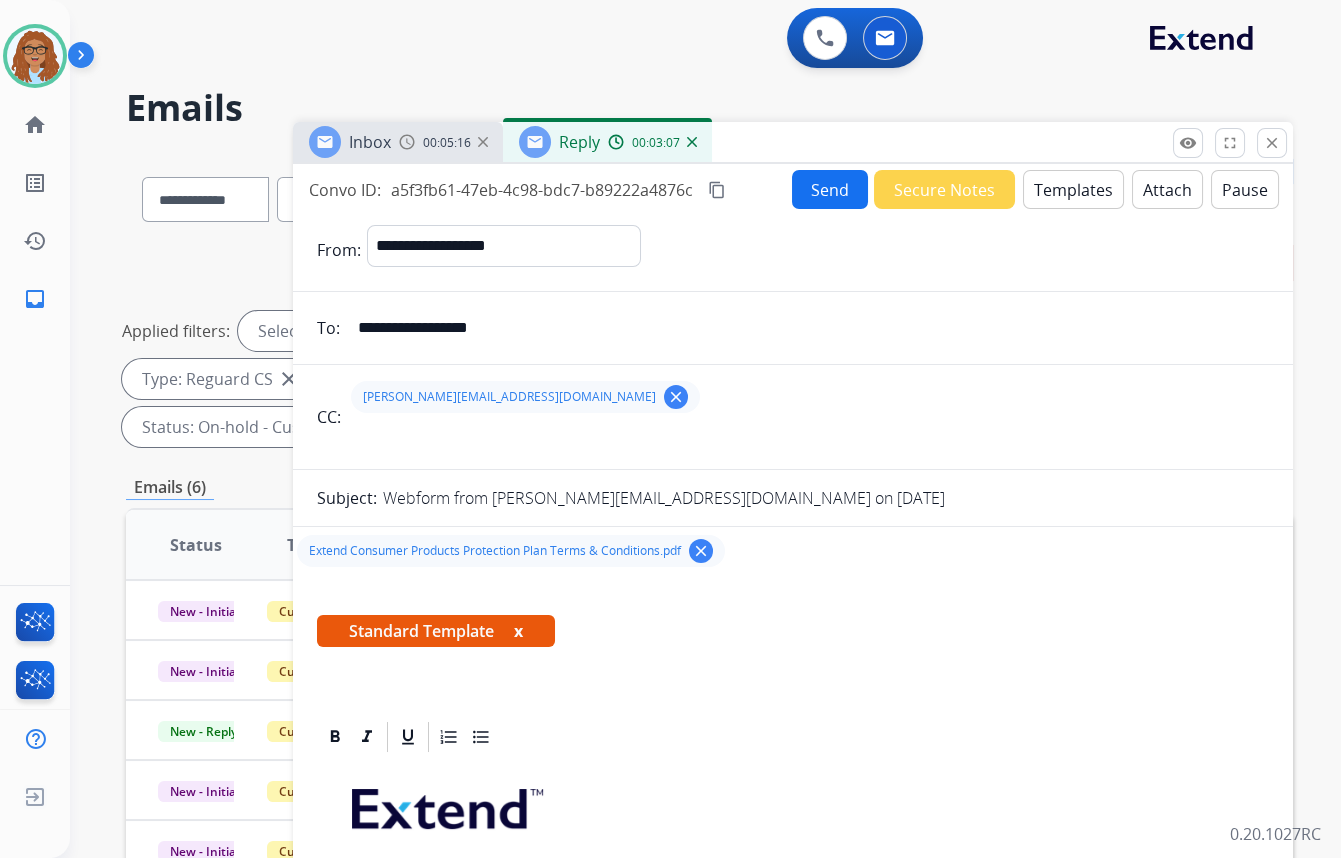 click on "Send" at bounding box center (830, 189) 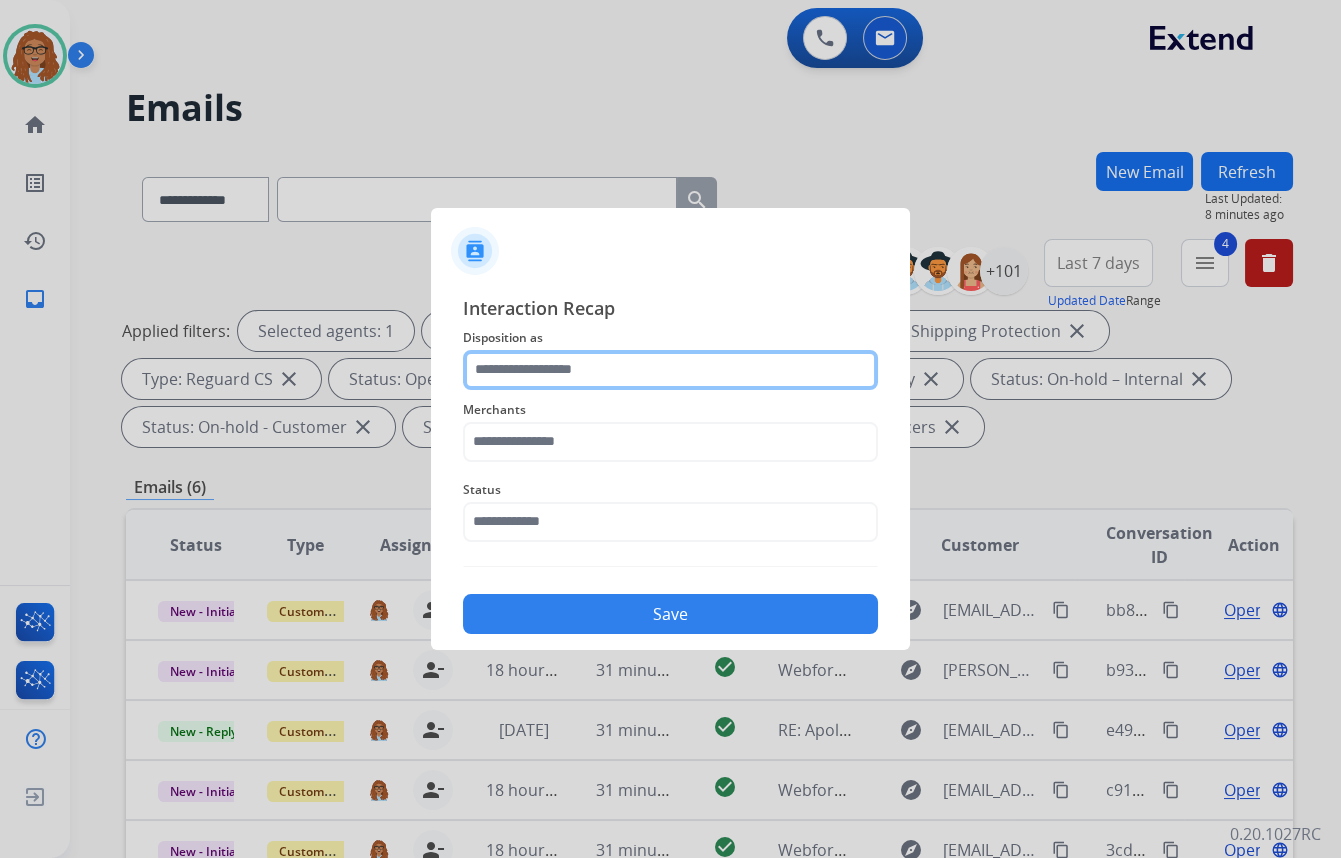 click 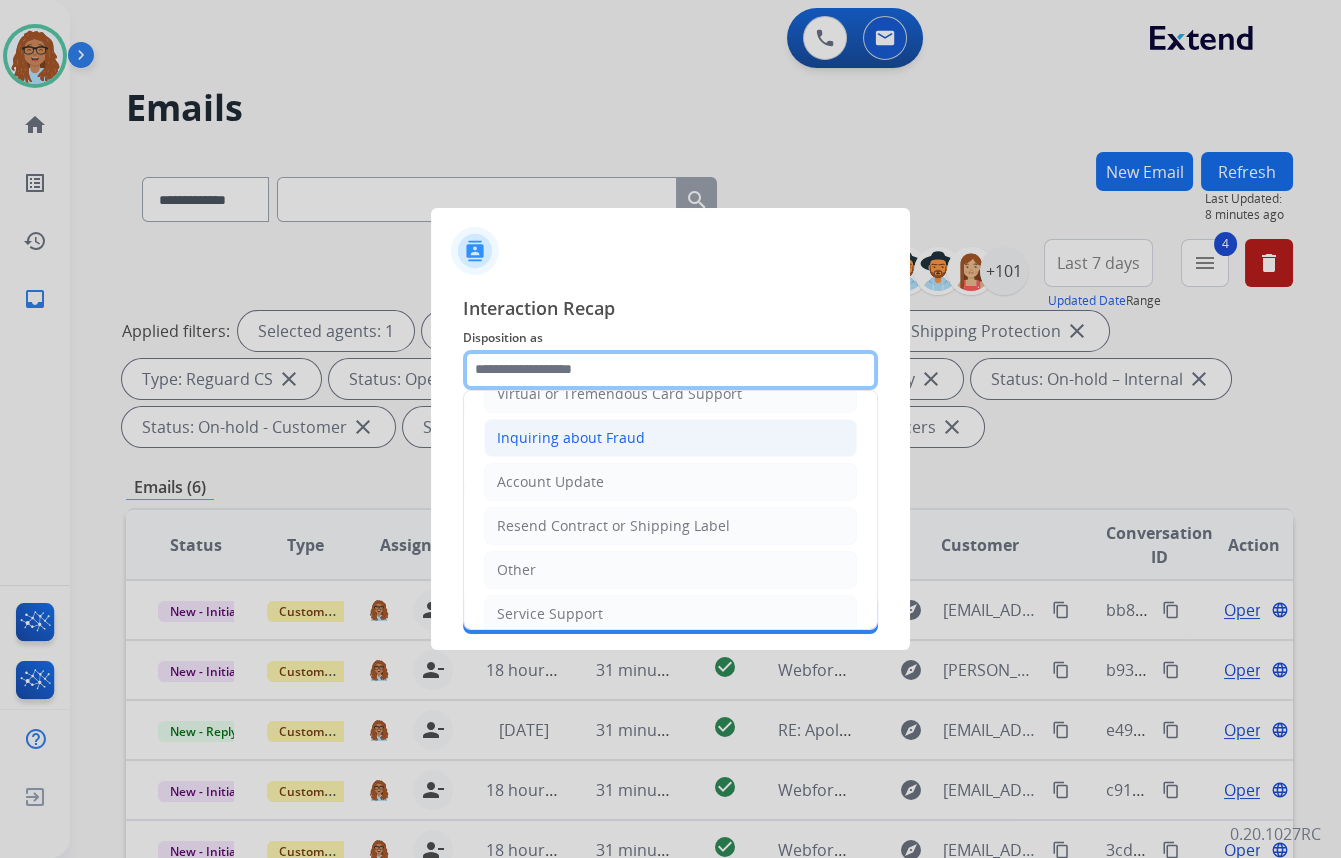 scroll, scrollTop: 309, scrollLeft: 0, axis: vertical 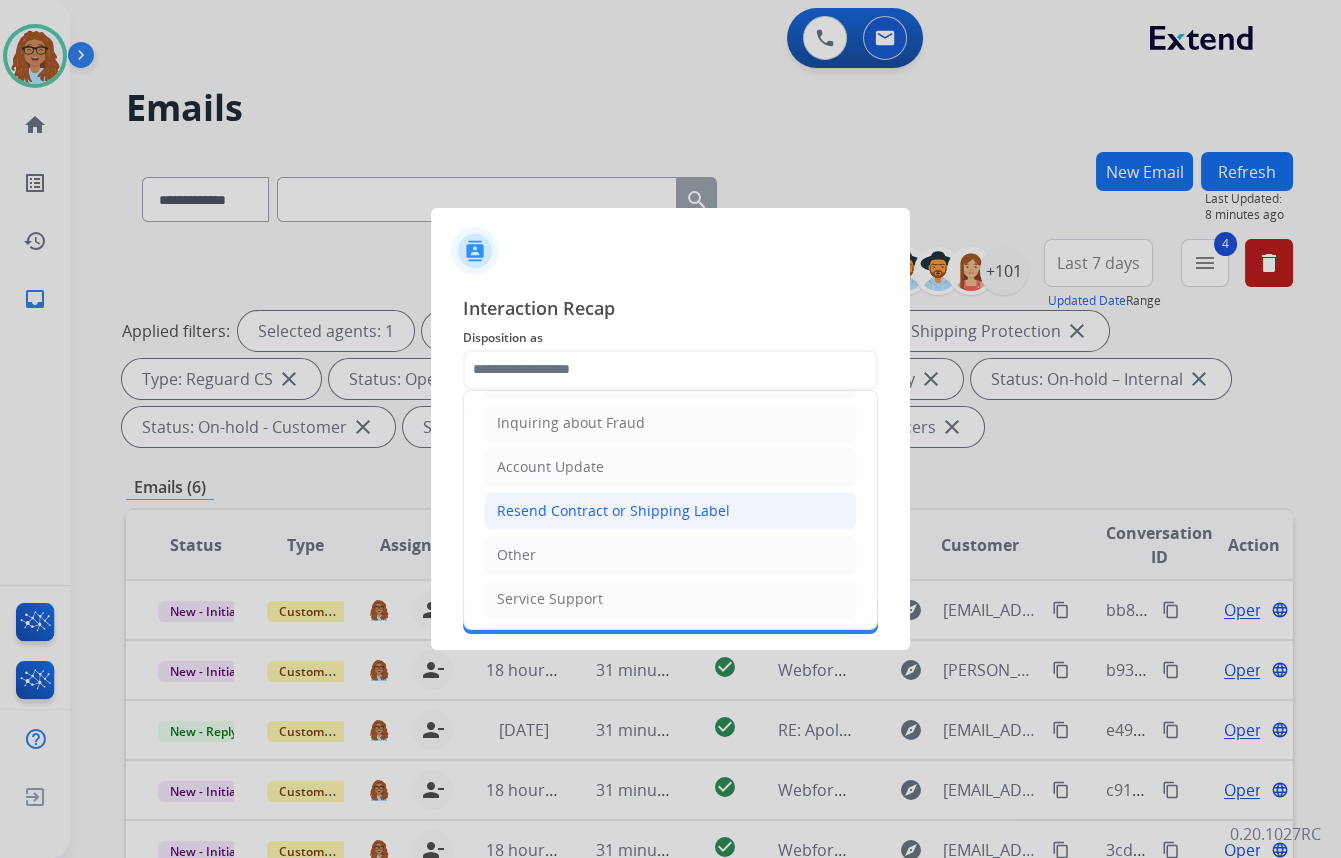 click on "Resend Contract or Shipping Label" 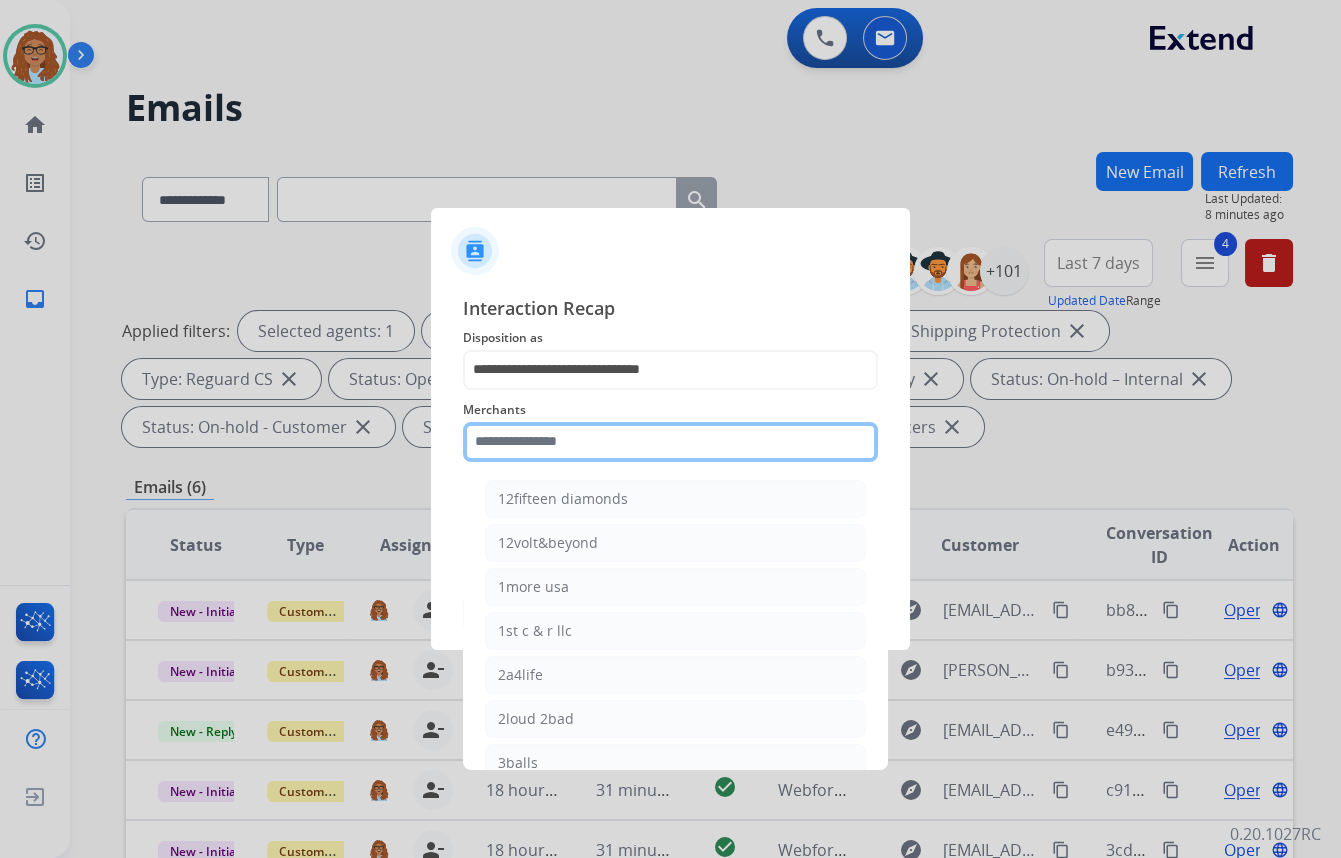 click 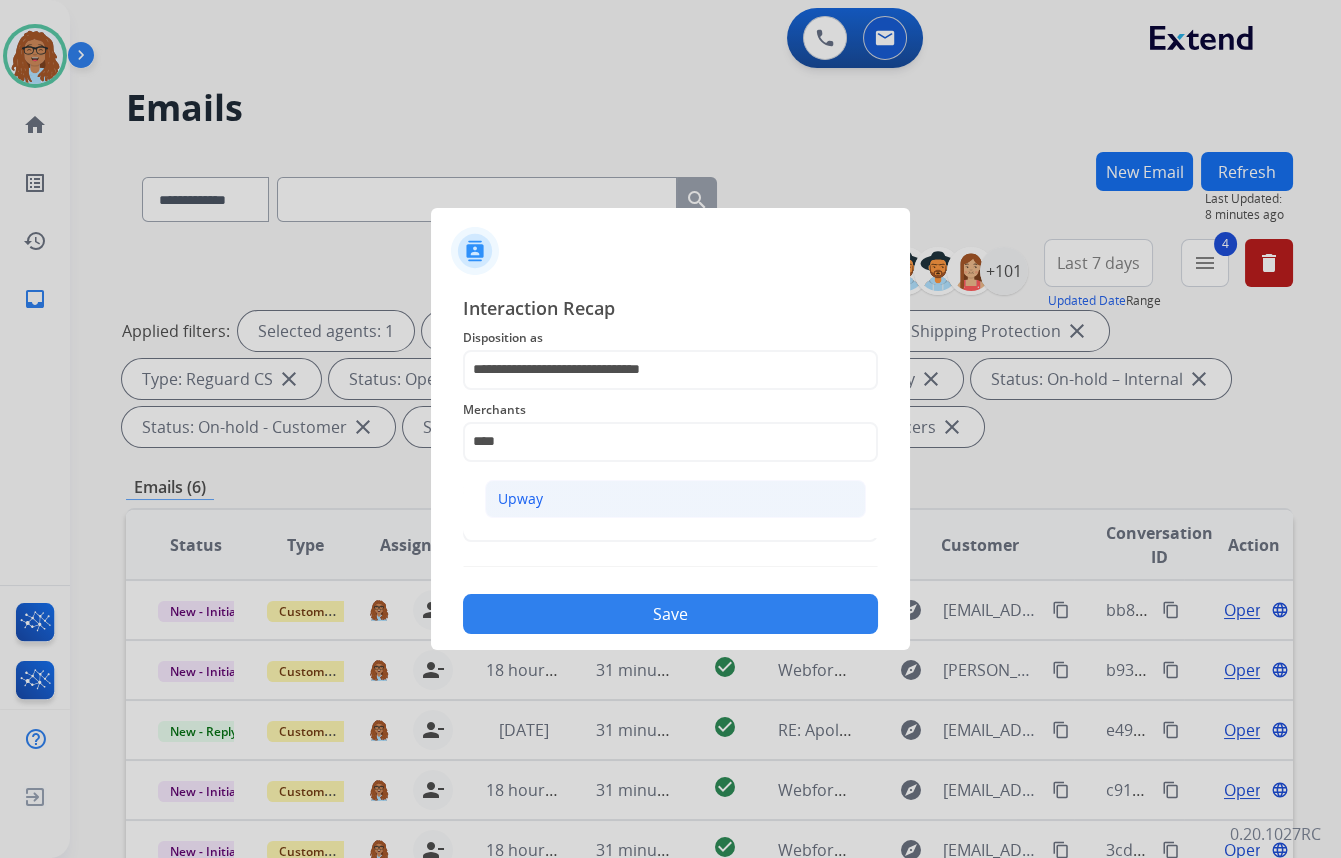click on "Upway" 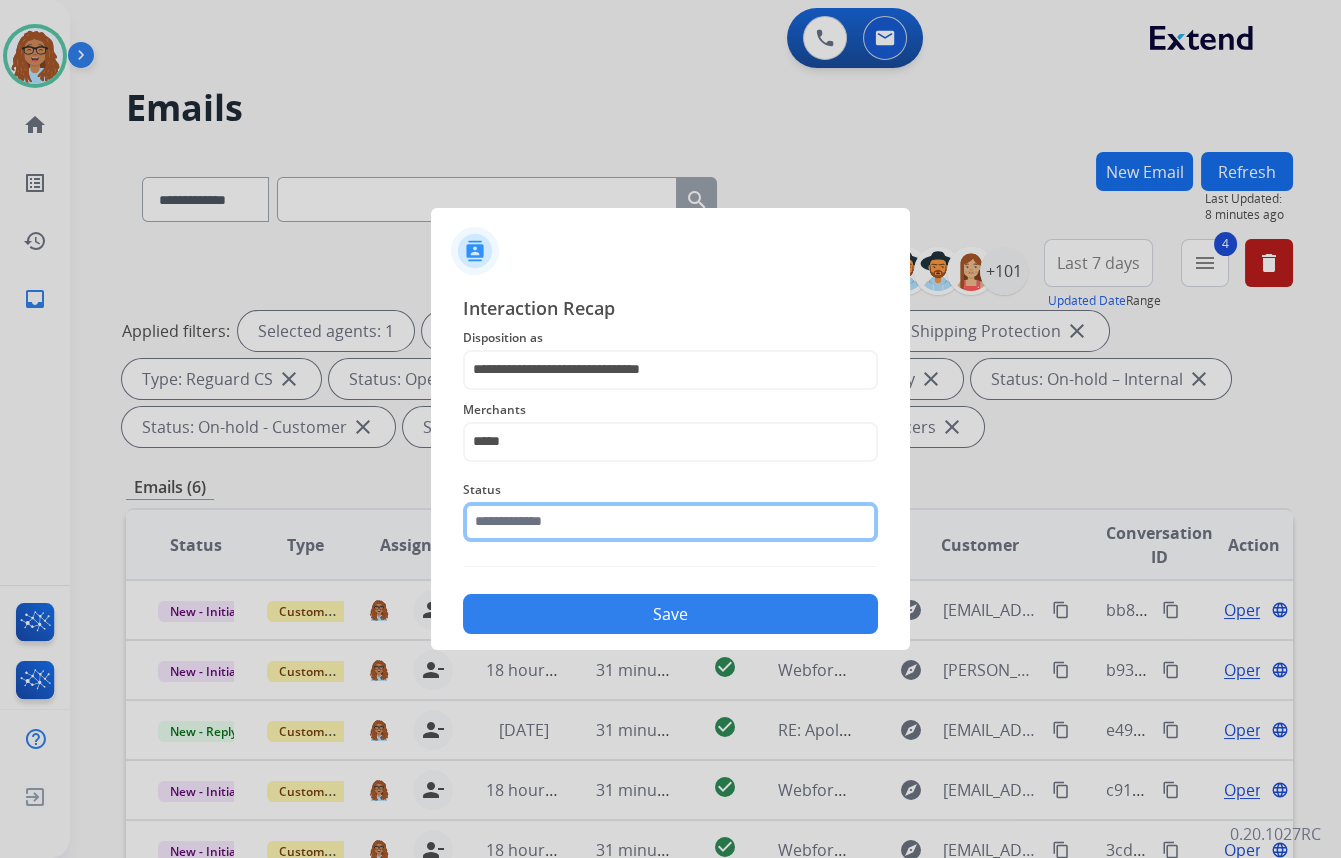 click 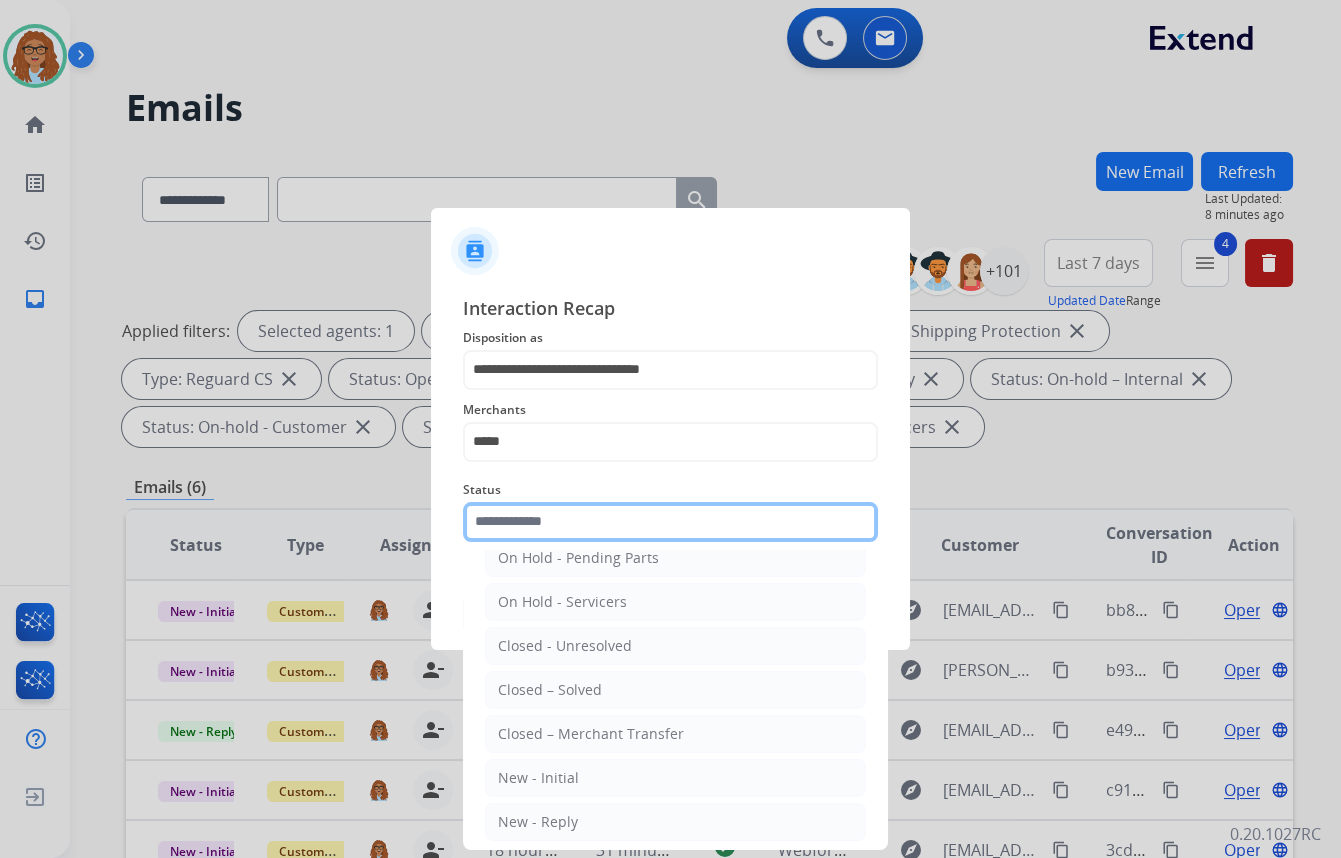 scroll, scrollTop: 118, scrollLeft: 0, axis: vertical 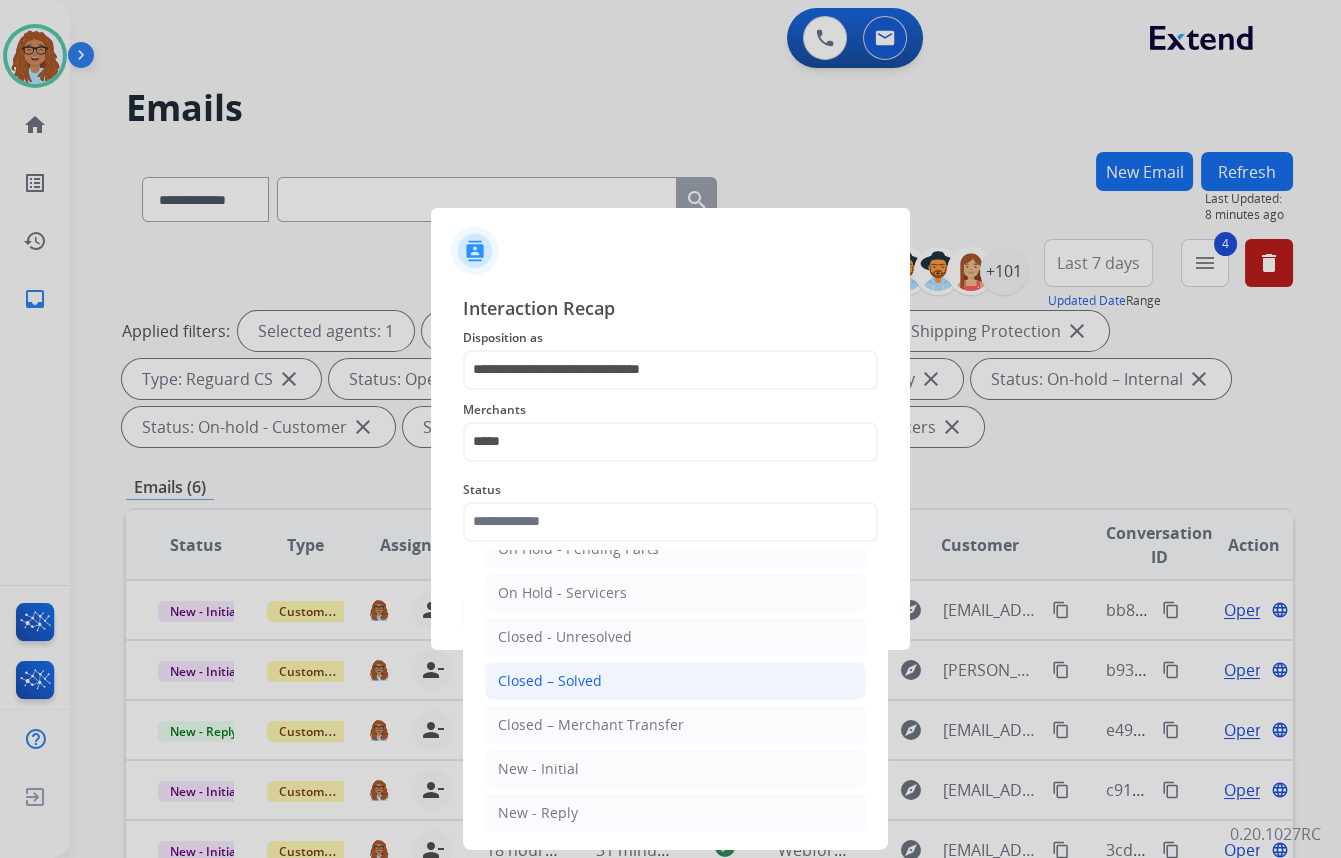 click on "Closed – Solved" 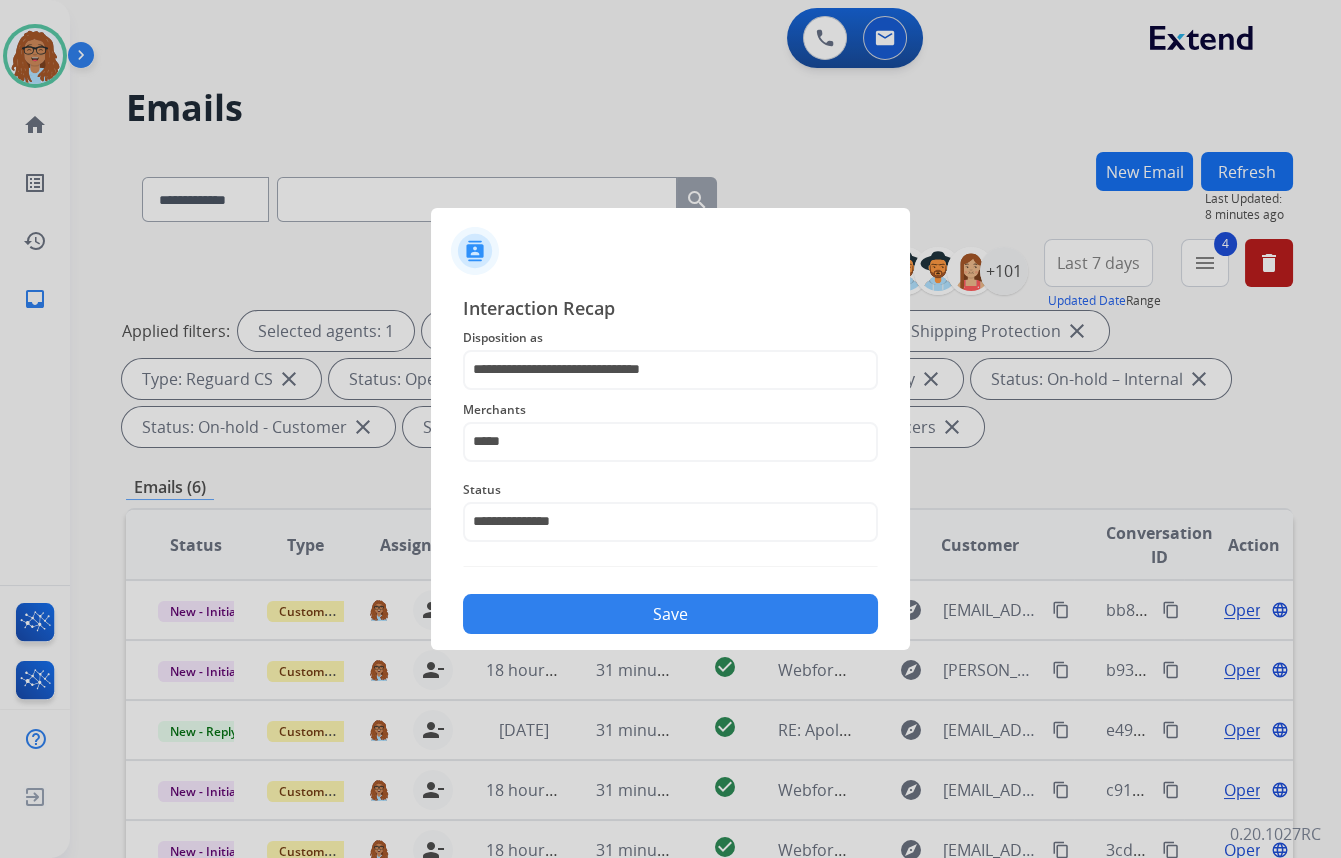 click on "Save" 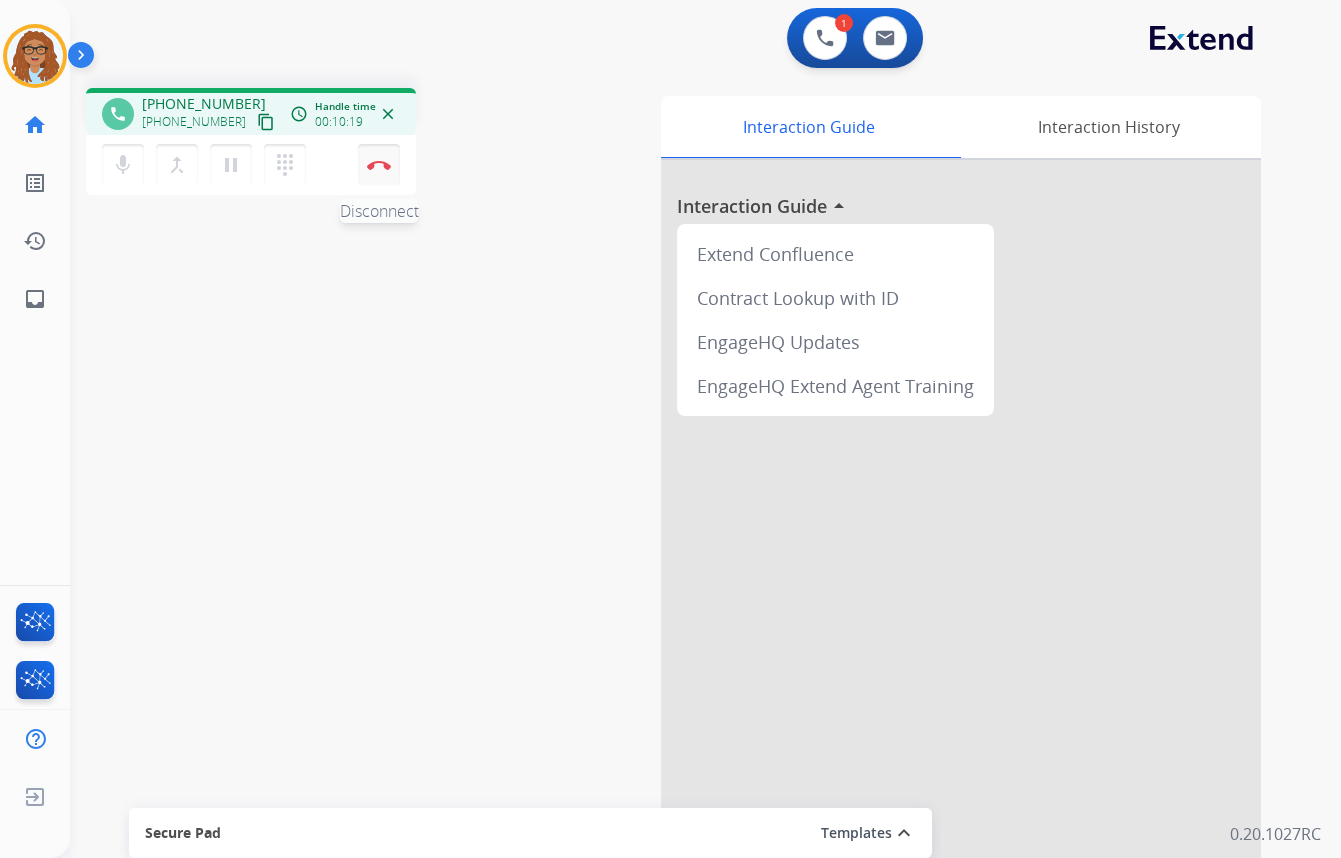 click on "Disconnect" at bounding box center [379, 165] 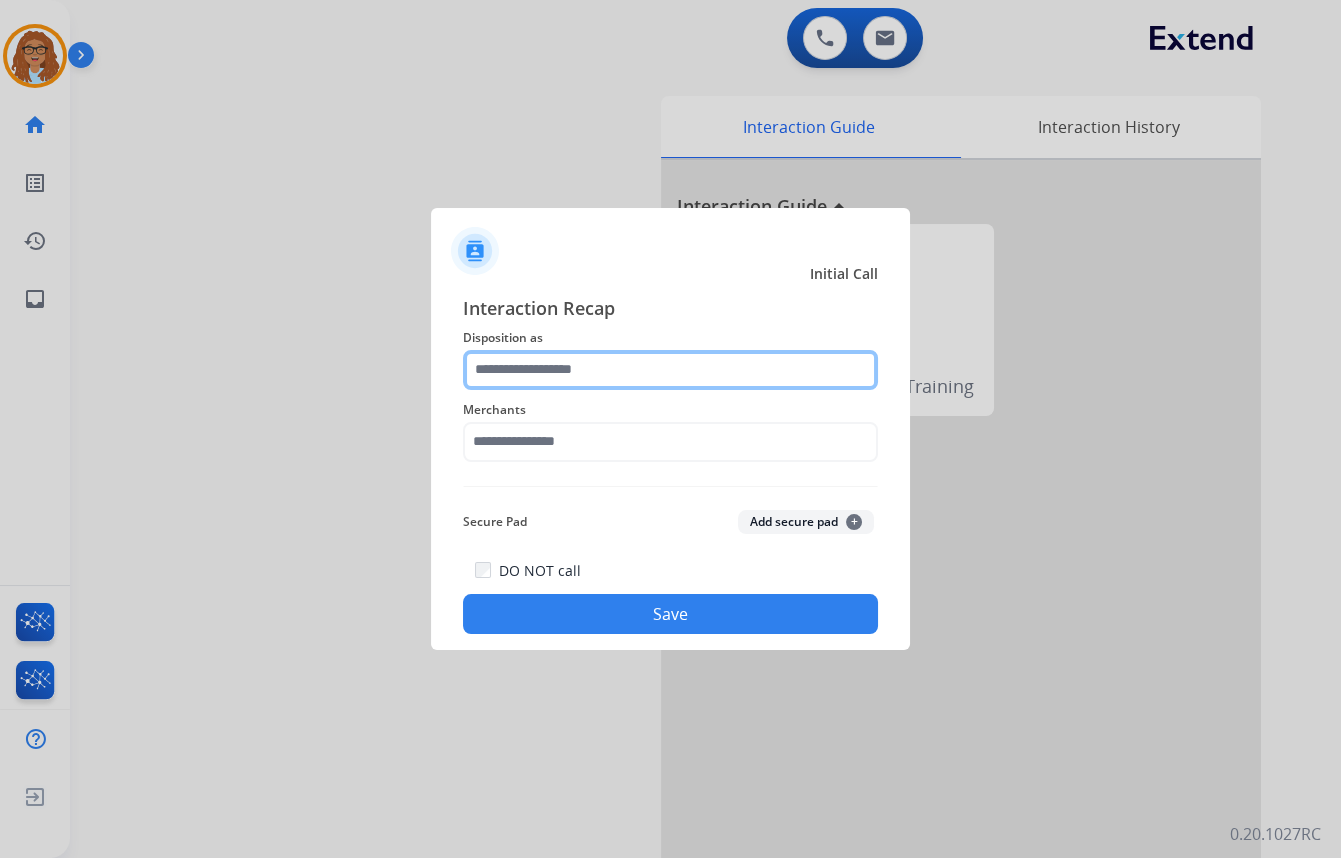 click 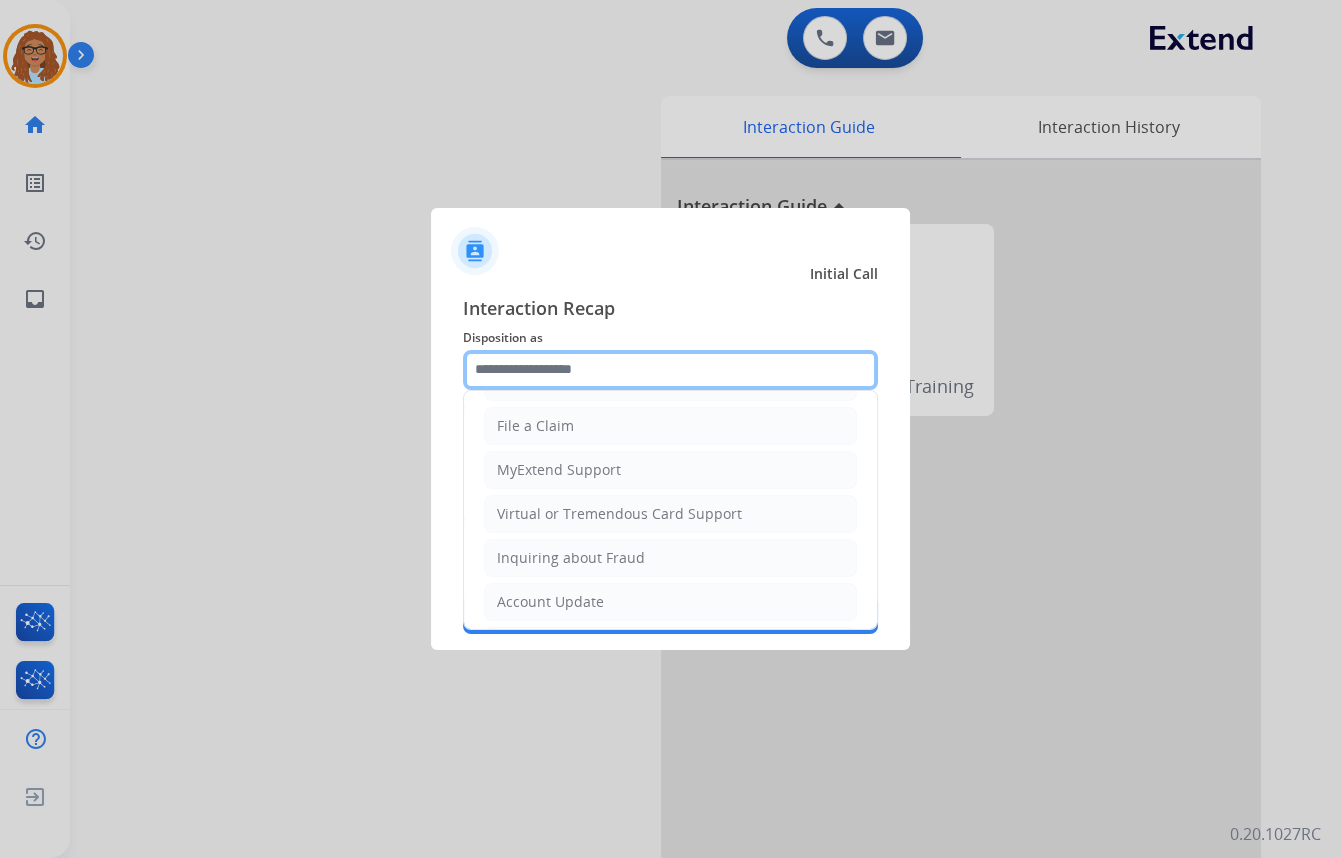 scroll, scrollTop: 181, scrollLeft: 0, axis: vertical 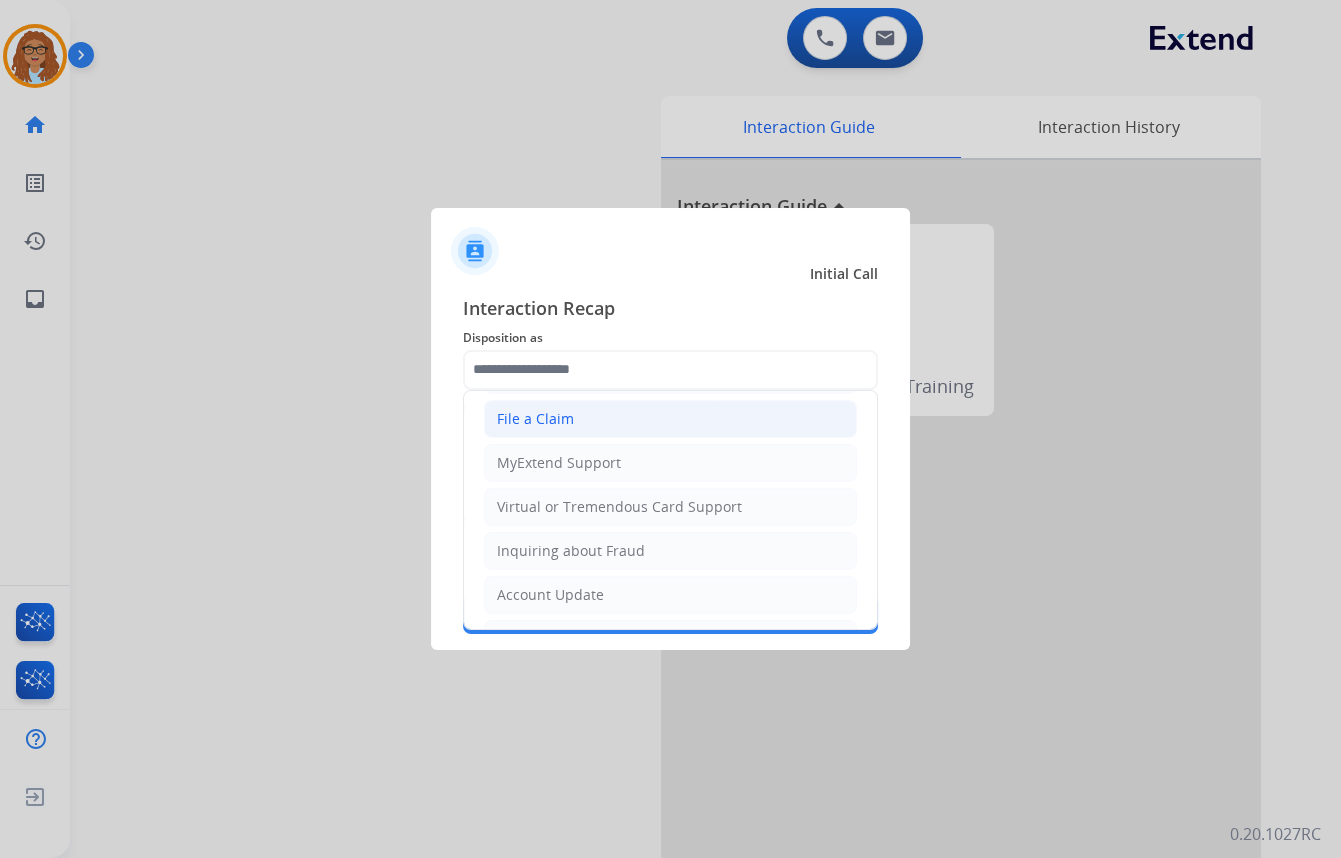 click on "File a Claim" 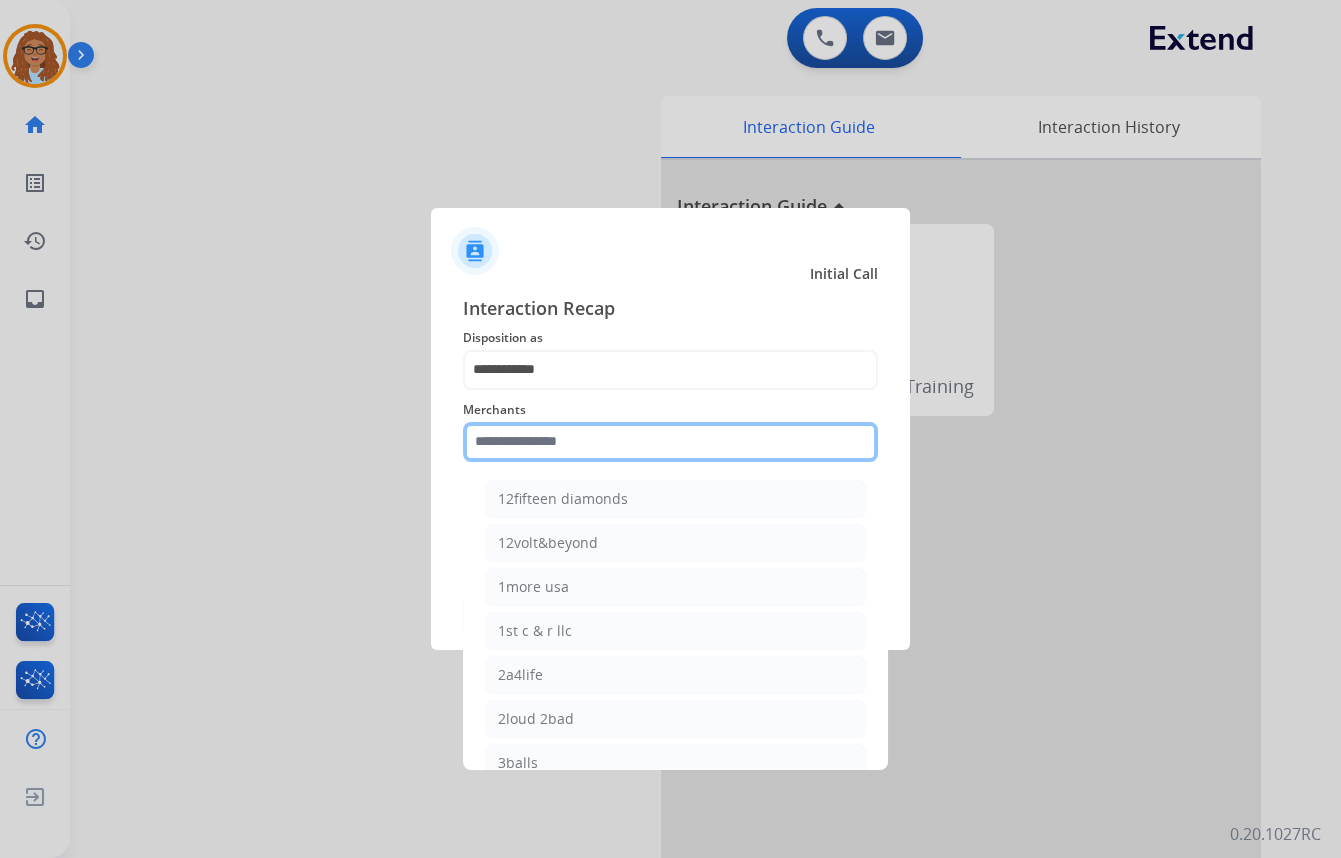 click 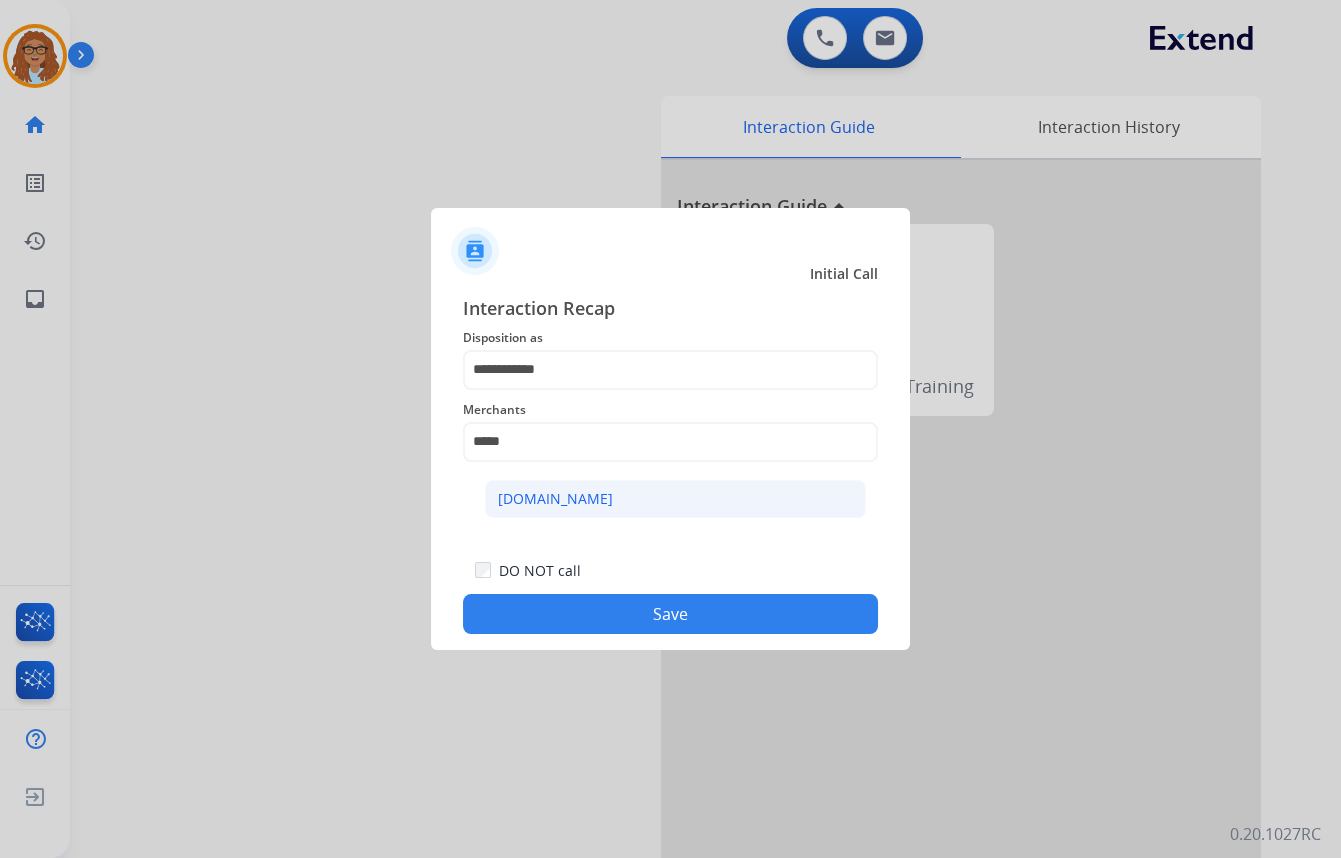 click on "[DOMAIN_NAME]" 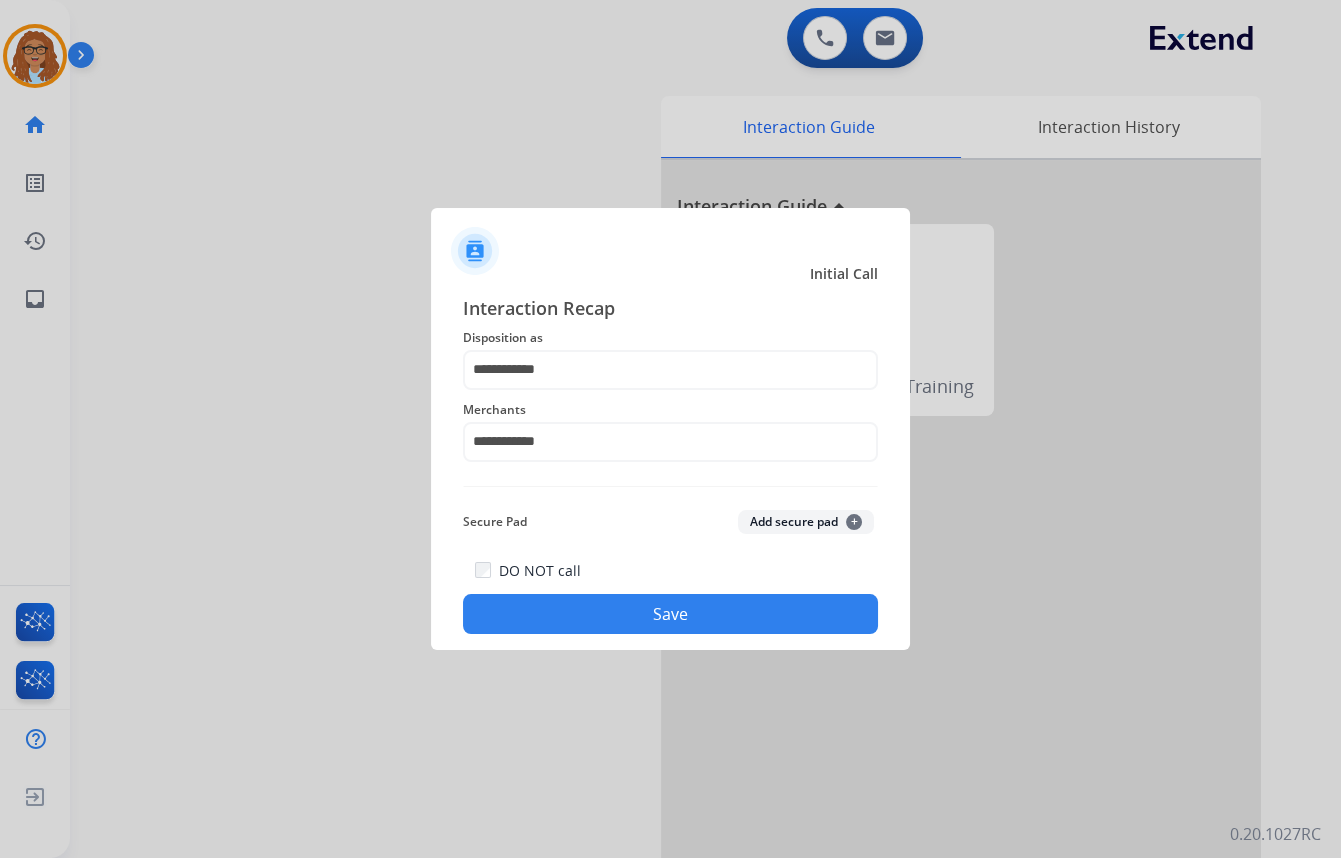 click on "Save" 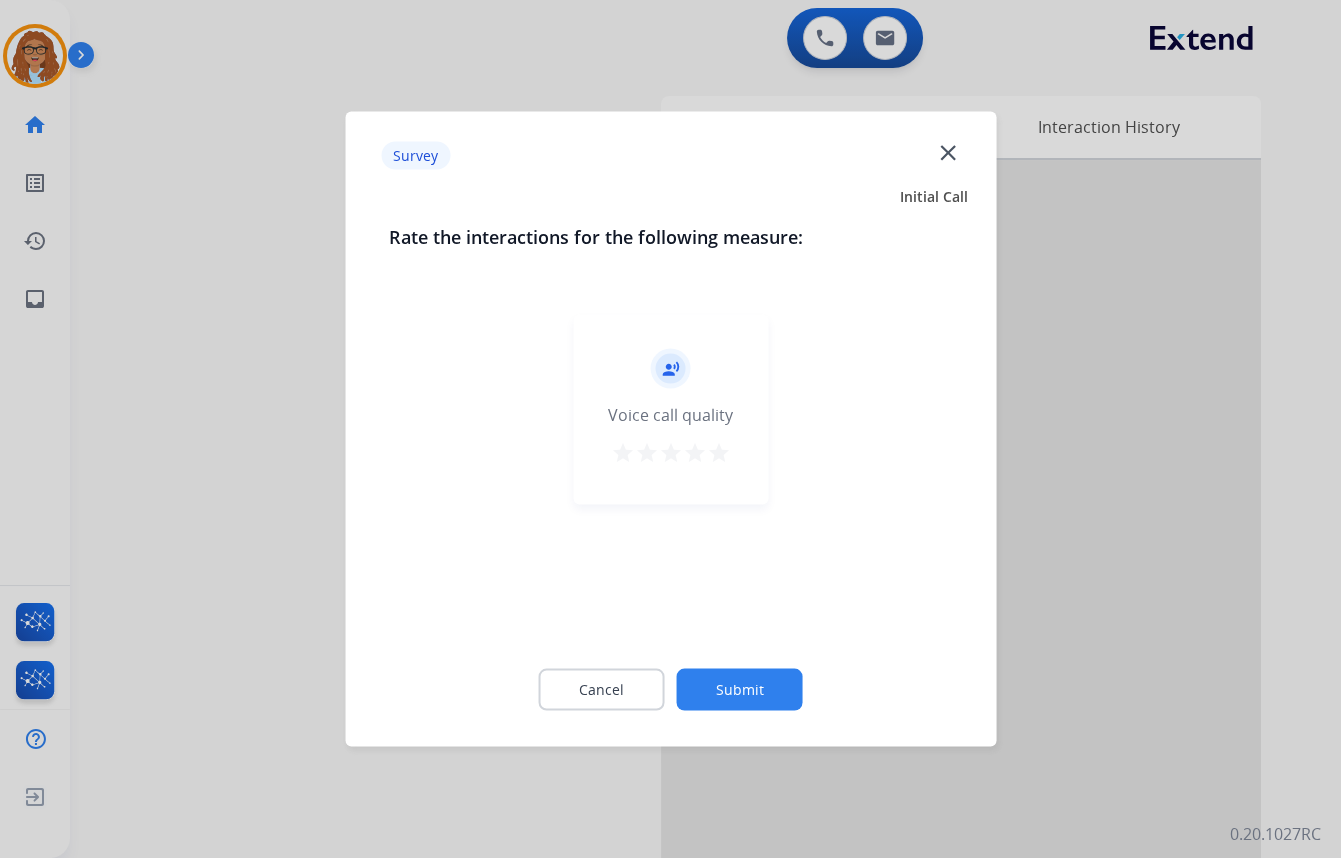 click on "close" 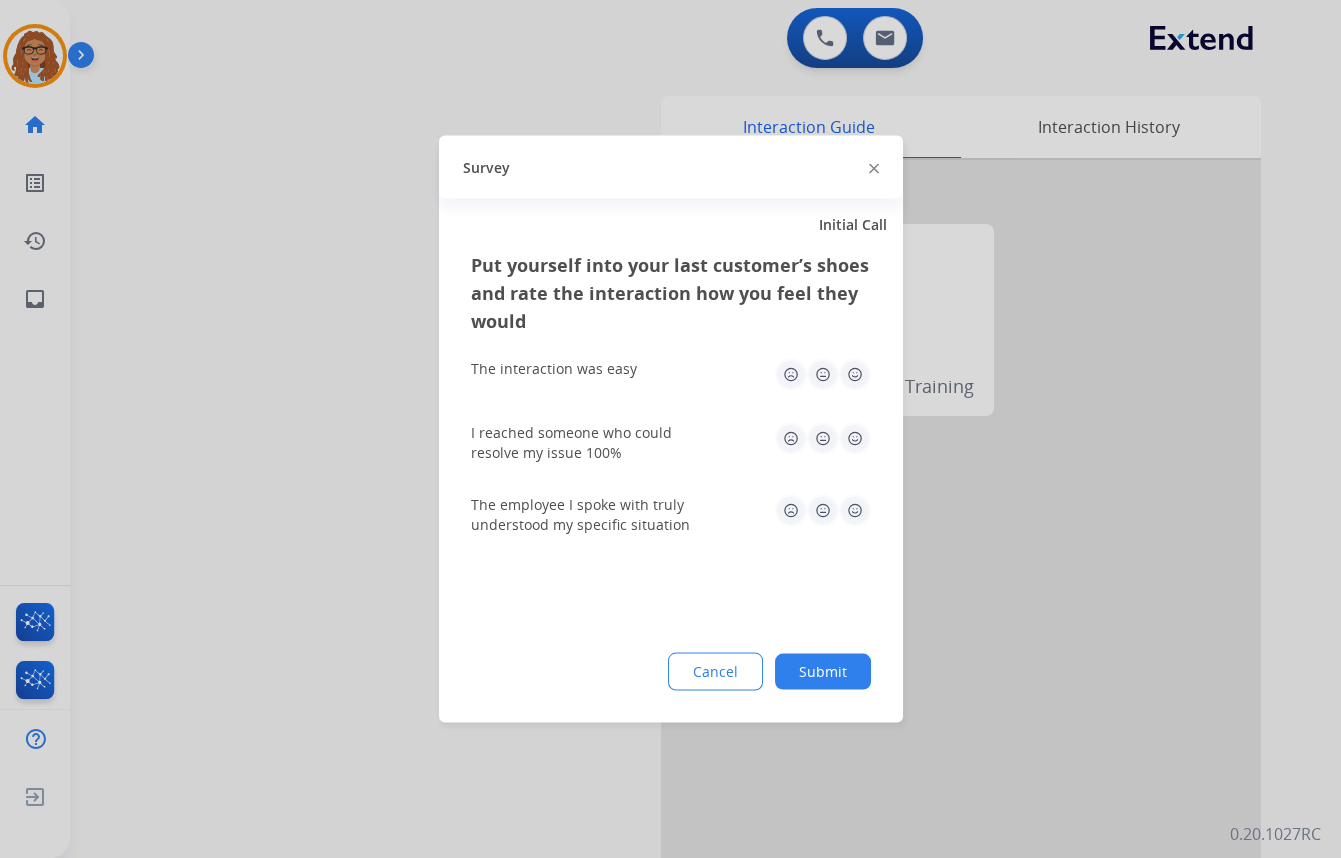 click 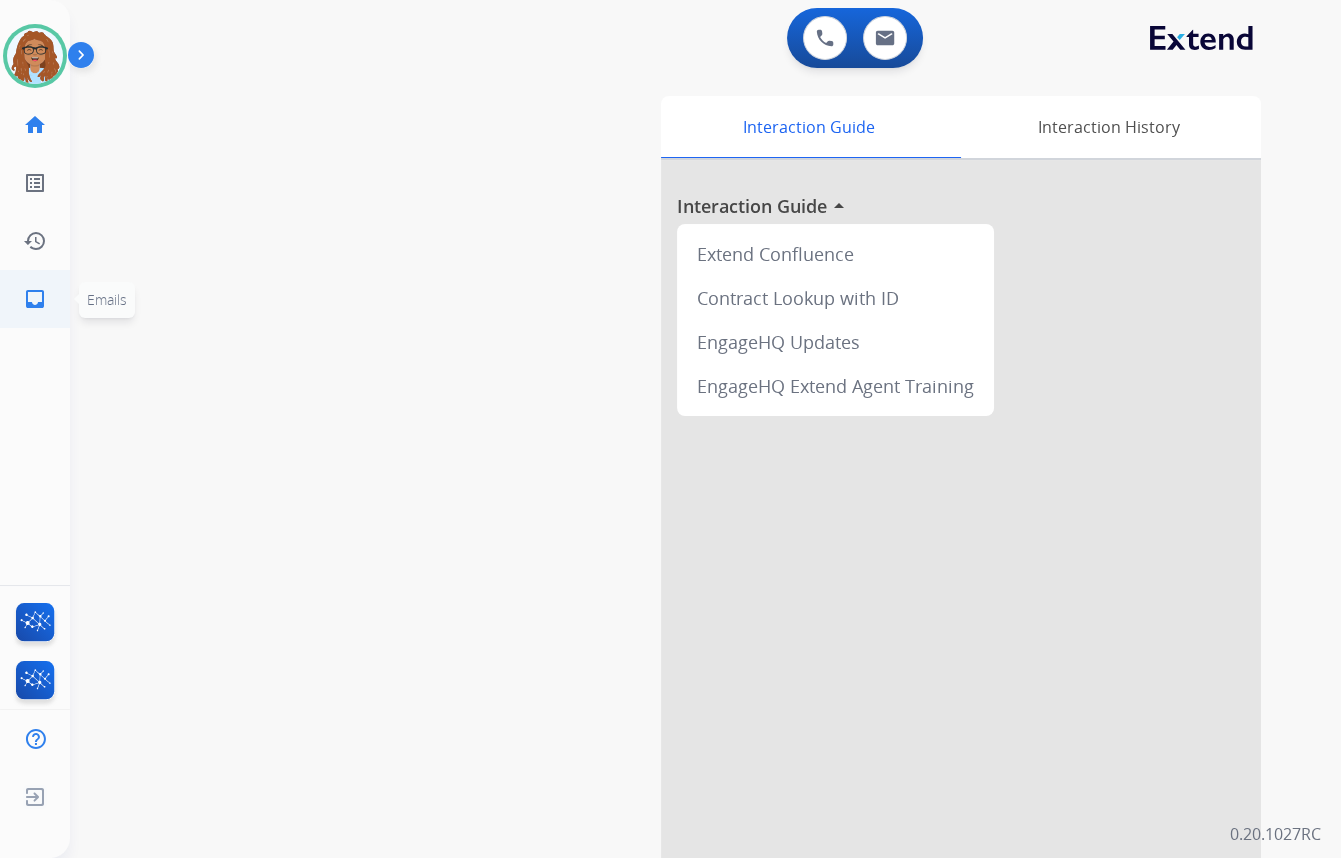 click on "inbox" 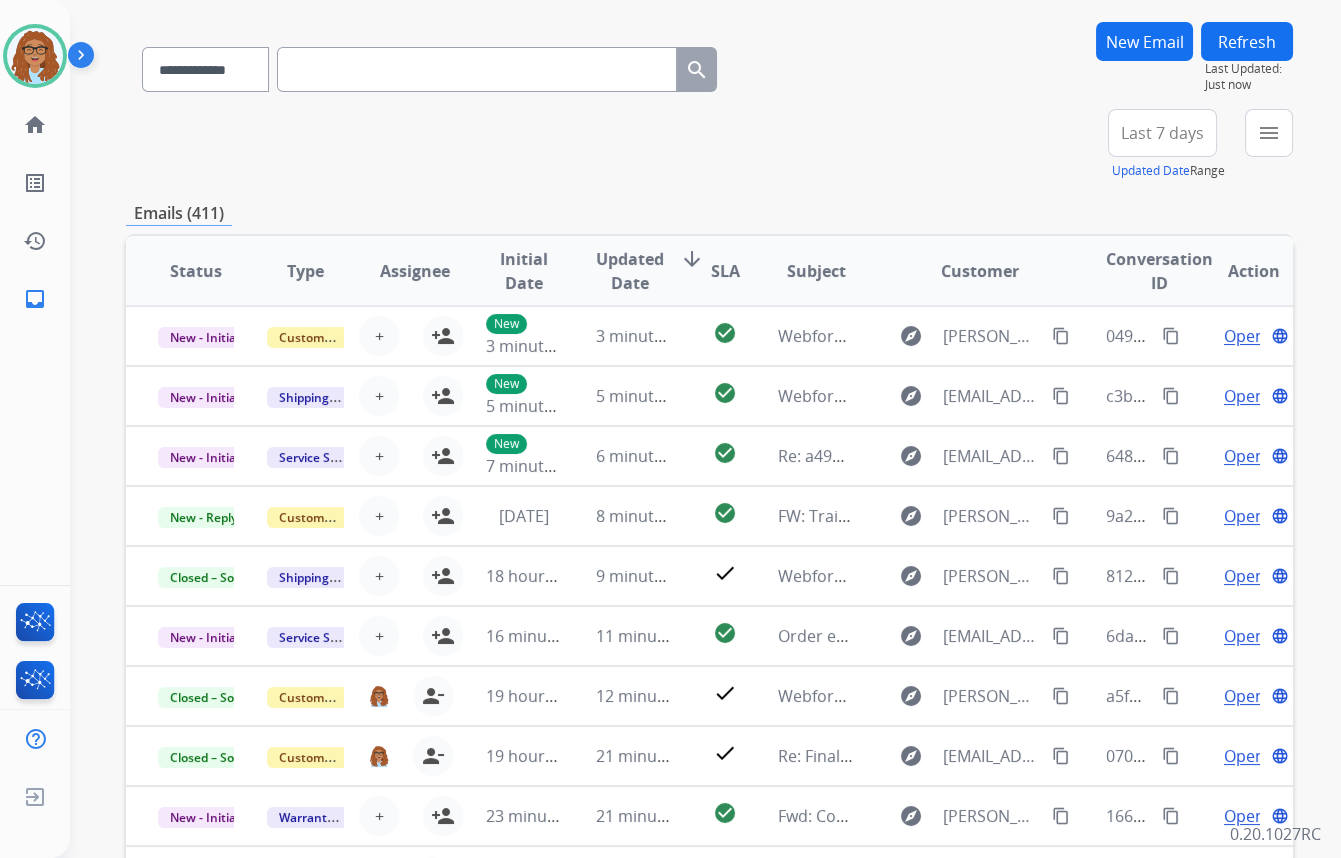 scroll, scrollTop: 0, scrollLeft: 0, axis: both 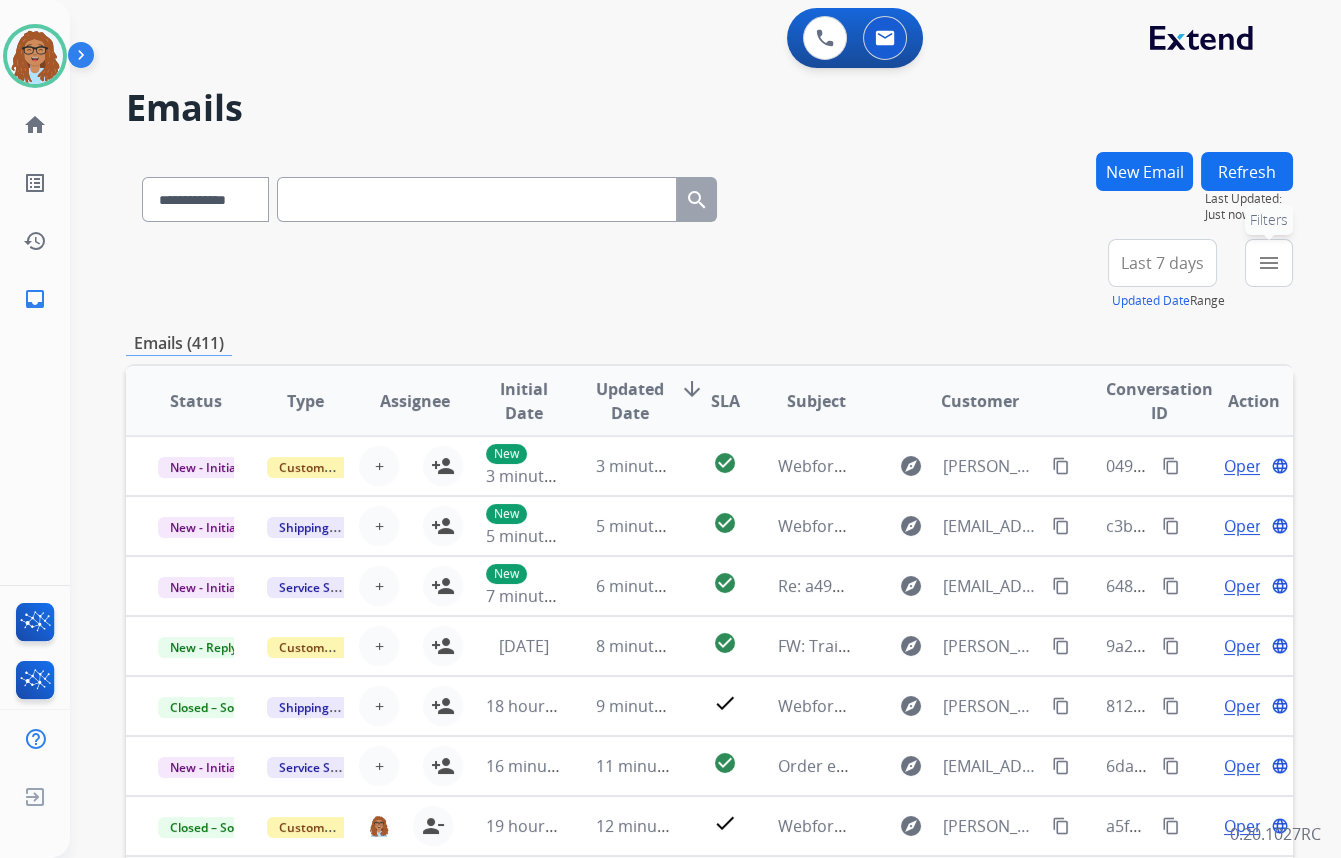 click on "menu" at bounding box center (1269, 263) 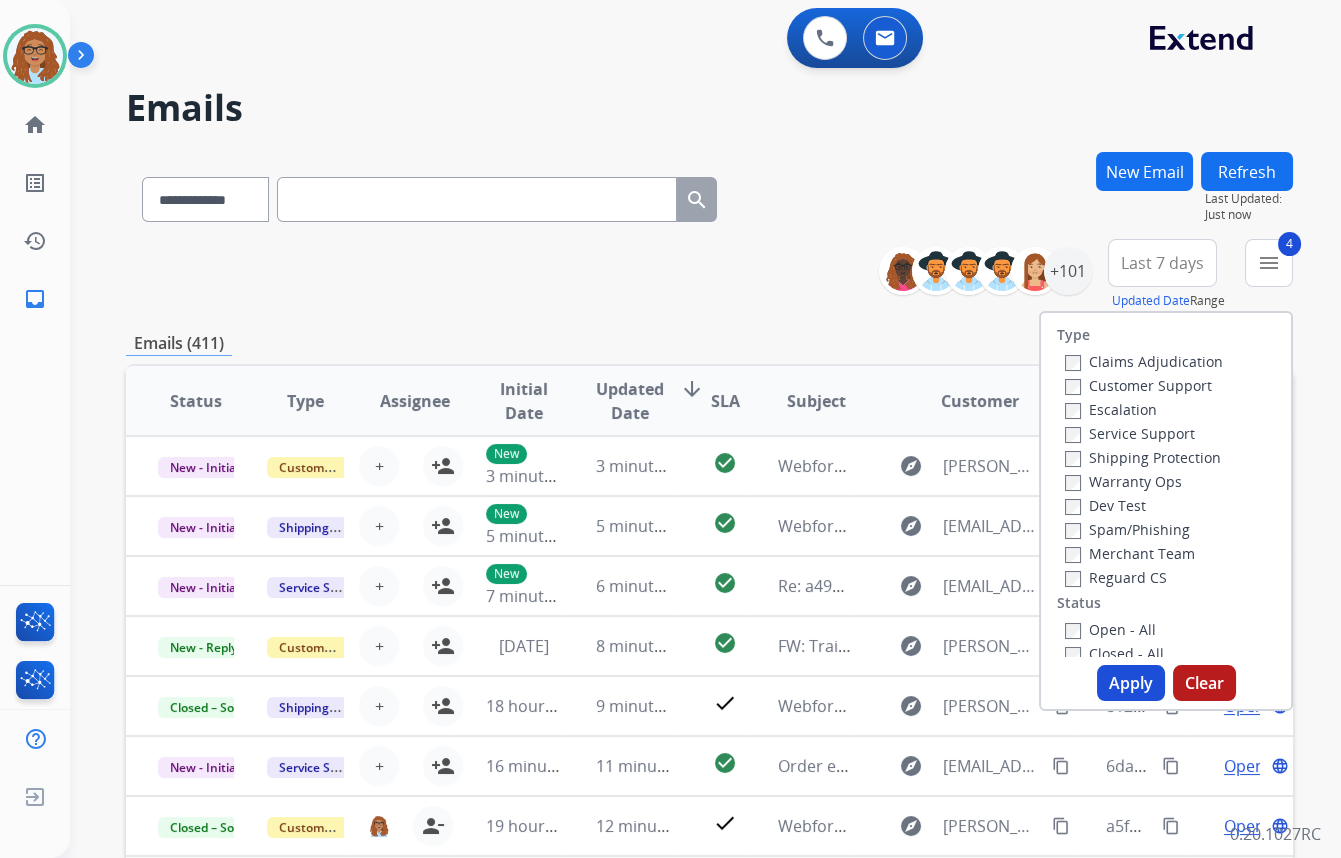 click on "Apply" at bounding box center (1131, 683) 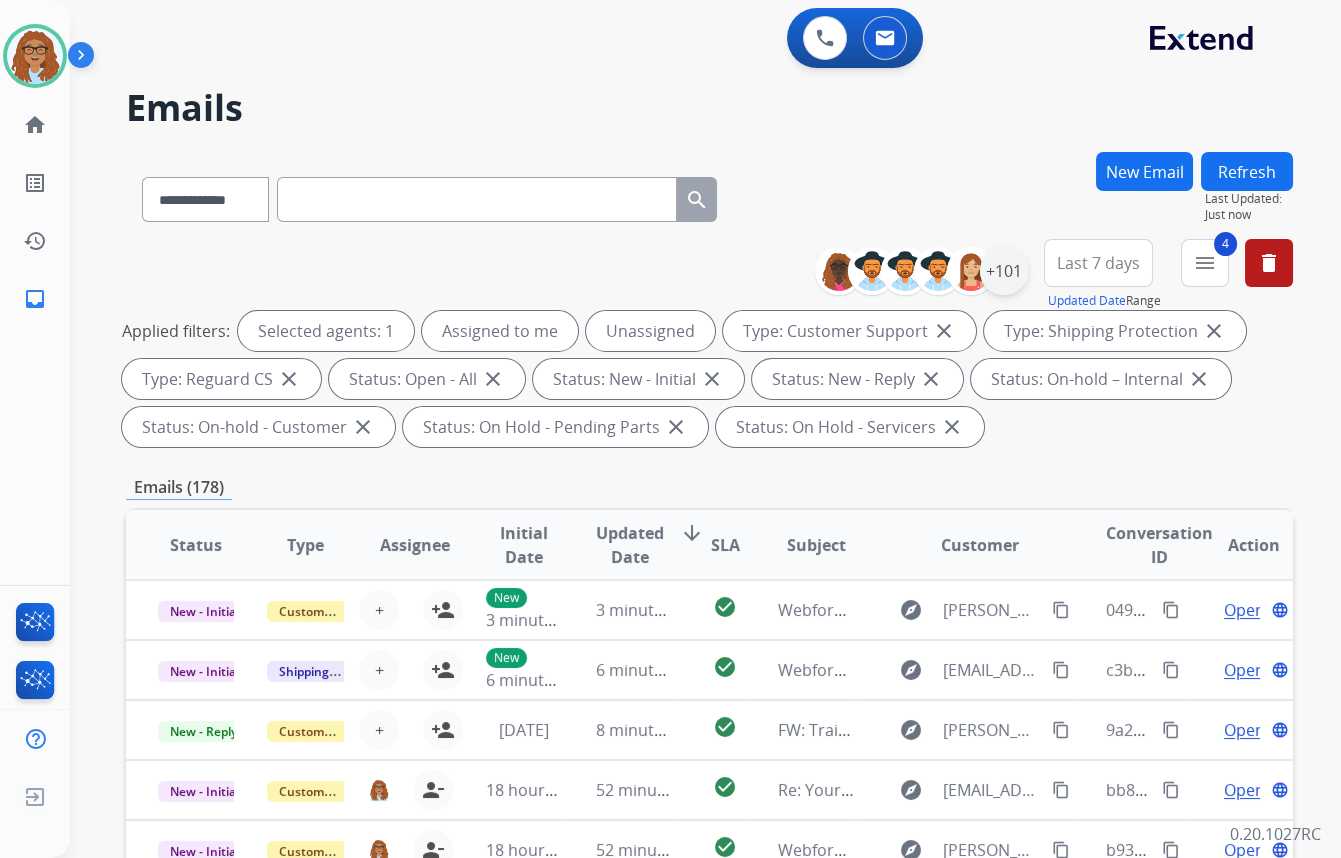 click on "+101" at bounding box center (1004, 271) 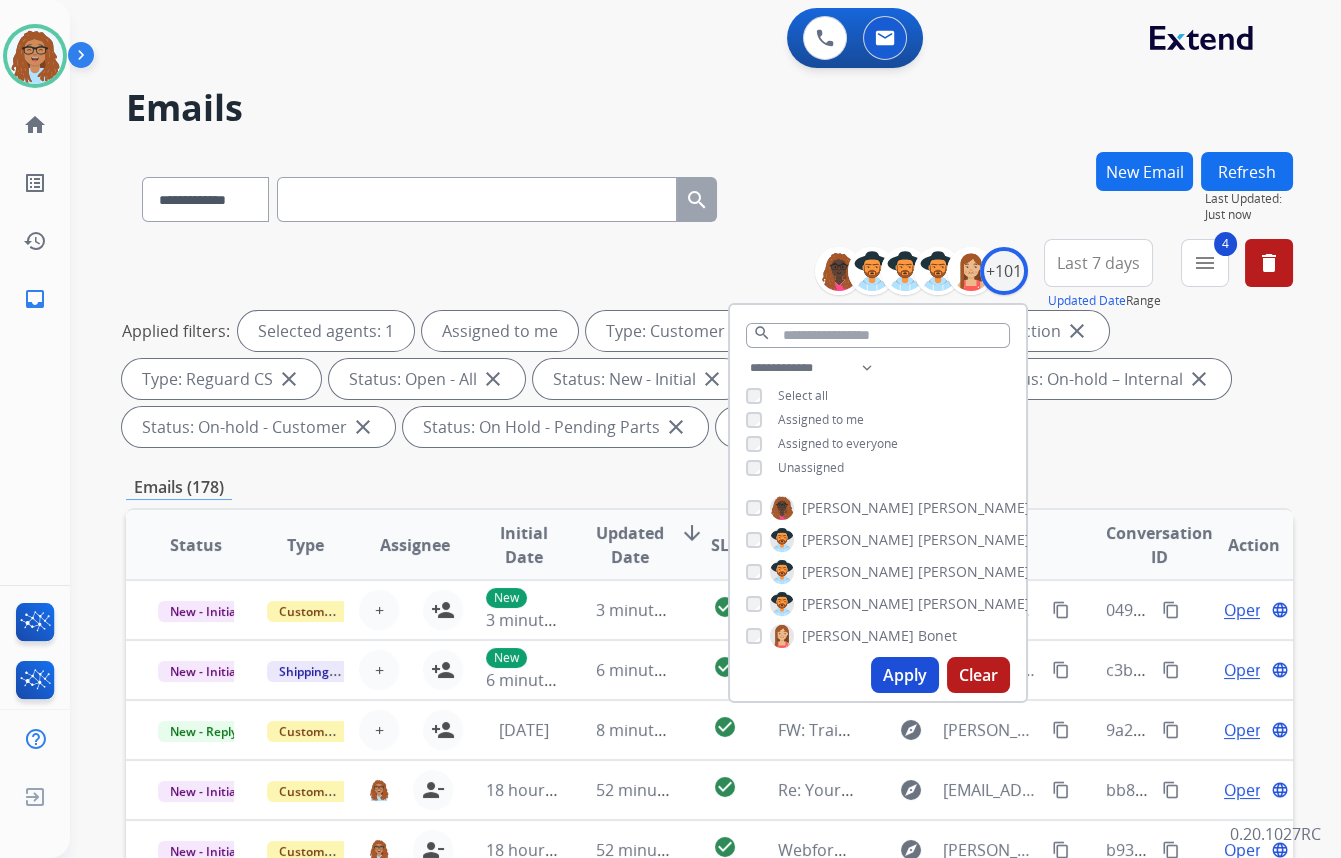 click on "Apply" at bounding box center [905, 675] 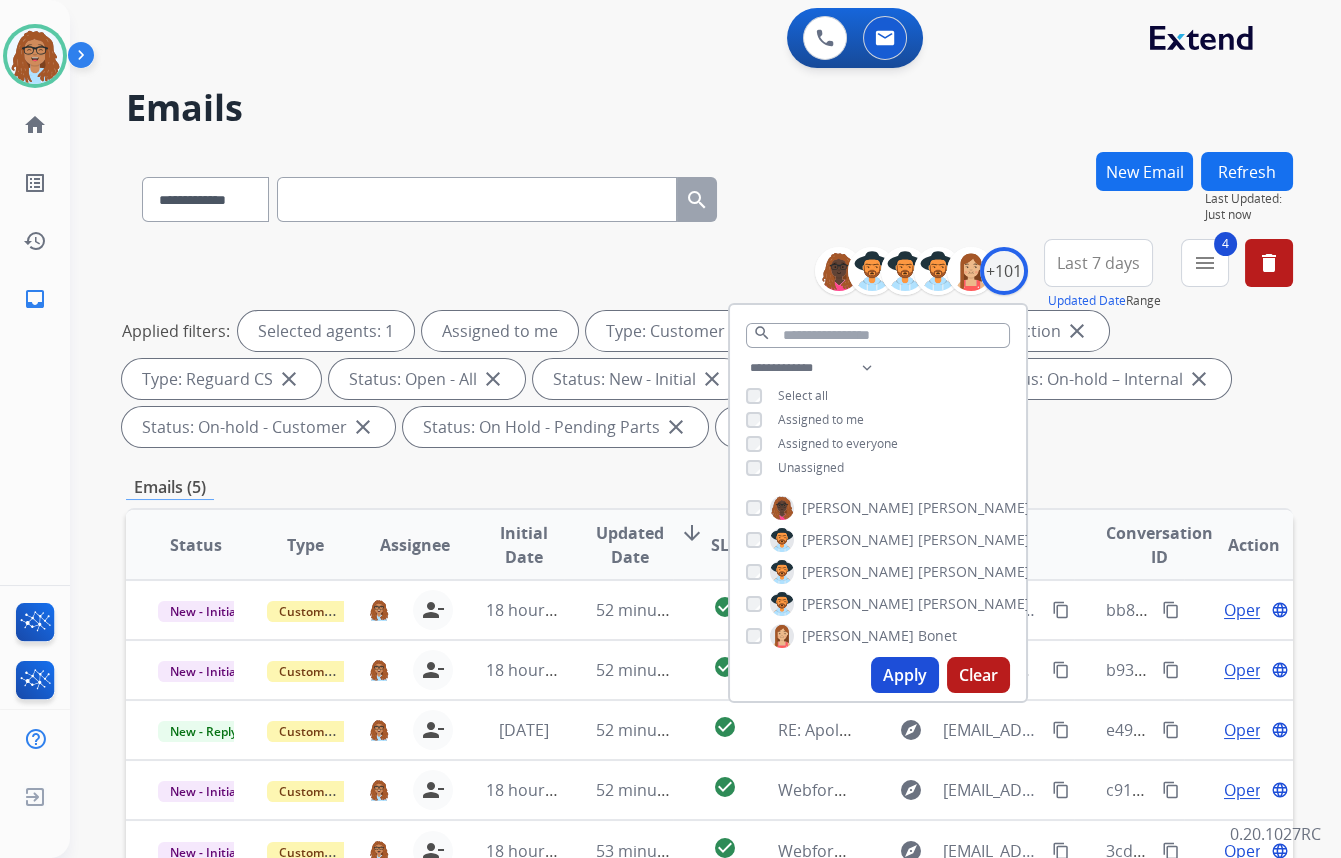 click on "**********" at bounding box center [709, 195] 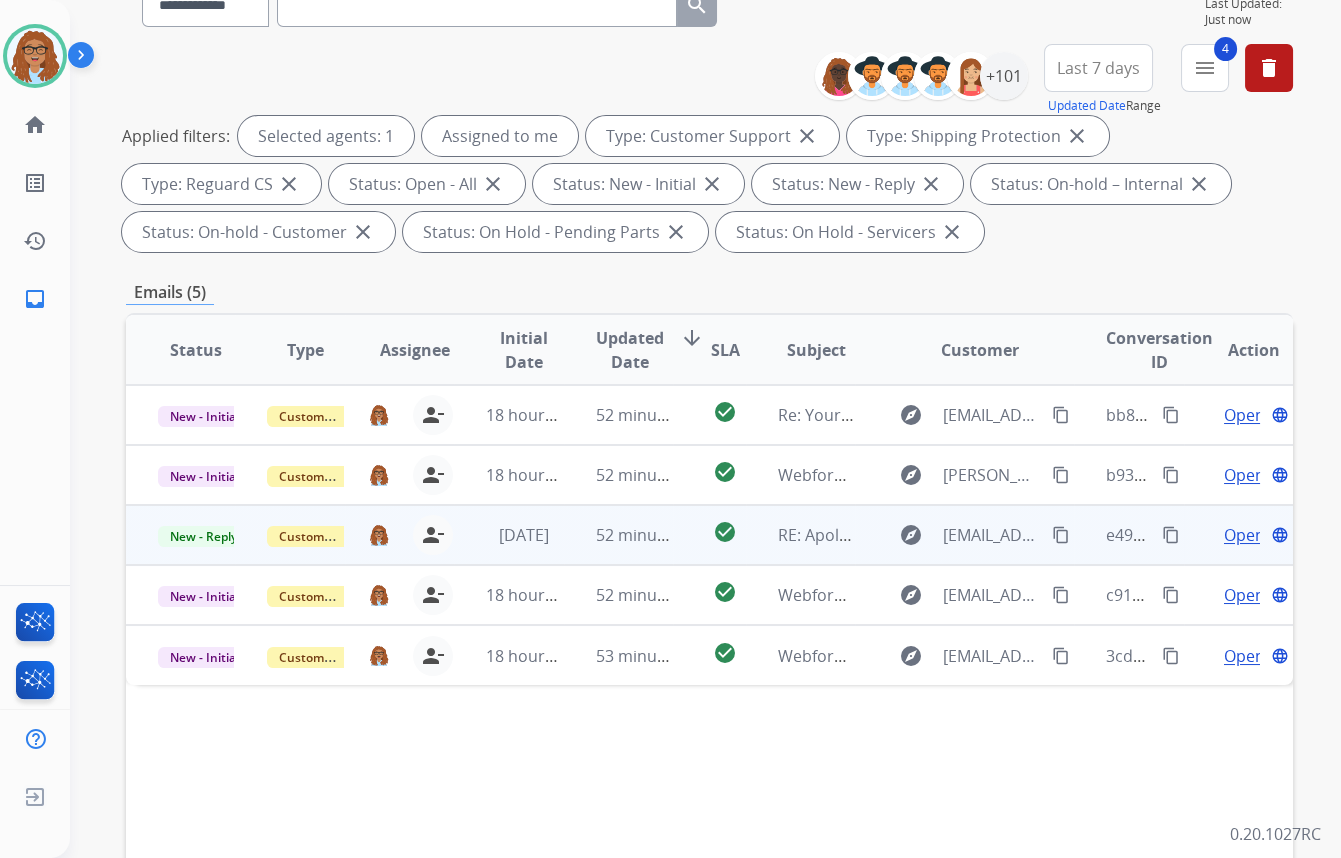 scroll, scrollTop: 363, scrollLeft: 0, axis: vertical 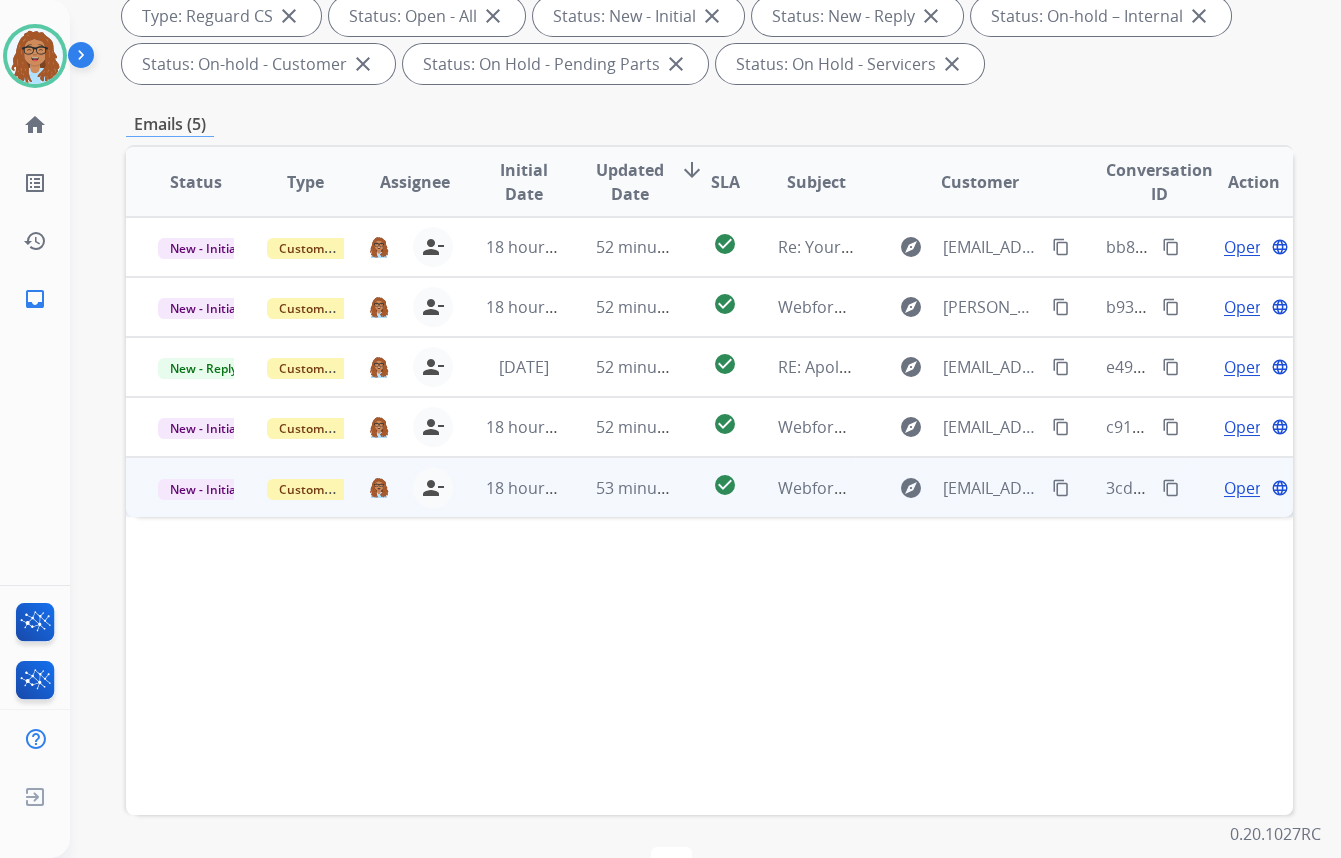 click on "content_copy" at bounding box center (1171, 488) 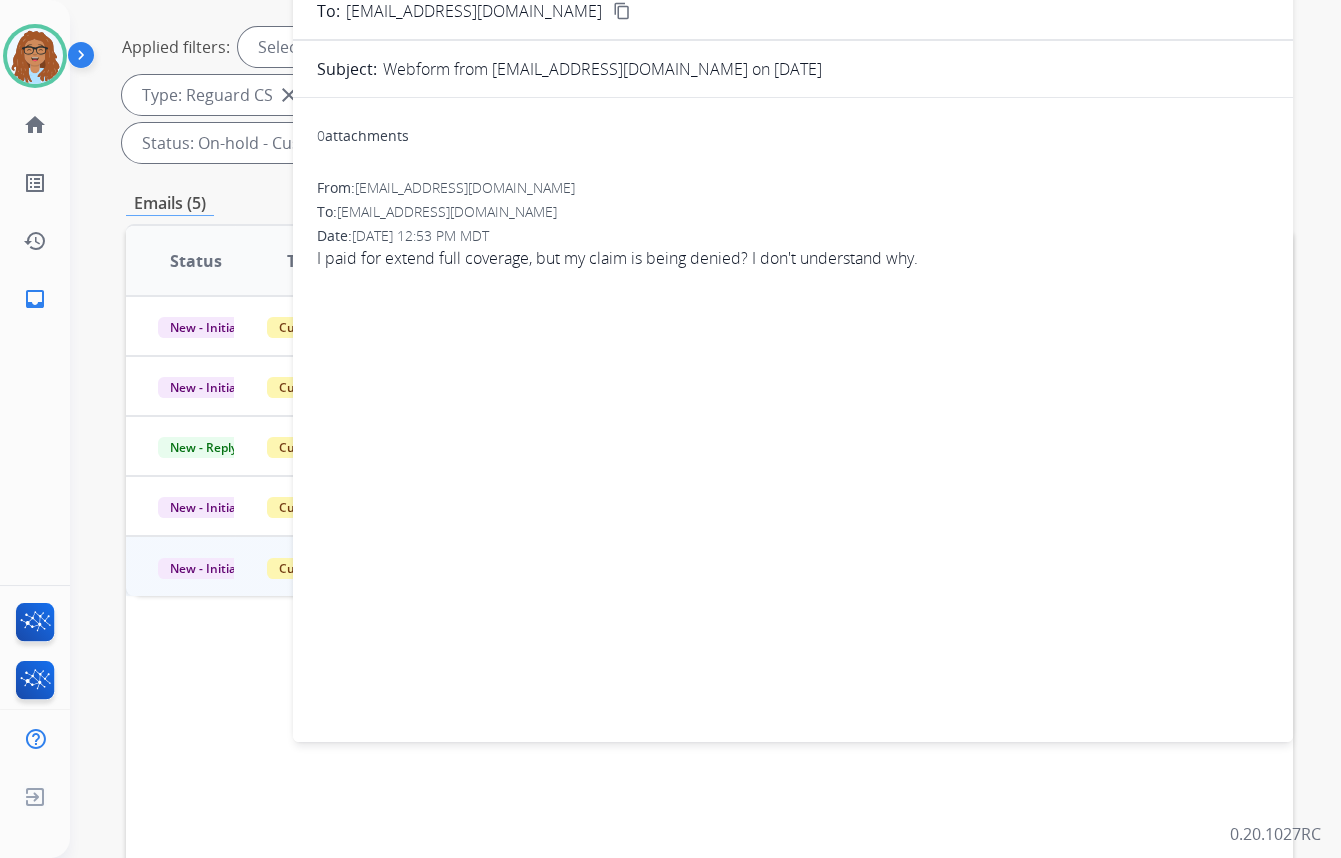 scroll, scrollTop: 272, scrollLeft: 0, axis: vertical 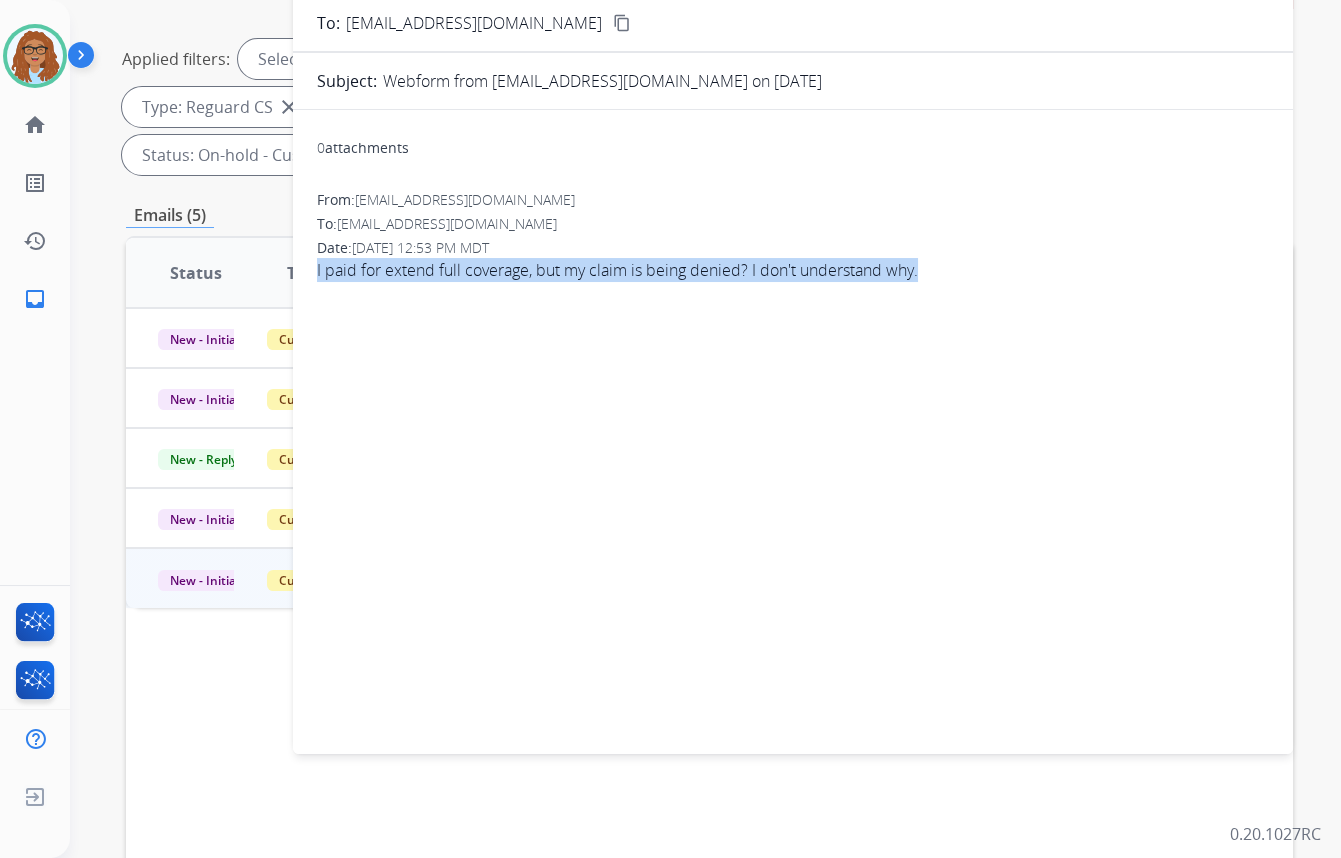 drag, startPoint x: 855, startPoint y: 269, endPoint x: 316, endPoint y: 274, distance: 539.0232 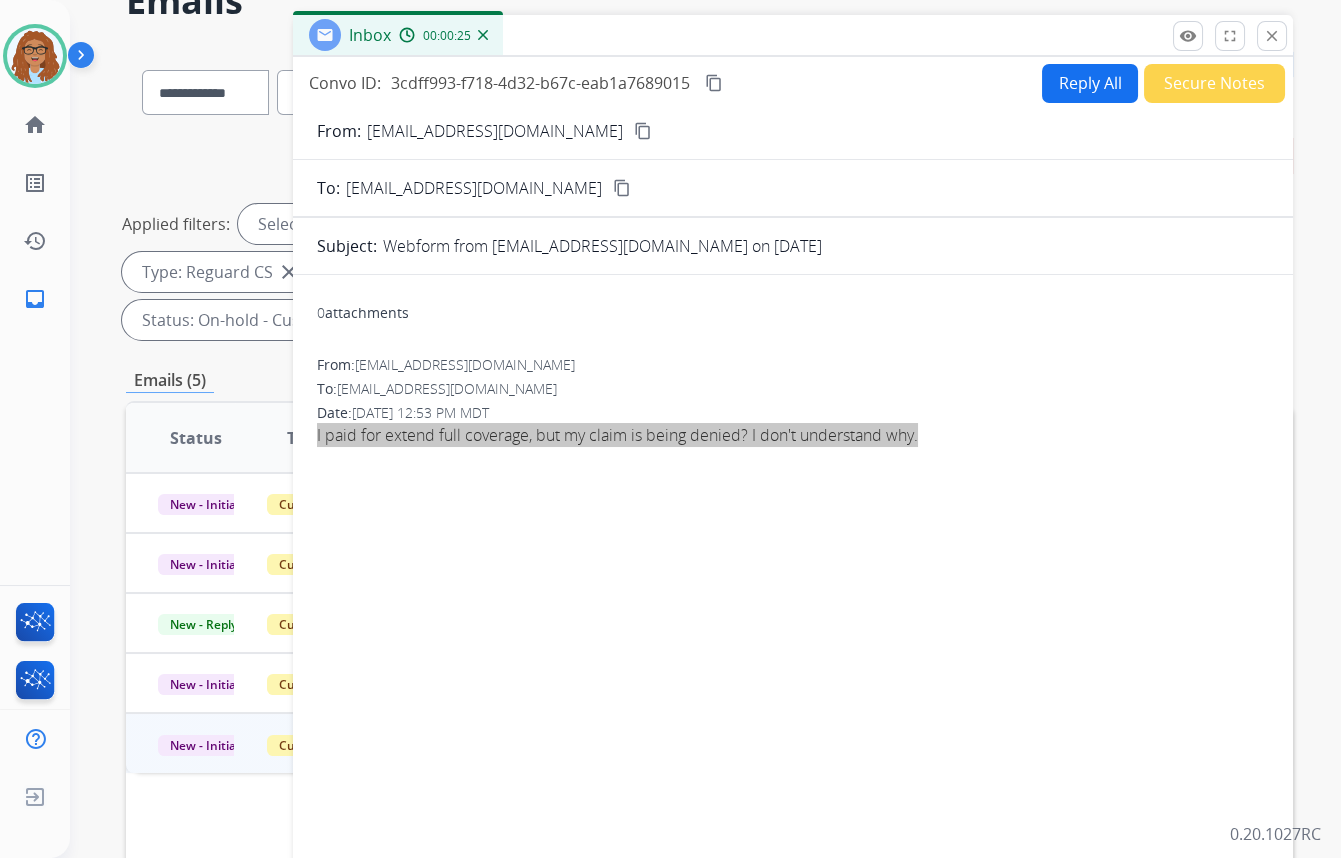 scroll, scrollTop: 0, scrollLeft: 0, axis: both 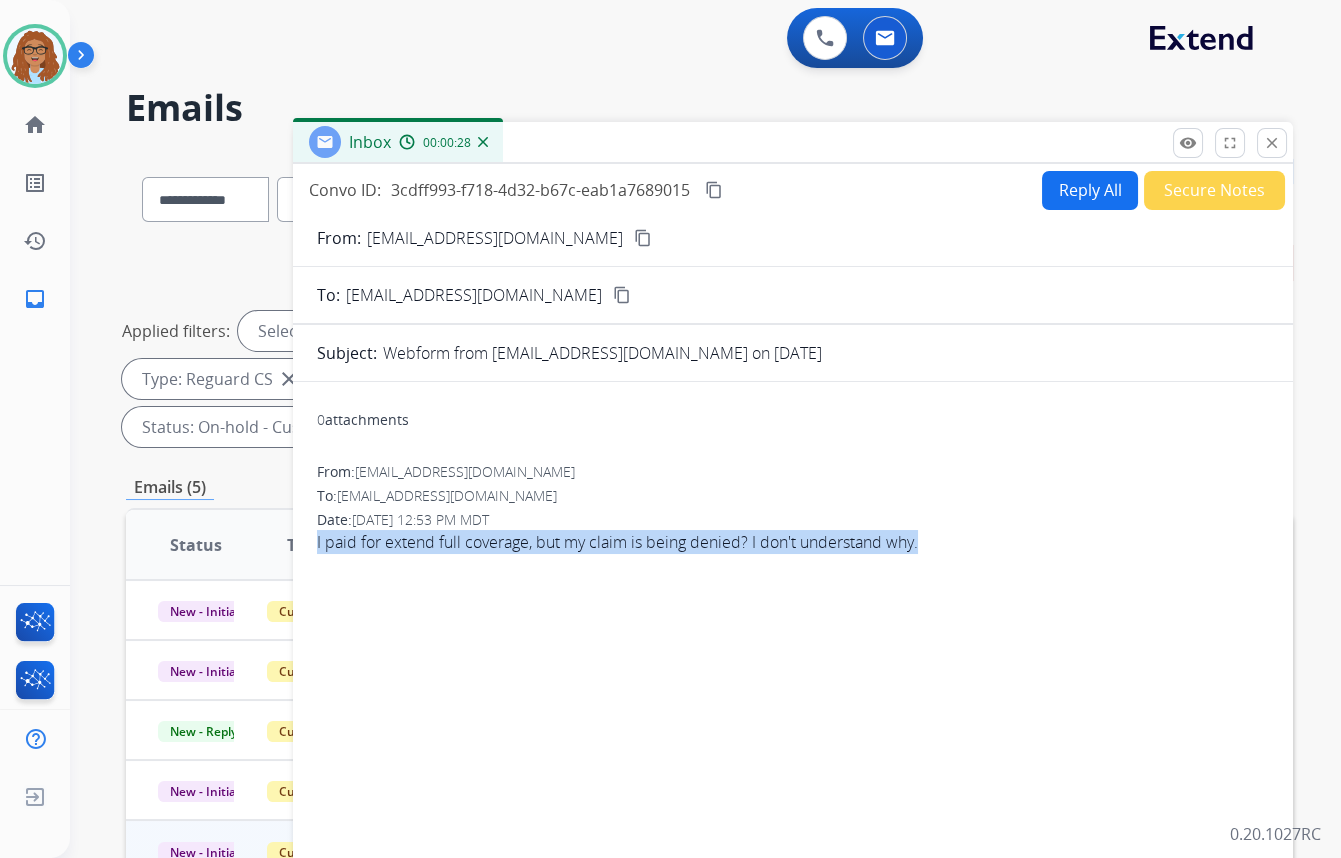 click on "close" at bounding box center (1272, 143) 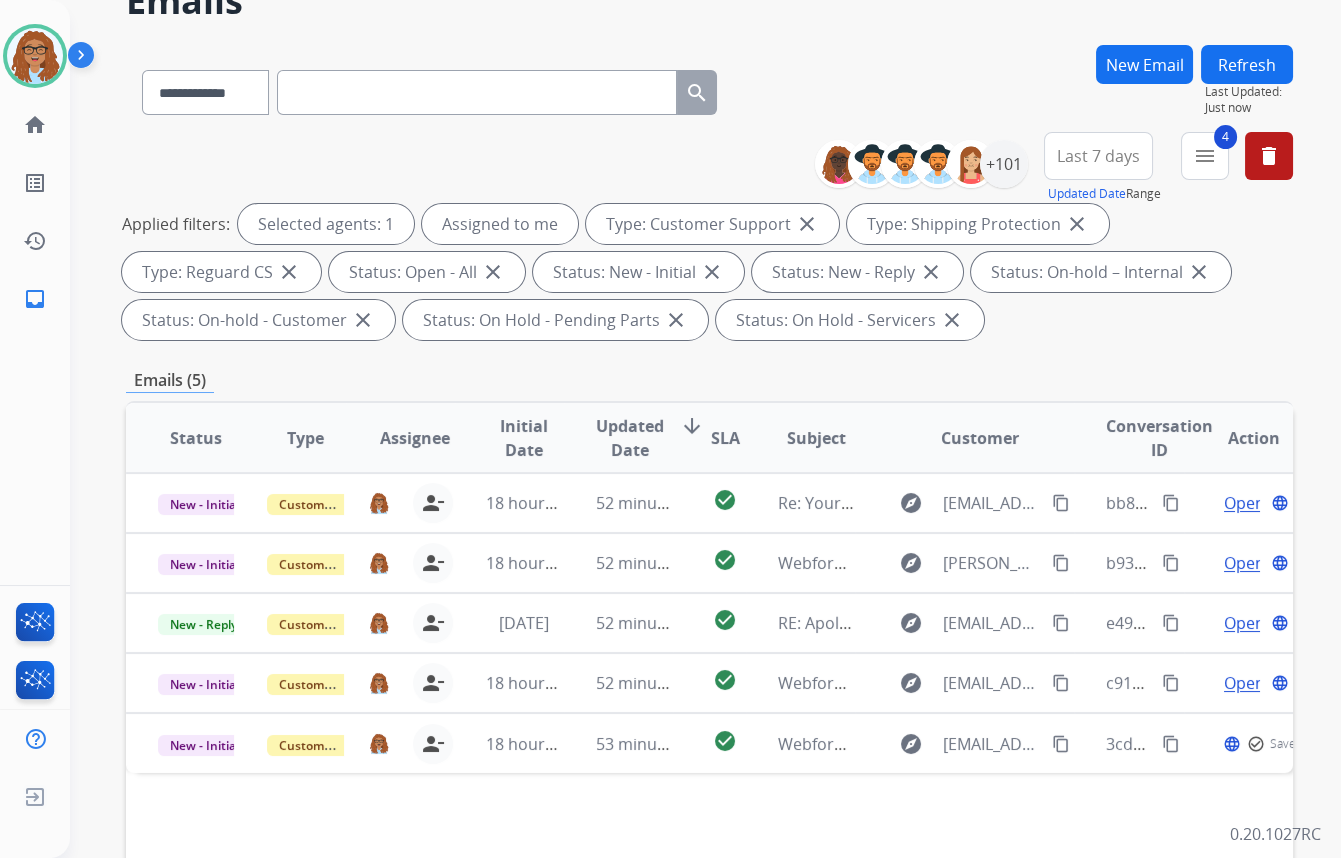 scroll, scrollTop: 363, scrollLeft: 0, axis: vertical 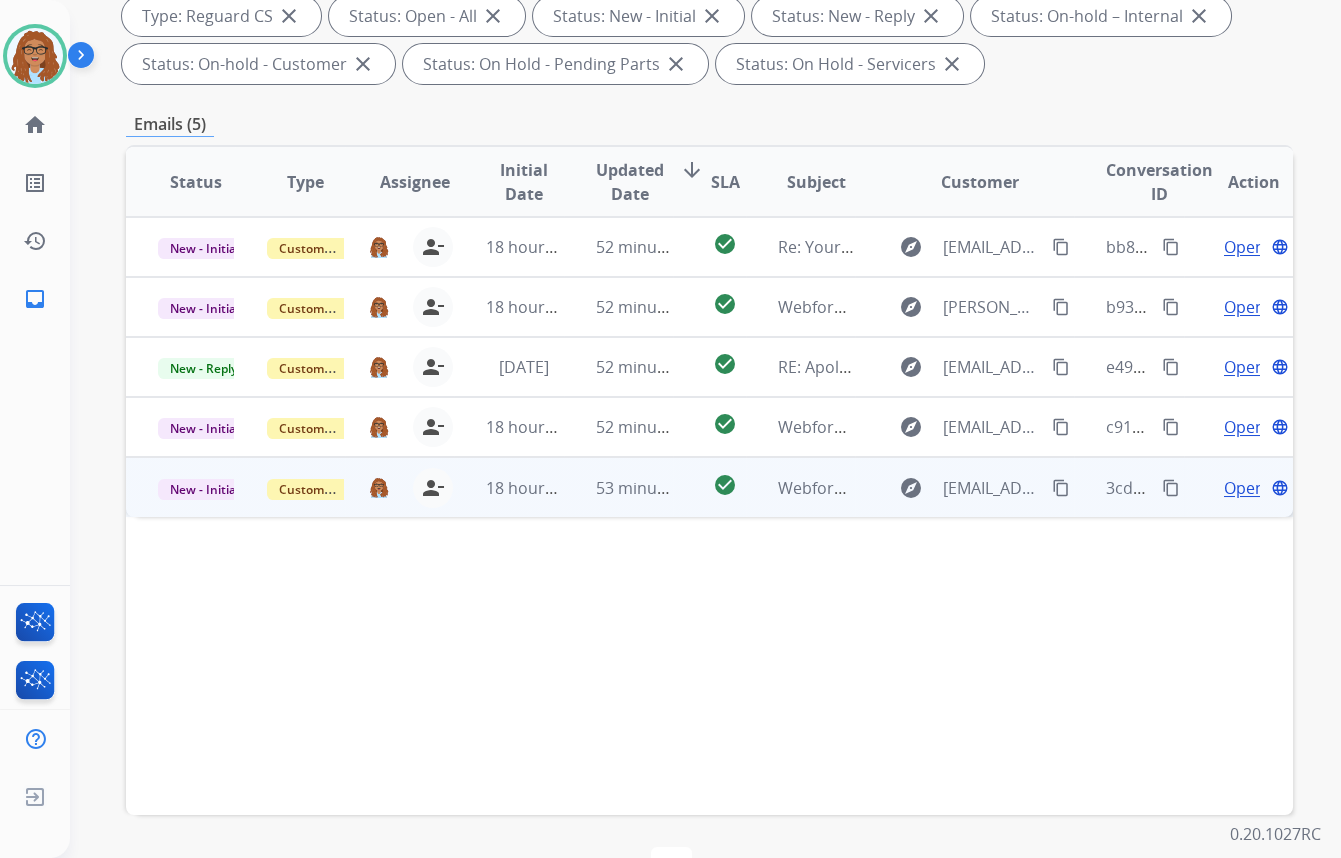 click on "content_copy" at bounding box center [1061, 488] 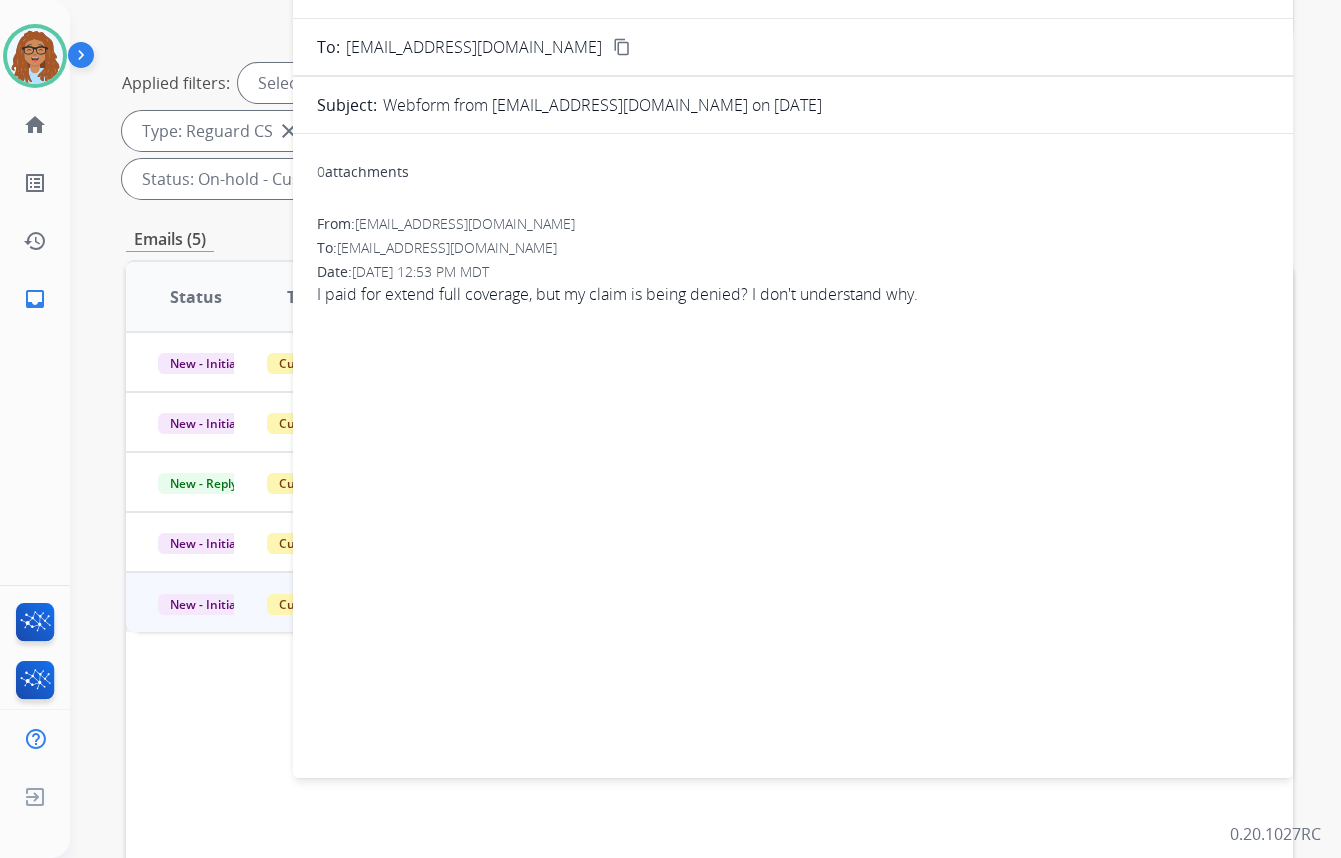 scroll, scrollTop: 0, scrollLeft: 0, axis: both 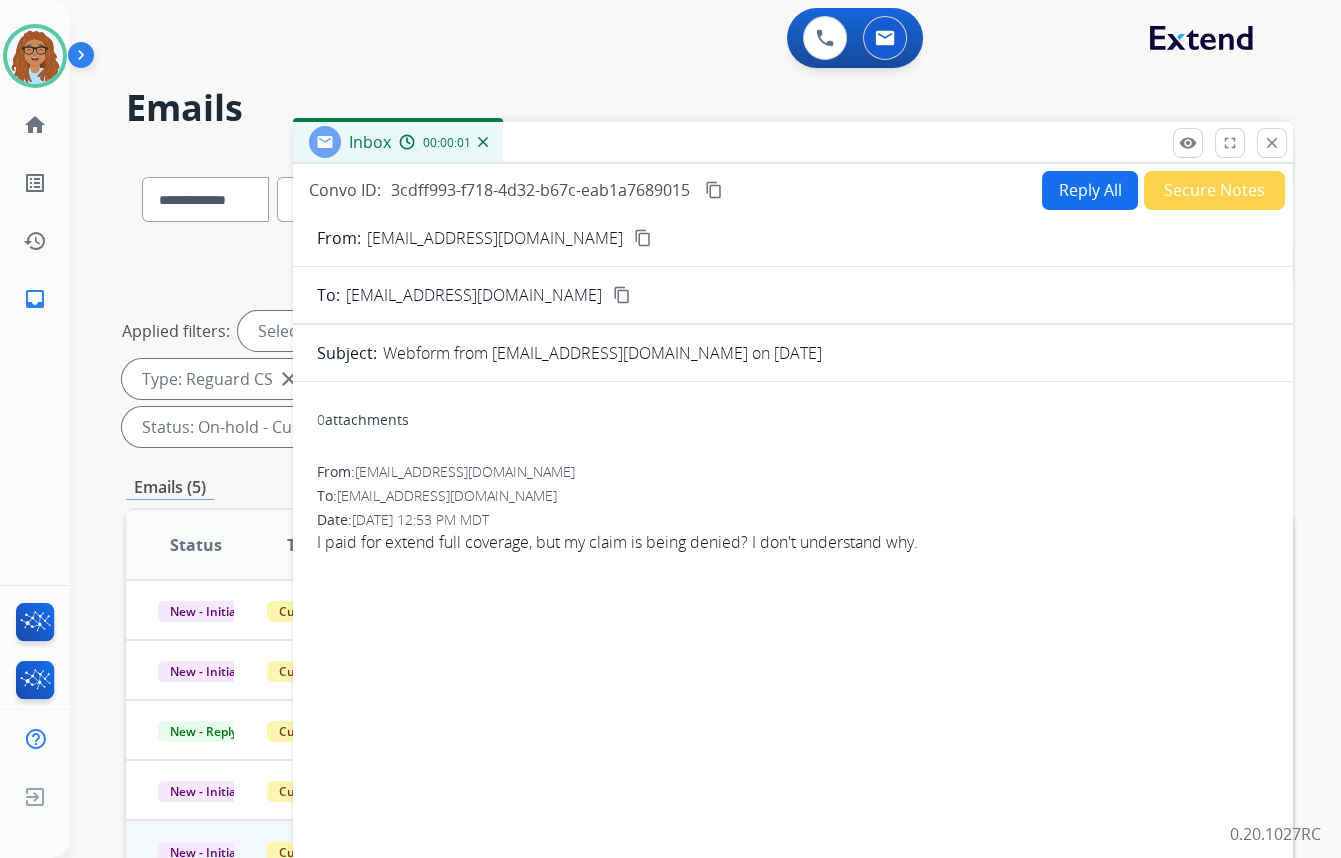 click on "Reply All" at bounding box center [1090, 190] 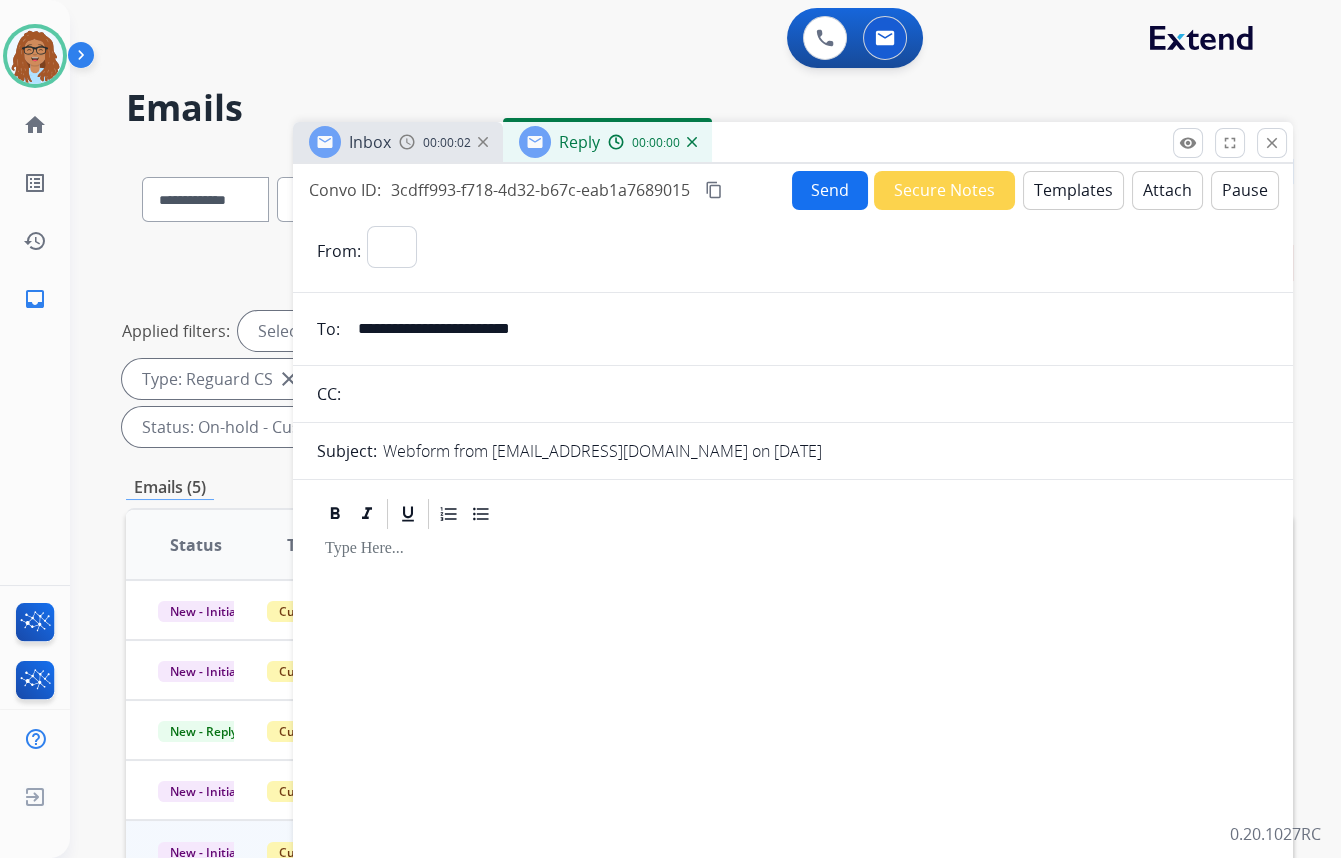 select on "**********" 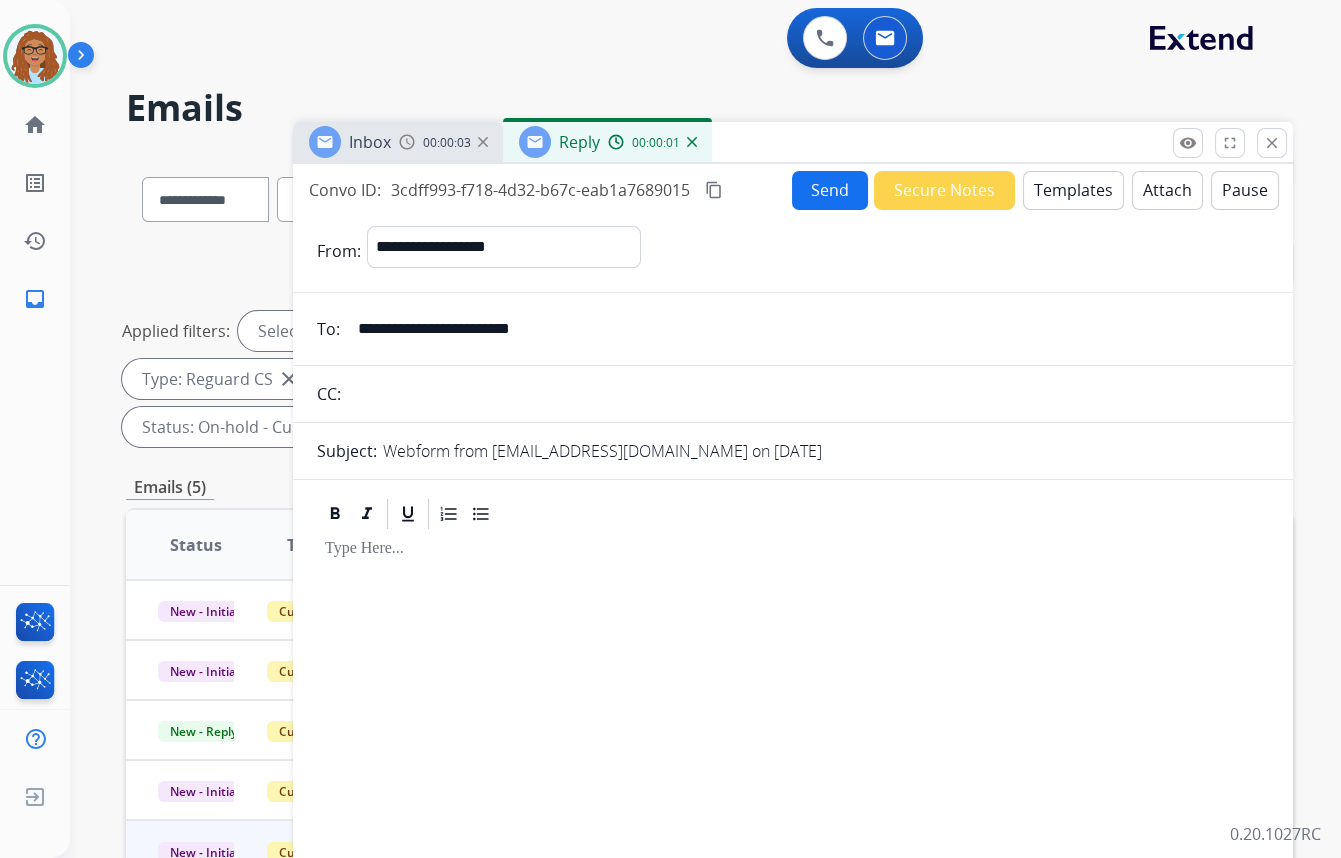 drag, startPoint x: 637, startPoint y: 335, endPoint x: 243, endPoint y: 300, distance: 395.5515 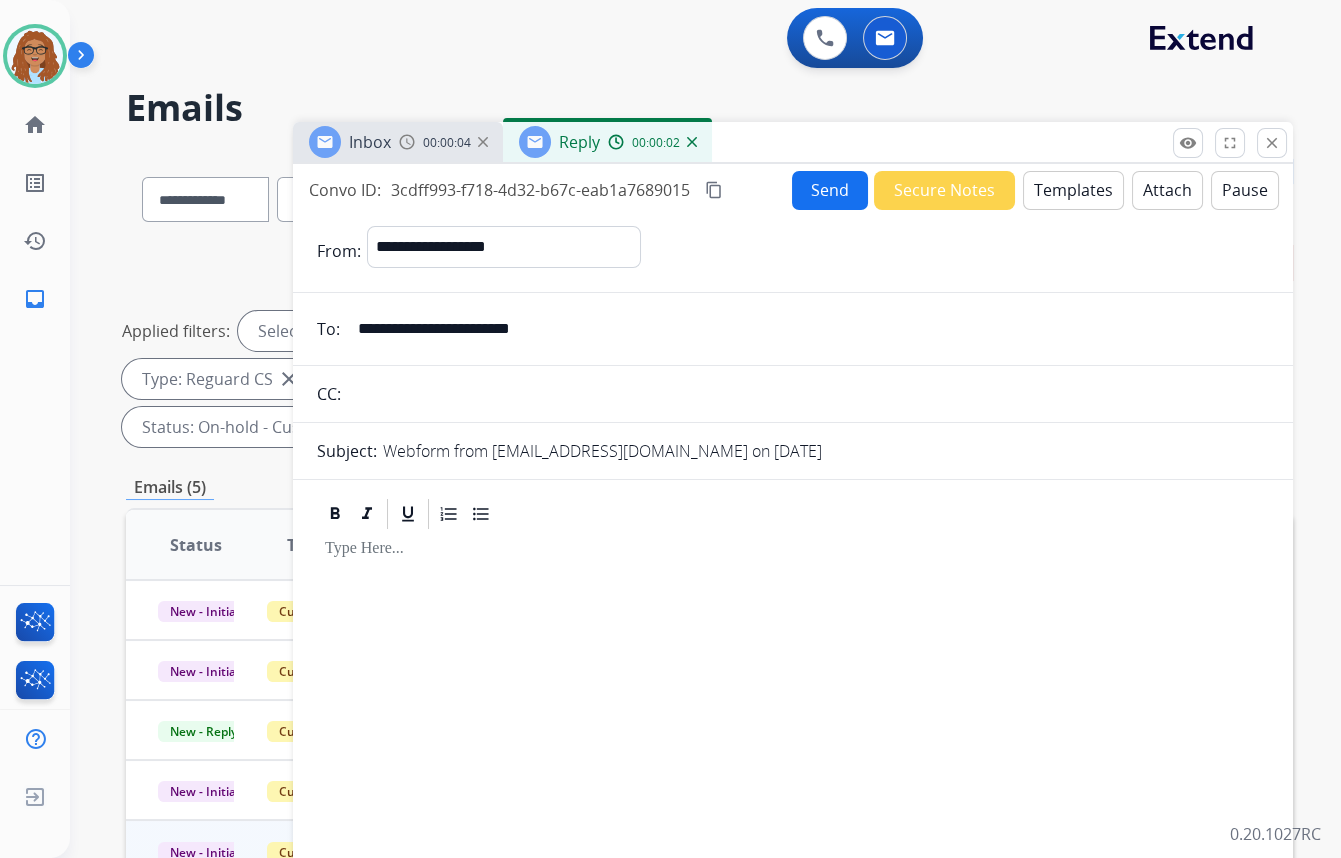 drag, startPoint x: 450, startPoint y: 406, endPoint x: 518, endPoint y: 381, distance: 72.44998 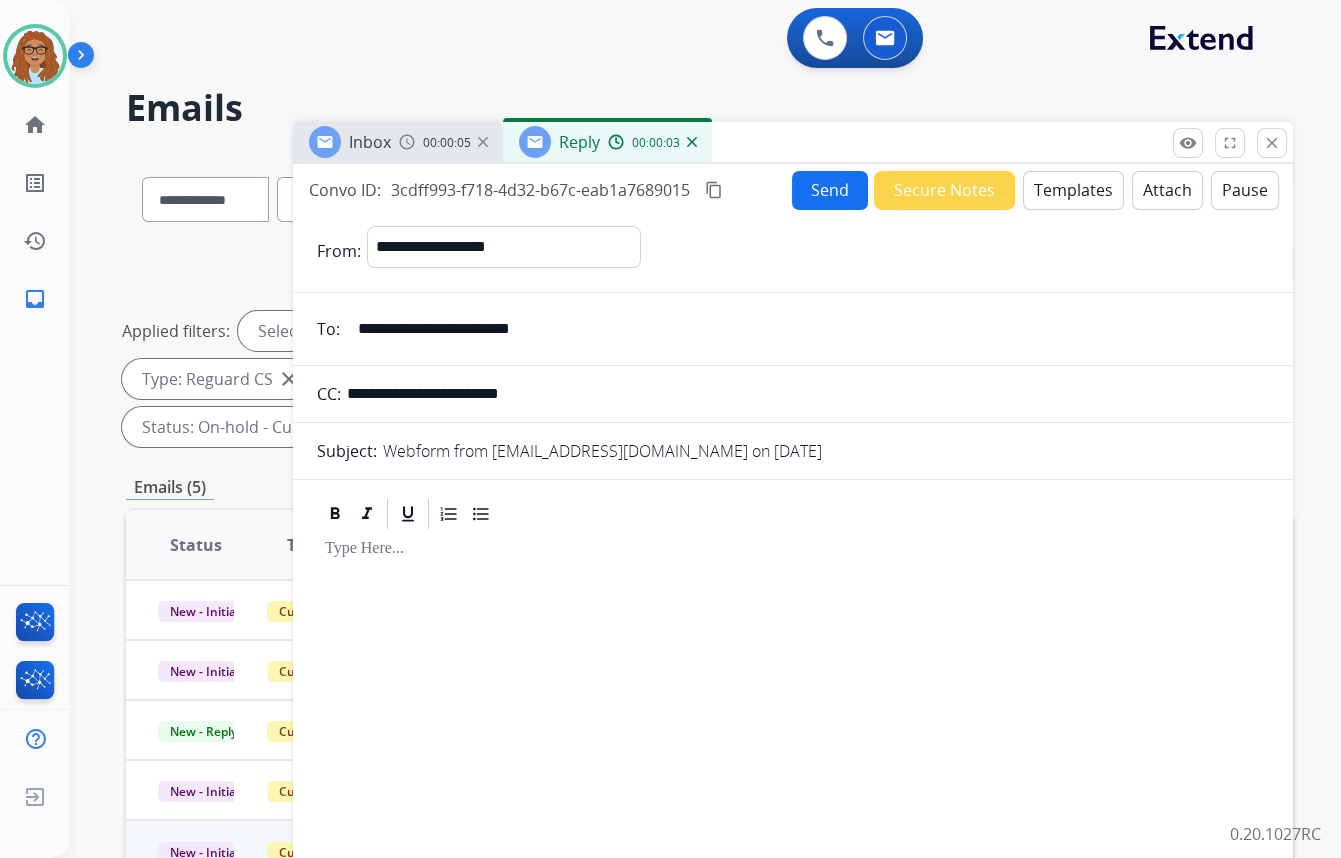 type on "**********" 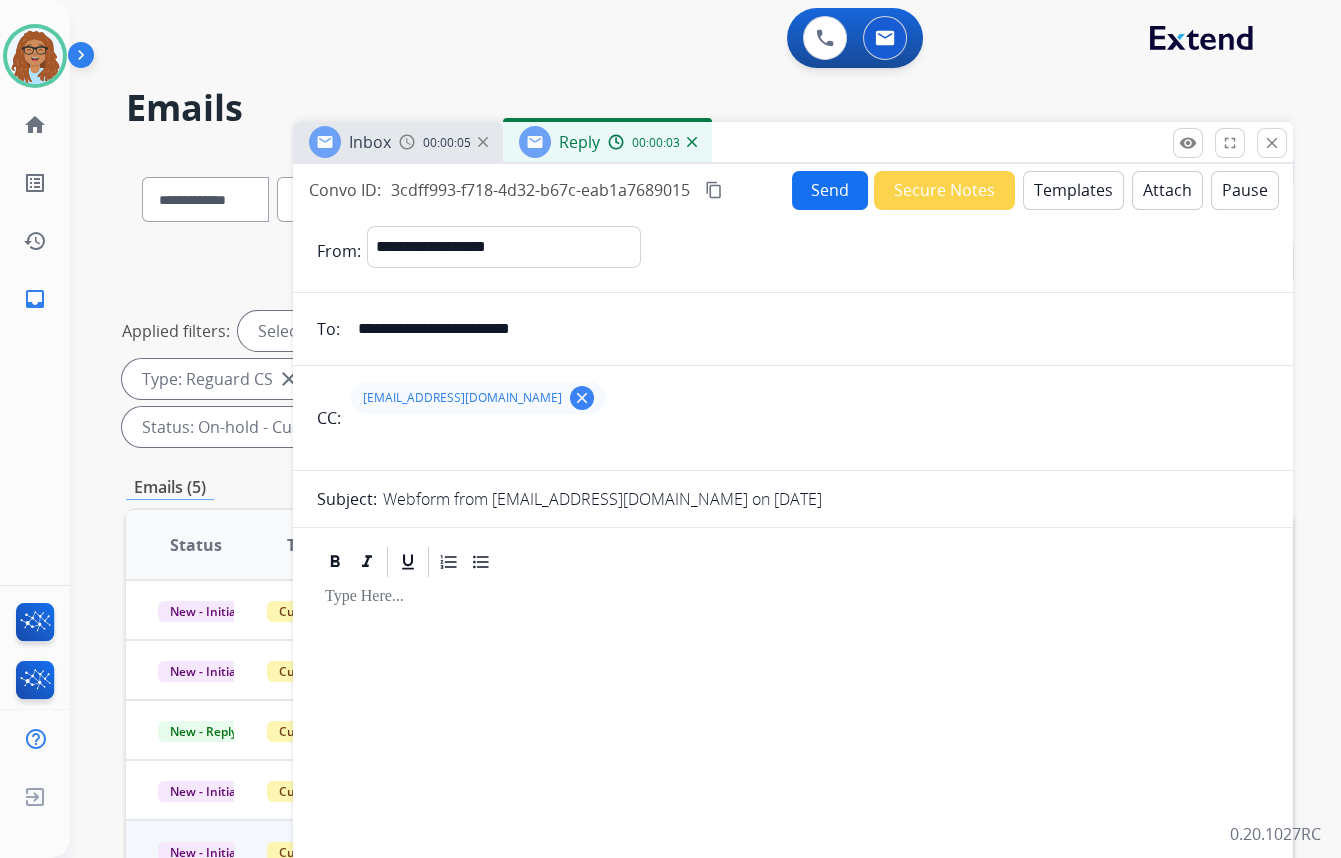 click on "Templates" at bounding box center [1073, 190] 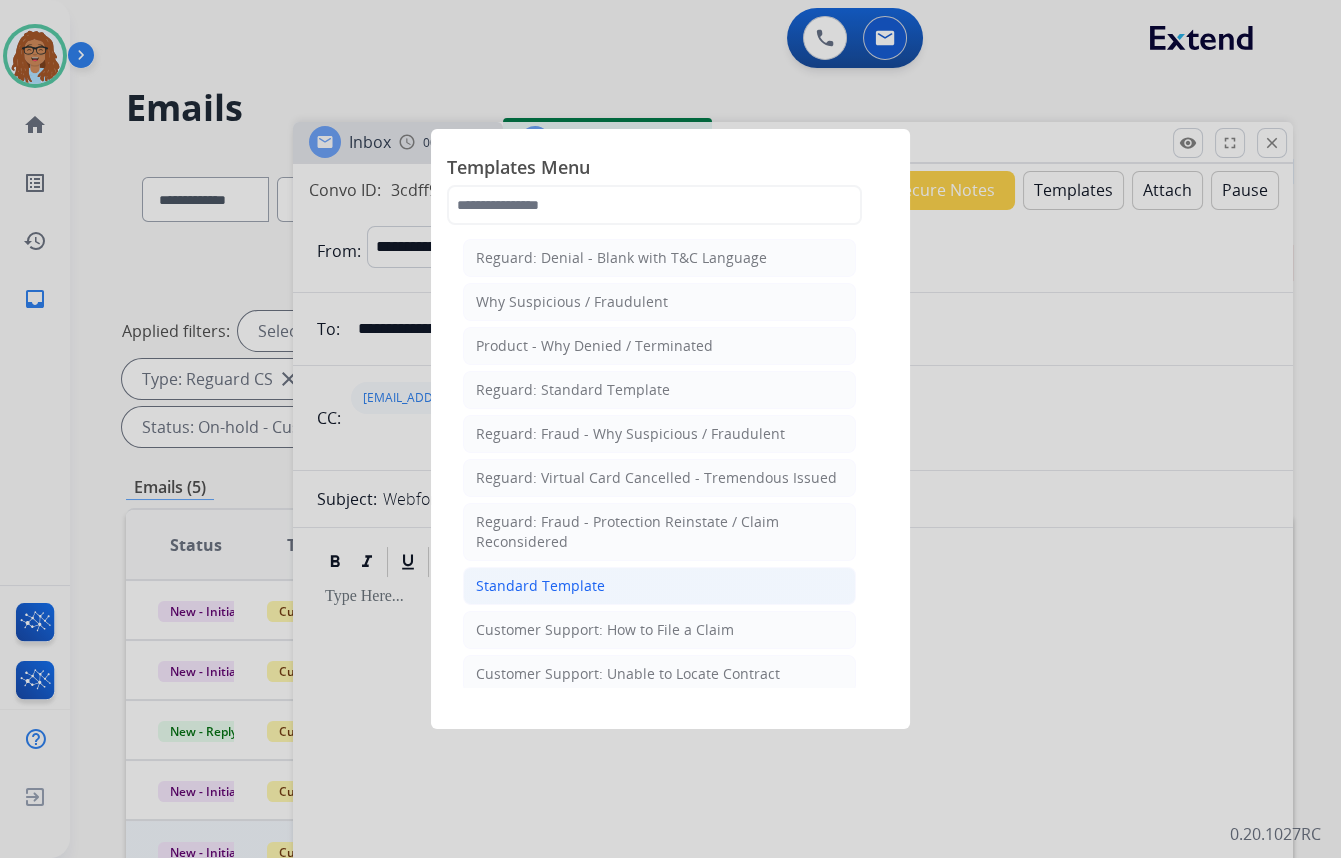 click on "Standard Template" 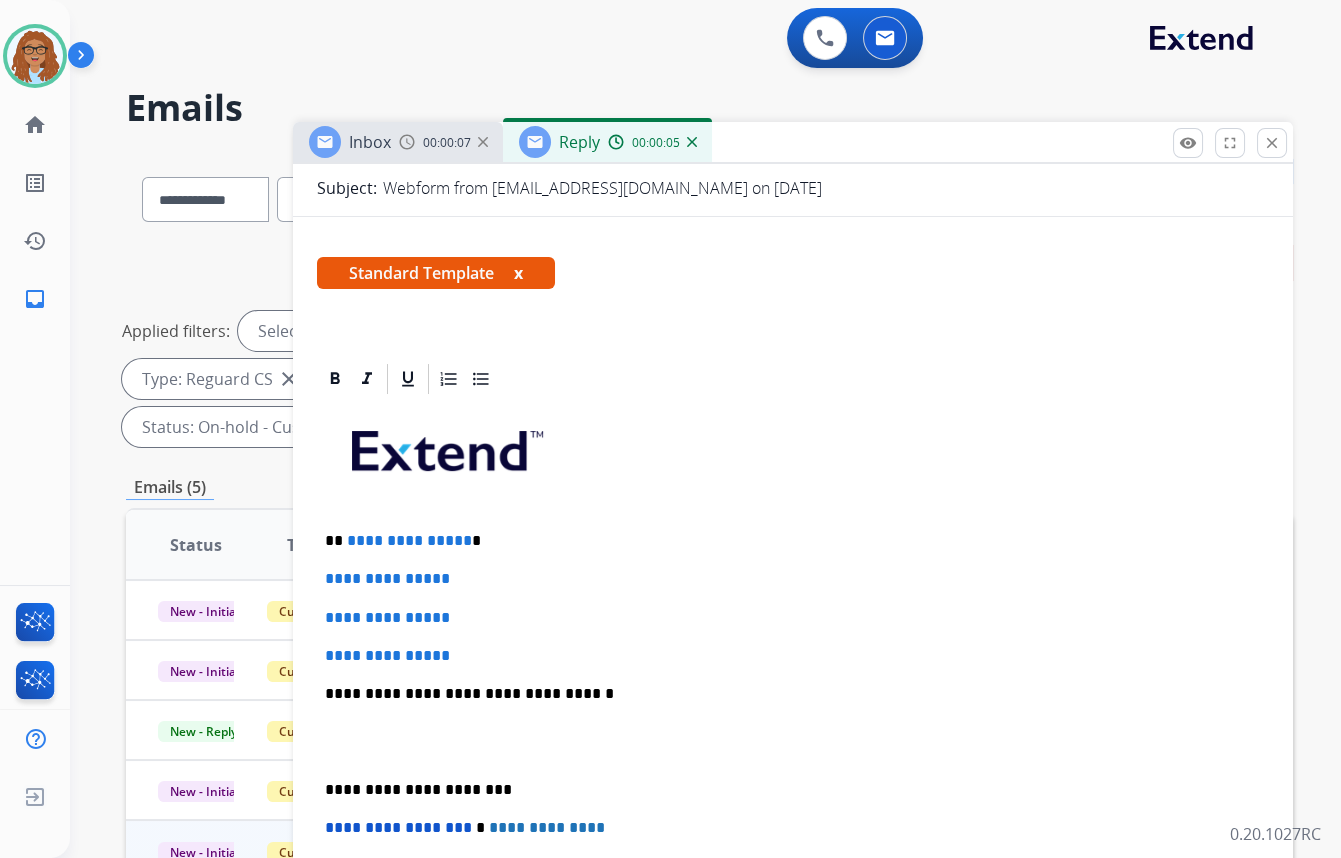 scroll, scrollTop: 363, scrollLeft: 0, axis: vertical 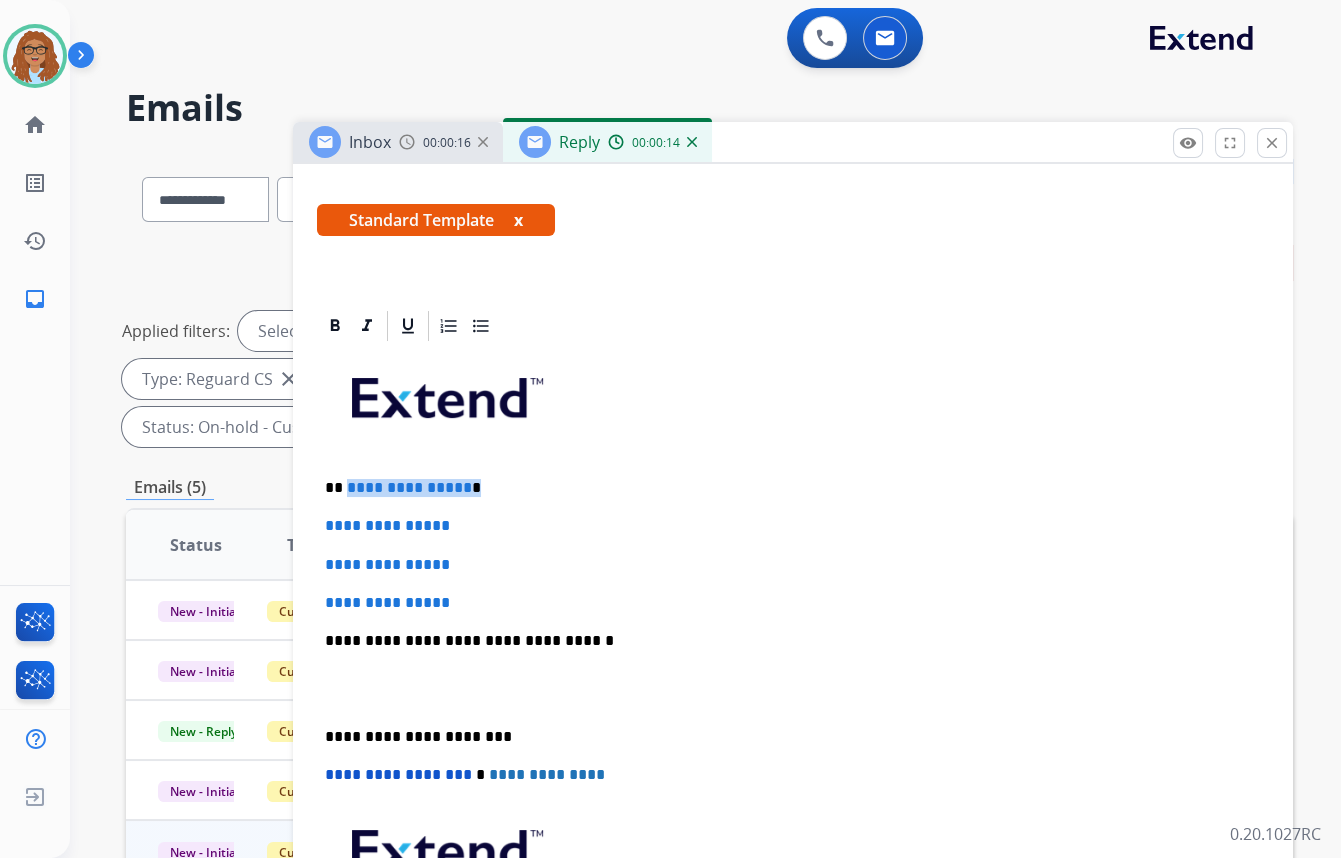 drag, startPoint x: 463, startPoint y: 484, endPoint x: 345, endPoint y: 486, distance: 118.016945 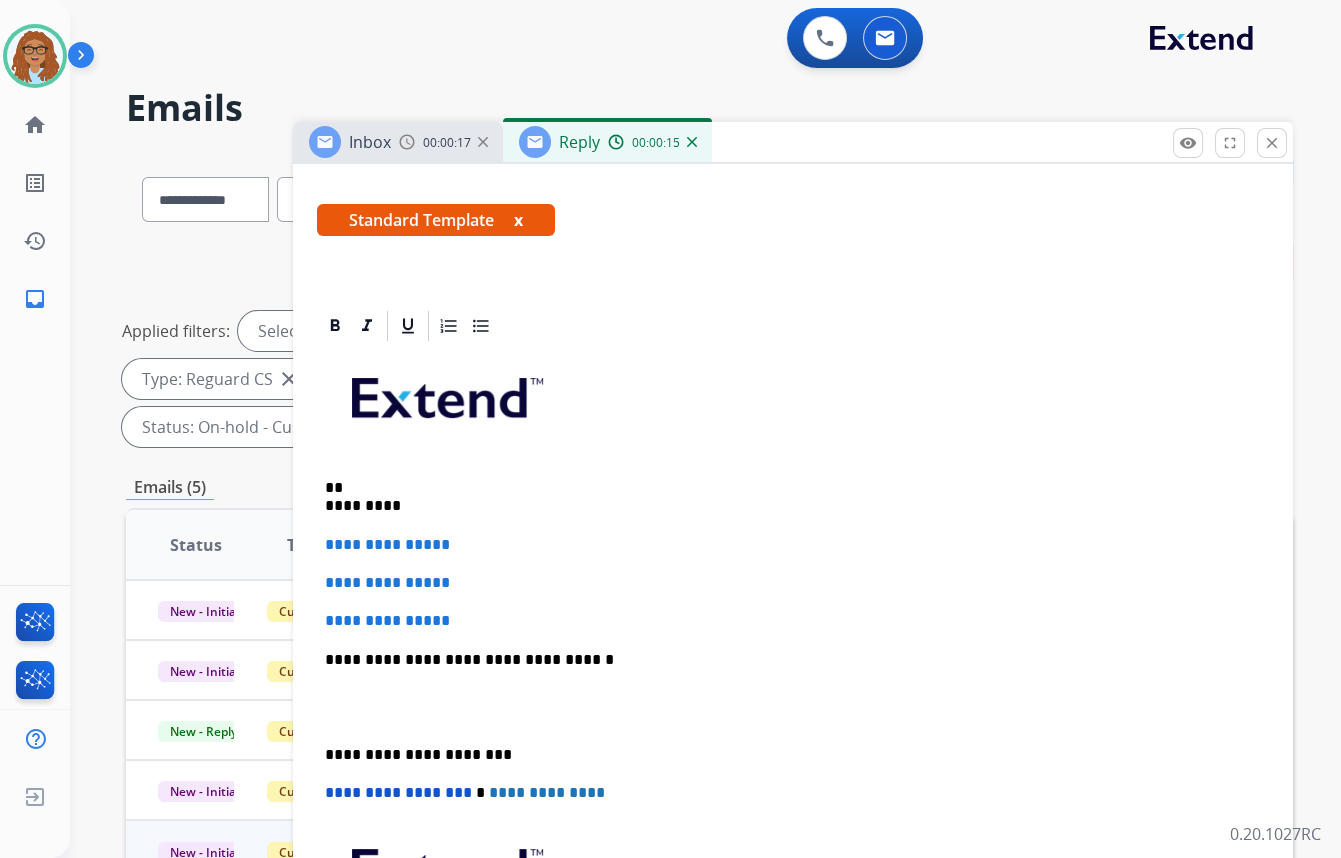 click on "** *********" at bounding box center [785, 497] 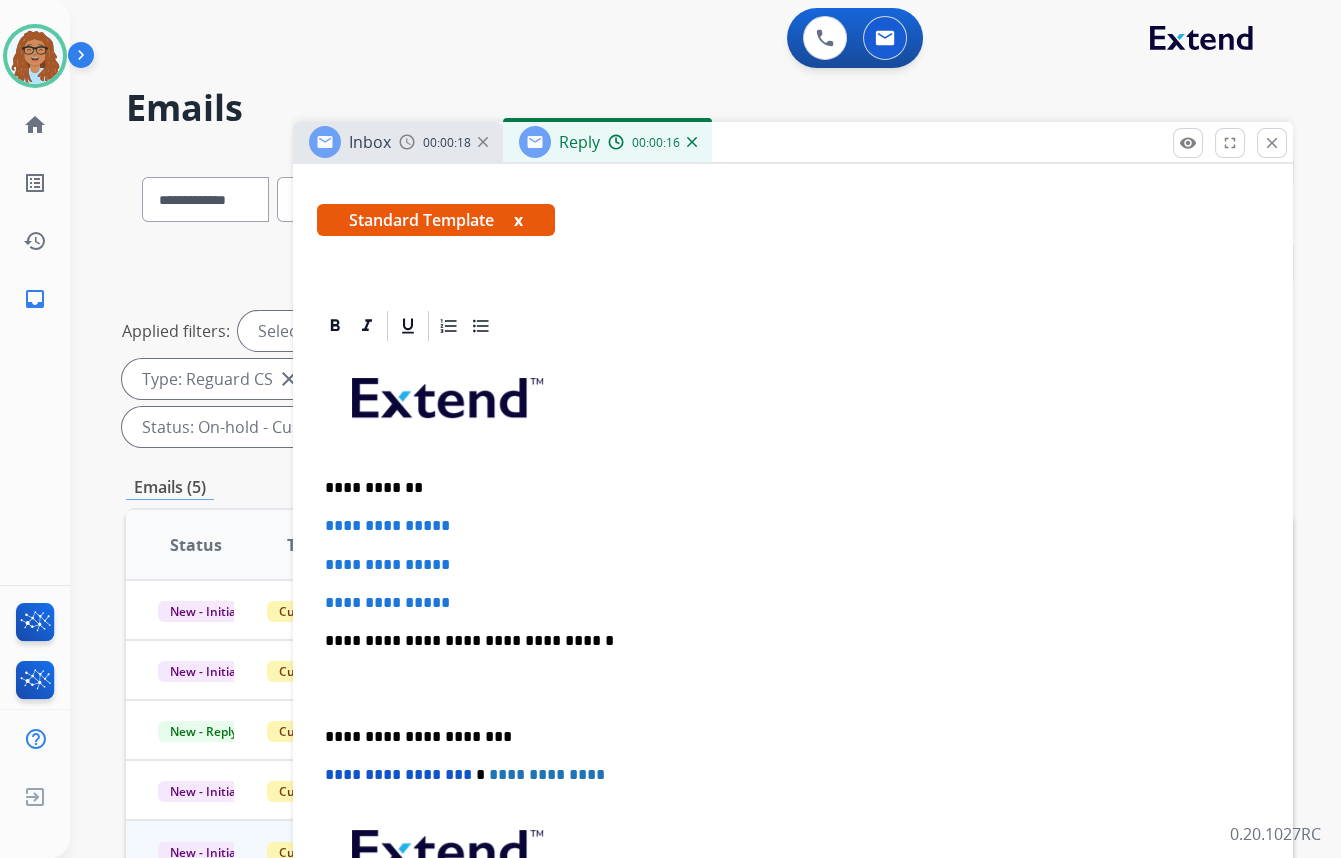 click on "**********" at bounding box center [785, 488] 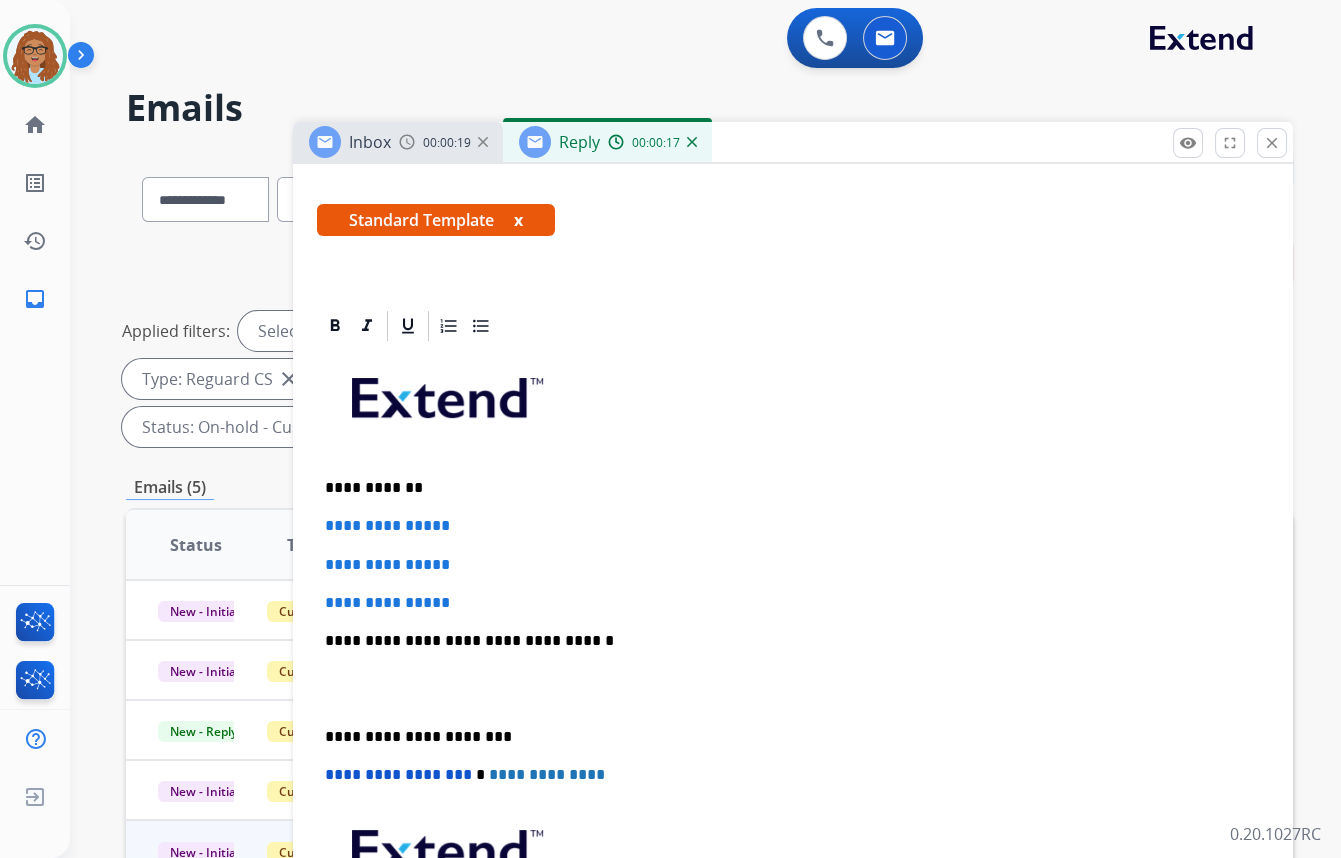 type 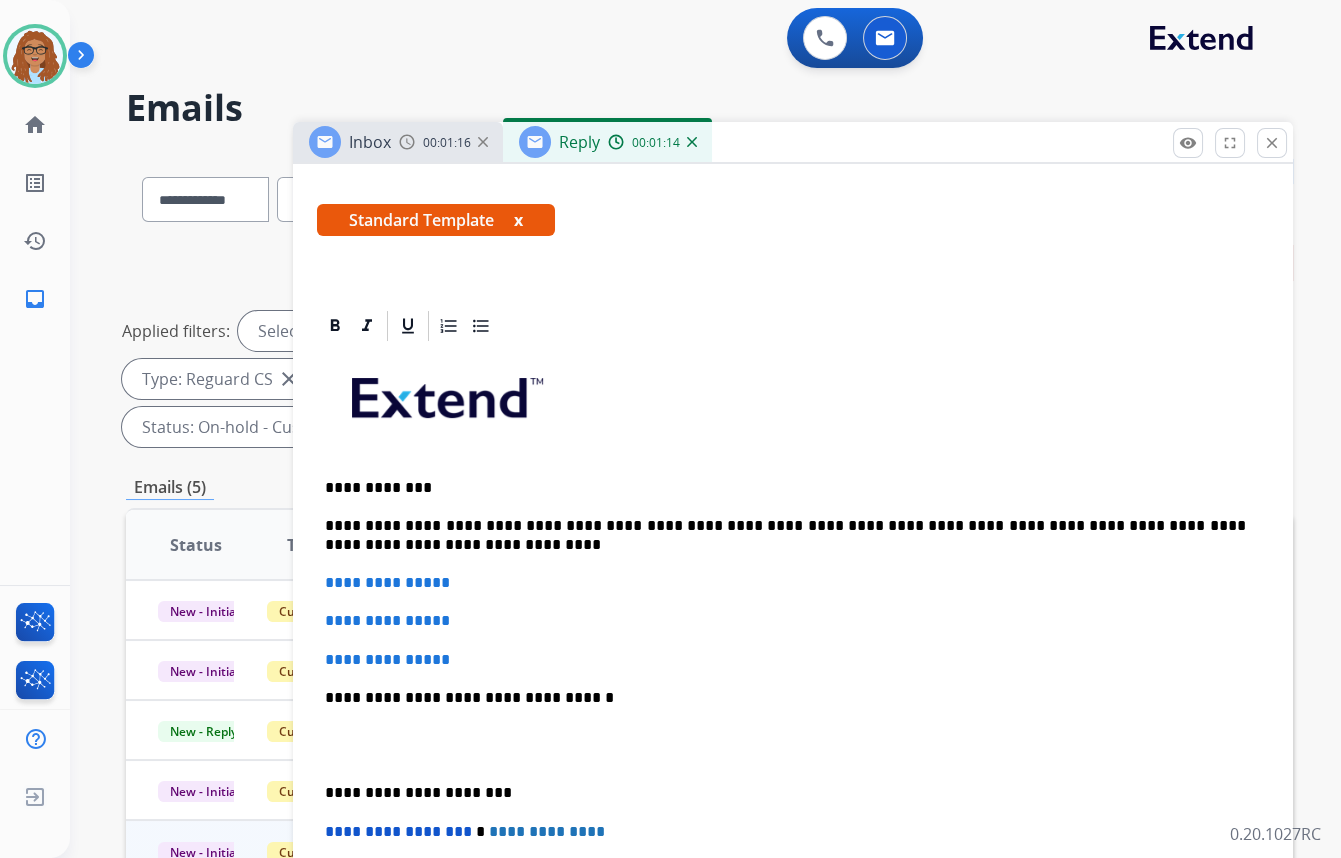 click on "**********" at bounding box center [785, 535] 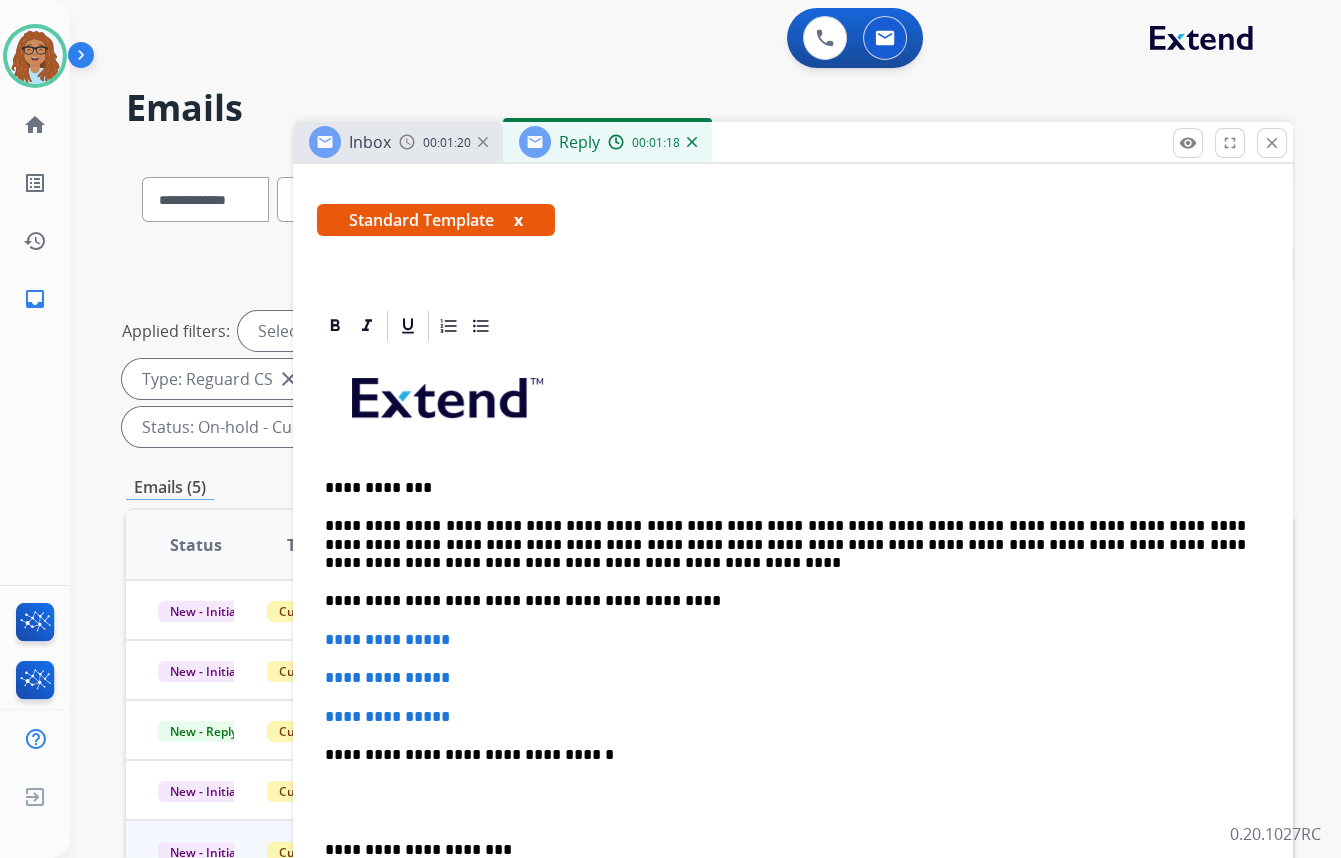 click on "**********" at bounding box center (793, 745) 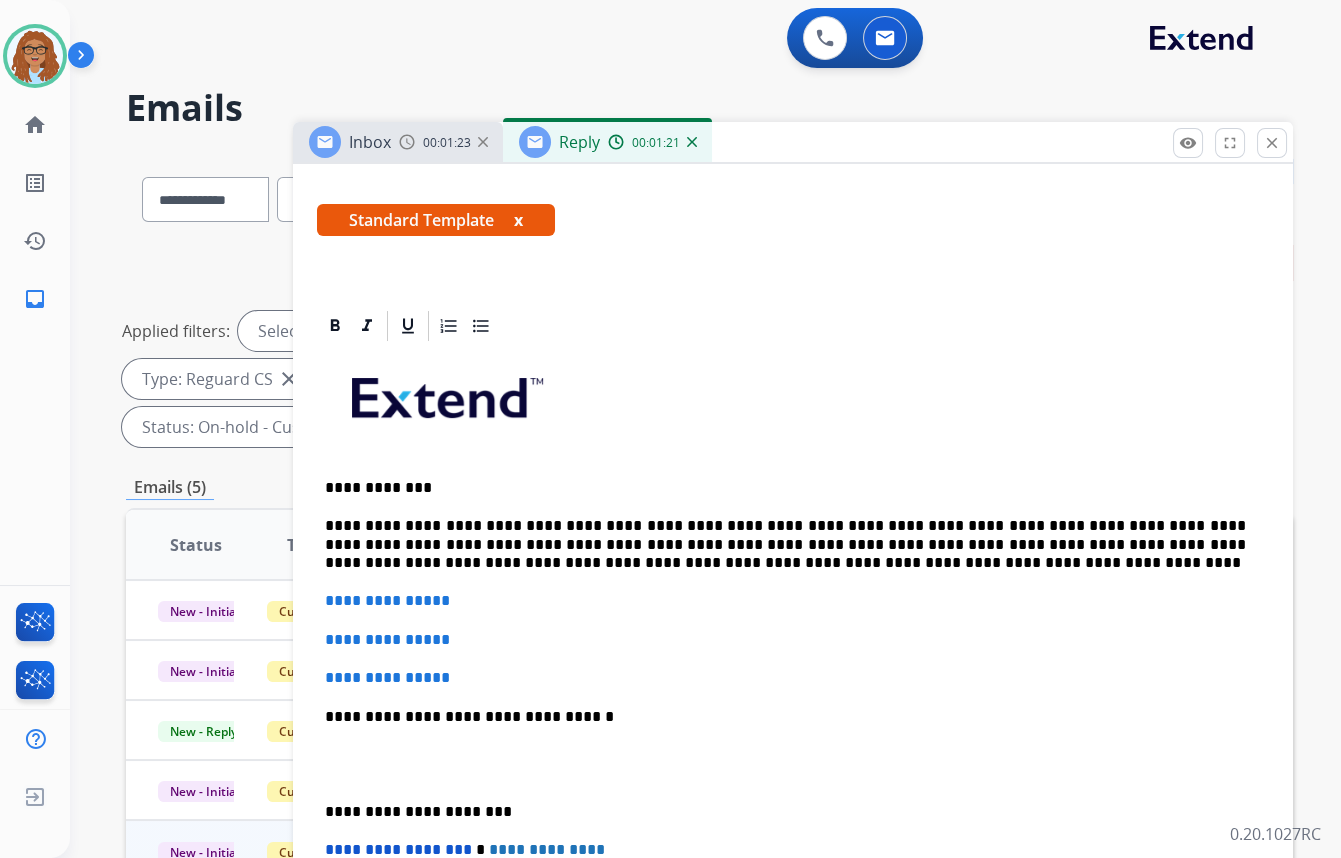 drag, startPoint x: 900, startPoint y: 570, endPoint x: 917, endPoint y: 563, distance: 18.384777 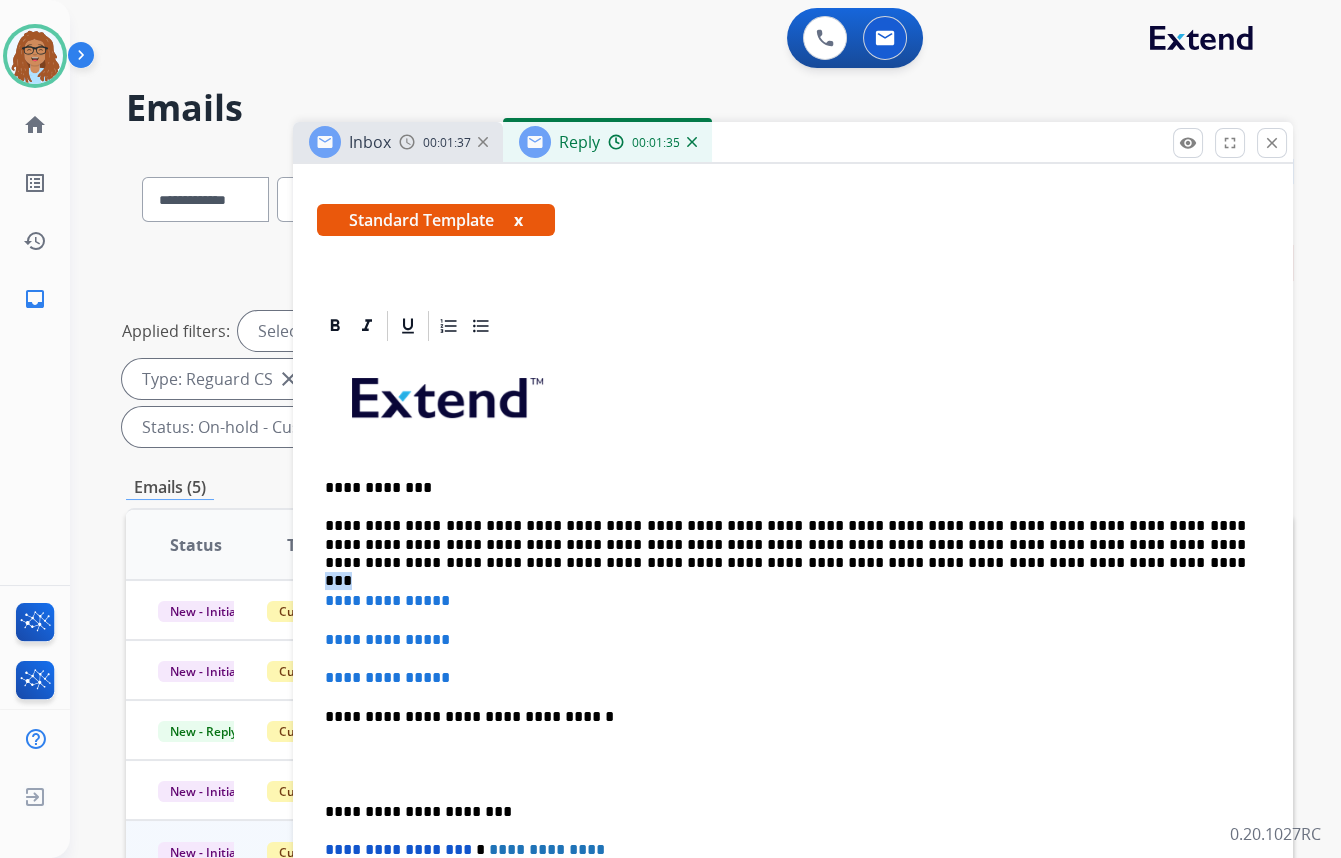 drag, startPoint x: 919, startPoint y: 564, endPoint x: 885, endPoint y: 560, distance: 34.234486 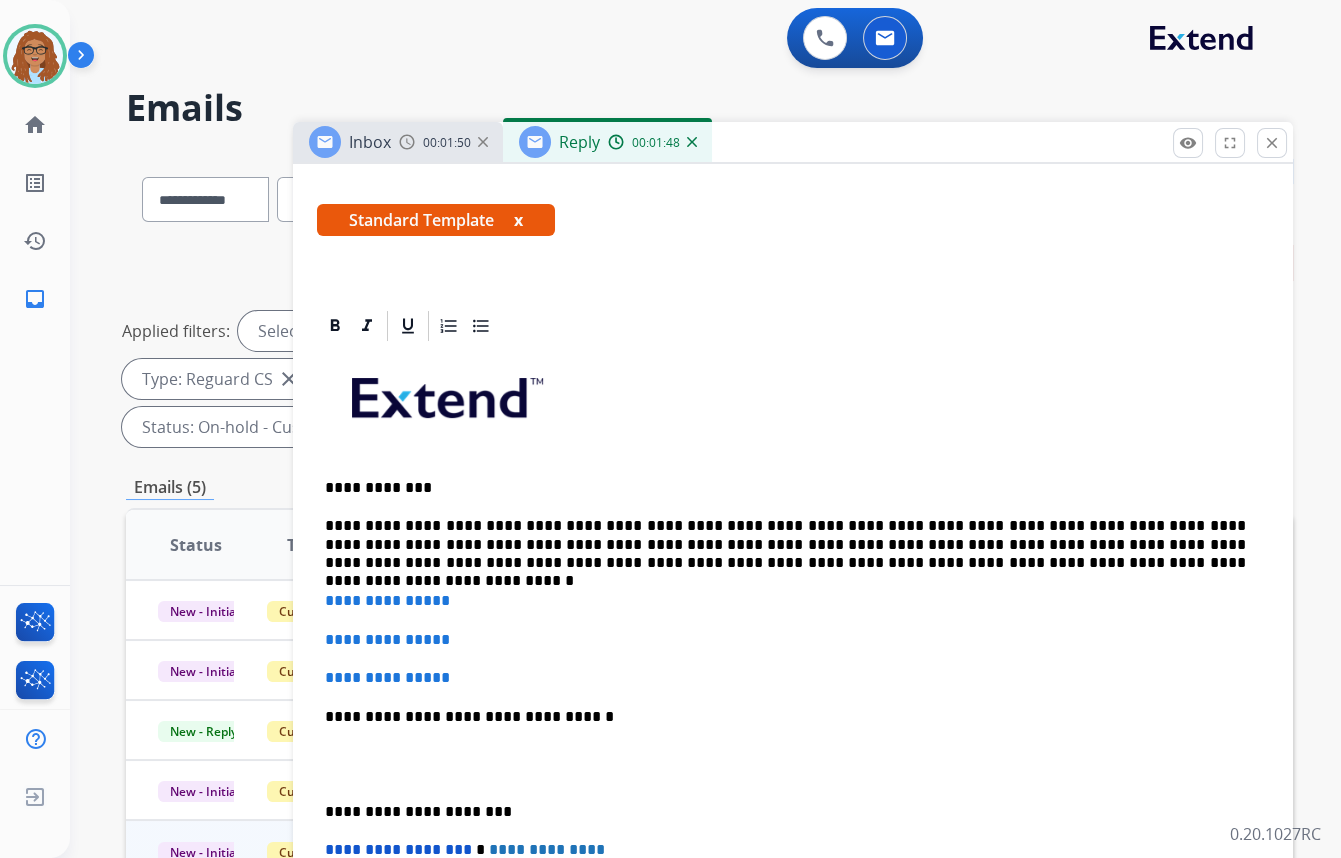 click on "**********" at bounding box center [785, 544] 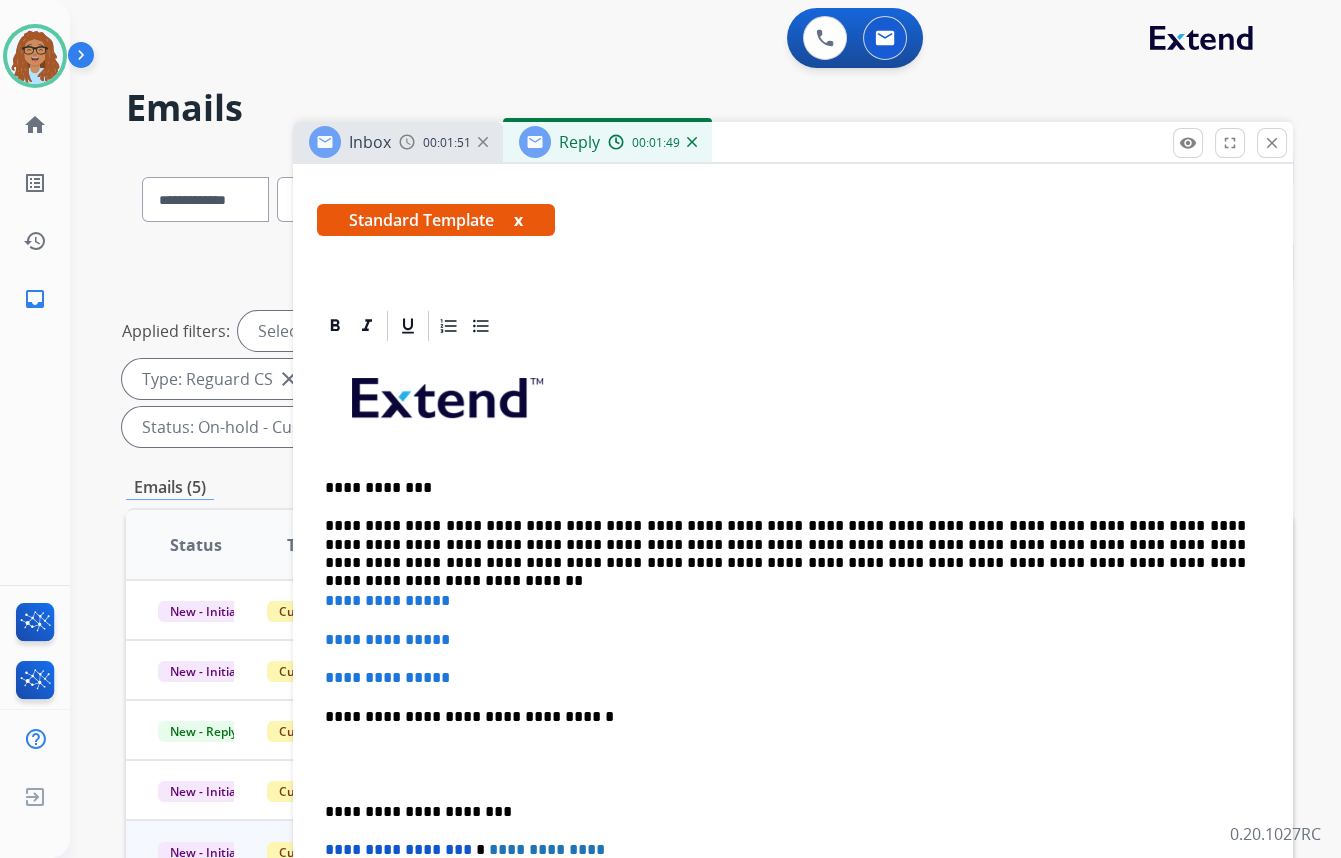 click on "**********" at bounding box center (785, 544) 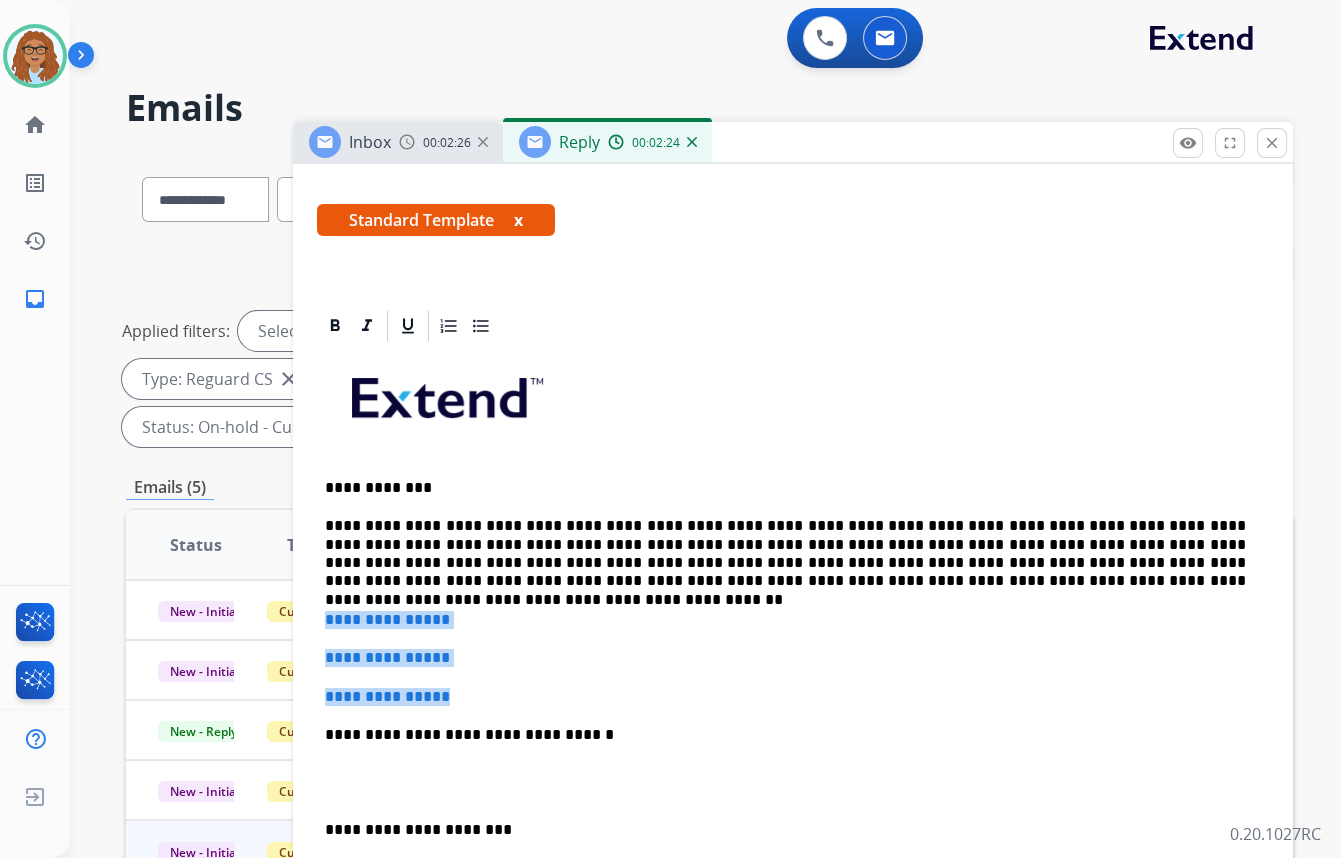 drag, startPoint x: 467, startPoint y: 702, endPoint x: 321, endPoint y: 620, distance: 167.45149 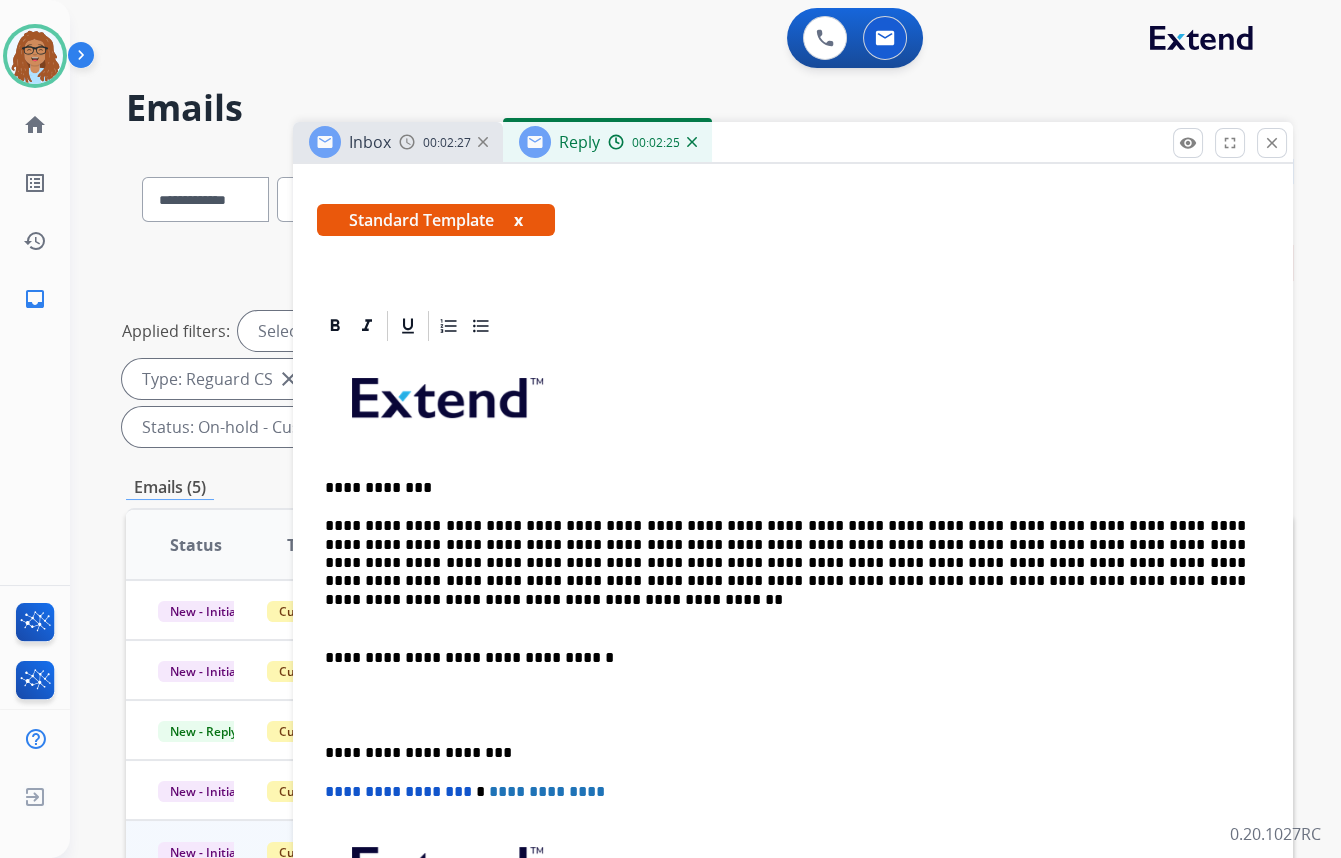 click on "**********" at bounding box center [793, 696] 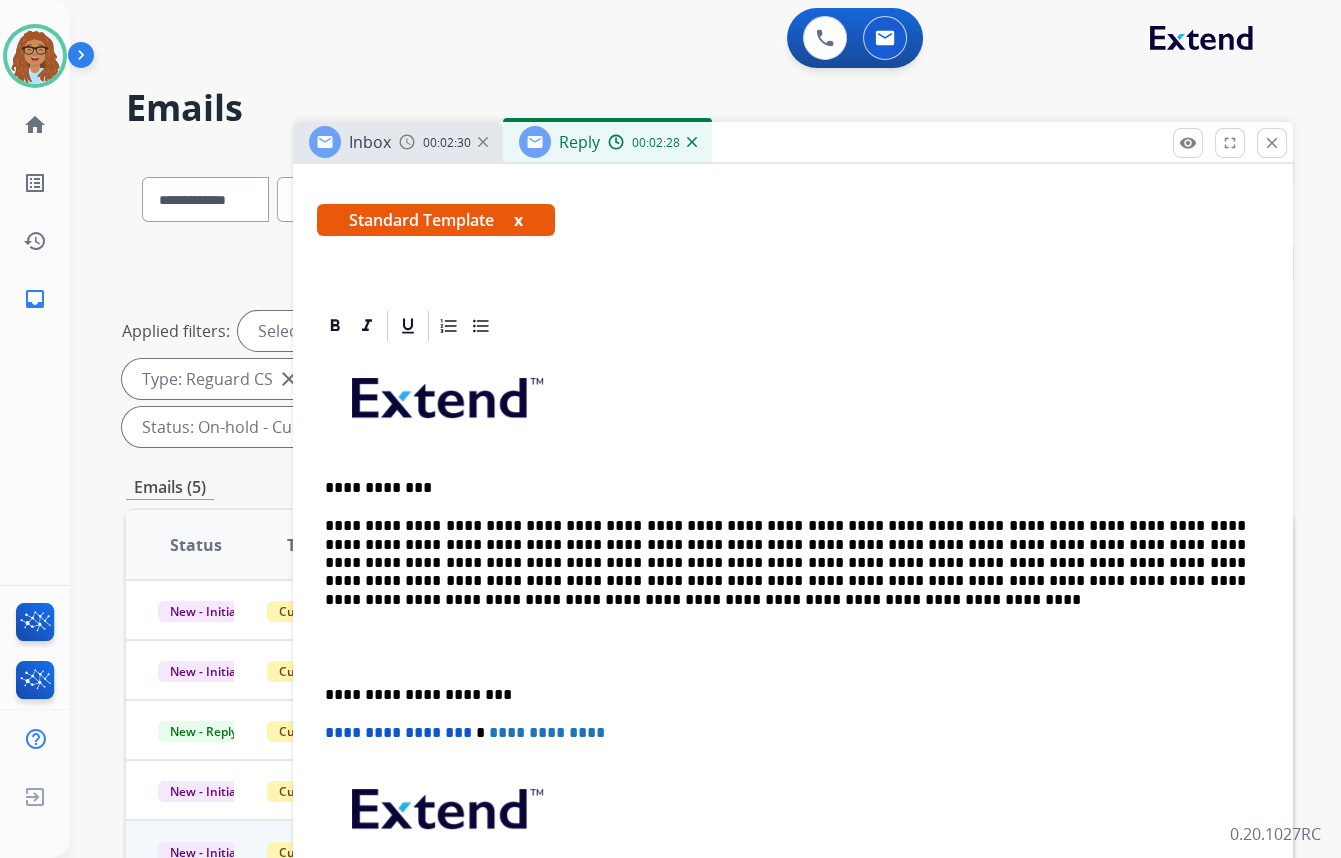 click on "**********" at bounding box center (785, 563) 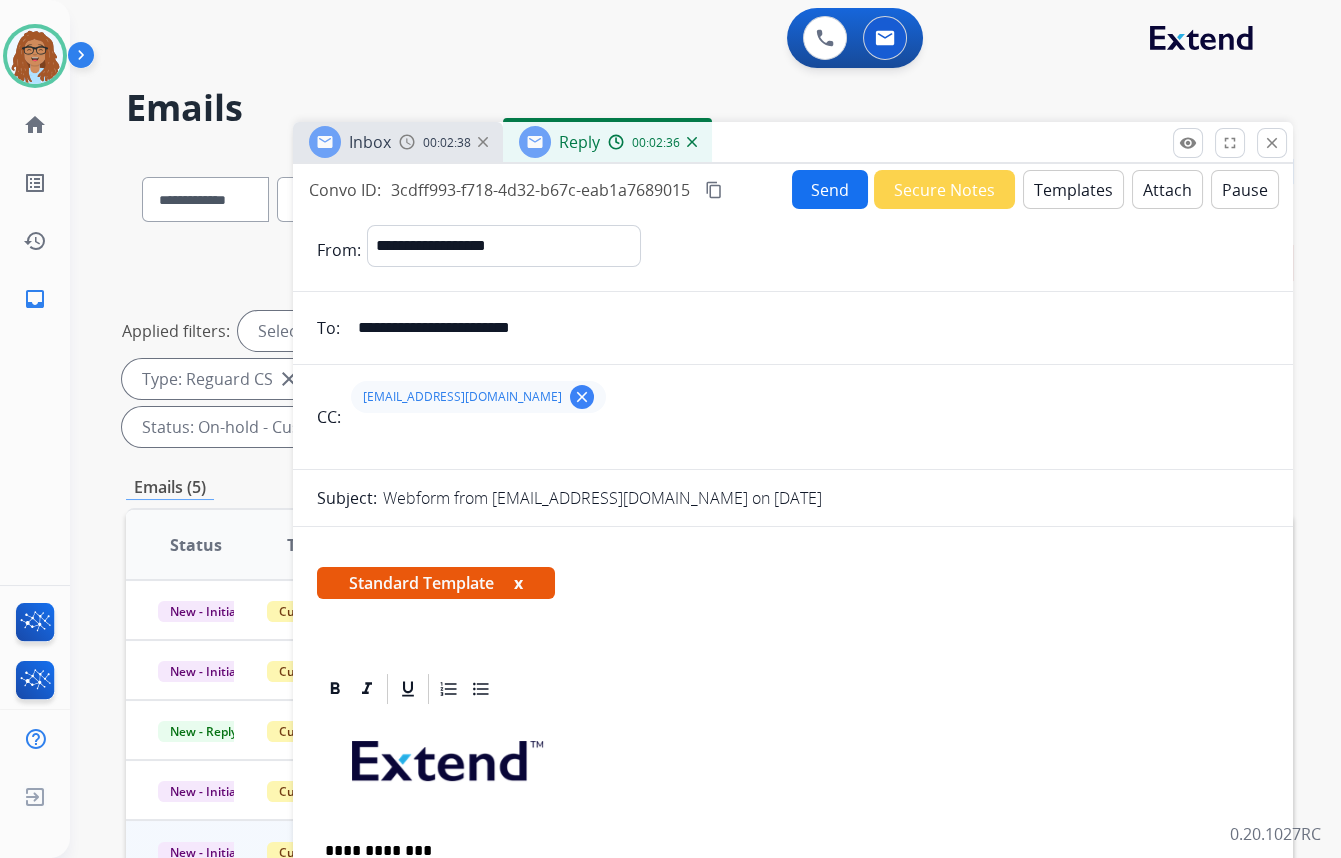scroll, scrollTop: 0, scrollLeft: 0, axis: both 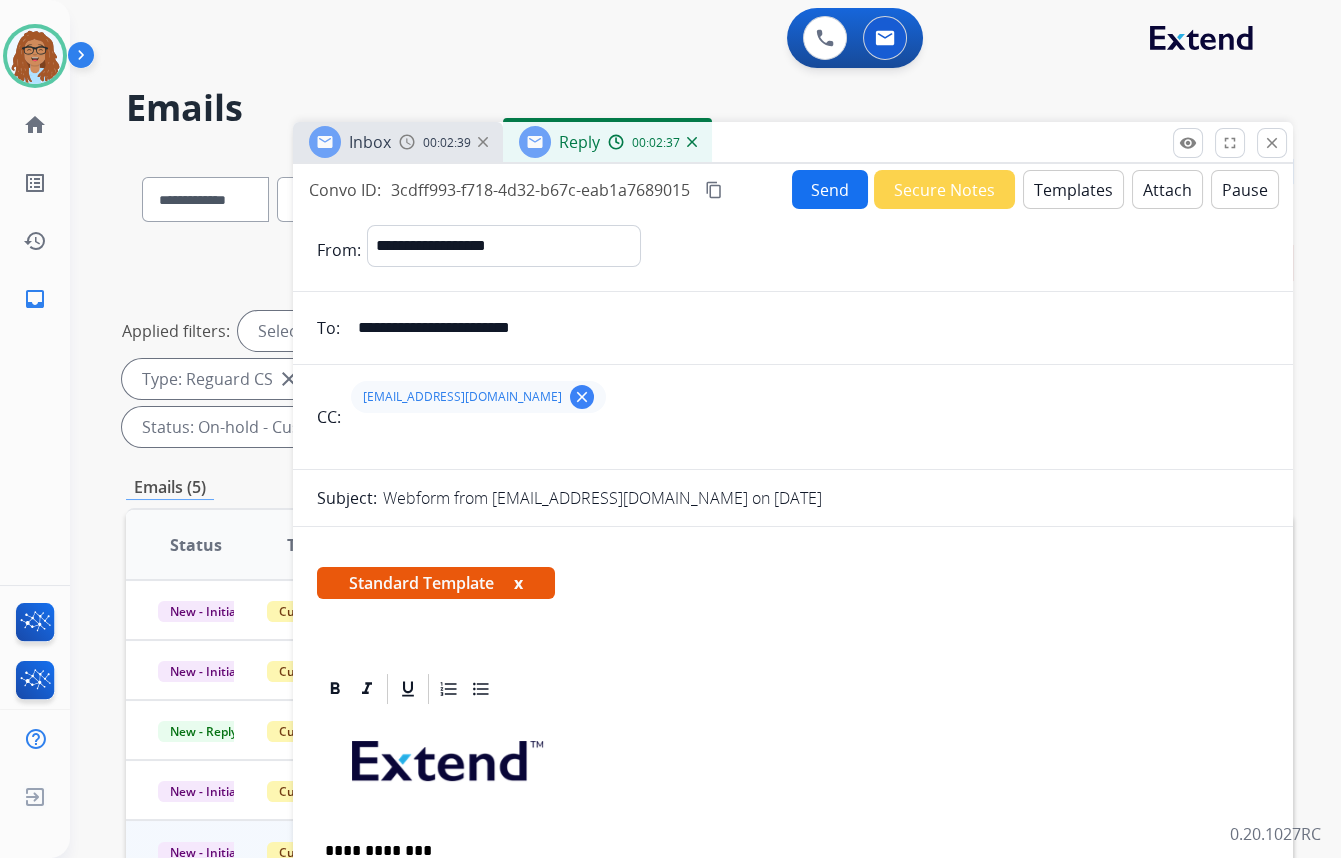 click on "Attach" at bounding box center (1167, 189) 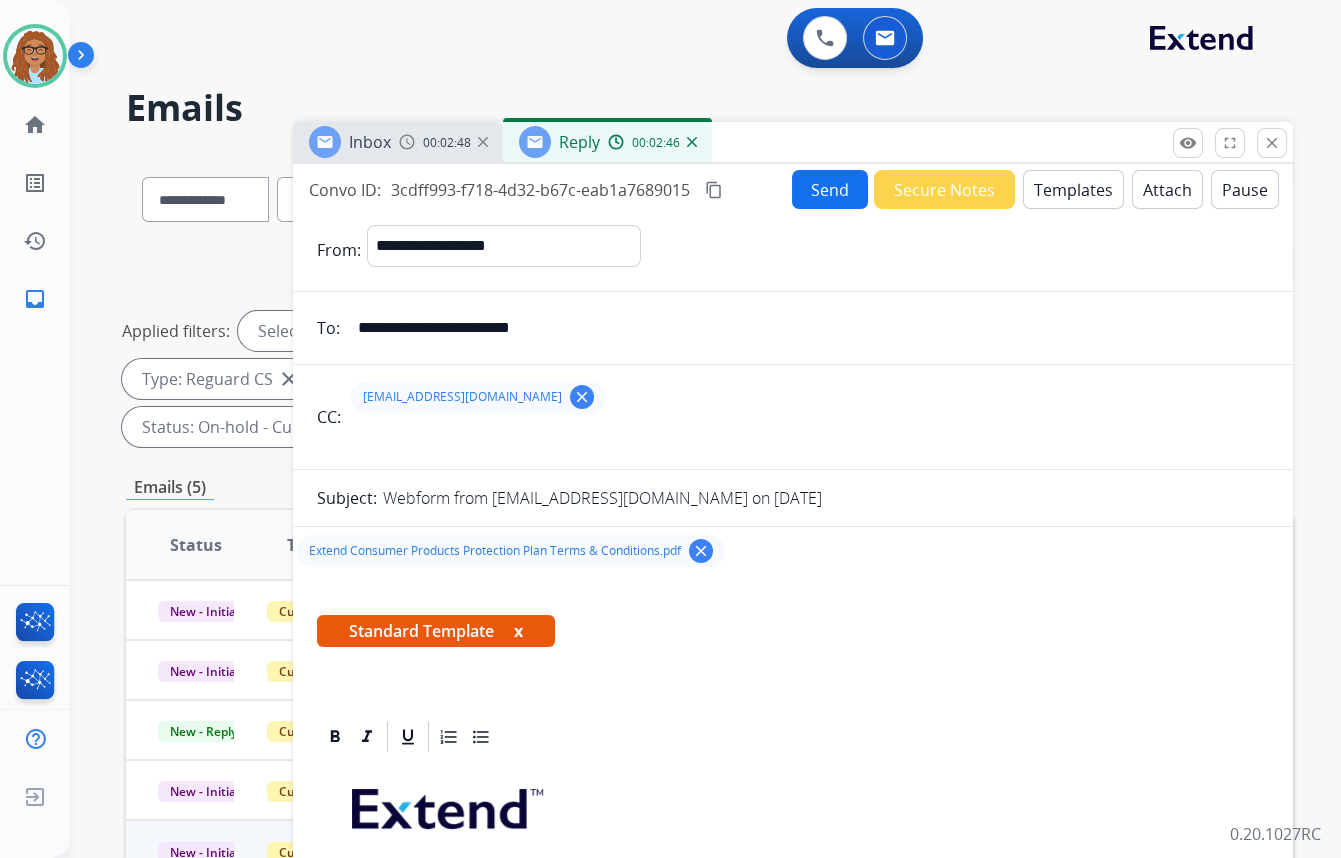 scroll, scrollTop: 0, scrollLeft: 0, axis: both 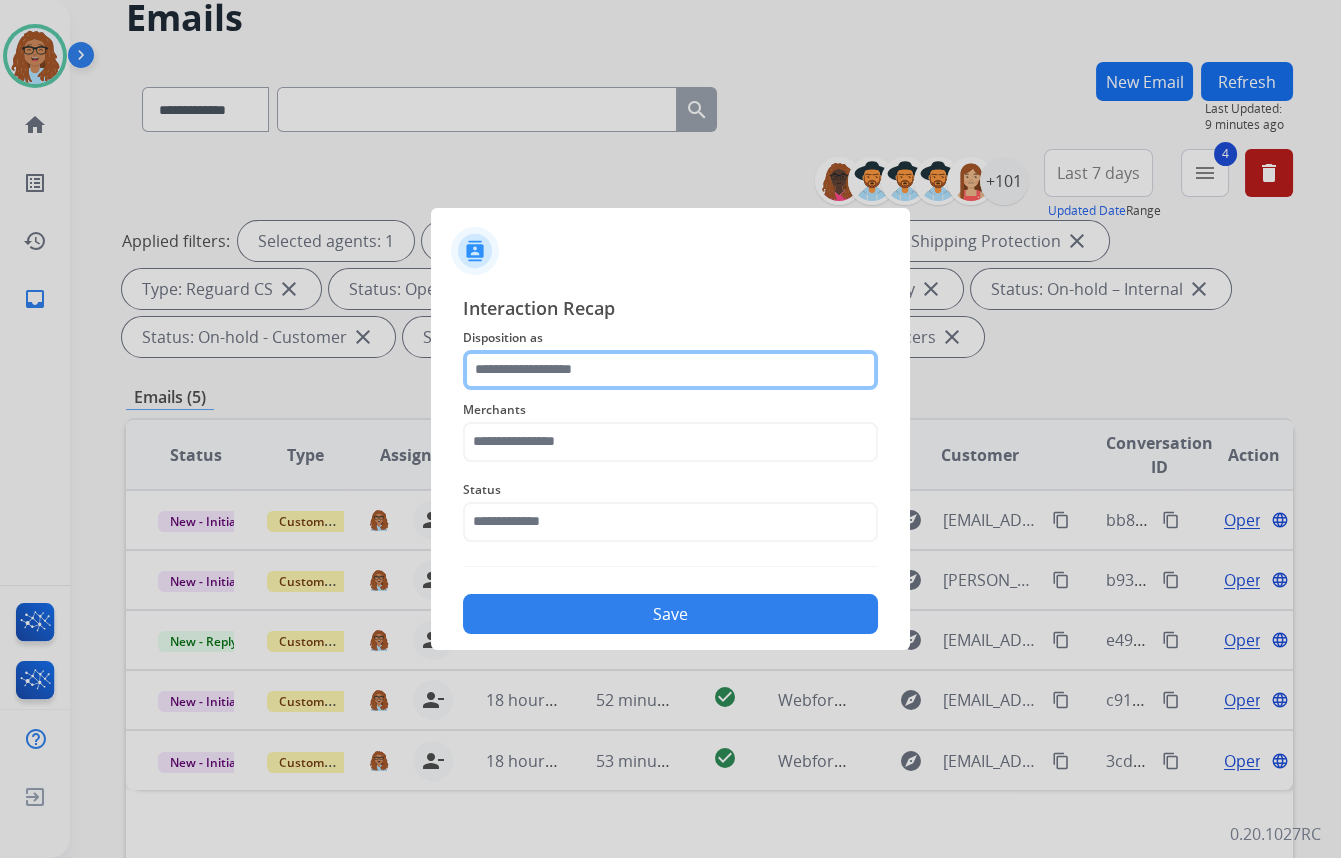 click 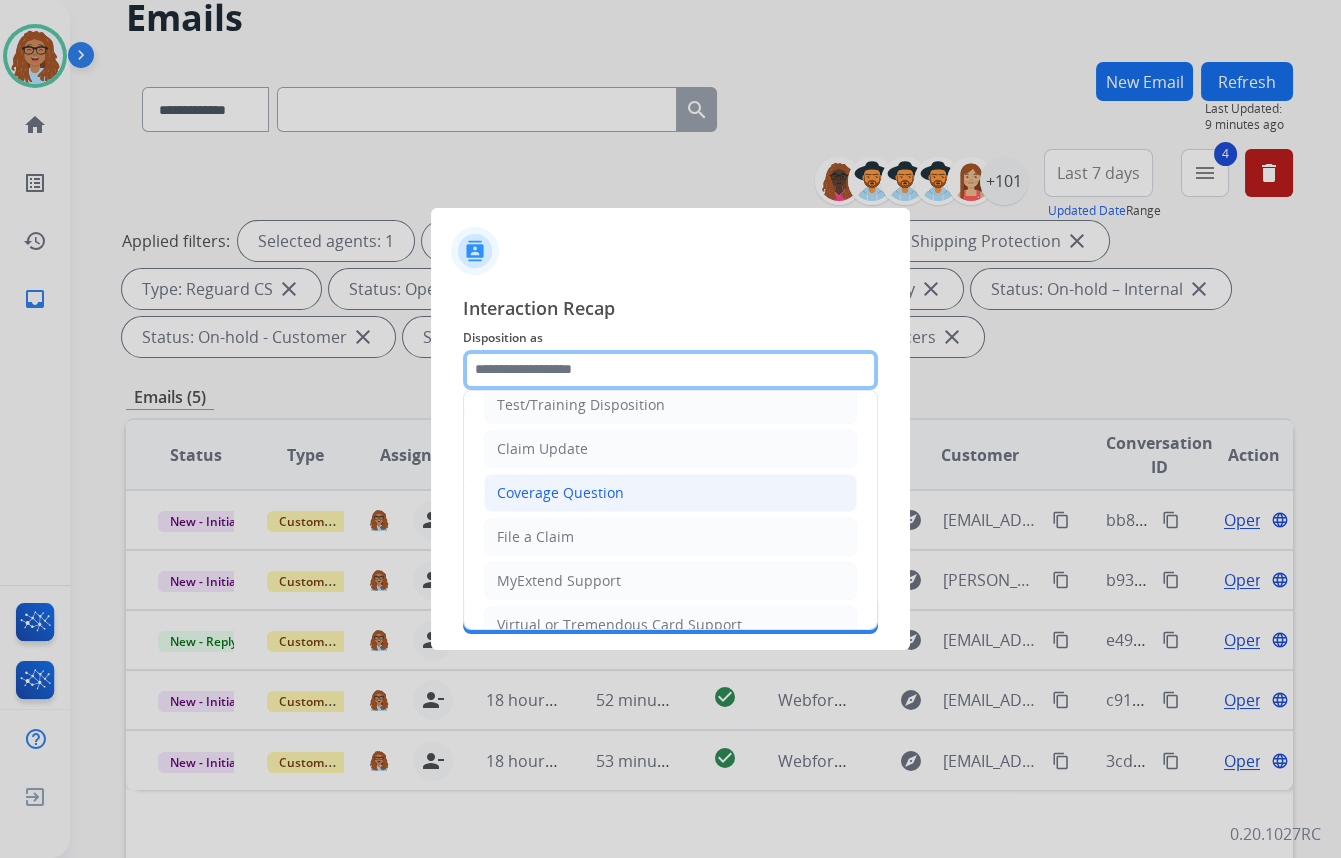 scroll, scrollTop: 90, scrollLeft: 0, axis: vertical 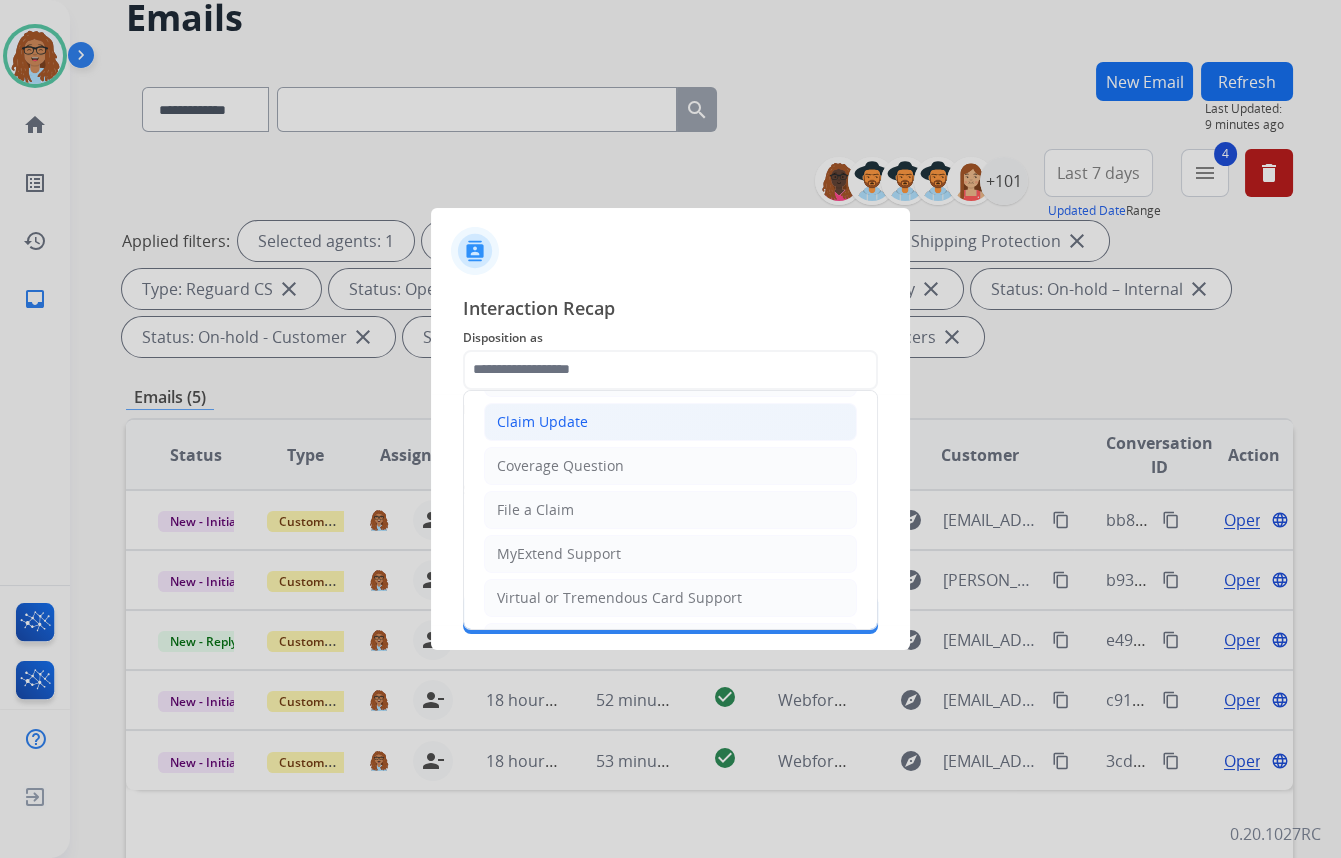 click on "Claim Update" 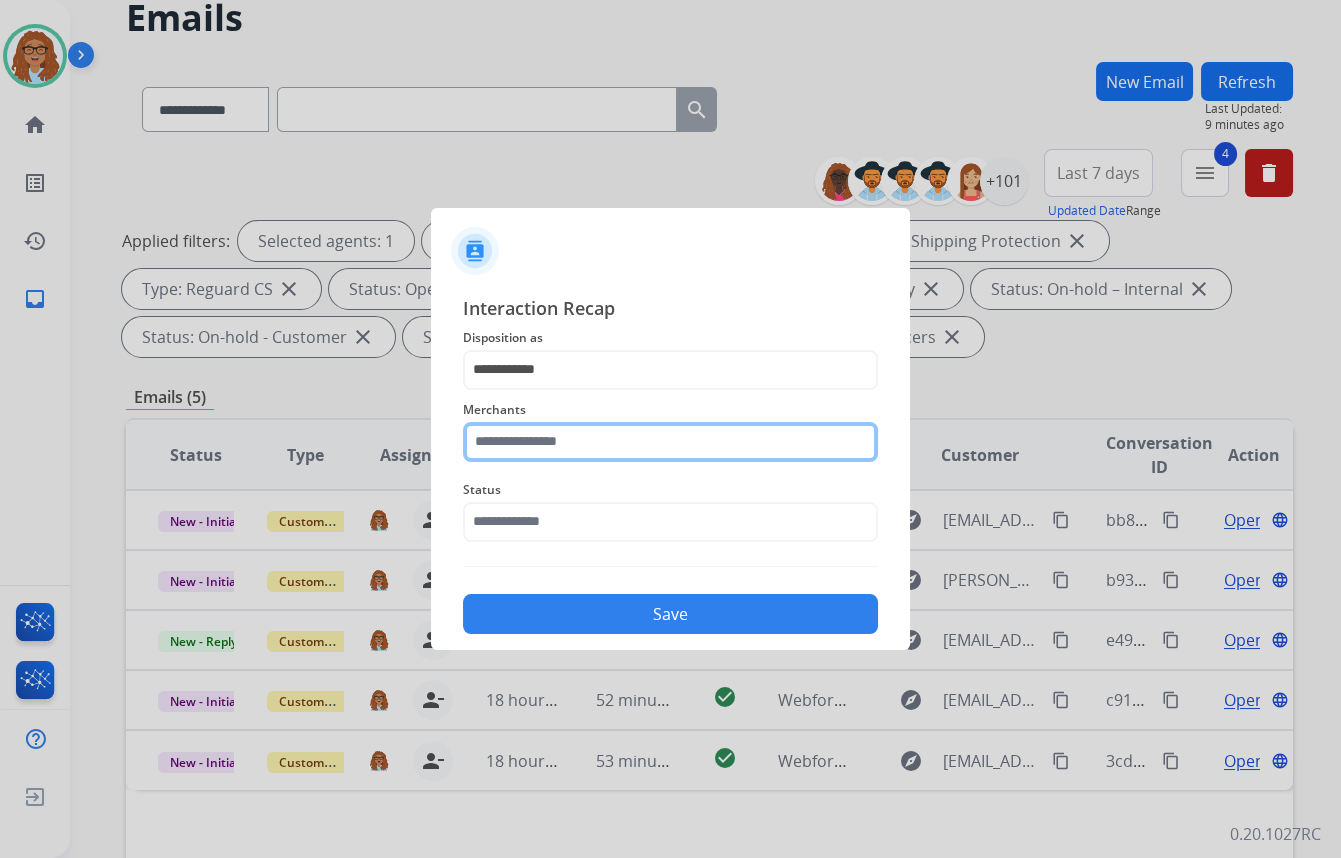 click 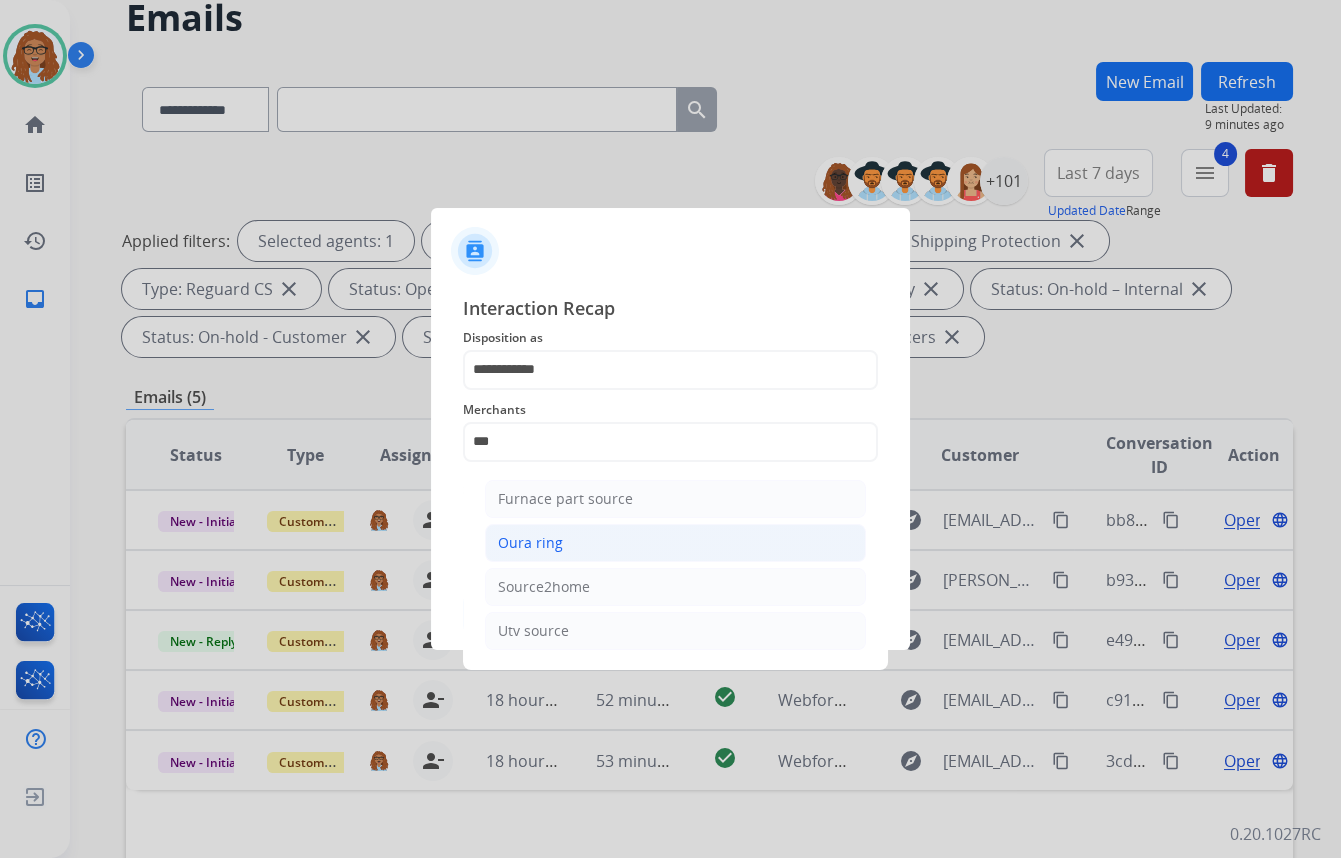 click on "Oura ring" 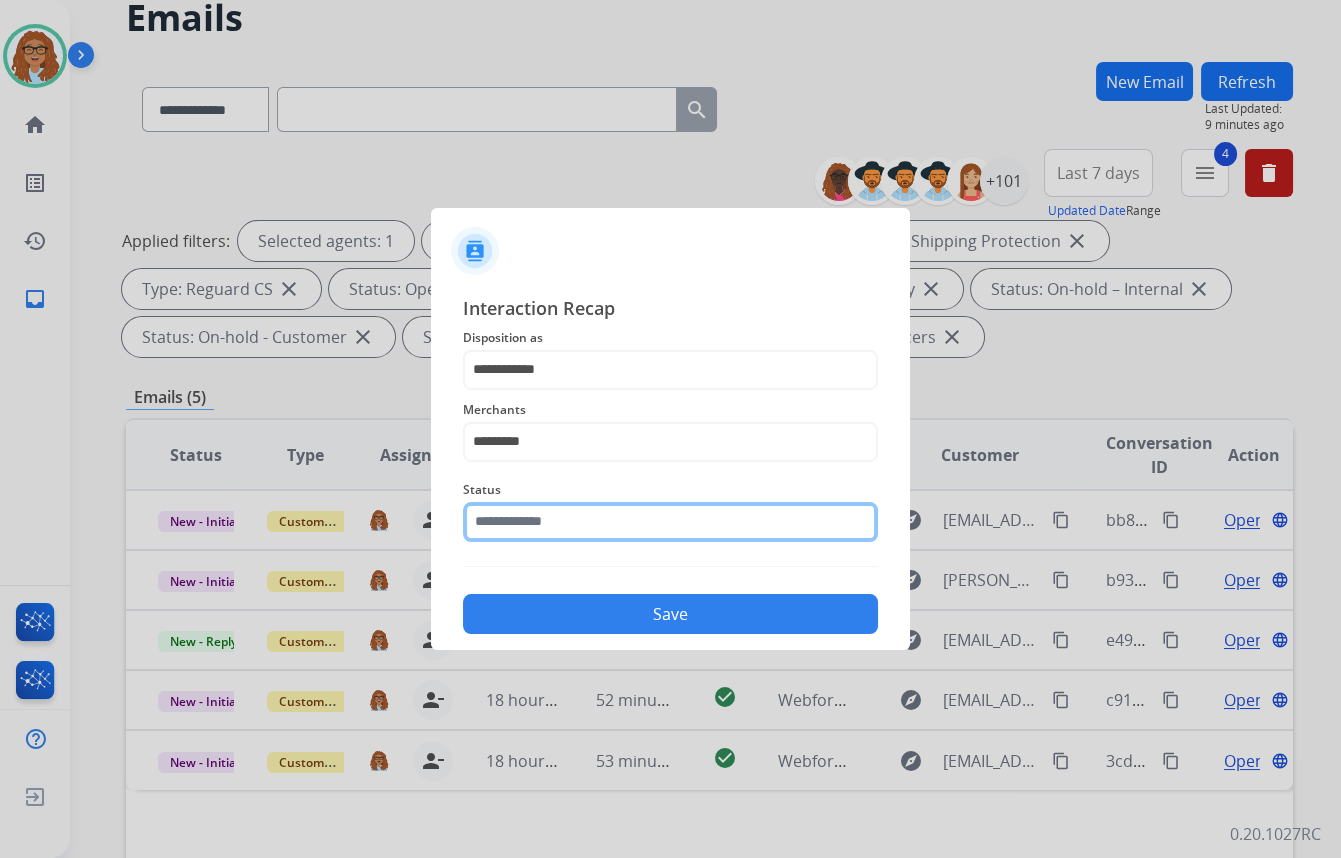 click 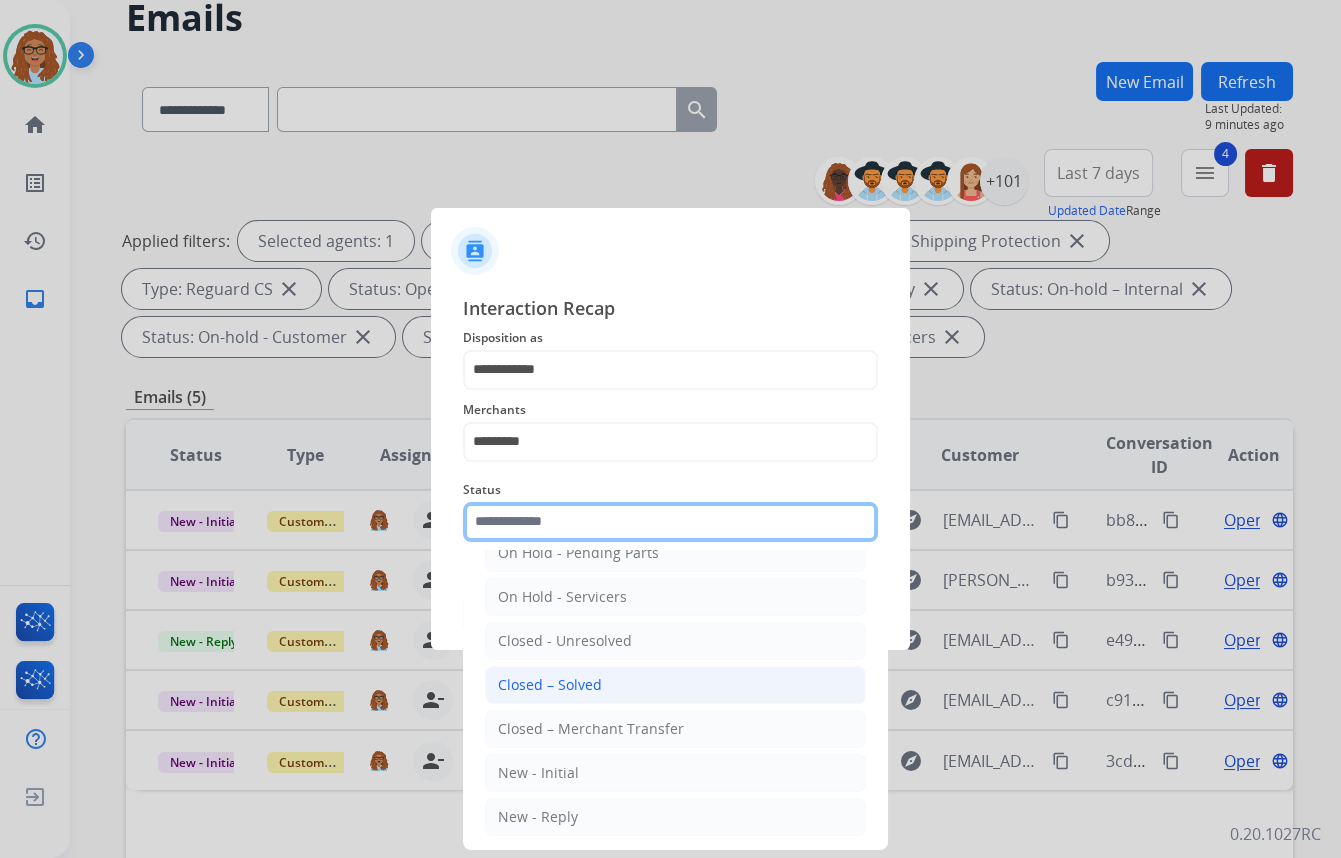 scroll, scrollTop: 118, scrollLeft: 0, axis: vertical 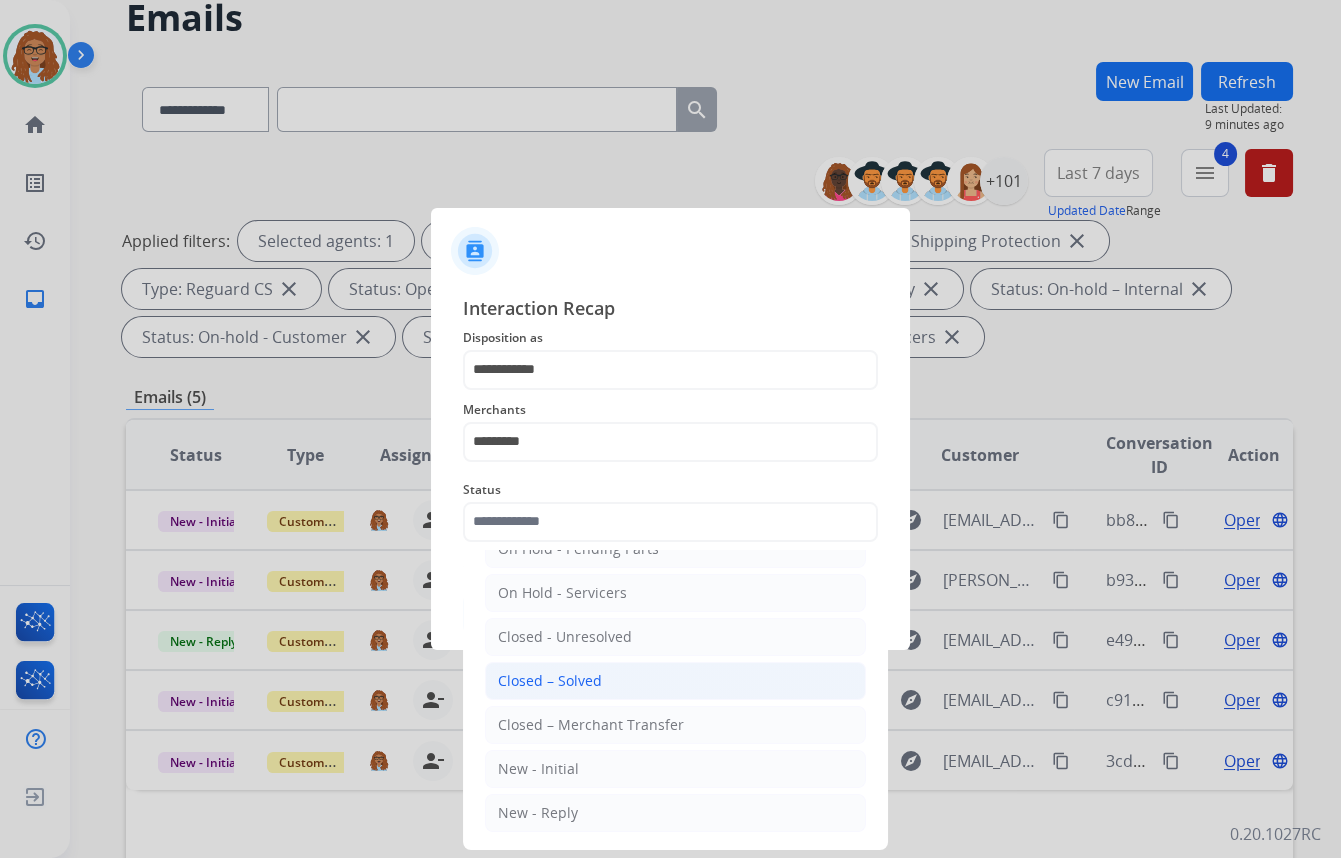 click on "Closed – Solved" 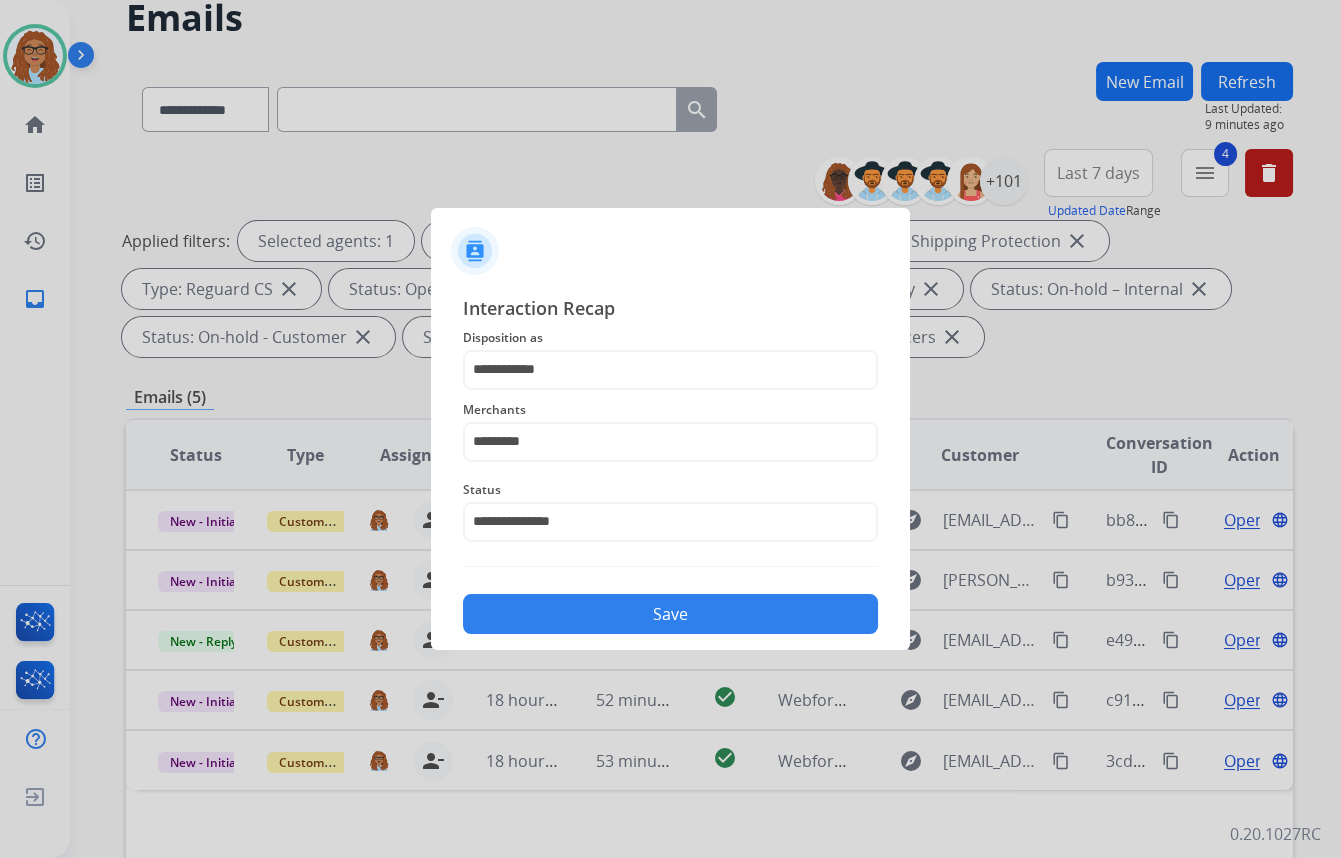 click on "Save" 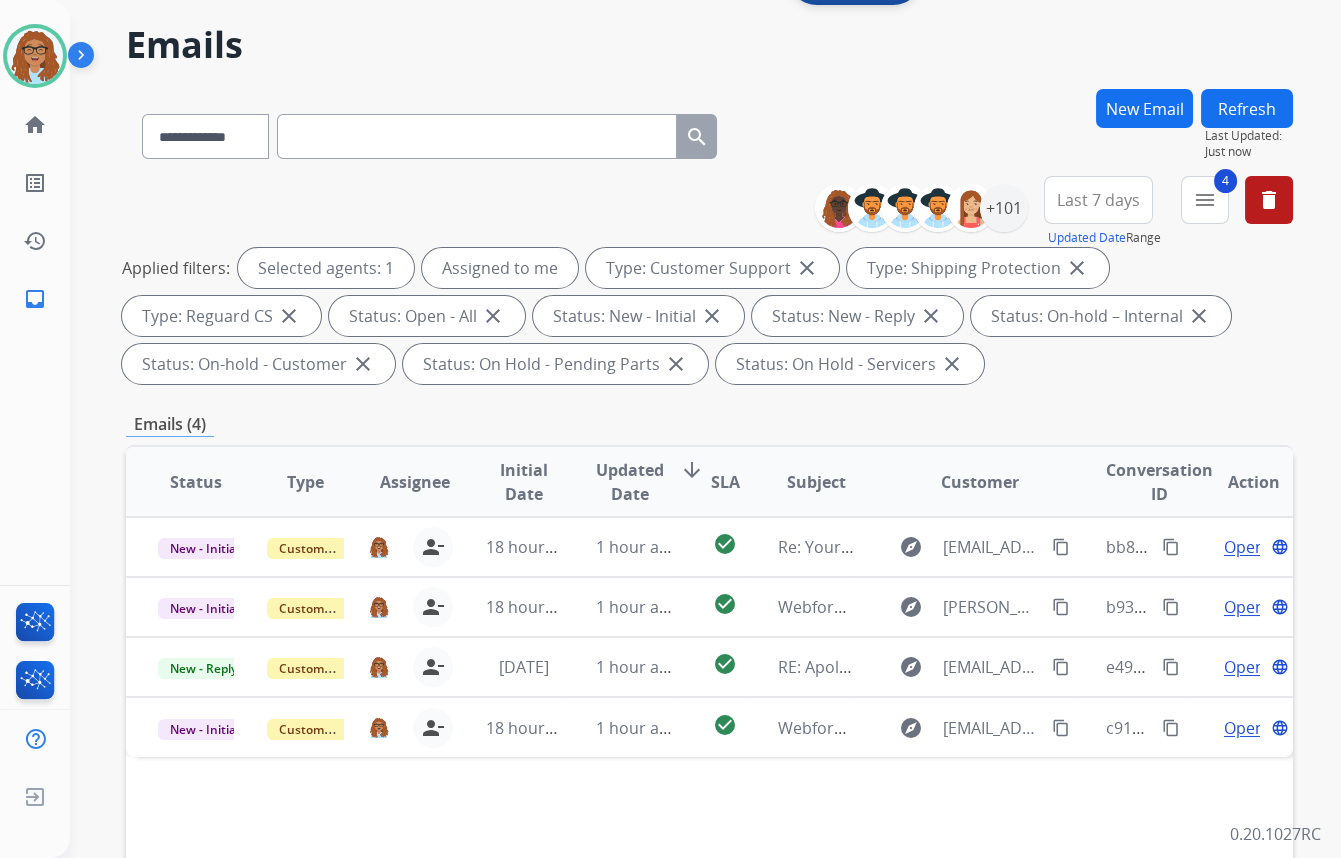 scroll, scrollTop: 181, scrollLeft: 0, axis: vertical 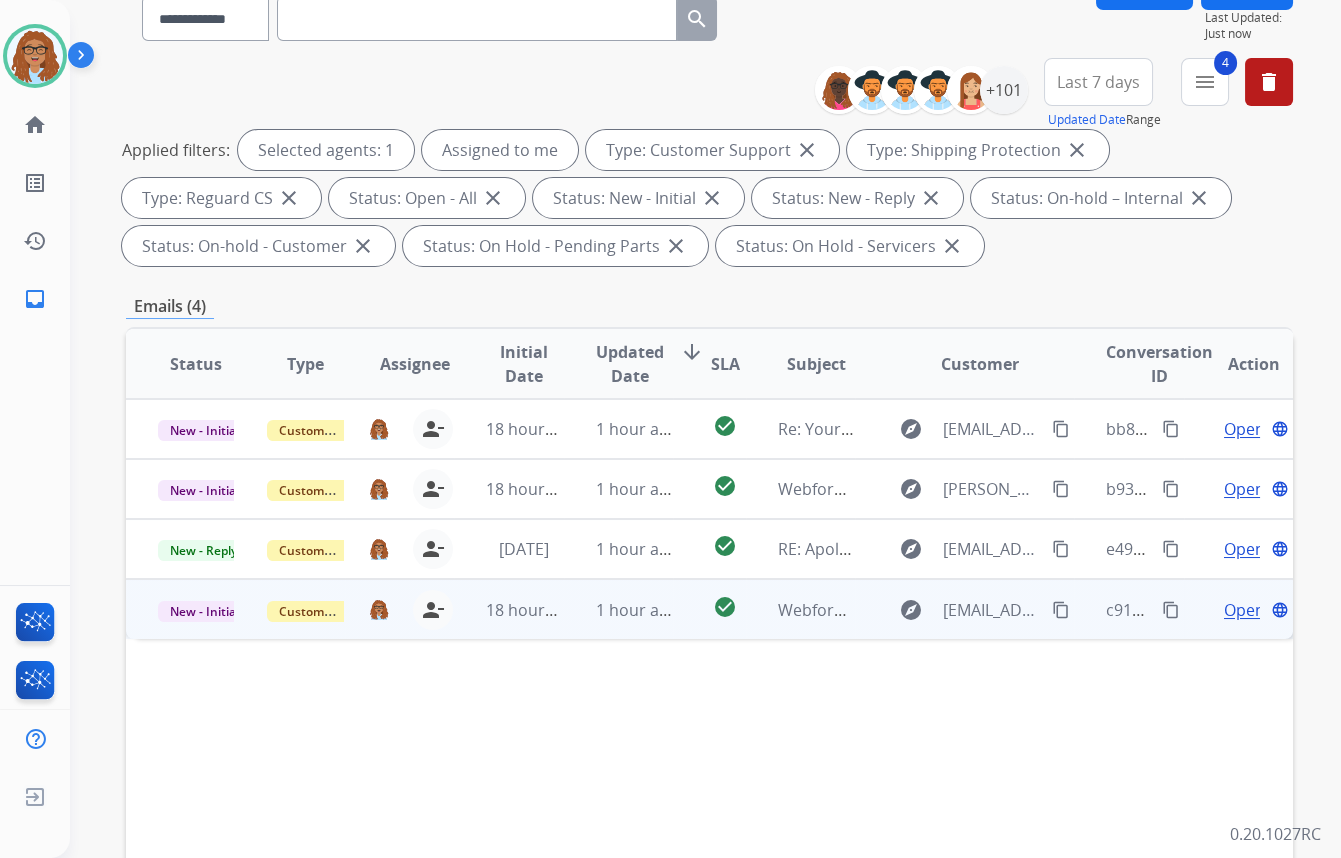 click on "content_copy" at bounding box center (1171, 610) 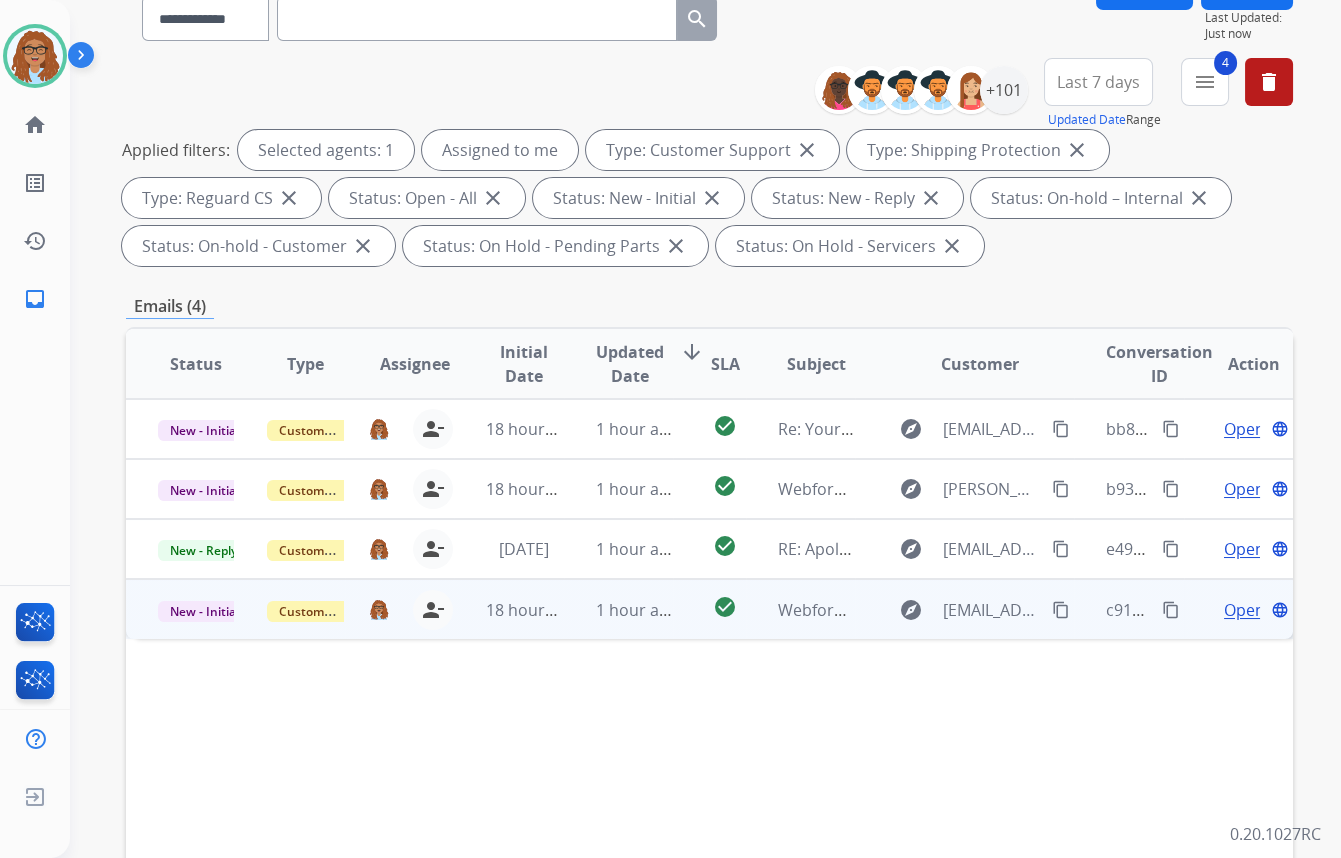 click on "Open" at bounding box center [1244, 610] 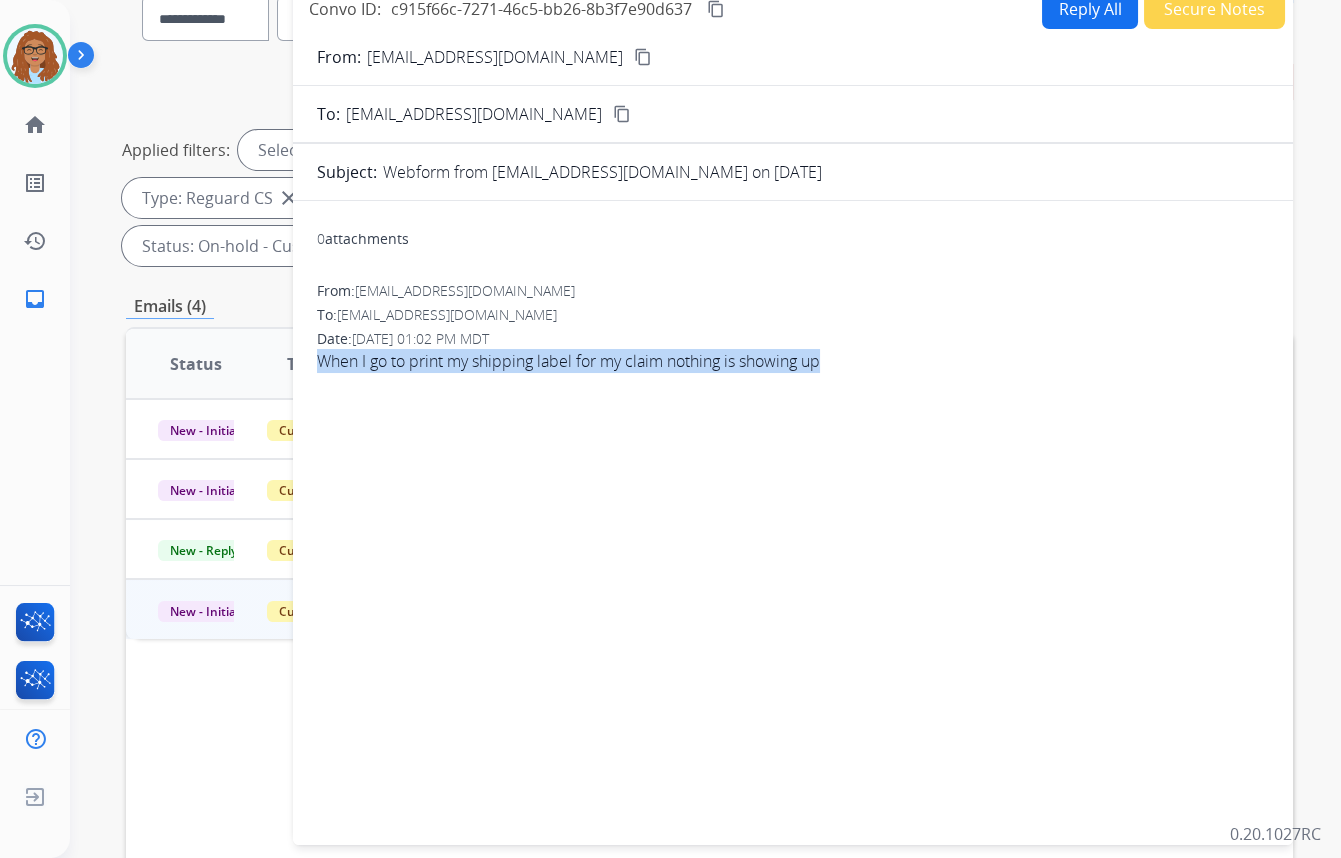 drag, startPoint x: 835, startPoint y: 359, endPoint x: 310, endPoint y: 364, distance: 525.0238 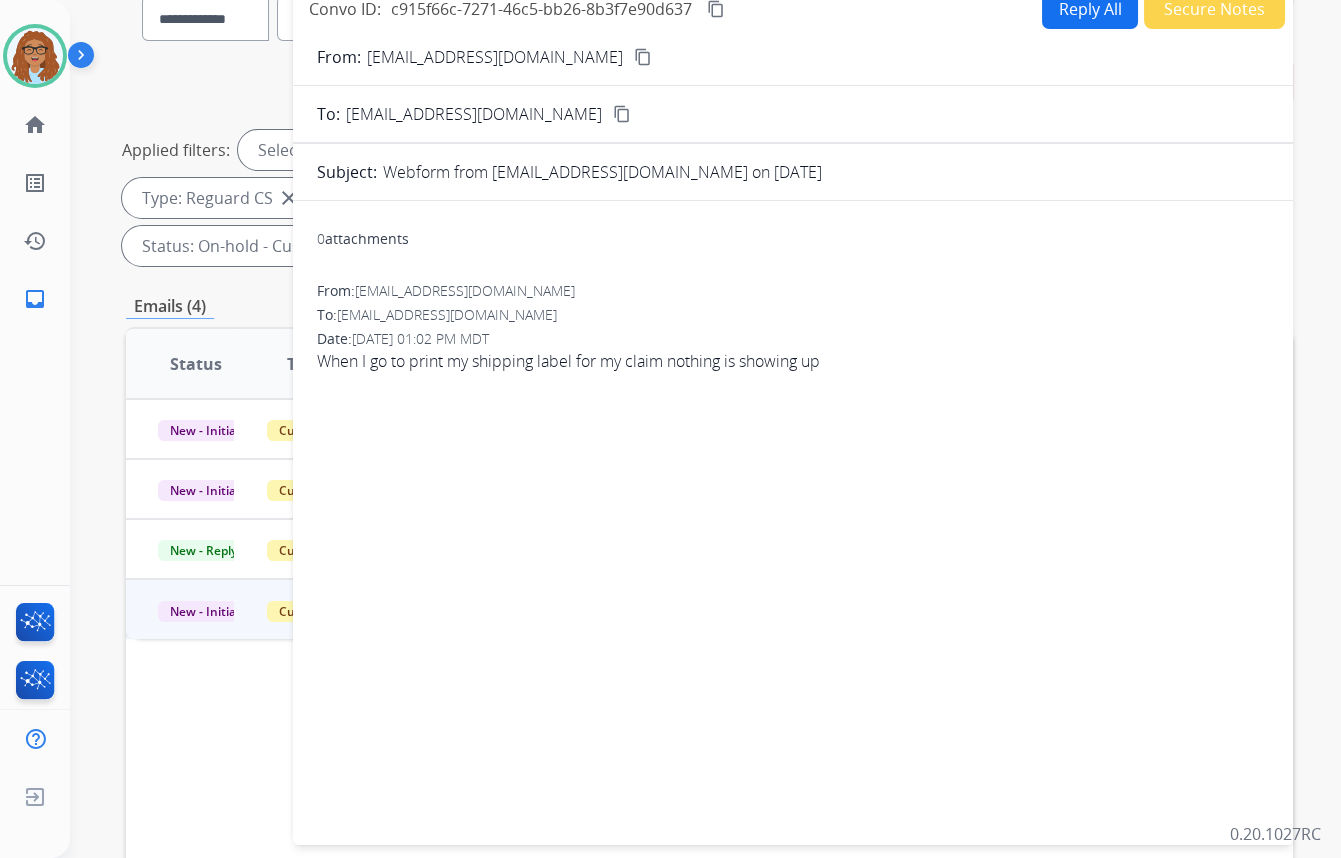 click on "From:  [EMAIL_ADDRESS][DOMAIN_NAME]" at bounding box center (793, 291) 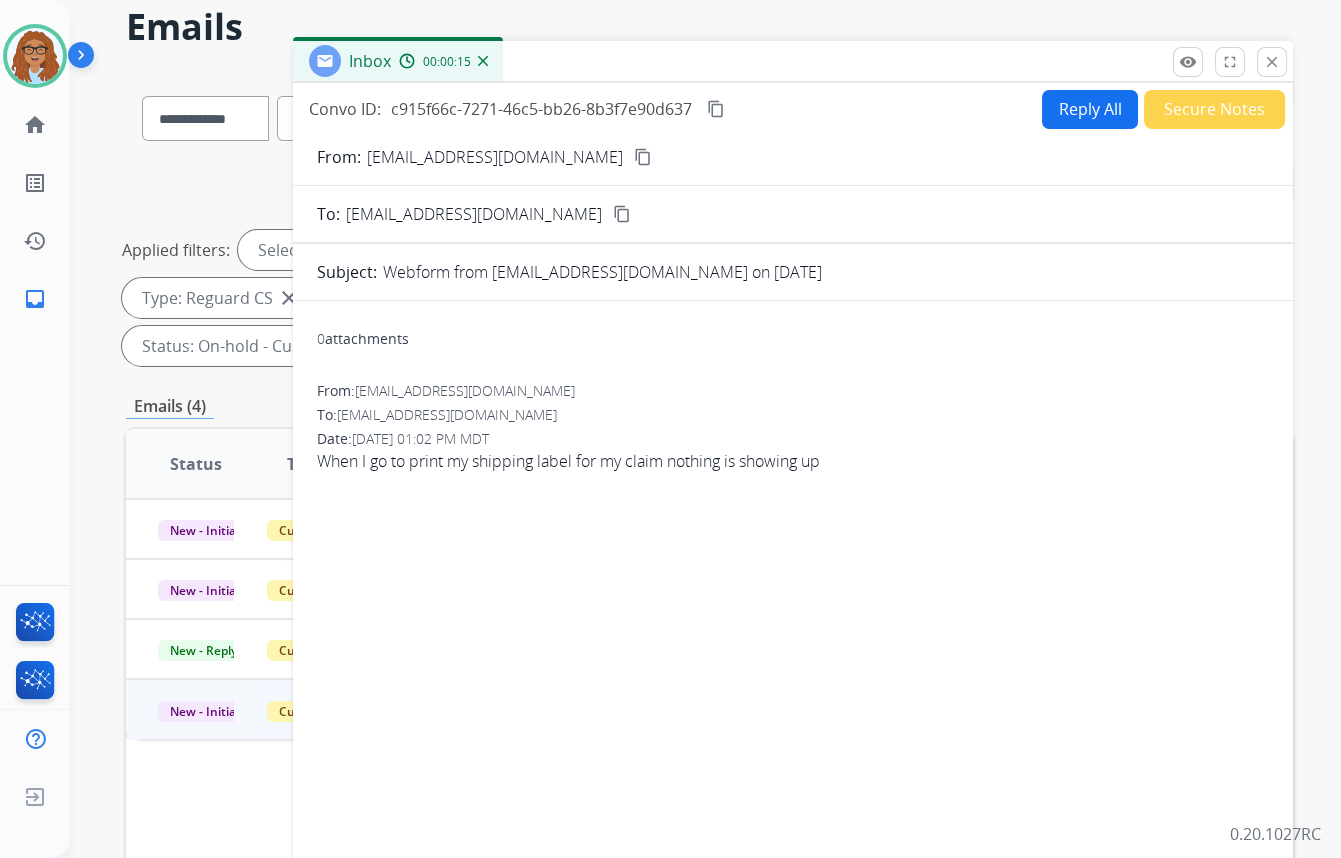 scroll, scrollTop: 0, scrollLeft: 0, axis: both 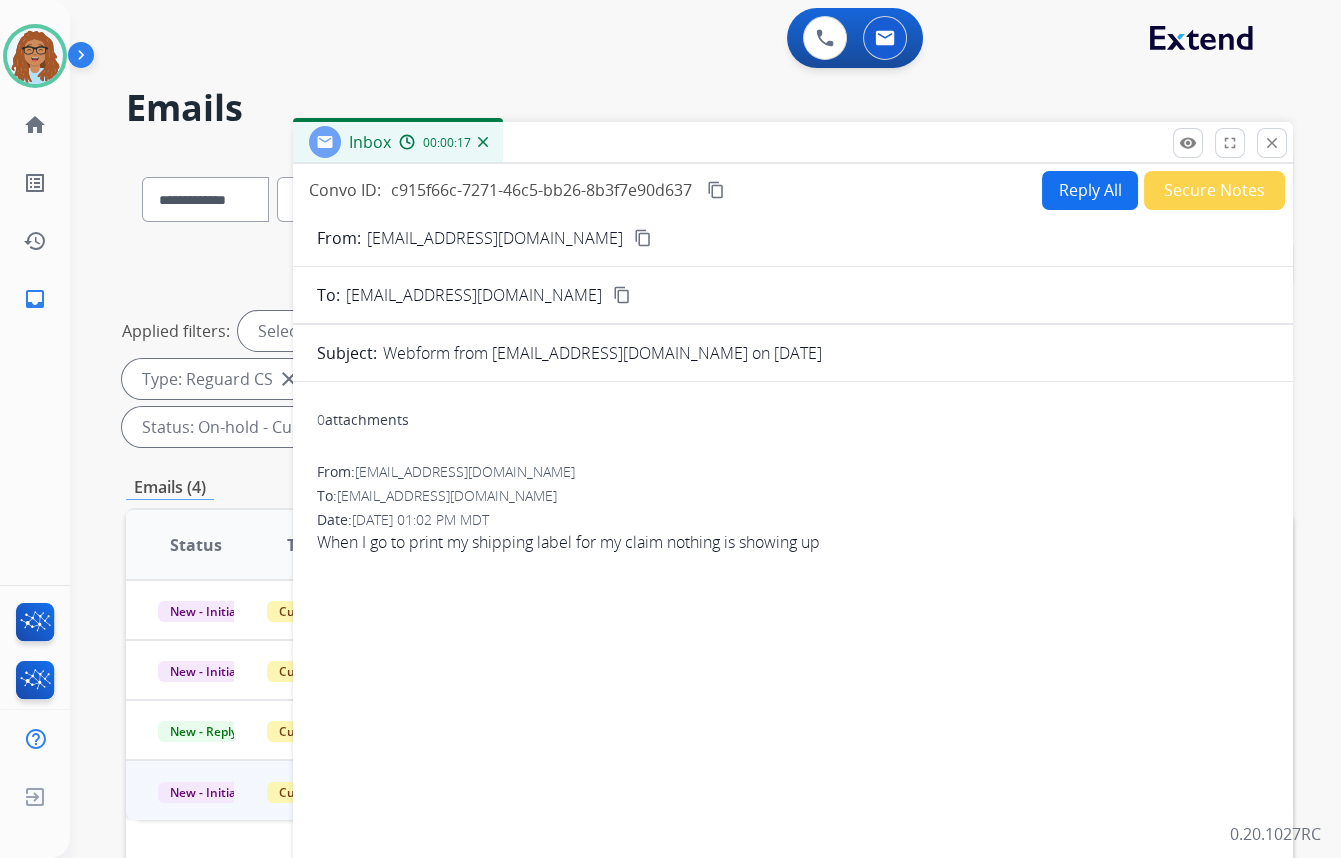 click on "content_copy" at bounding box center (643, 238) 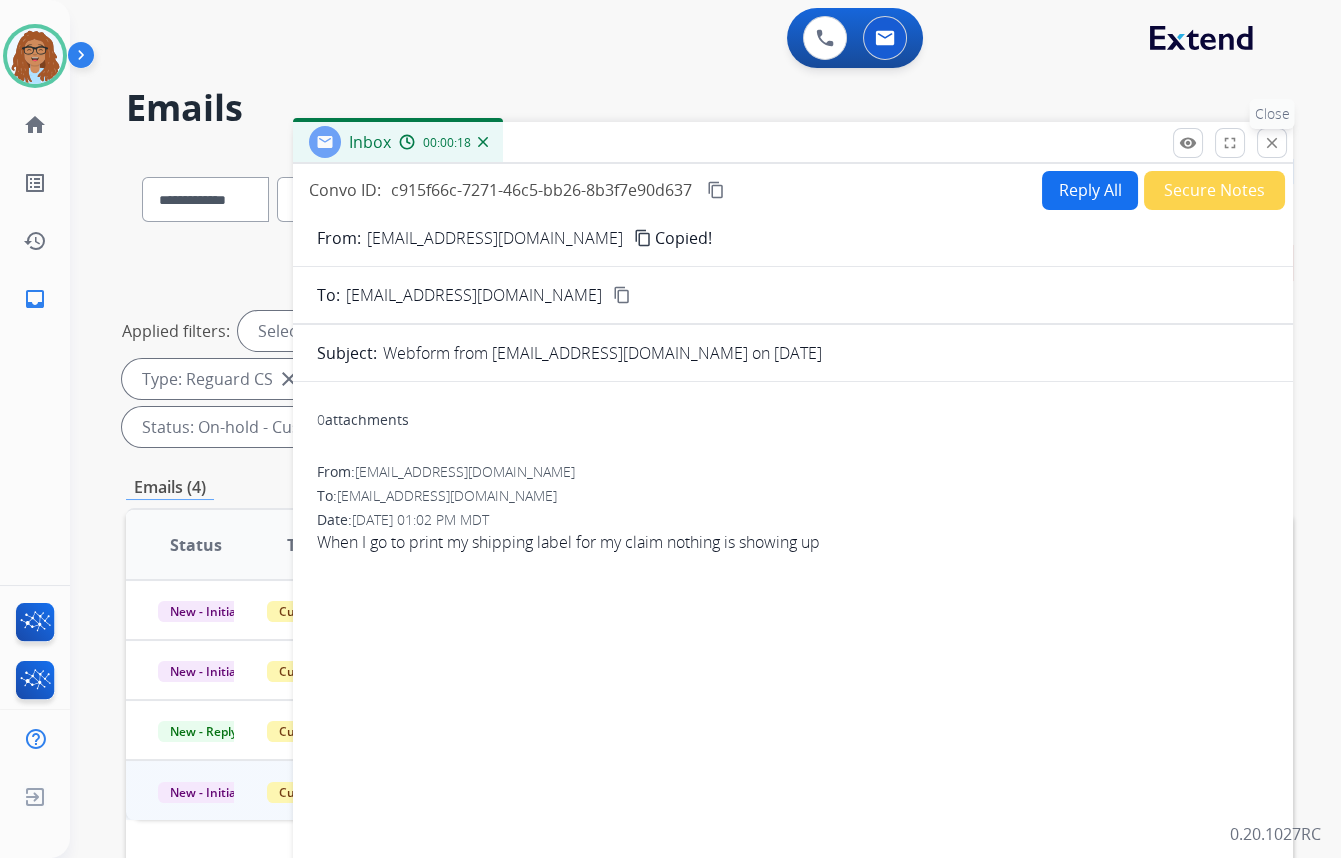 click on "close" at bounding box center [1272, 143] 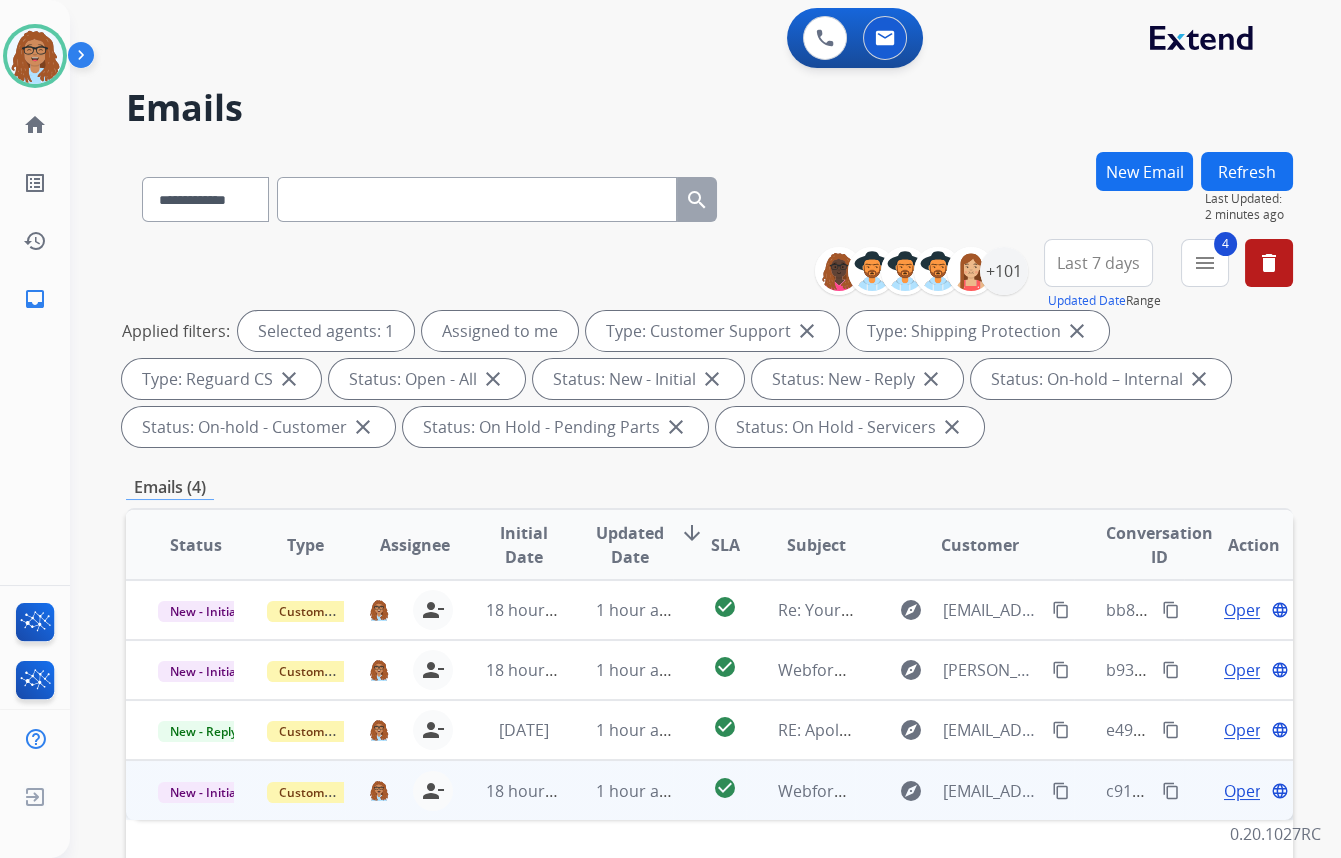 click on "check_circle" at bounding box center (709, 790) 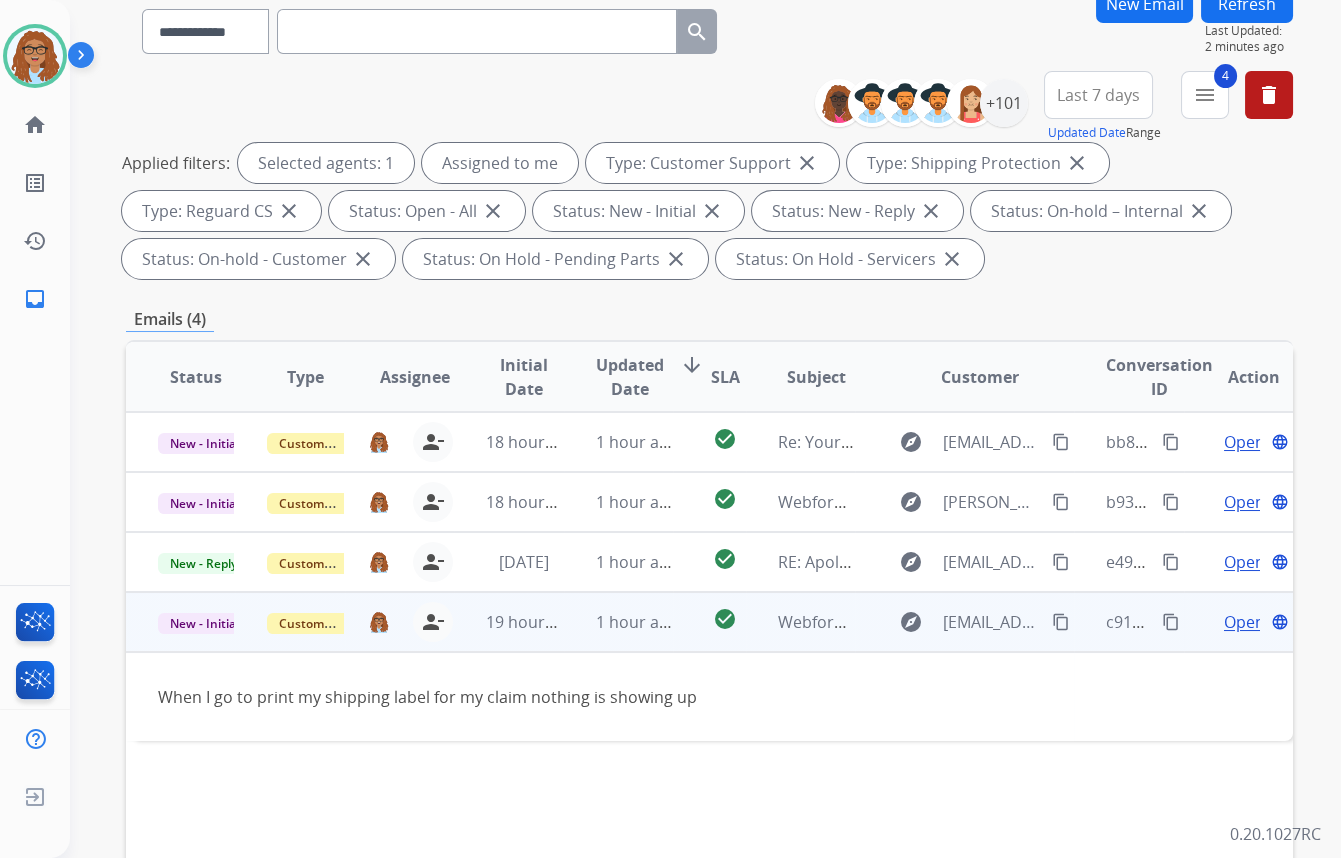 scroll, scrollTop: 181, scrollLeft: 0, axis: vertical 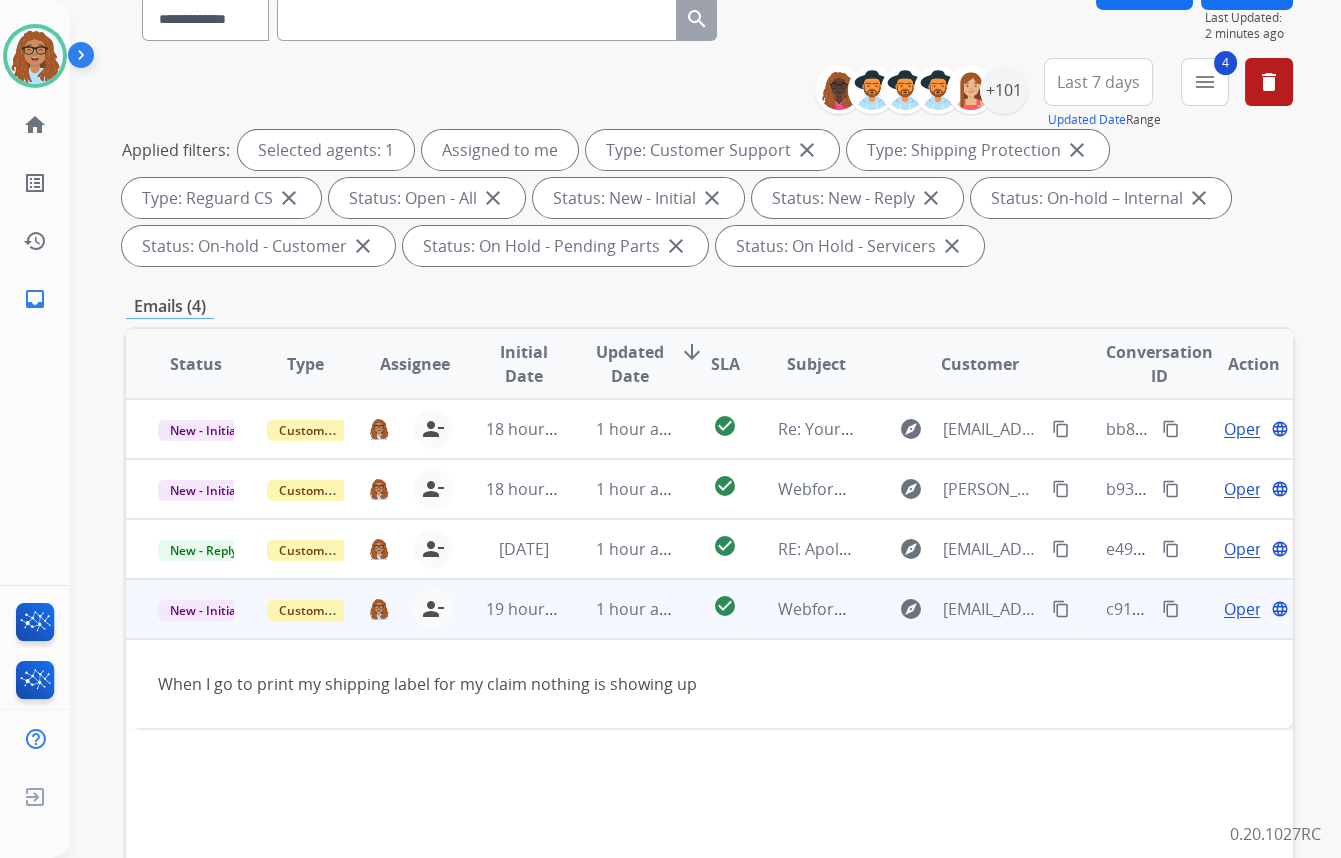 click on "Open" at bounding box center [1244, 609] 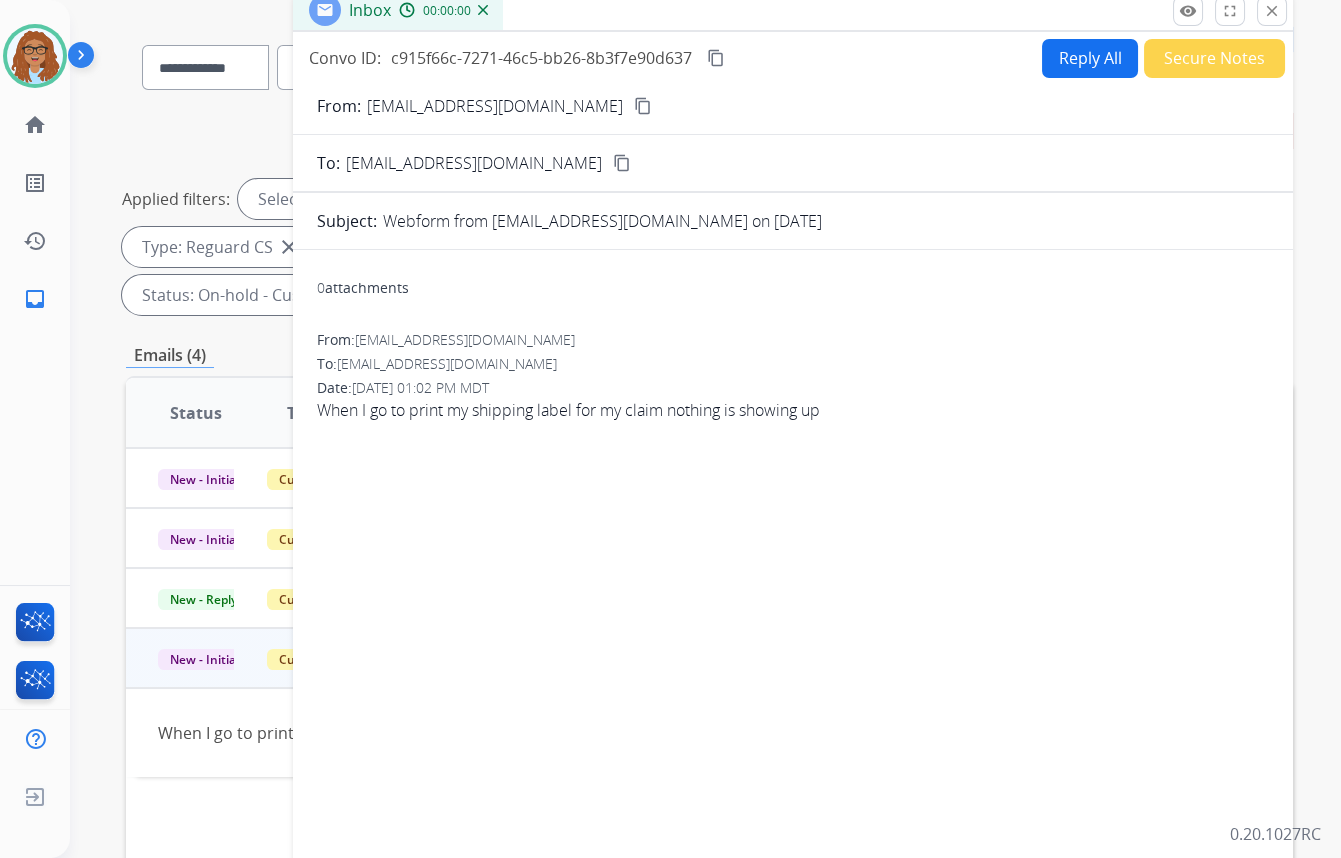 scroll, scrollTop: 90, scrollLeft: 0, axis: vertical 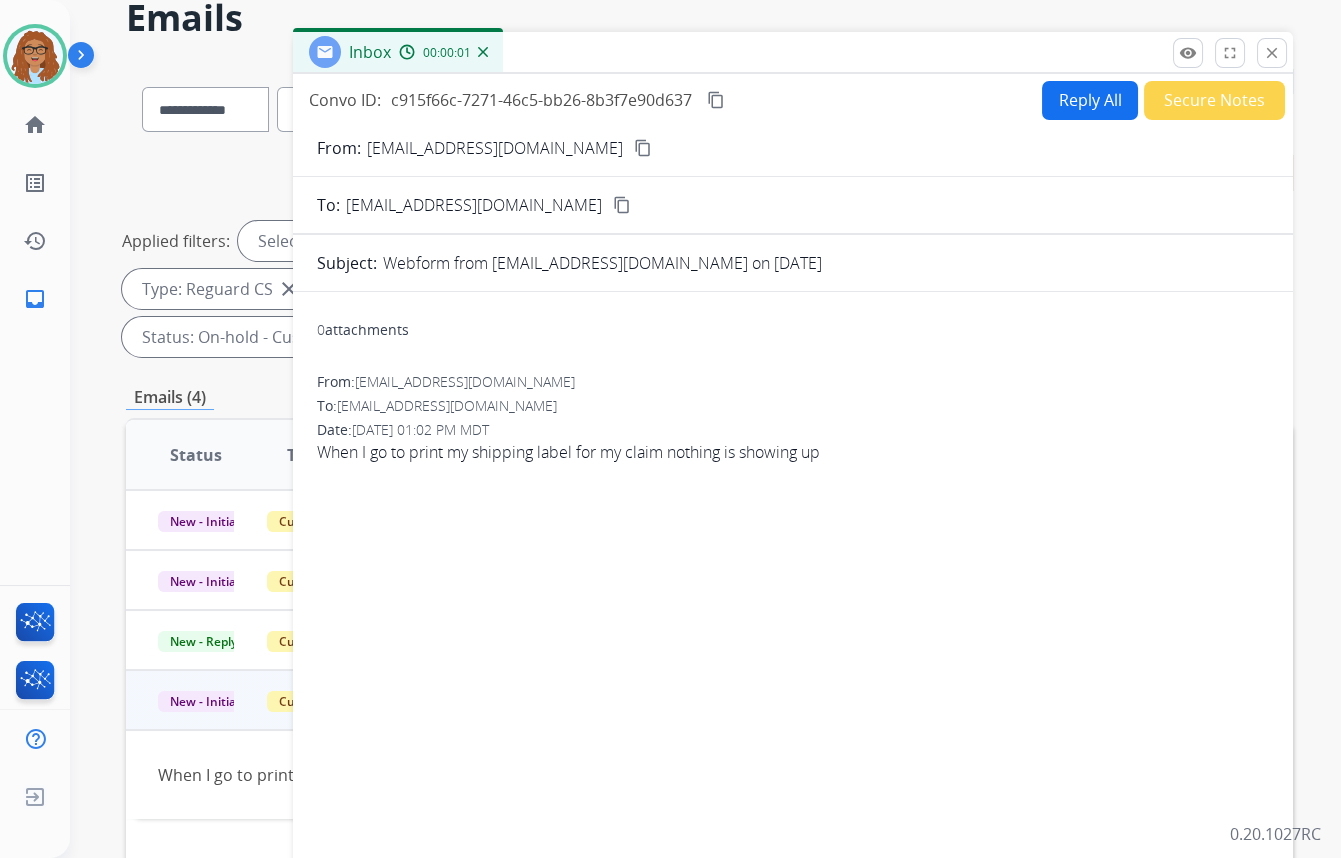 click on "Reply All" at bounding box center [1090, 100] 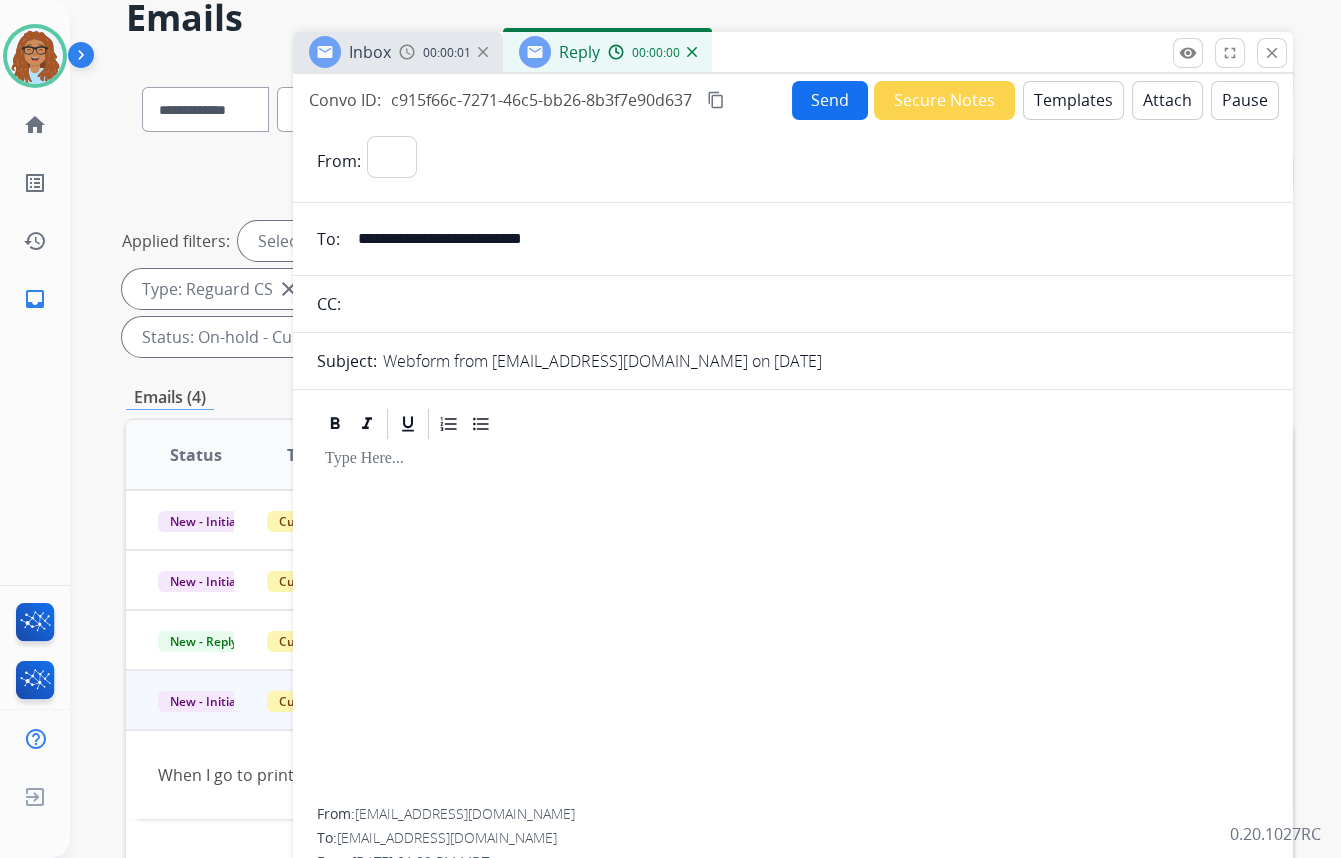 select on "**********" 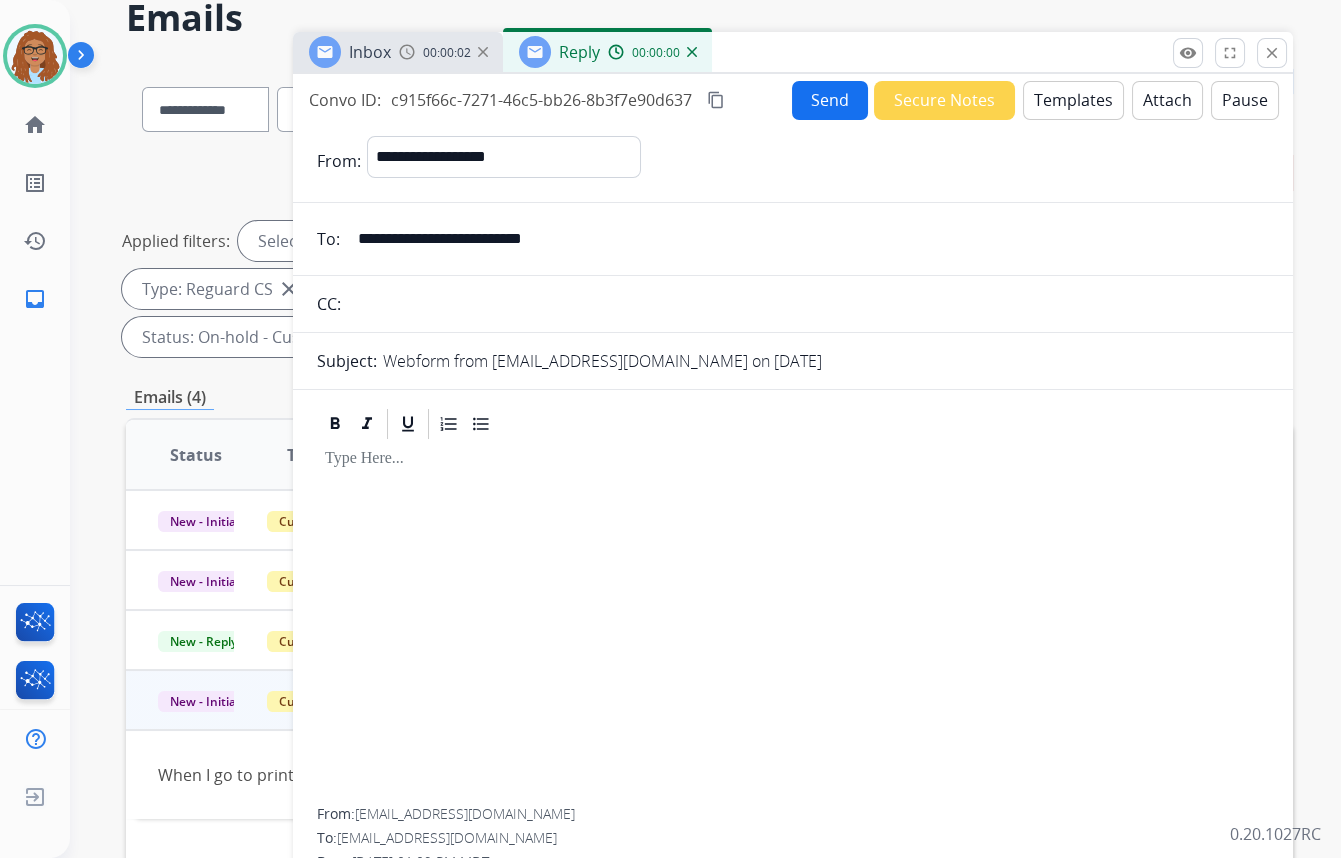 click on "Attach" at bounding box center (1167, 100) 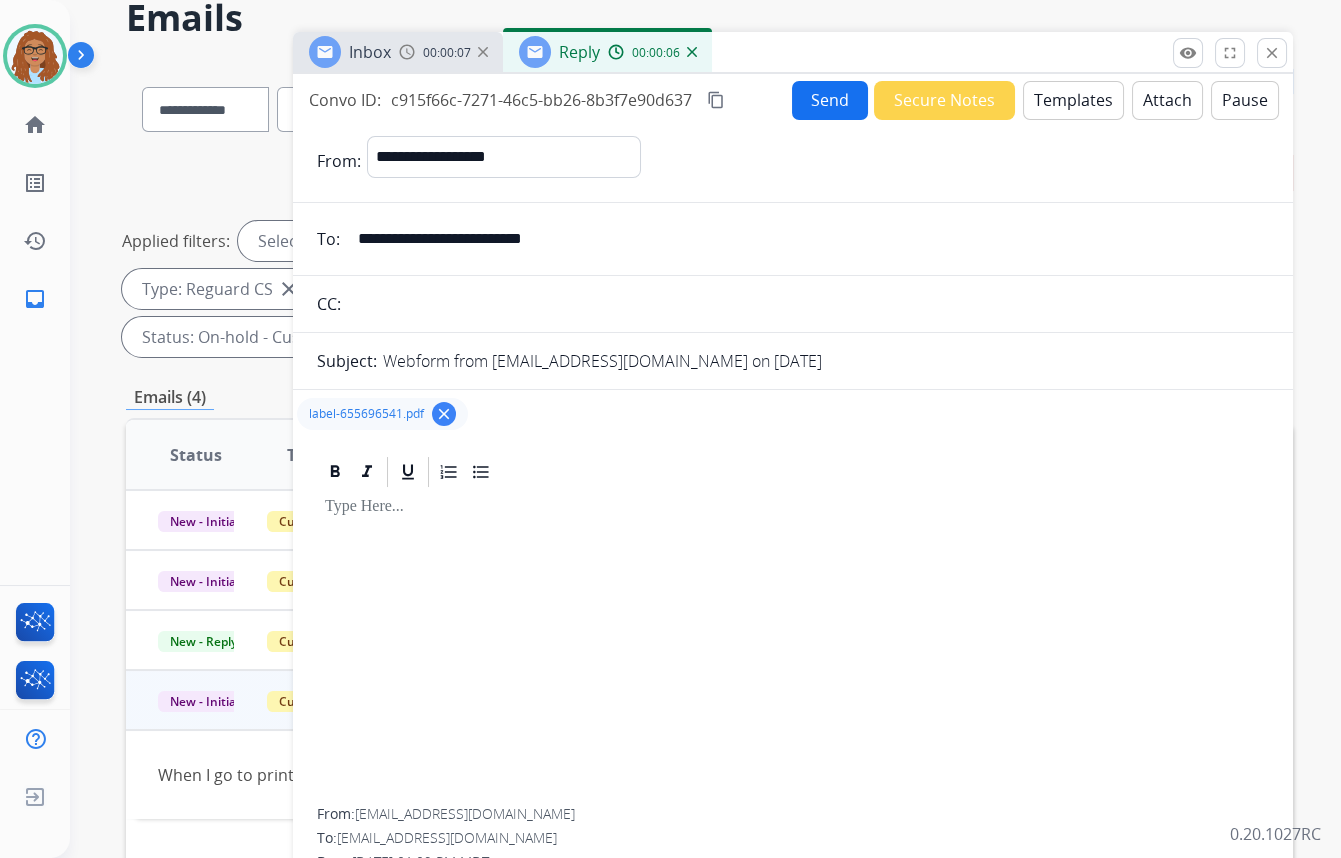 click on "Templates" at bounding box center (1073, 100) 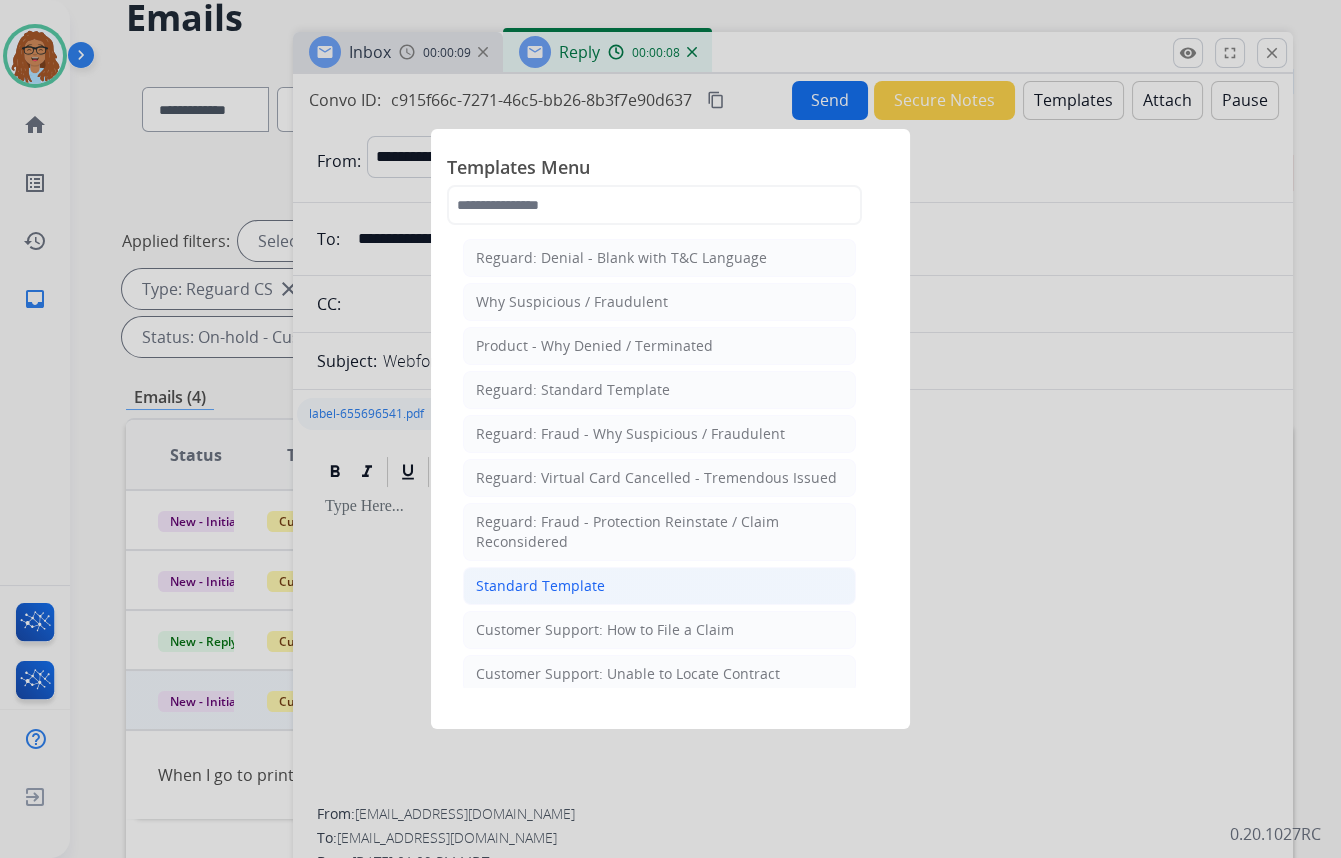 click on "Standard Template" 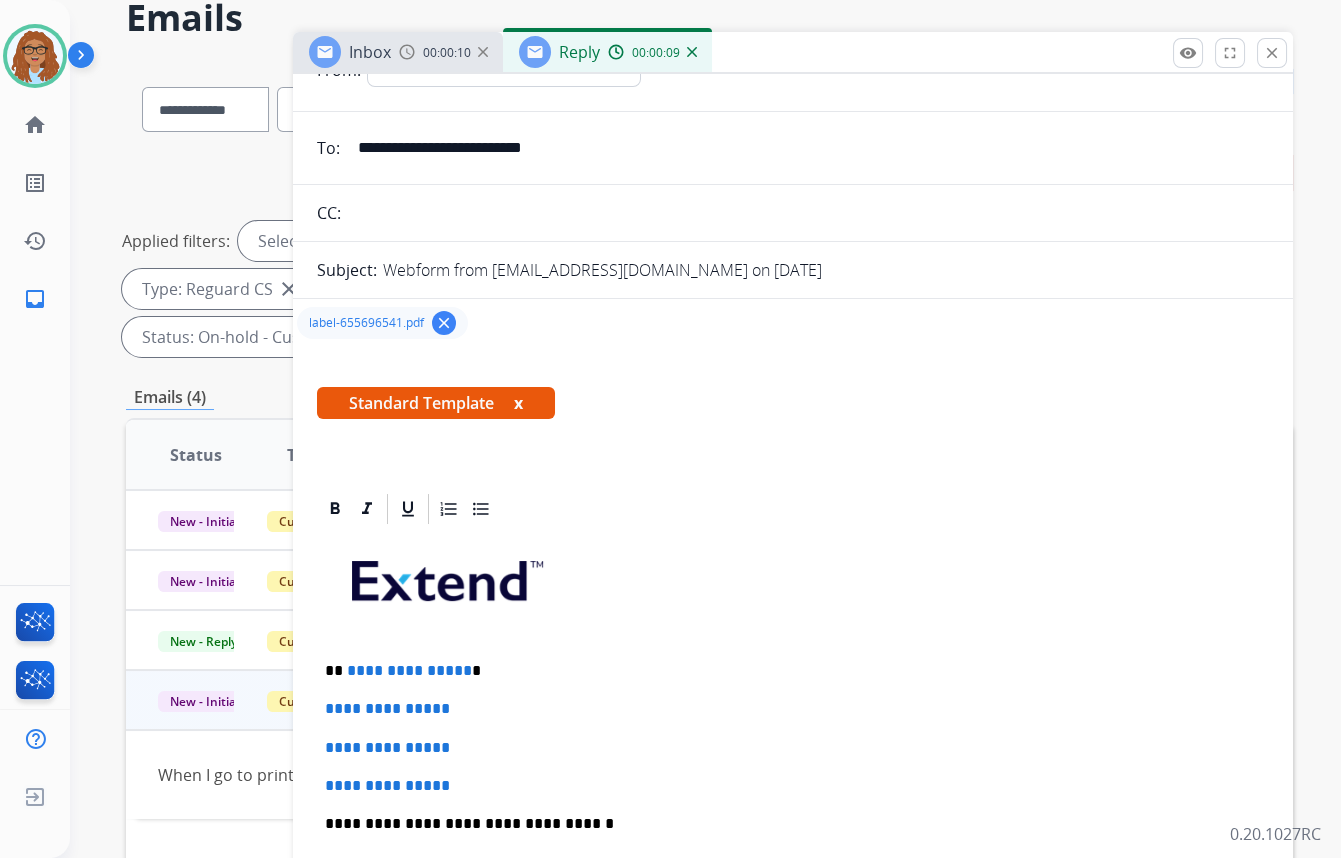 scroll, scrollTop: 90, scrollLeft: 0, axis: vertical 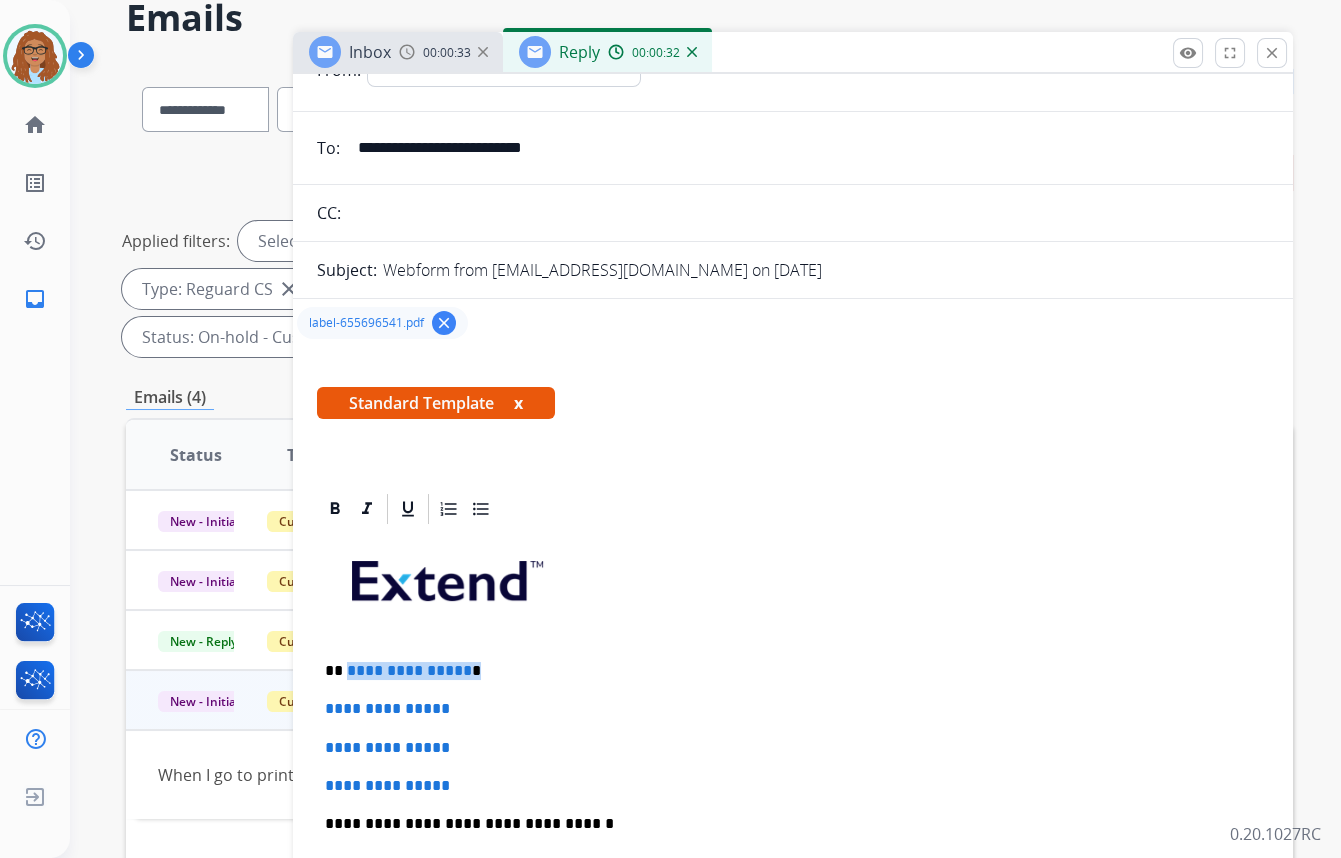 drag, startPoint x: 469, startPoint y: 665, endPoint x: 345, endPoint y: 669, distance: 124.0645 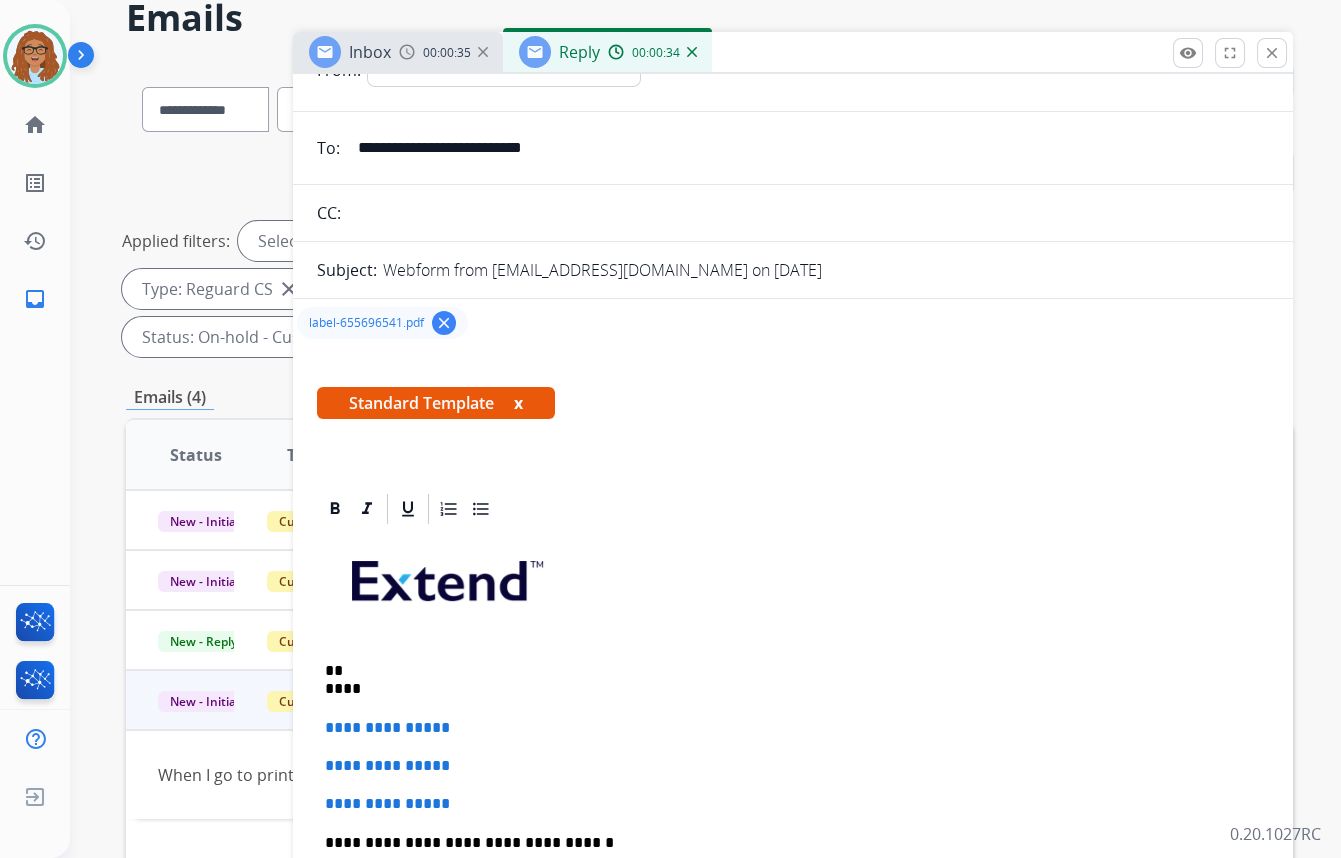 click on "** ****" at bounding box center [785, 680] 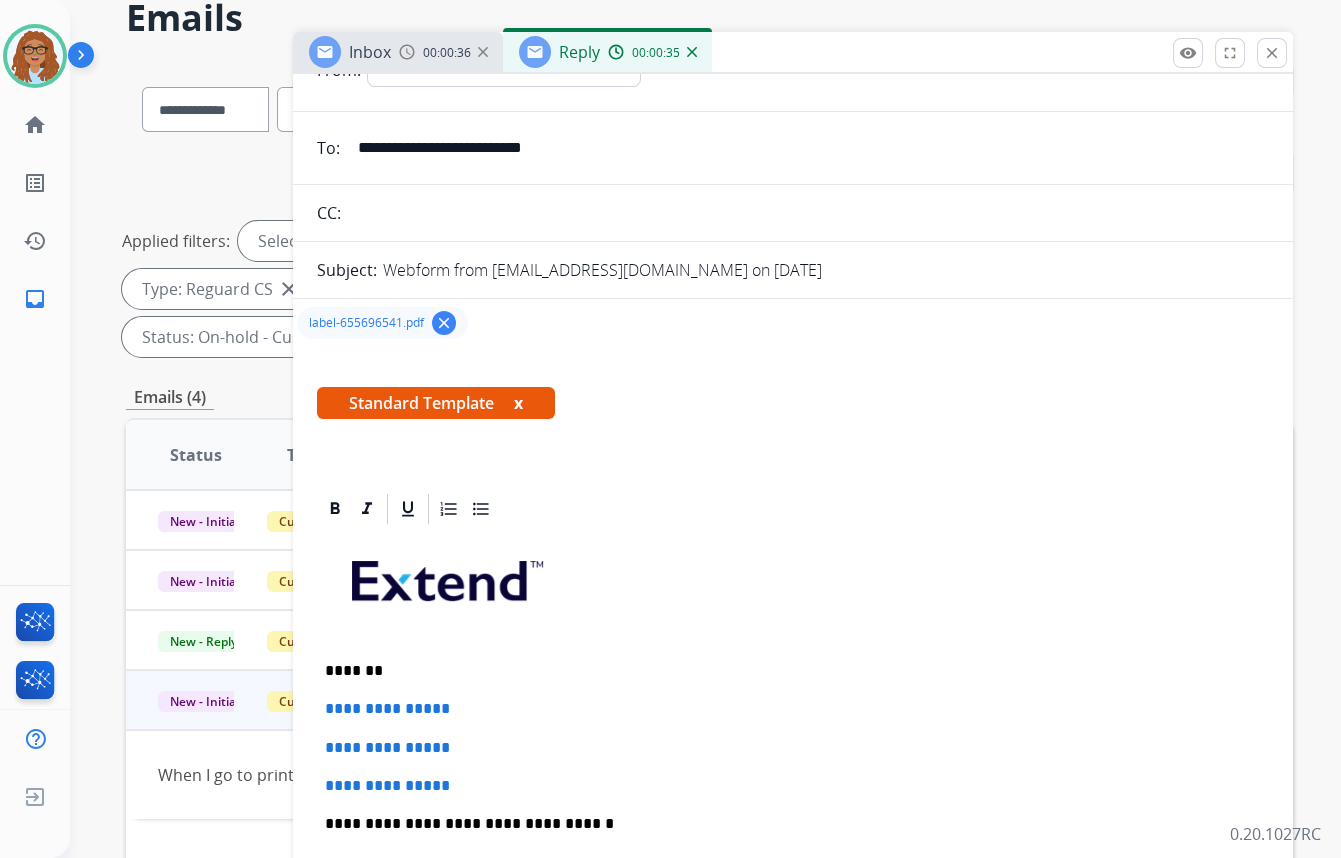 click on "*******" at bounding box center [785, 671] 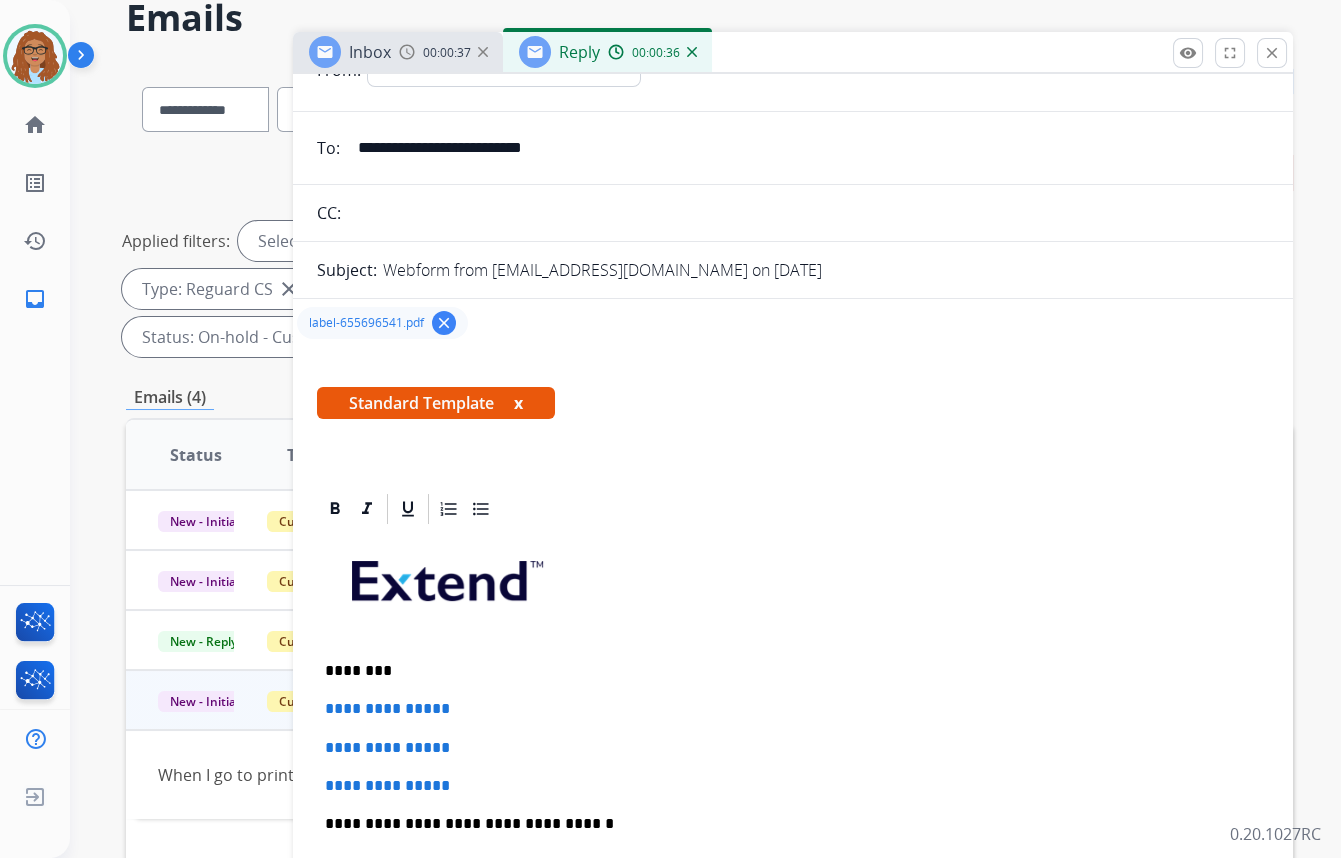 type 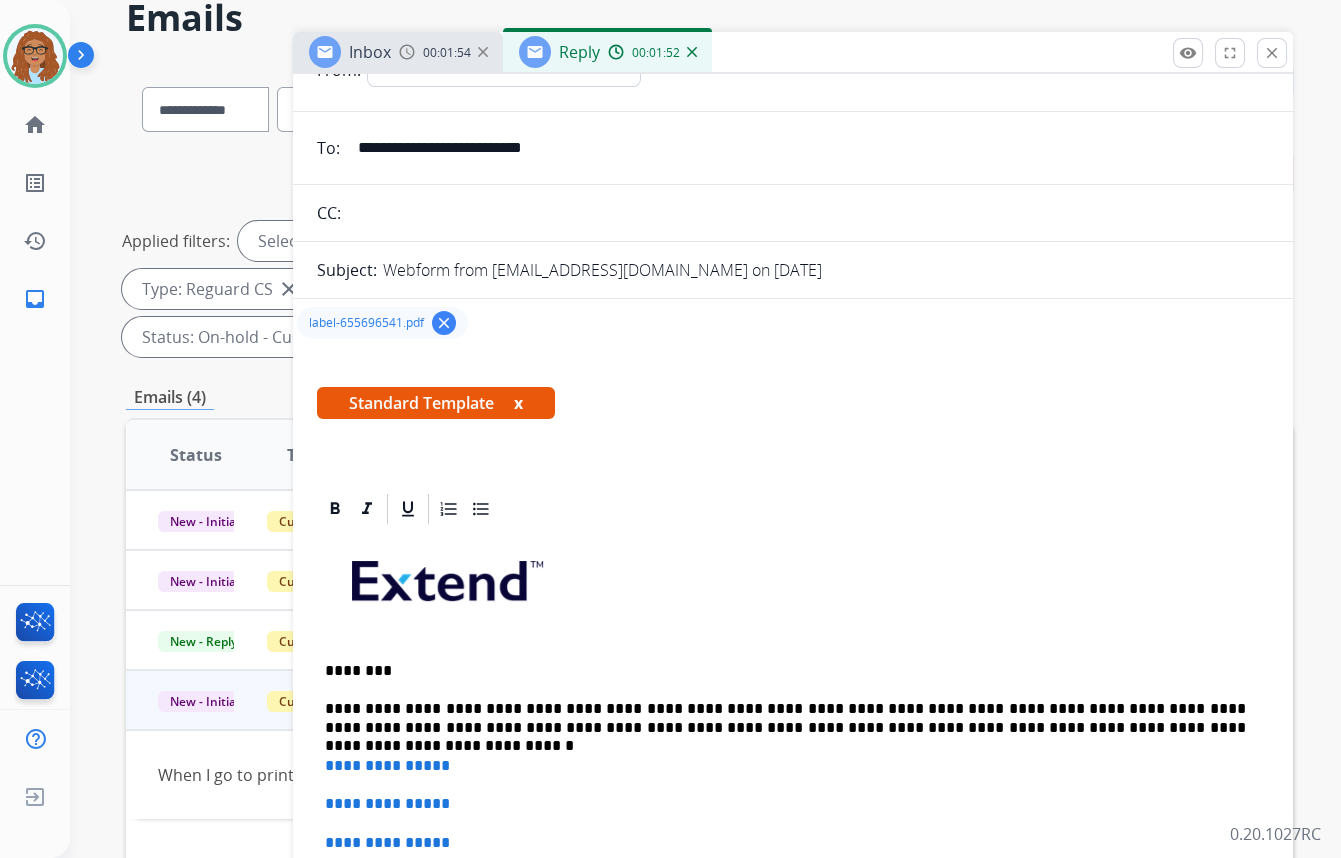 click on "**********" at bounding box center [785, 718] 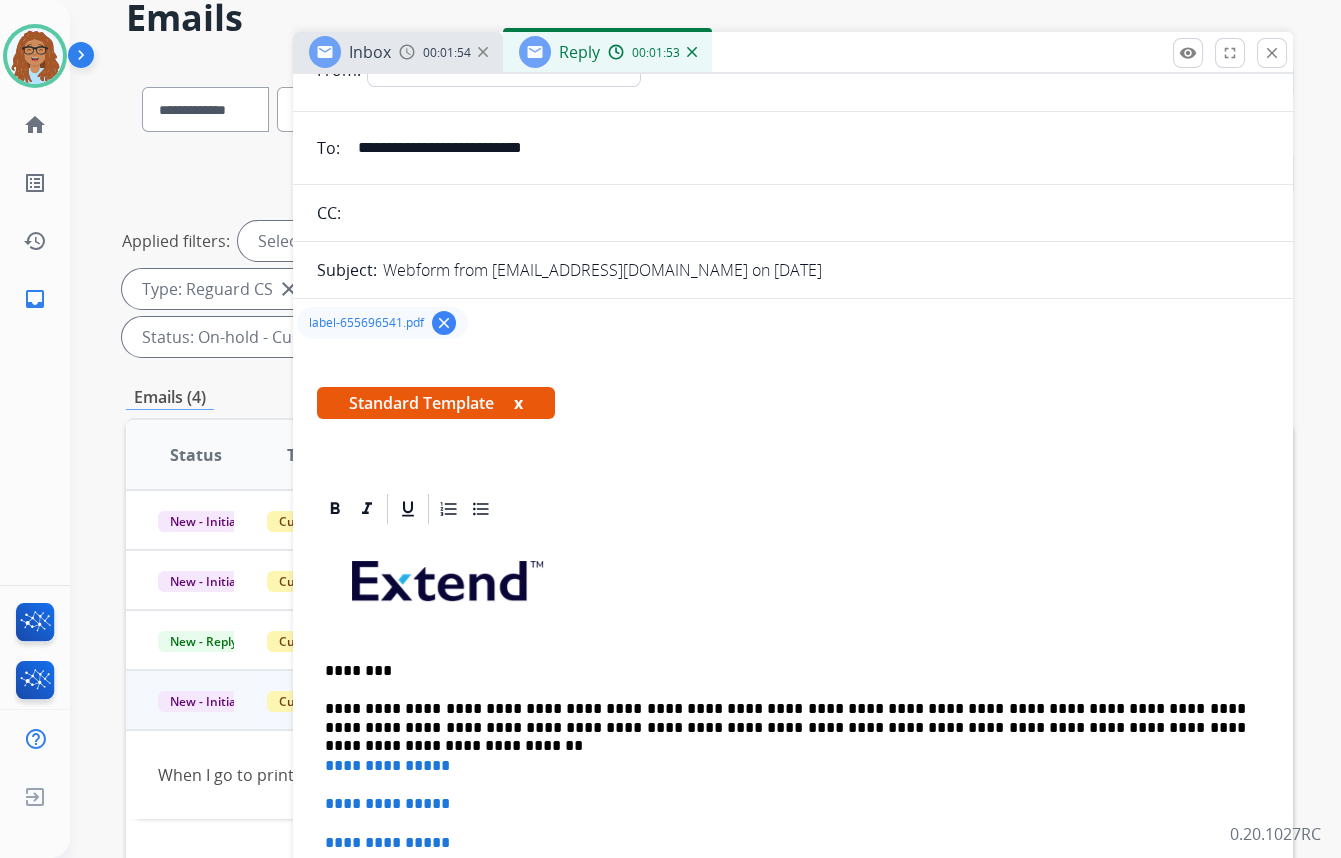 click on "**********" at bounding box center (785, 718) 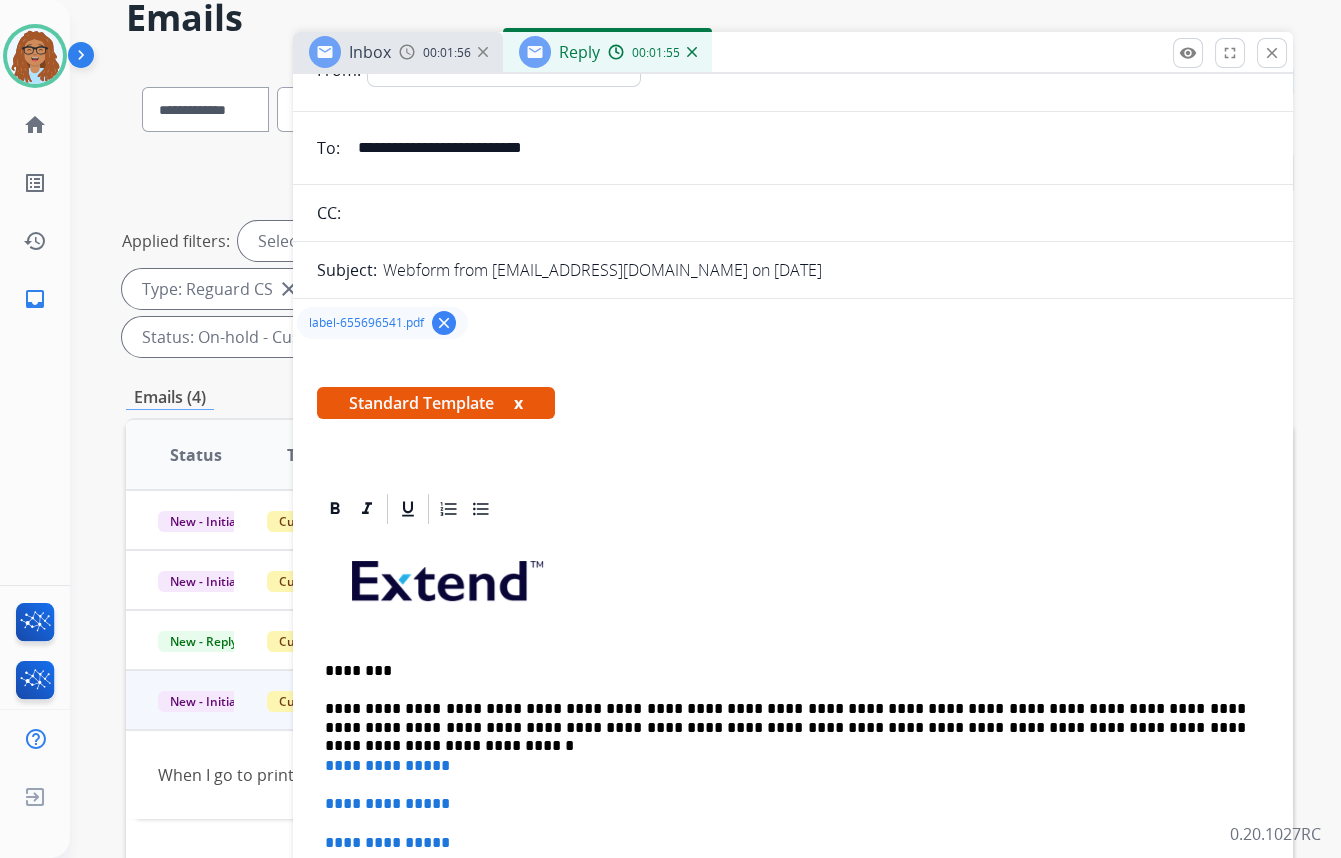 click on "**********" at bounding box center (785, 718) 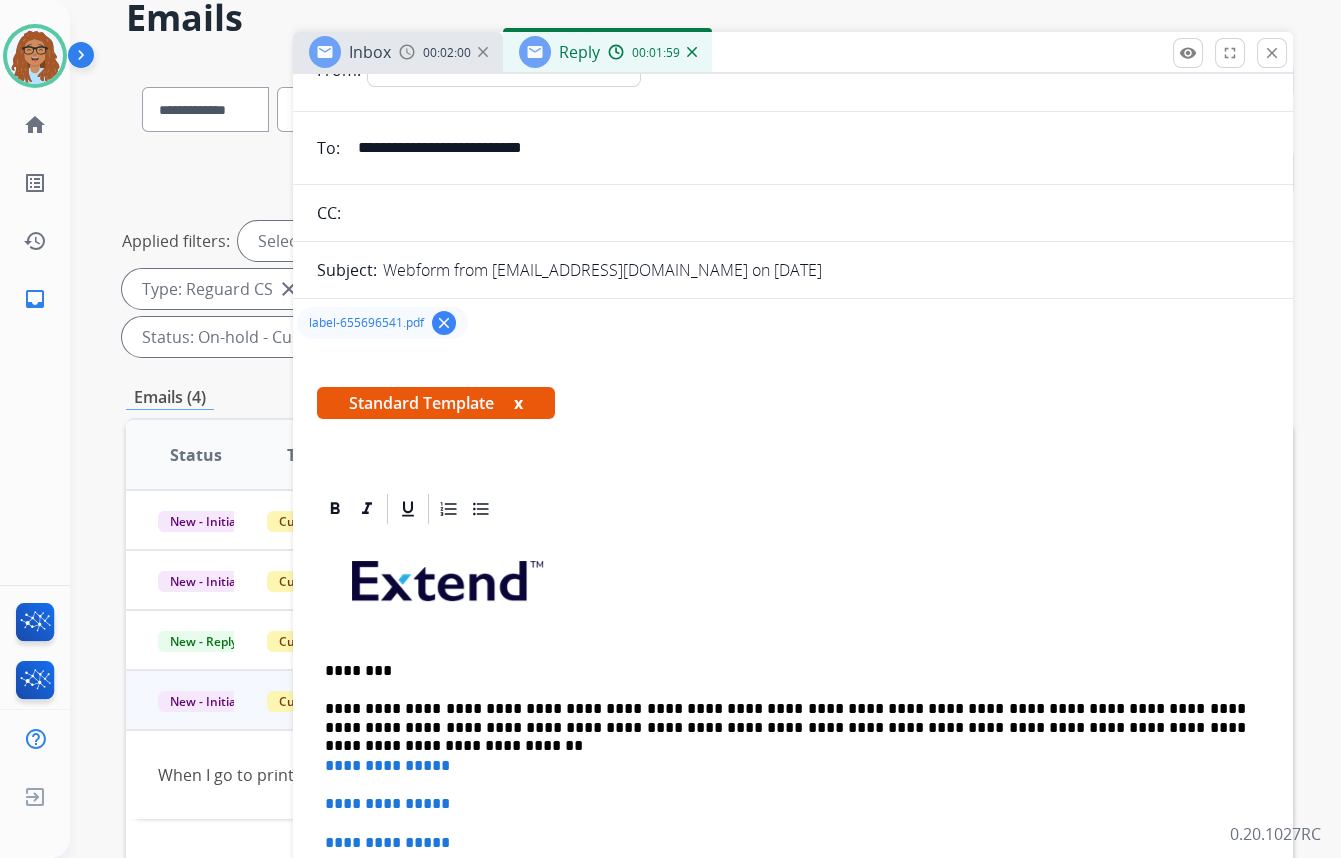 click on "**********" at bounding box center [785, 718] 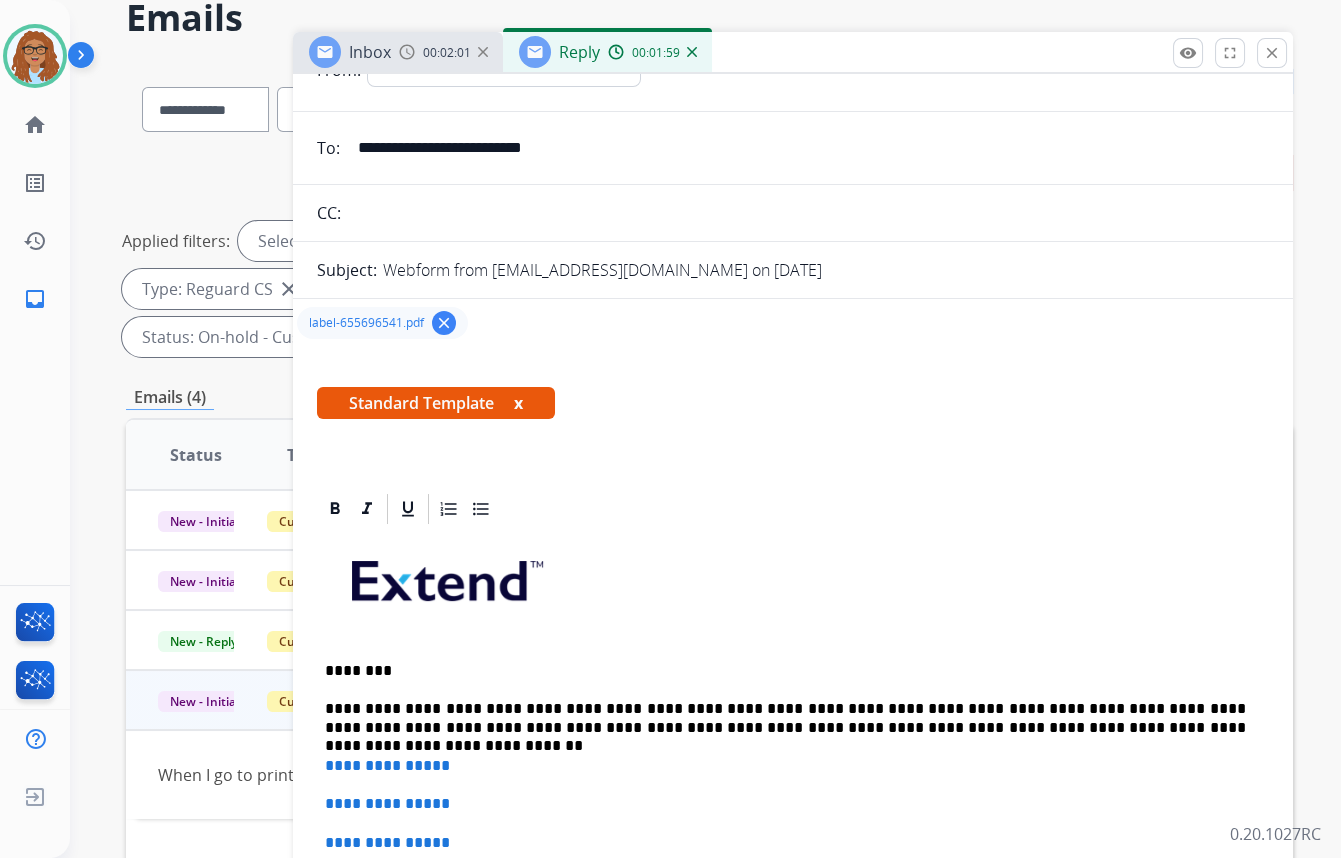 click on "**********" at bounding box center [785, 718] 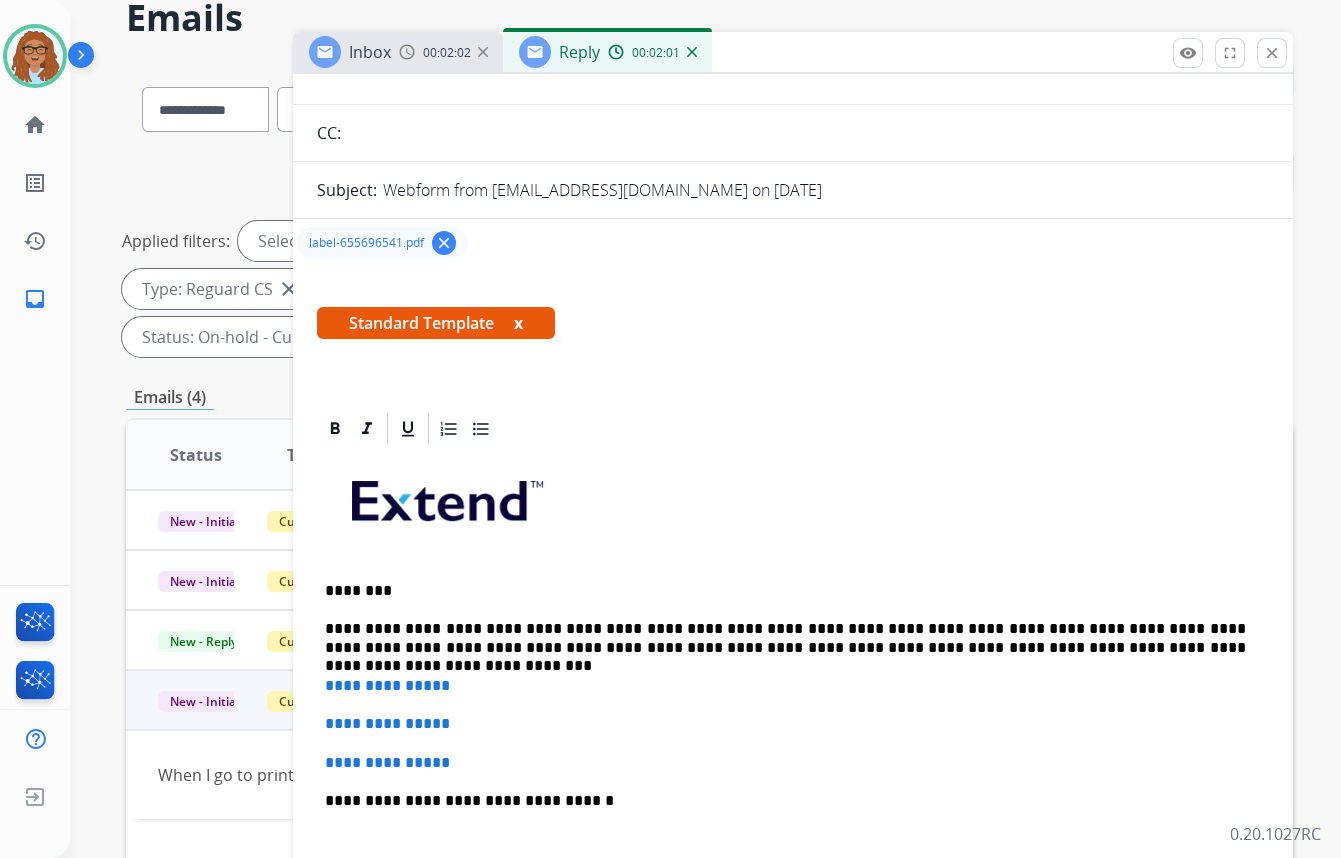 scroll, scrollTop: 181, scrollLeft: 0, axis: vertical 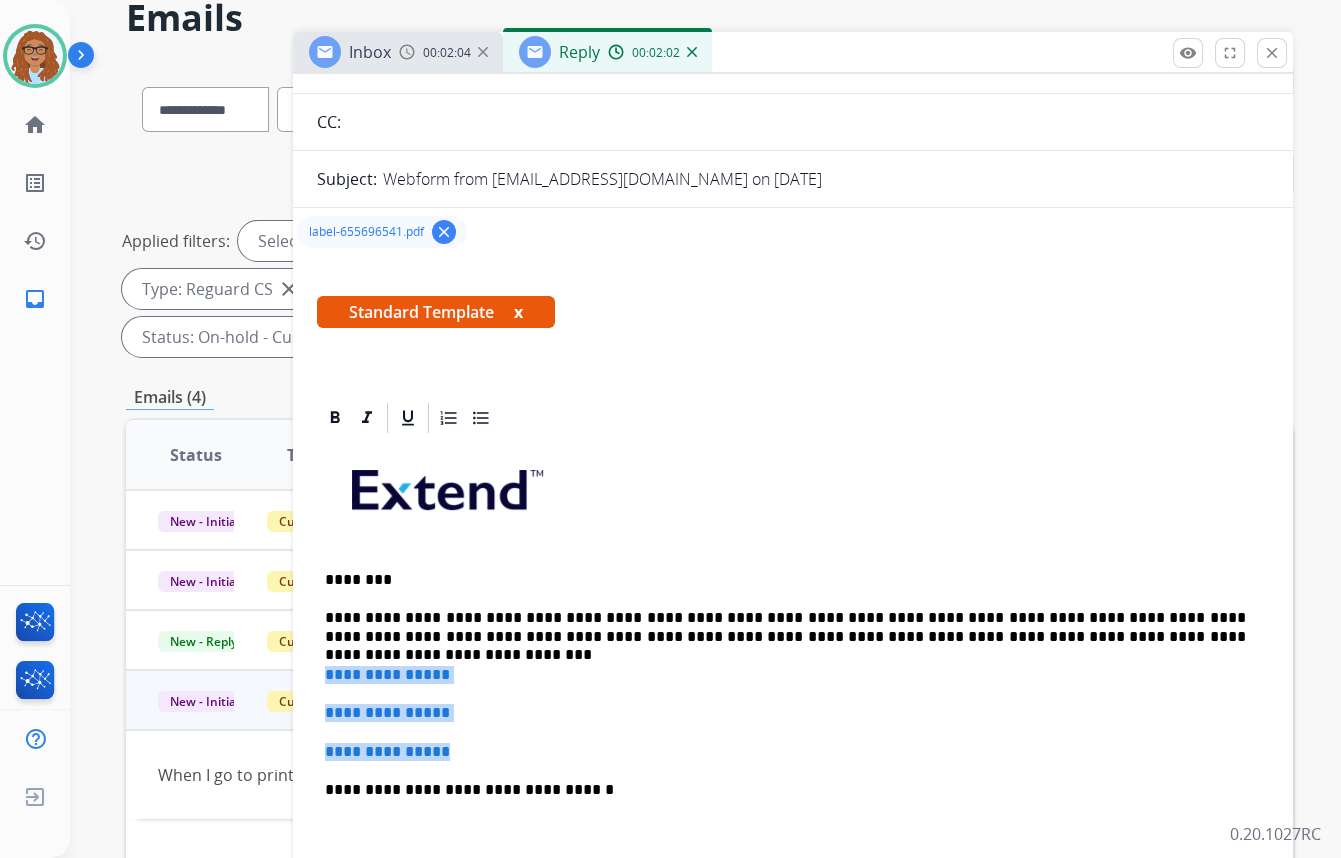 drag, startPoint x: 479, startPoint y: 748, endPoint x: 316, endPoint y: 669, distance: 181.13531 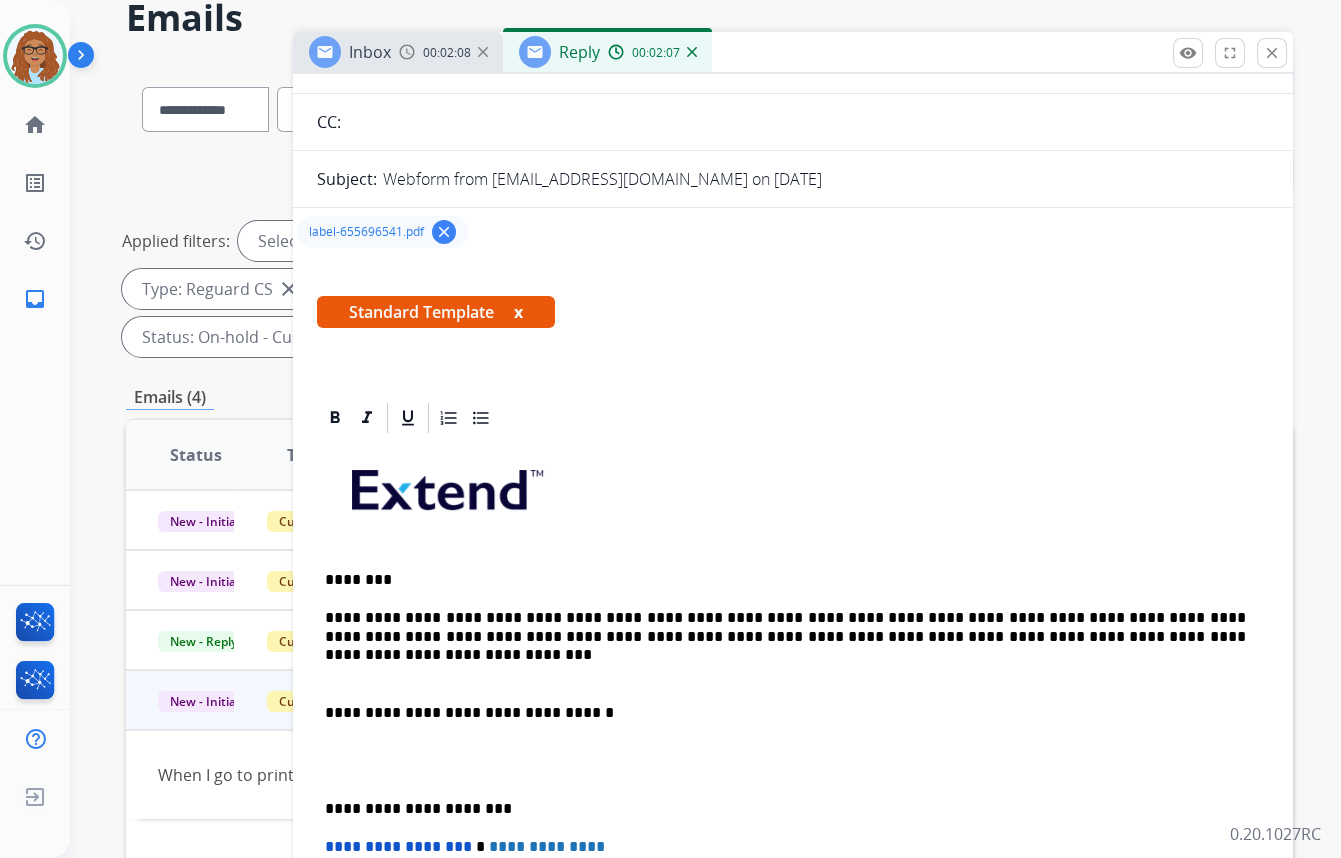 click on "**********" at bounding box center [785, 713] 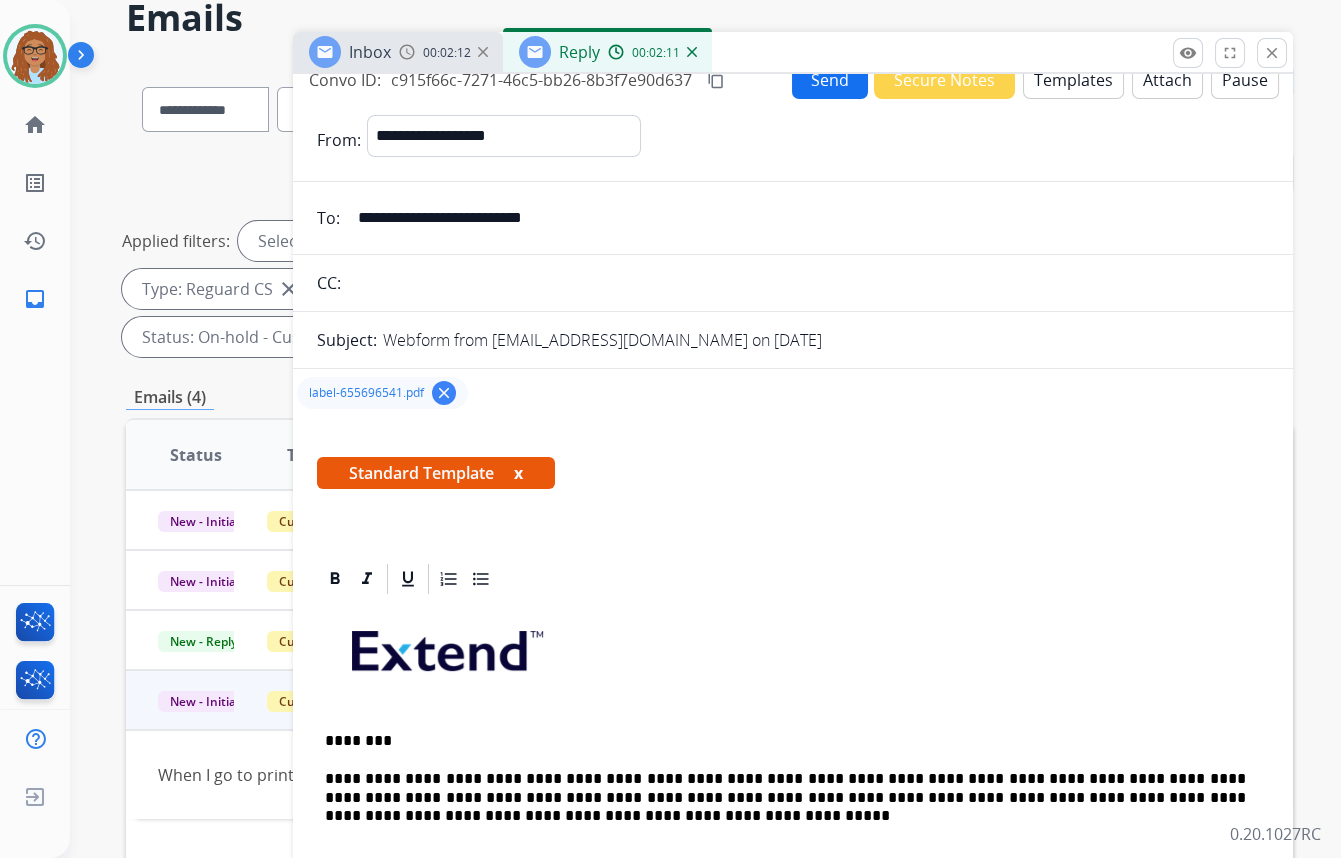 scroll, scrollTop: 0, scrollLeft: 0, axis: both 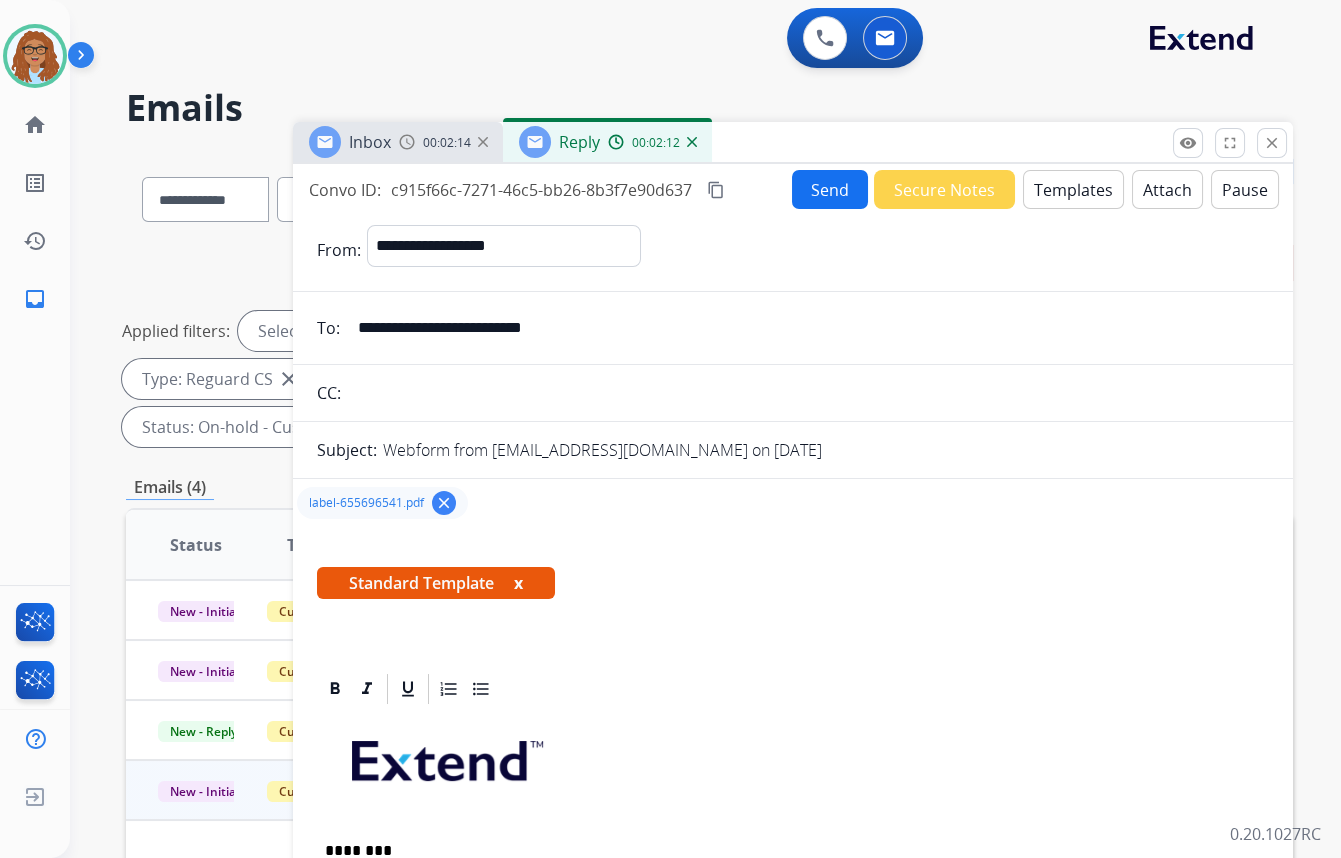drag, startPoint x: 600, startPoint y: 328, endPoint x: 227, endPoint y: 328, distance: 373 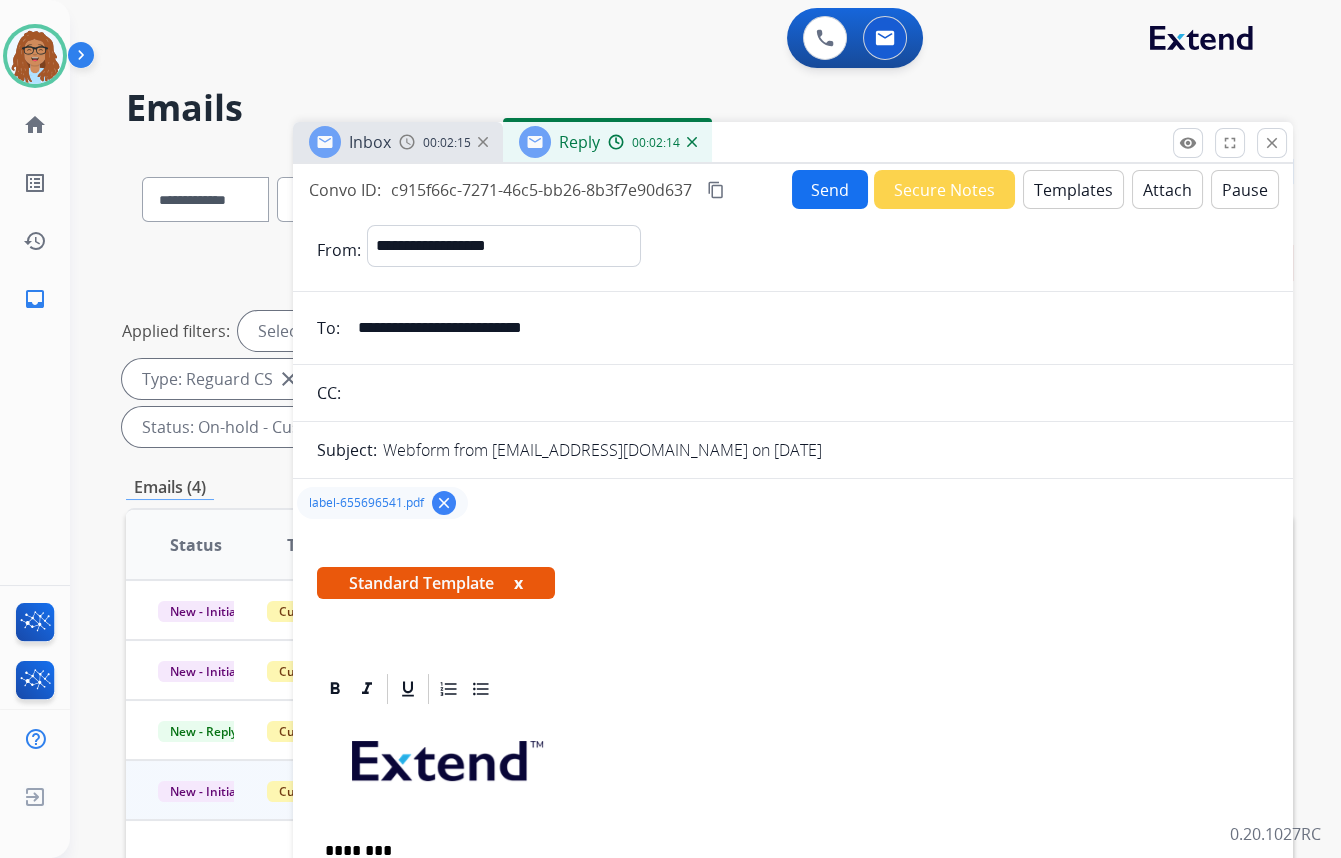 drag, startPoint x: 406, startPoint y: 402, endPoint x: 491, endPoint y: 358, distance: 95.71311 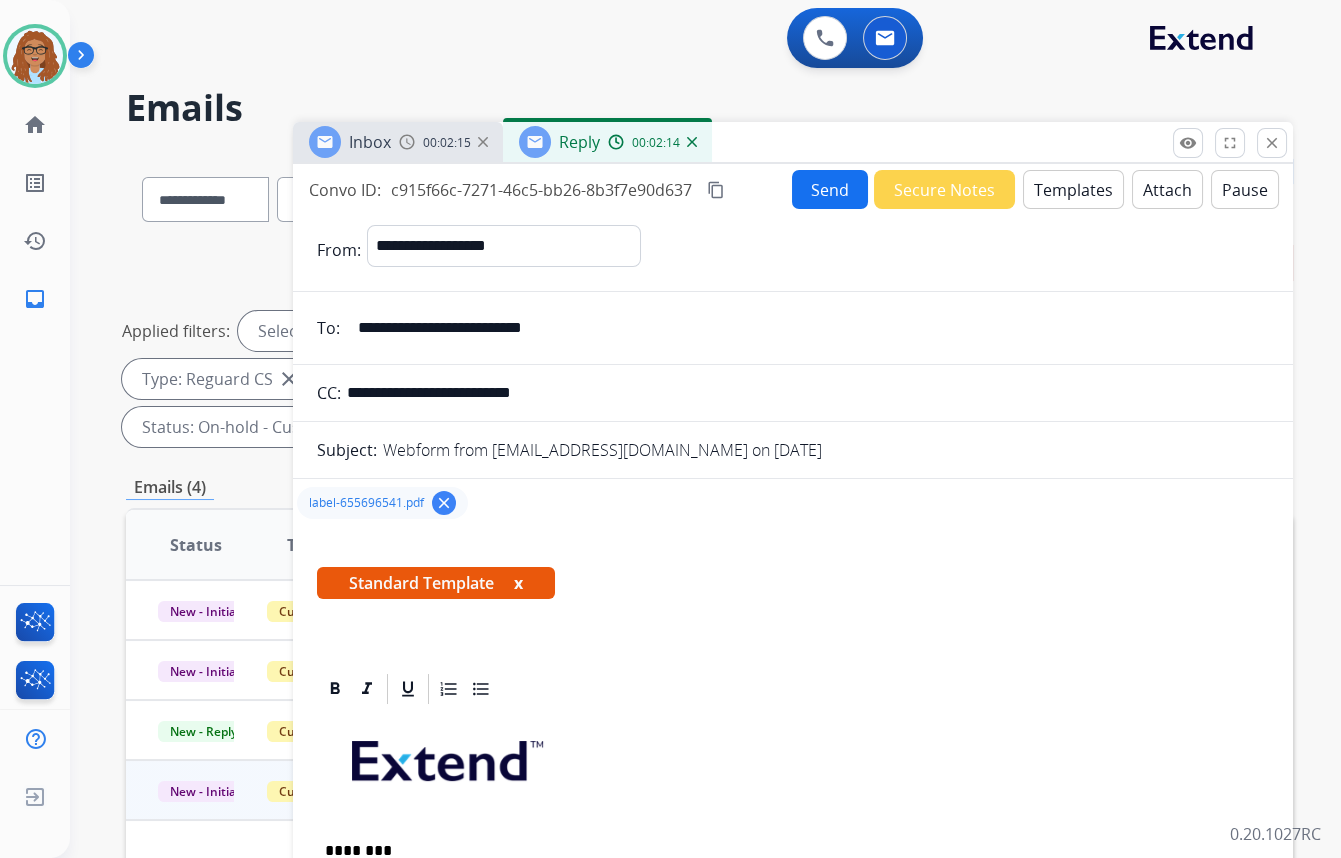 type on "**********" 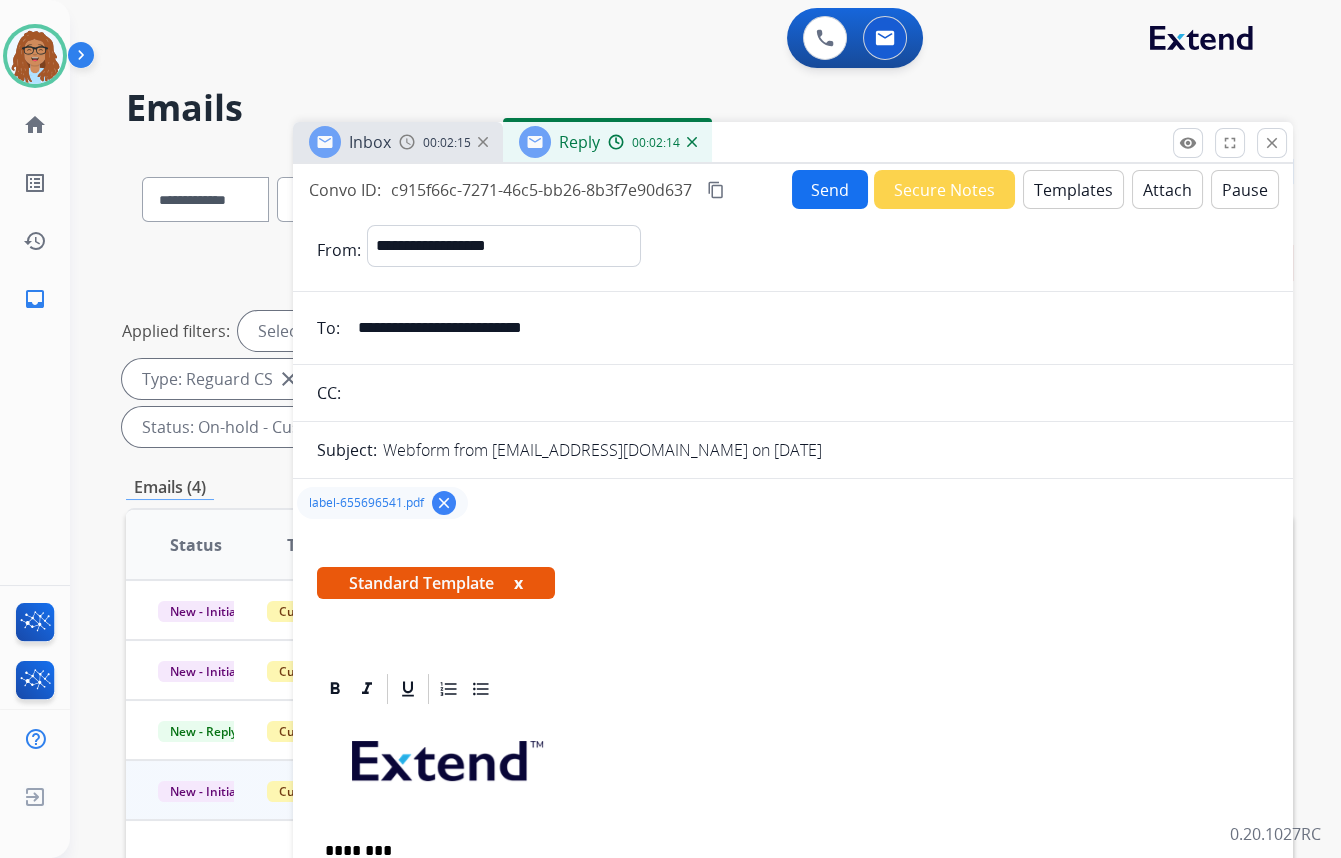 click on "Send" at bounding box center [830, 189] 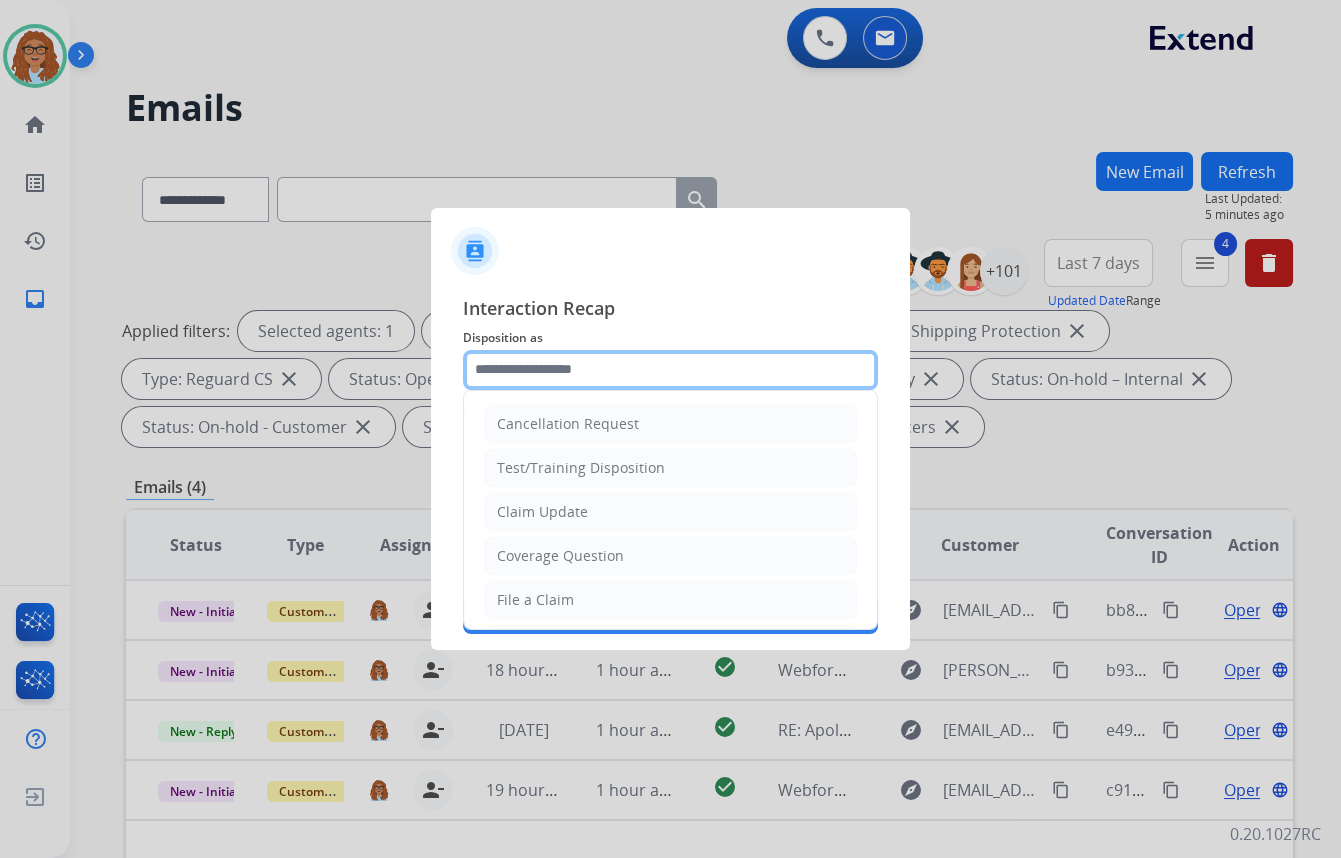 click 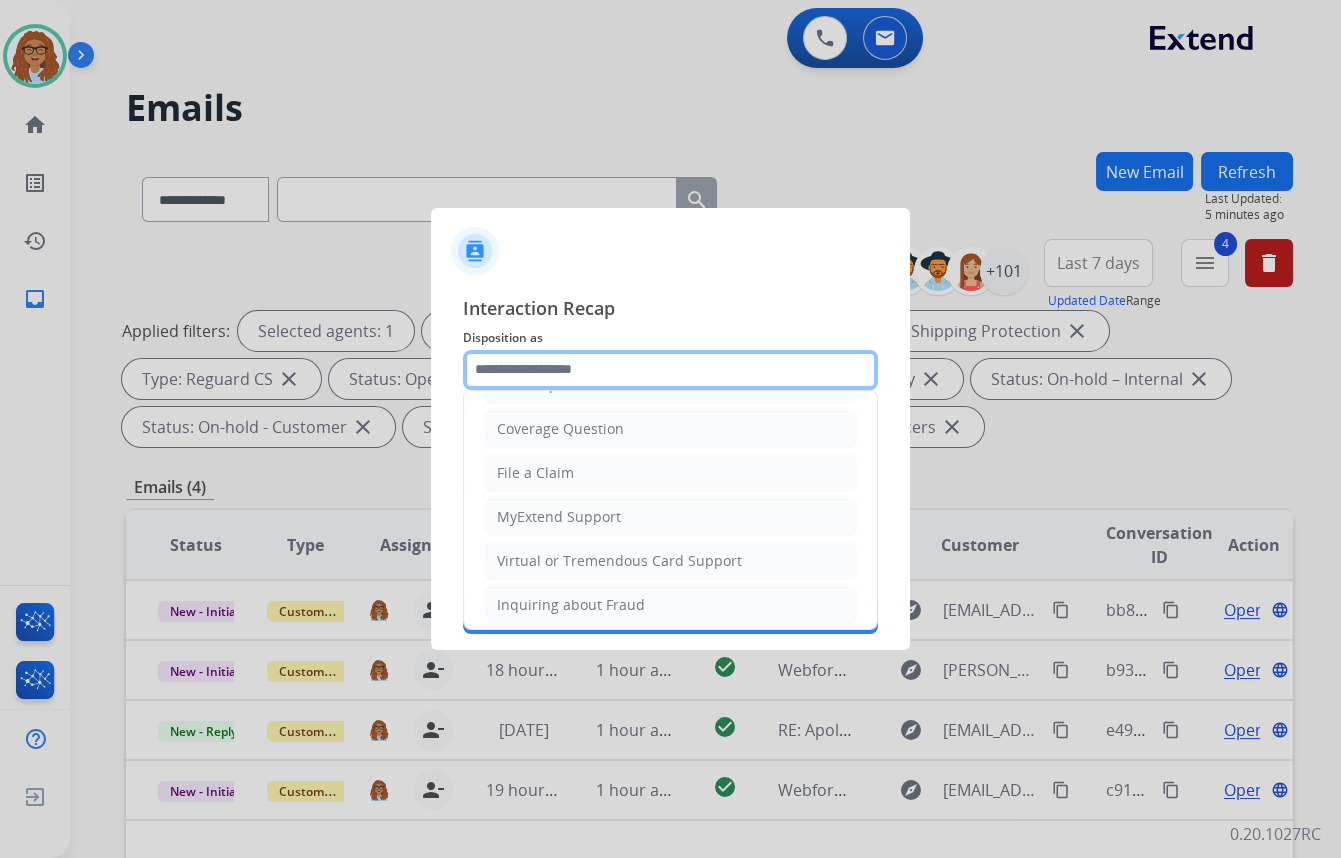 scroll, scrollTop: 309, scrollLeft: 0, axis: vertical 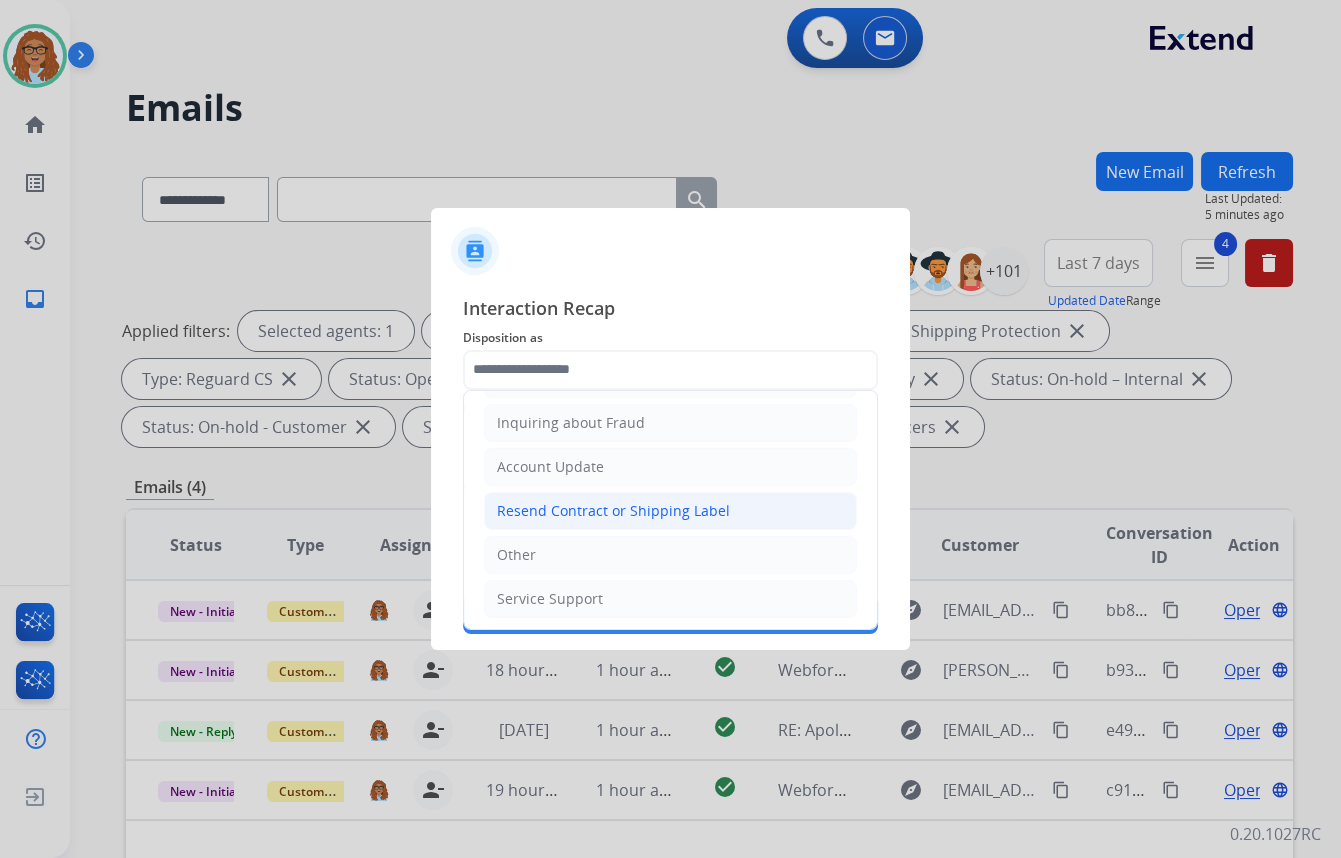 click on "Resend Contract or Shipping Label" 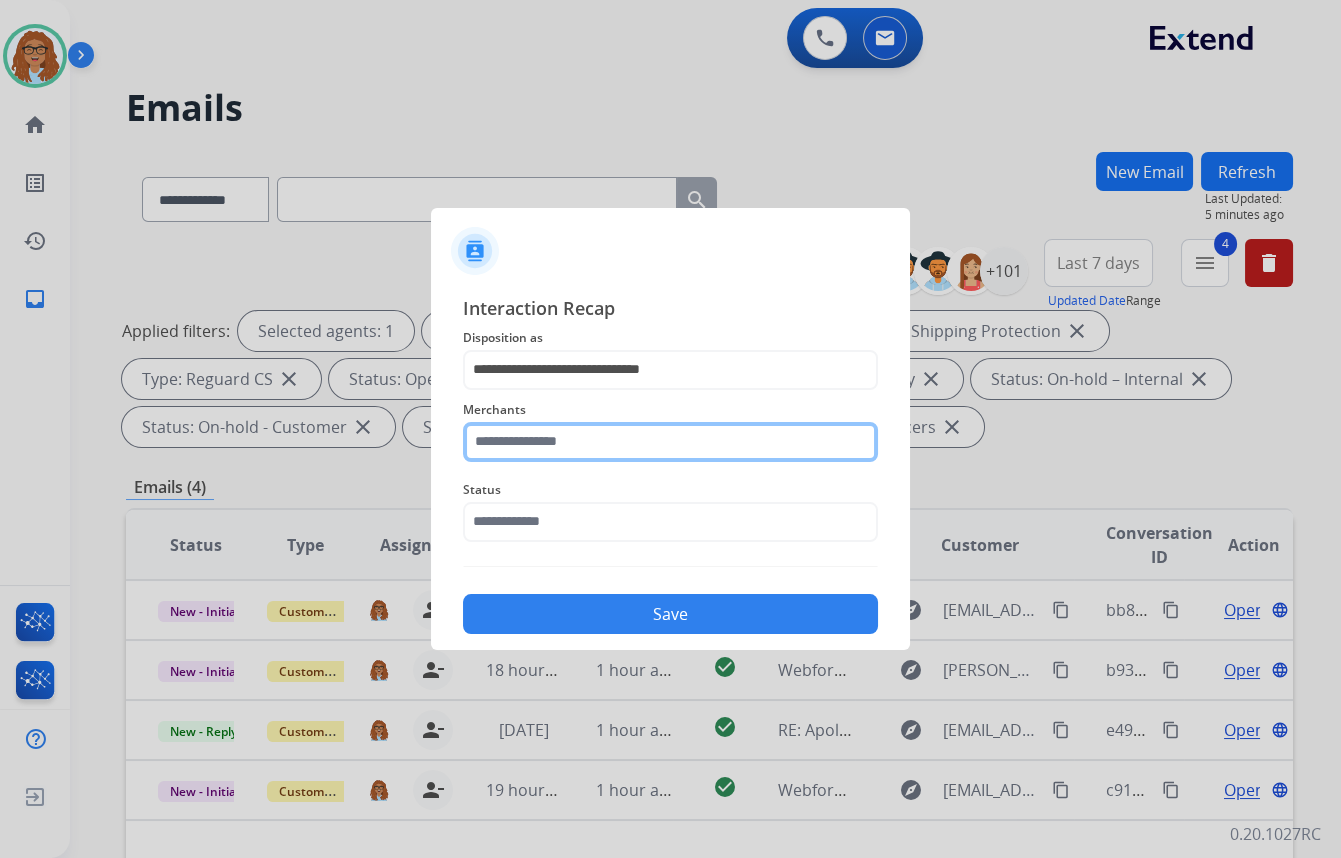 click 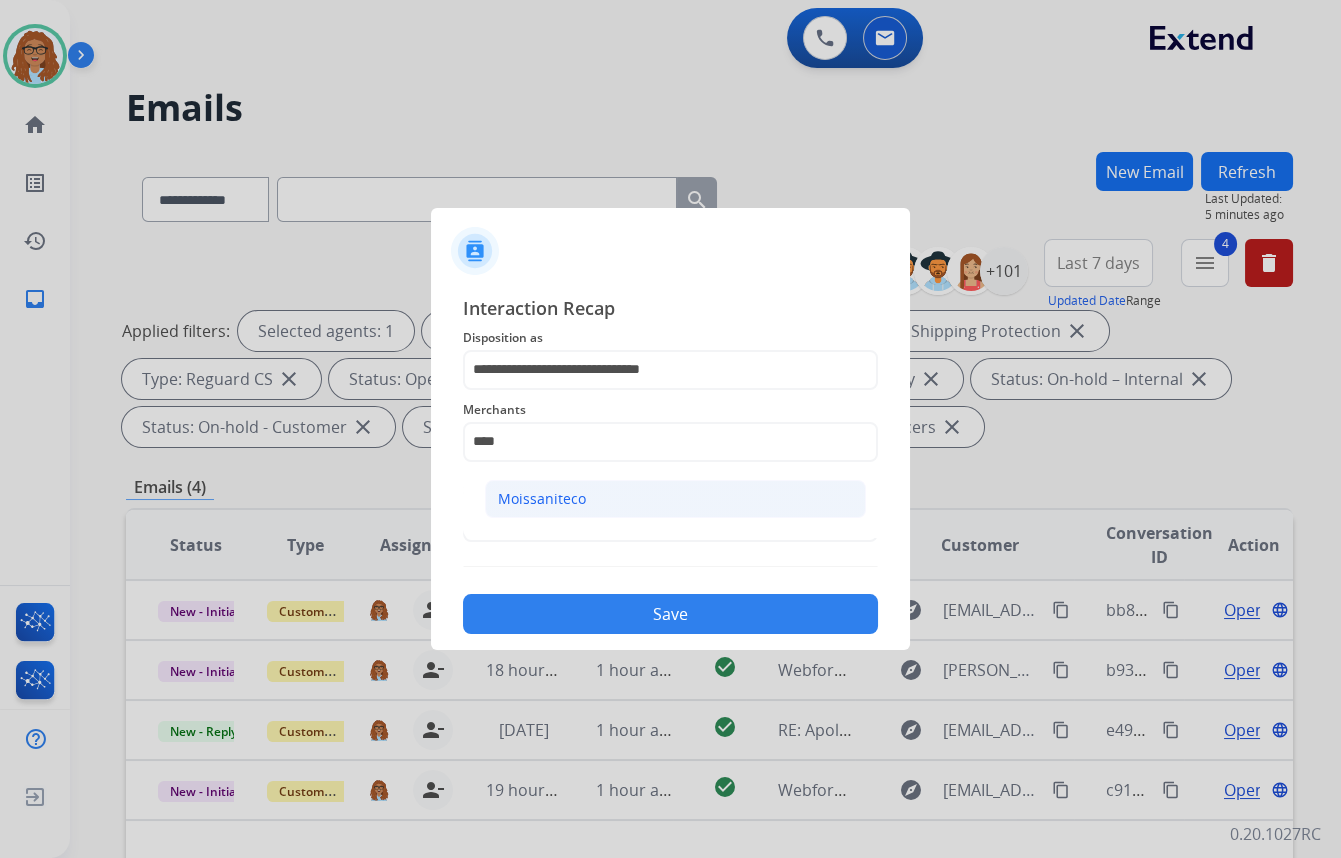 click on "Moissaniteco" 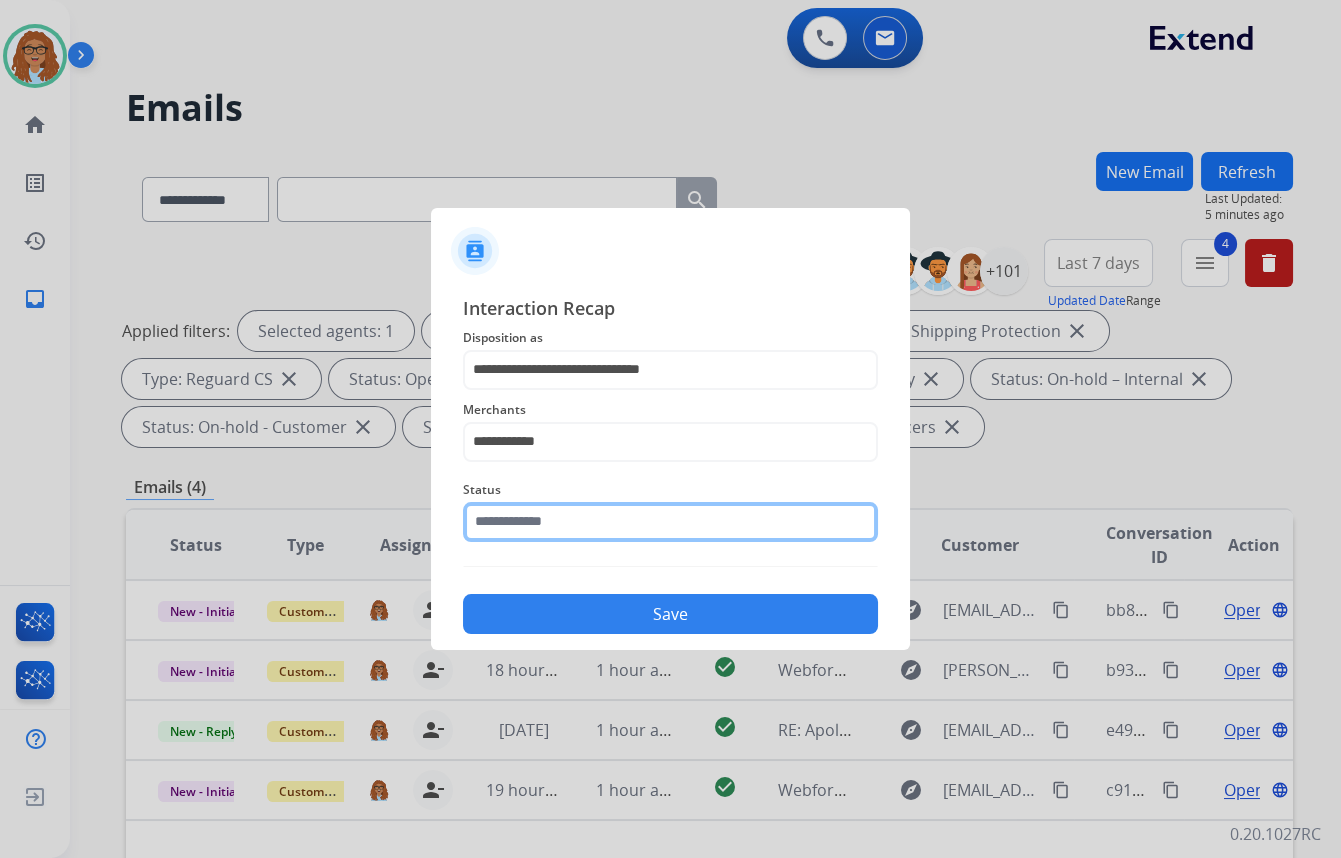 click 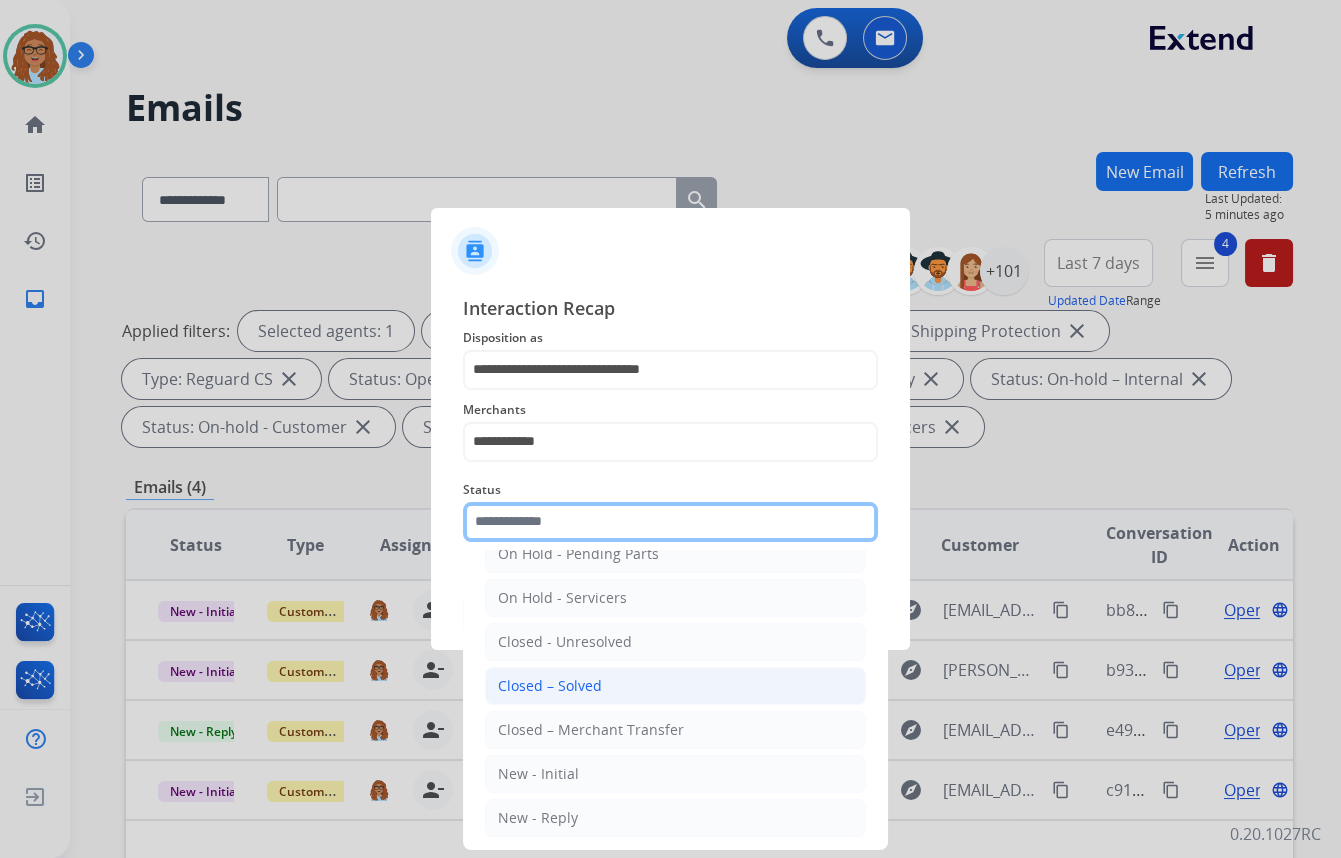 scroll, scrollTop: 118, scrollLeft: 0, axis: vertical 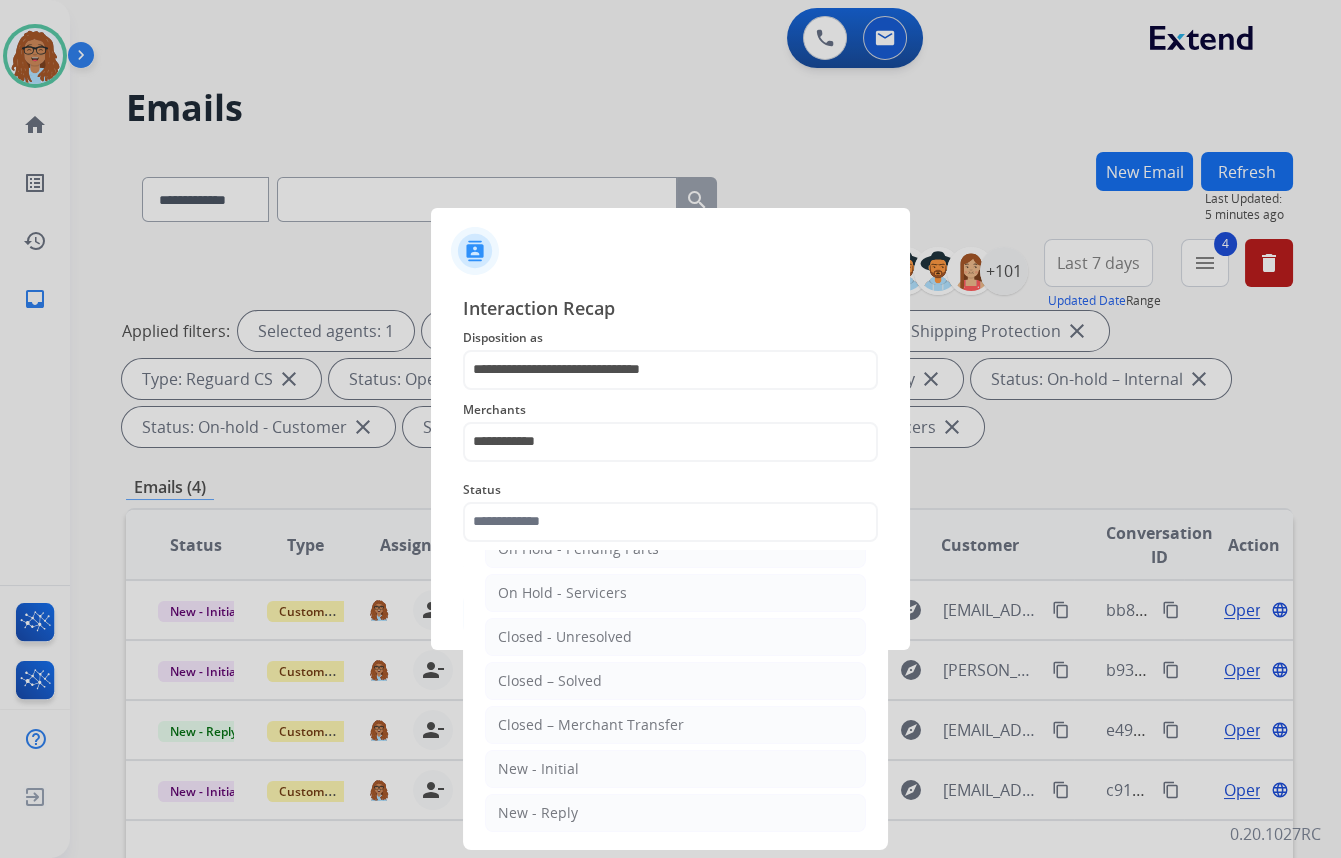 click on "Closed – Solved" 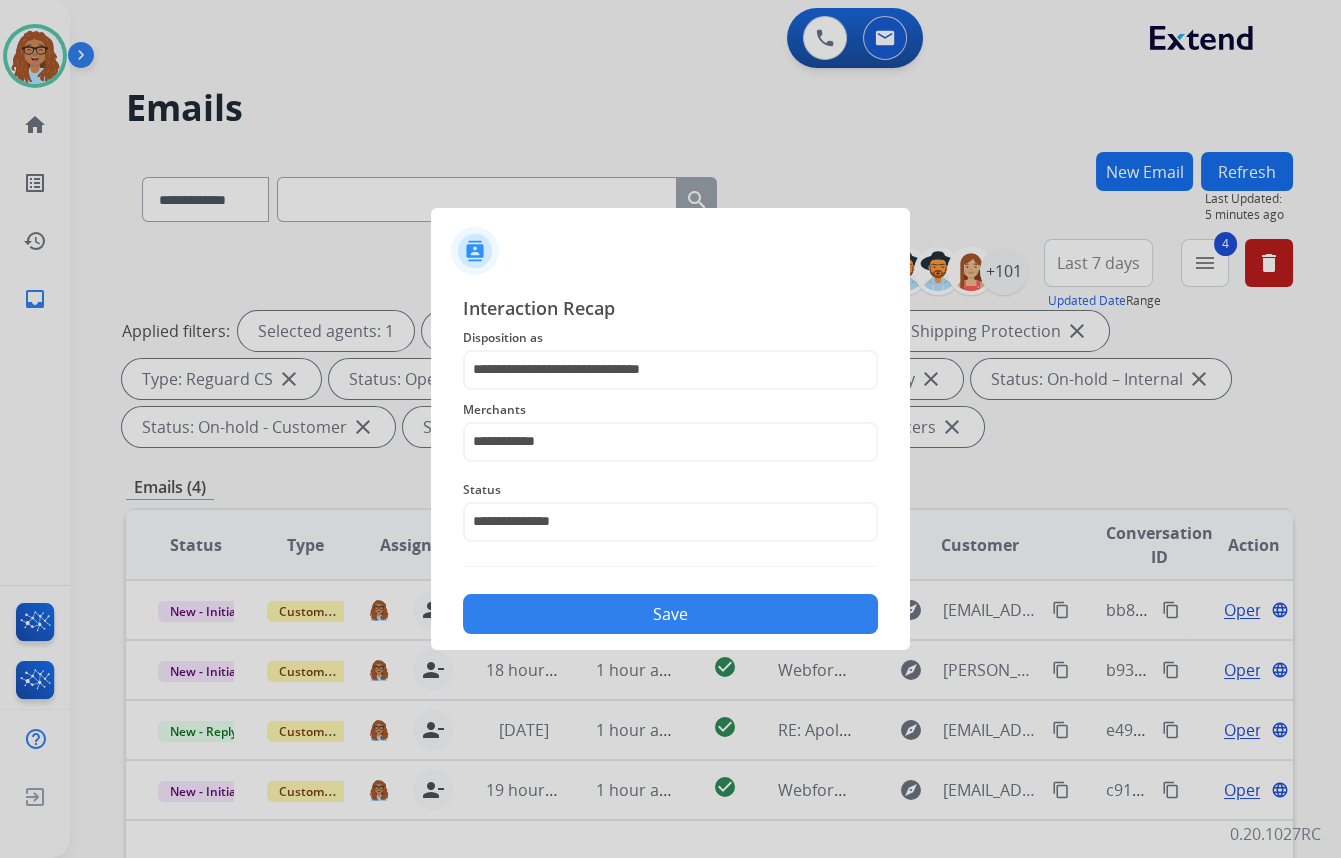 click on "Save" 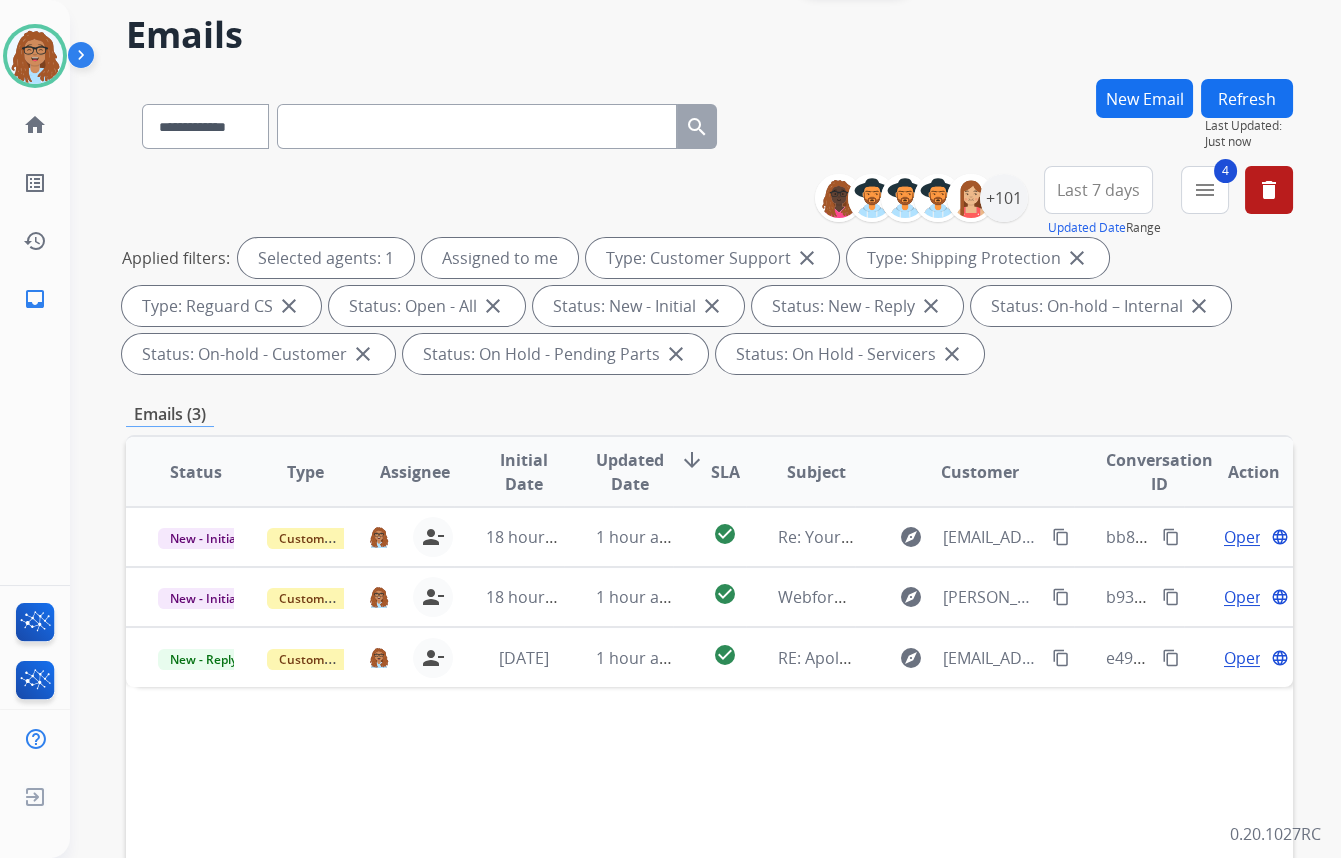scroll, scrollTop: 90, scrollLeft: 0, axis: vertical 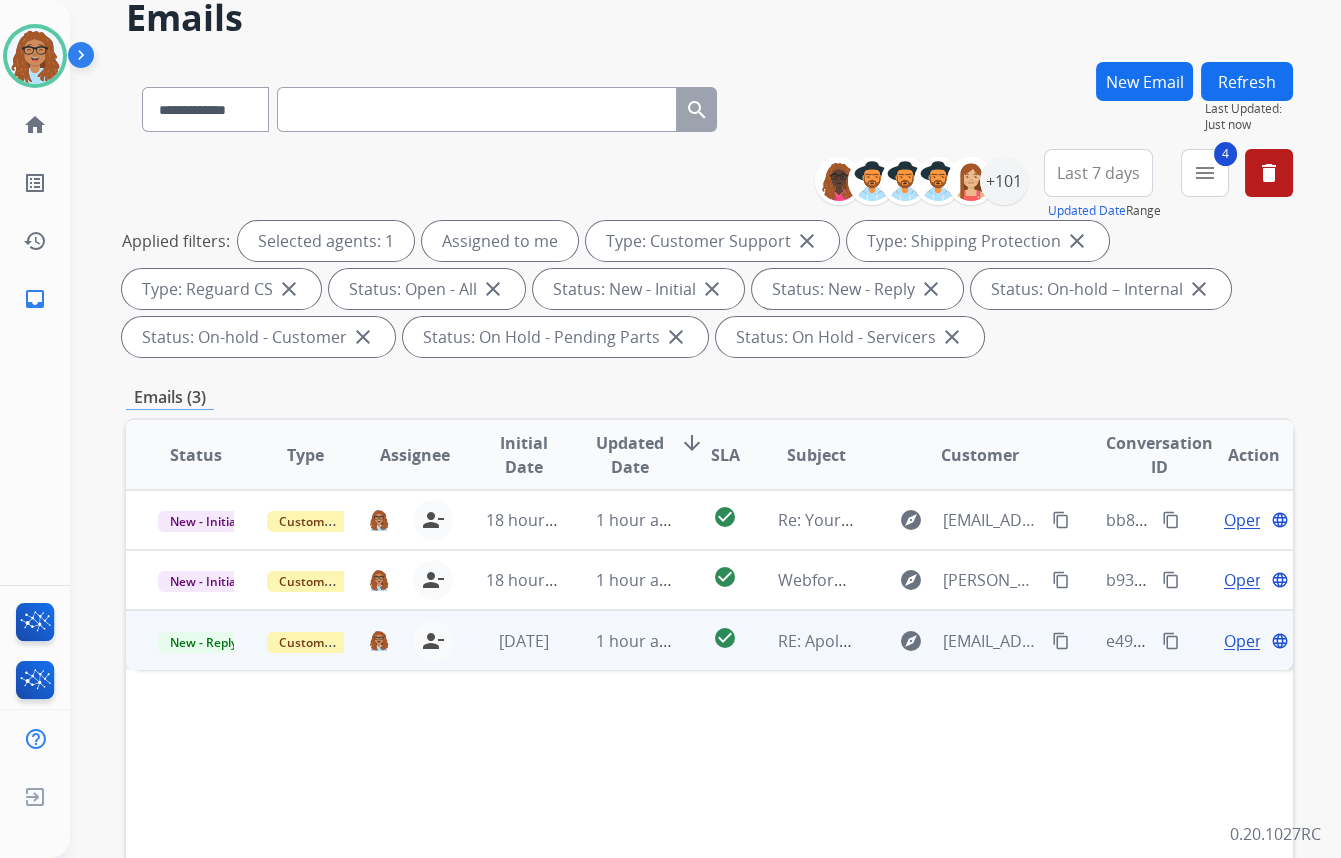 drag, startPoint x: 1154, startPoint y: 639, endPoint x: 1157, endPoint y: 650, distance: 11.401754 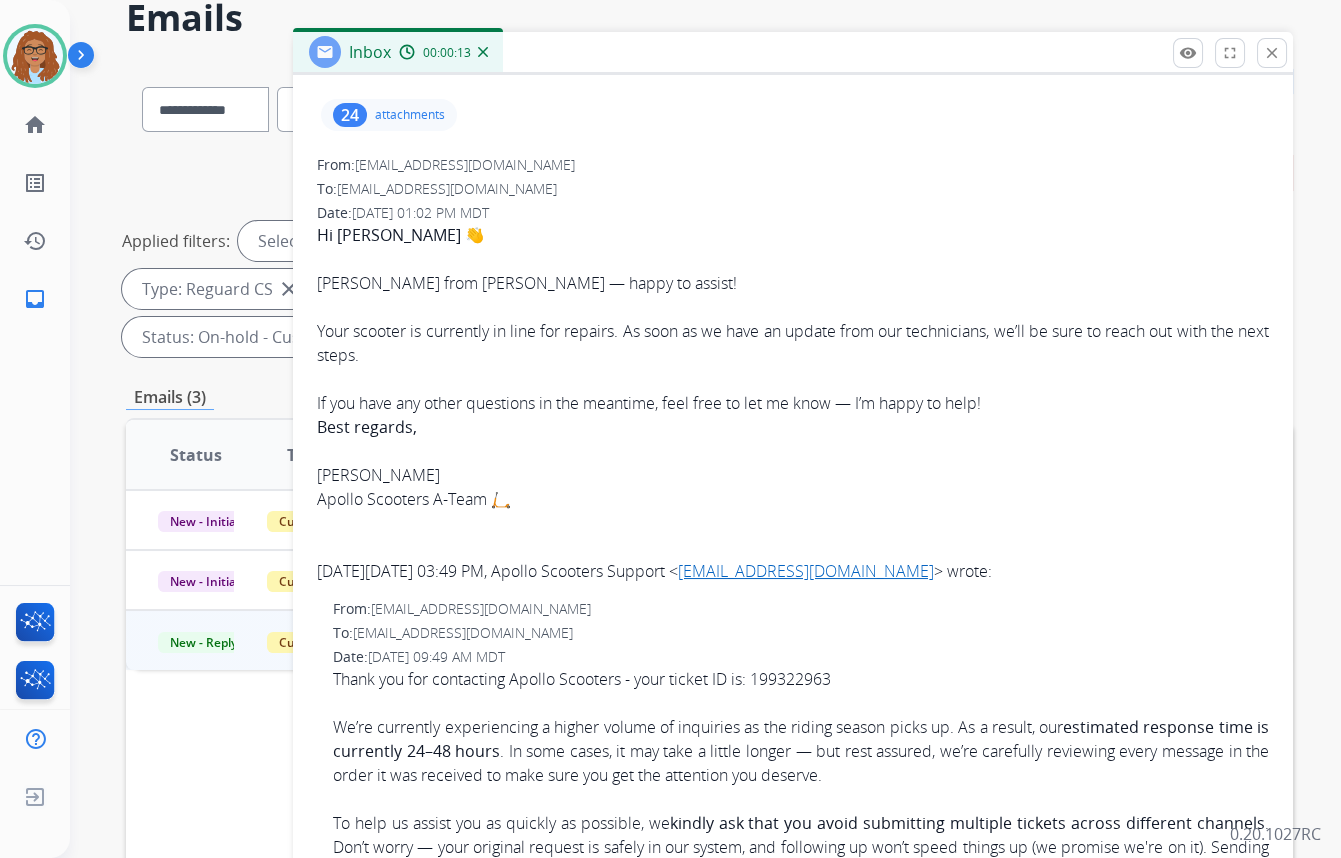 scroll, scrollTop: 90, scrollLeft: 0, axis: vertical 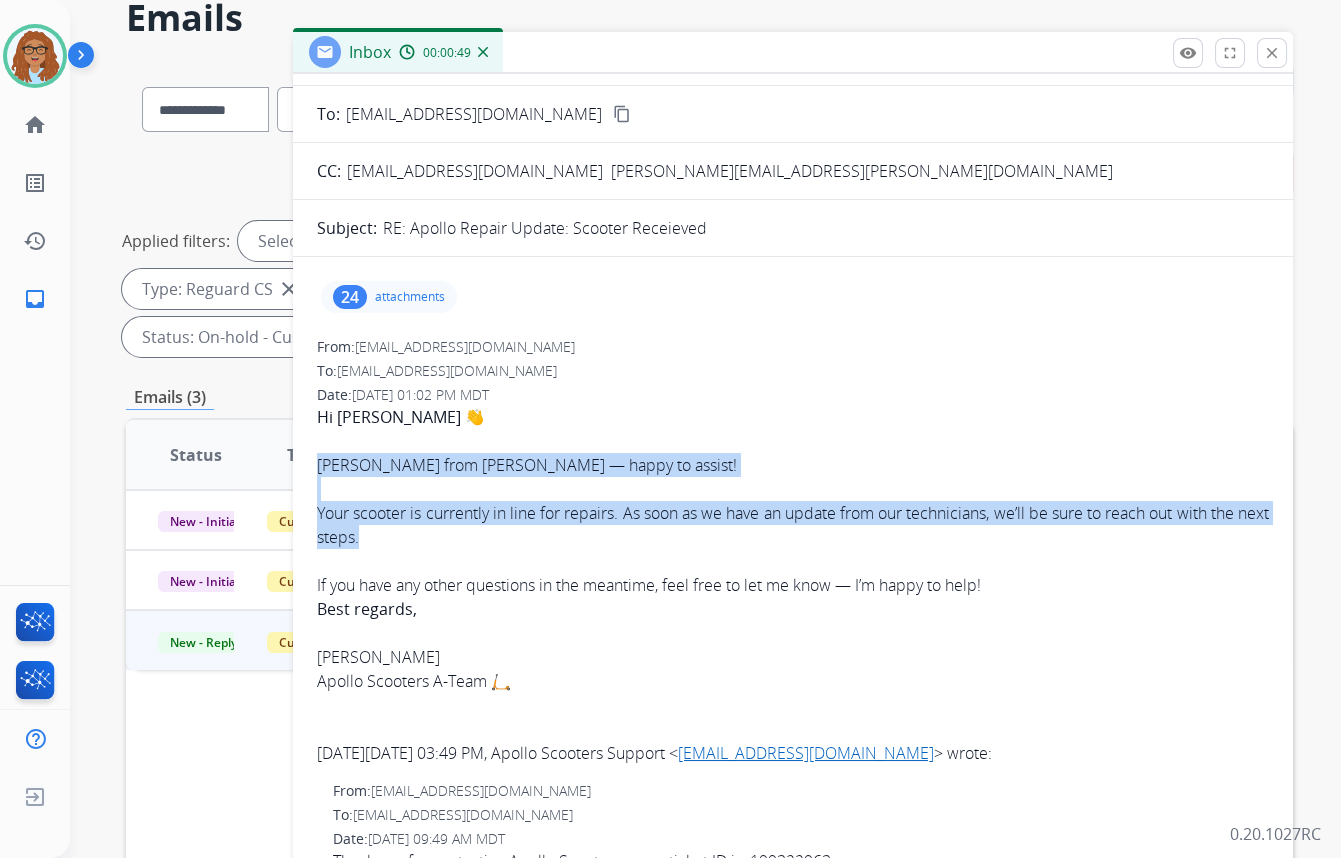 drag, startPoint x: 399, startPoint y: 532, endPoint x: 318, endPoint y: 461, distance: 107.71258 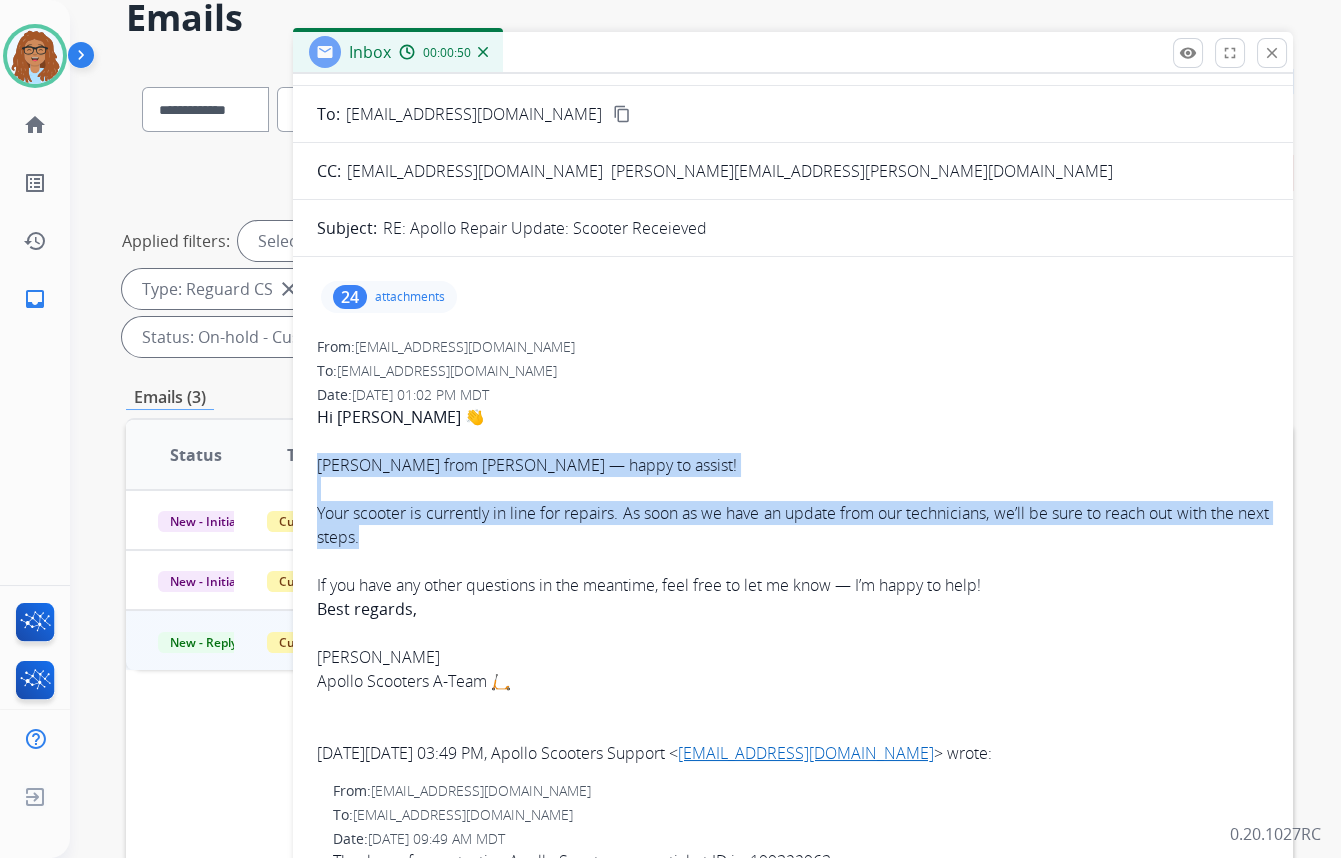 copy on "[PERSON_NAME] from [PERSON_NAME] — happy to assist! Your scooter is currently in line for repairs. As soon as we have an update from our technicians, we’ll be sure to reach out with the next steps." 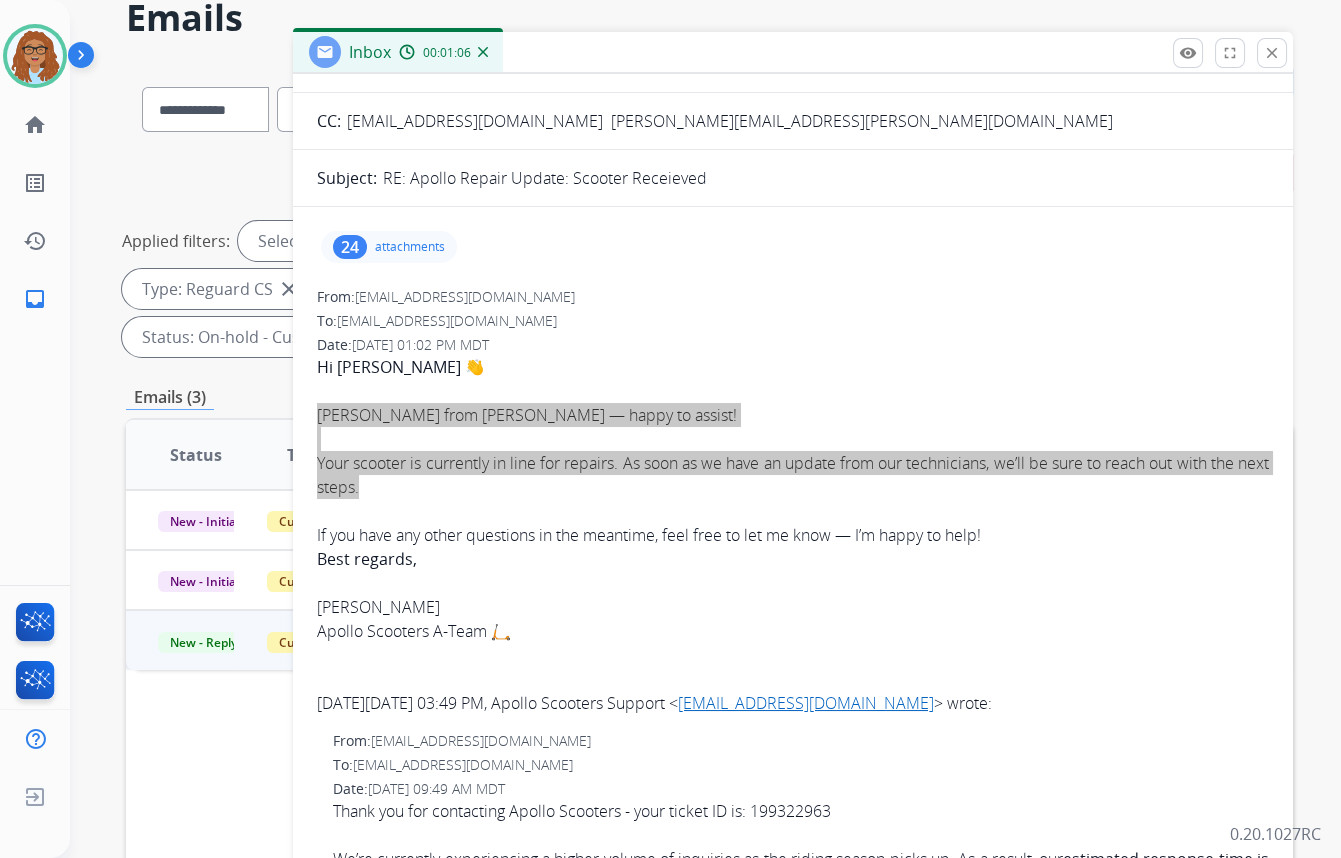 scroll, scrollTop: 0, scrollLeft: 0, axis: both 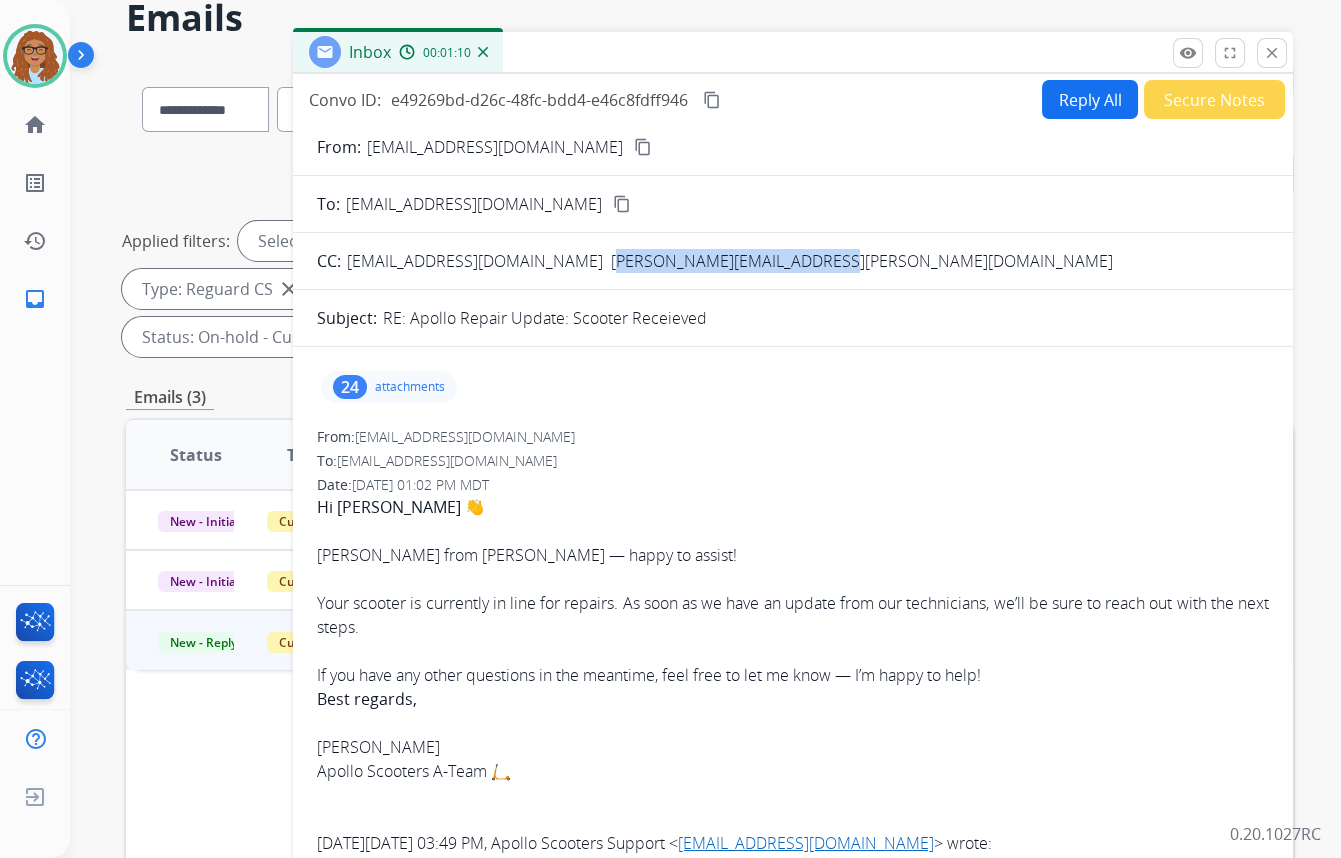 drag, startPoint x: 768, startPoint y: 253, endPoint x: 518, endPoint y: 265, distance: 250.28784 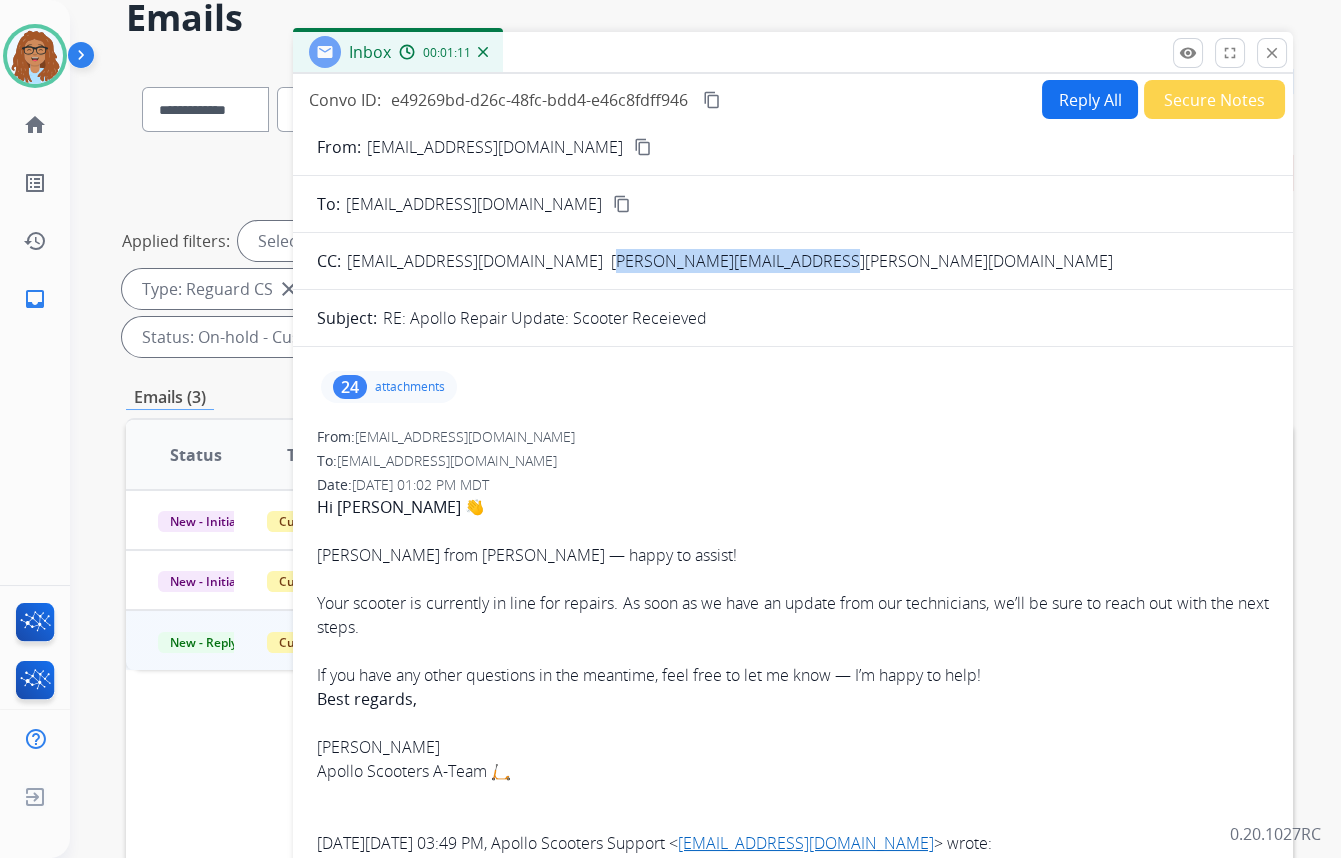 click on "[EMAIL_ADDRESS][DOMAIN_NAME] [PERSON_NAME][EMAIL_ADDRESS][PERSON_NAME][DOMAIN_NAME]" at bounding box center (734, 261) 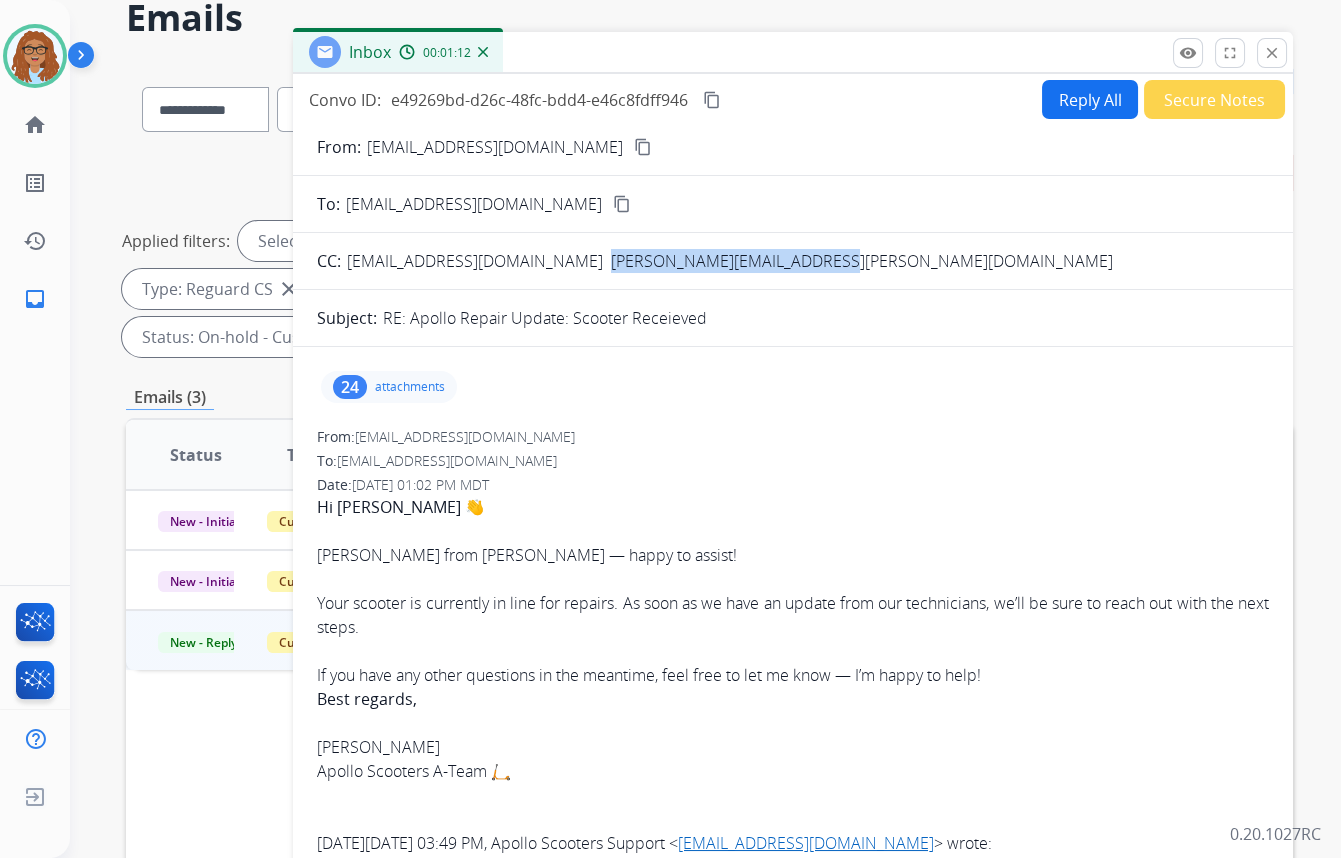 drag, startPoint x: 767, startPoint y: 253, endPoint x: 510, endPoint y: 274, distance: 257.85654 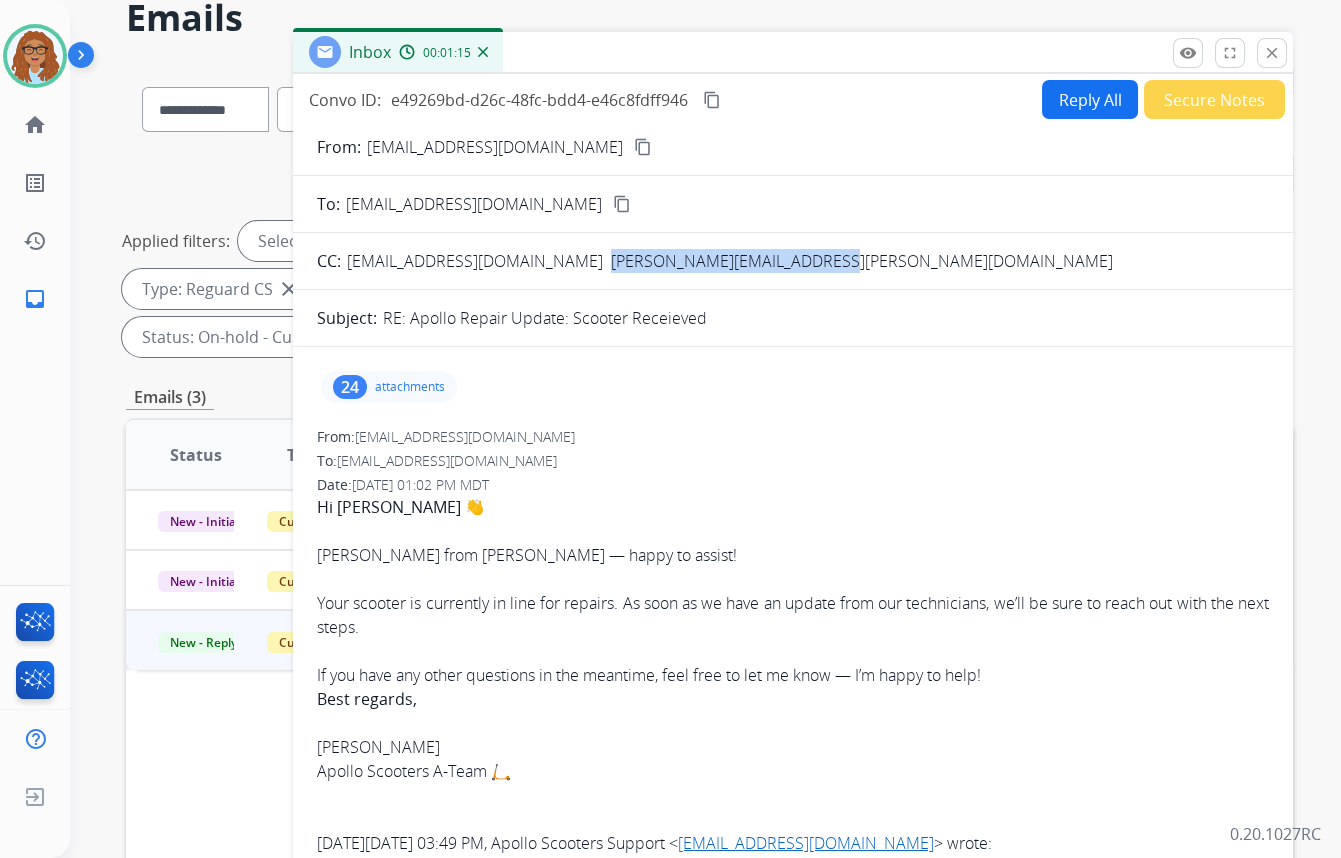 copy on "[PERSON_NAME][EMAIL_ADDRESS][PERSON_NAME][DOMAIN_NAME]" 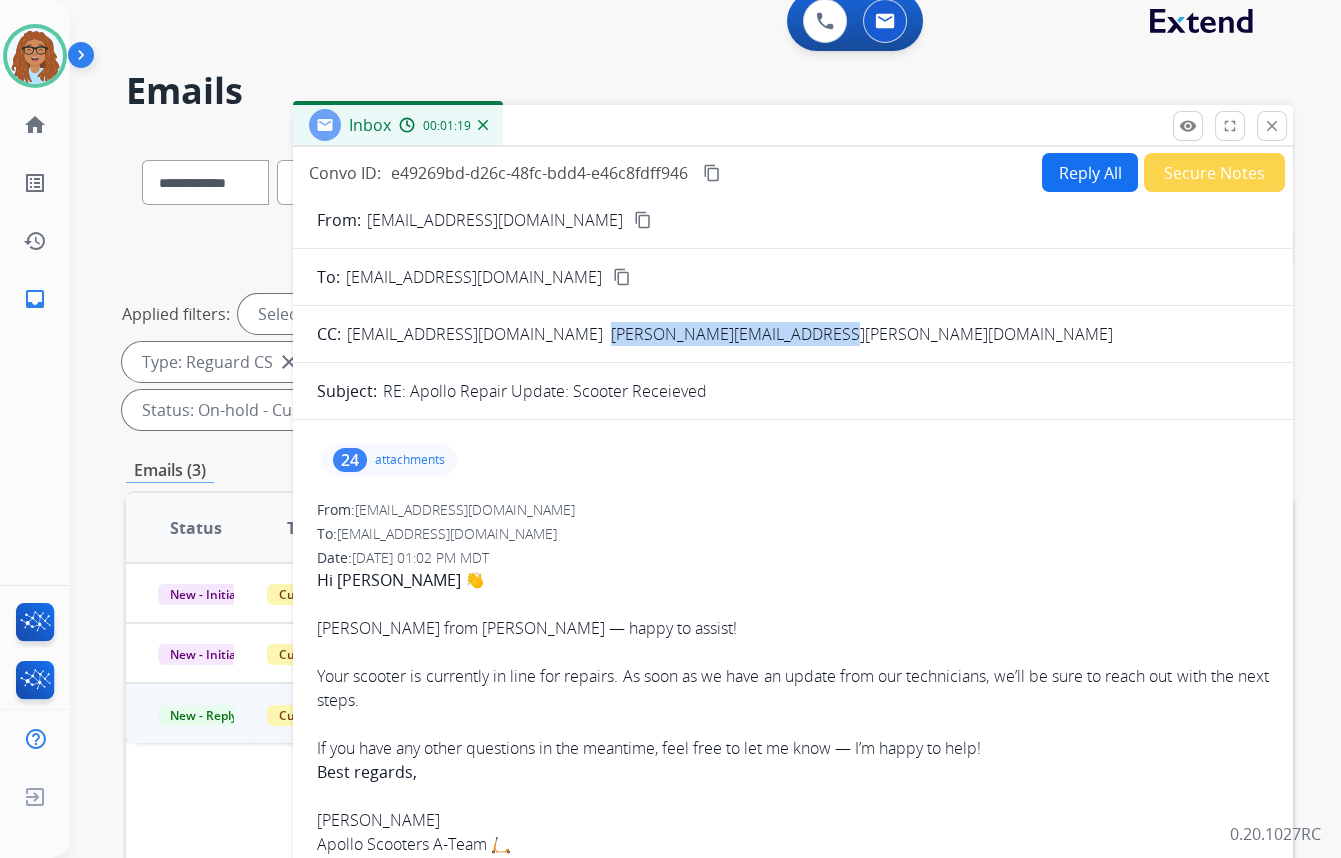 scroll, scrollTop: 0, scrollLeft: 0, axis: both 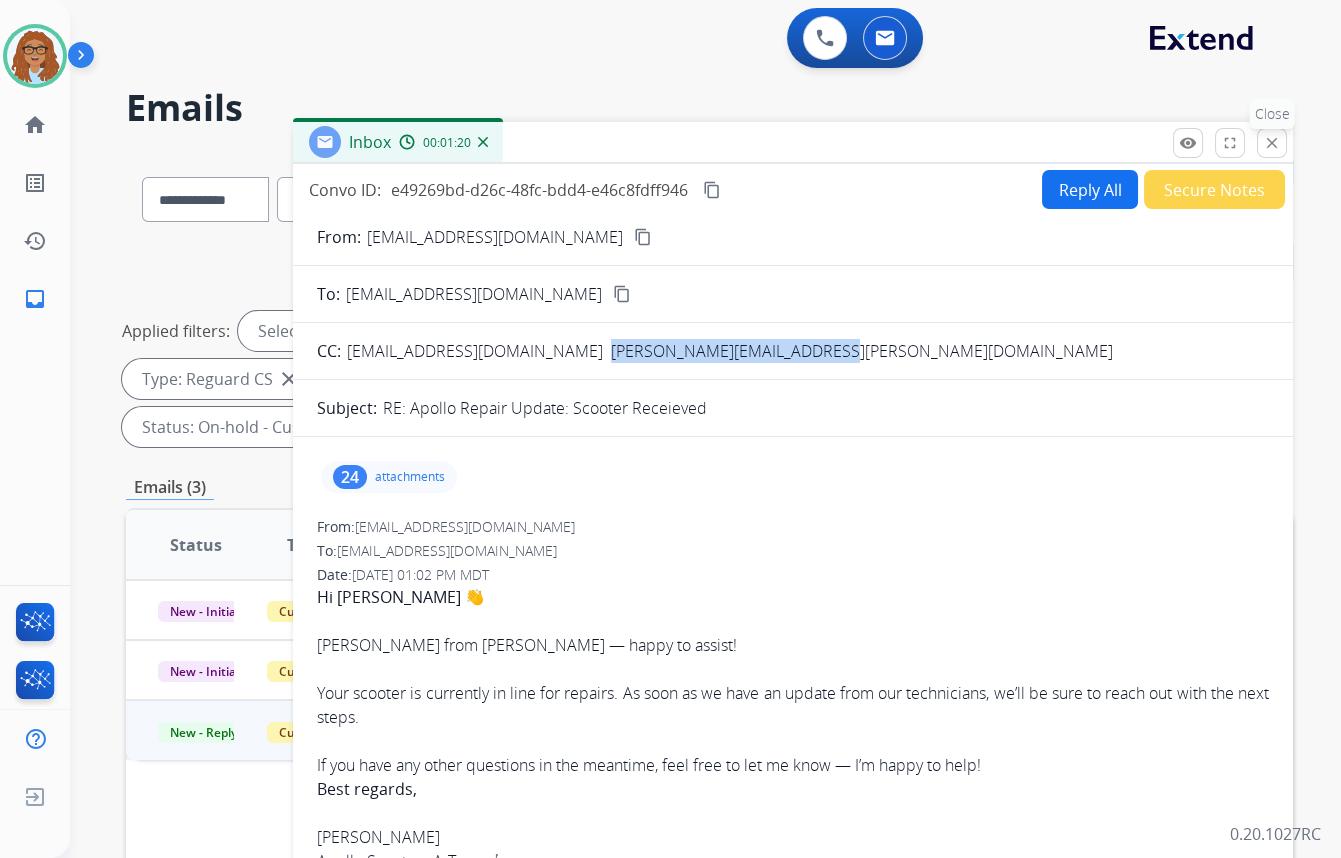 click on "close Close" at bounding box center [1272, 143] 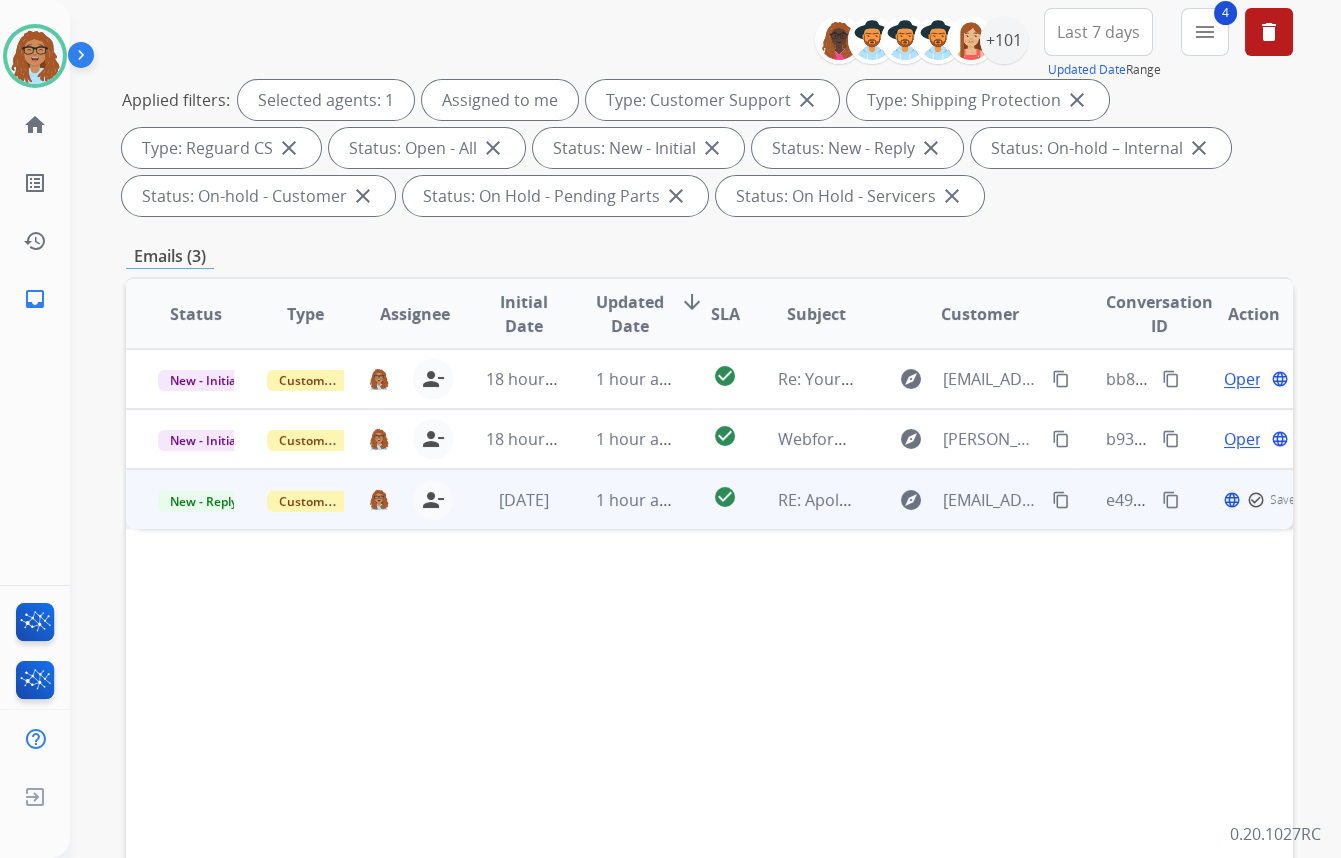 scroll, scrollTop: 272, scrollLeft: 0, axis: vertical 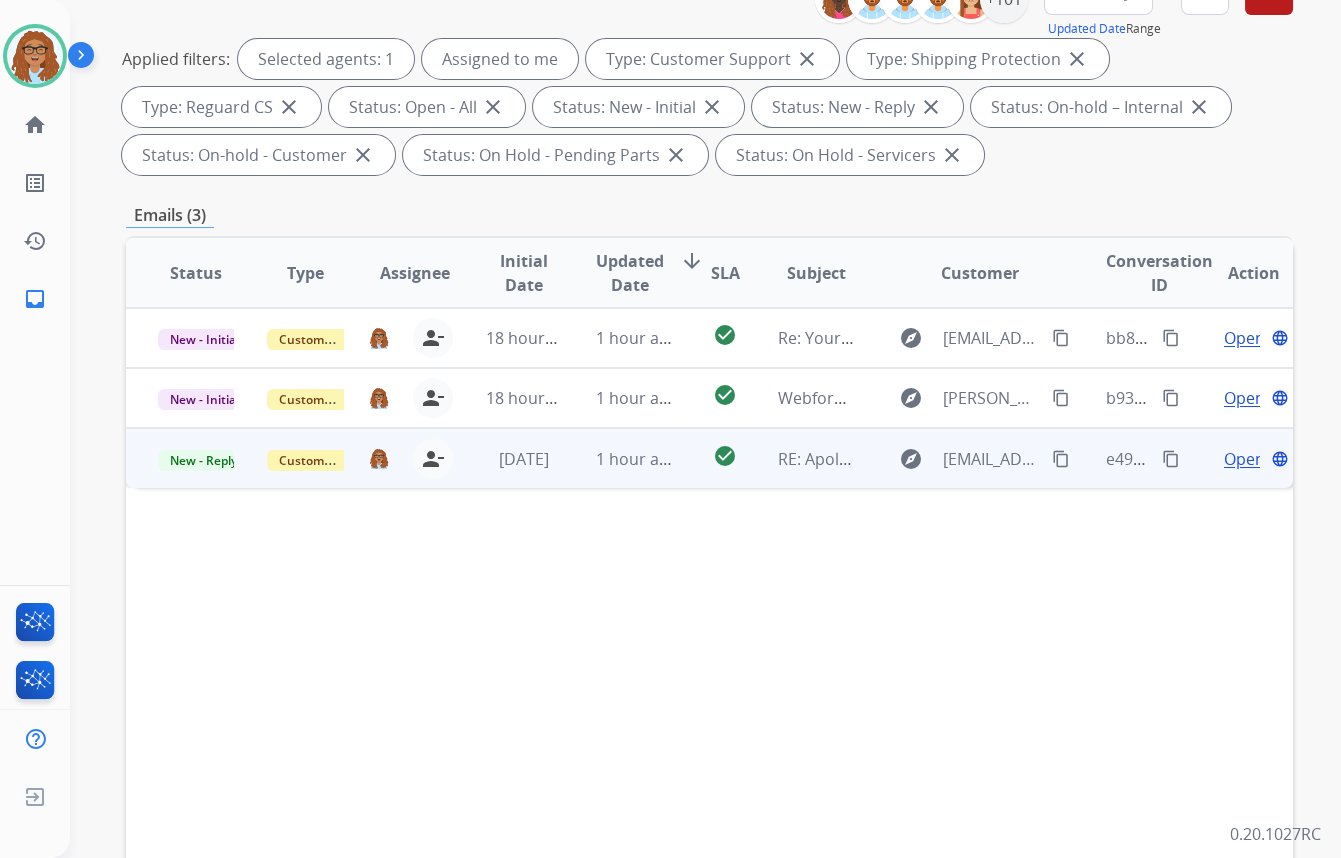 click on "content_copy" at bounding box center (1061, 459) 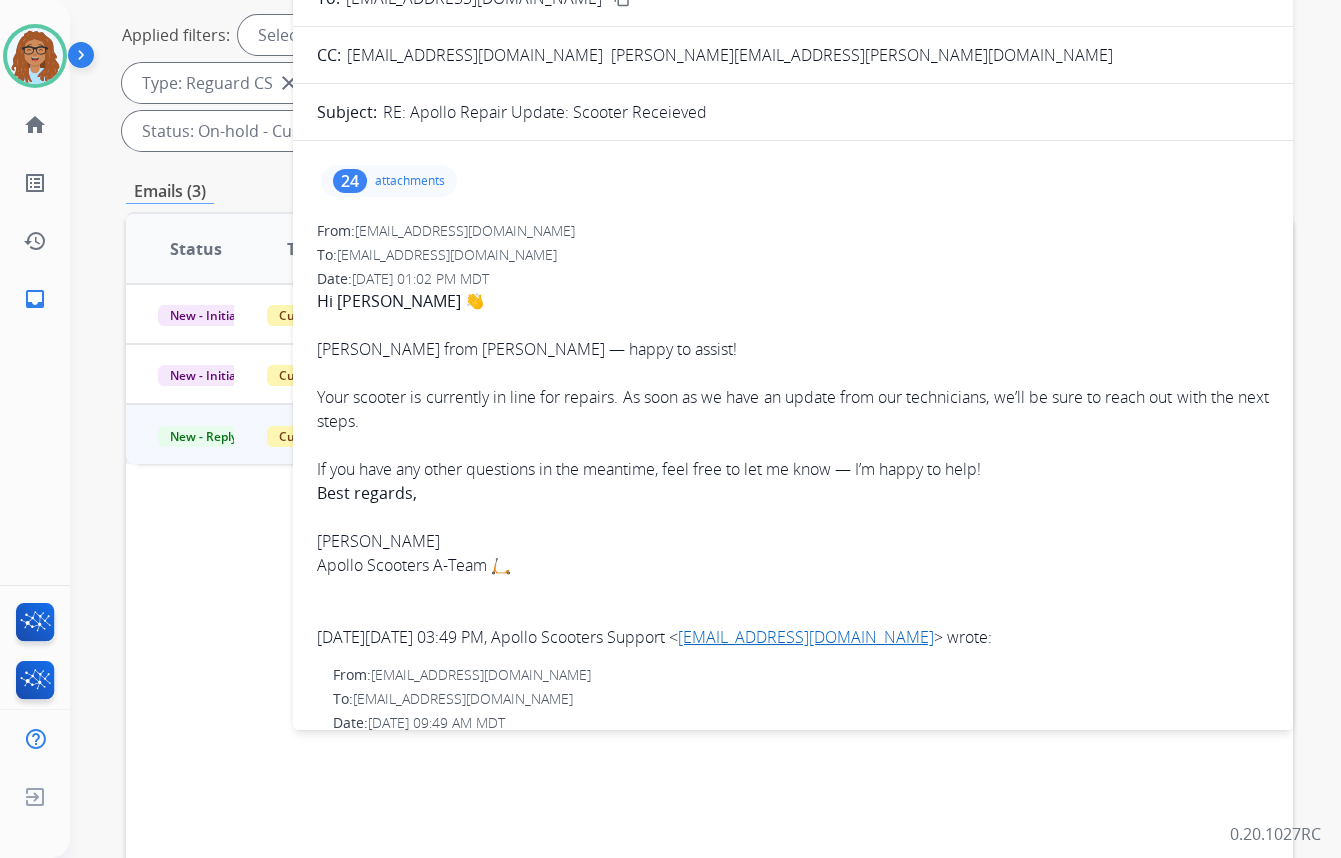 scroll, scrollTop: 181, scrollLeft: 0, axis: vertical 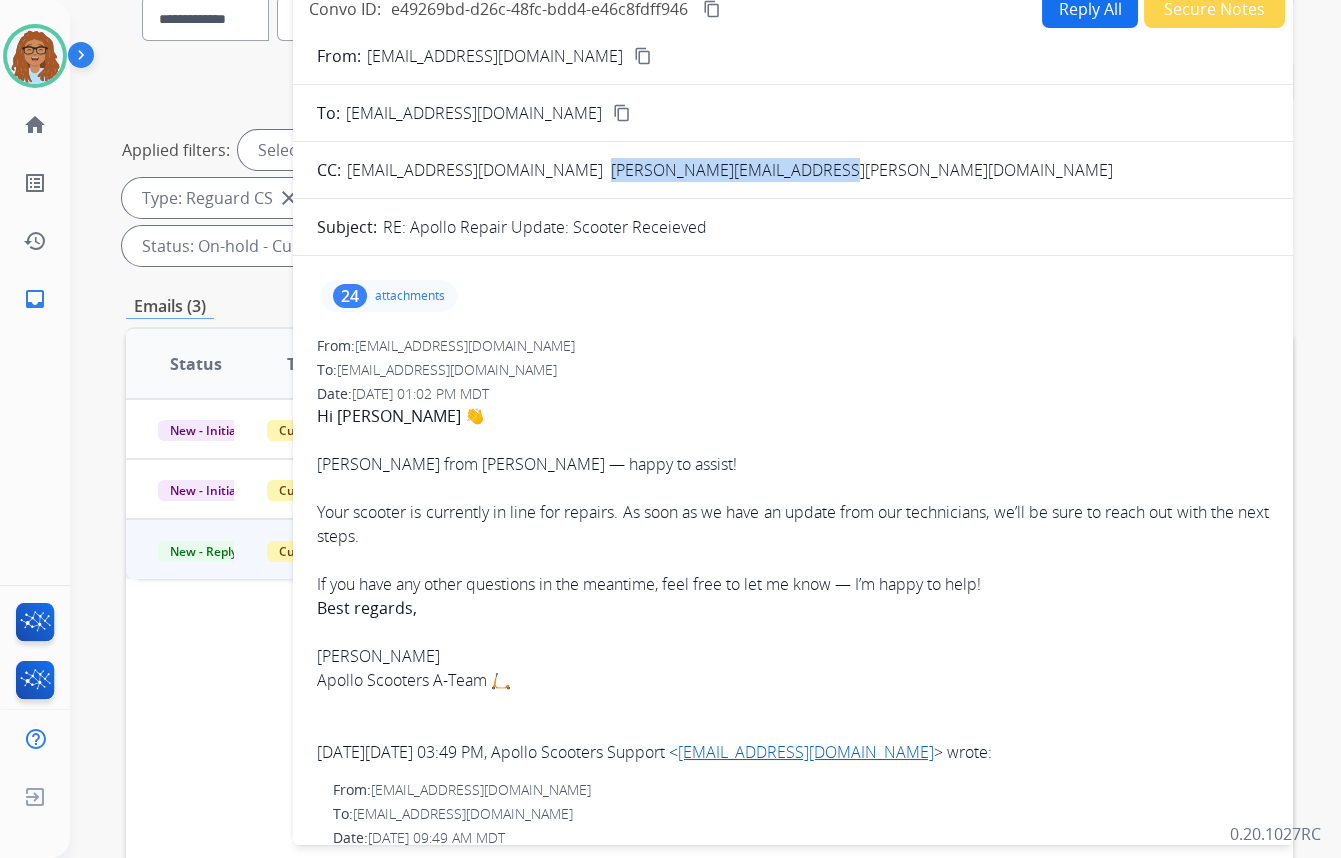 drag, startPoint x: 742, startPoint y: 170, endPoint x: 509, endPoint y: 171, distance: 233.00215 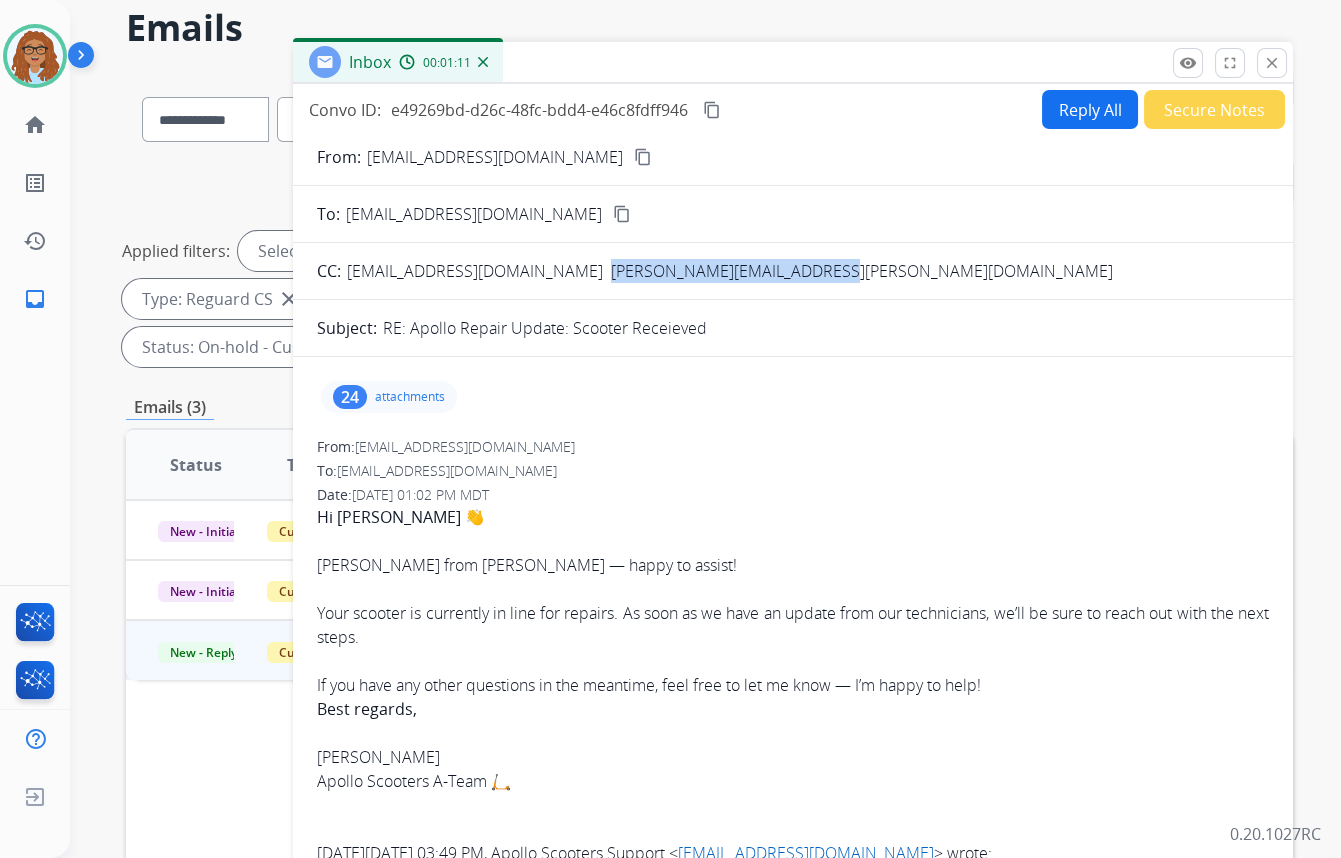 scroll, scrollTop: 0, scrollLeft: 0, axis: both 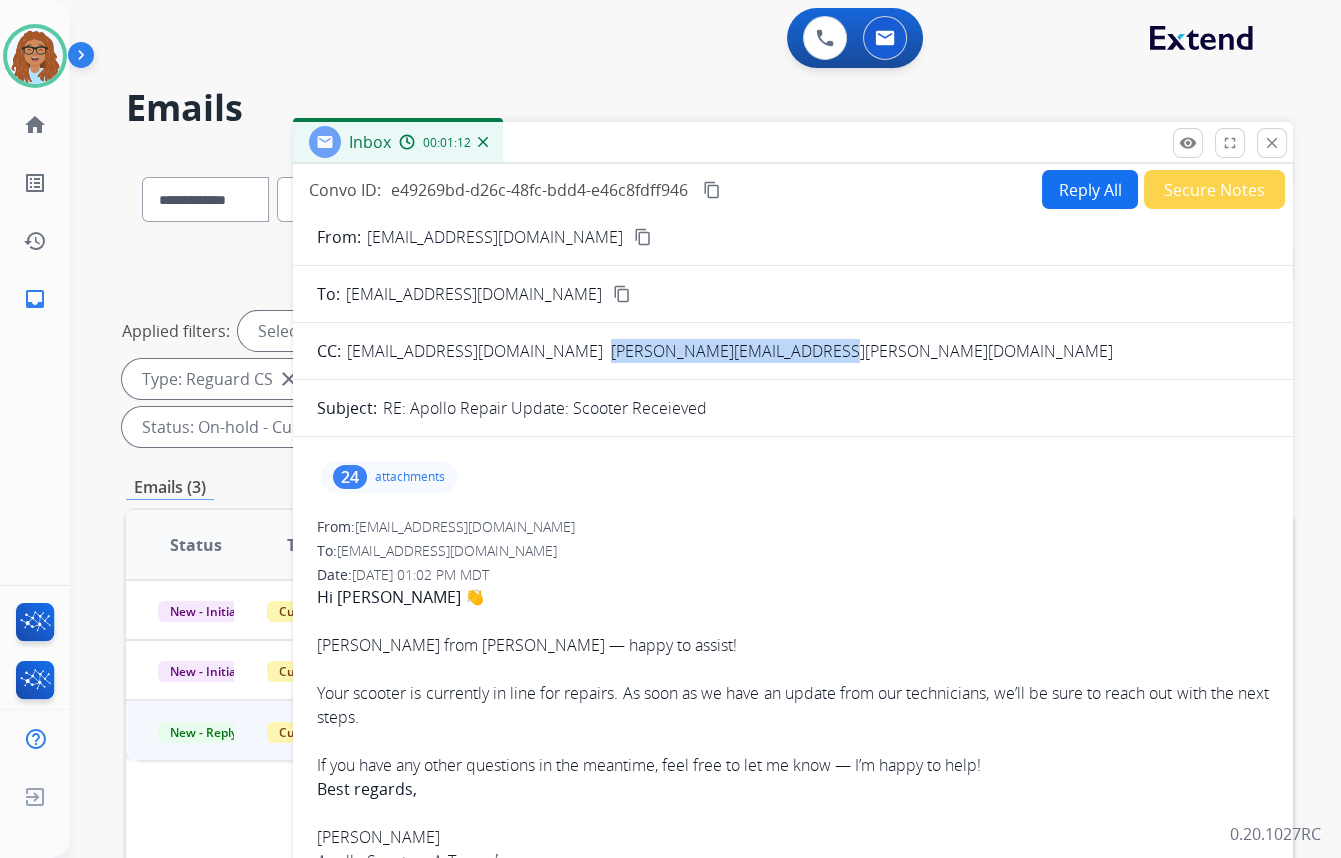 click on "Secure Notes" at bounding box center [1214, 189] 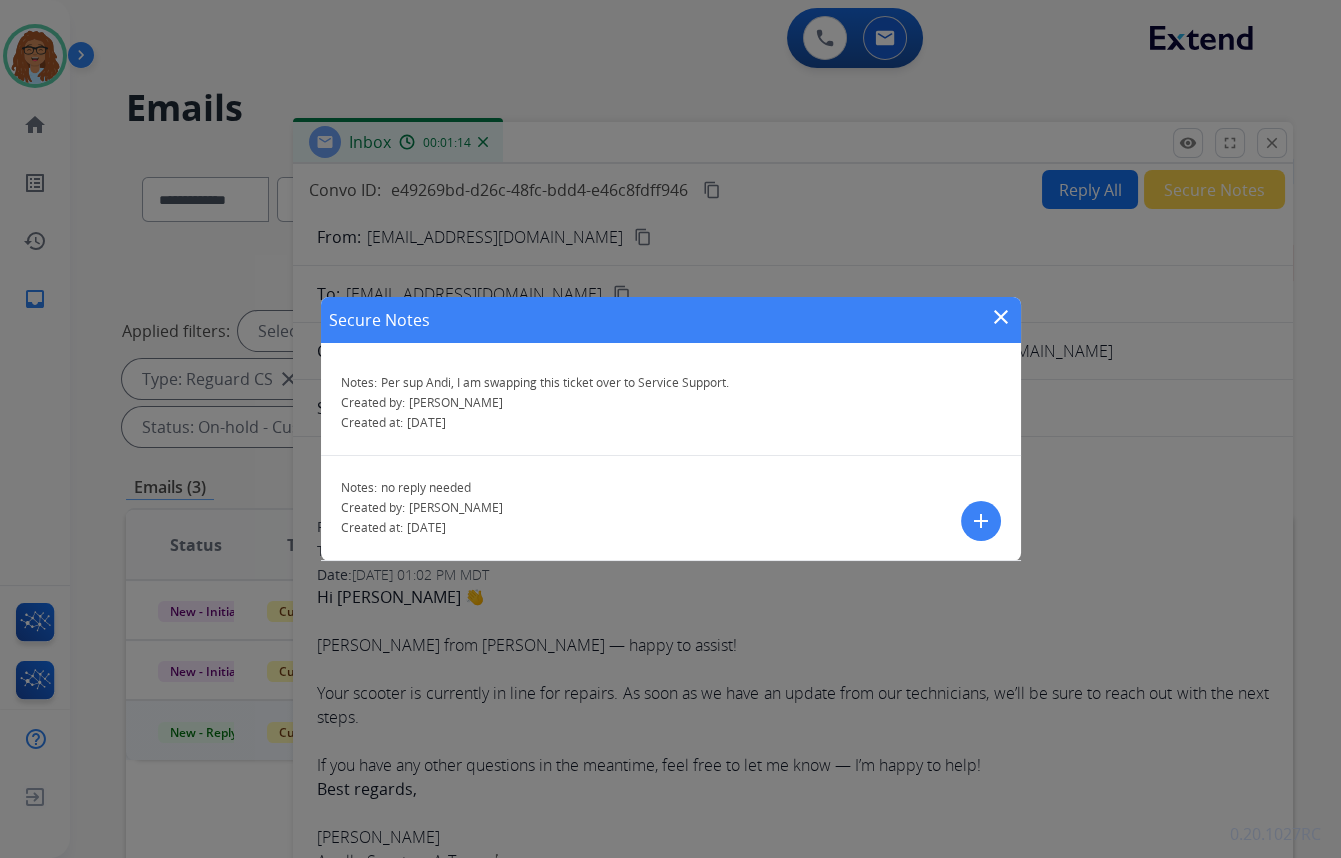click on "add" at bounding box center [981, 521] 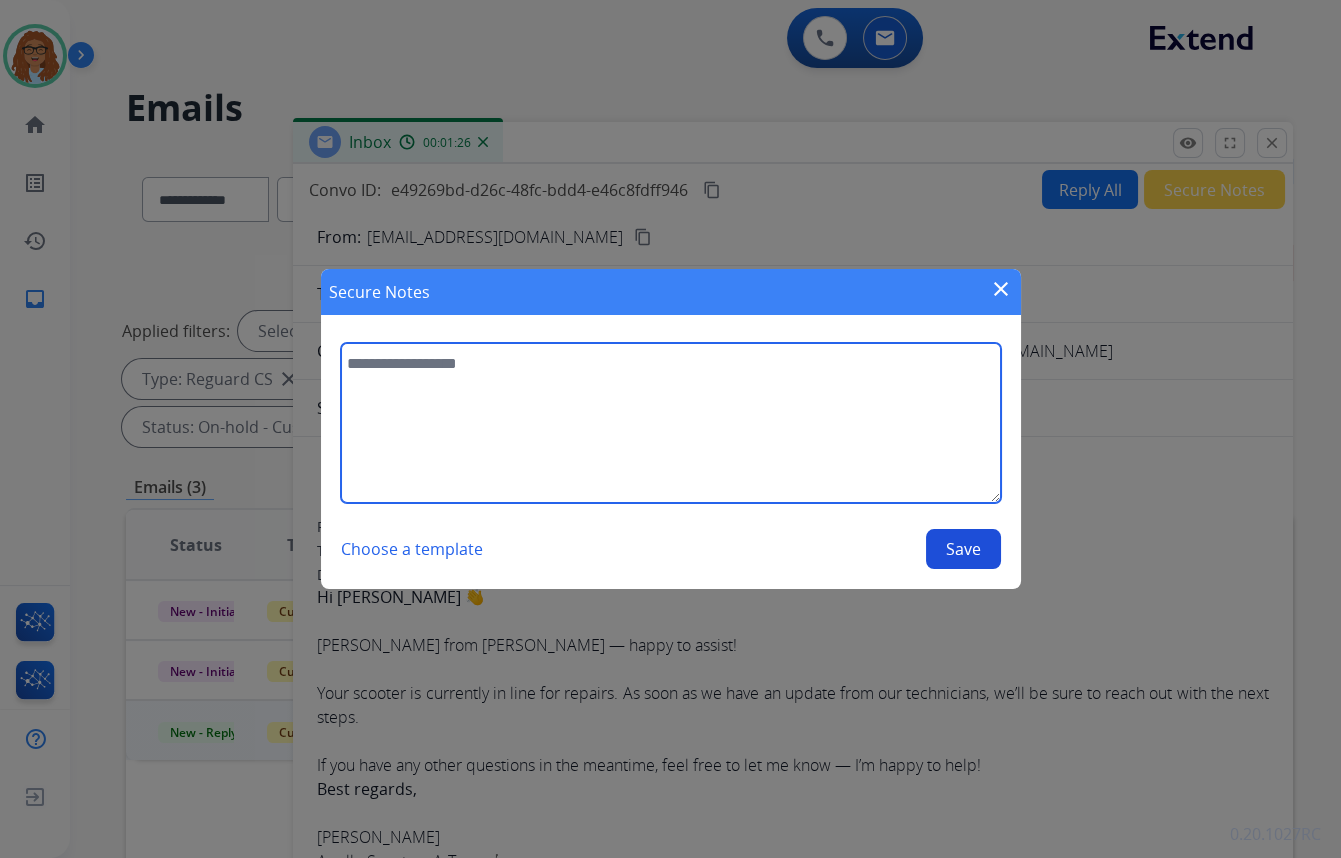 click at bounding box center (671, 423) 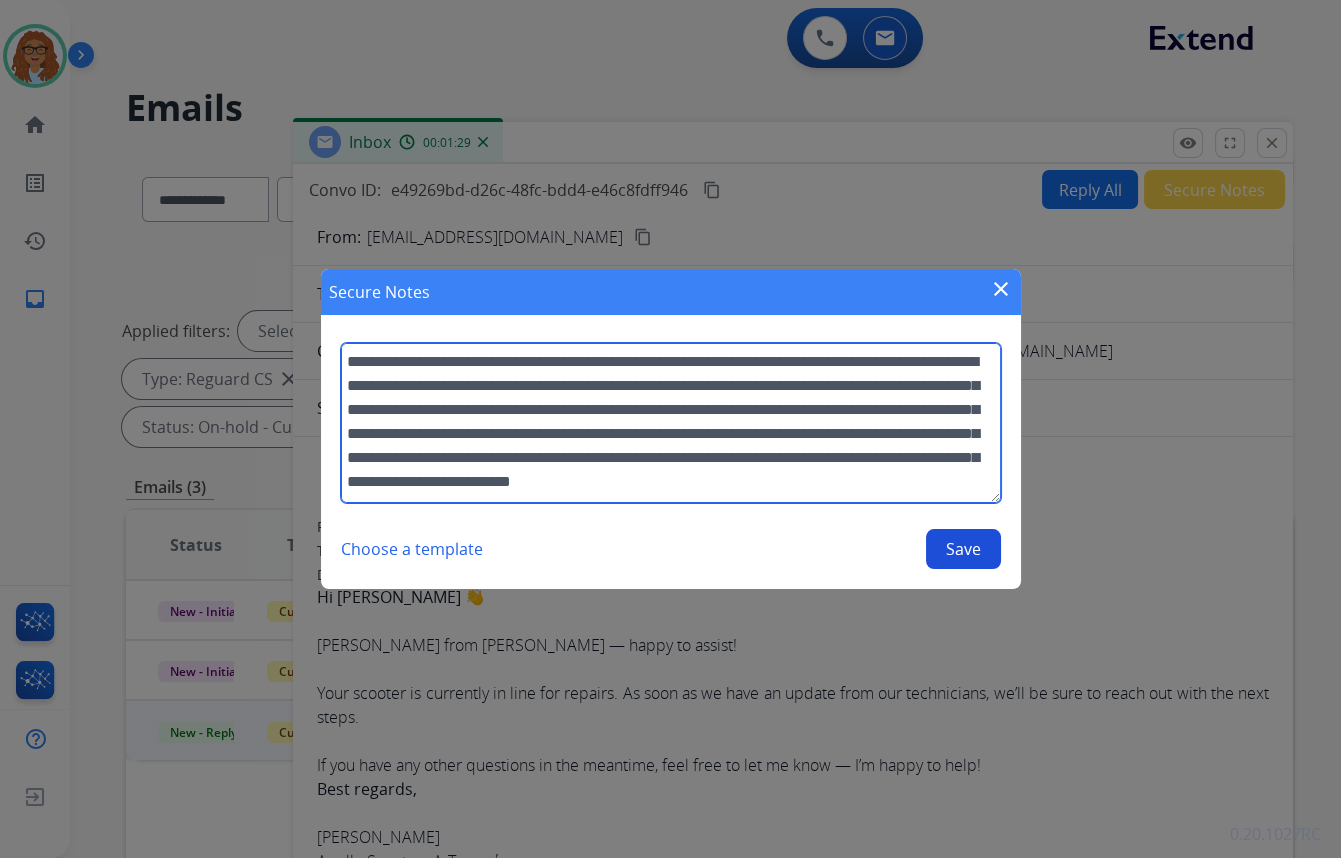 scroll, scrollTop: 25, scrollLeft: 0, axis: vertical 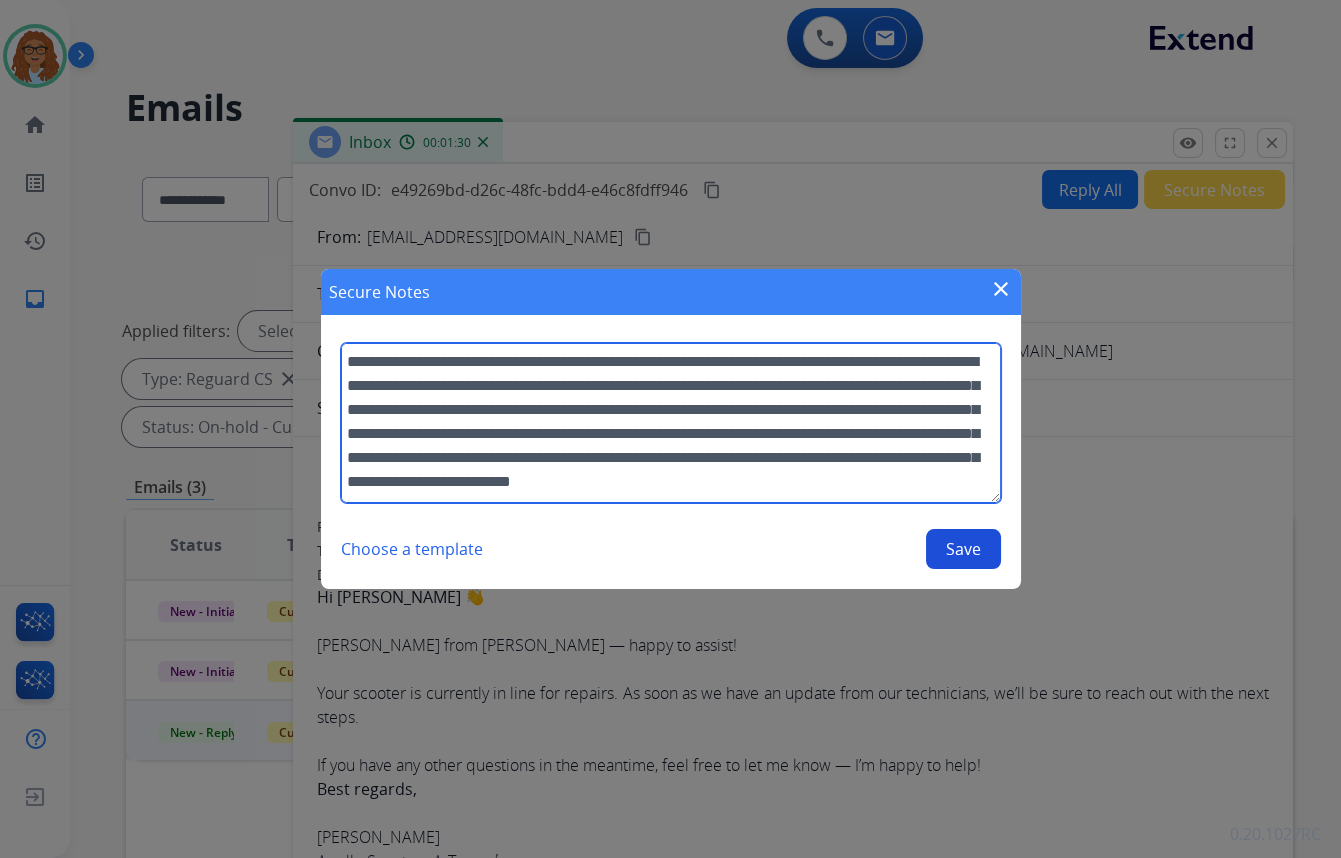 type on "**********" 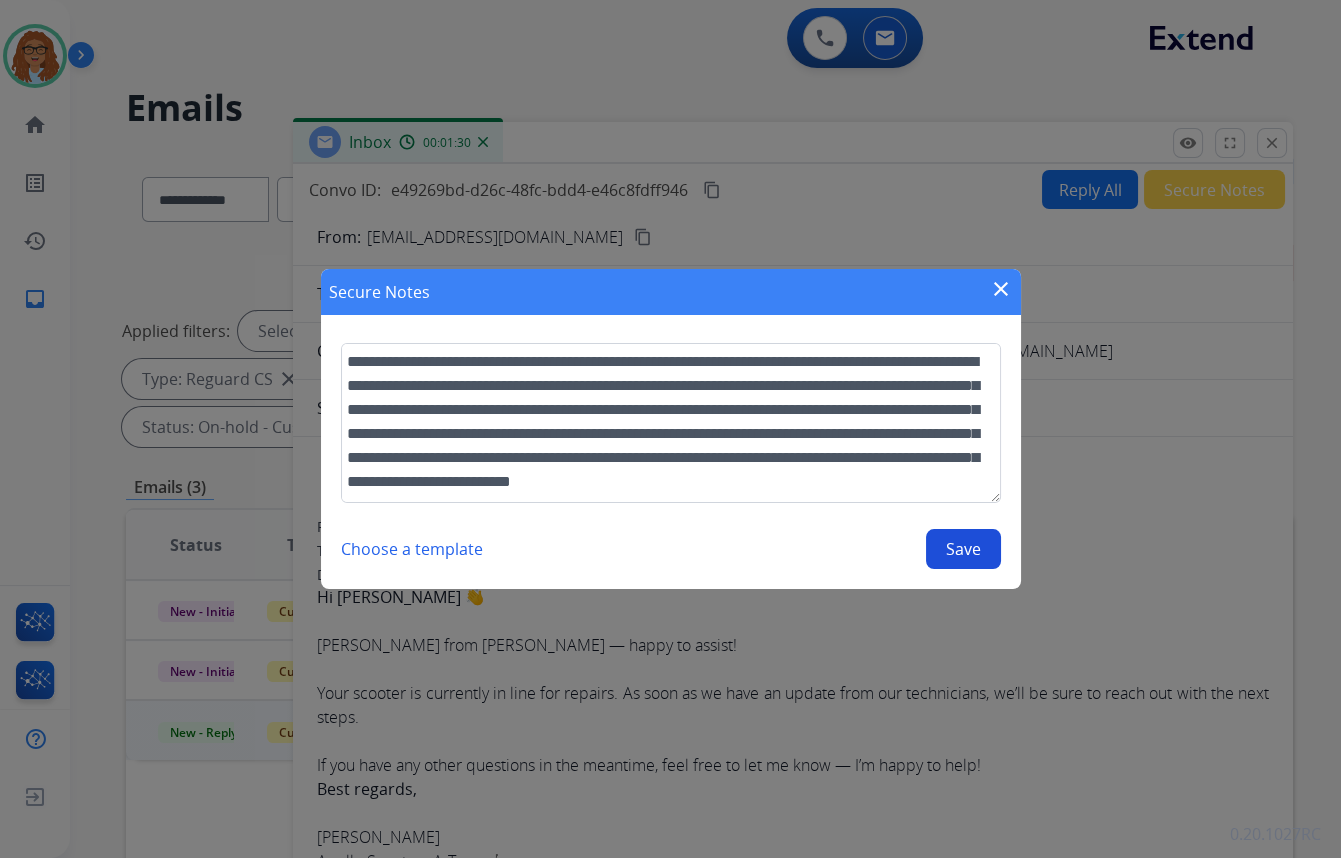 click on "Save" at bounding box center [963, 549] 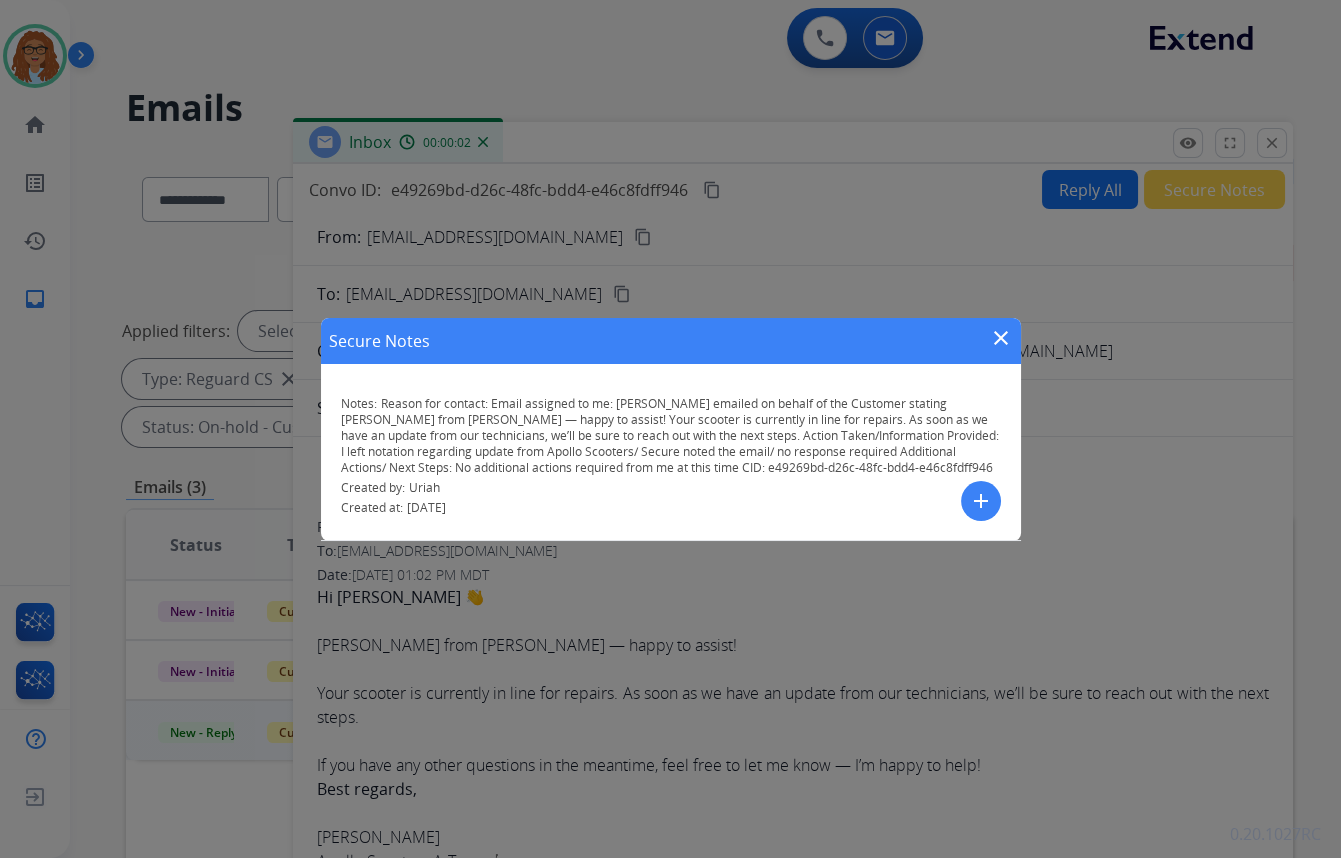 click on "close" at bounding box center [1001, 338] 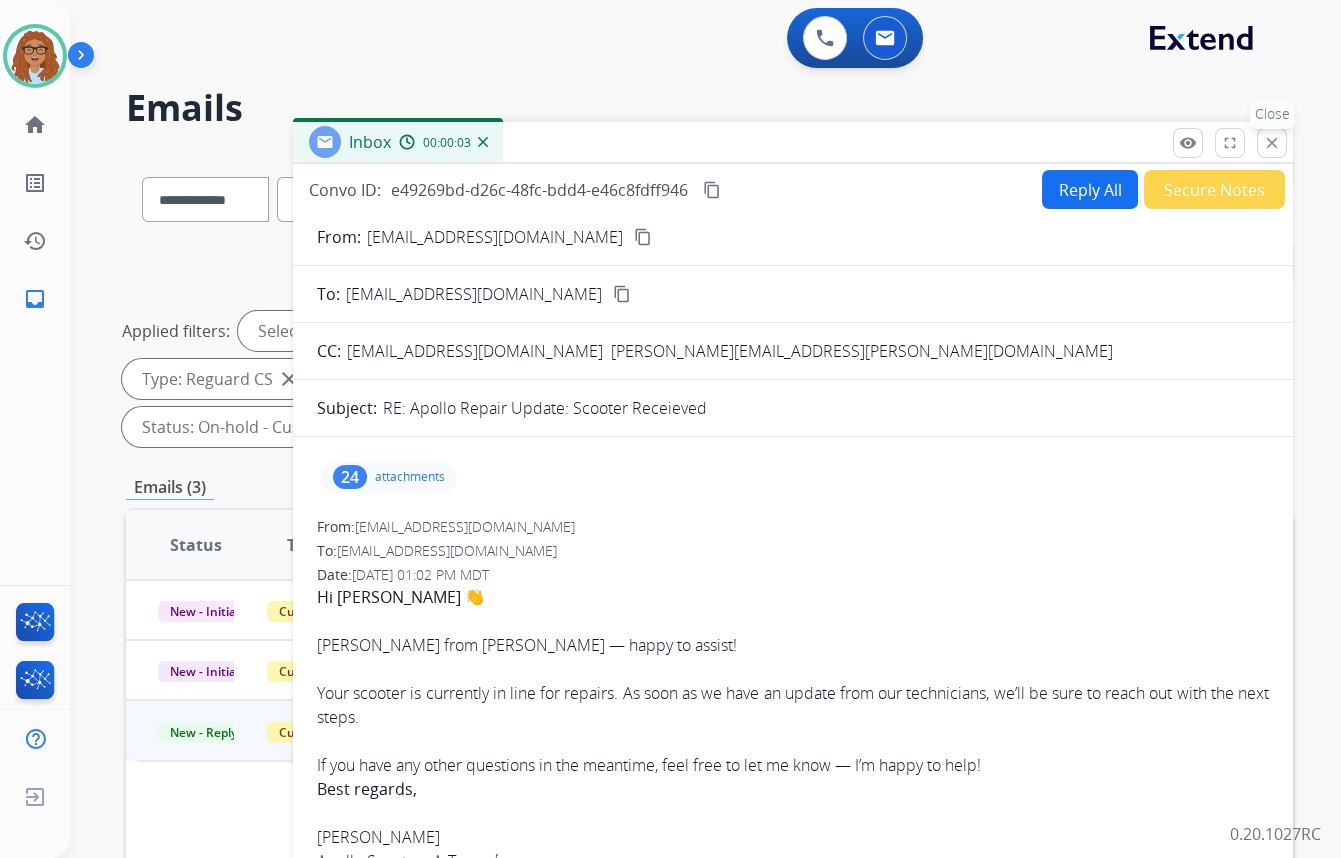 click on "close" at bounding box center (1272, 143) 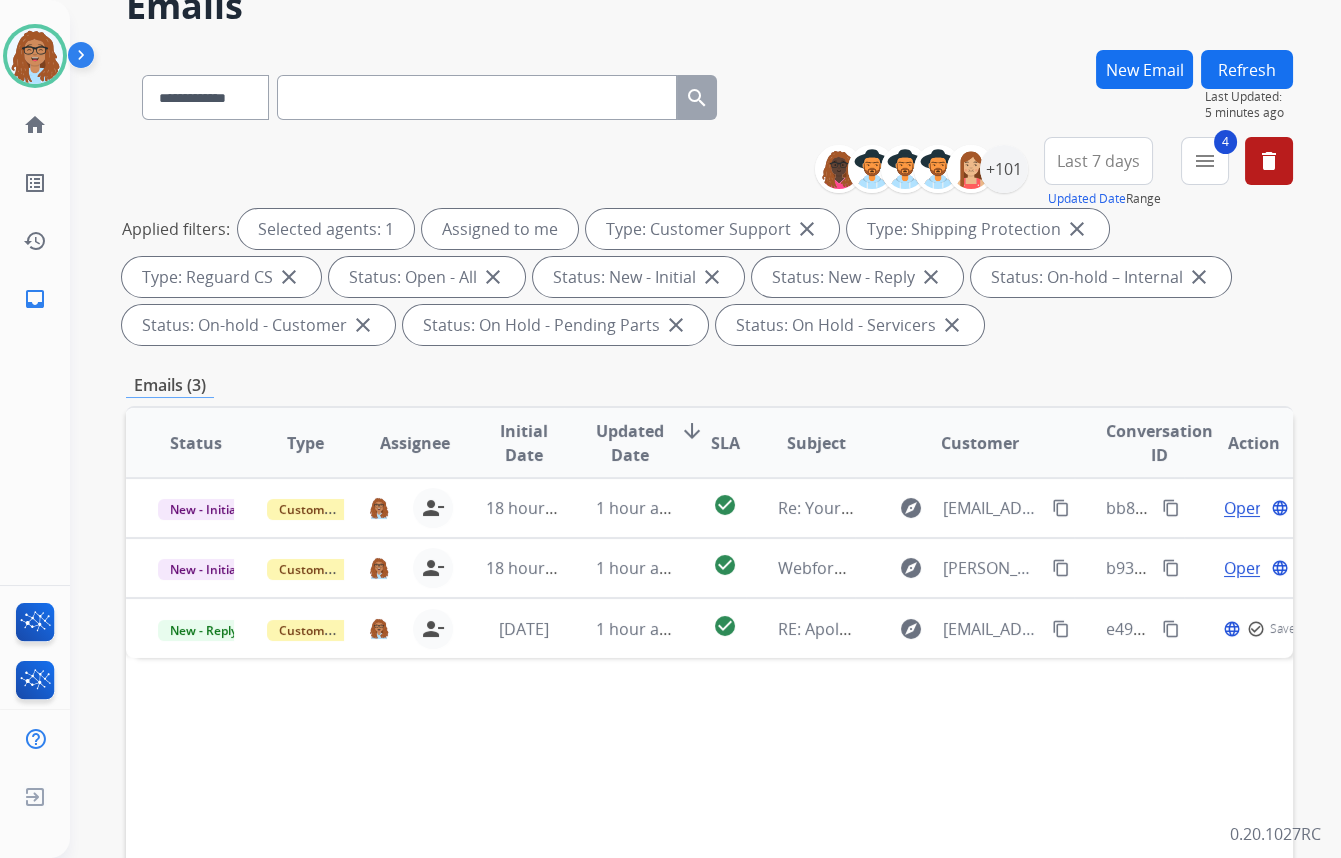 scroll, scrollTop: 363, scrollLeft: 0, axis: vertical 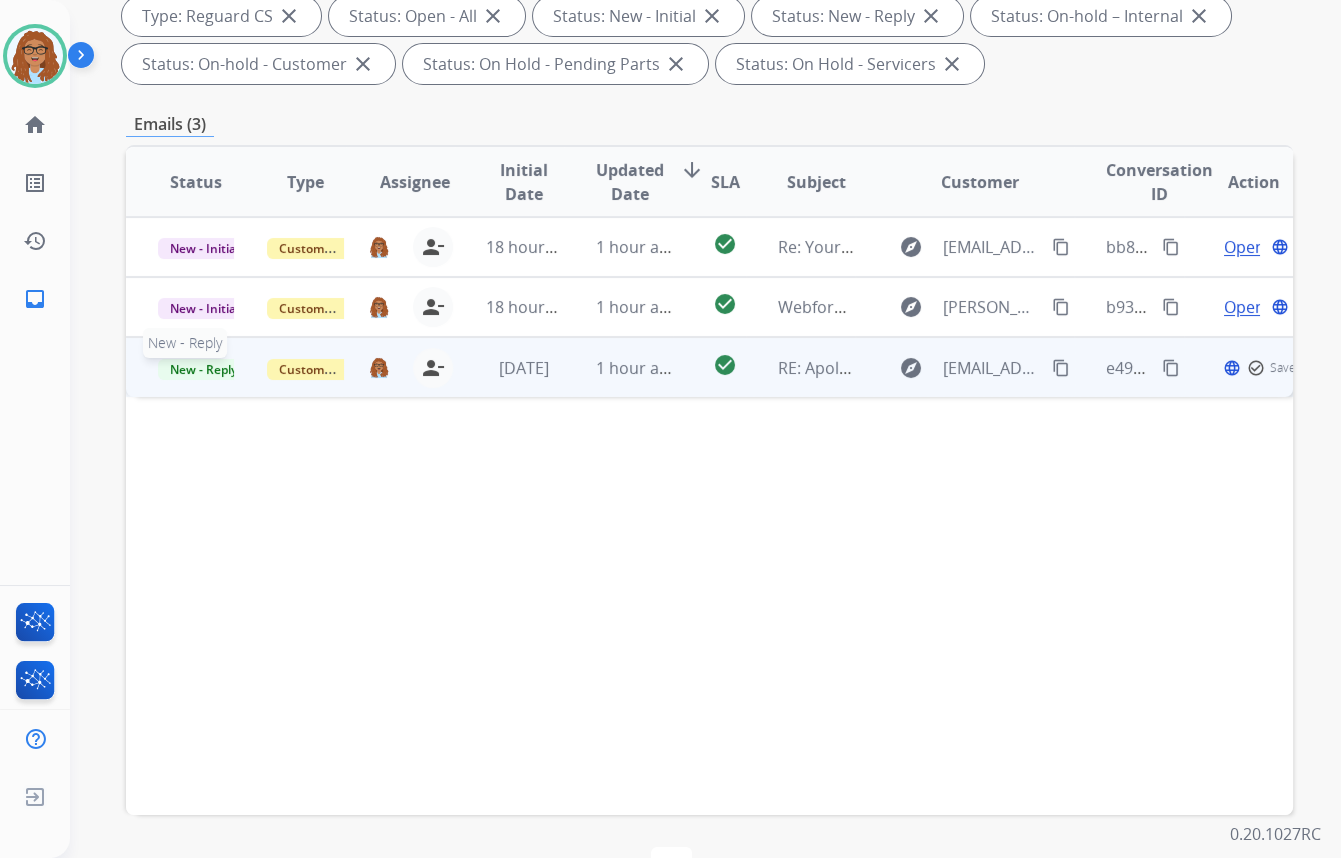 click on "New - Reply" at bounding box center [203, 369] 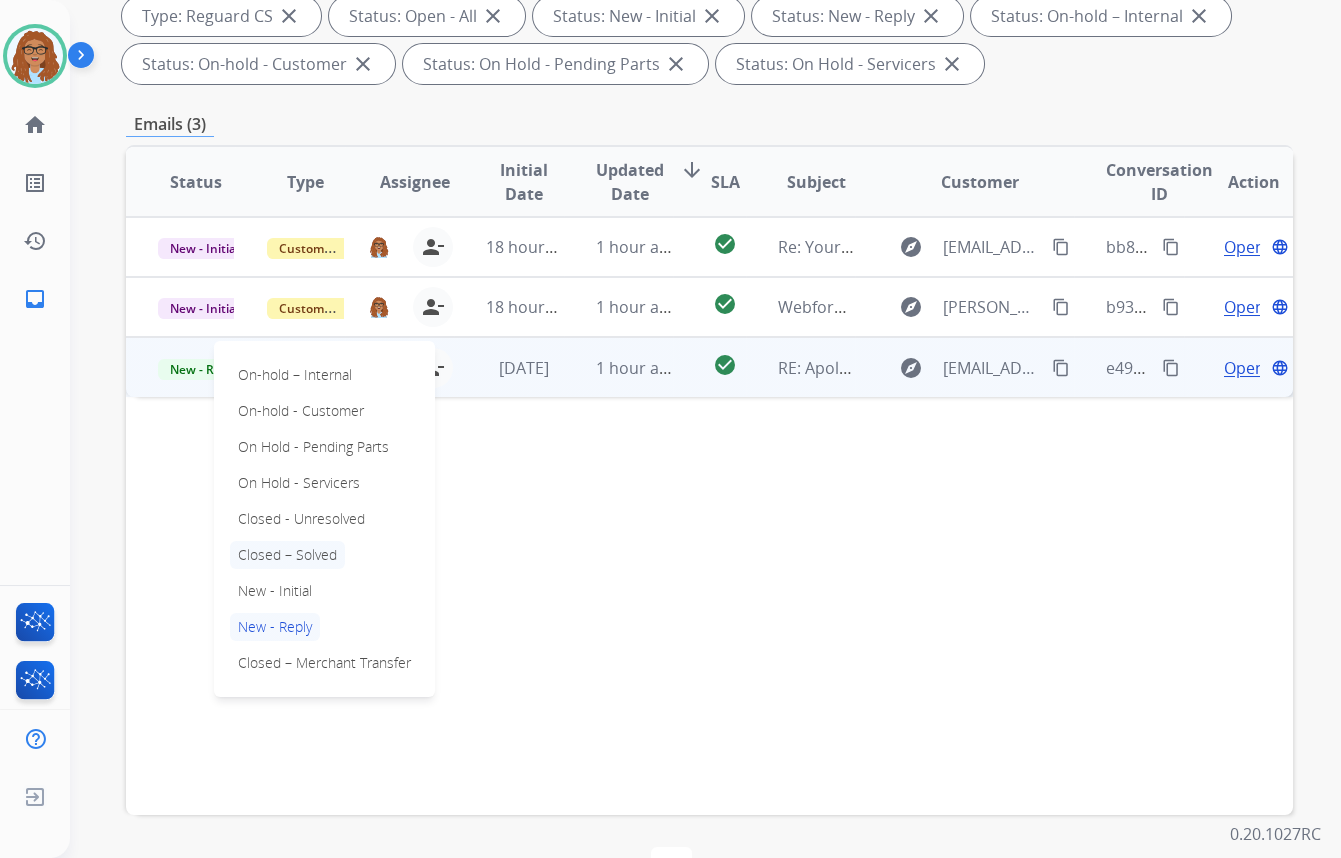 click on "Closed – Solved" at bounding box center [287, 555] 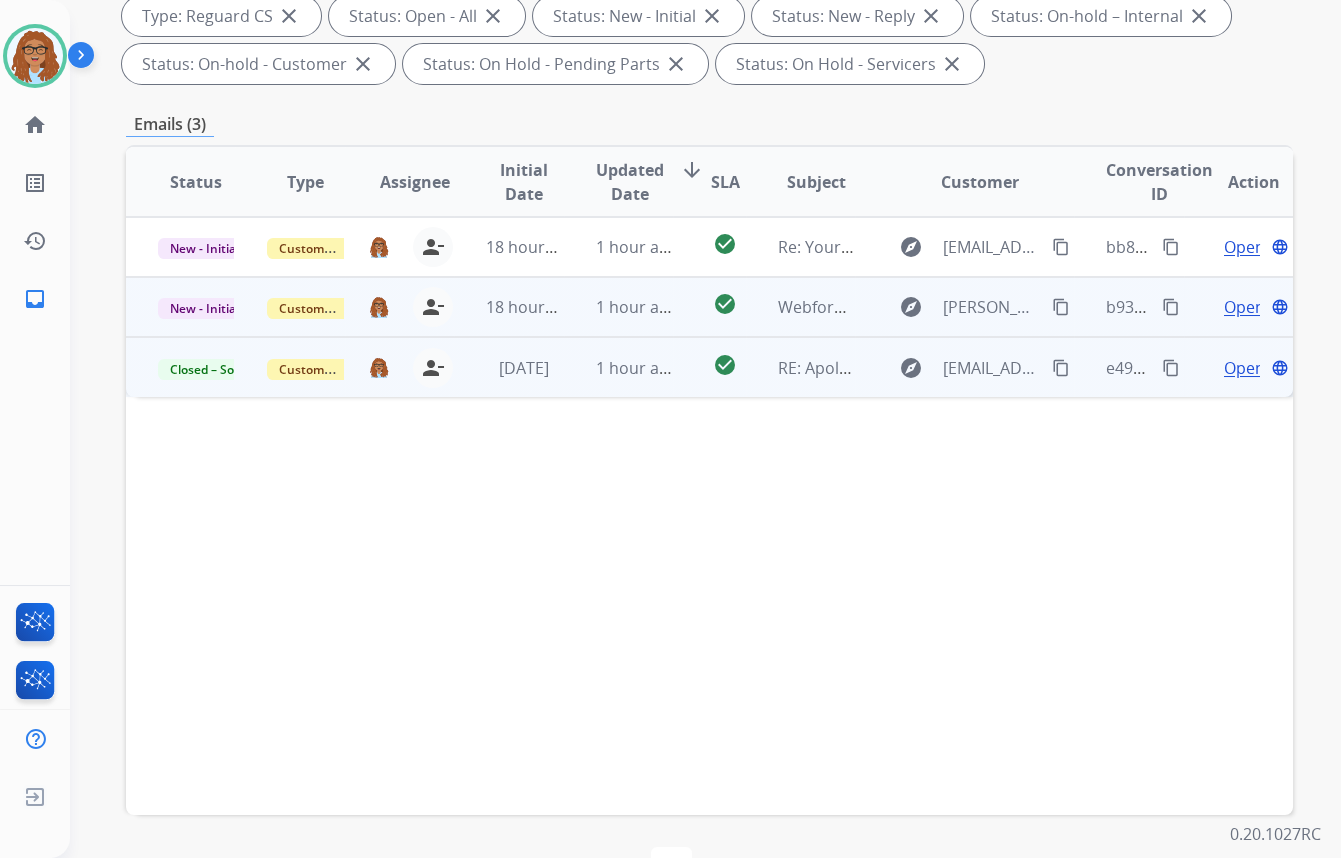 click on "content_copy" at bounding box center [1171, 307] 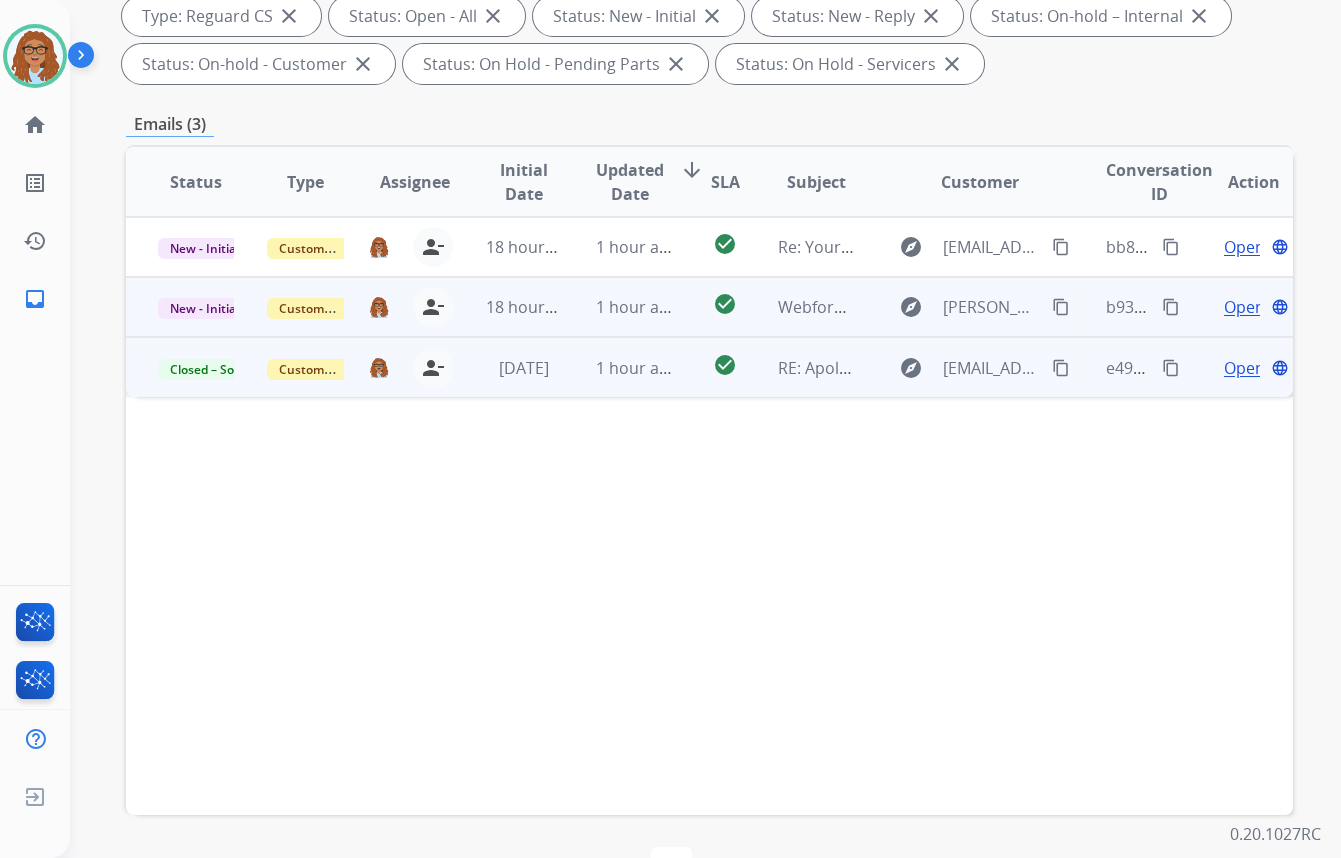click on "Open" at bounding box center [1244, 307] 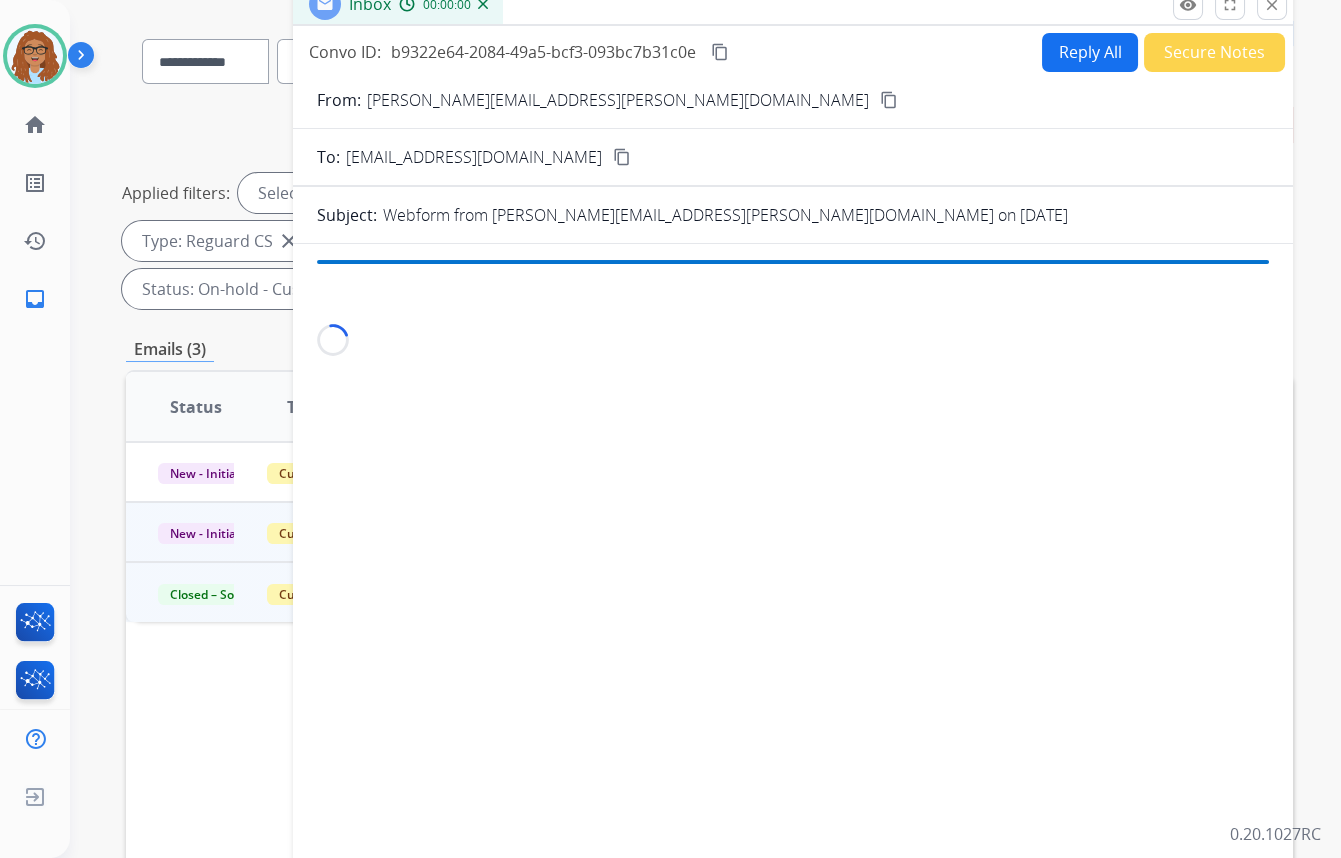 scroll, scrollTop: 90, scrollLeft: 0, axis: vertical 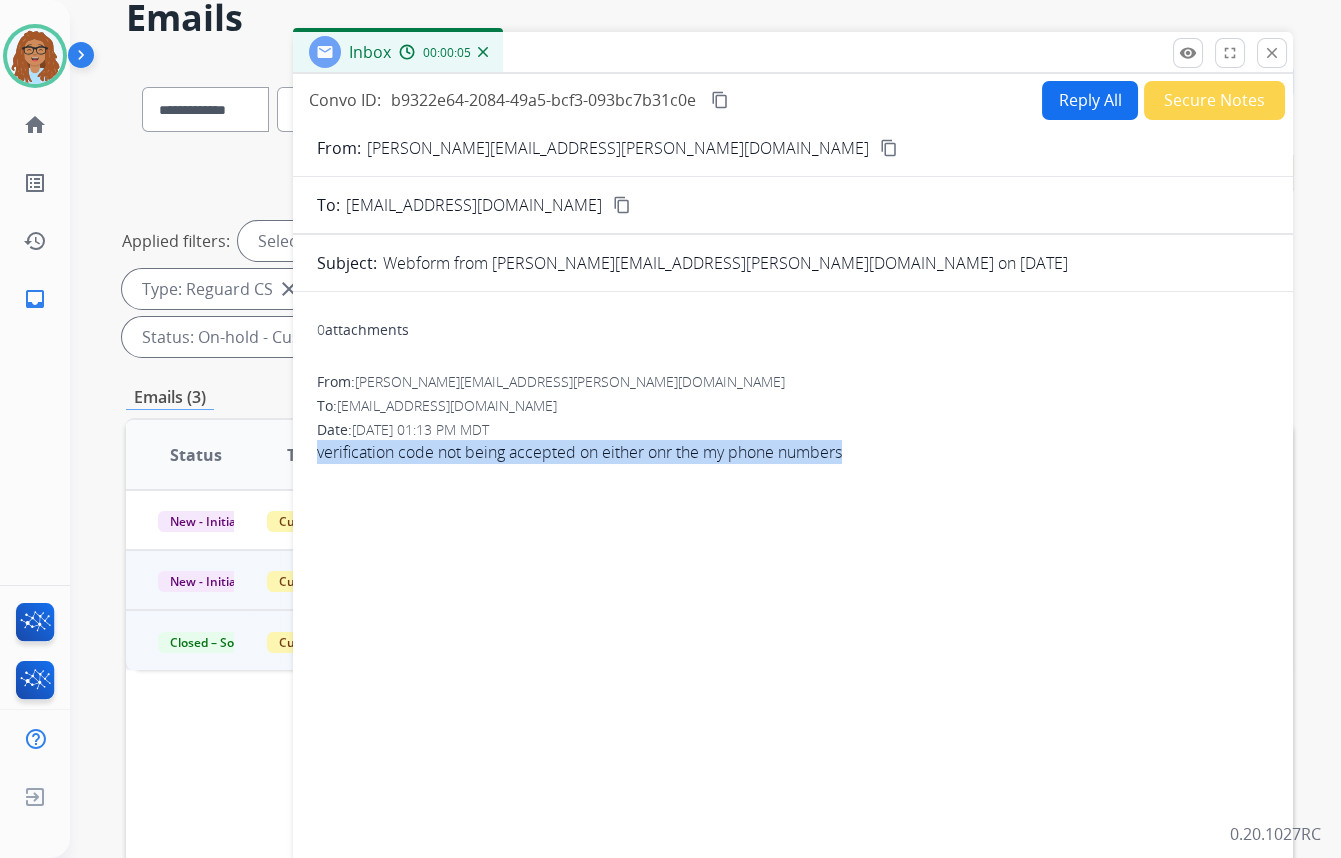 drag, startPoint x: 796, startPoint y: 451, endPoint x: 315, endPoint y: 455, distance: 481.01663 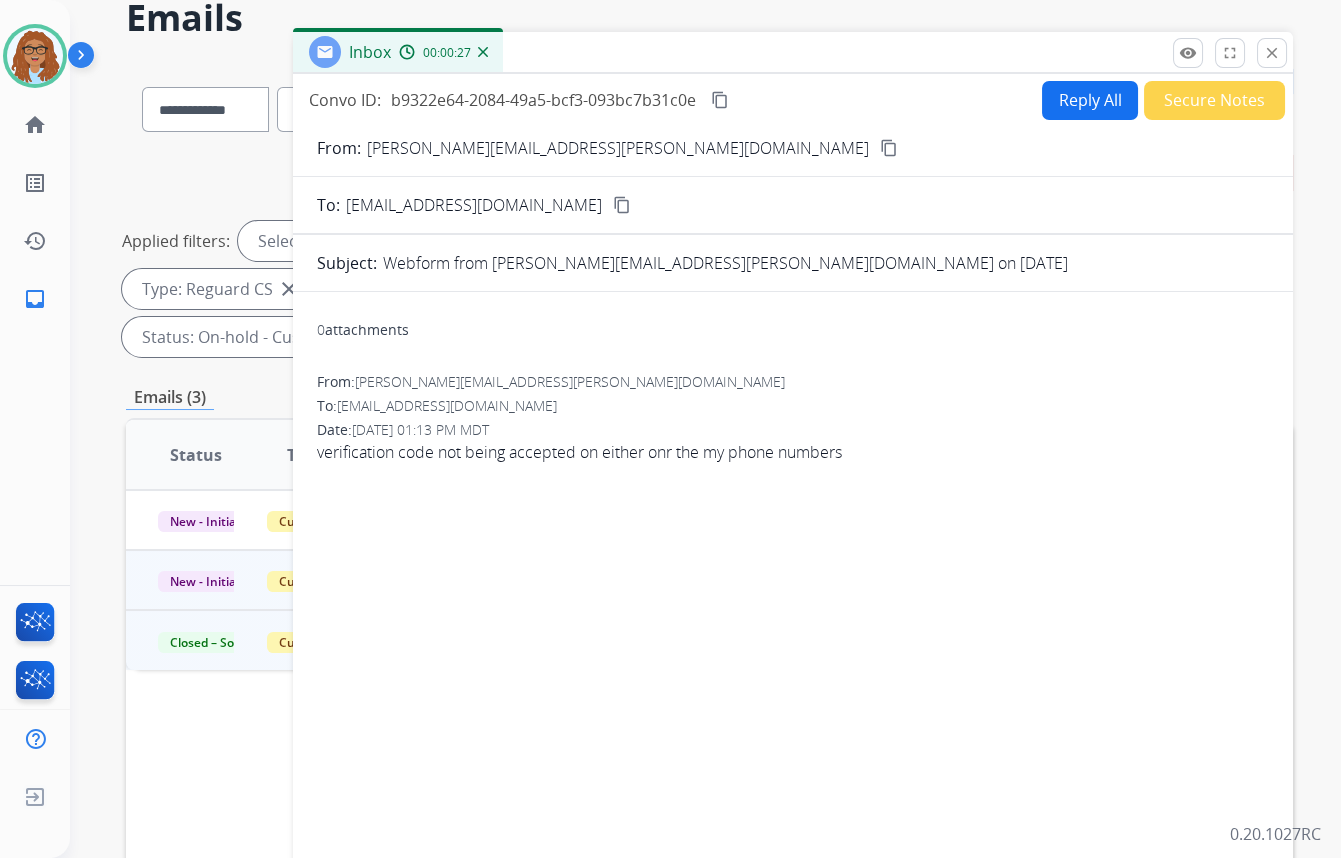 click on "From:  [PERSON_NAME][EMAIL_ADDRESS][PERSON_NAME][DOMAIN_NAME]   To:  [EMAIL_ADDRESS][DOMAIN_NAME]  Date:  [DATE] 01:13 PM MDT verification code not being accepted on either onr the my phone numbers" at bounding box center [793, 418] 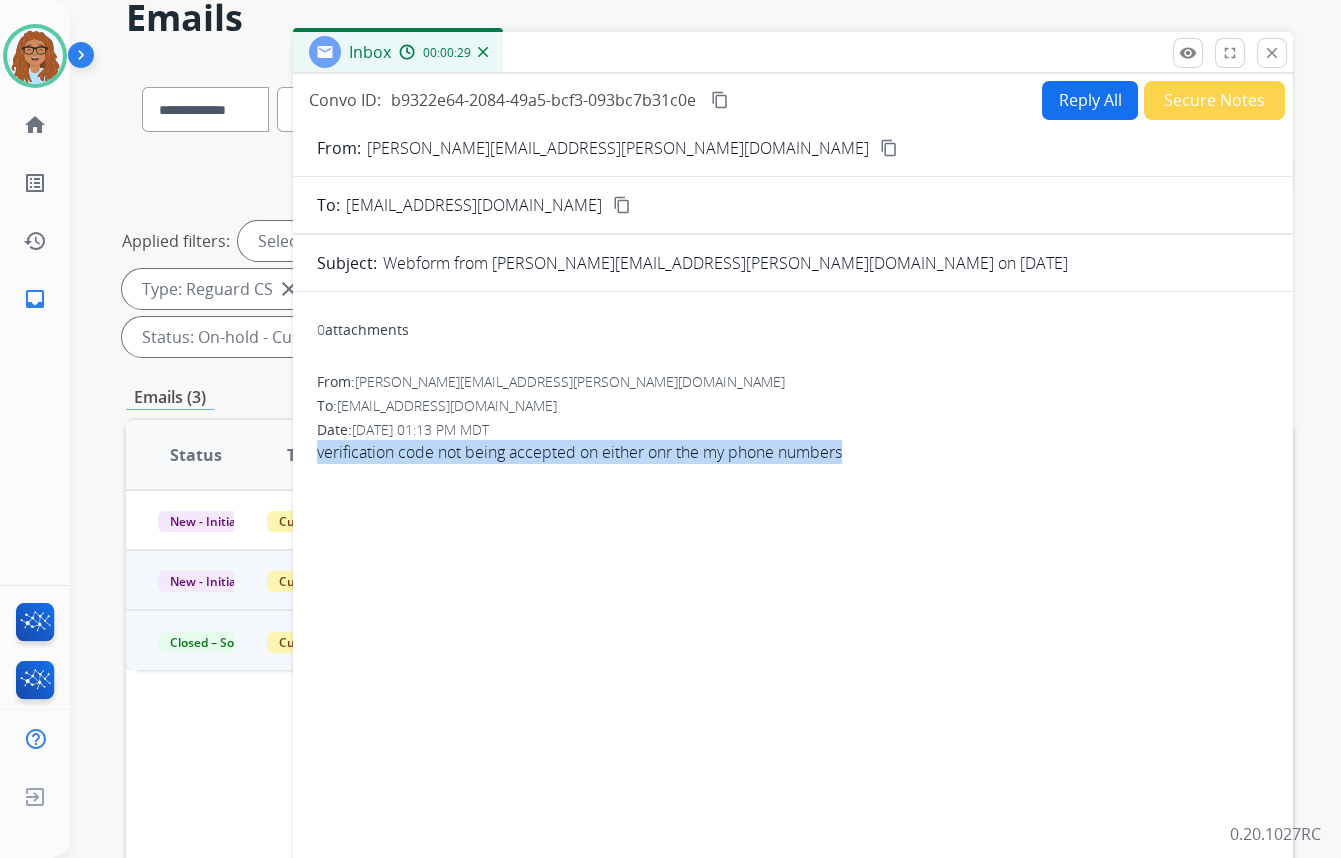 drag, startPoint x: 855, startPoint y: 443, endPoint x: 322, endPoint y: 442, distance: 533.0009 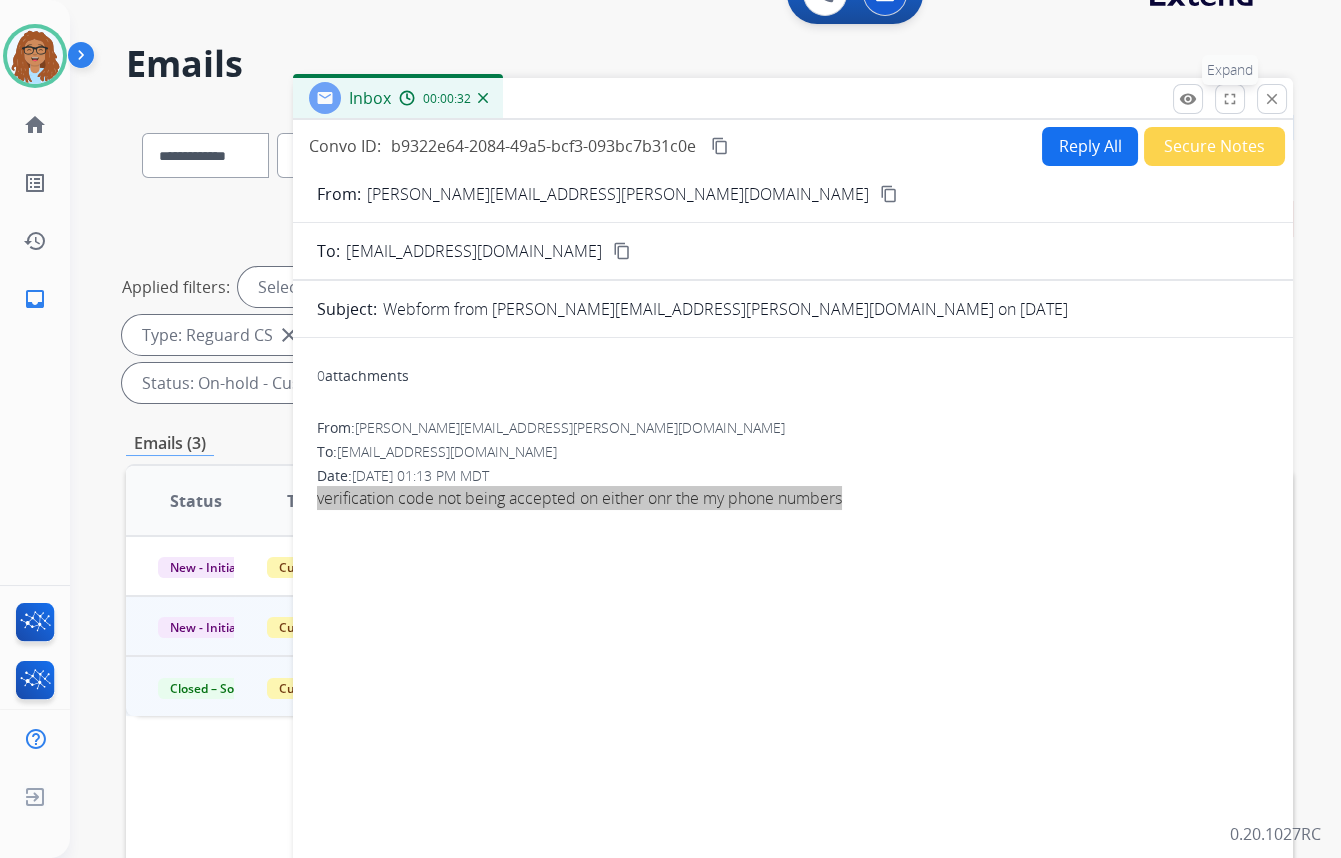 scroll, scrollTop: 0, scrollLeft: 0, axis: both 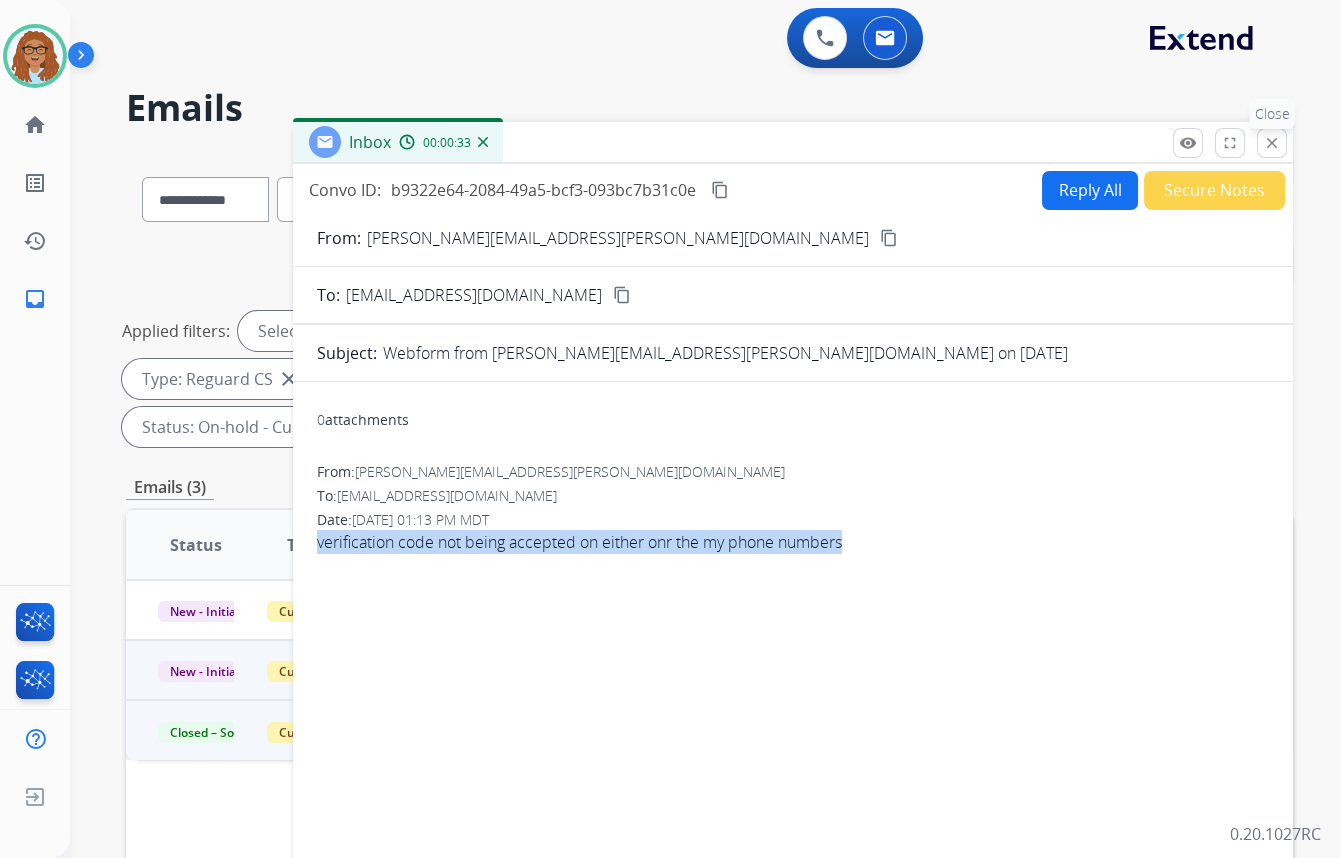 click on "close" at bounding box center (1272, 143) 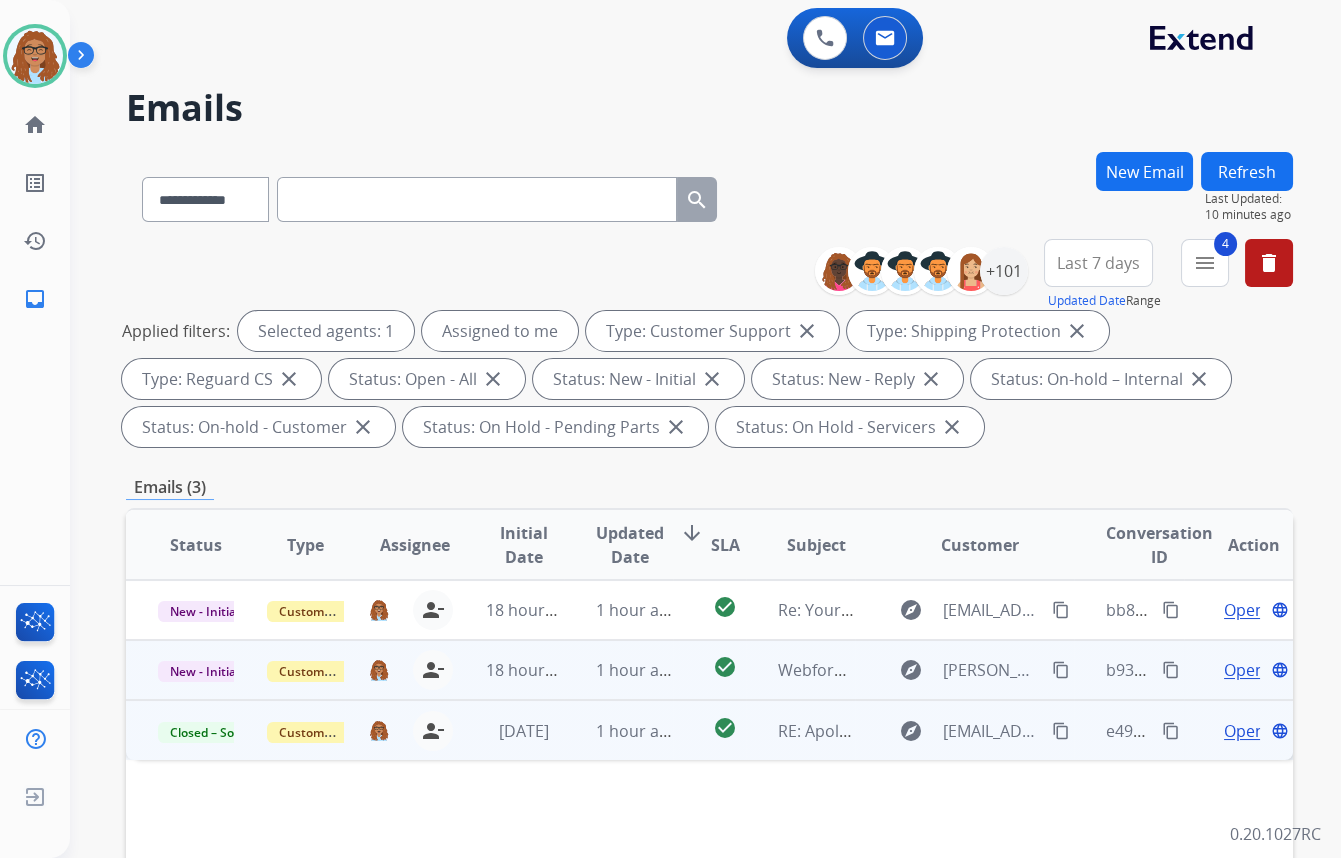 click on "Open" at bounding box center (1244, 670) 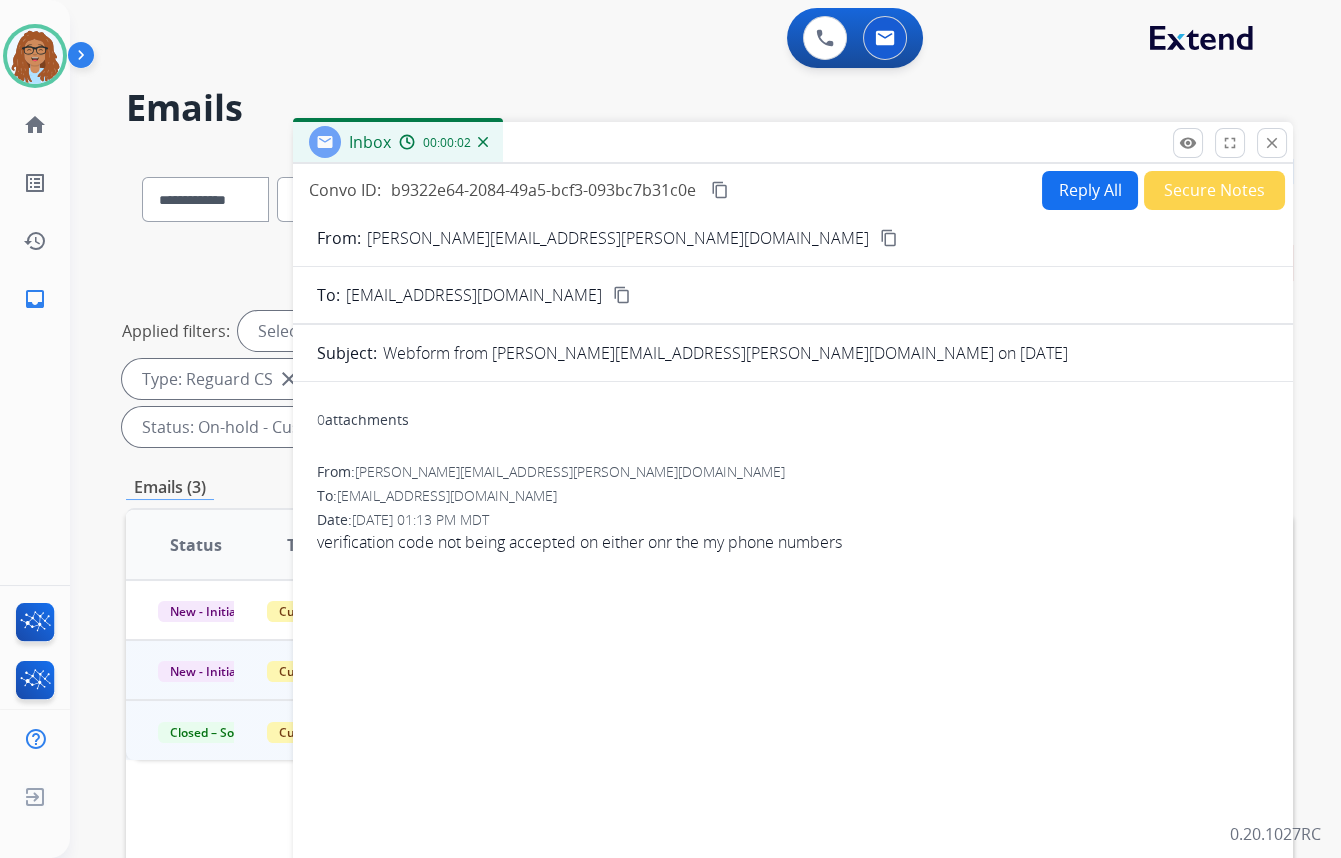 click on "Reply All" at bounding box center (1090, 190) 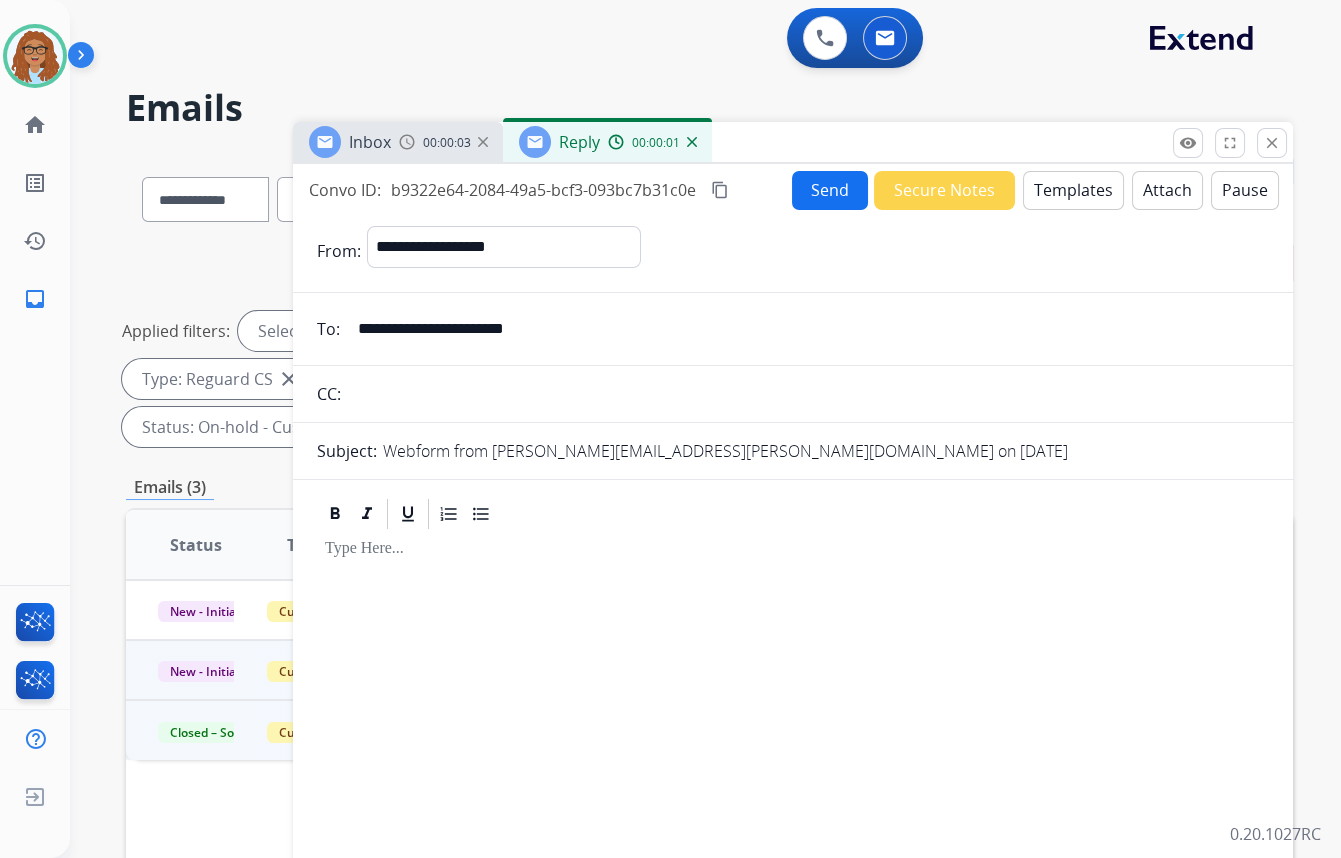 drag, startPoint x: 604, startPoint y: 336, endPoint x: 190, endPoint y: 328, distance: 414.0773 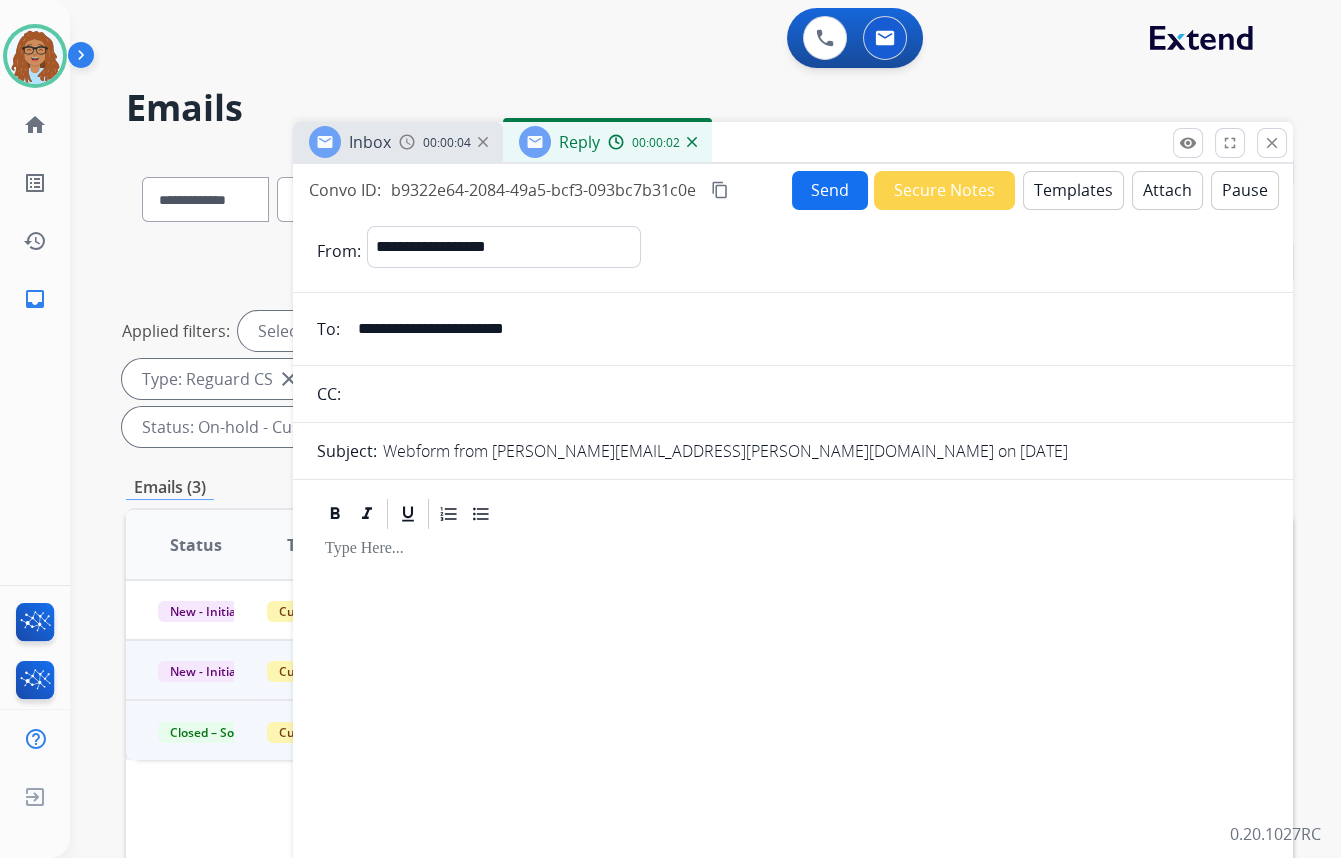 drag, startPoint x: 462, startPoint y: 399, endPoint x: 550, endPoint y: 370, distance: 92.65527 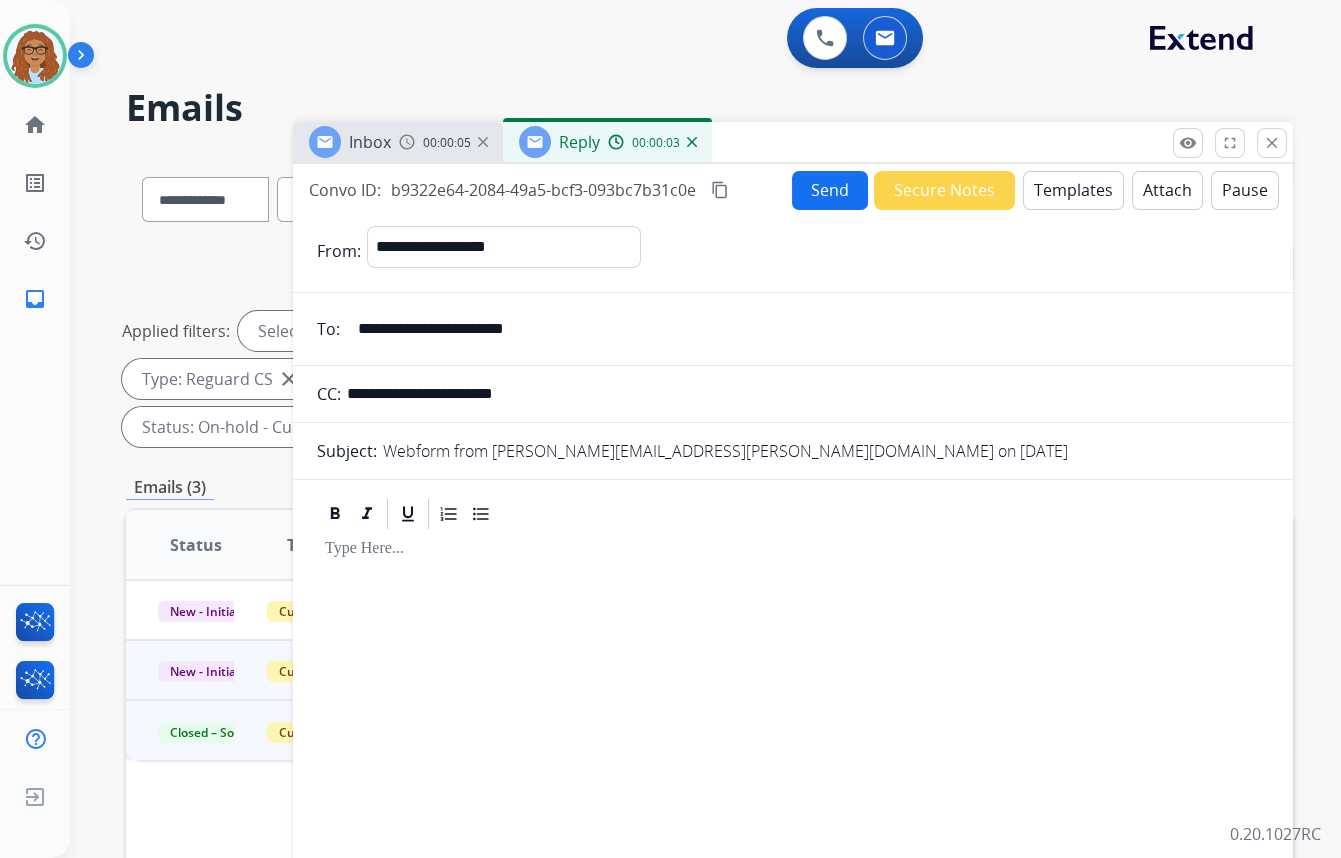 type on "**********" 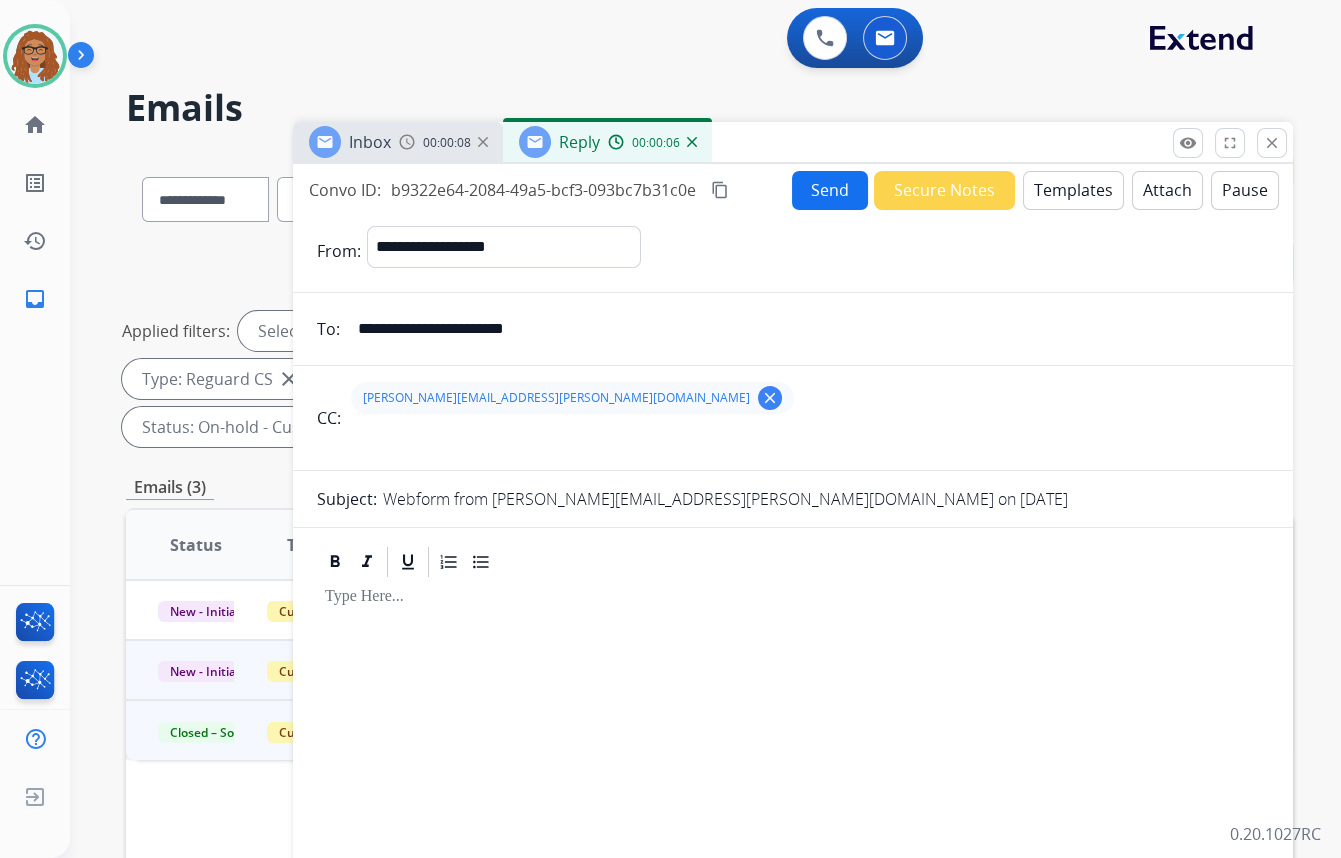 click on "Templates" at bounding box center [1073, 190] 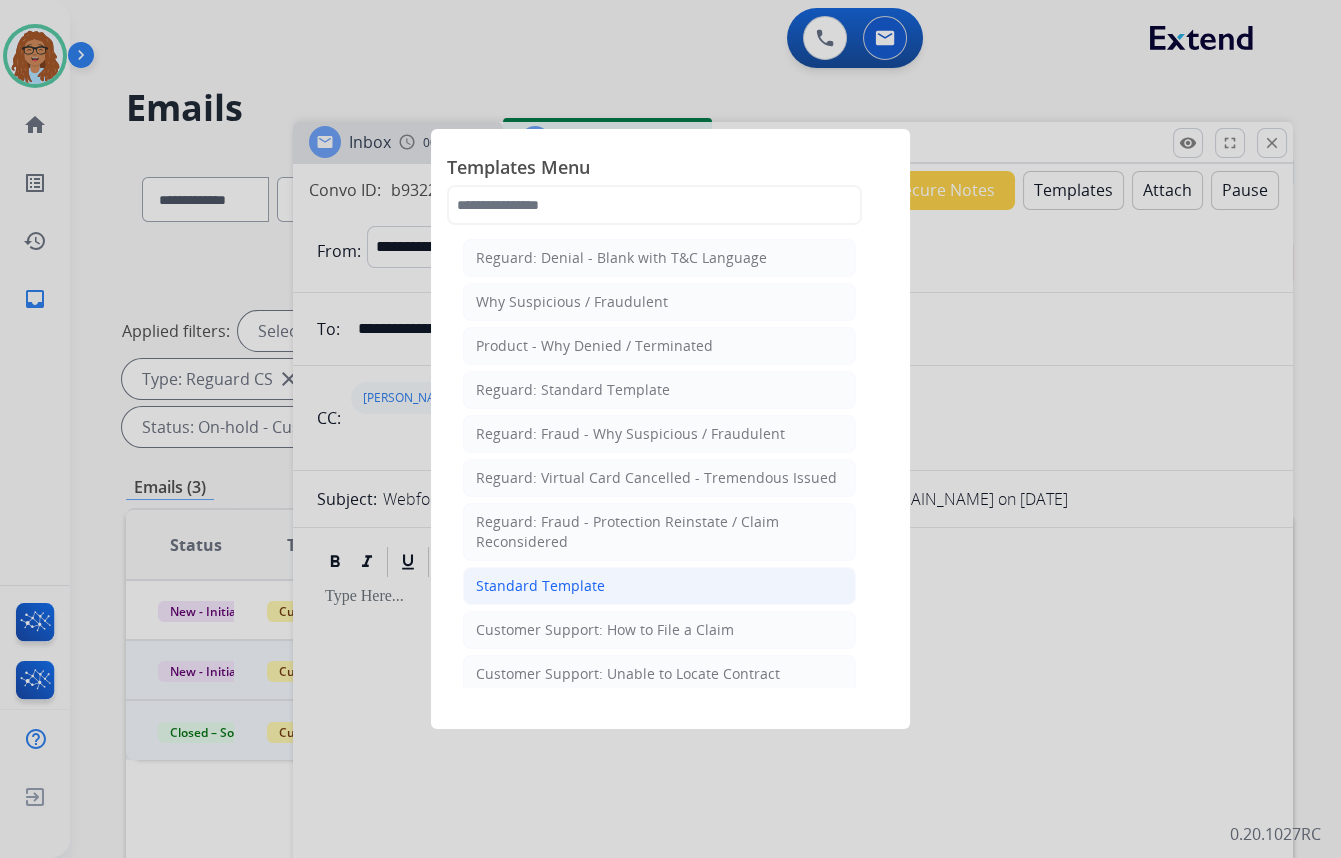 click on "Standard Template" 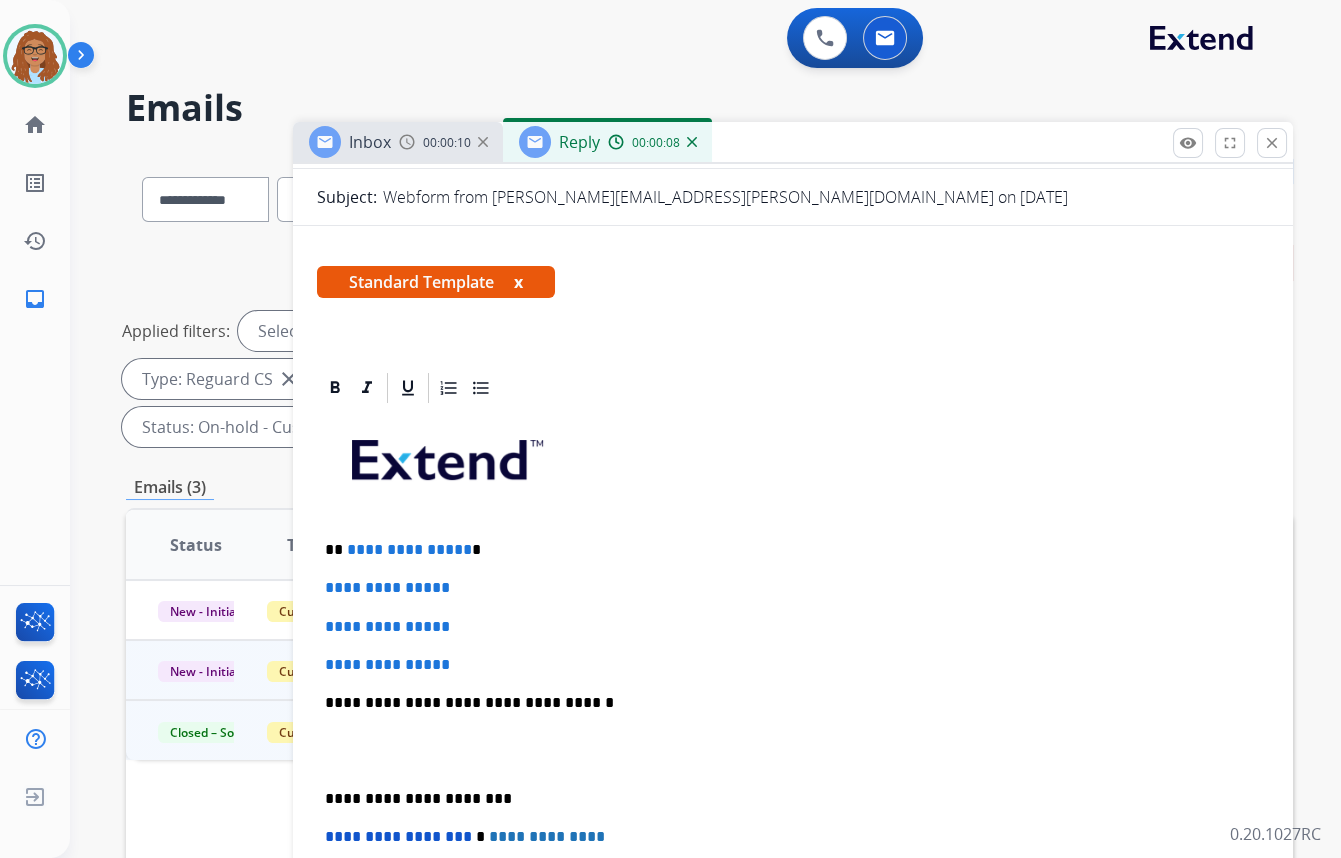 scroll, scrollTop: 363, scrollLeft: 0, axis: vertical 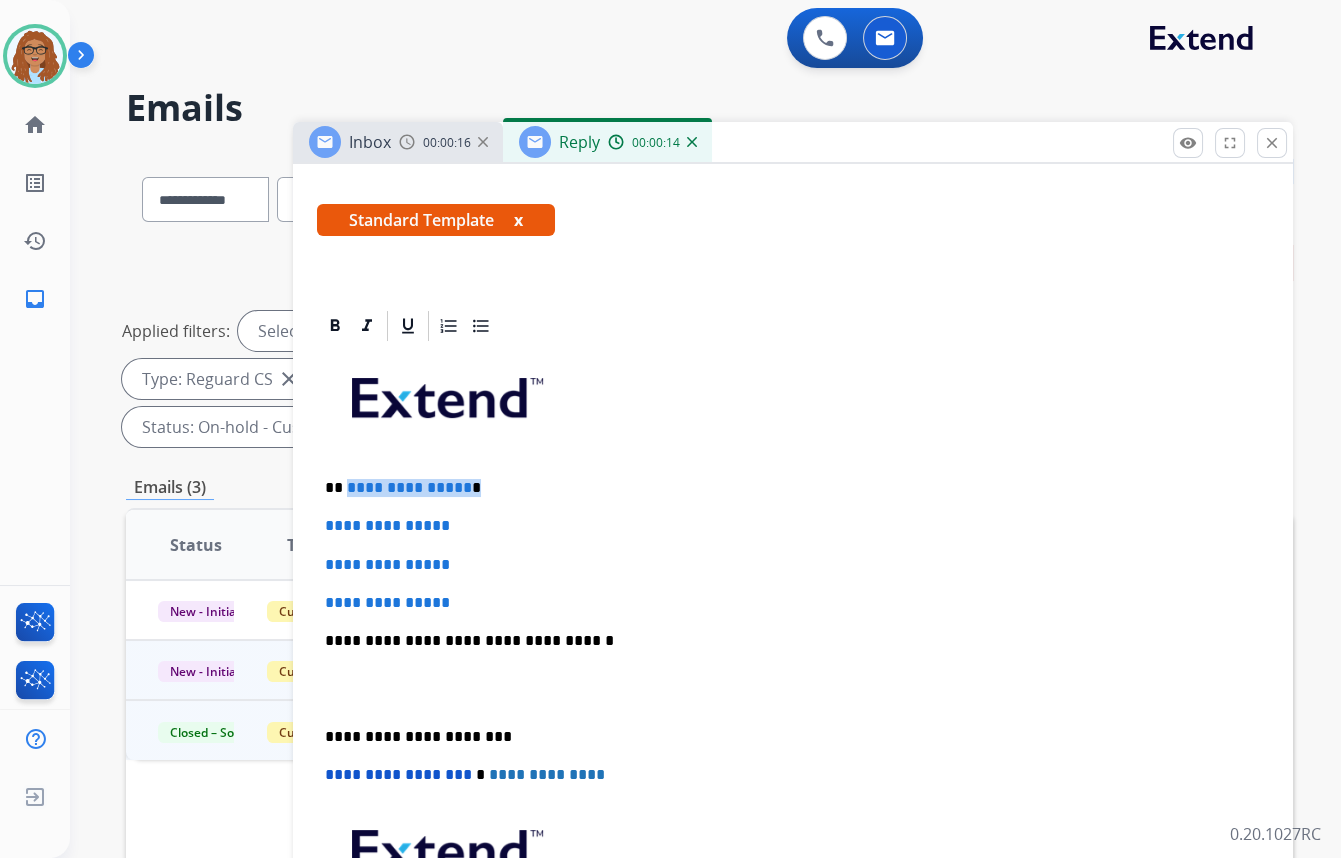 drag, startPoint x: 465, startPoint y: 488, endPoint x: 345, endPoint y: 479, distance: 120.33703 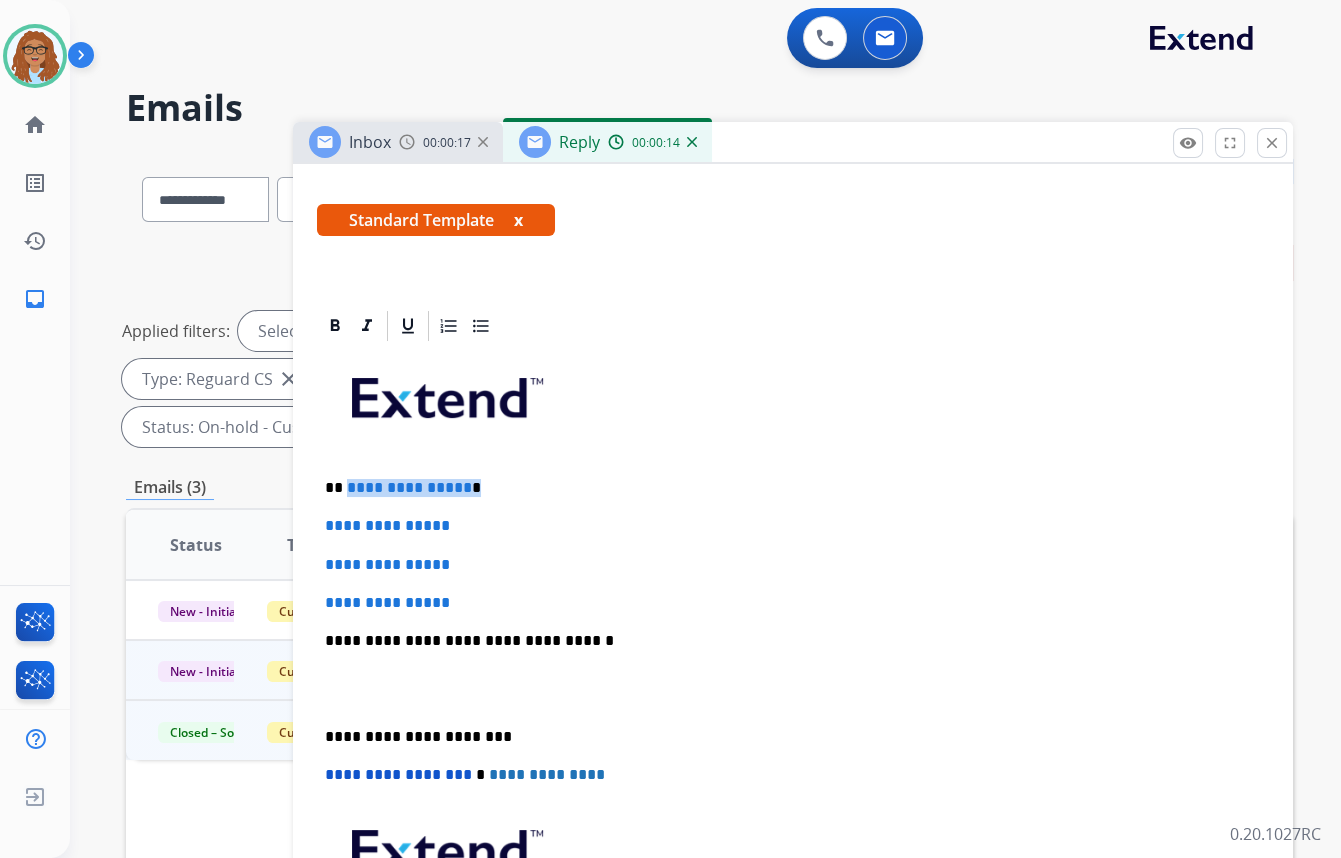 paste 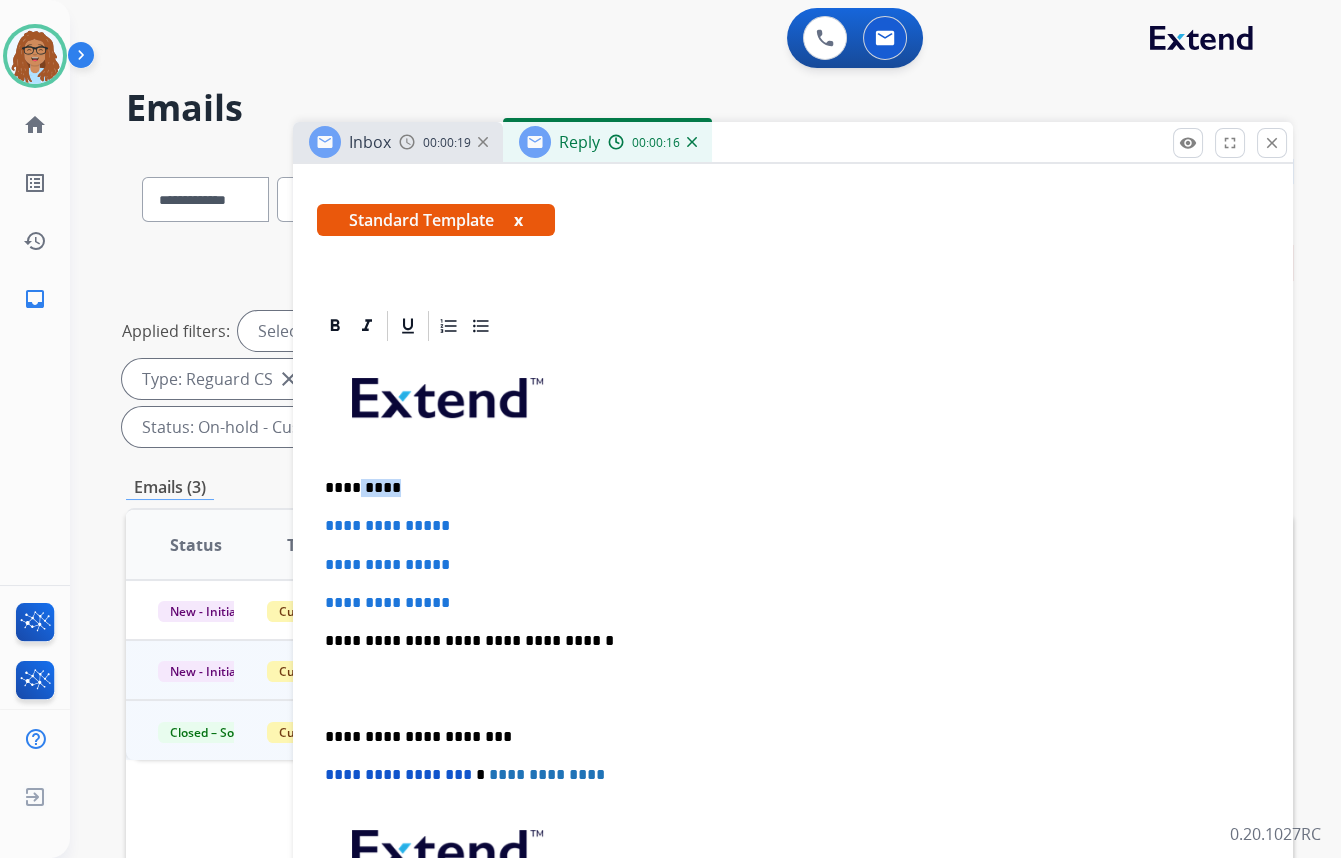 drag, startPoint x: 400, startPoint y: 484, endPoint x: 356, endPoint y: 487, distance: 44.102154 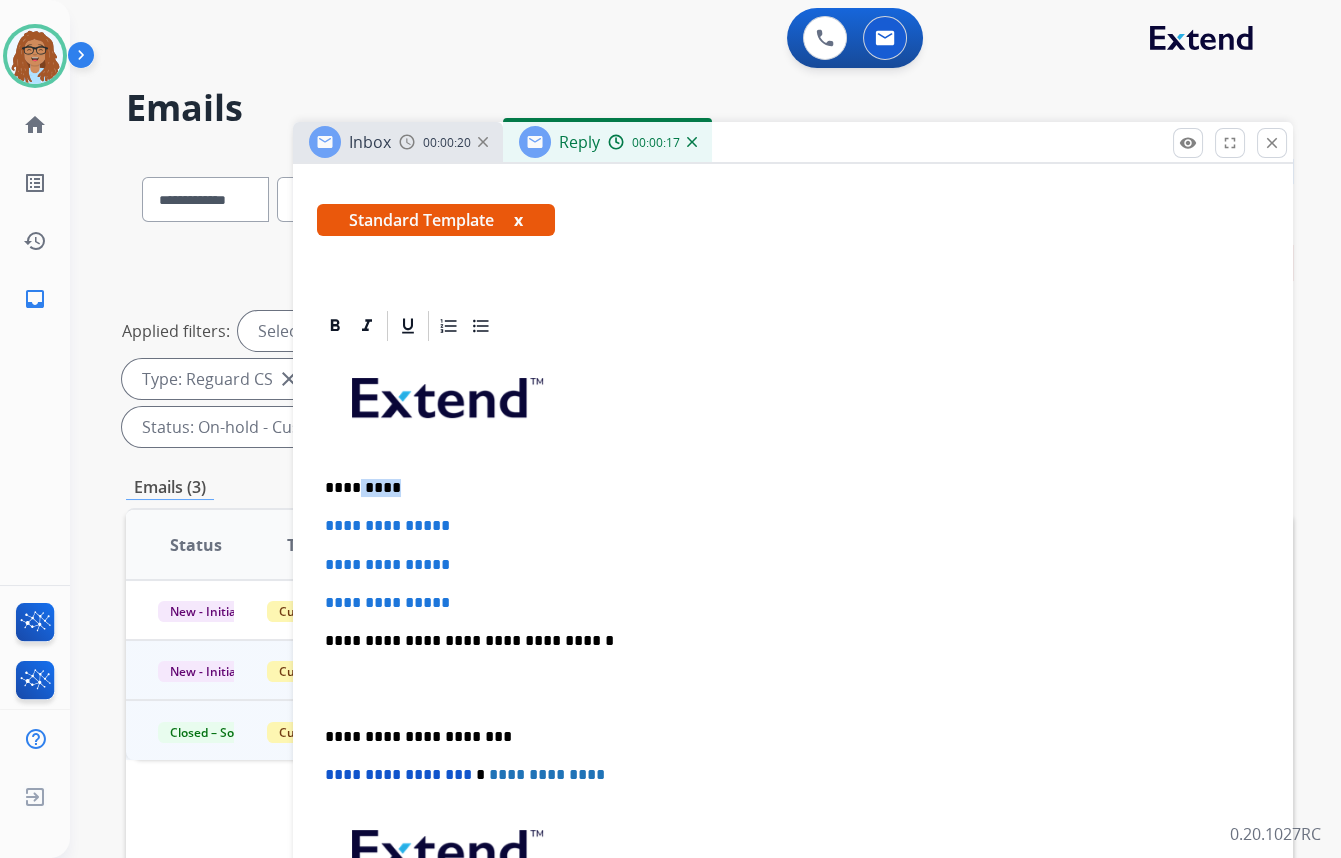 type 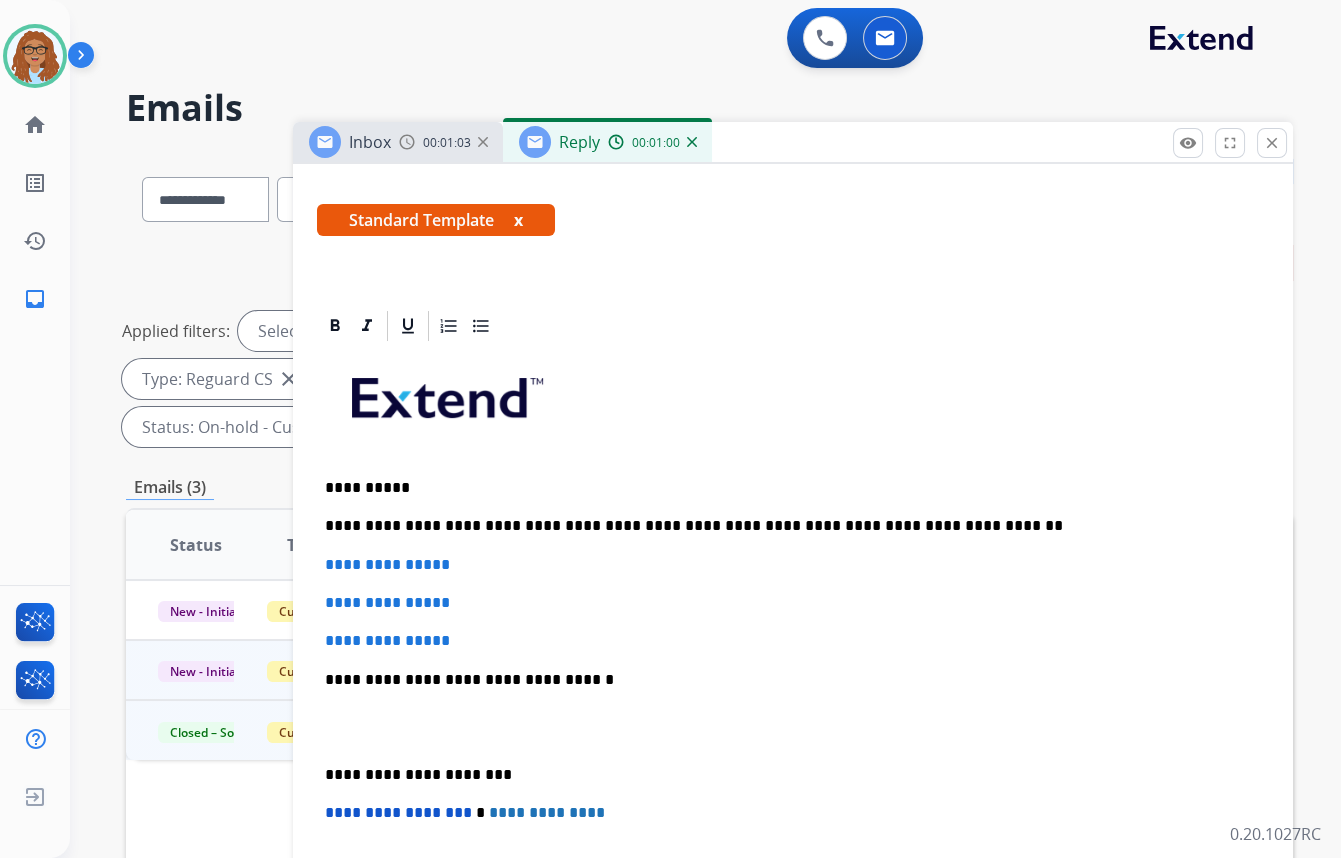 drag, startPoint x: 934, startPoint y: 519, endPoint x: 959, endPoint y: 529, distance: 26.925823 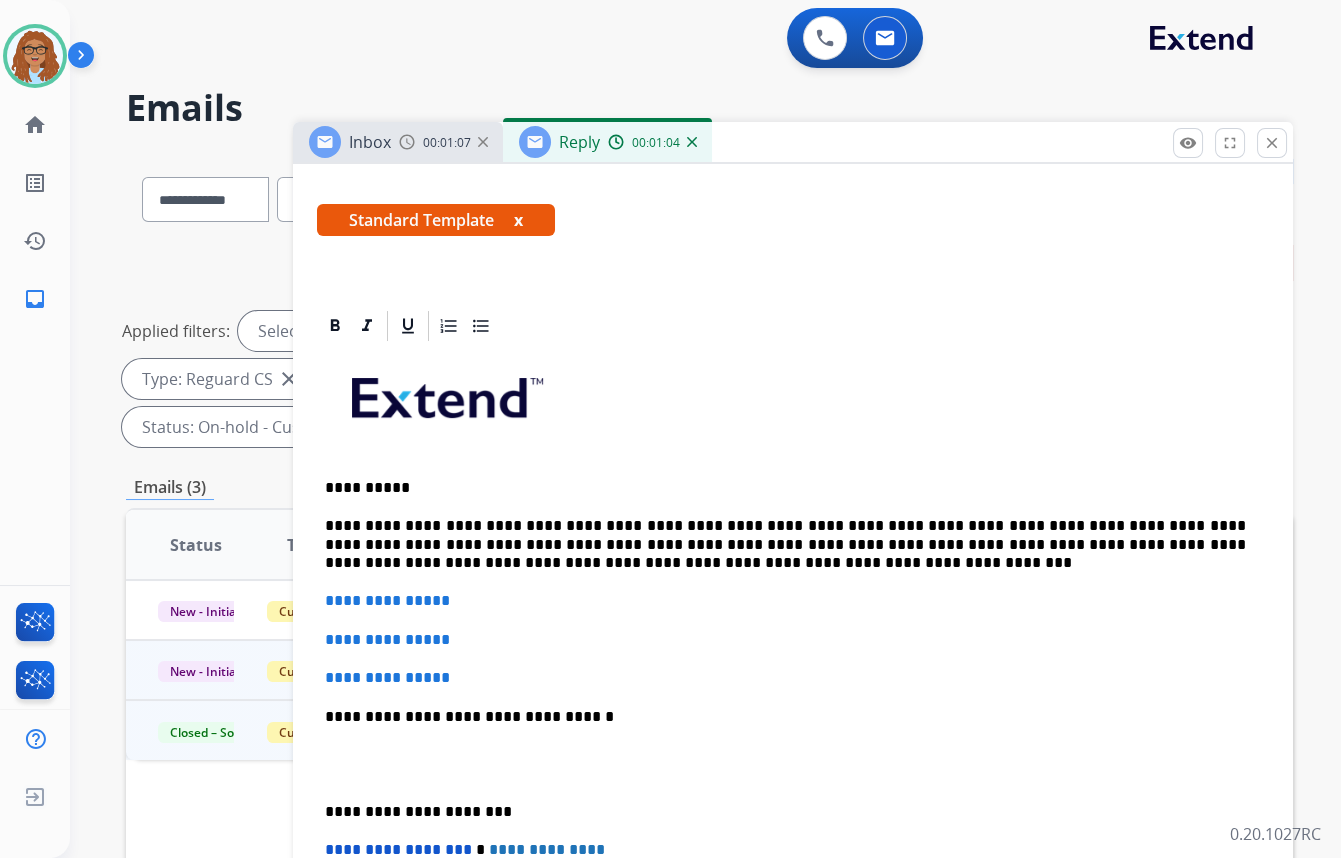 click on "**********" at bounding box center (785, 544) 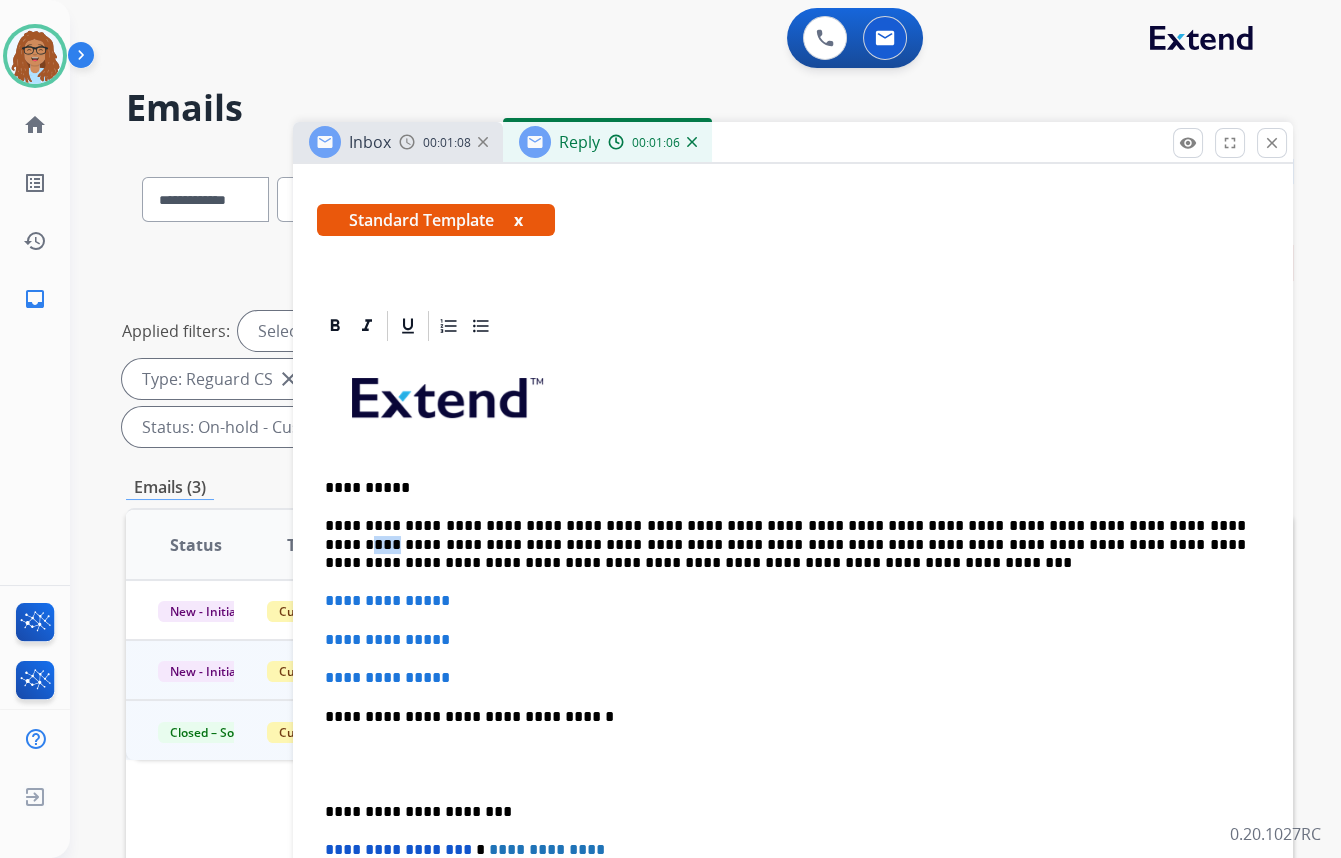 drag, startPoint x: 1157, startPoint y: 524, endPoint x: 1132, endPoint y: 523, distance: 25.019993 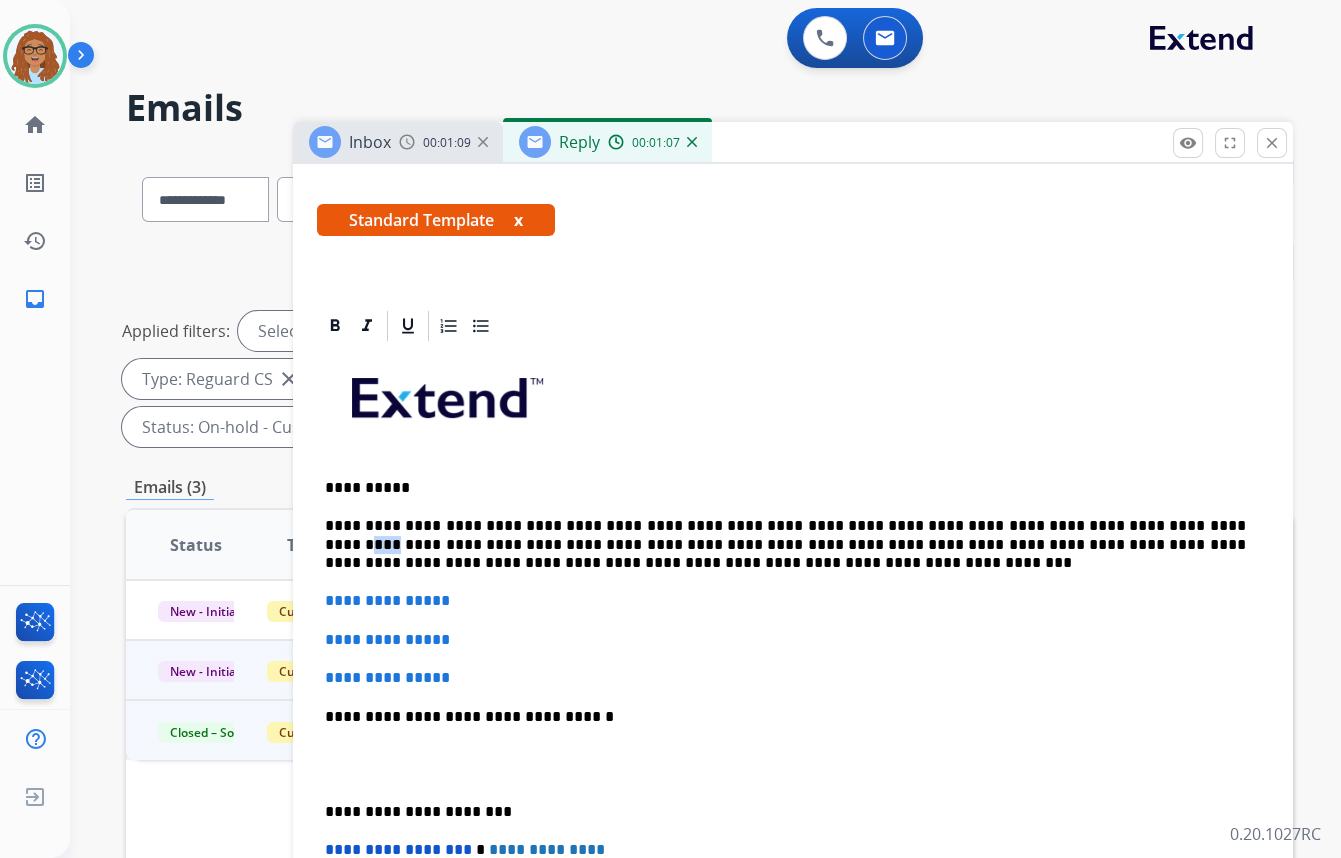 click on "**********" at bounding box center (785, 544) 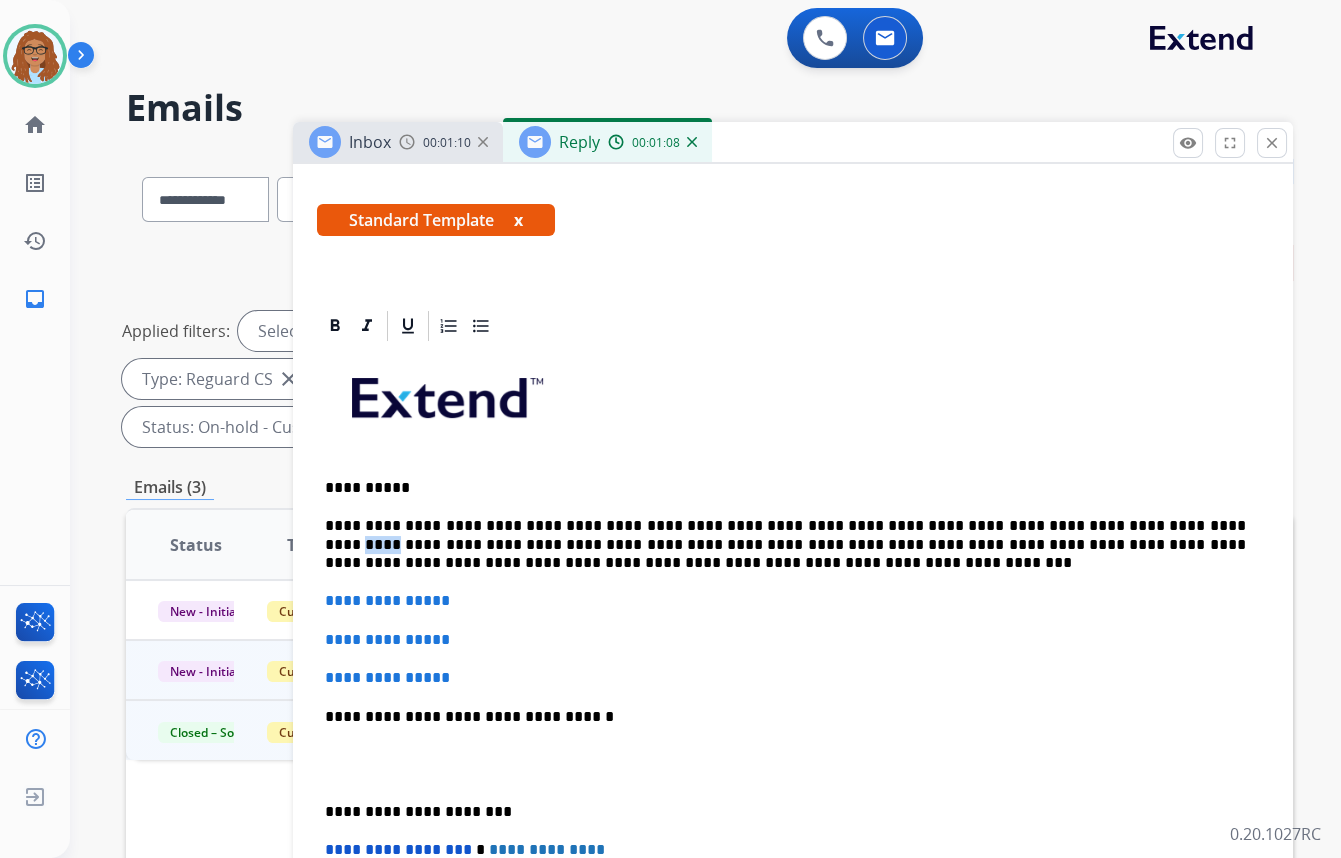 drag, startPoint x: 1159, startPoint y: 521, endPoint x: 1131, endPoint y: 525, distance: 28.284271 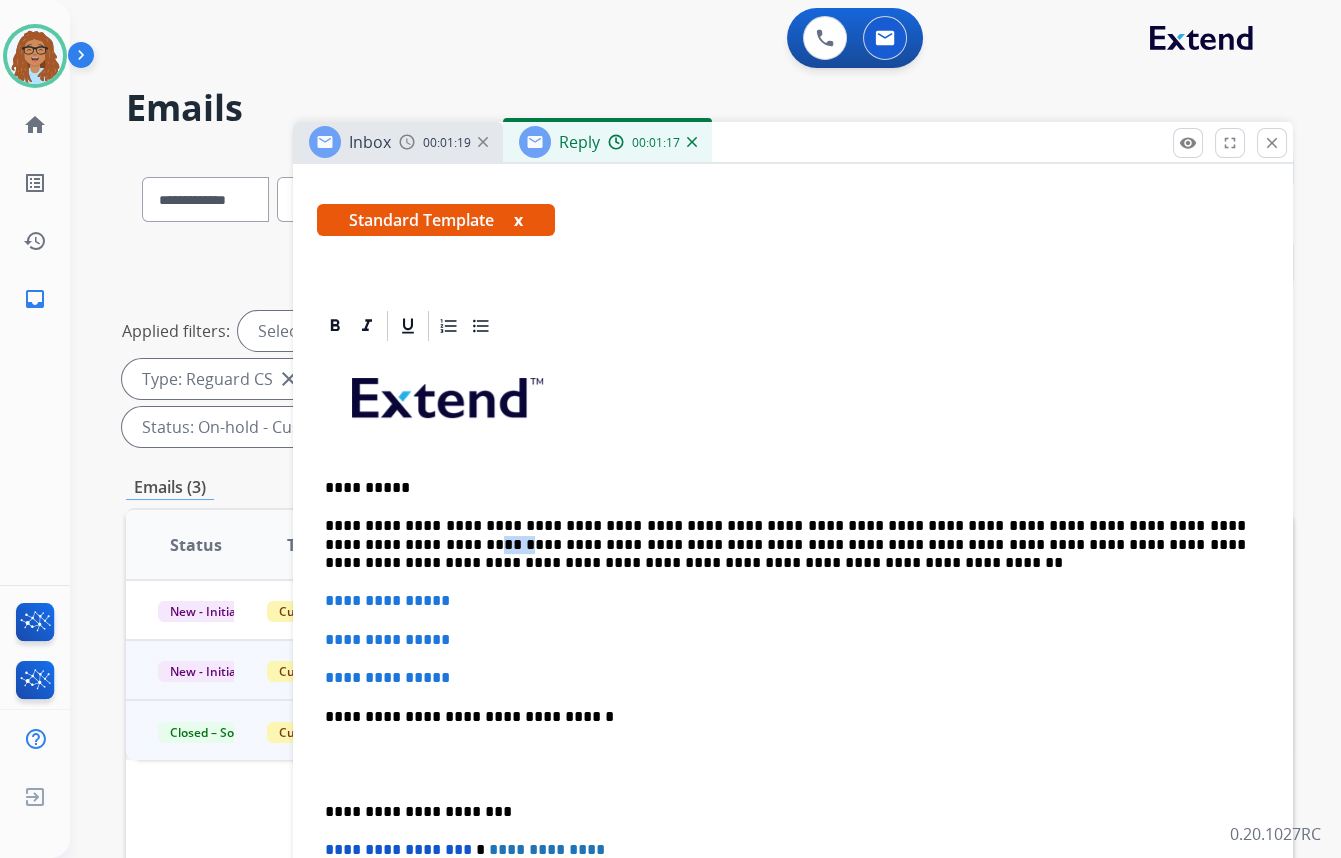 drag, startPoint x: 352, startPoint y: 540, endPoint x: 255, endPoint y: 537, distance: 97.04638 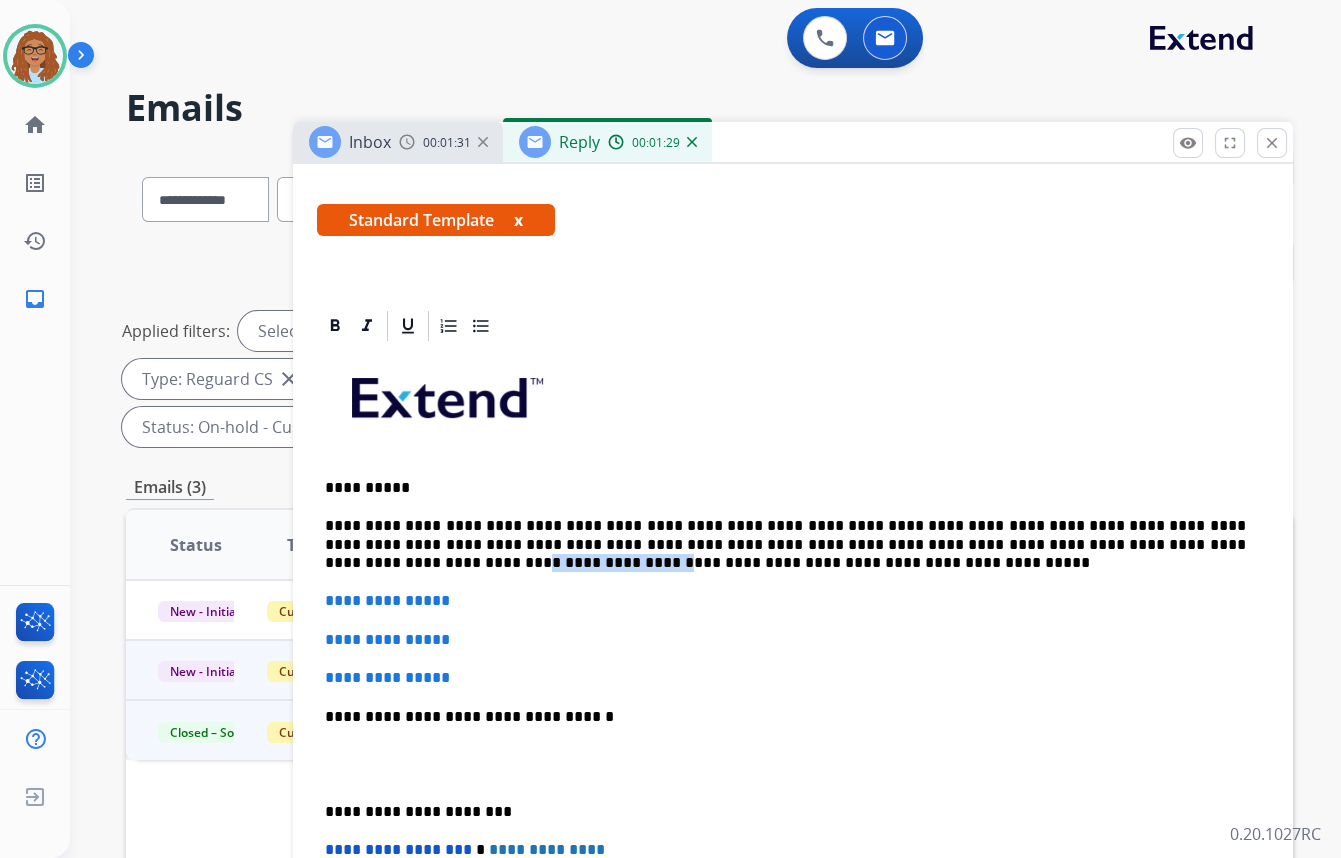 drag, startPoint x: 1245, startPoint y: 544, endPoint x: 1131, endPoint y: 540, distance: 114.07015 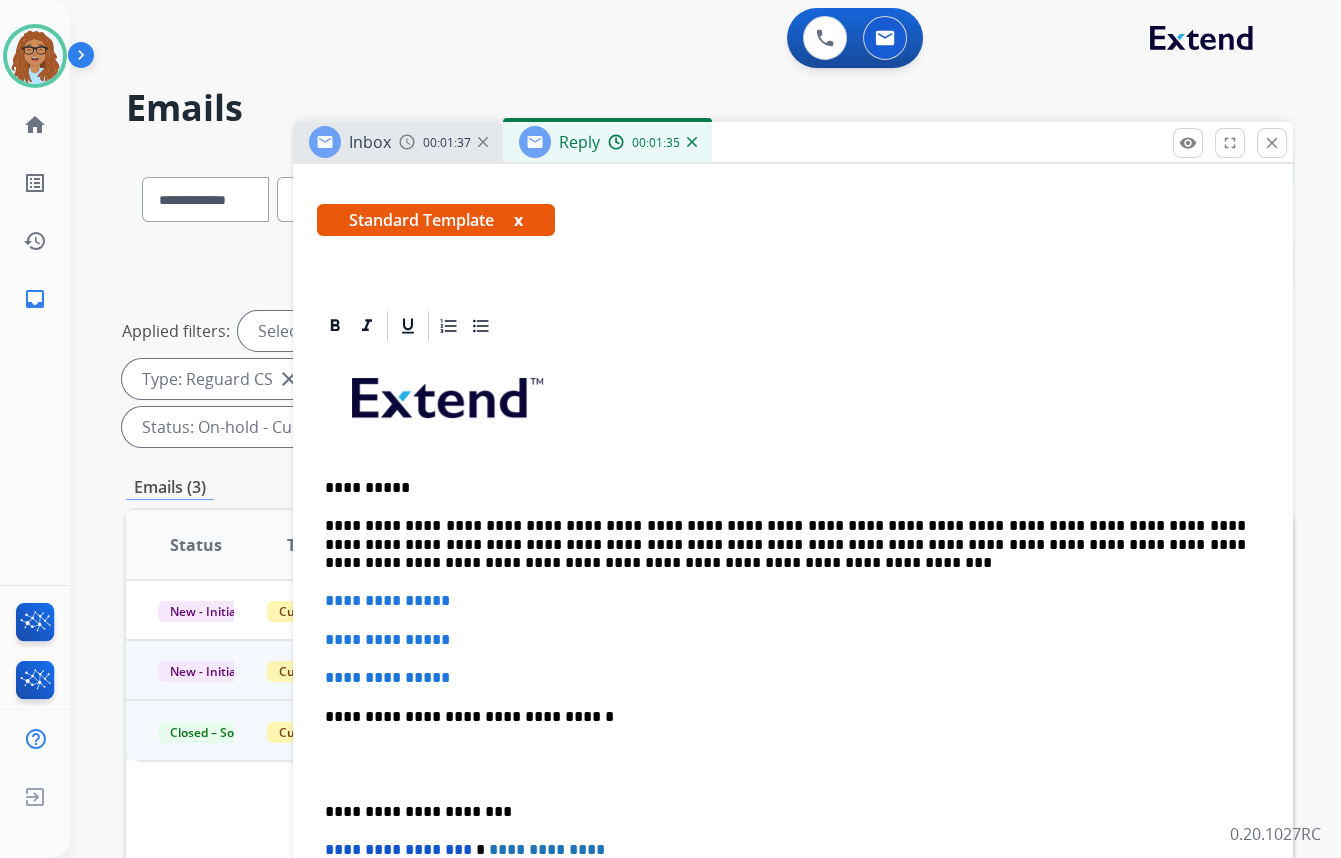 click on "**********" at bounding box center [785, 544] 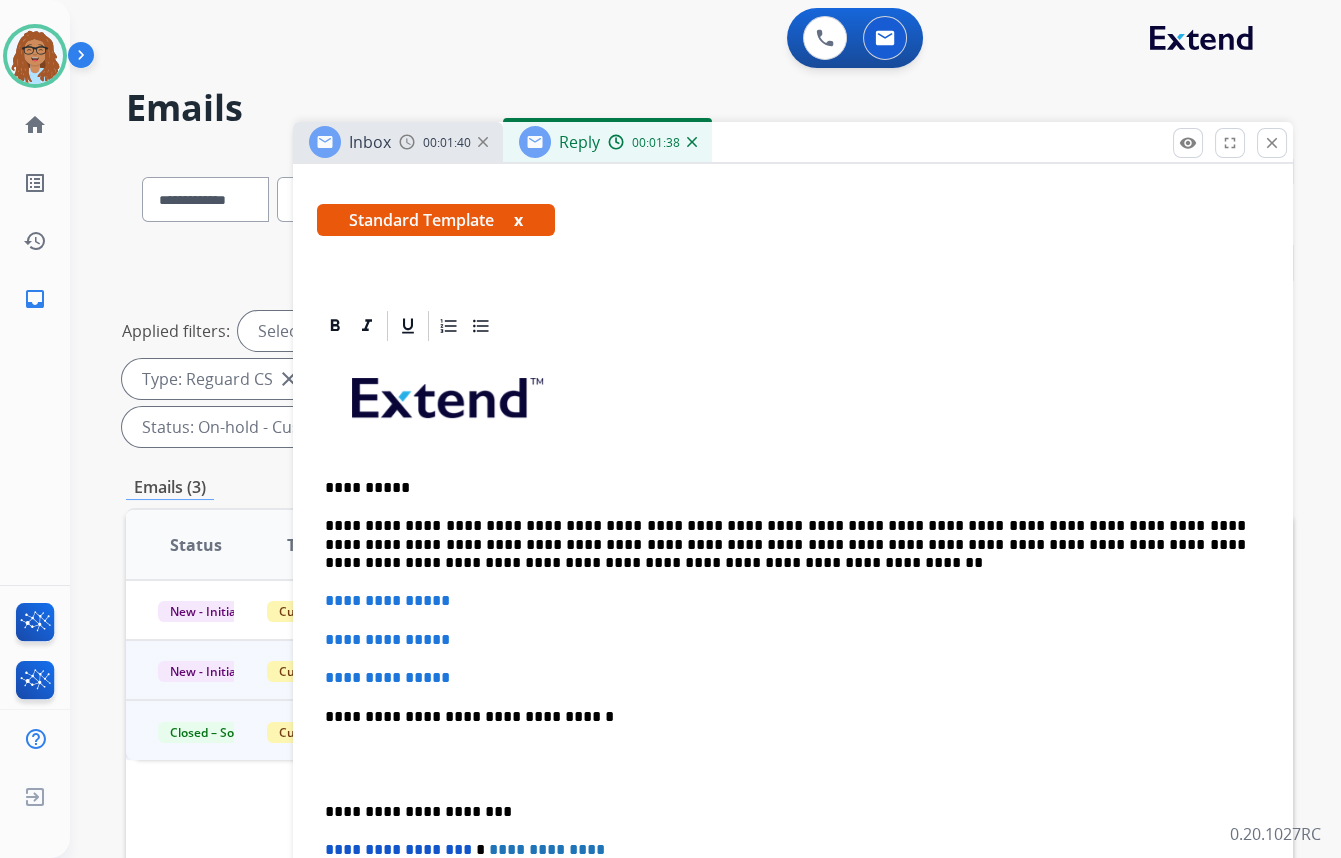click on "**********" at bounding box center (785, 544) 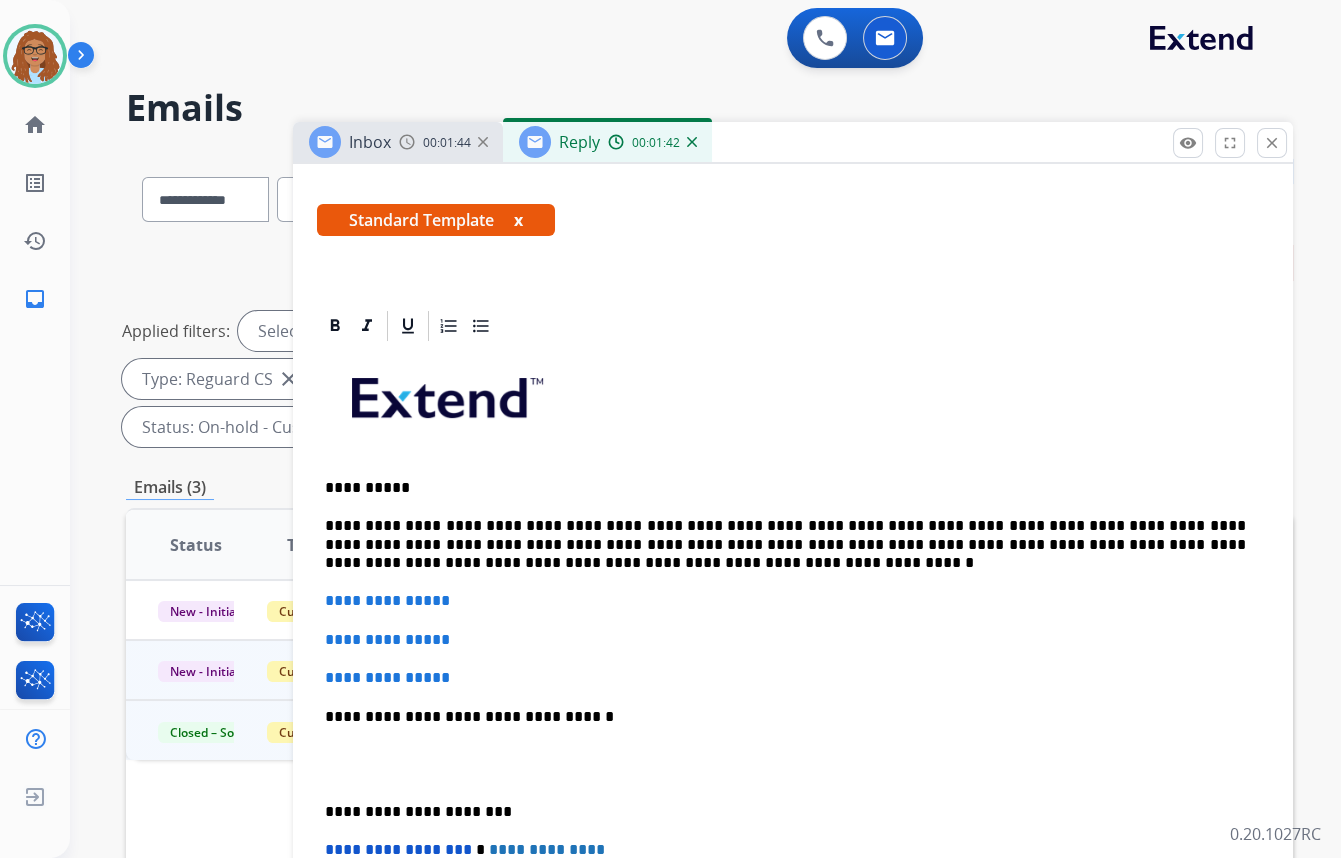 click on "**********" at bounding box center (785, 544) 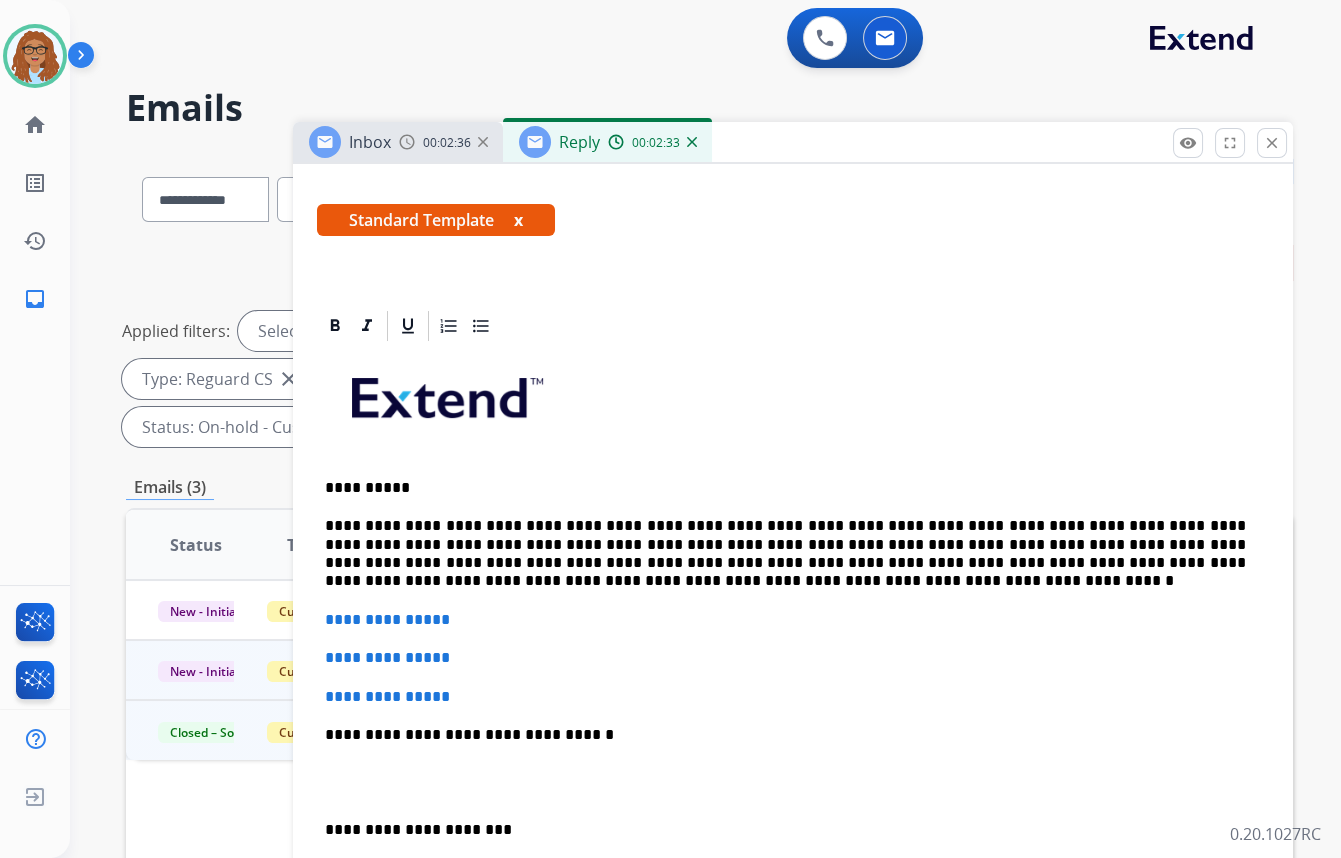 click on "**********" at bounding box center [785, 554] 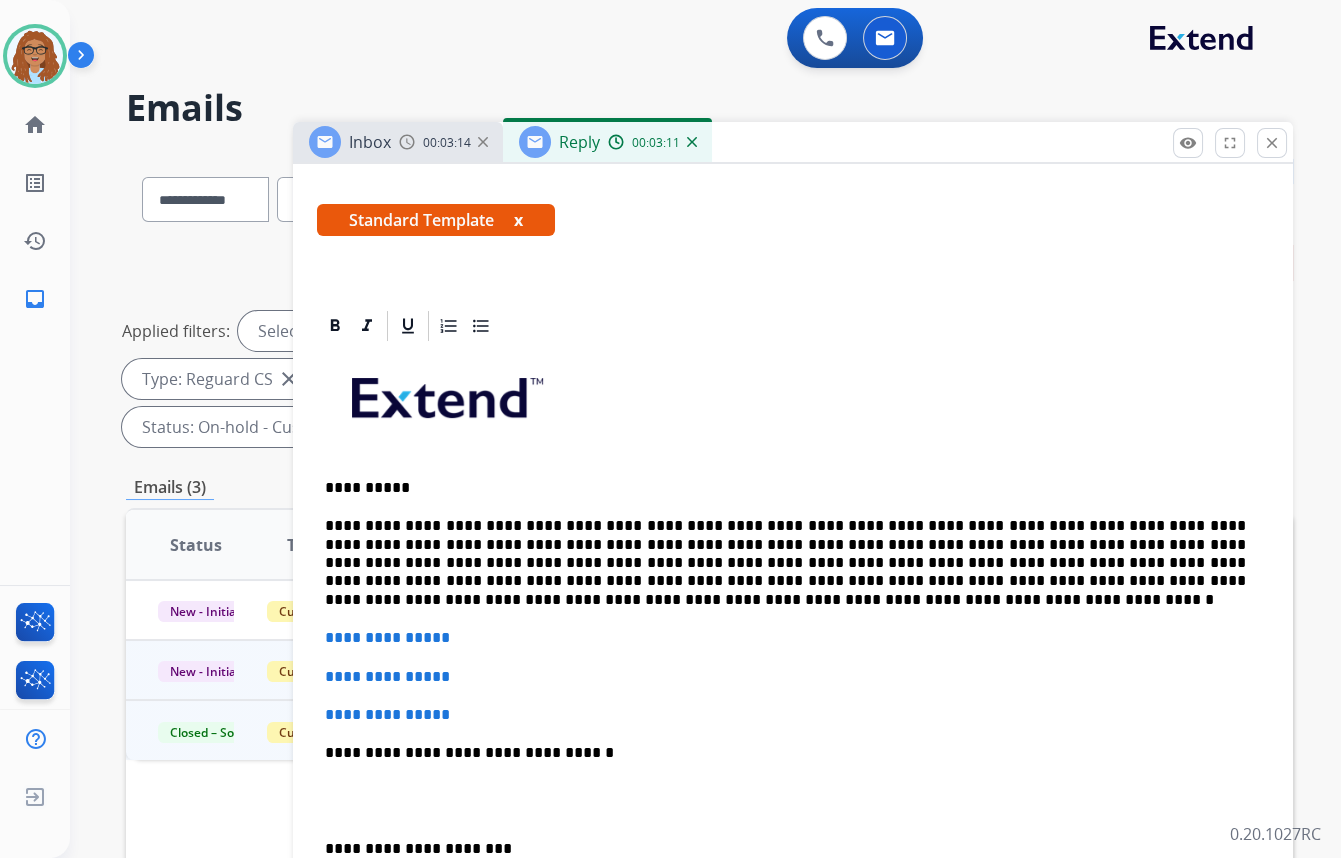 click on "**********" at bounding box center (785, 563) 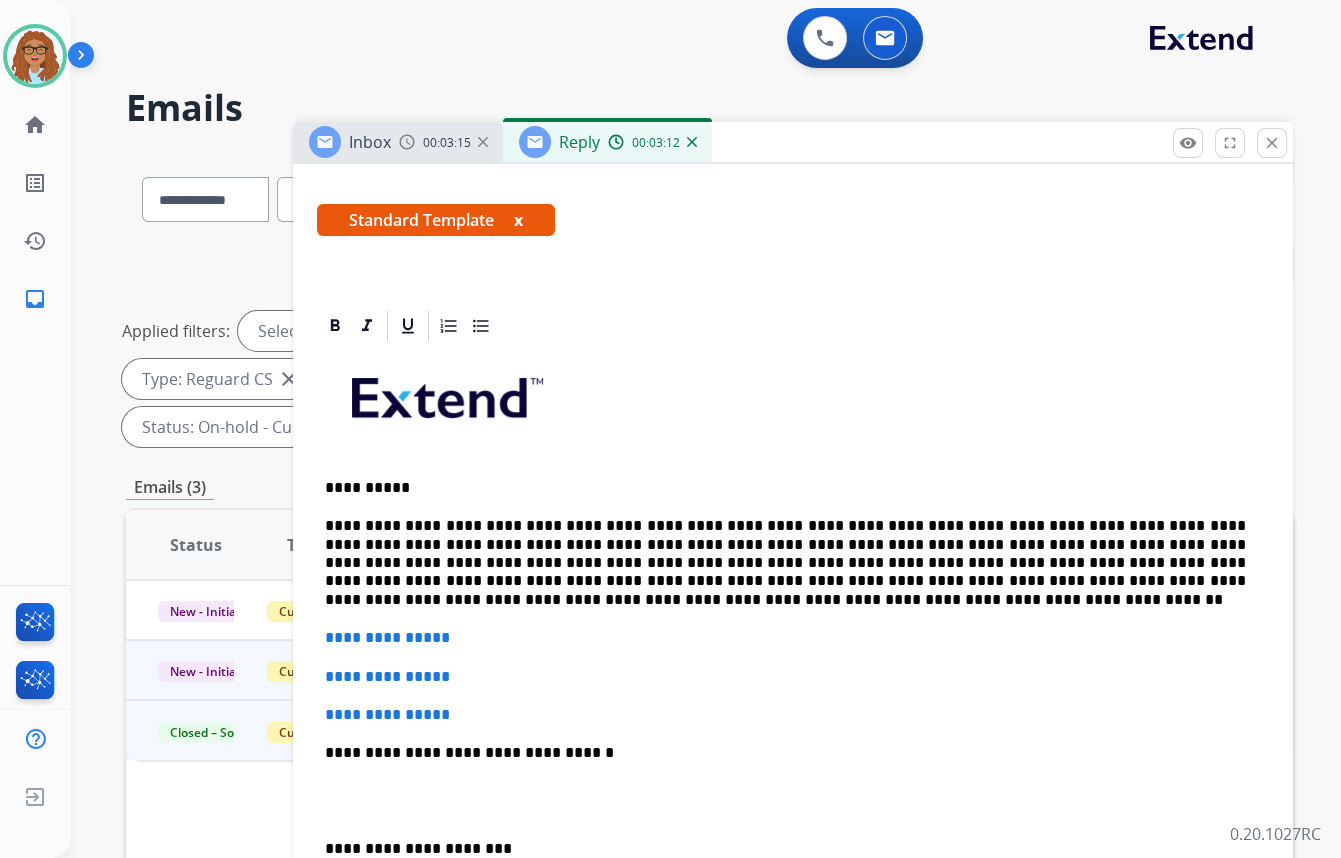 click on "**********" at bounding box center [785, 563] 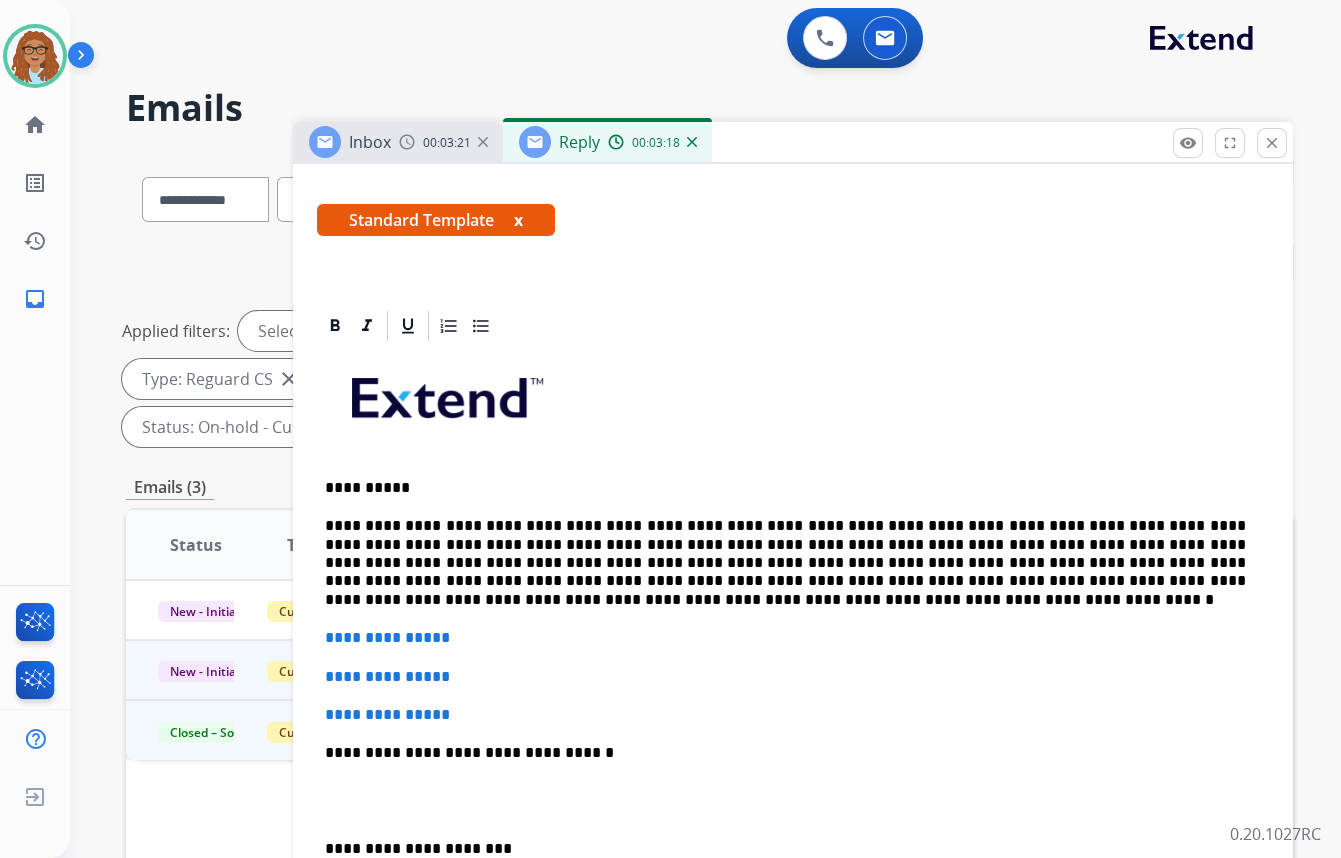 click on "**********" at bounding box center [785, 563] 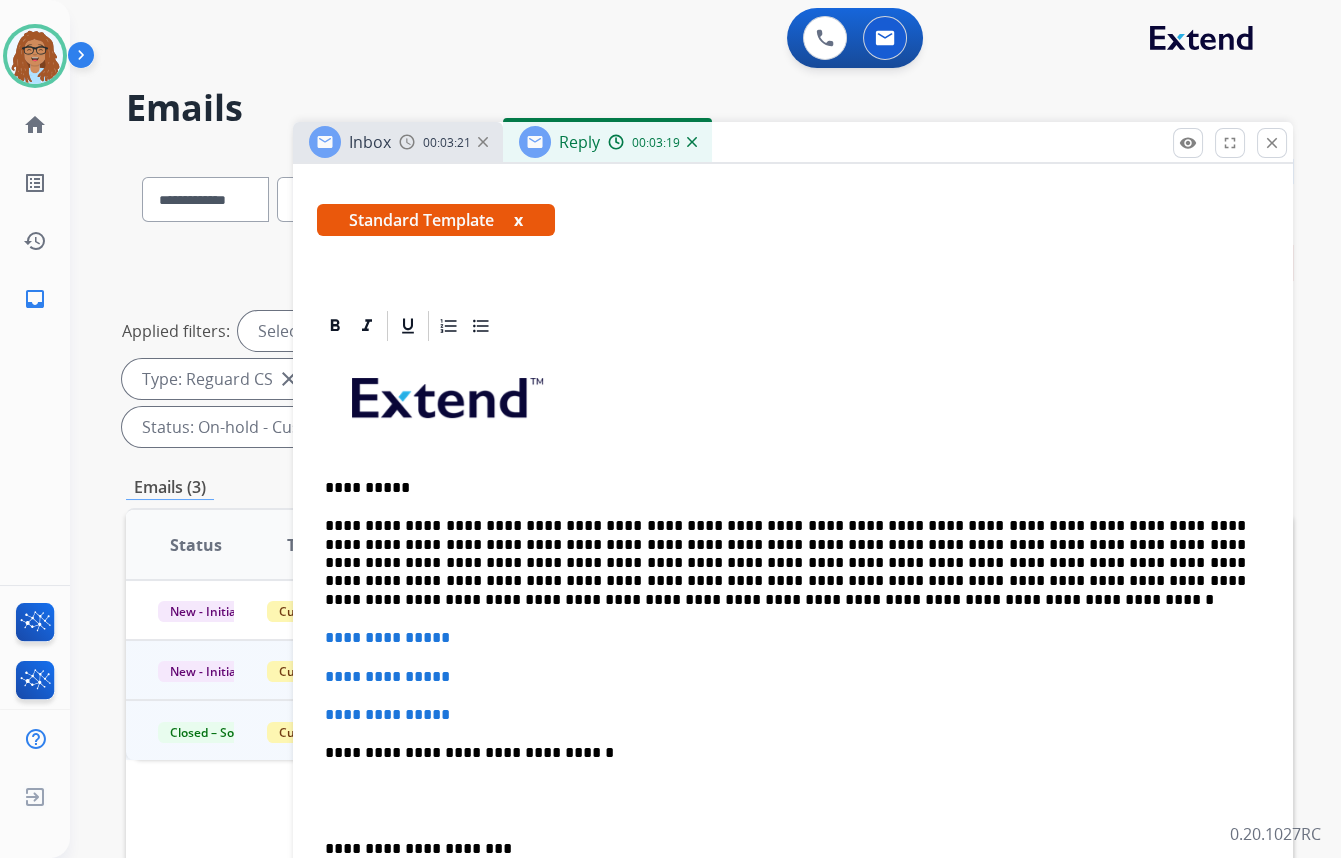 click on "**********" at bounding box center (785, 563) 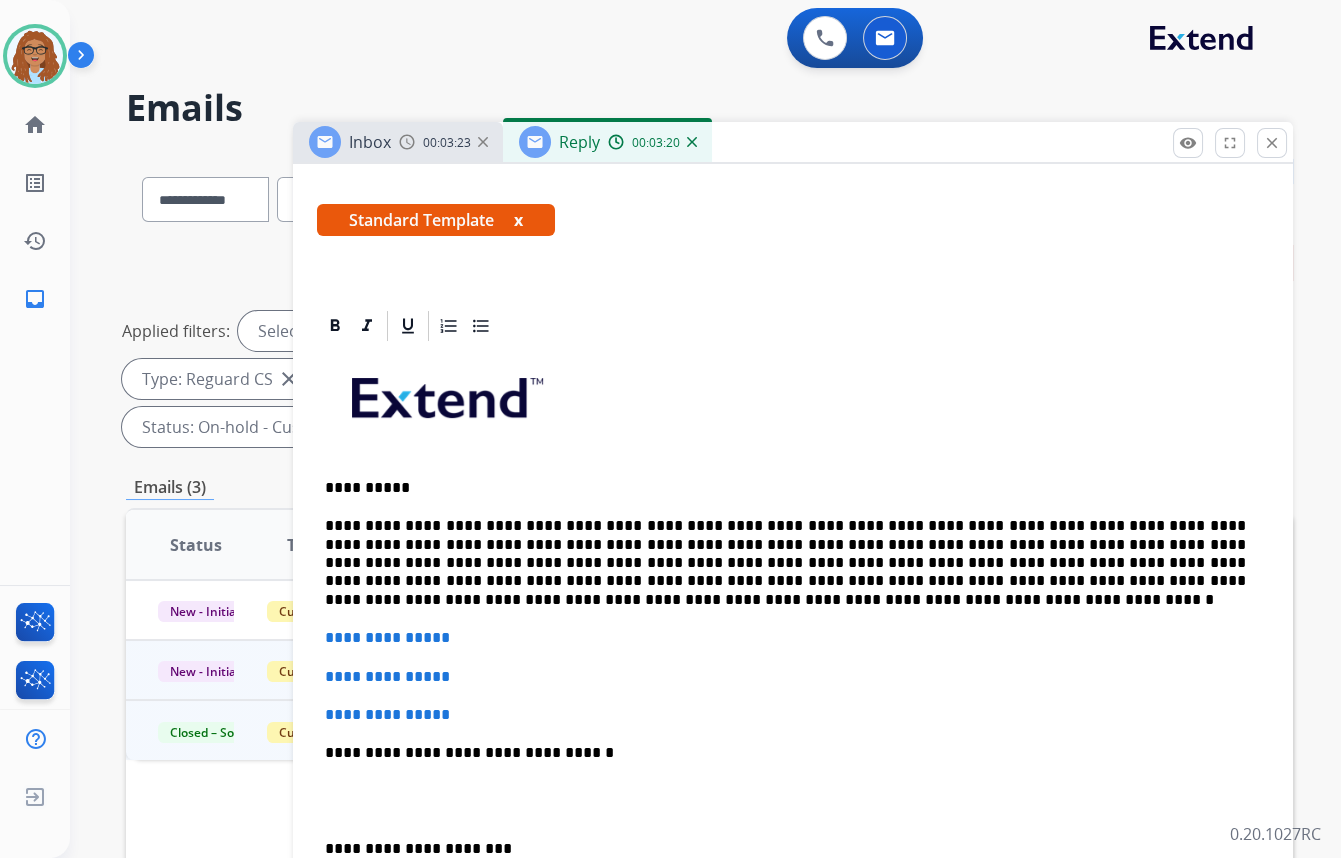click on "**********" at bounding box center [785, 563] 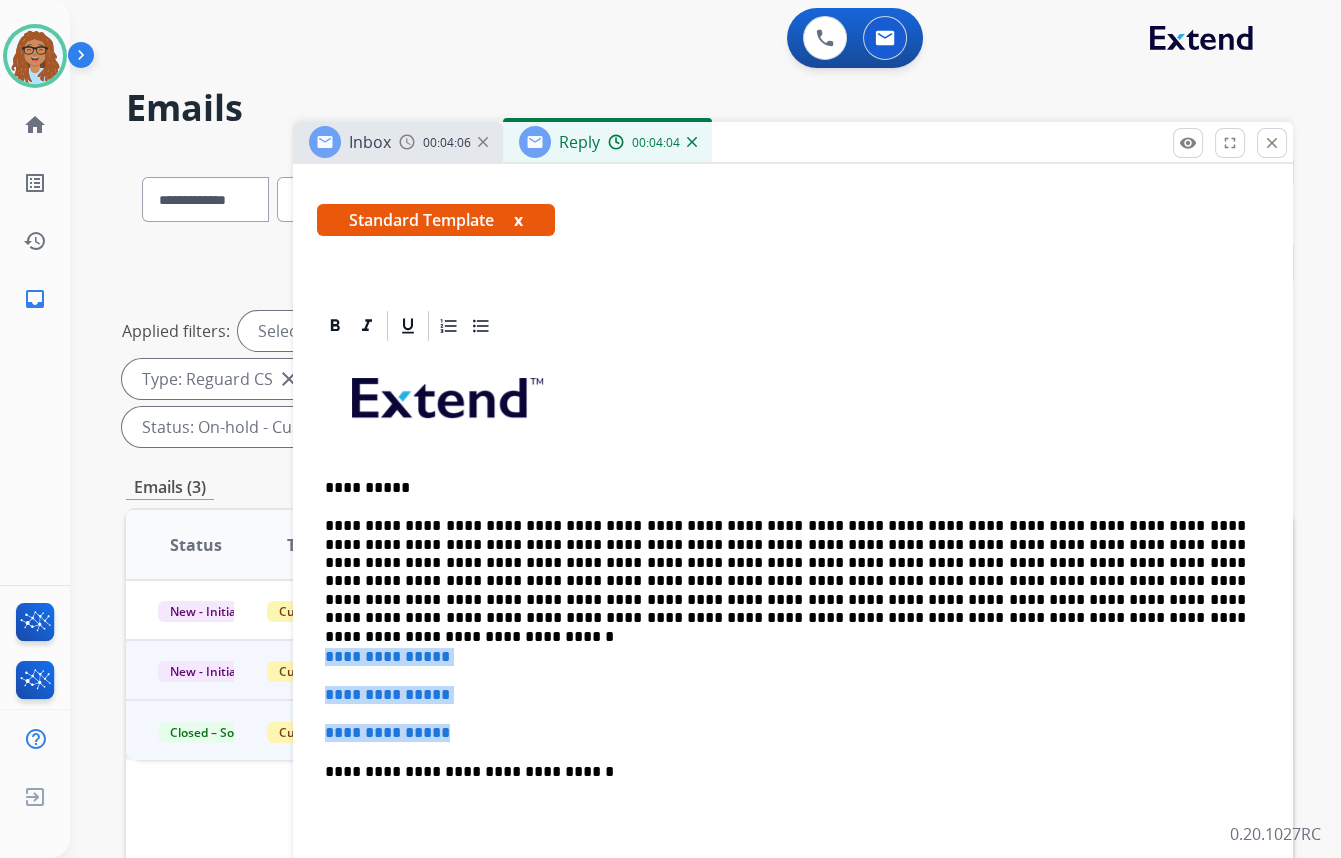 drag, startPoint x: 455, startPoint y: 731, endPoint x: 320, endPoint y: 657, distance: 153.9513 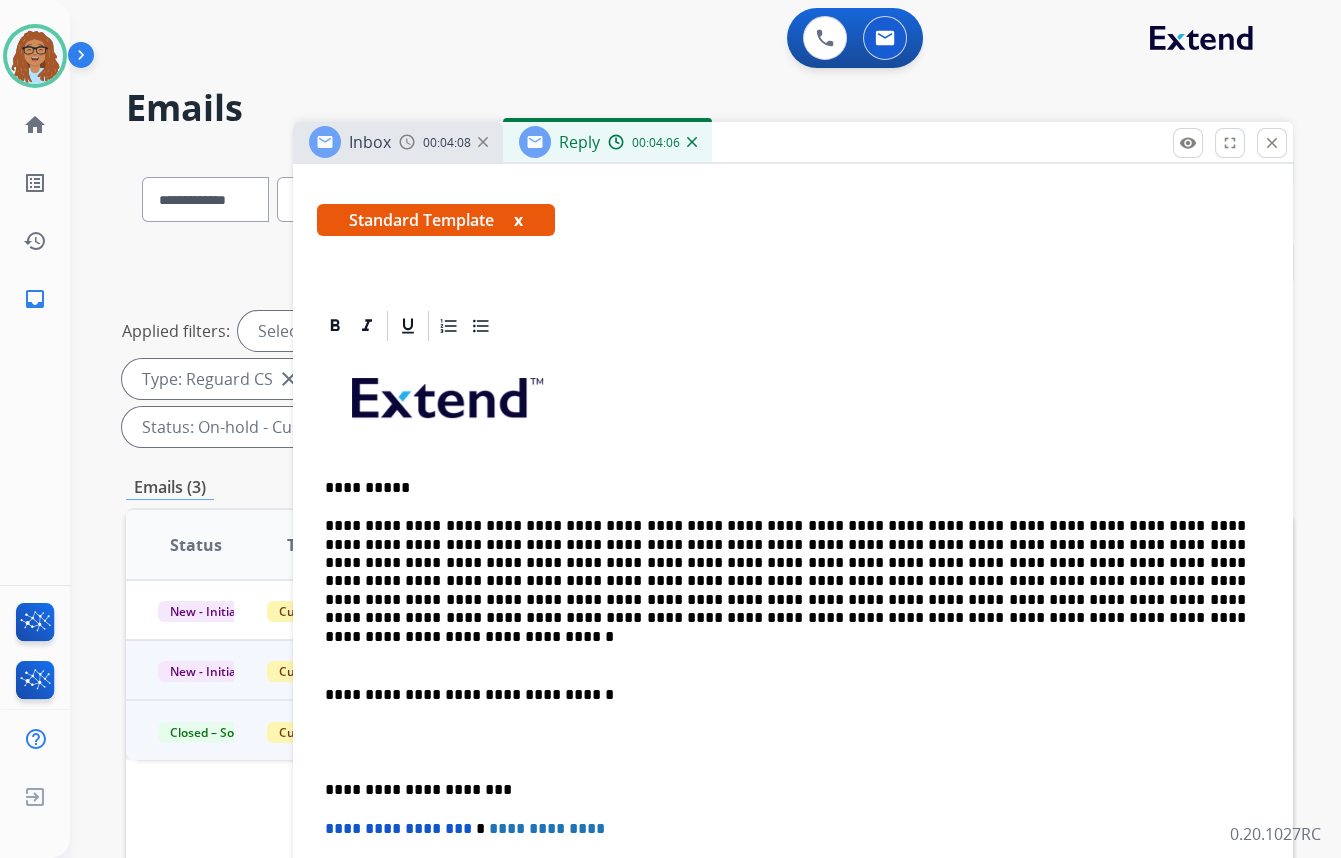 click on "**********" at bounding box center [793, 715] 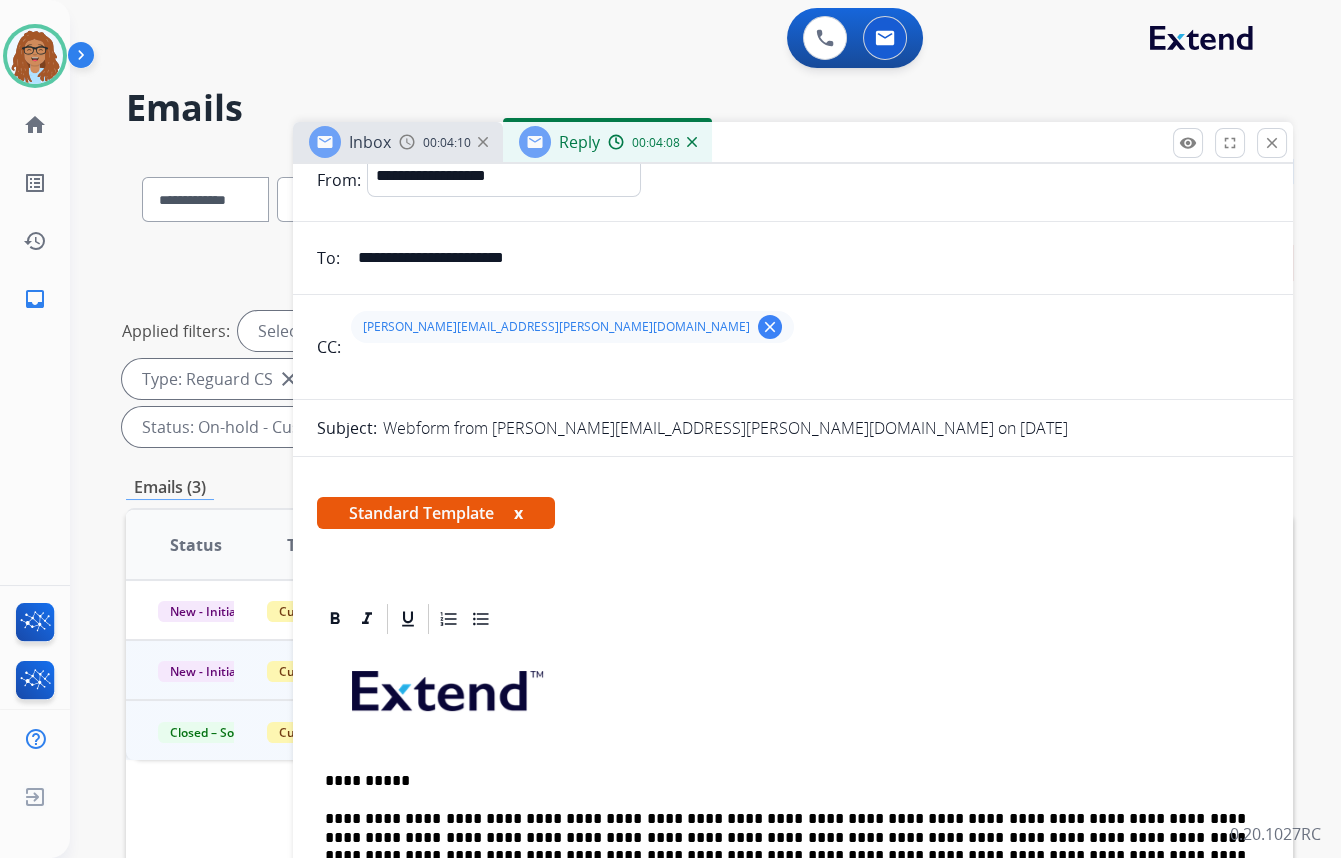 scroll, scrollTop: 0, scrollLeft: 0, axis: both 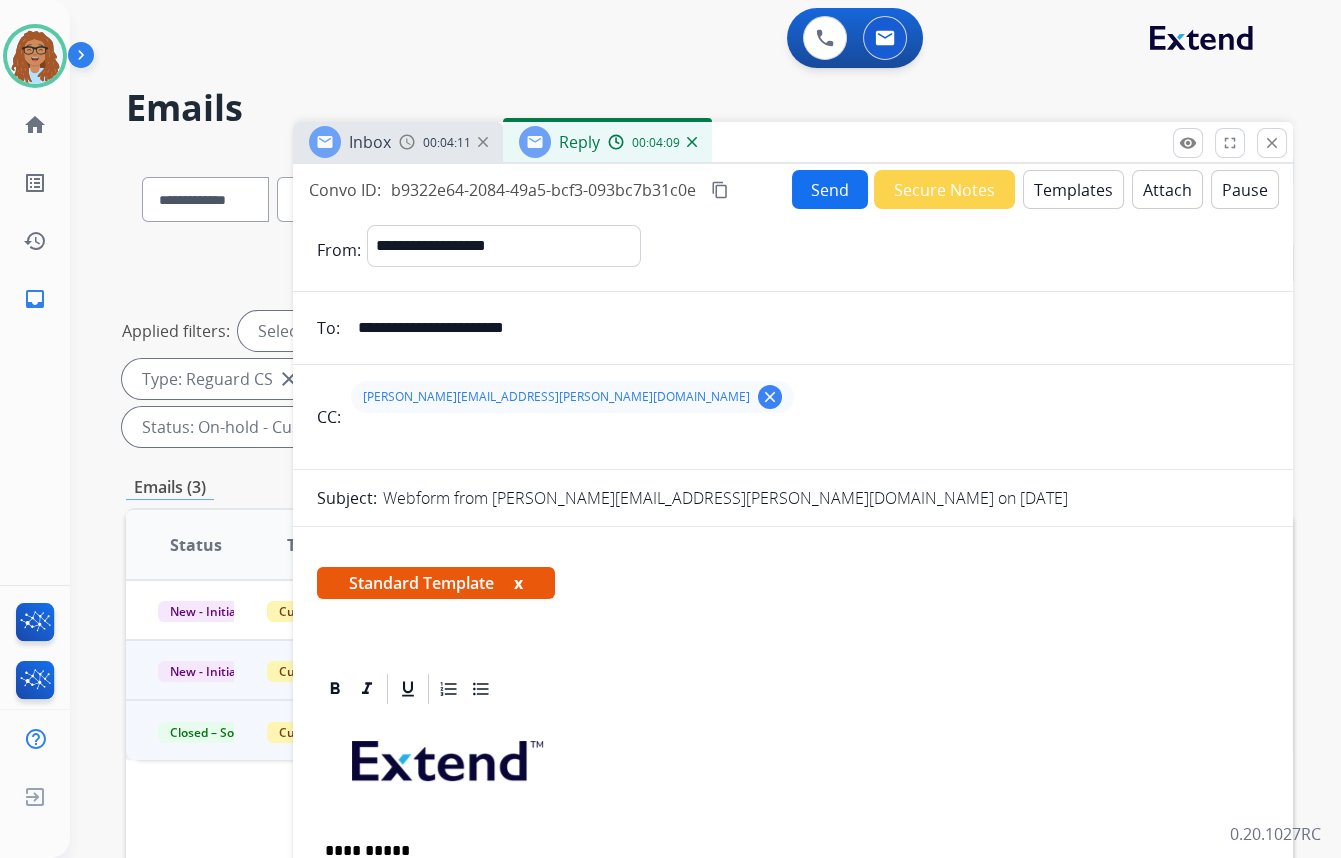 click on "Send" at bounding box center (830, 189) 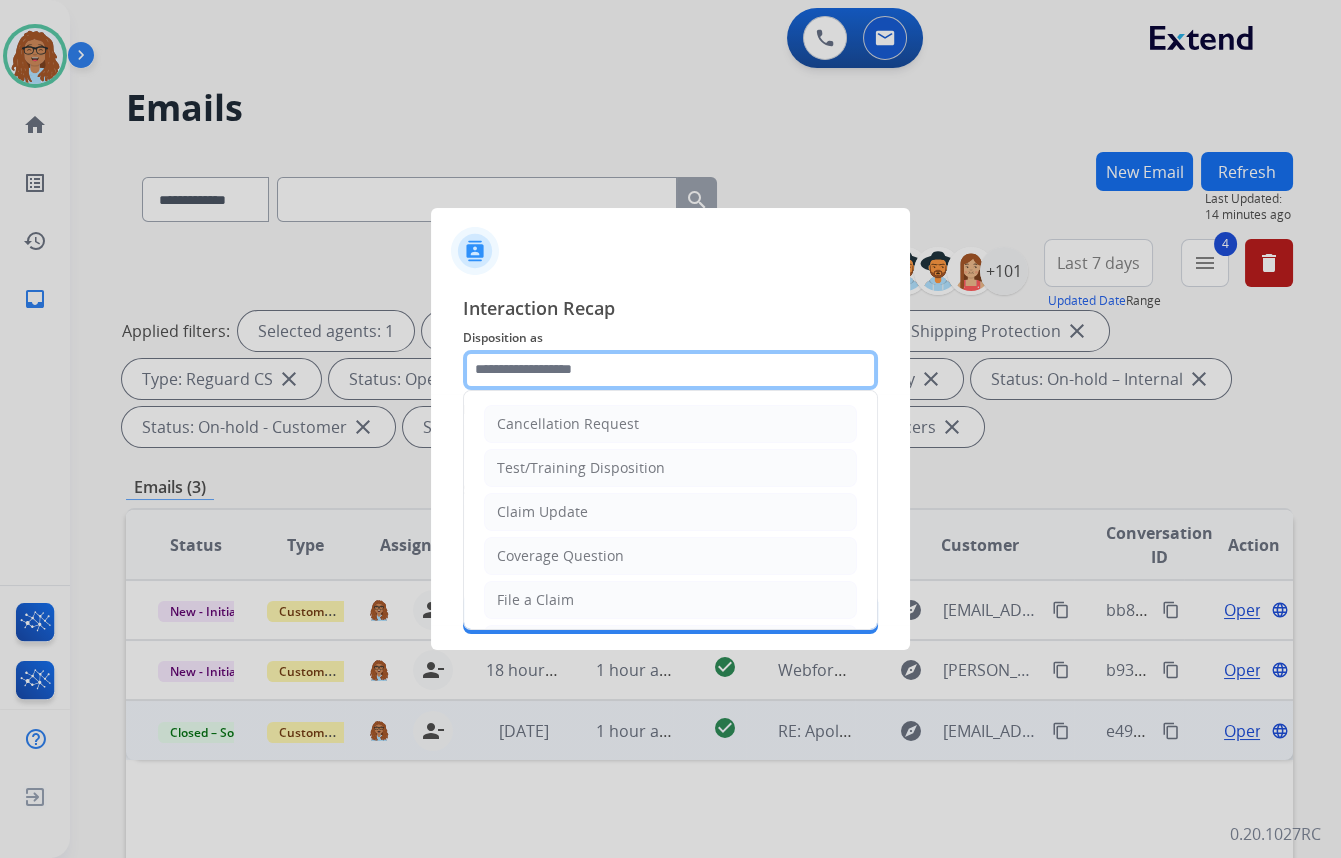 click 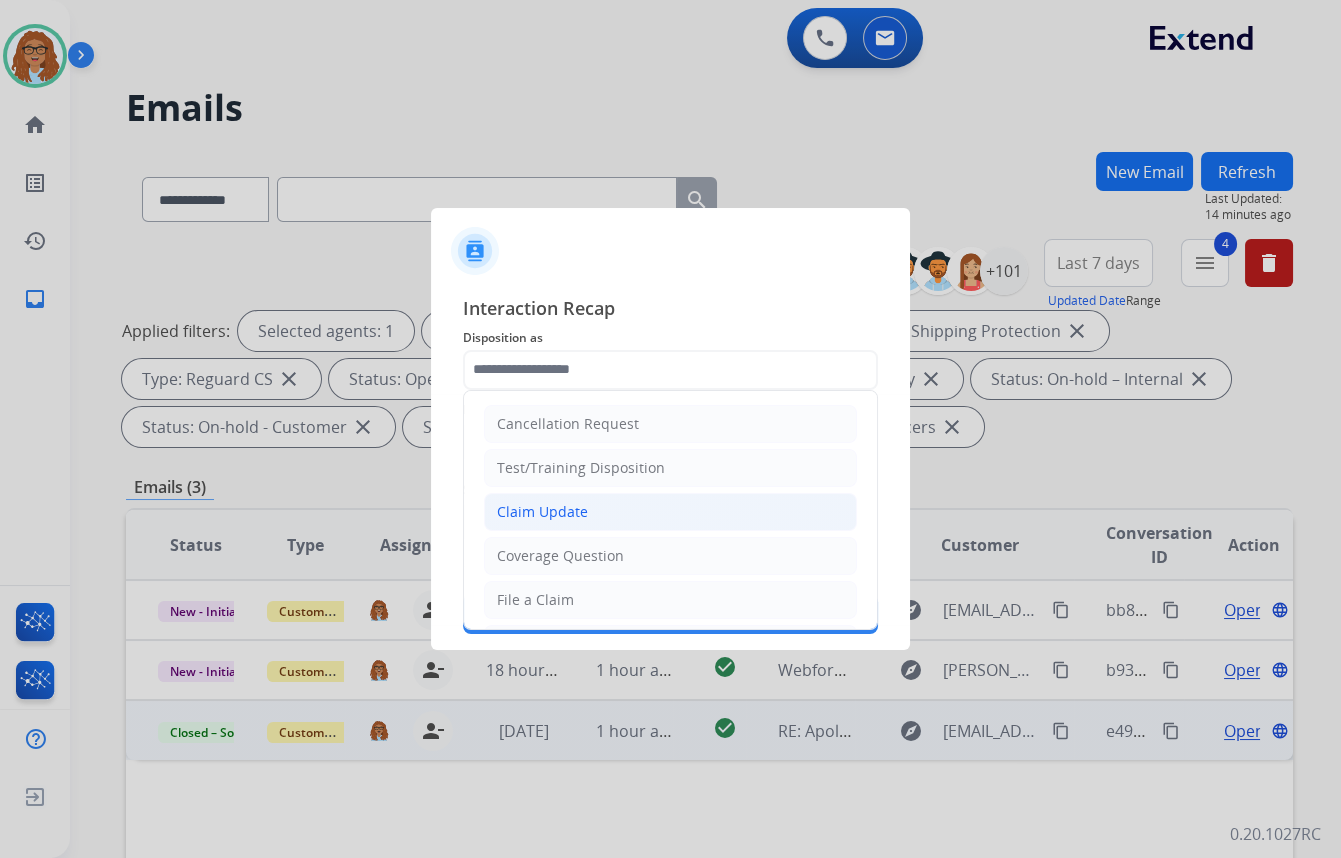 click on "Claim Update" 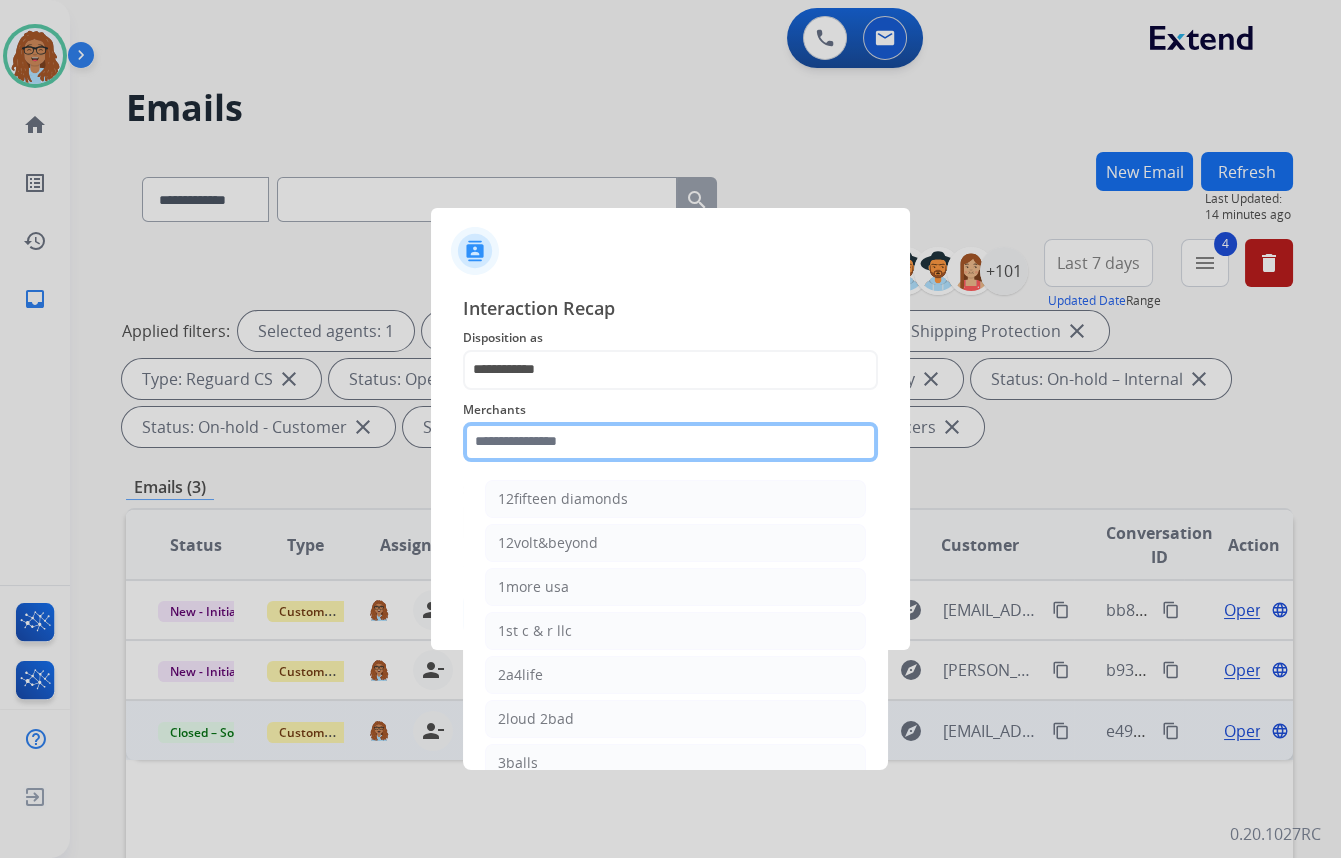click 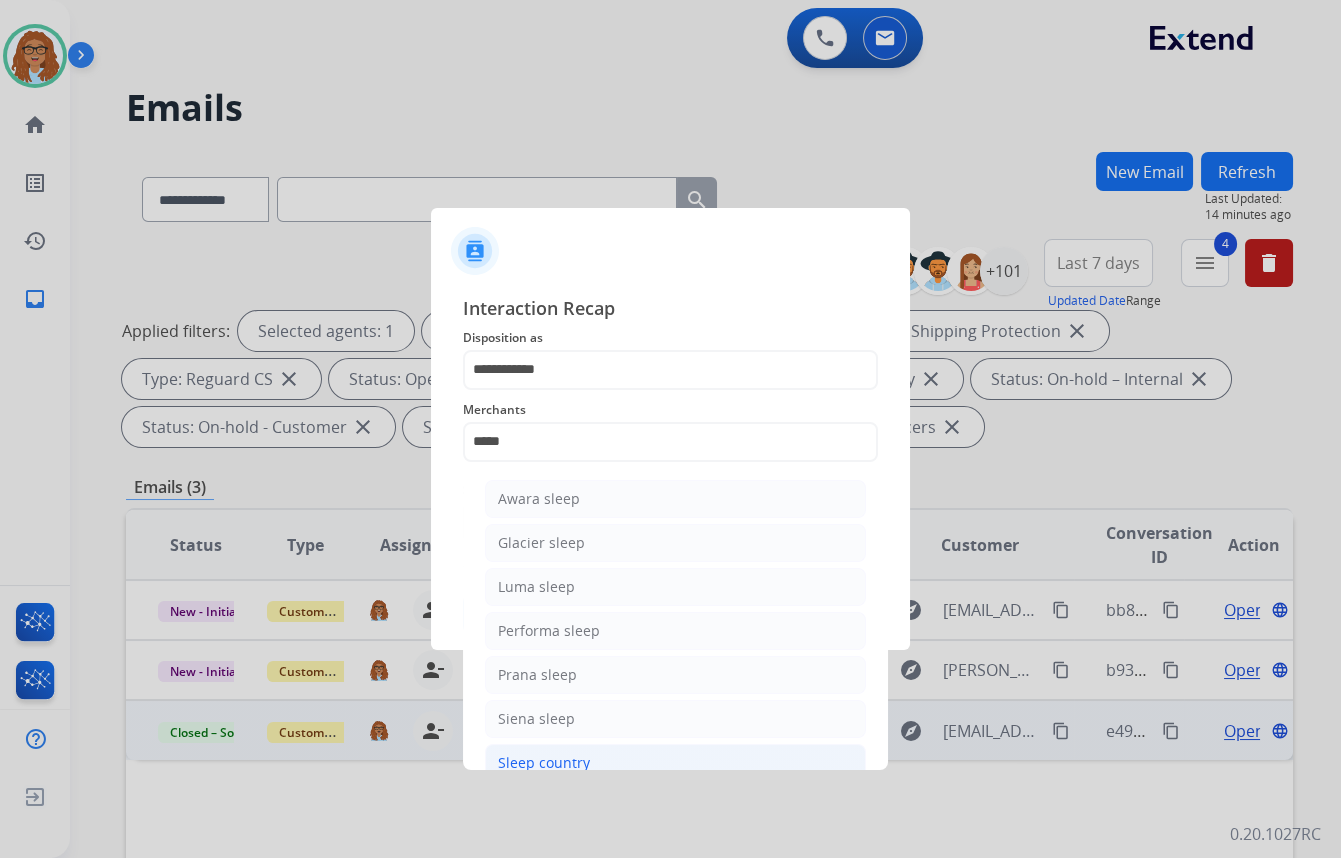 click on "Sleep country" 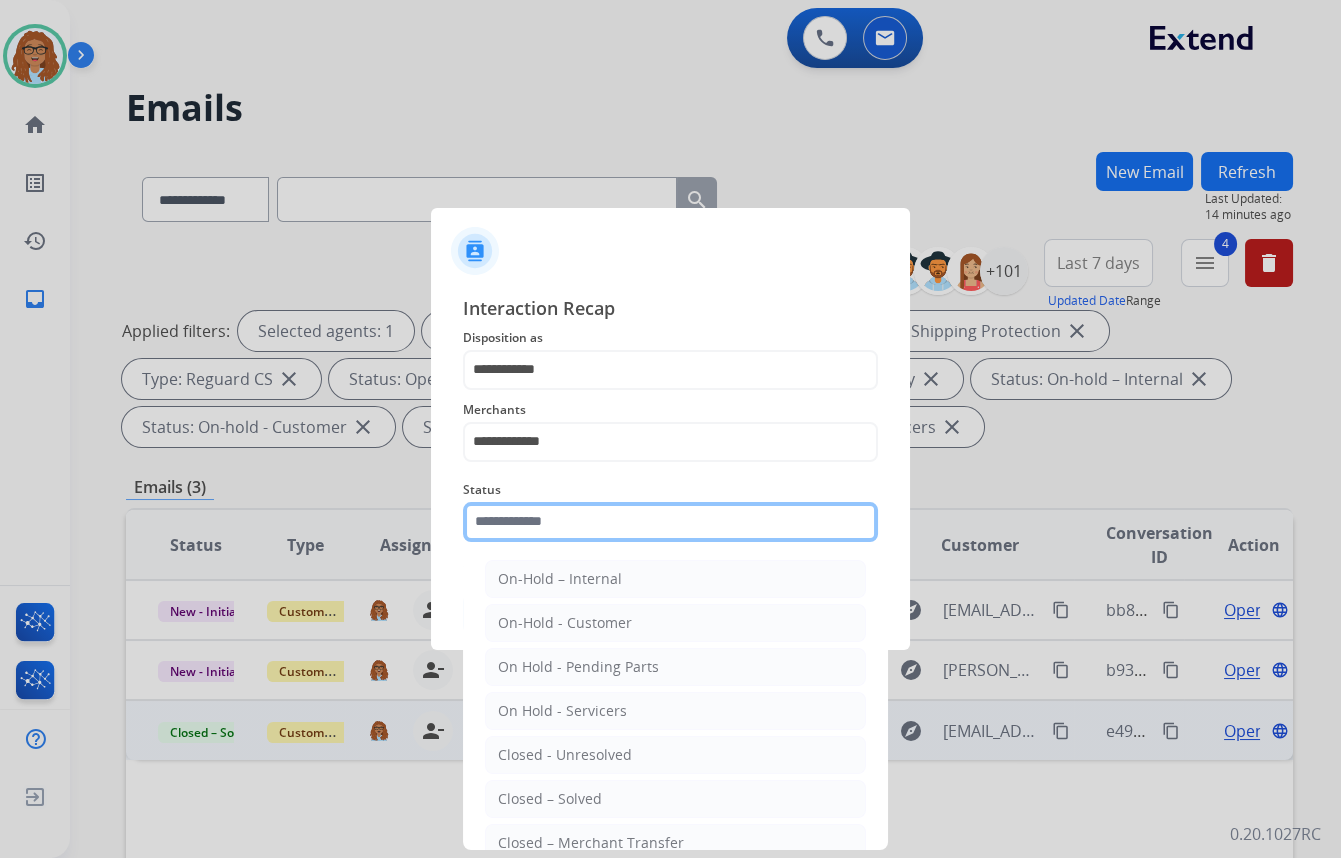 click 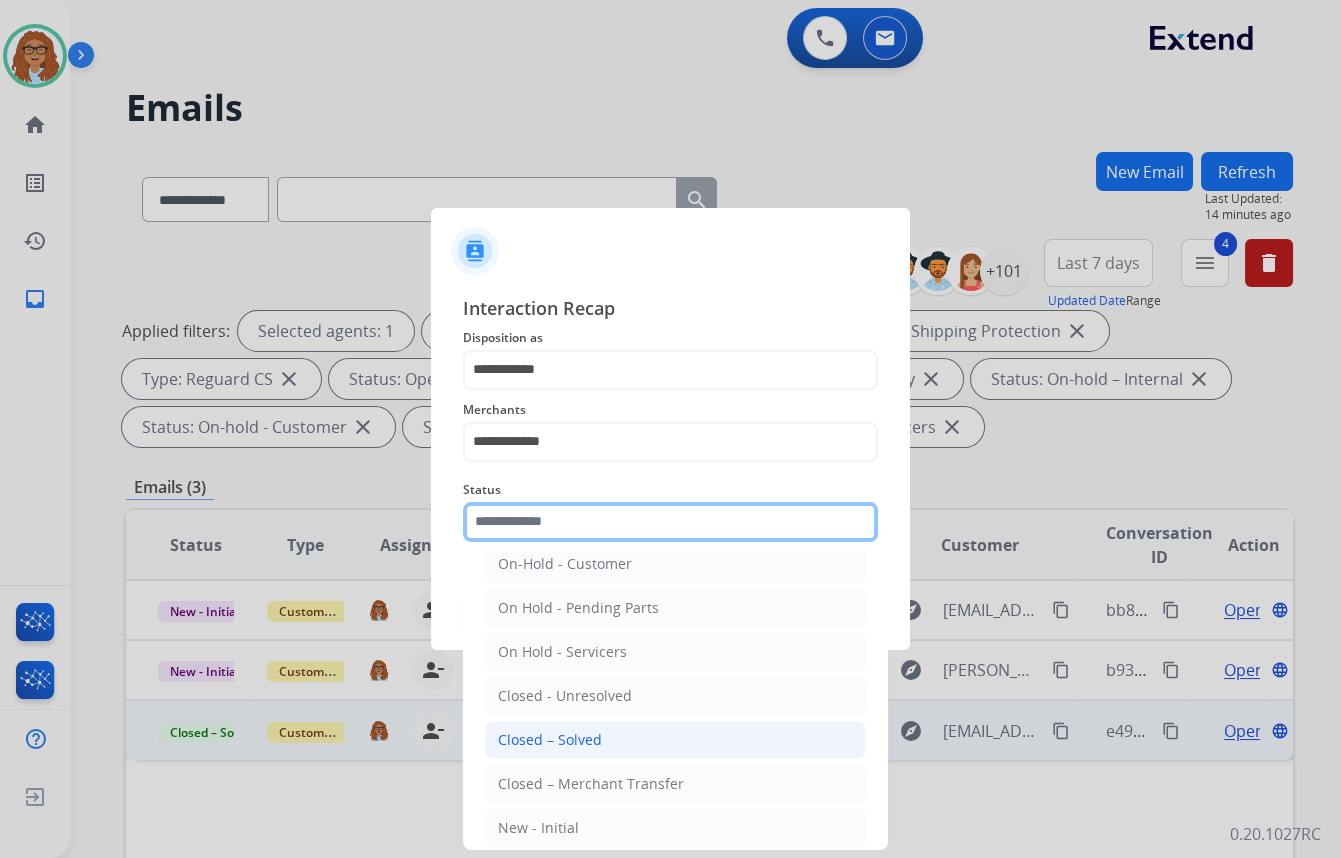 scroll, scrollTop: 90, scrollLeft: 0, axis: vertical 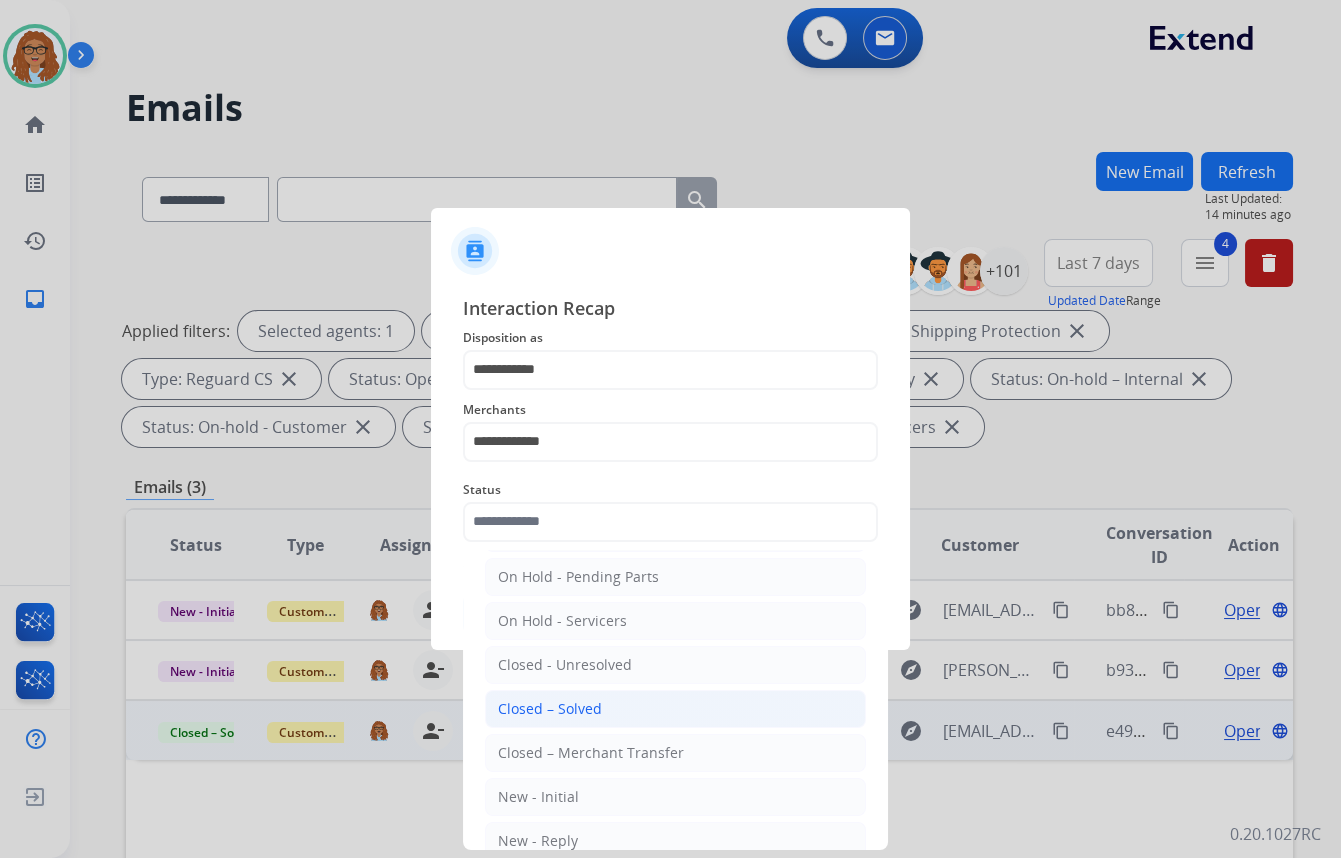 click on "Closed – Solved" 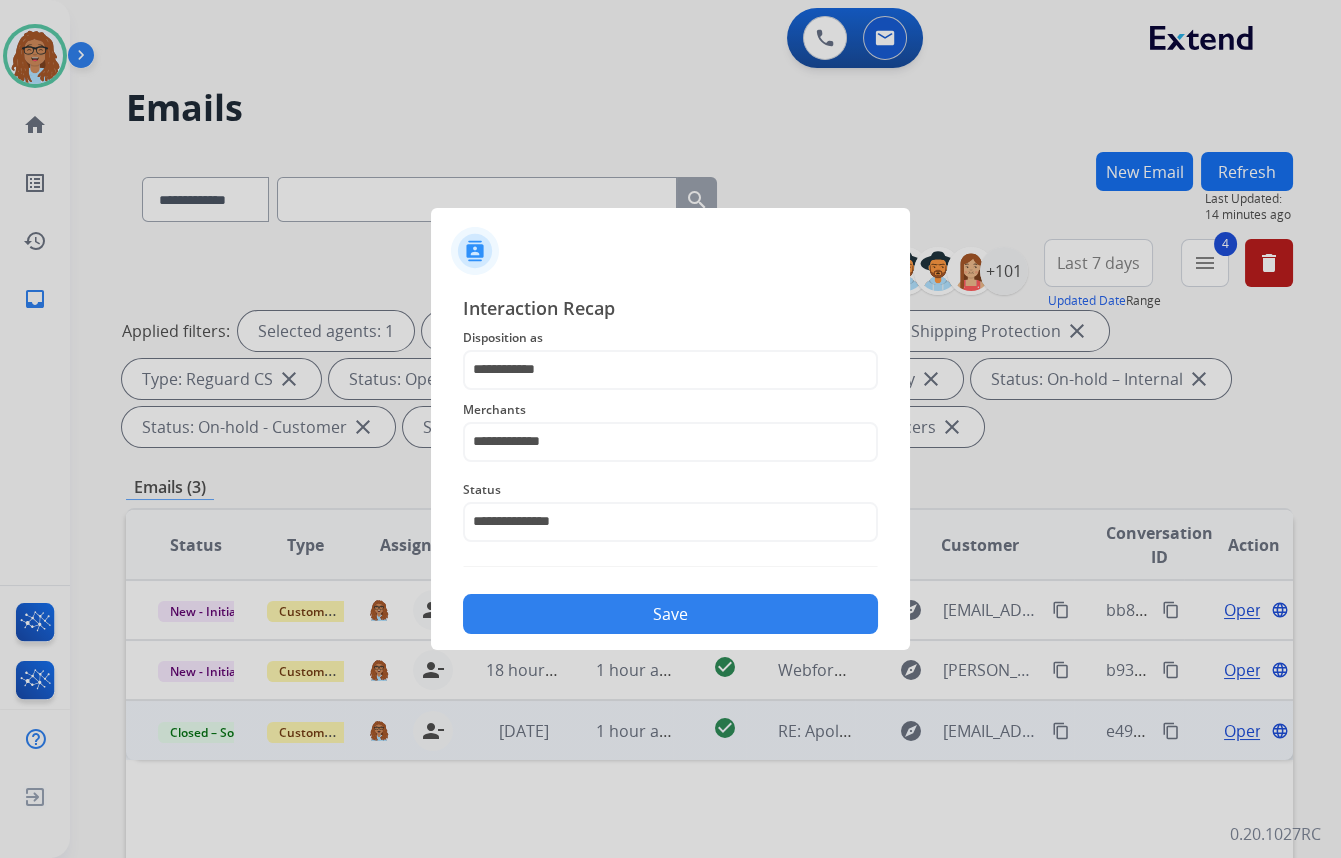 click on "Save" 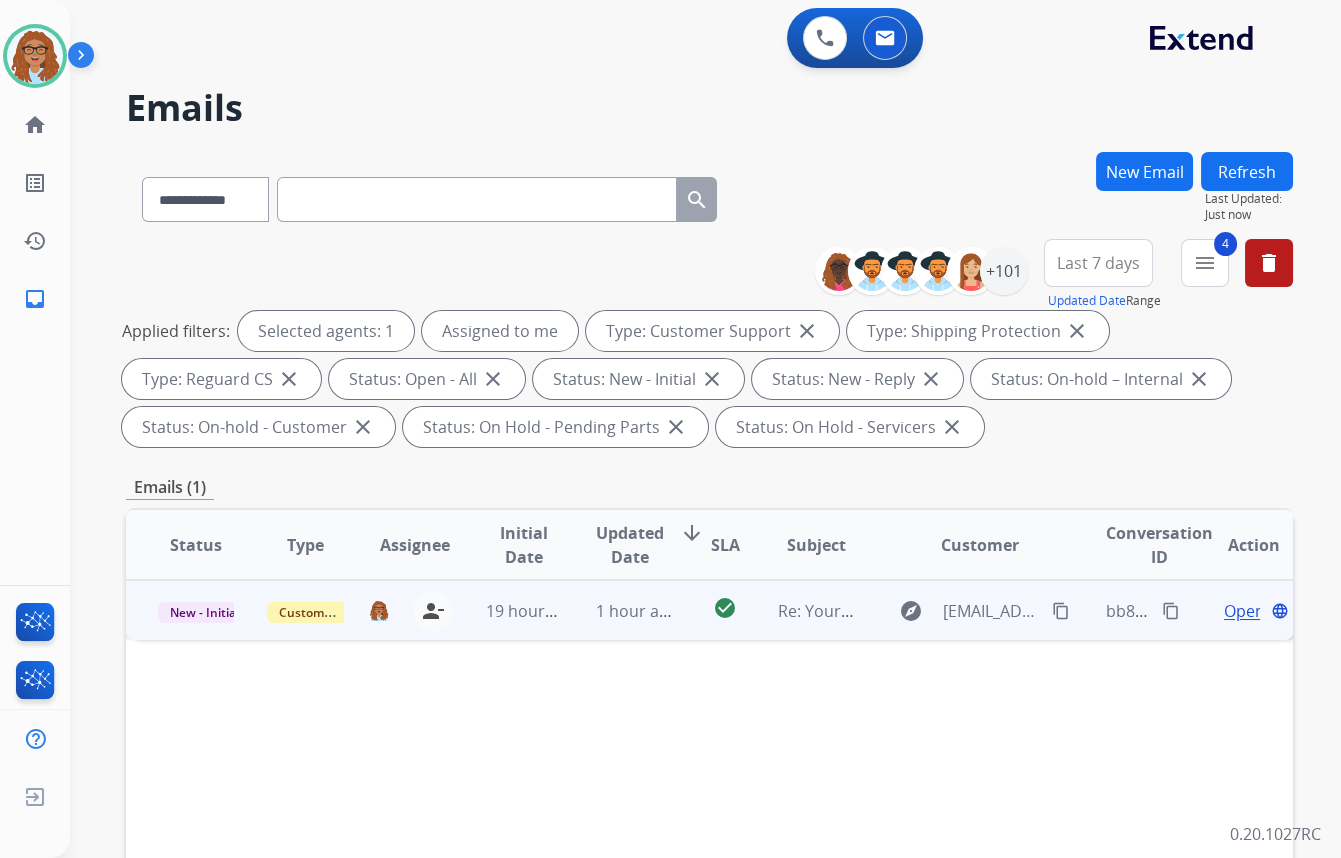 click on "content_copy" at bounding box center (1171, 611) 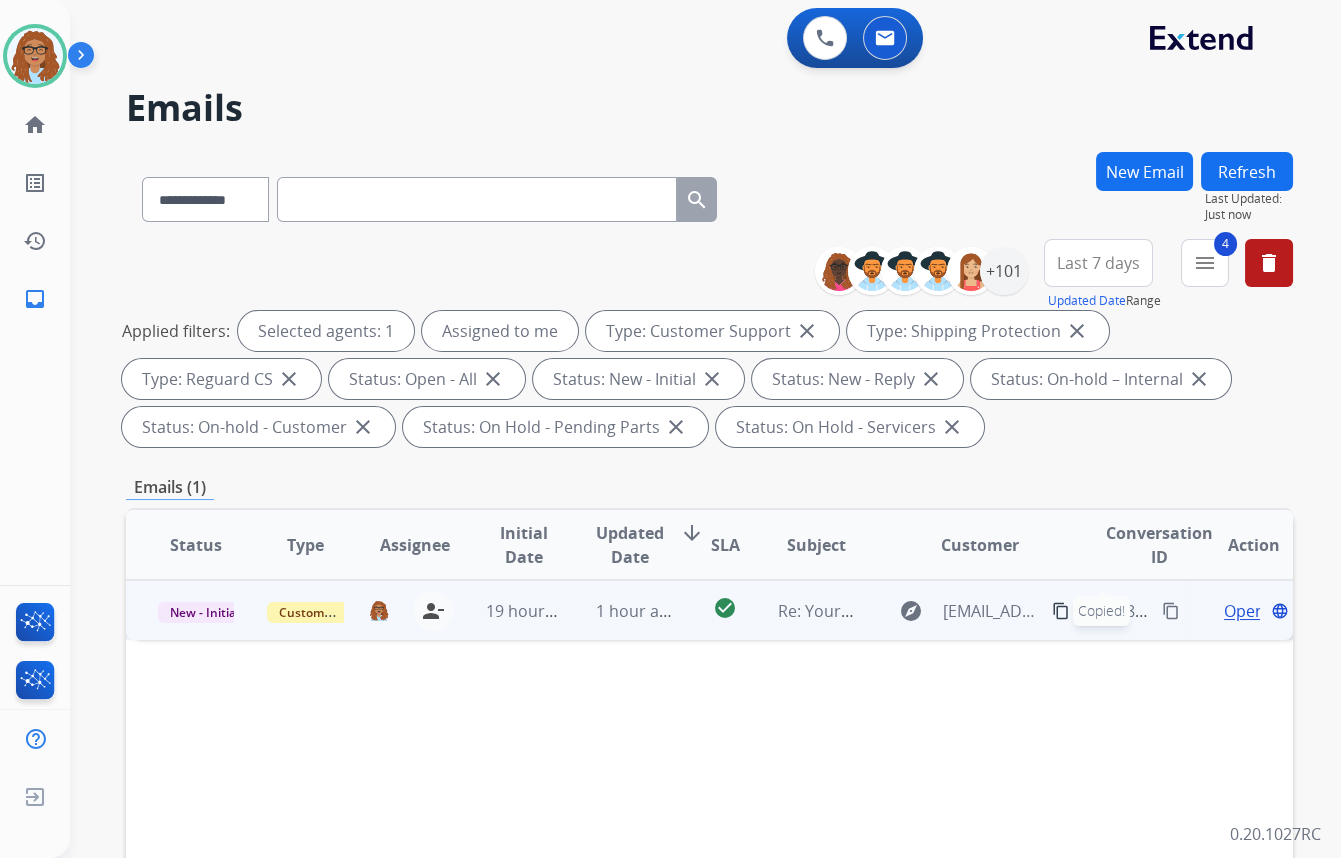 click on "Open" at bounding box center (1244, 611) 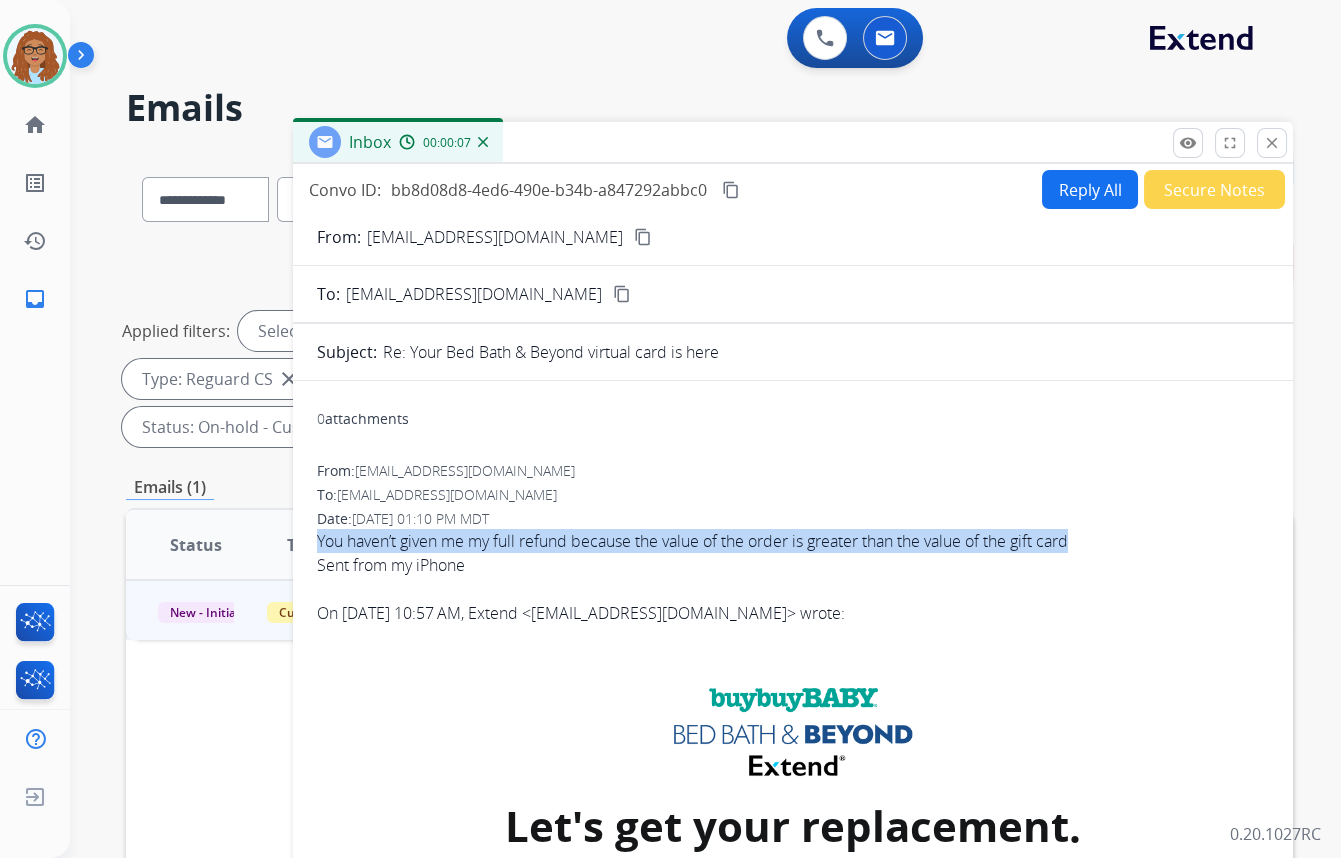 drag, startPoint x: 1081, startPoint y: 540, endPoint x: 317, endPoint y: 550, distance: 764.0654 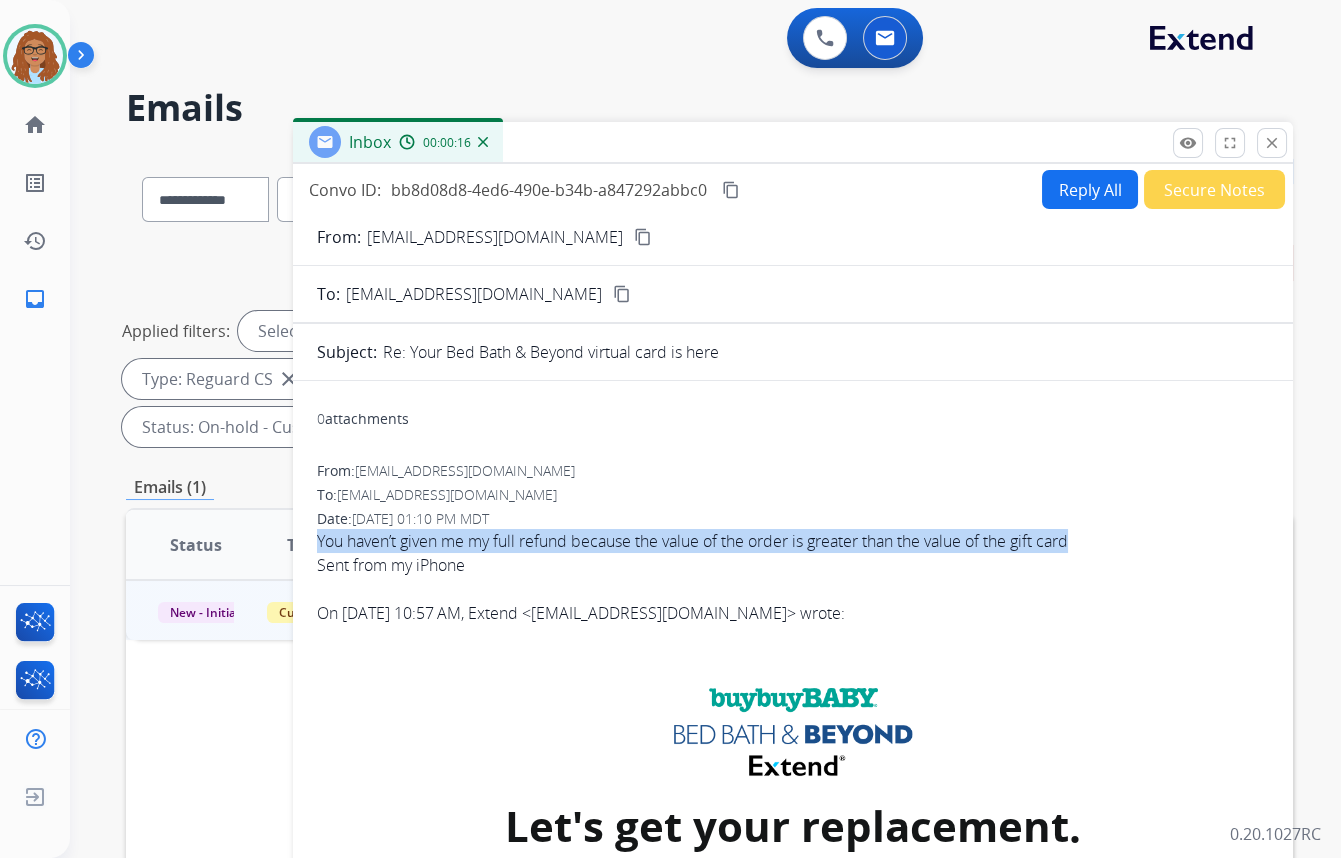 click on "close Close" at bounding box center (1272, 143) 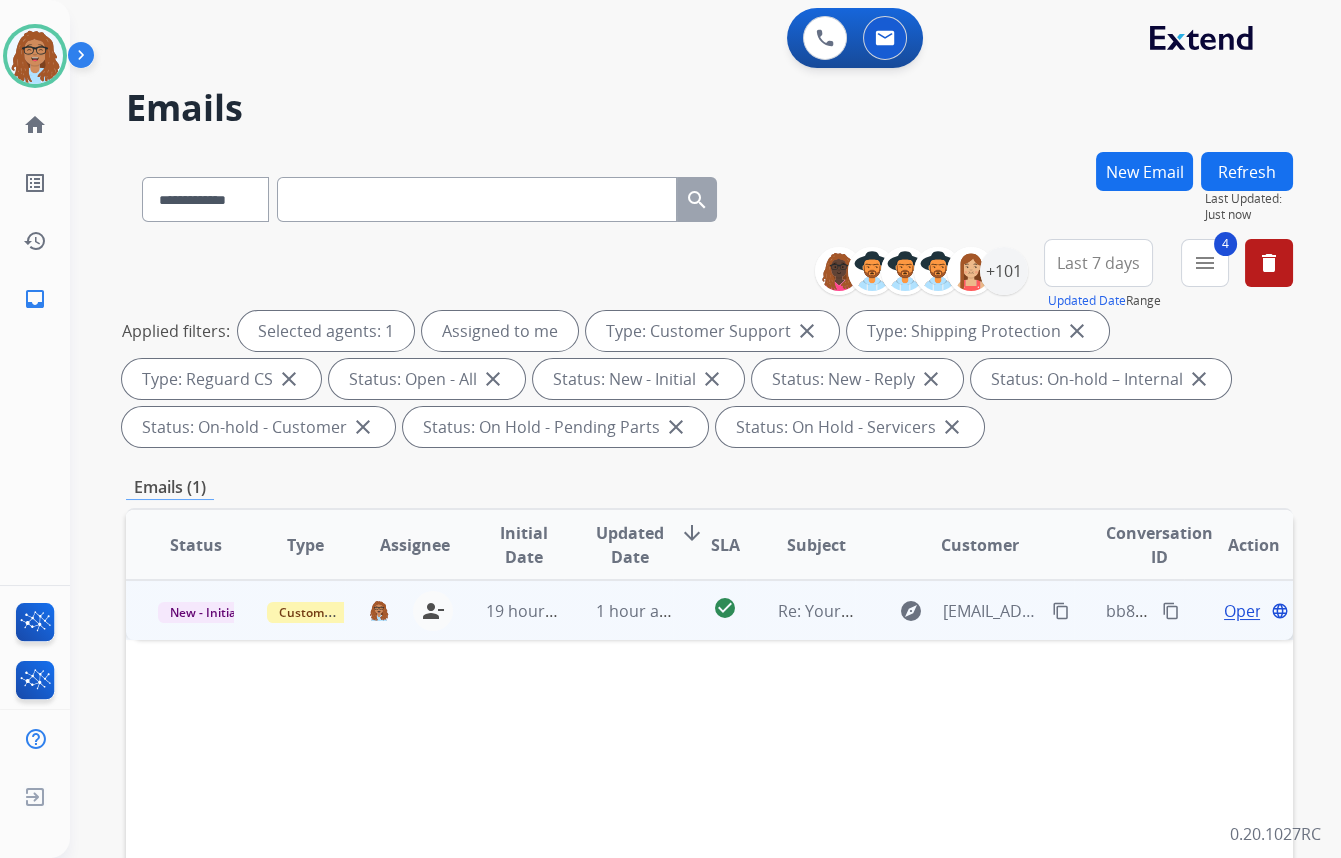 click on "content_copy" at bounding box center [1061, 611] 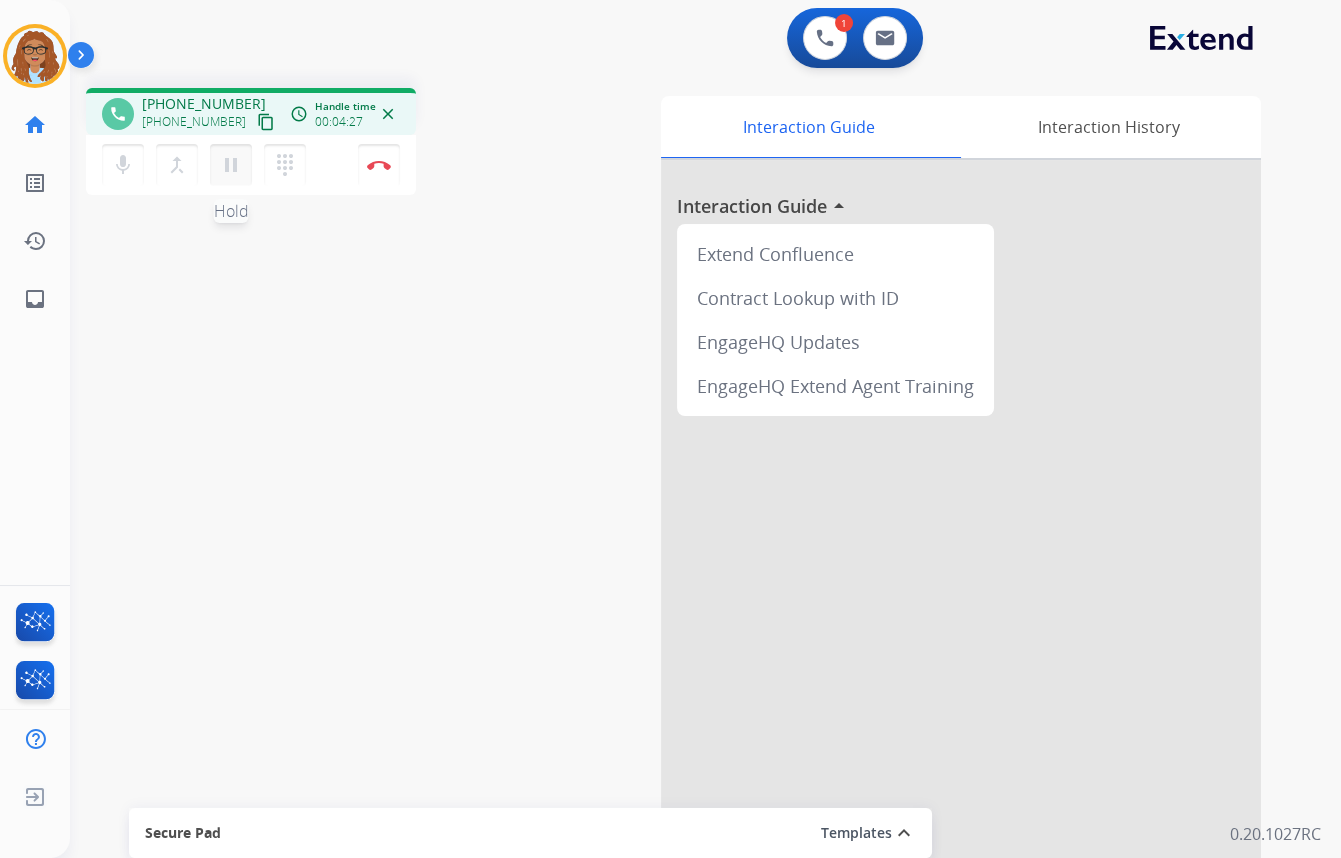 click on "pause" at bounding box center [231, 165] 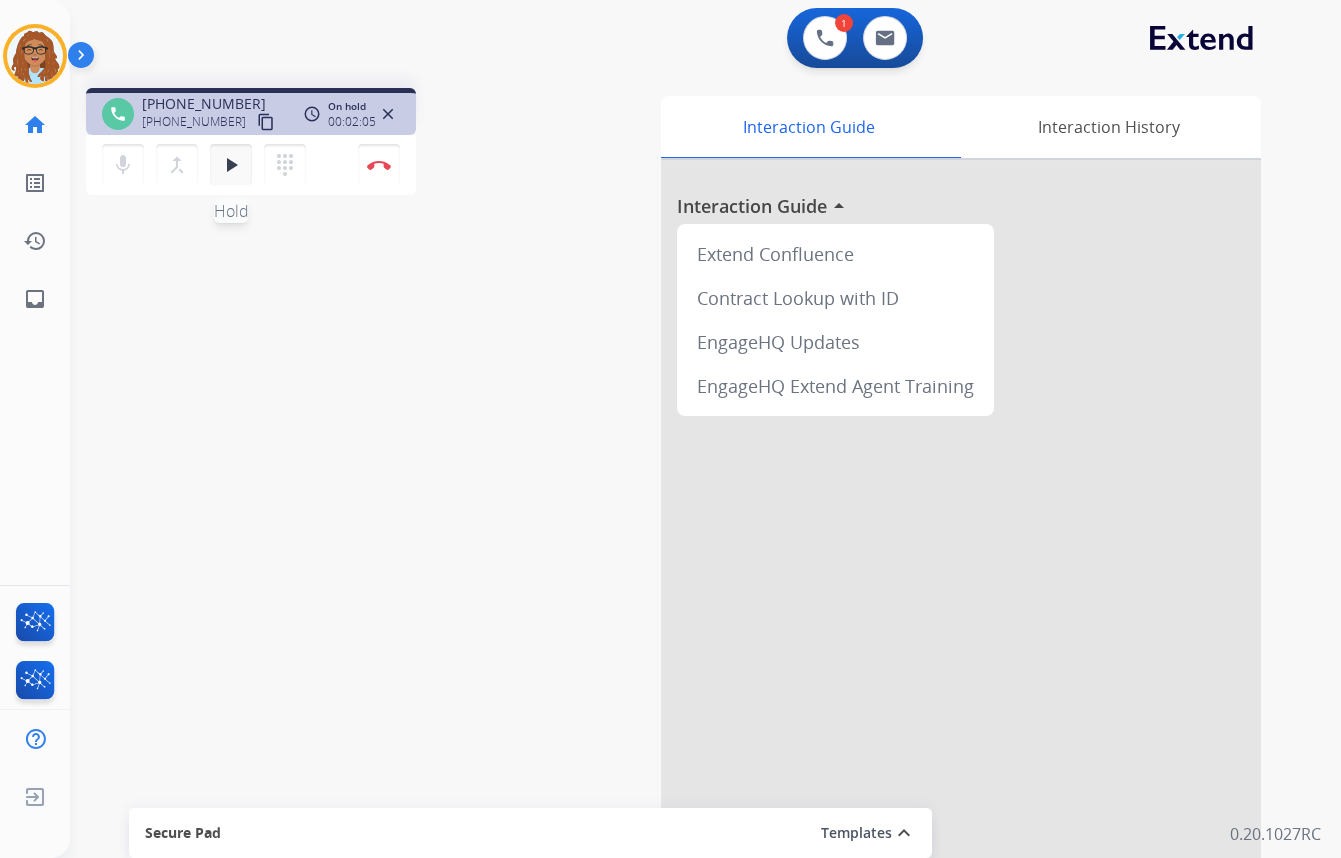 click on "play_arrow" at bounding box center (231, 165) 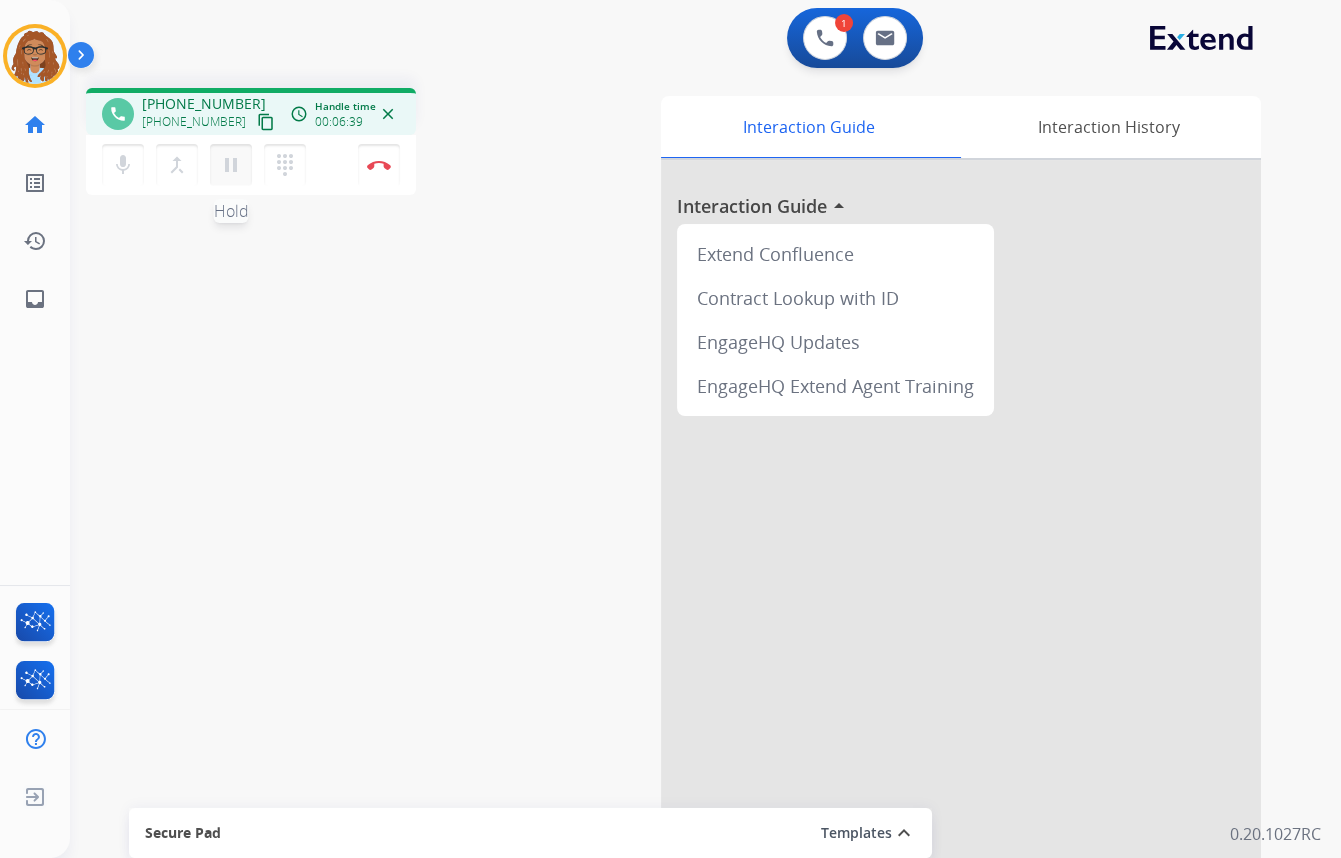click on "pause Hold" at bounding box center (231, 165) 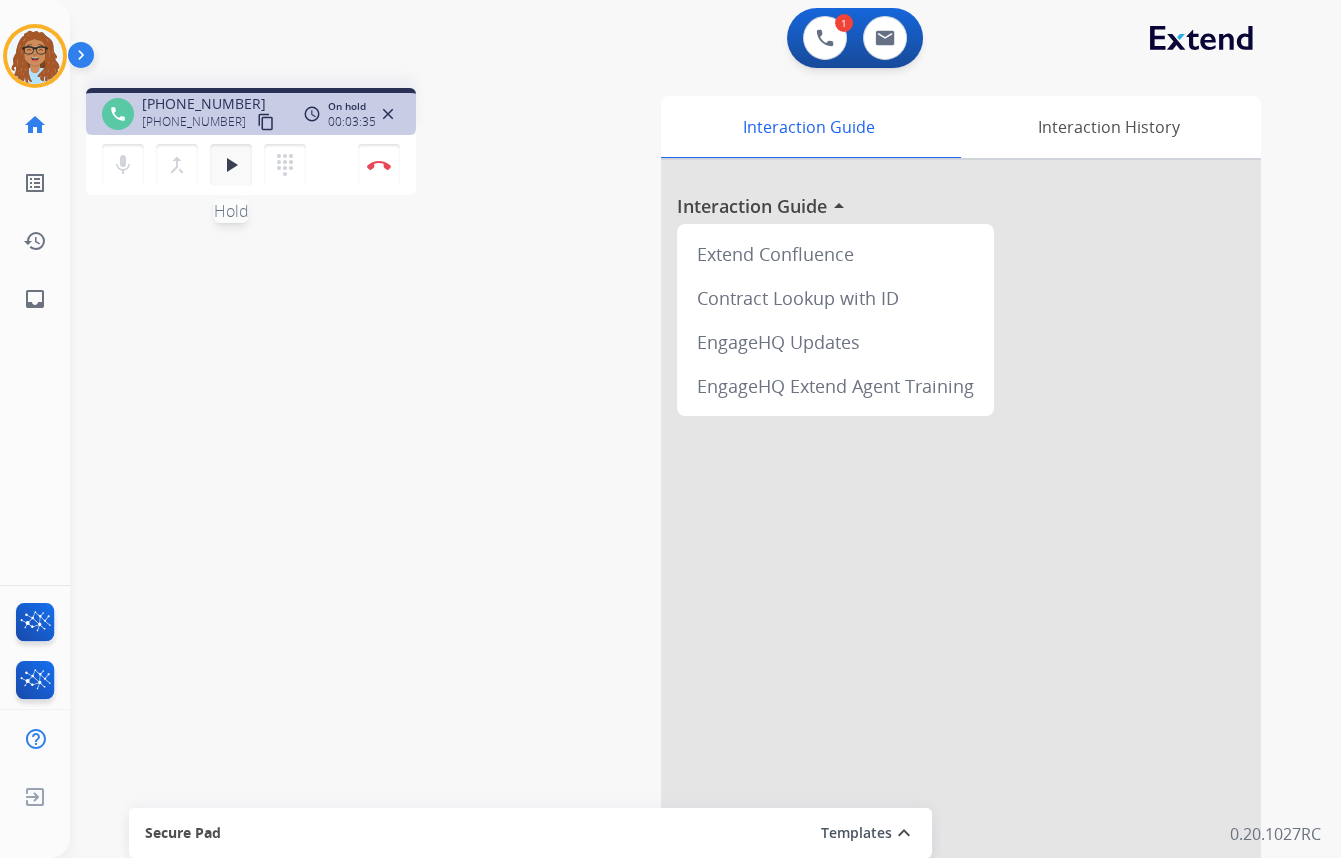 drag, startPoint x: 226, startPoint y: 160, endPoint x: 206, endPoint y: 189, distance: 35.22783 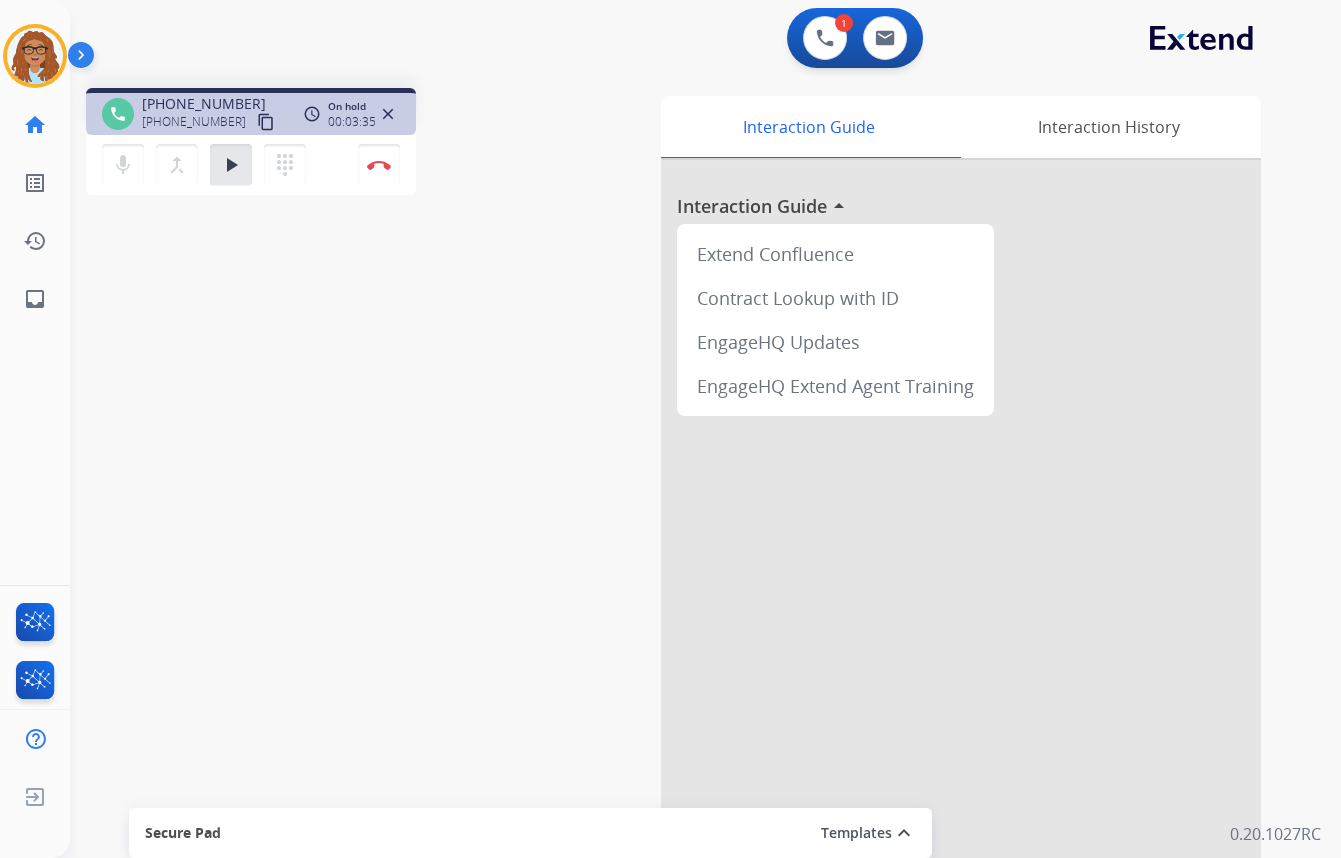 click on "play_arrow" at bounding box center (231, 165) 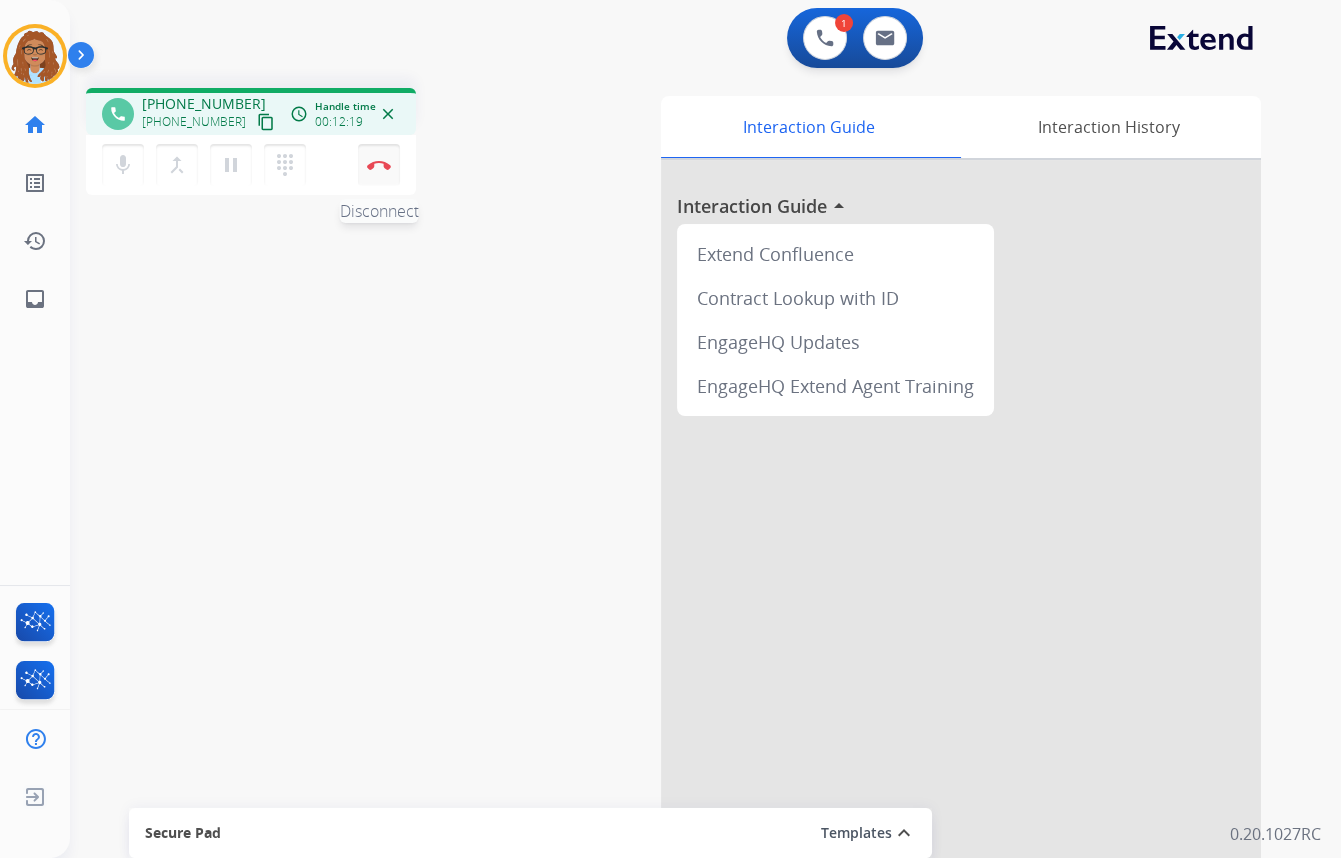 click on "Disconnect" at bounding box center (379, 165) 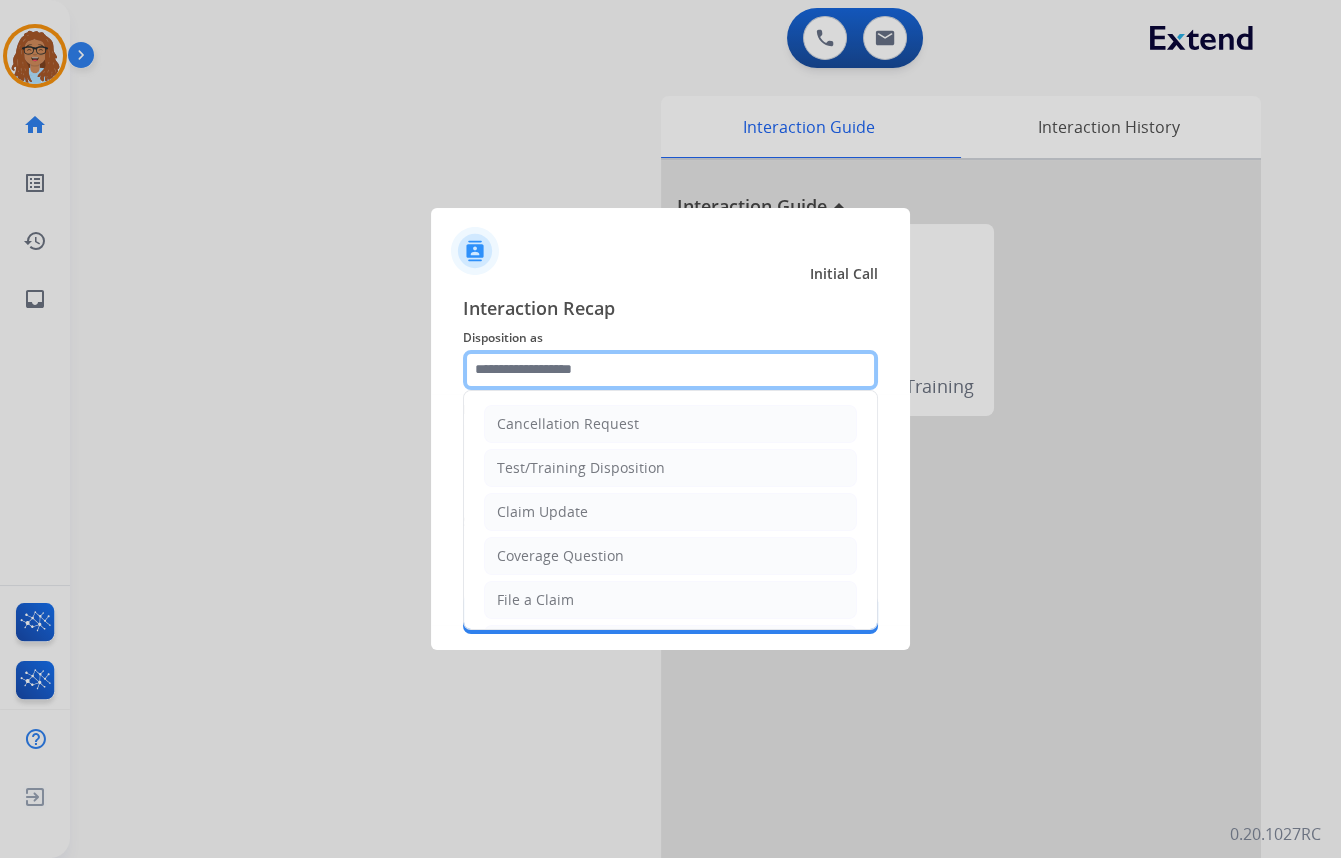 click 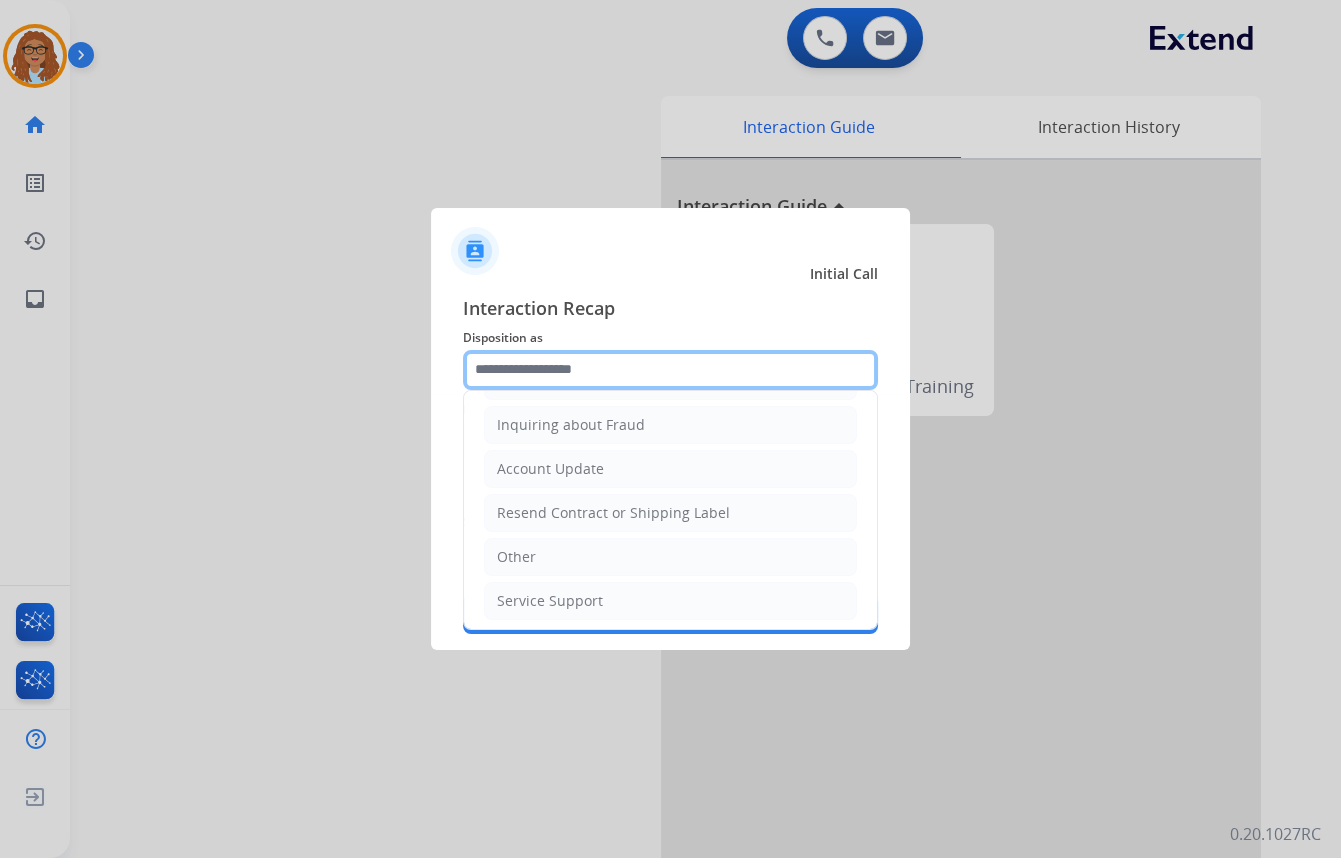 scroll, scrollTop: 309, scrollLeft: 0, axis: vertical 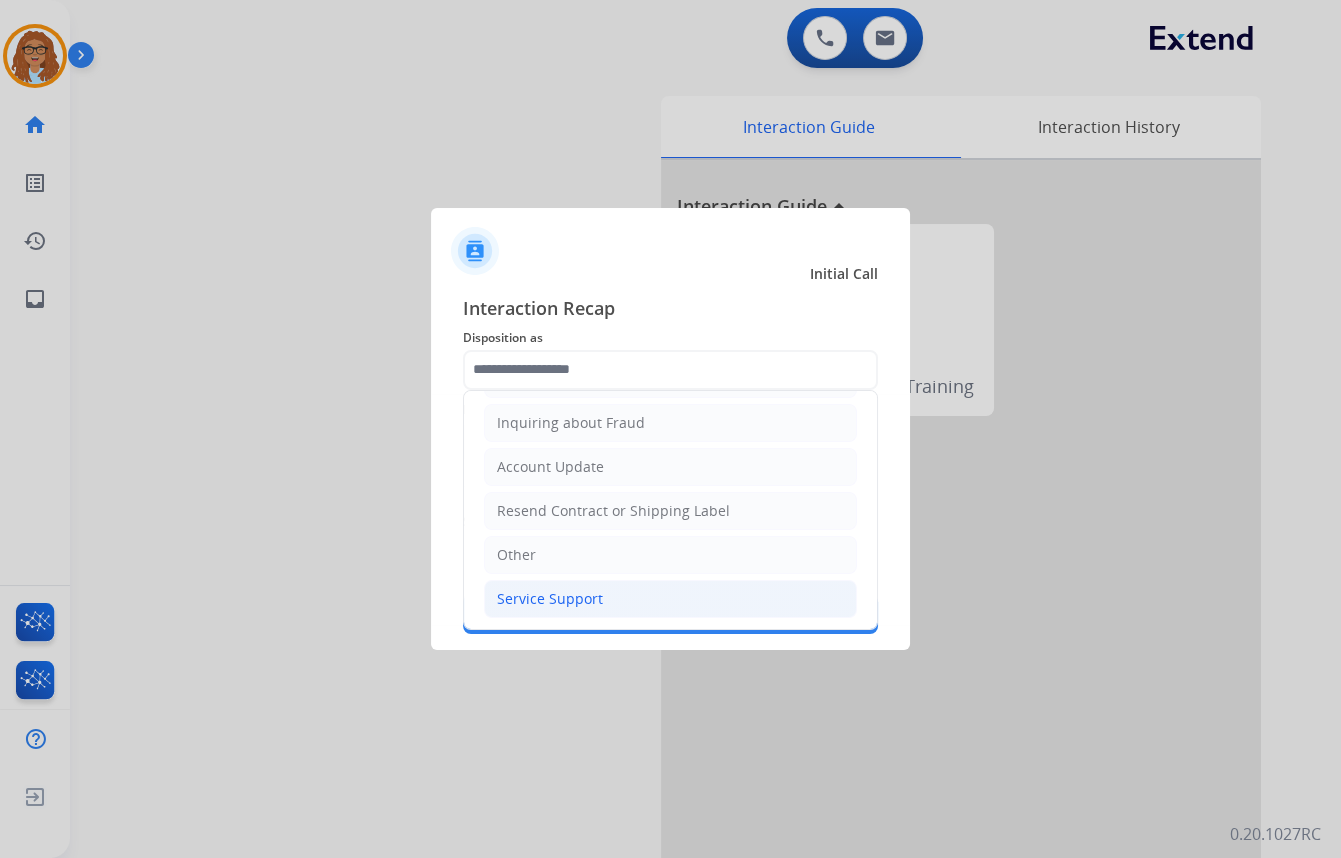 click on "Service Support" 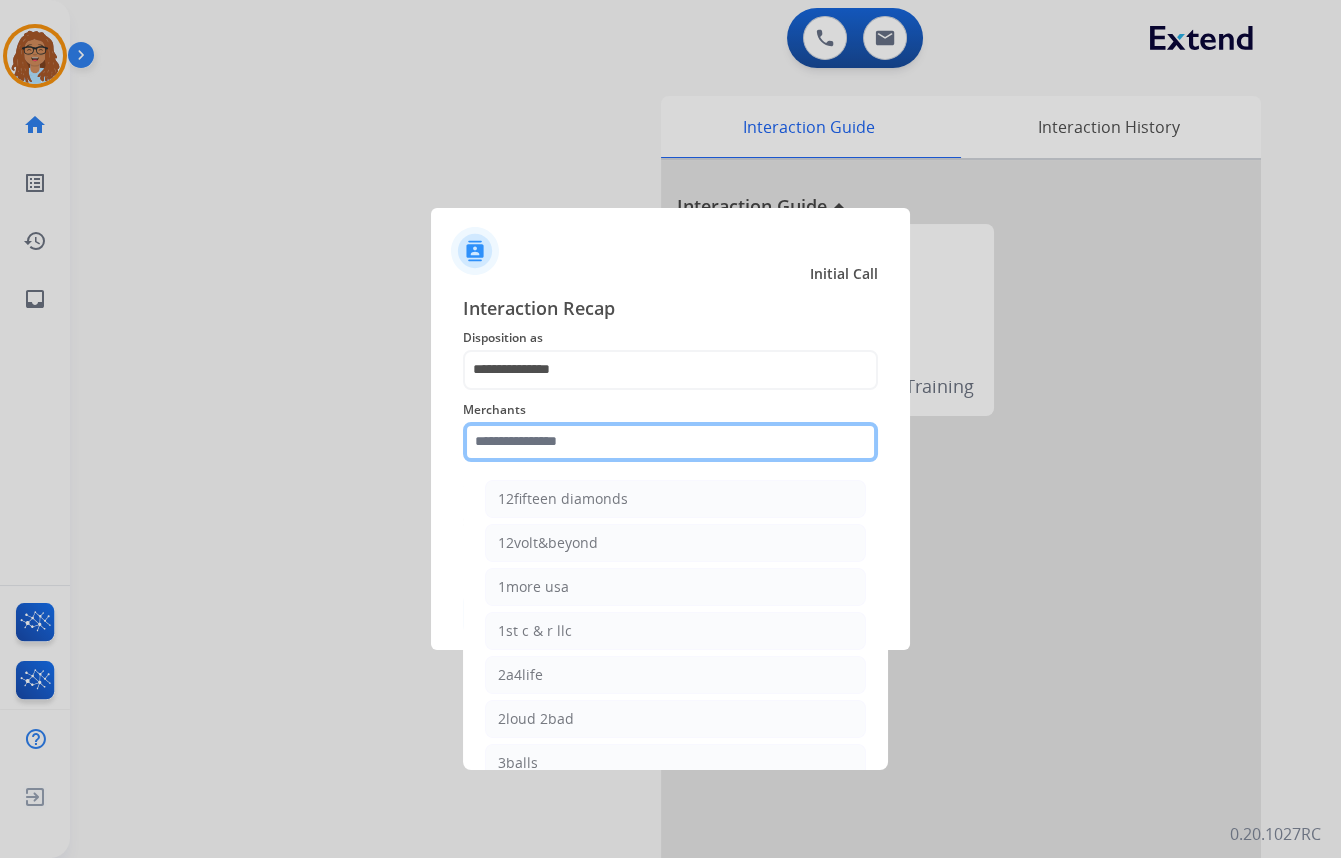 click 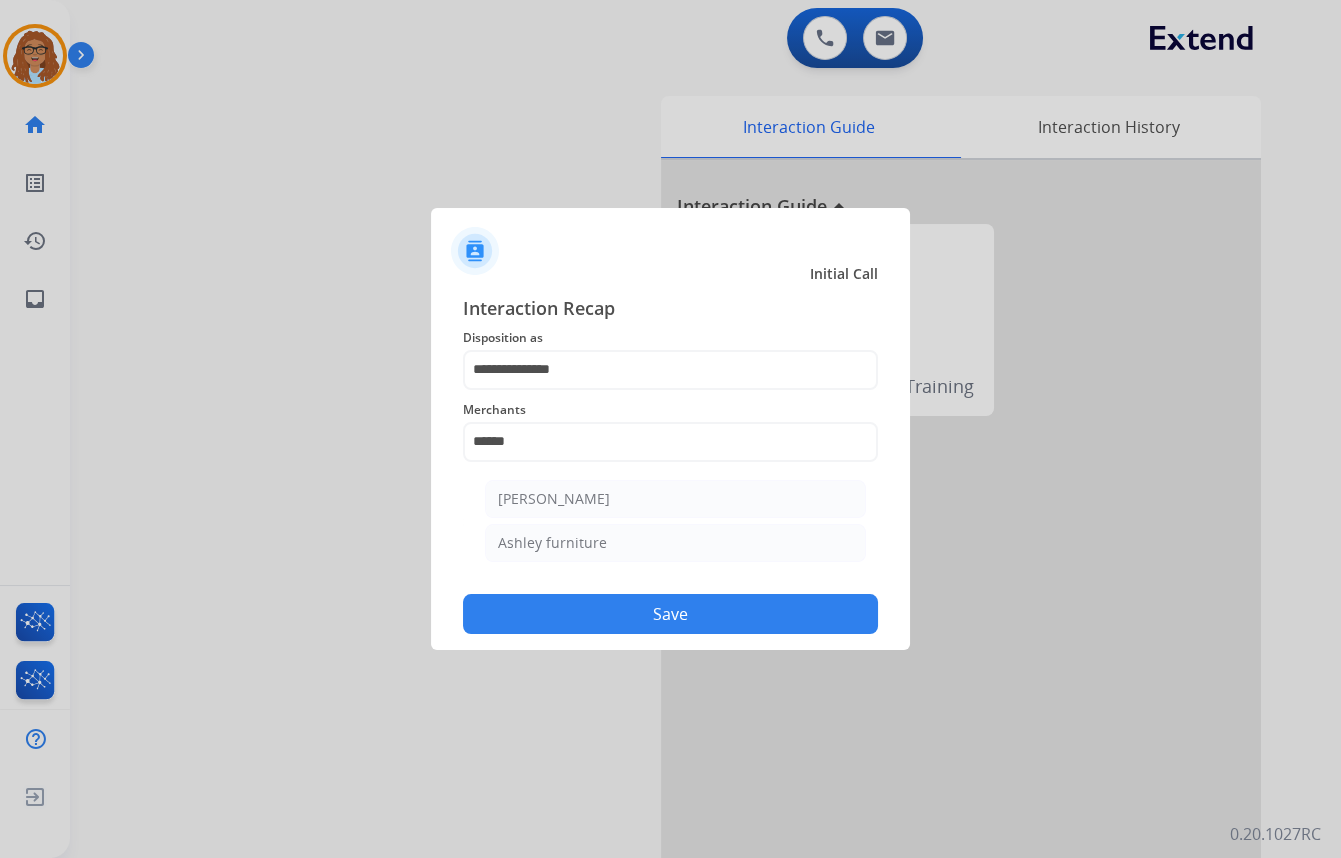 click on "[PERSON_NAME]" 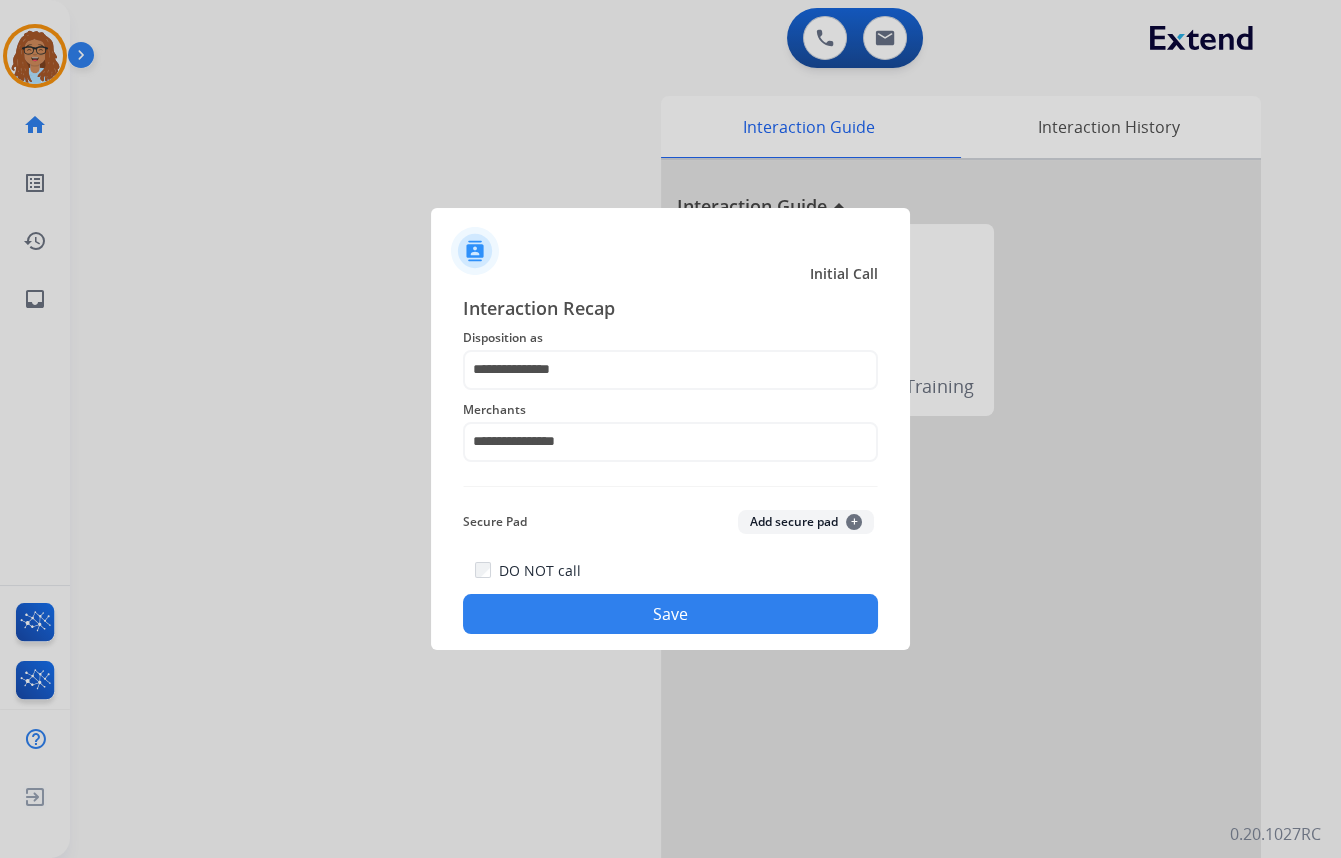 click on "Save" 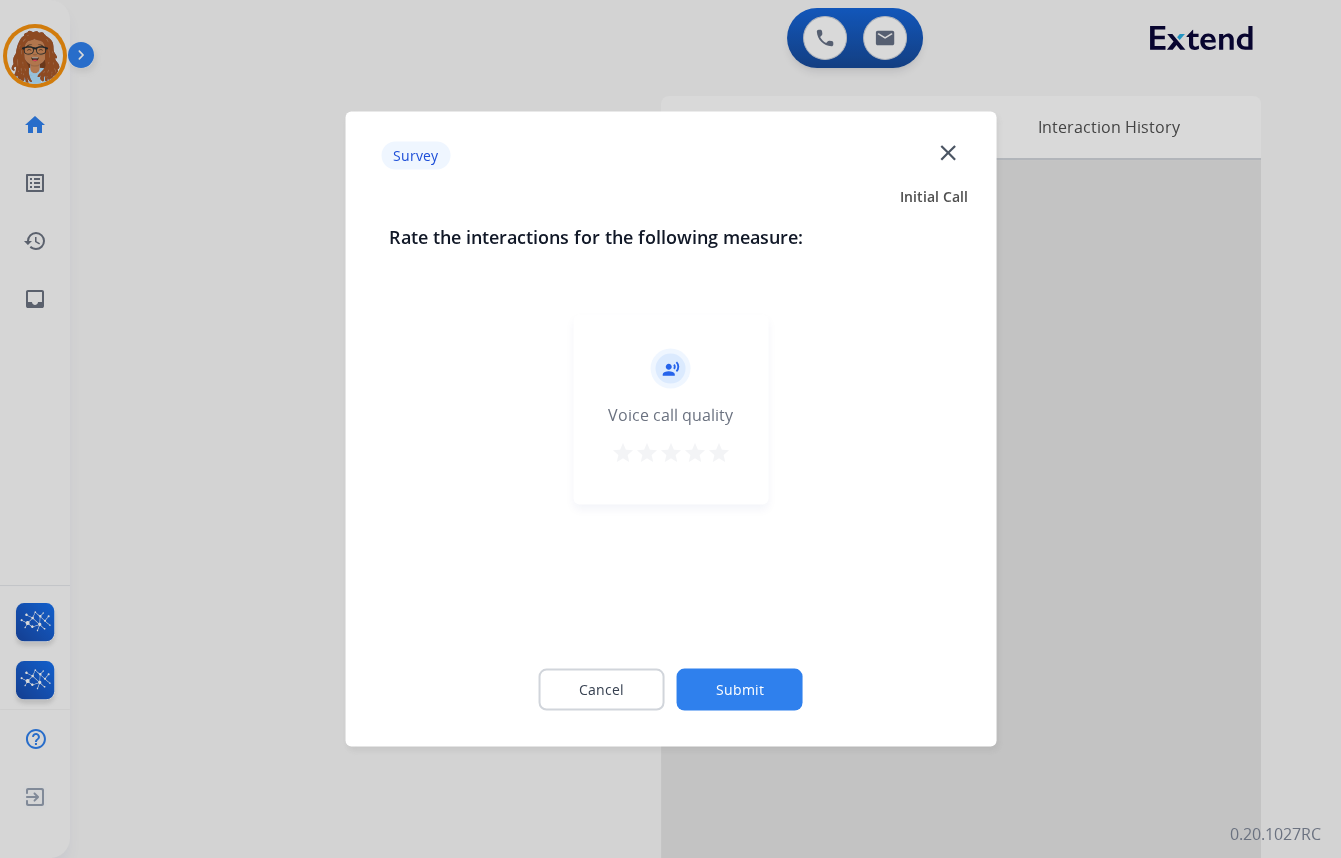 click on "close" 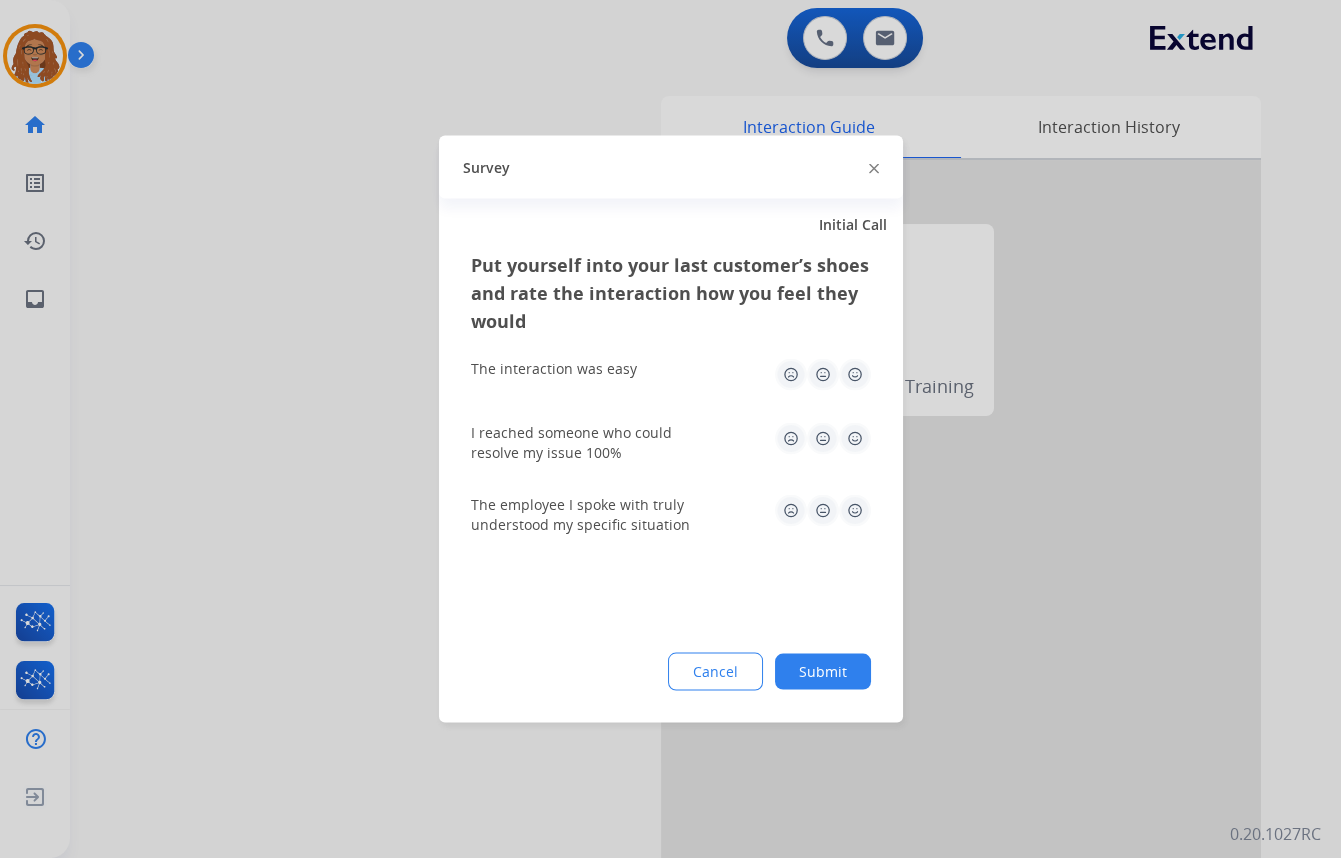 click 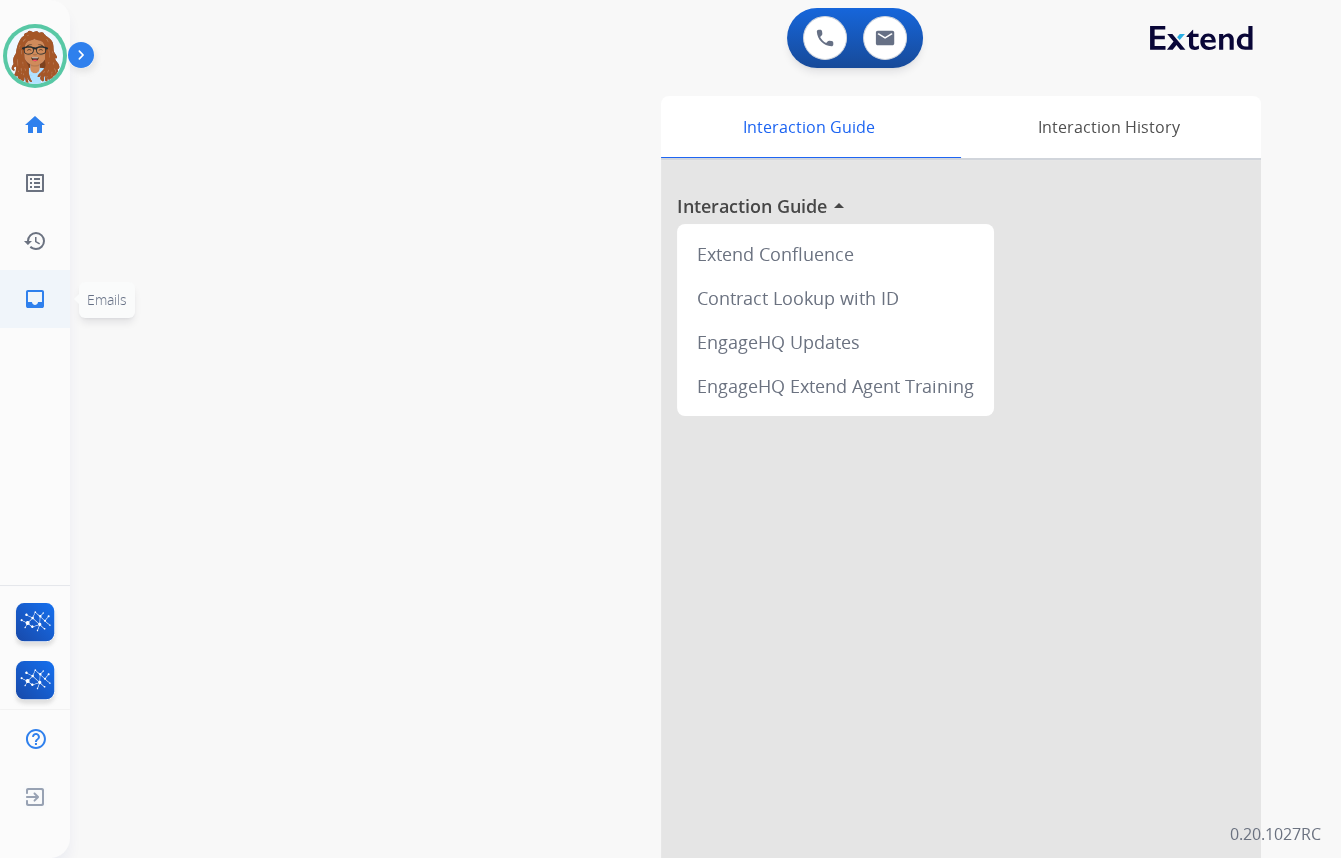 click on "inbox" 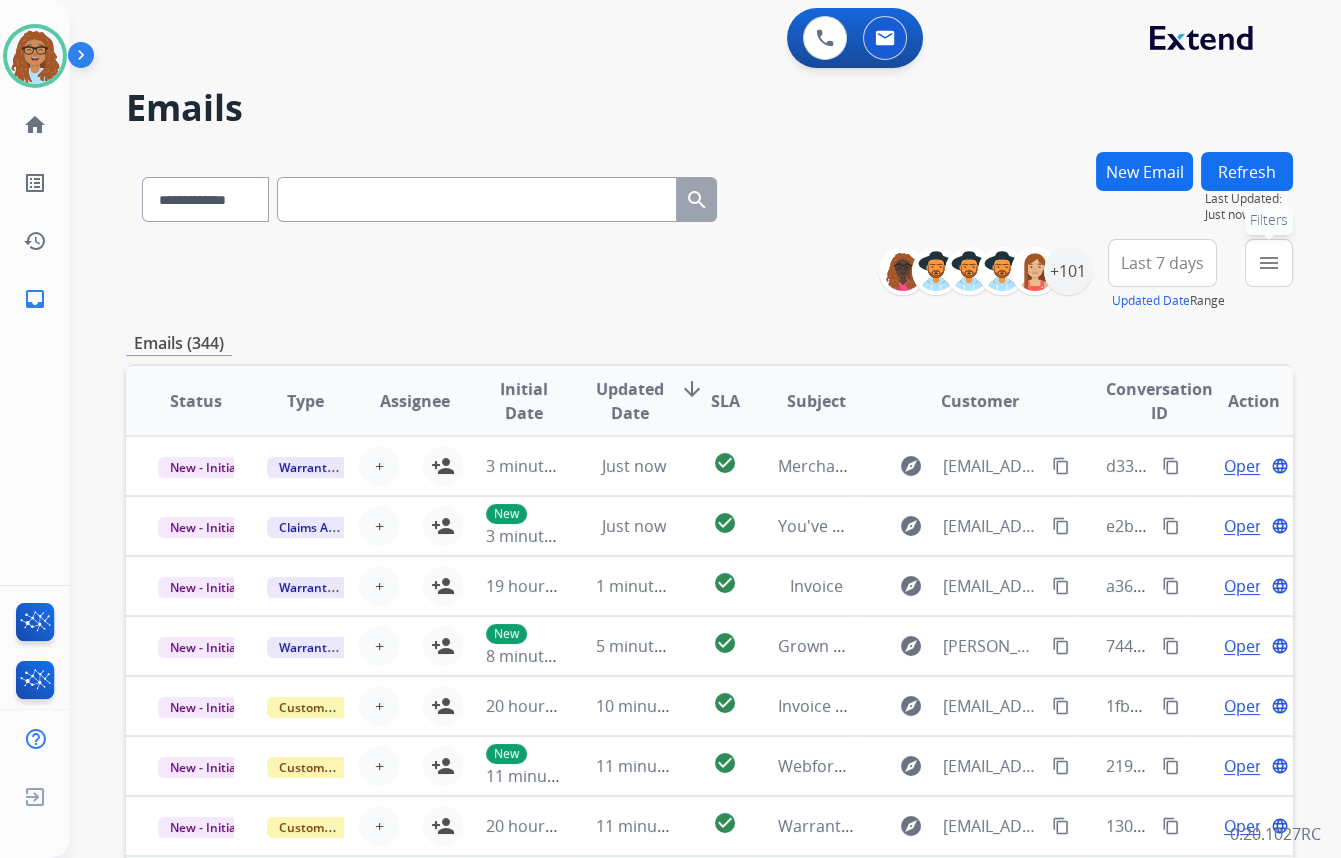 click on "menu  Filters" at bounding box center [1269, 263] 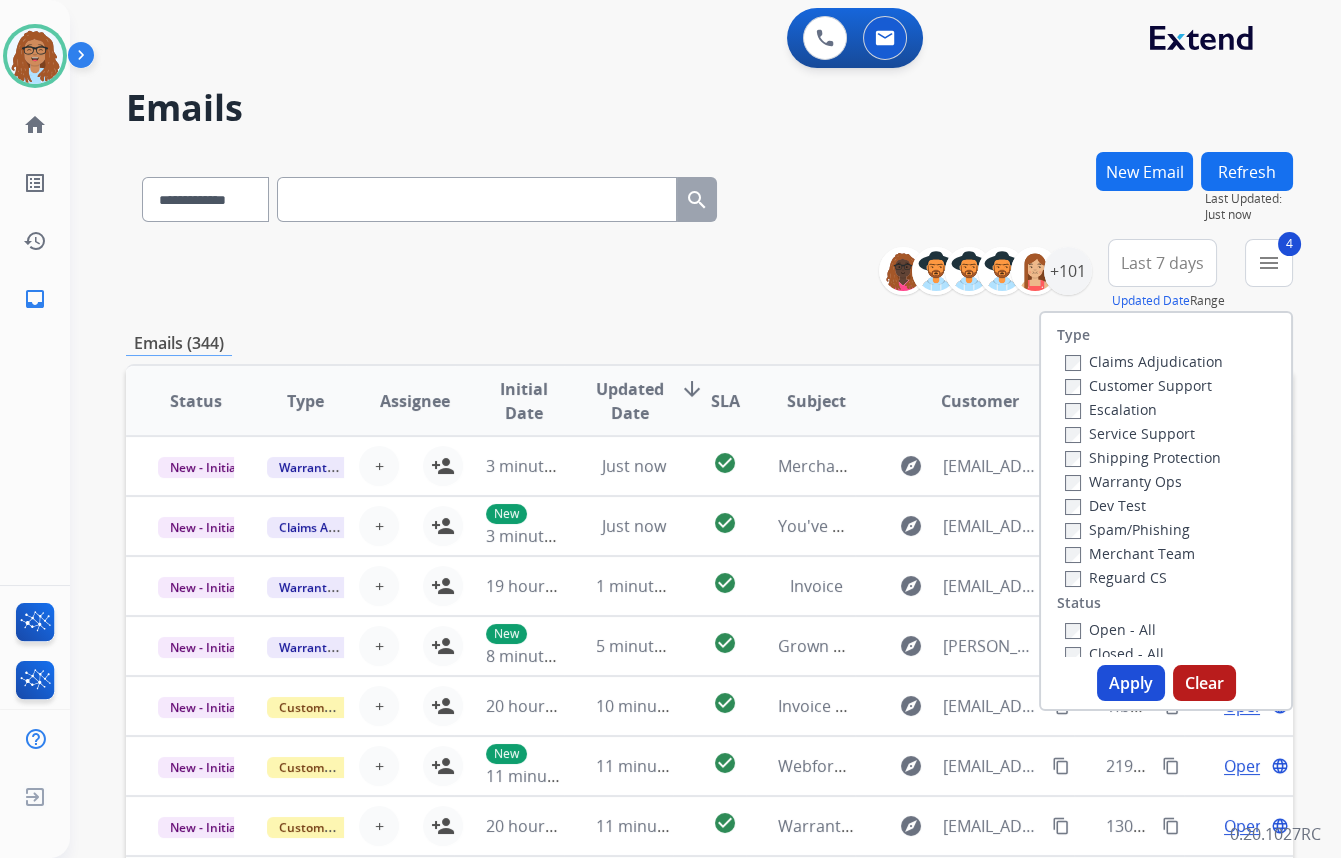 click on "Apply" at bounding box center [1131, 683] 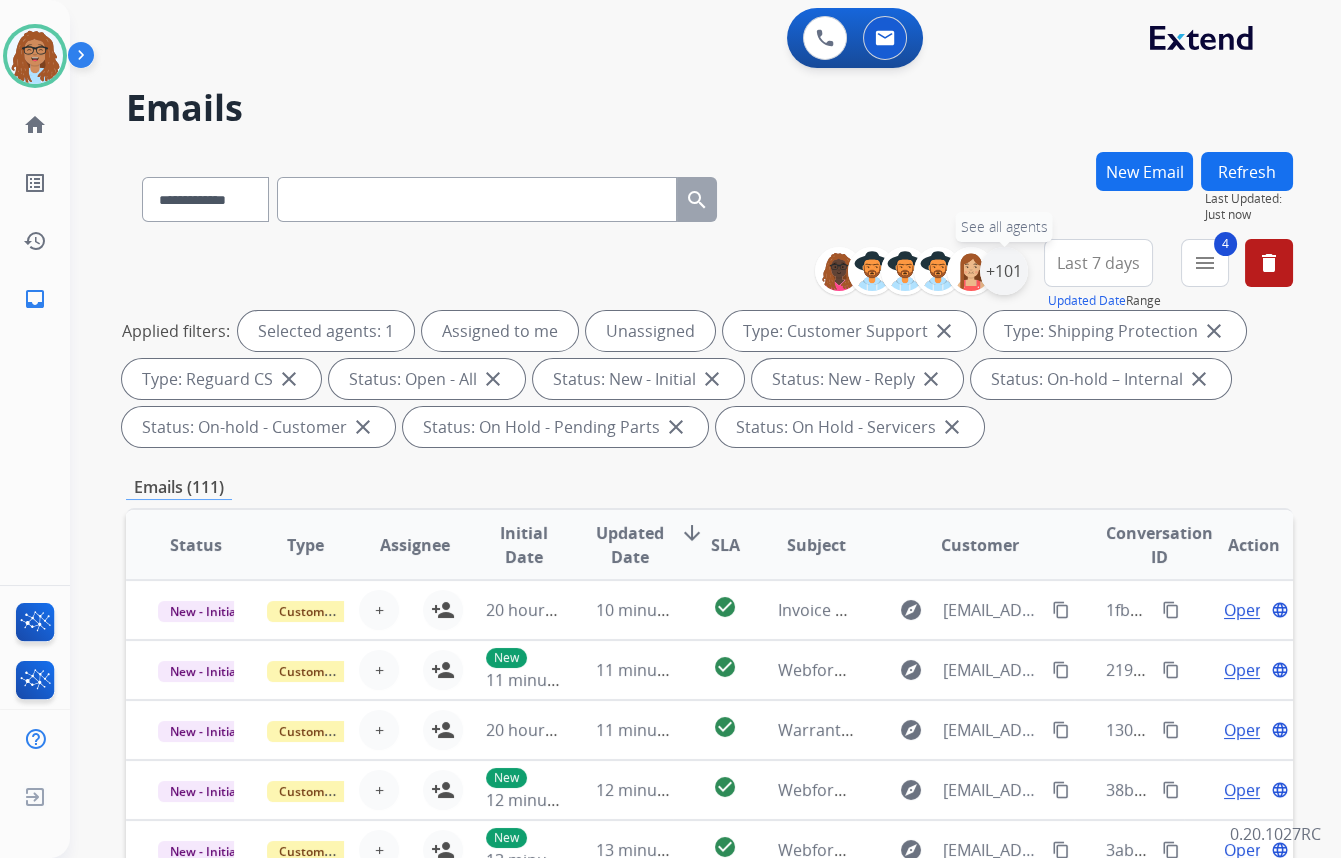 click on "+101" at bounding box center [1004, 271] 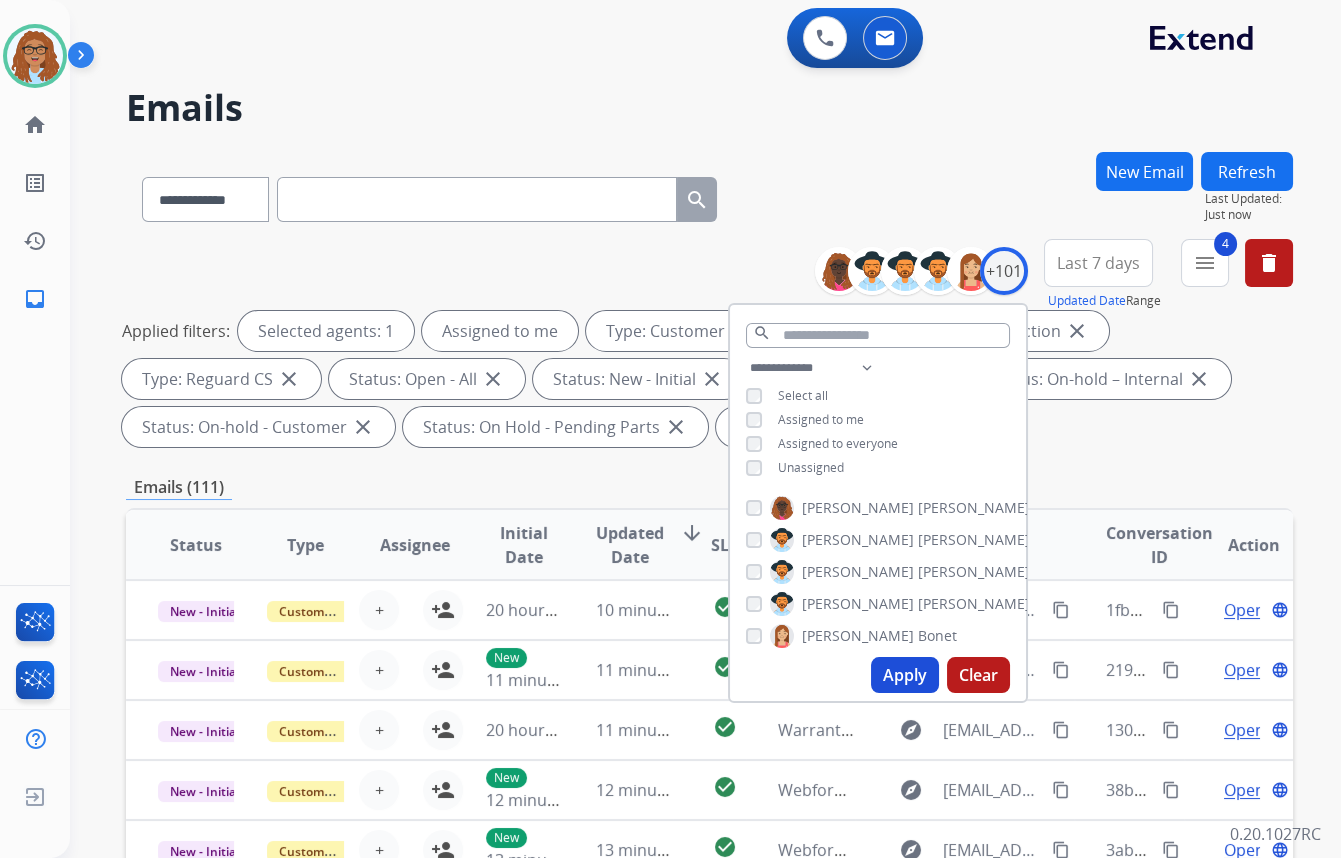 click on "Apply" at bounding box center (905, 675) 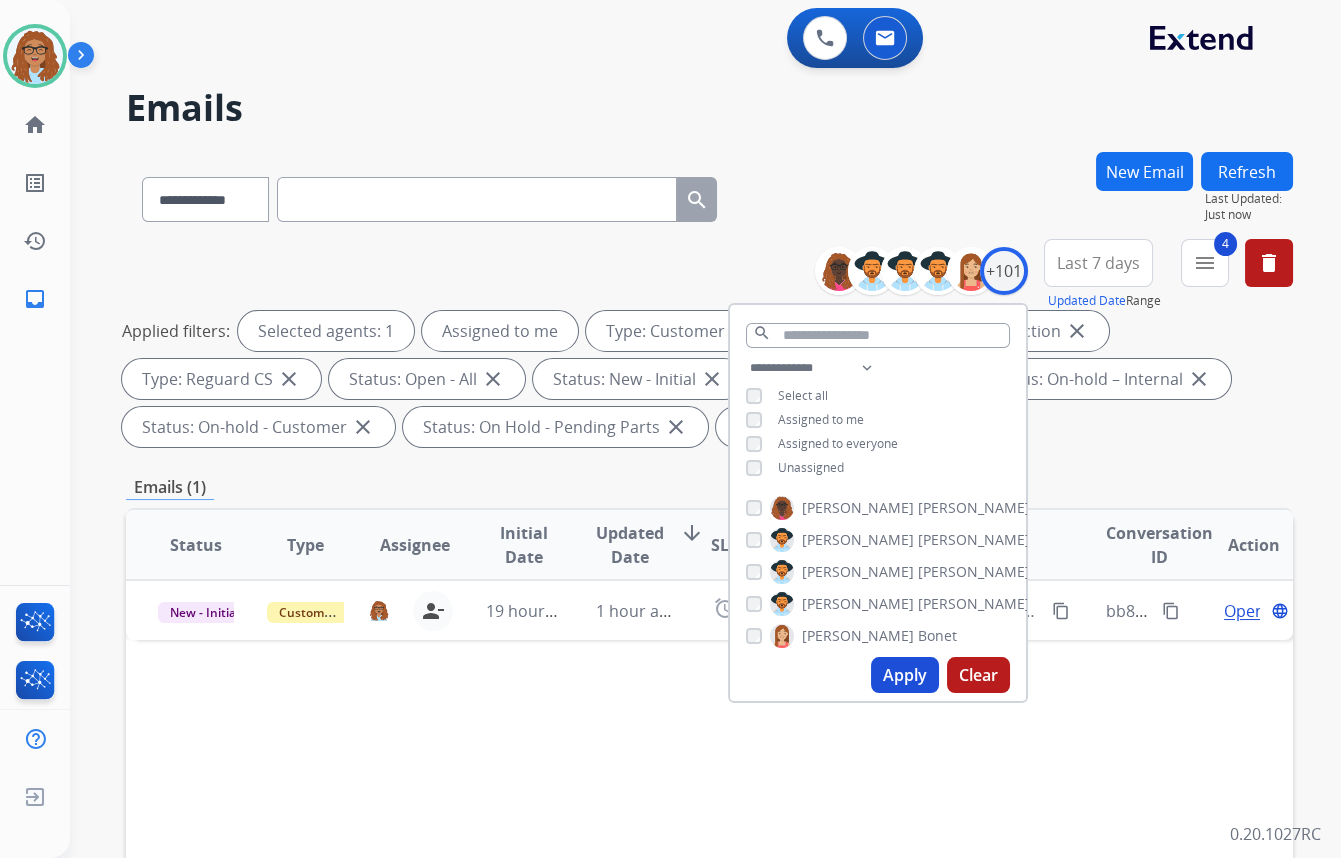 click on "**********" at bounding box center [709, 717] 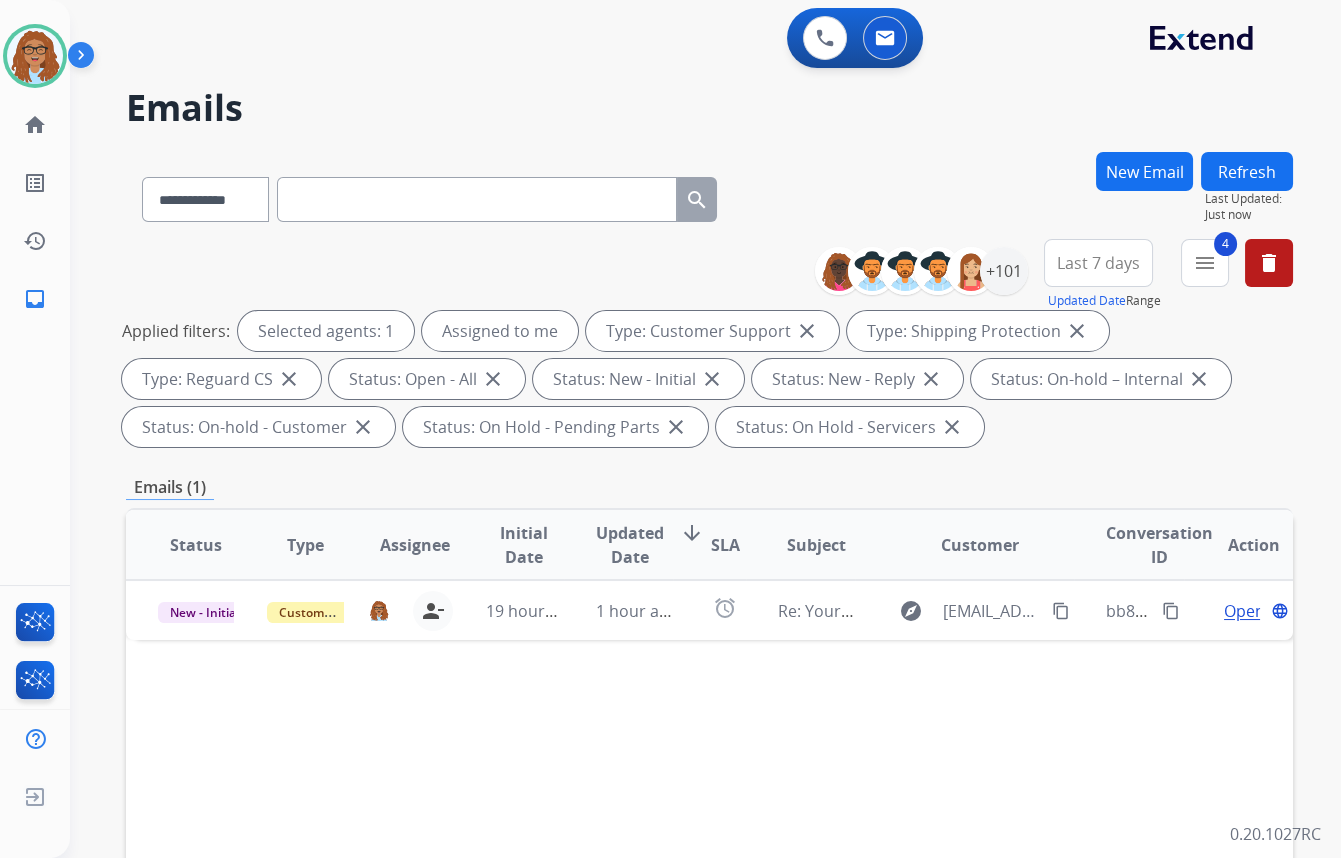 scroll, scrollTop: 90, scrollLeft: 0, axis: vertical 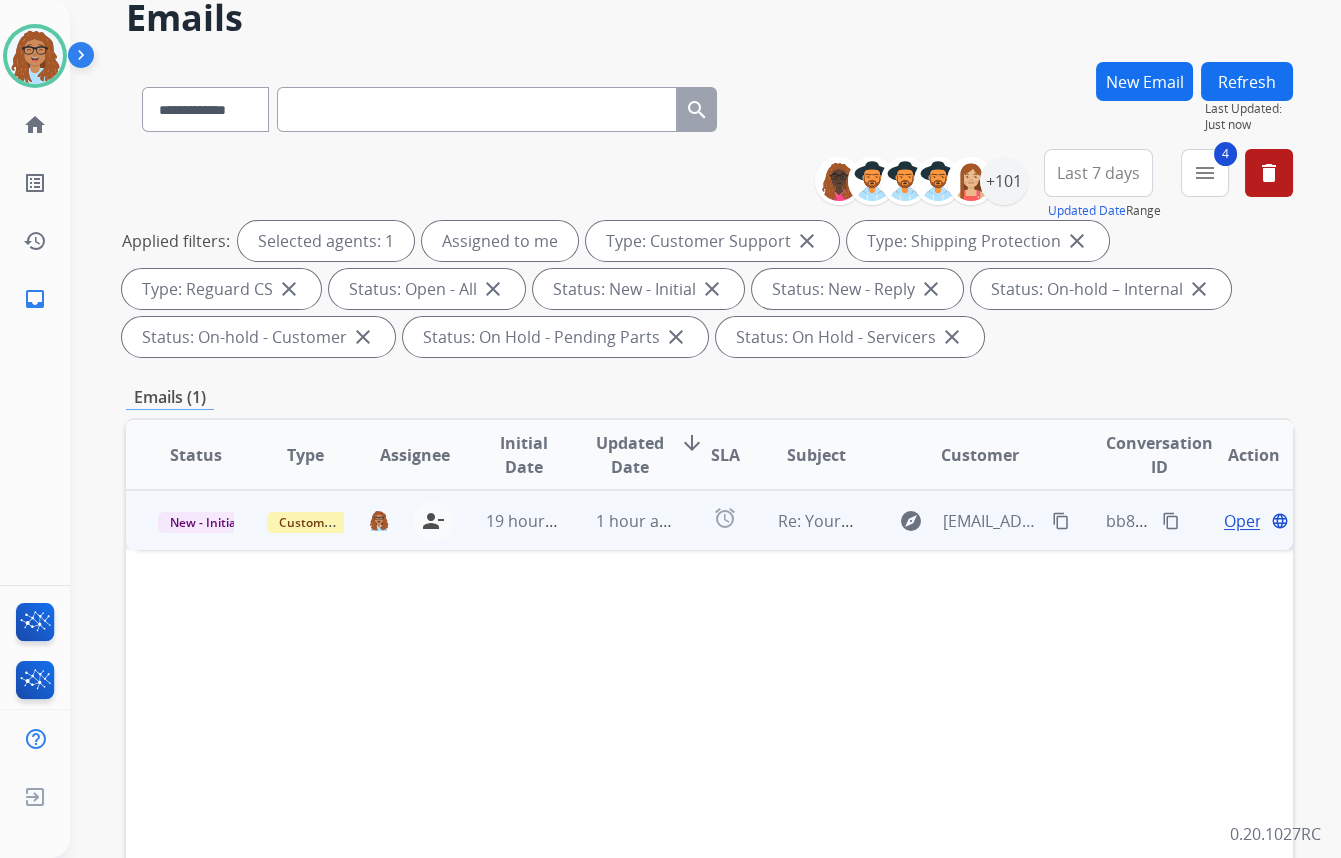 click on "Open" at bounding box center (1244, 521) 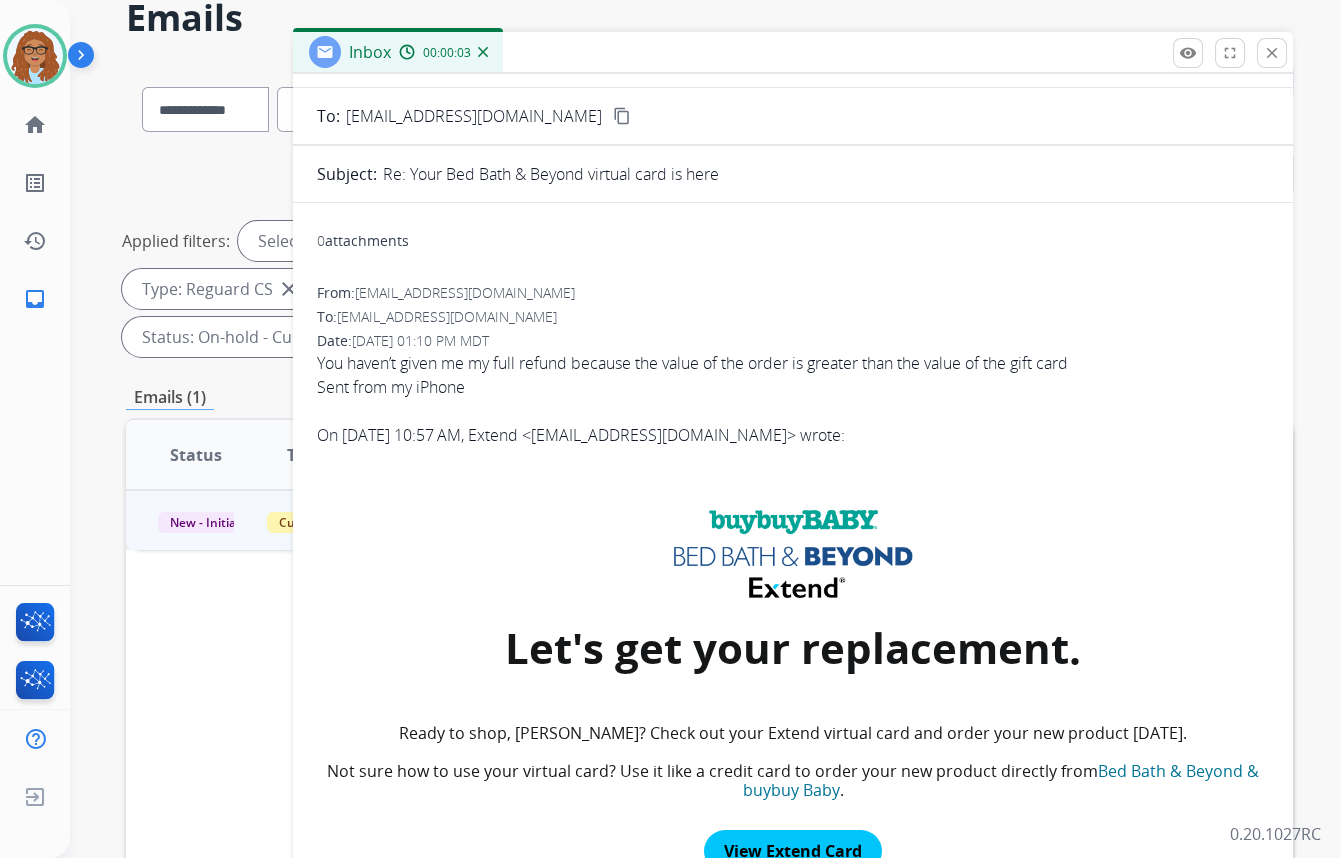 scroll, scrollTop: 0, scrollLeft: 0, axis: both 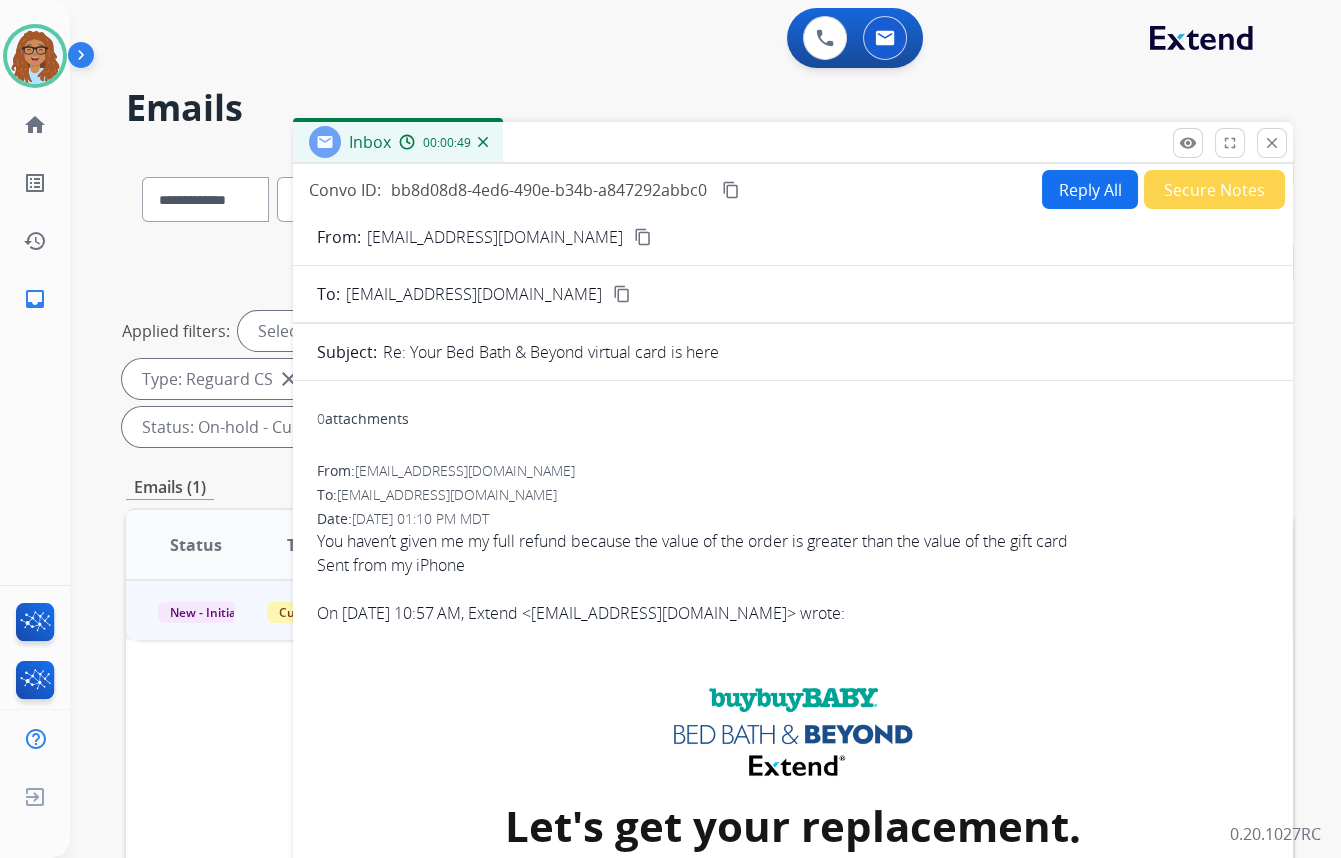 click on "Reply All" at bounding box center (1090, 189) 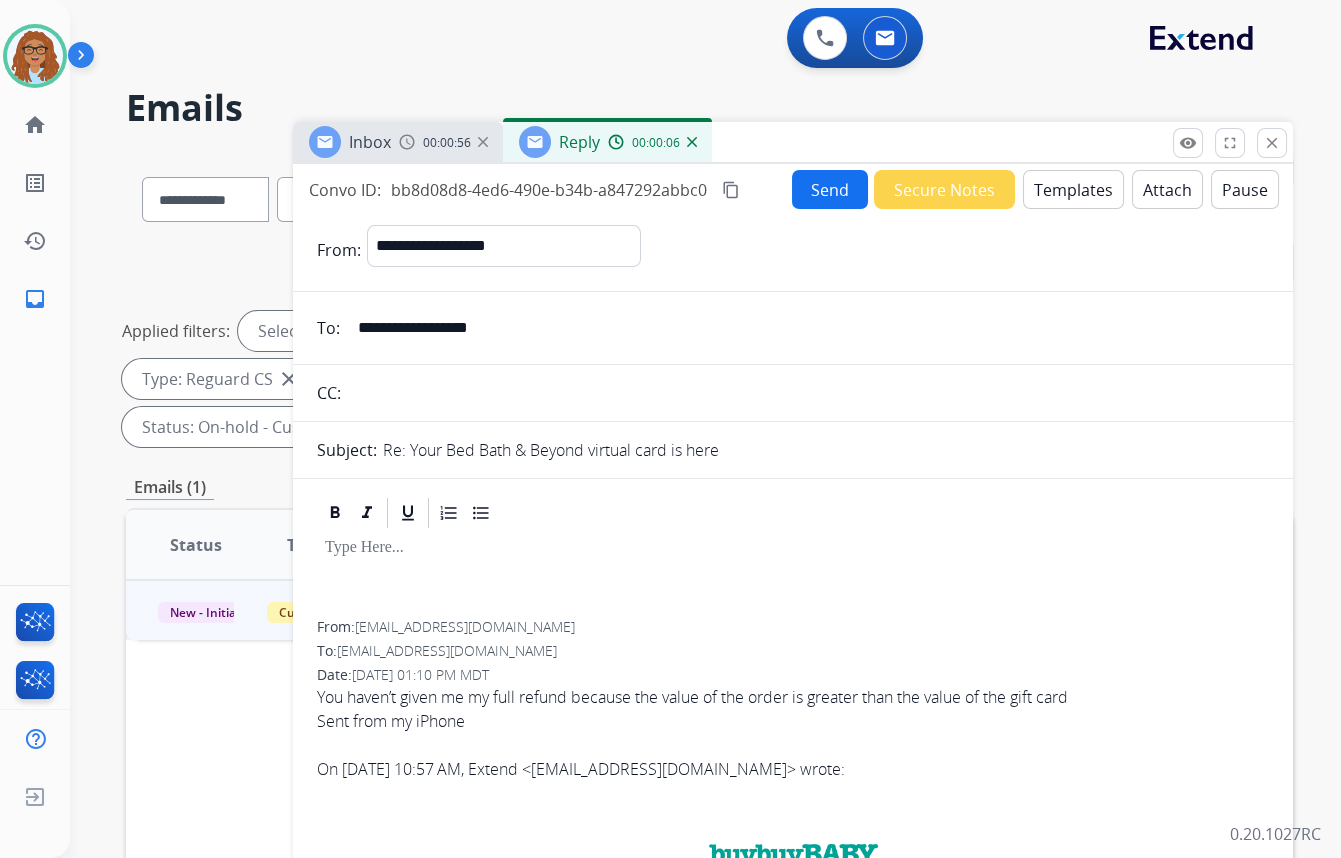 drag, startPoint x: 419, startPoint y: 337, endPoint x: 333, endPoint y: 343, distance: 86.209045 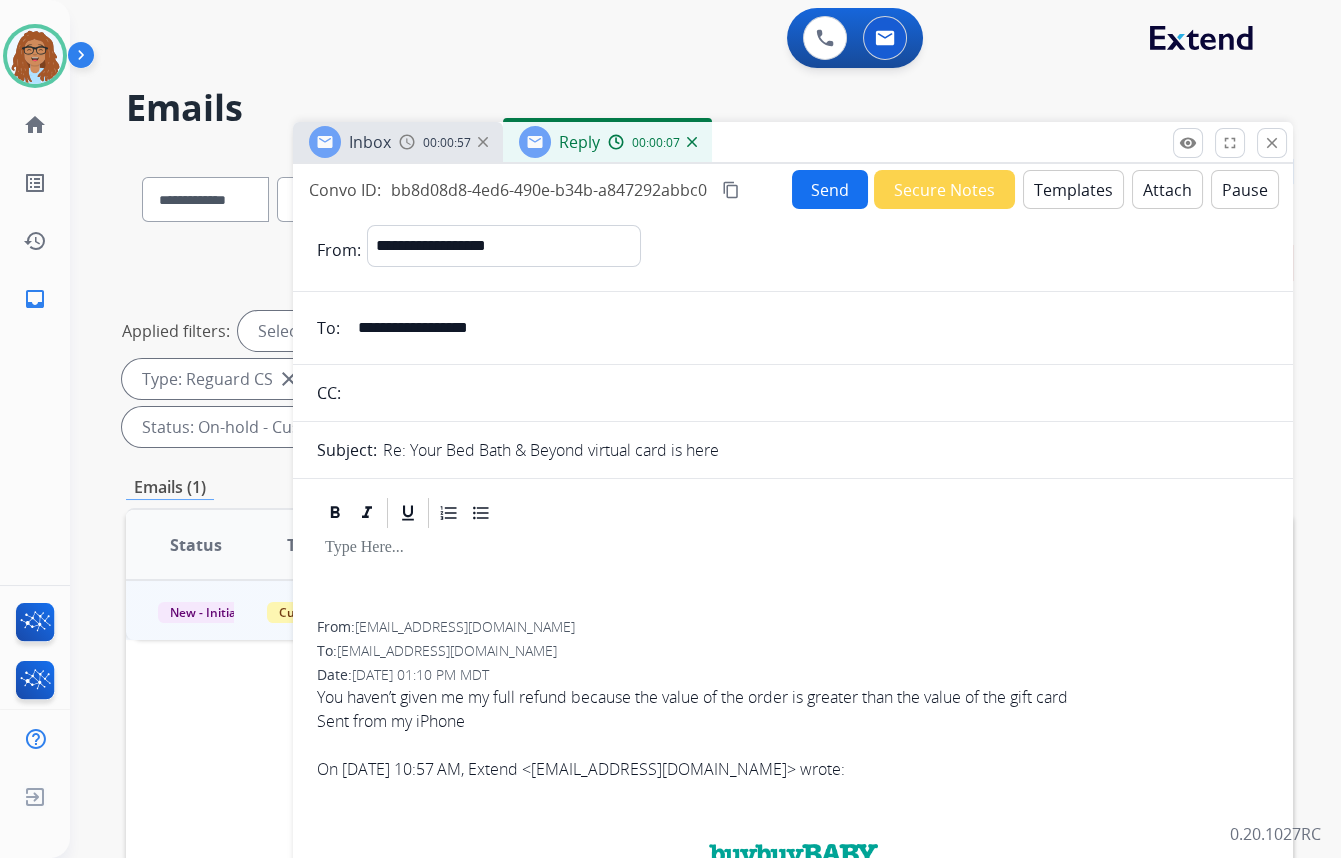 drag, startPoint x: 526, startPoint y: 406, endPoint x: 527, endPoint y: 395, distance: 11.045361 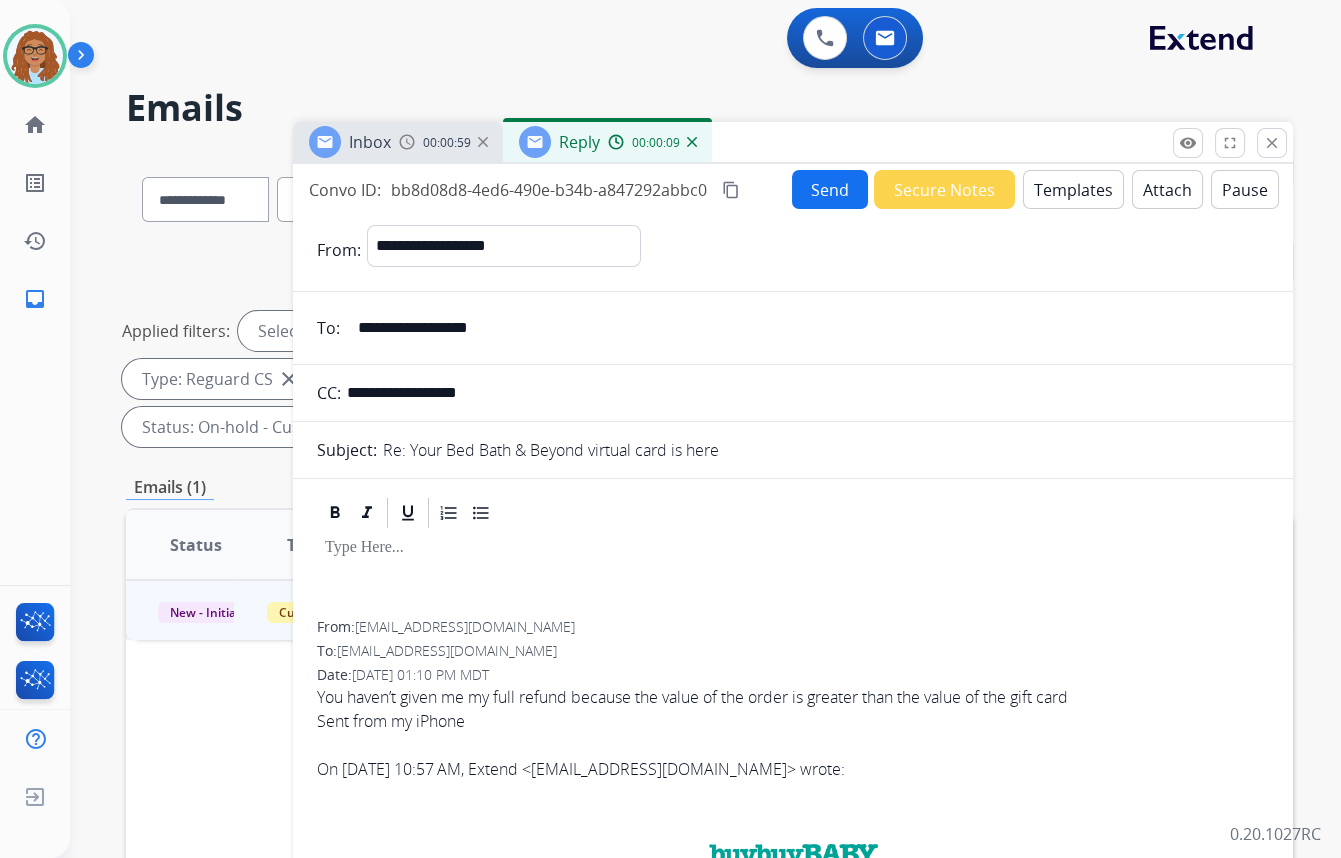 type on "**********" 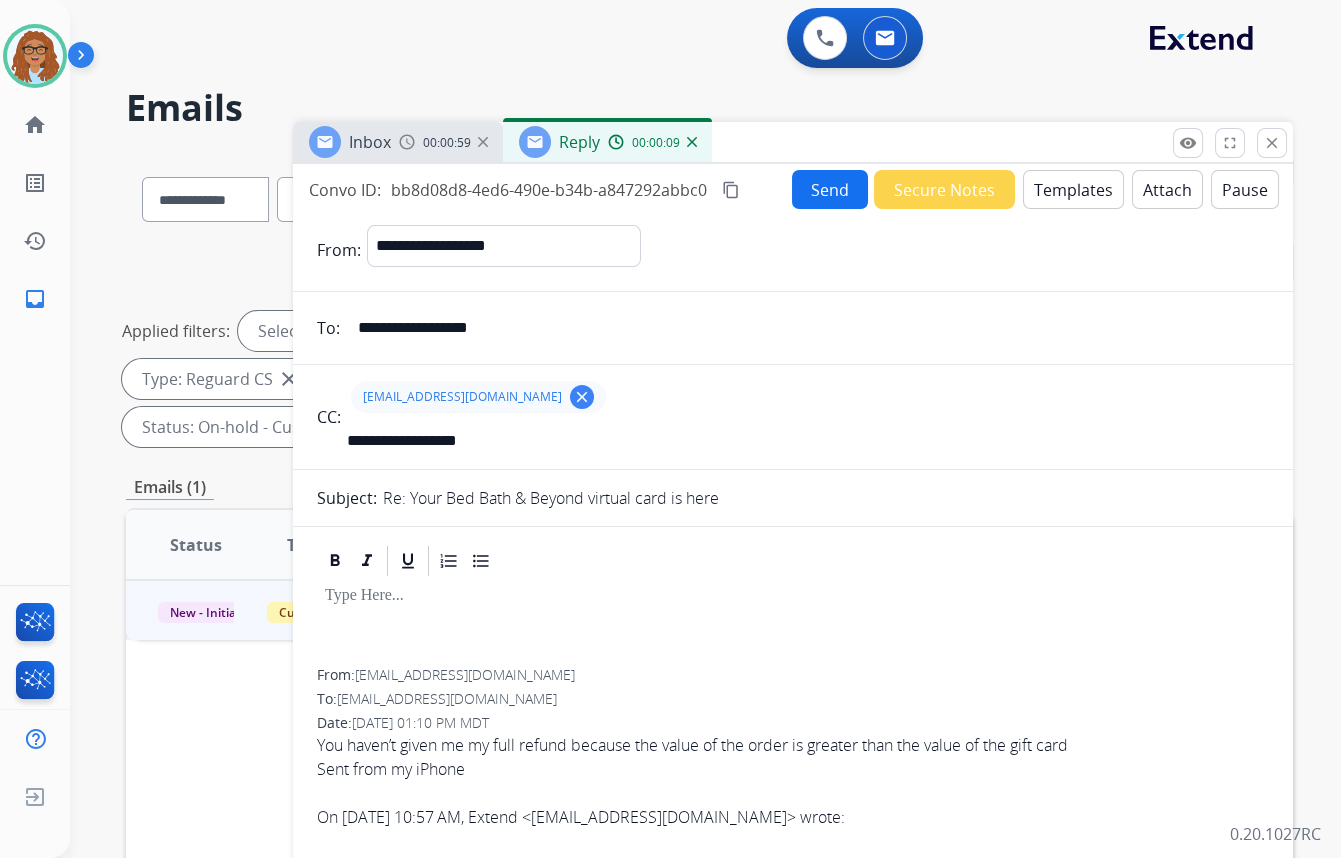 type 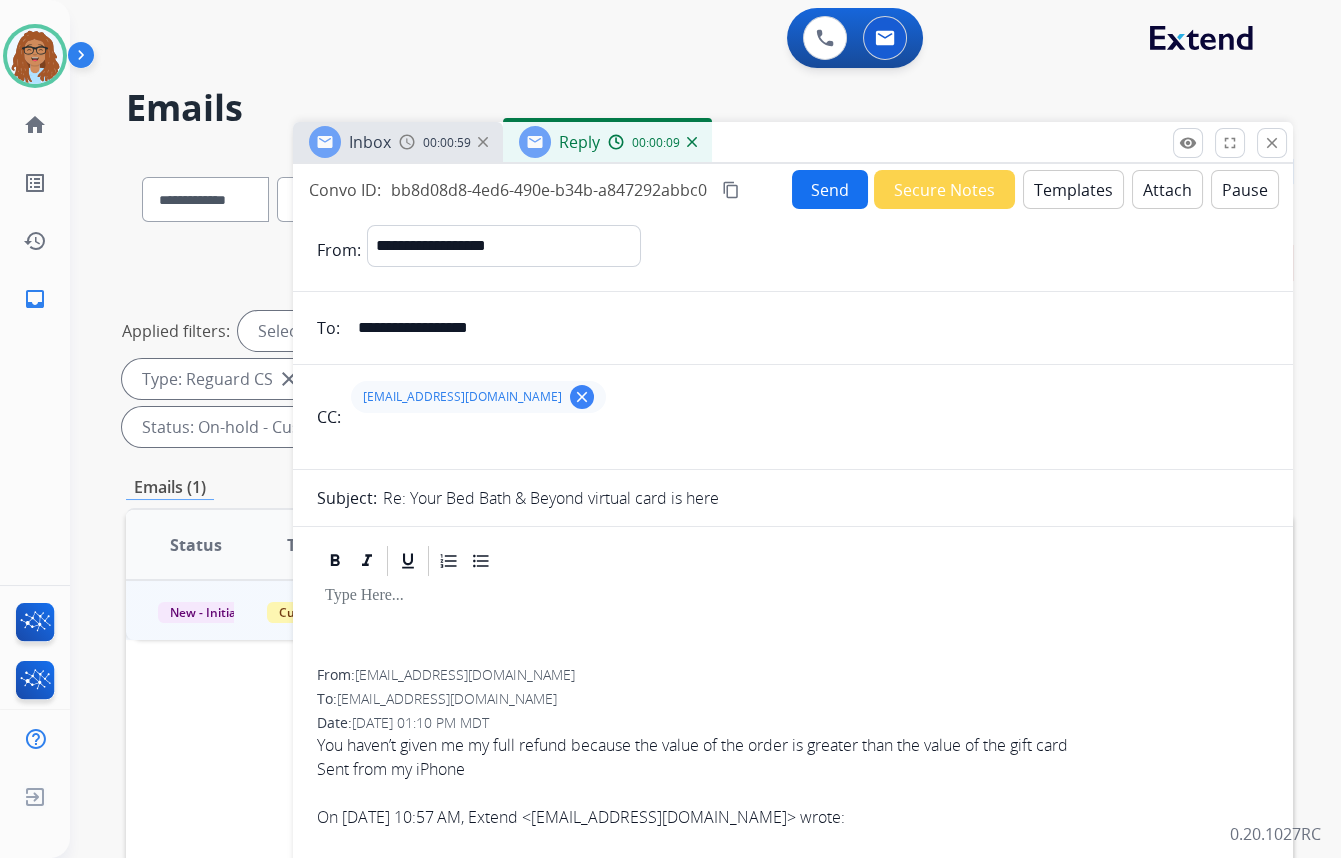 click on "Templates" at bounding box center [1073, 189] 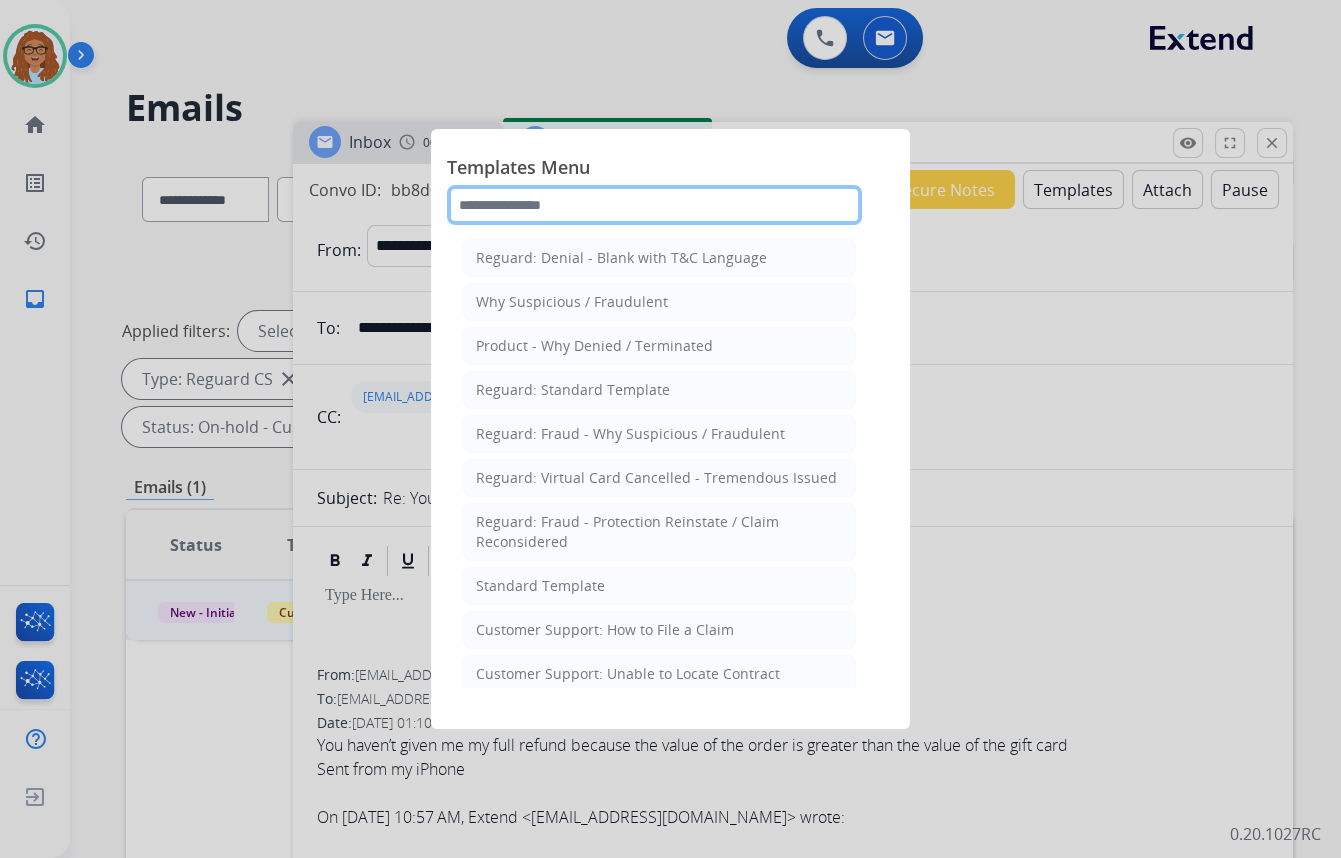 click 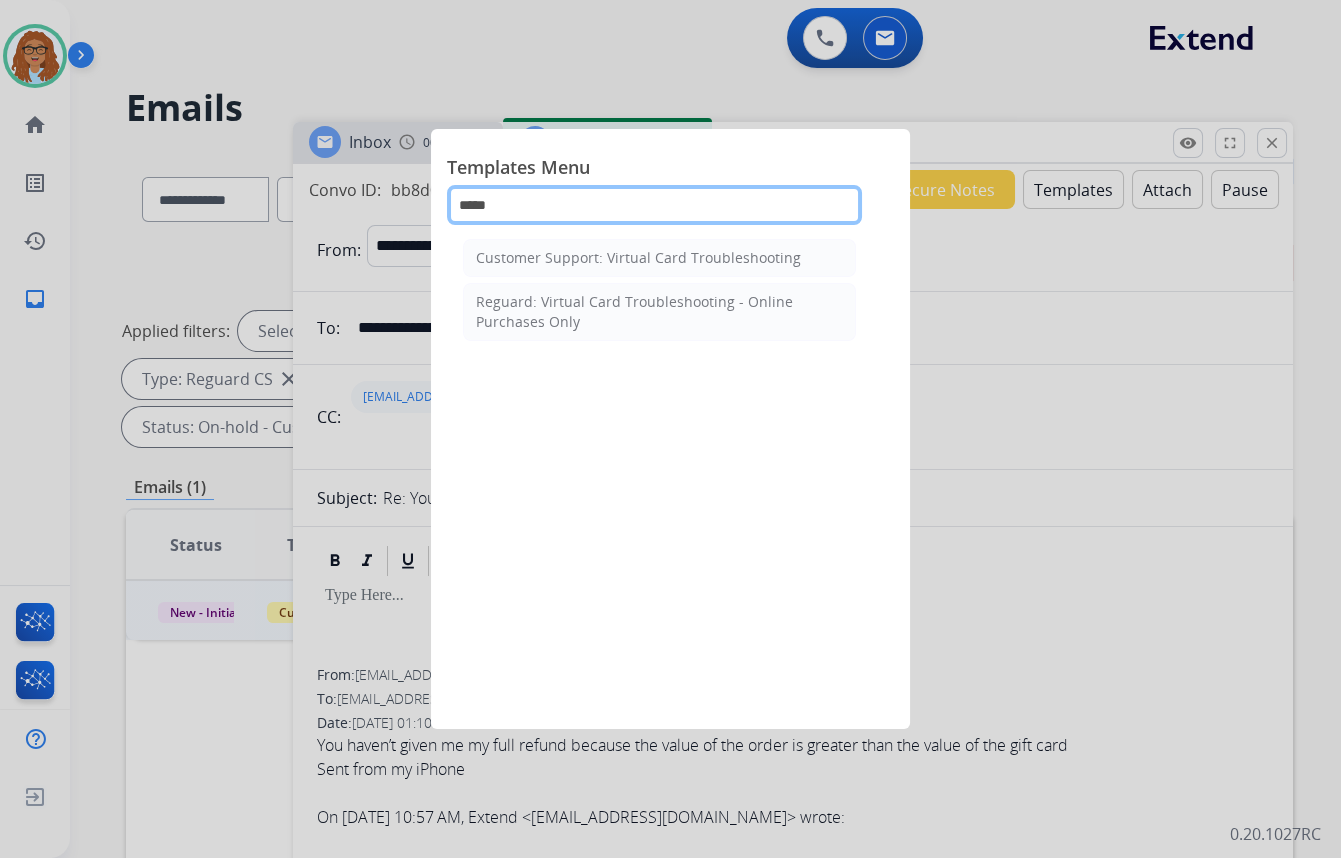 type on "******" 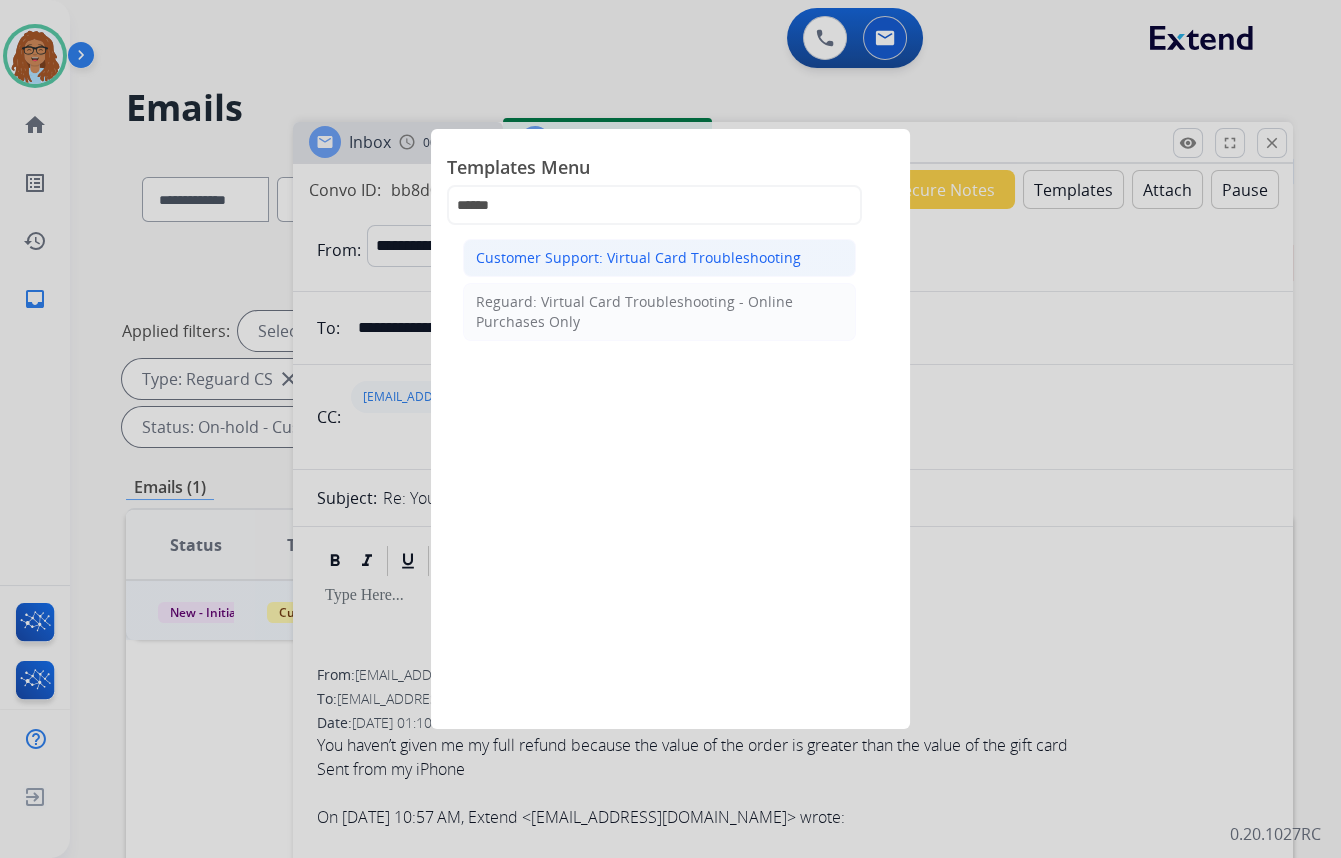 drag, startPoint x: 700, startPoint y: 251, endPoint x: 730, endPoint y: 310, distance: 66.189125 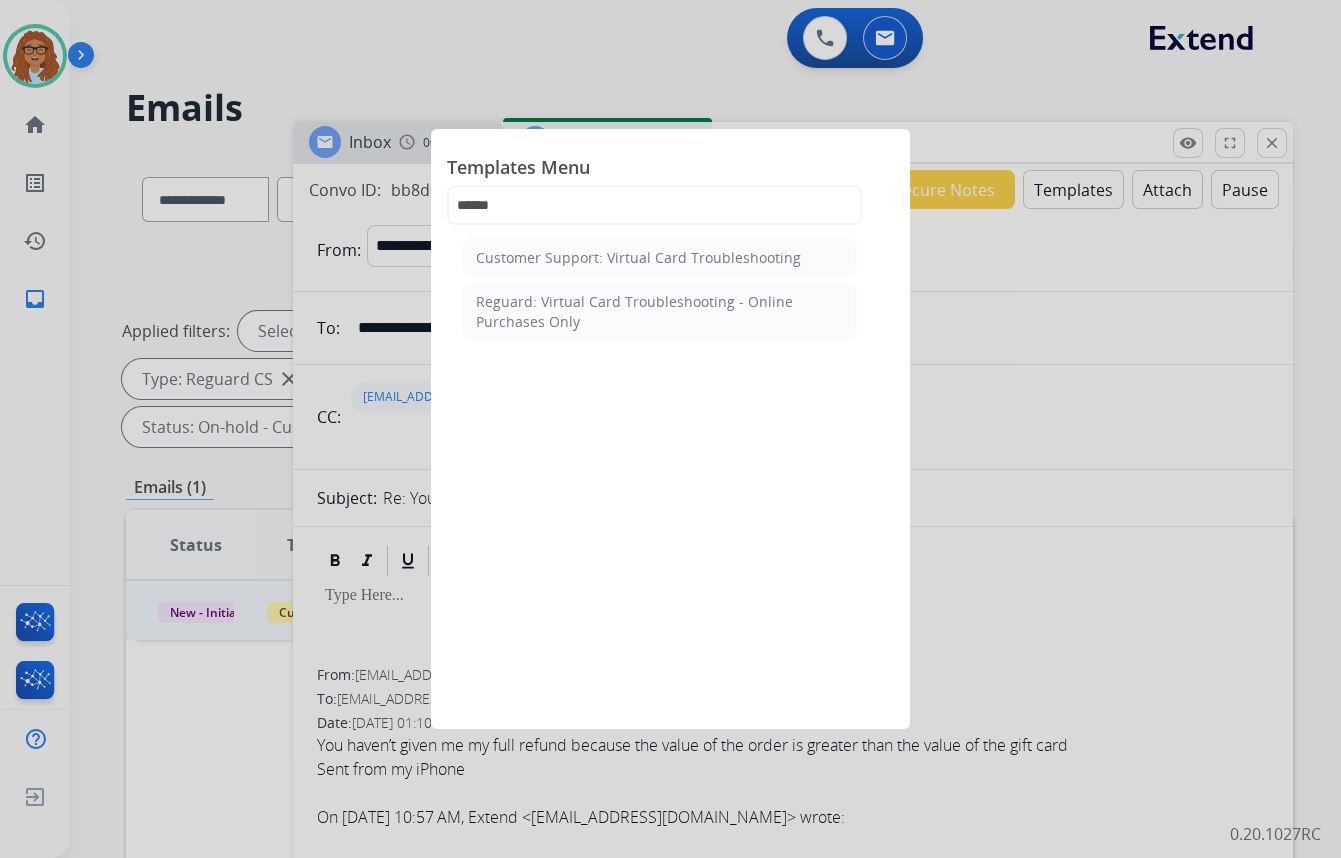 click on "Customer Support: Virtual Card Troubleshooting" 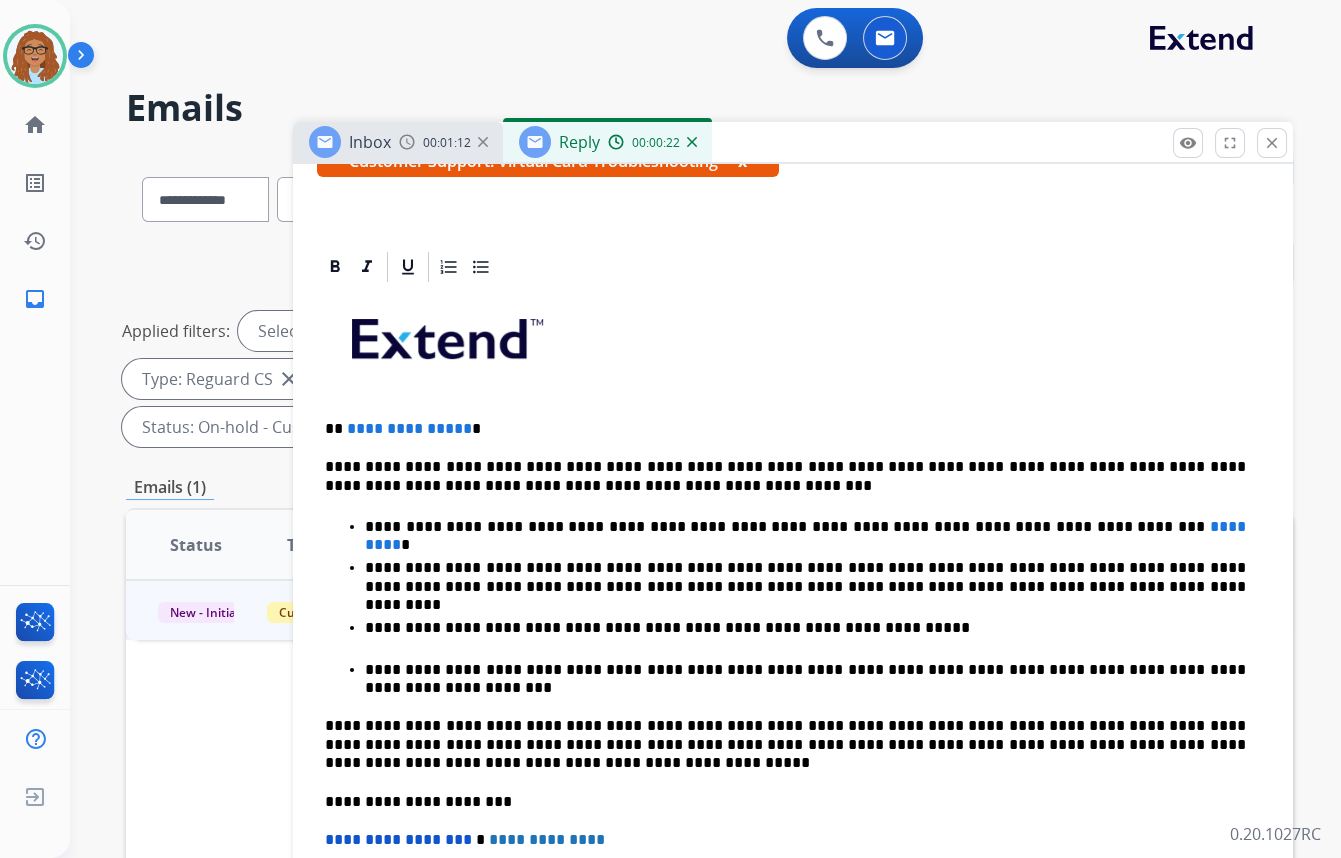 scroll, scrollTop: 454, scrollLeft: 0, axis: vertical 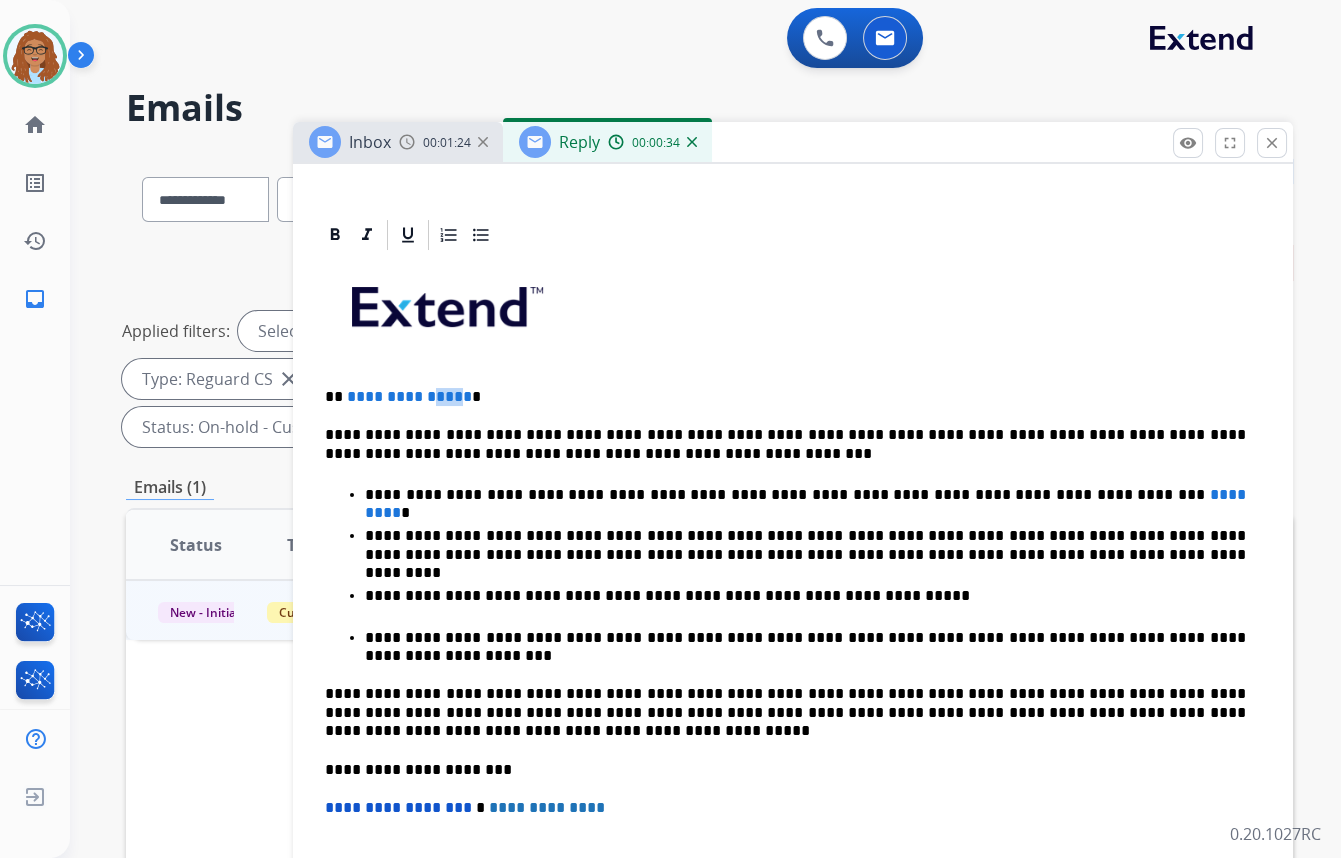 drag, startPoint x: 468, startPoint y: 395, endPoint x: 449, endPoint y: 399, distance: 19.416489 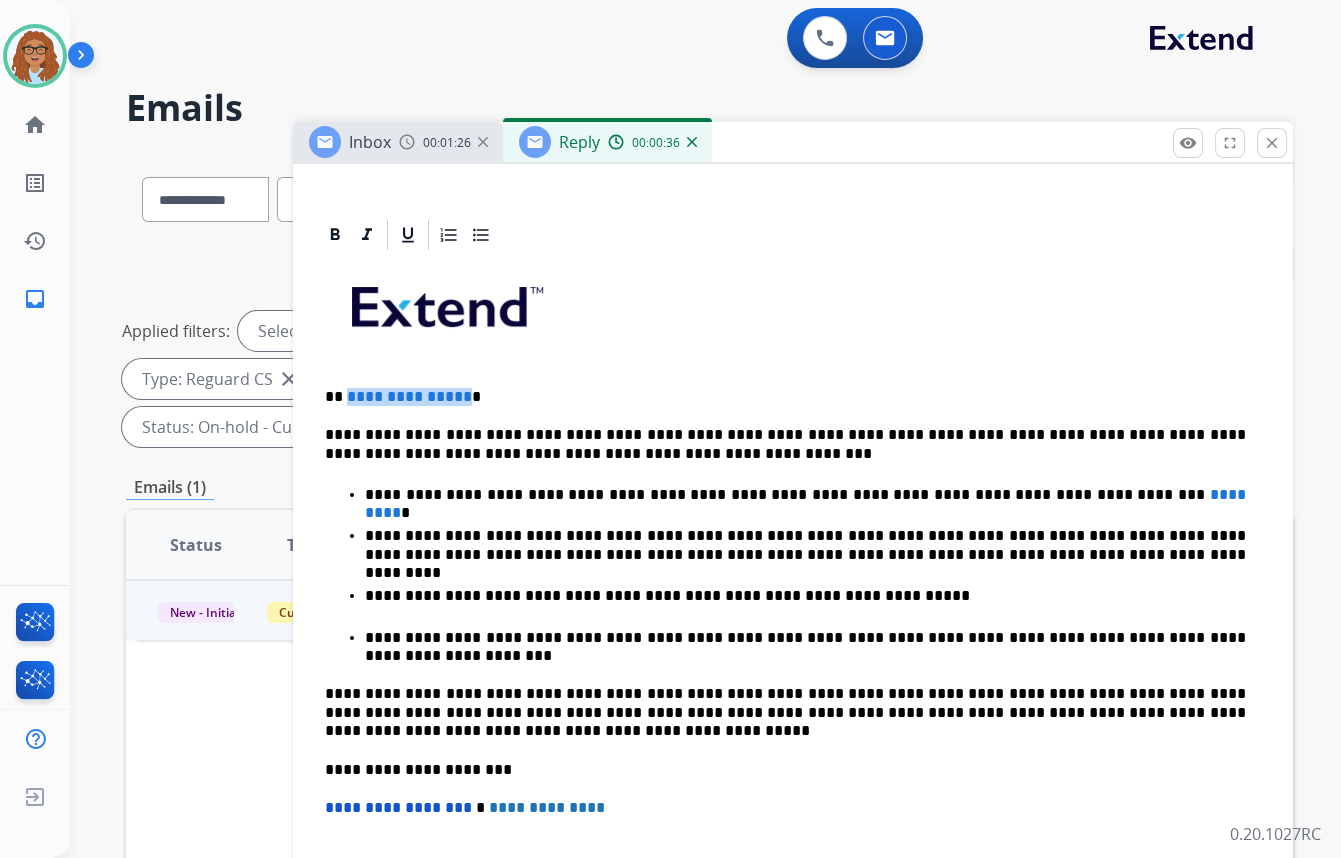 drag, startPoint x: 470, startPoint y: 393, endPoint x: 346, endPoint y: 397, distance: 124.0645 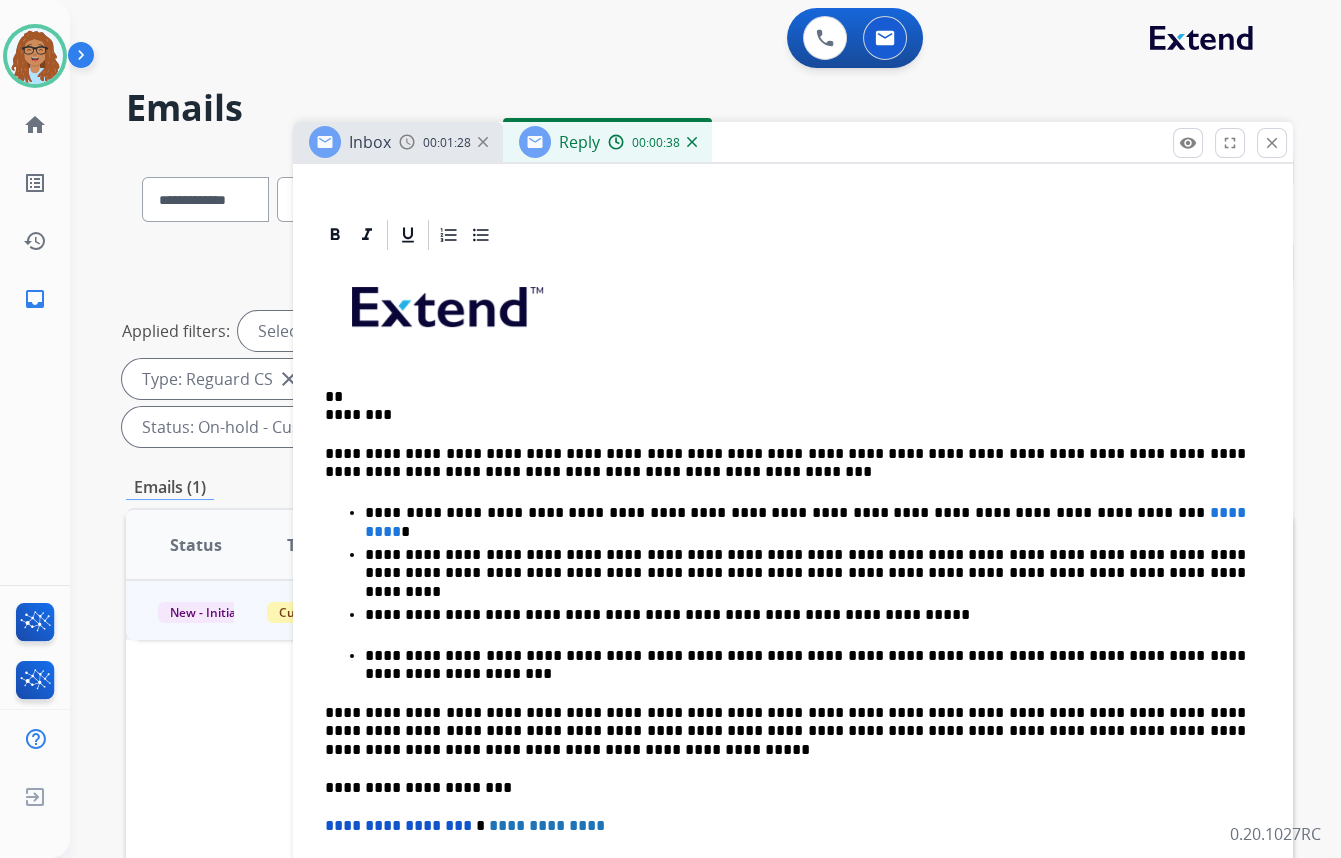 click on "** ********" at bounding box center [785, 406] 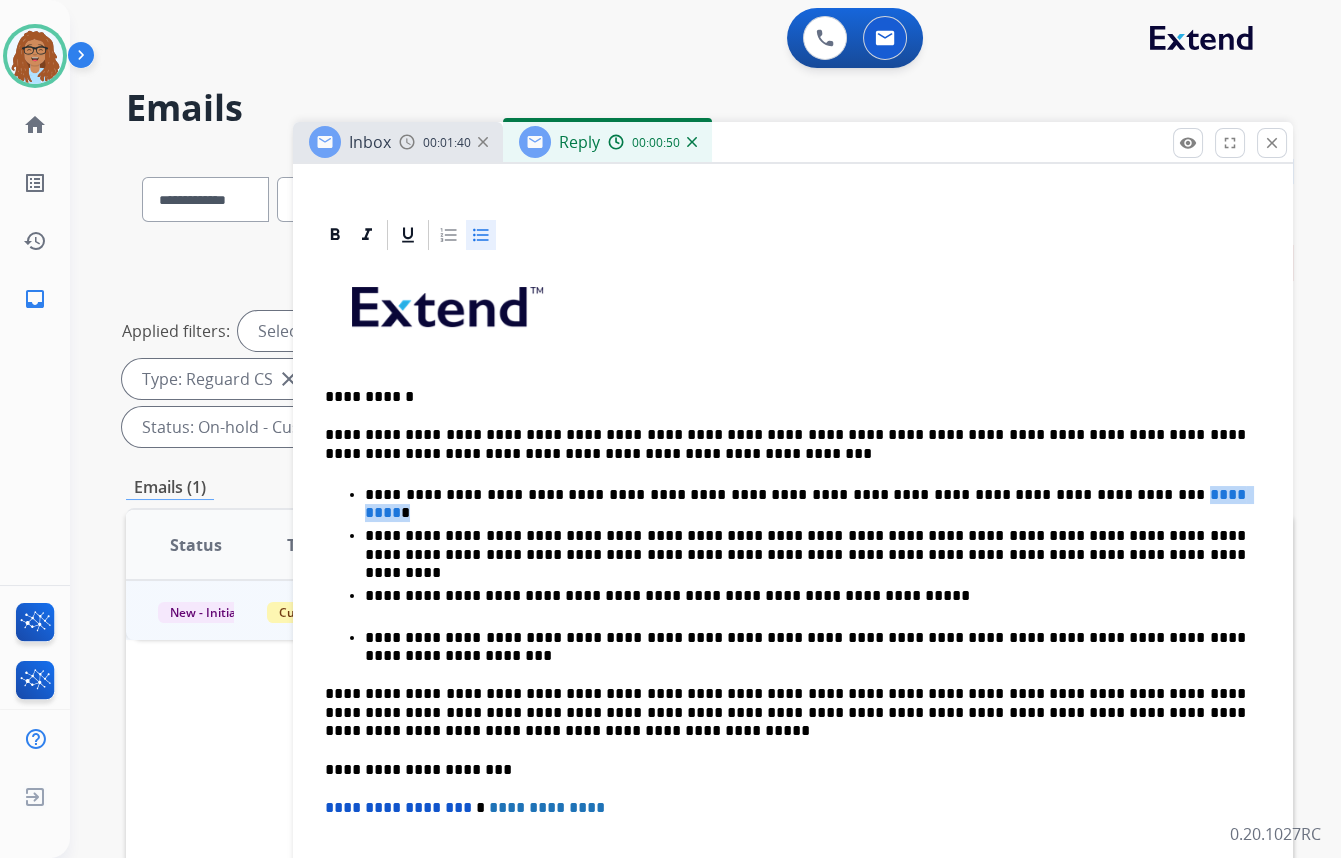 drag, startPoint x: 1174, startPoint y: 491, endPoint x: 1098, endPoint y: 497, distance: 76.23647 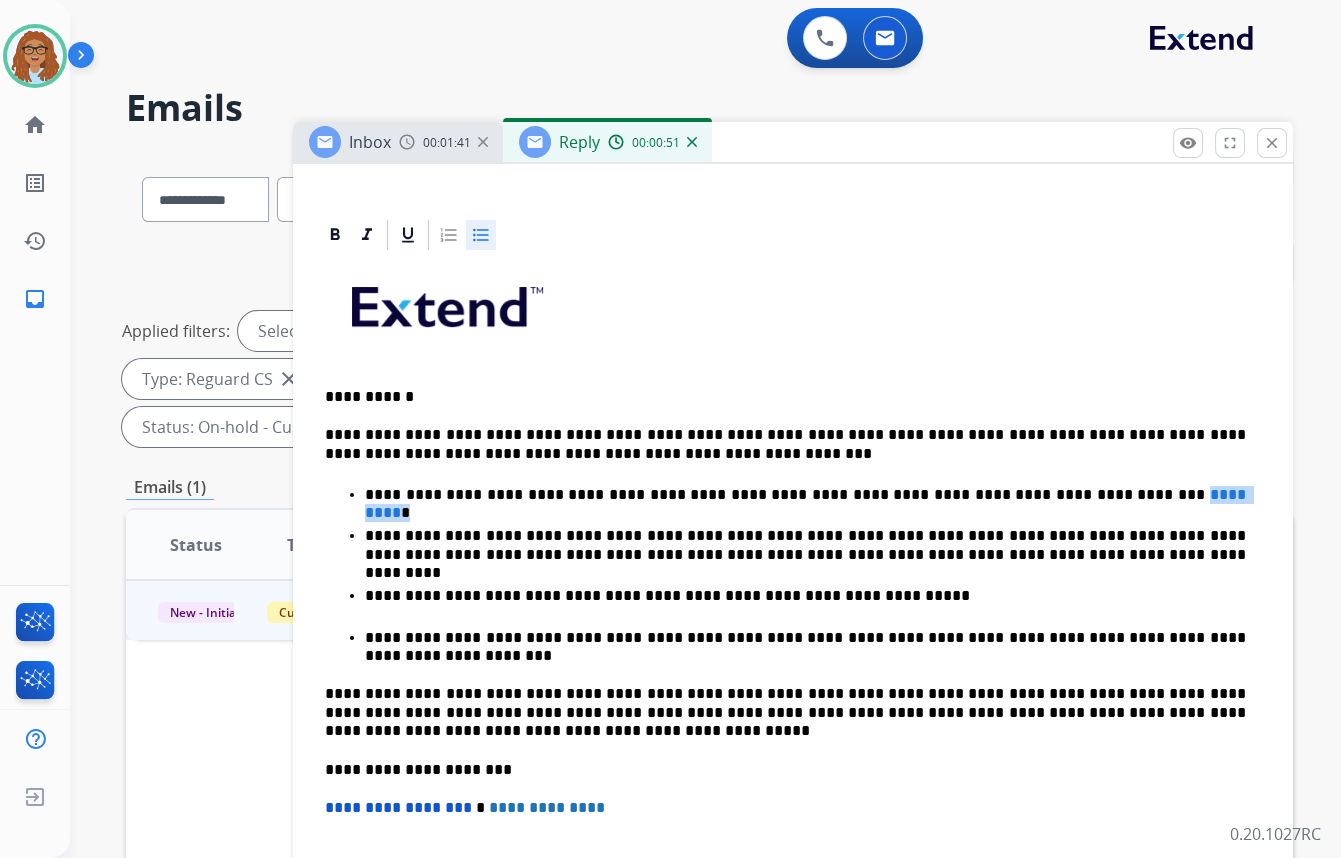 paste 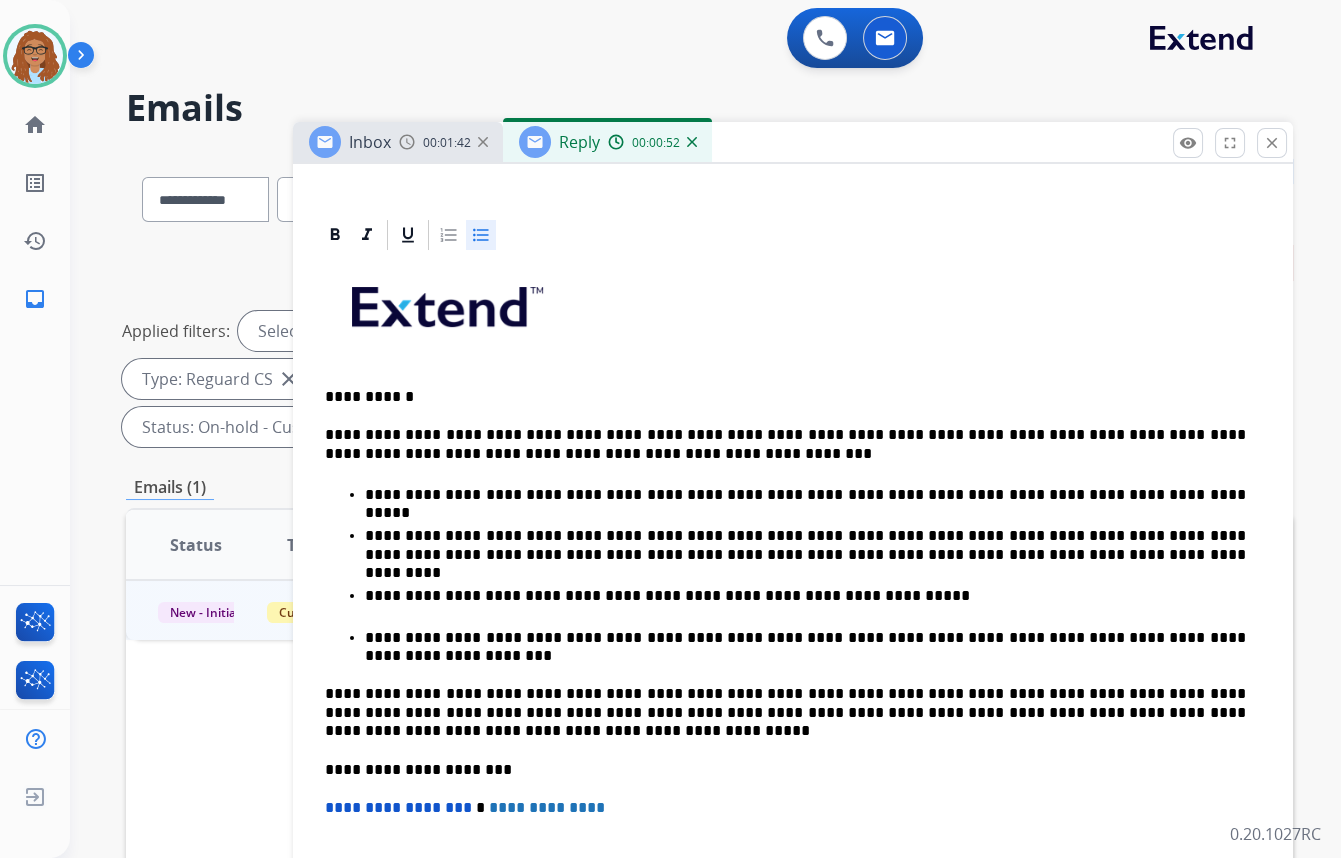 type 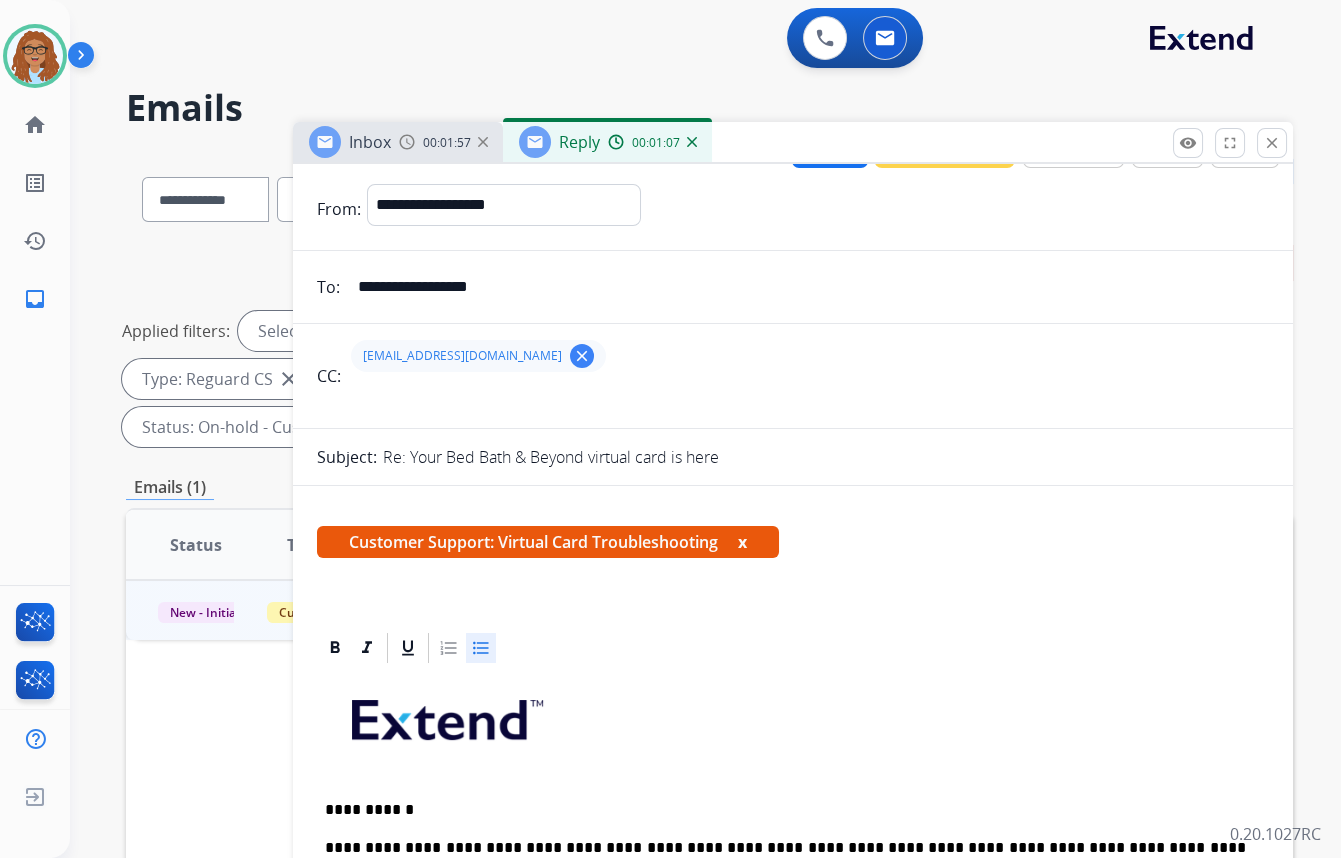 scroll, scrollTop: 0, scrollLeft: 0, axis: both 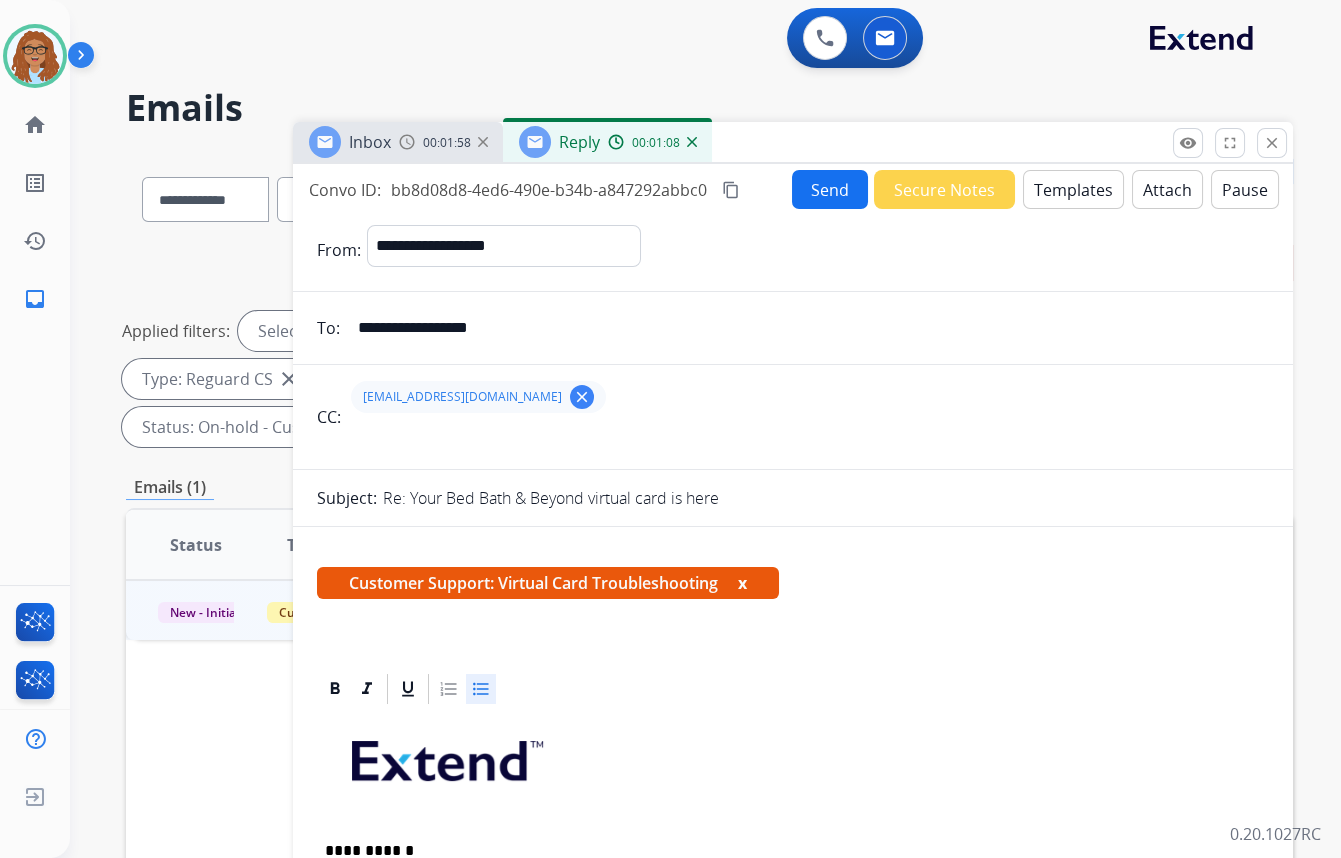 click on "Send" at bounding box center [830, 189] 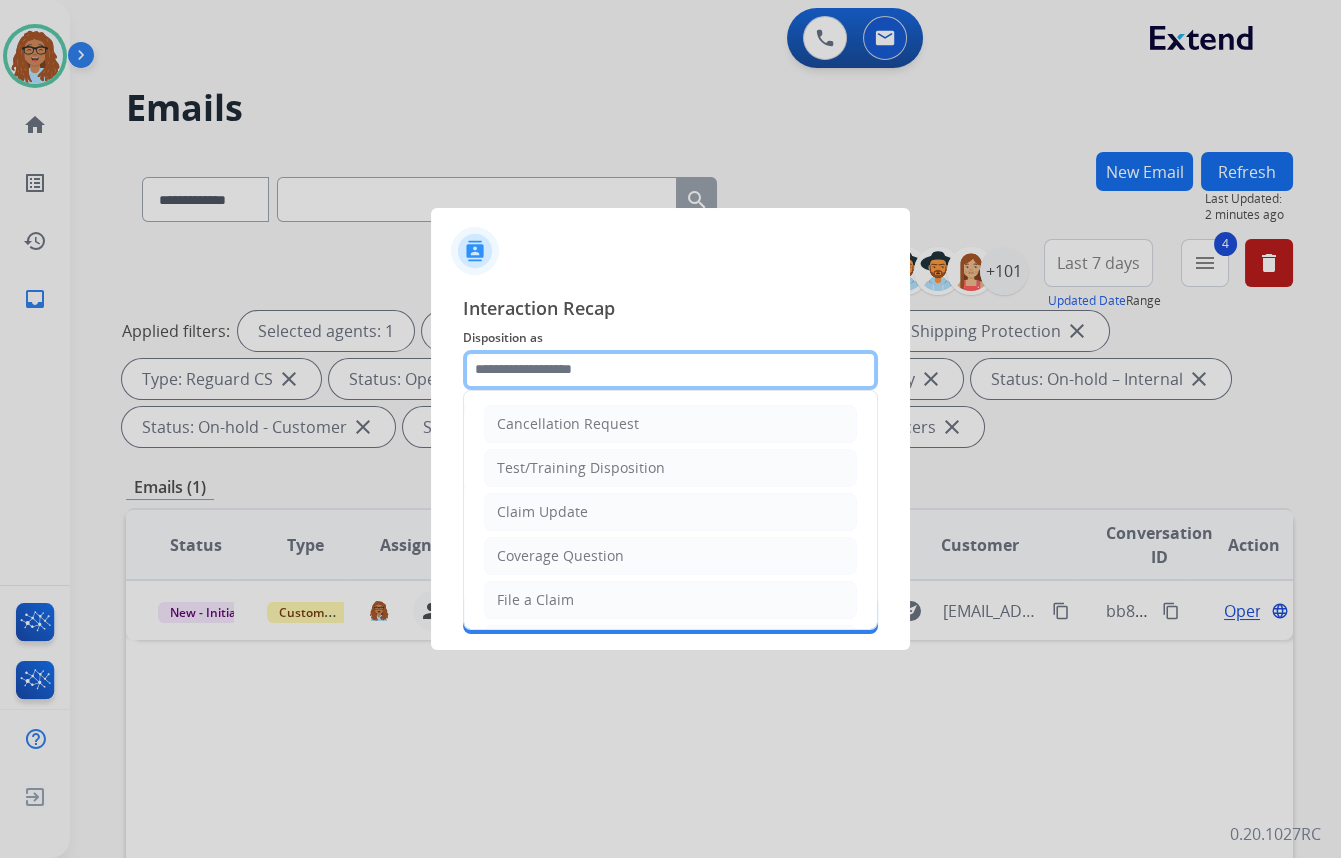 click 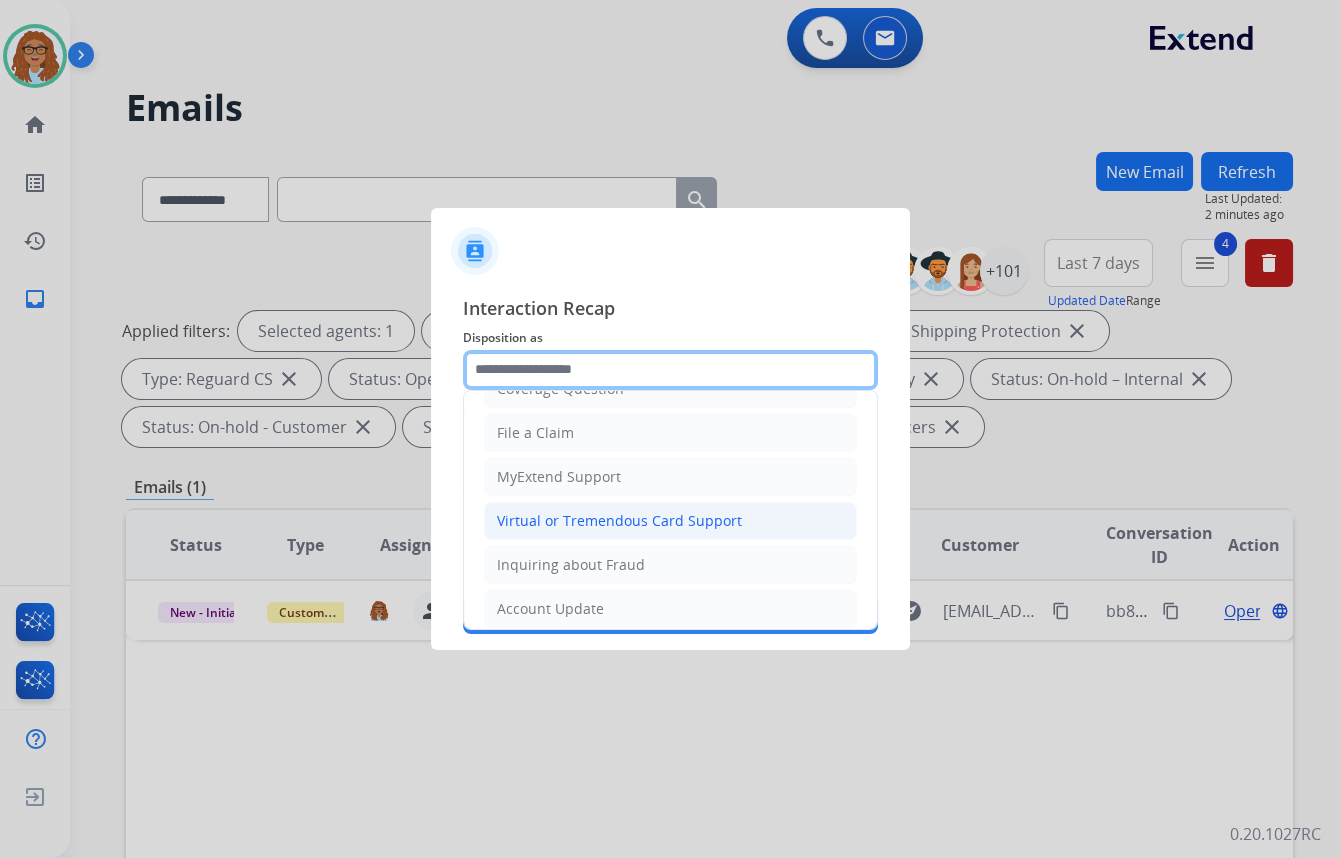 scroll, scrollTop: 181, scrollLeft: 0, axis: vertical 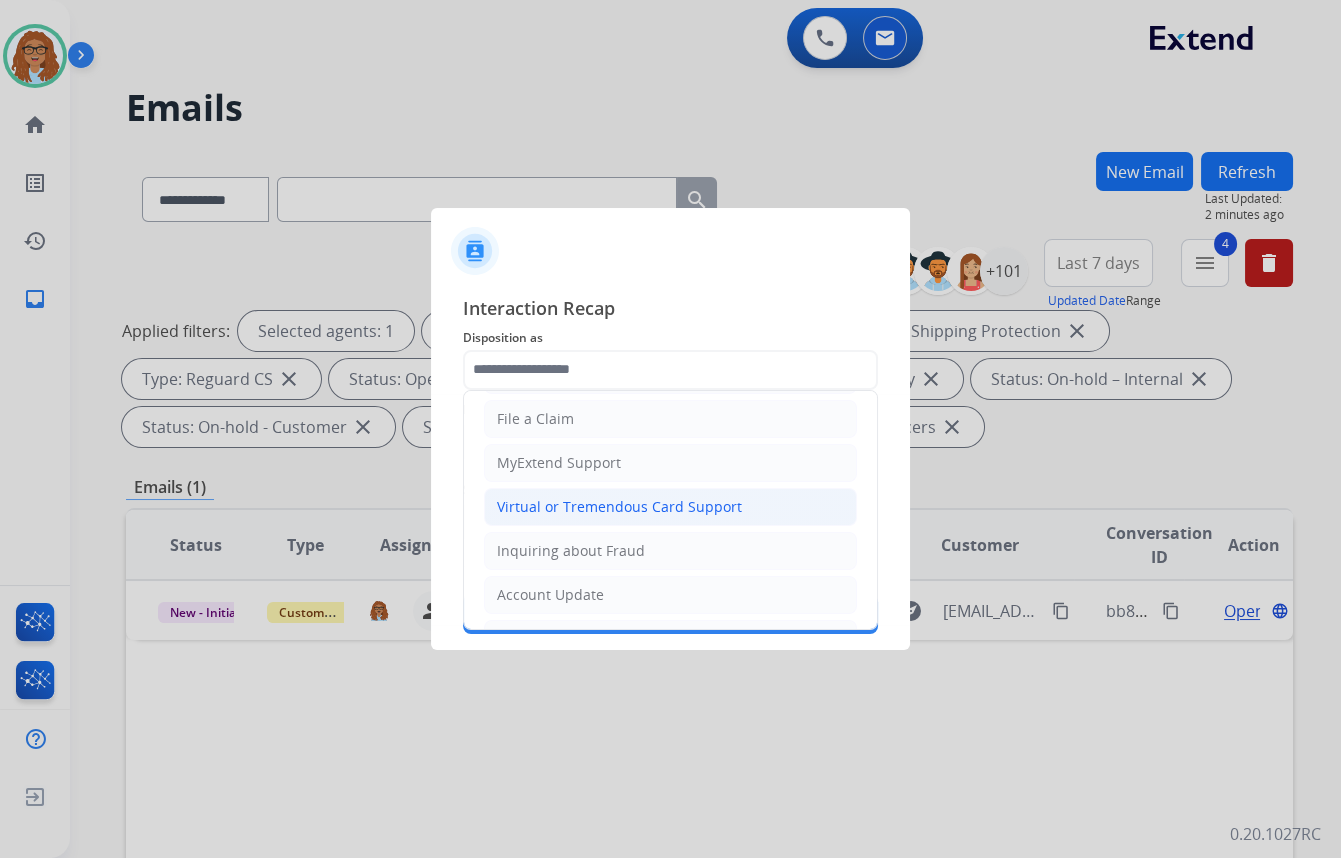 click on "Virtual or Tremendous Card Support" 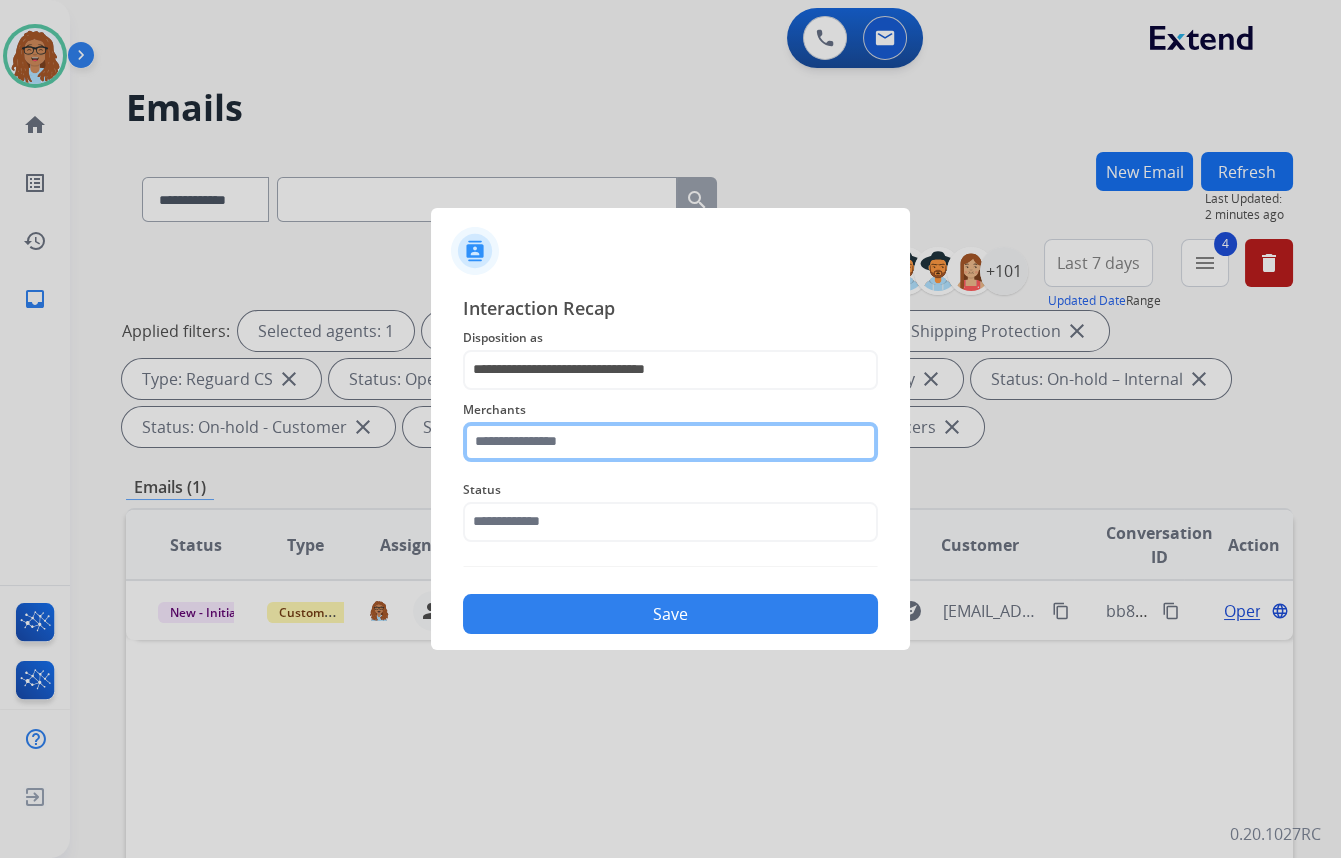 click 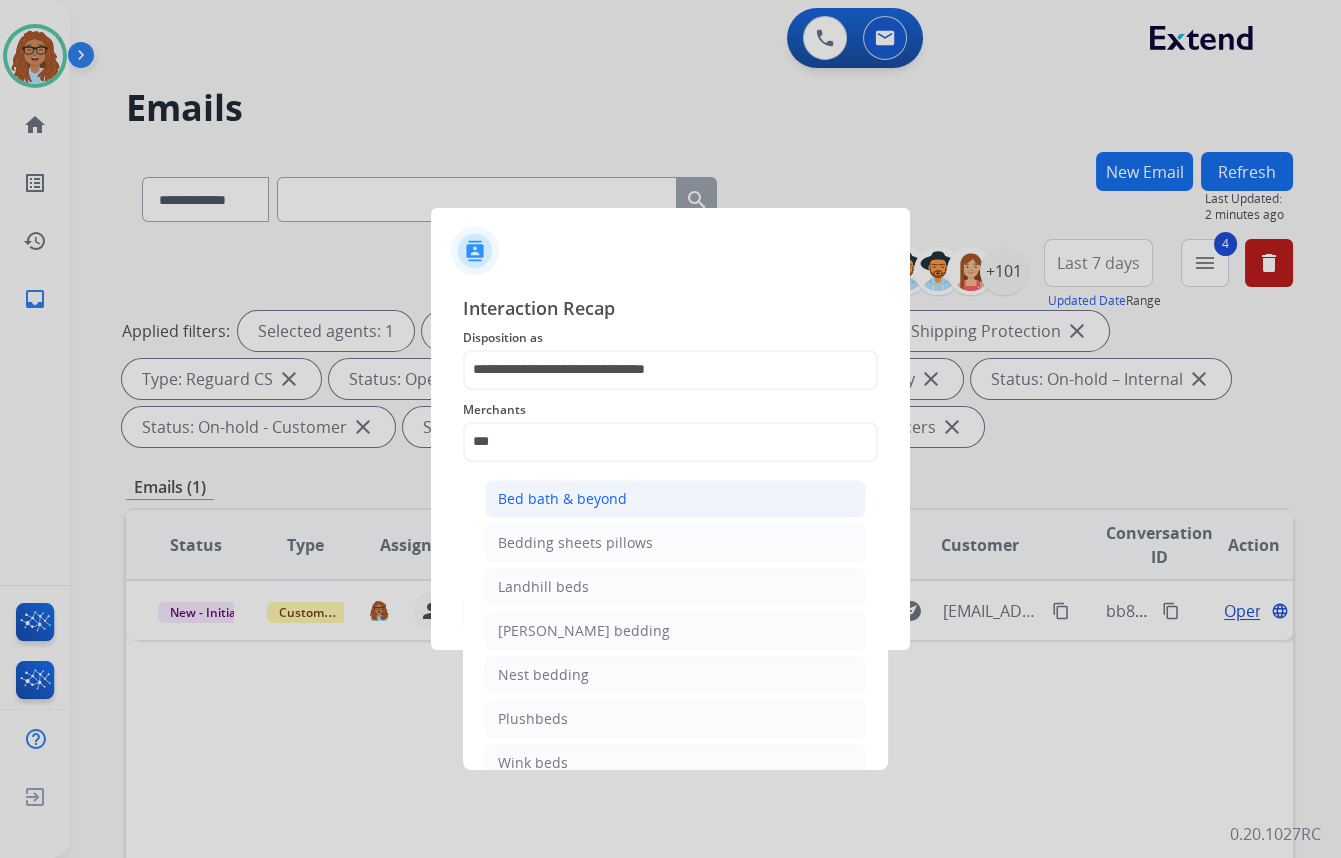 click on "Bed bath & beyond" 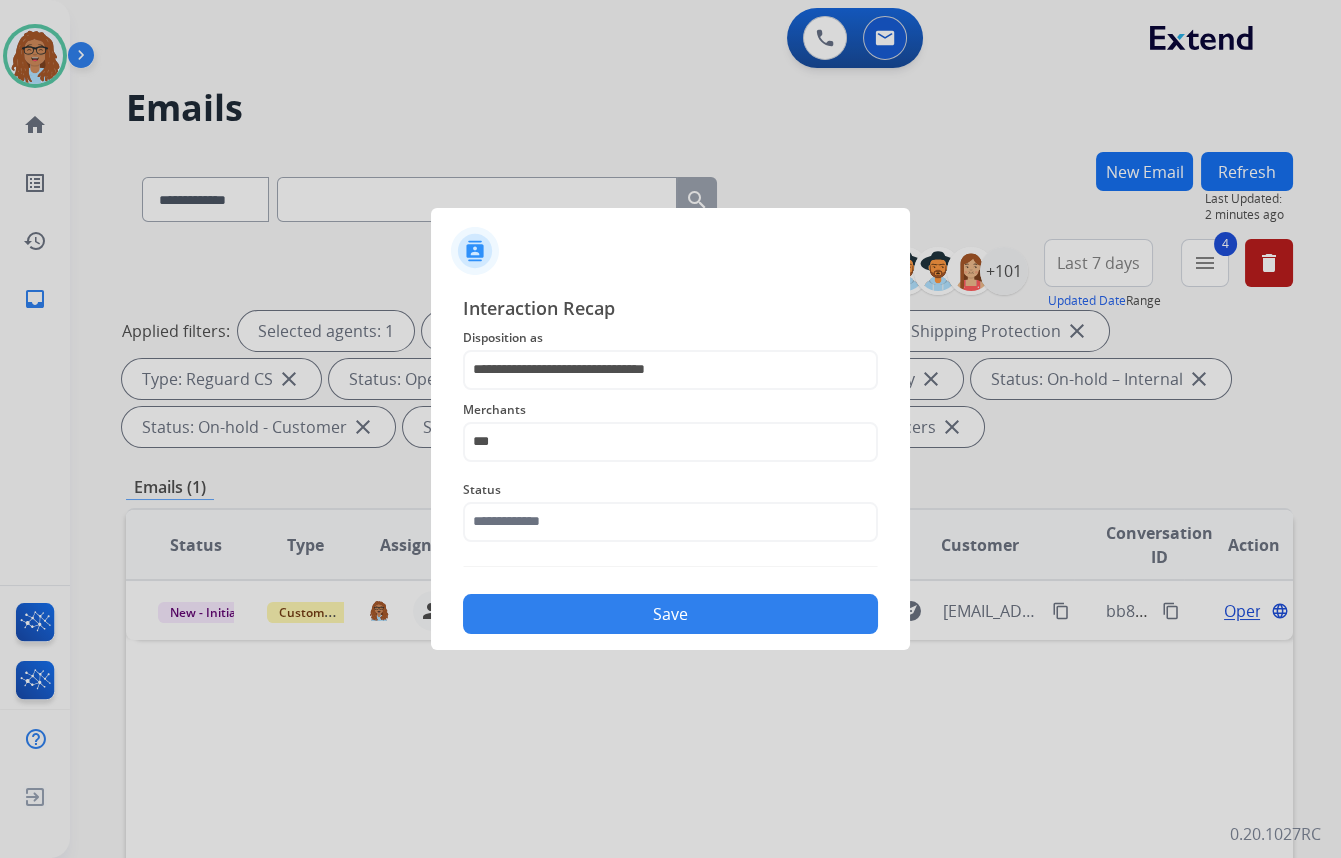 type on "**********" 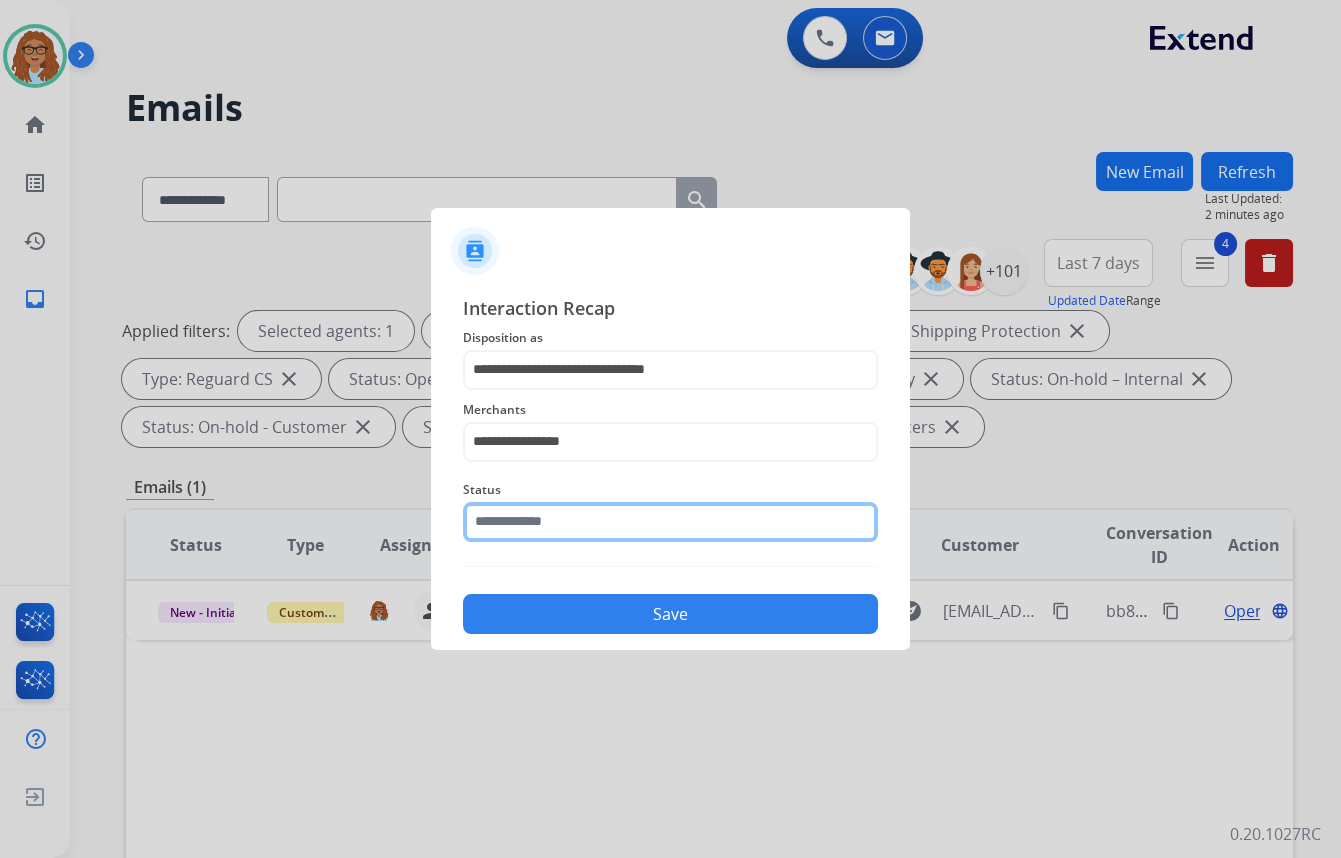 click 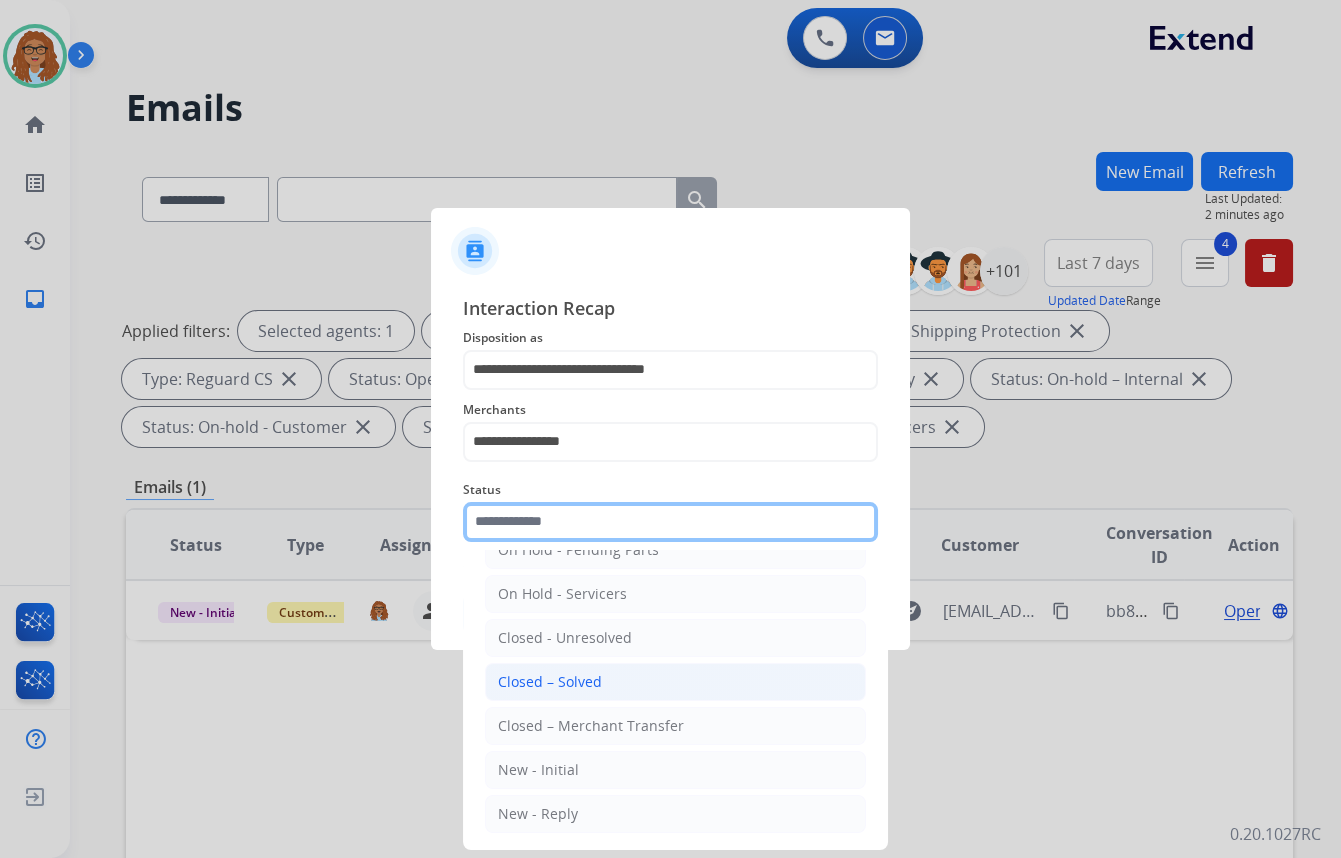 scroll, scrollTop: 118, scrollLeft: 0, axis: vertical 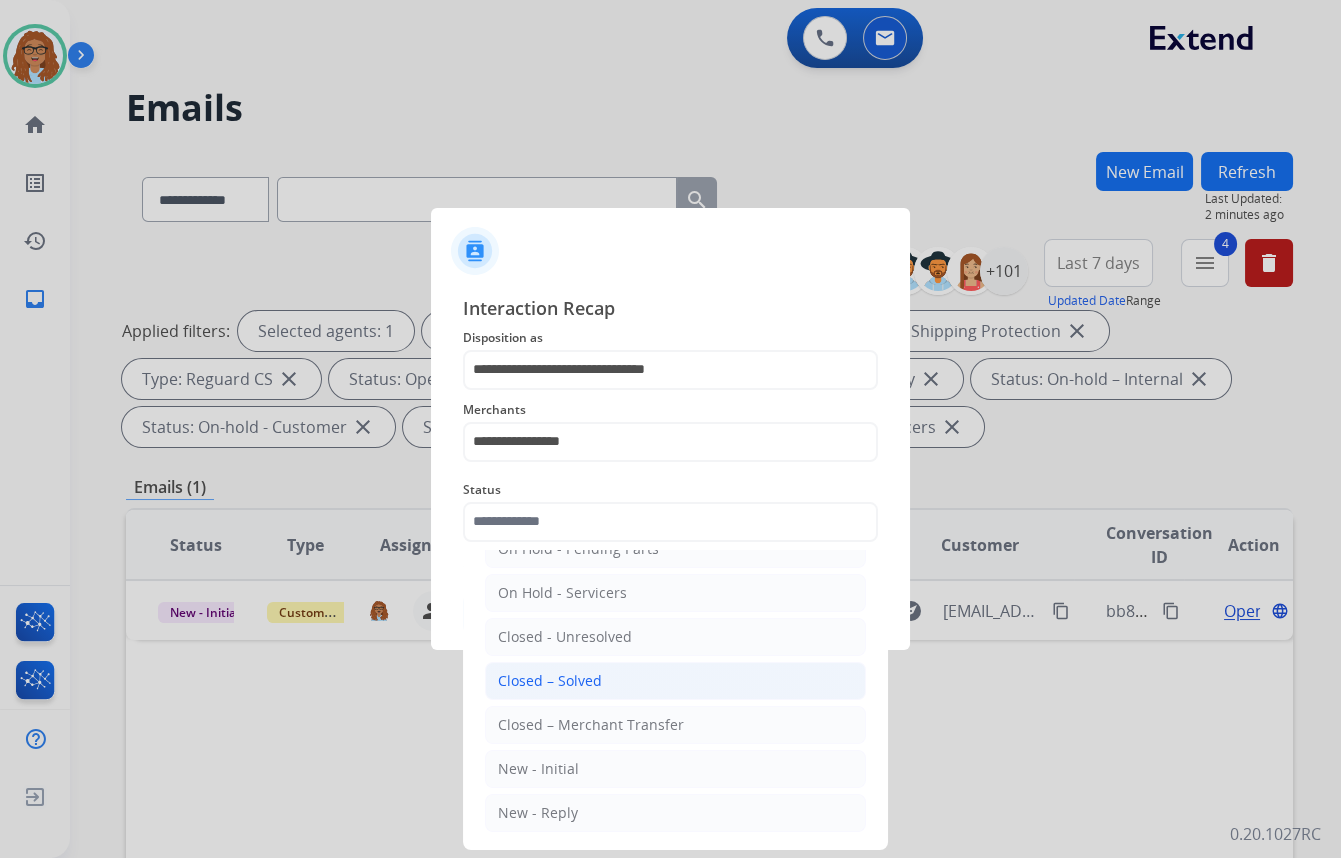 click on "Closed – Solved" 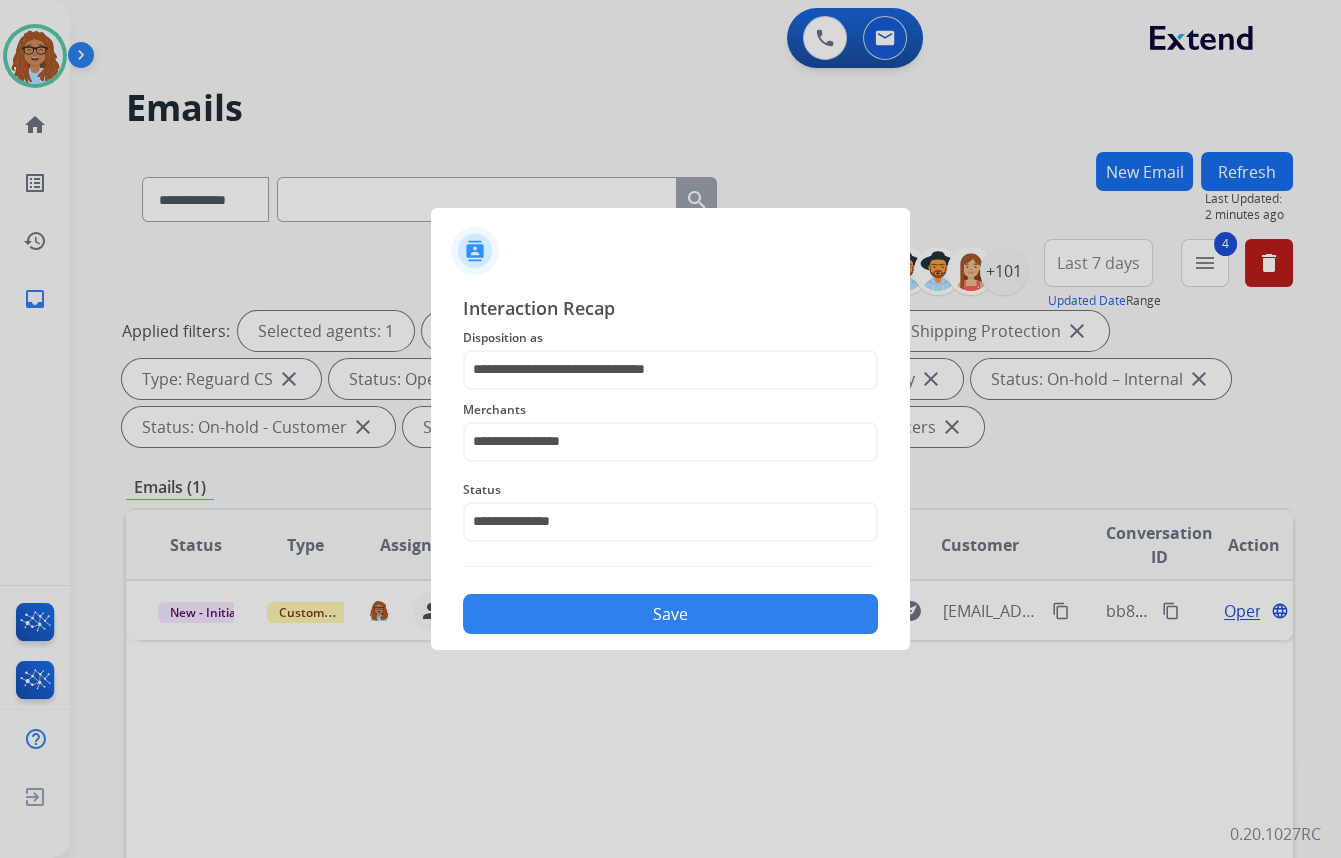 click on "Save" 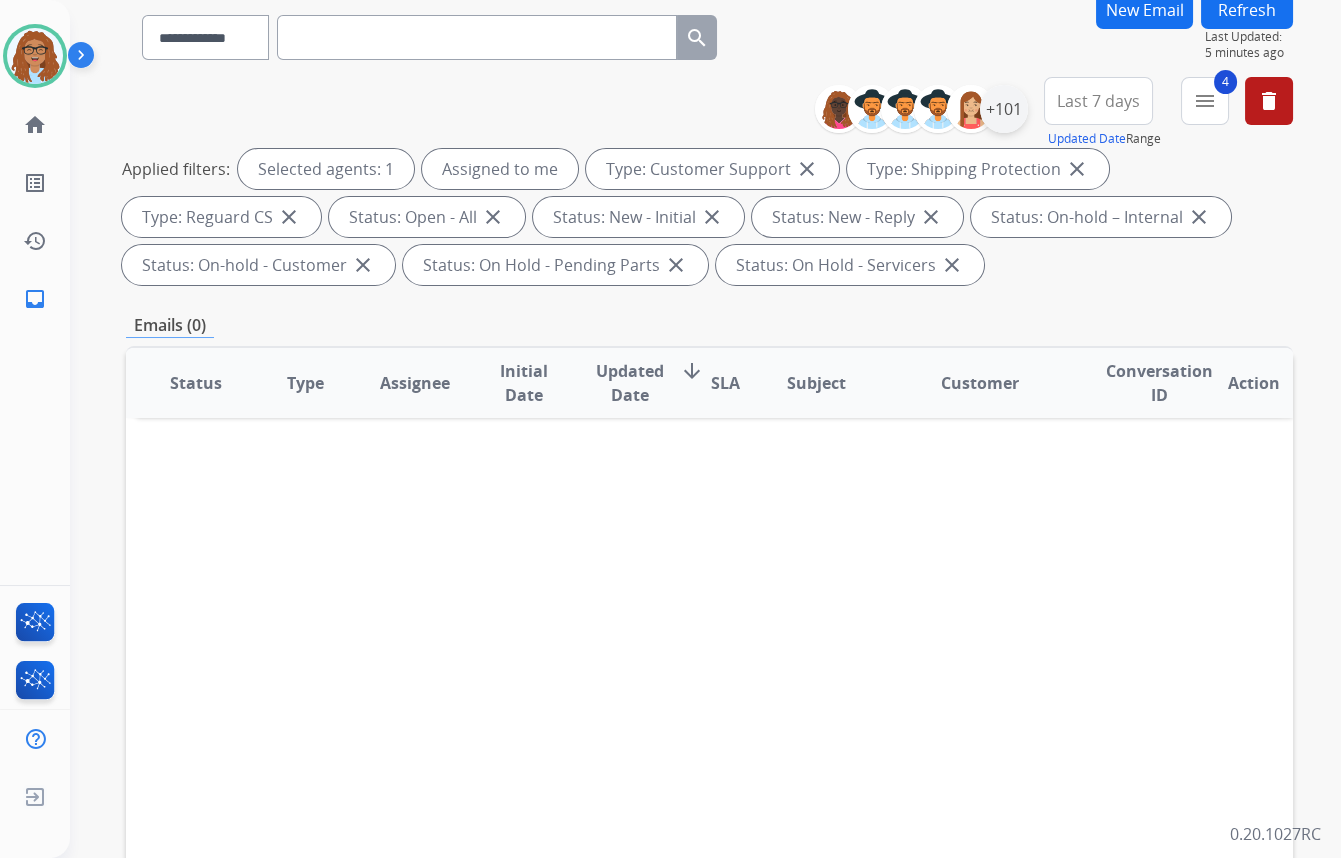 scroll, scrollTop: 0, scrollLeft: 0, axis: both 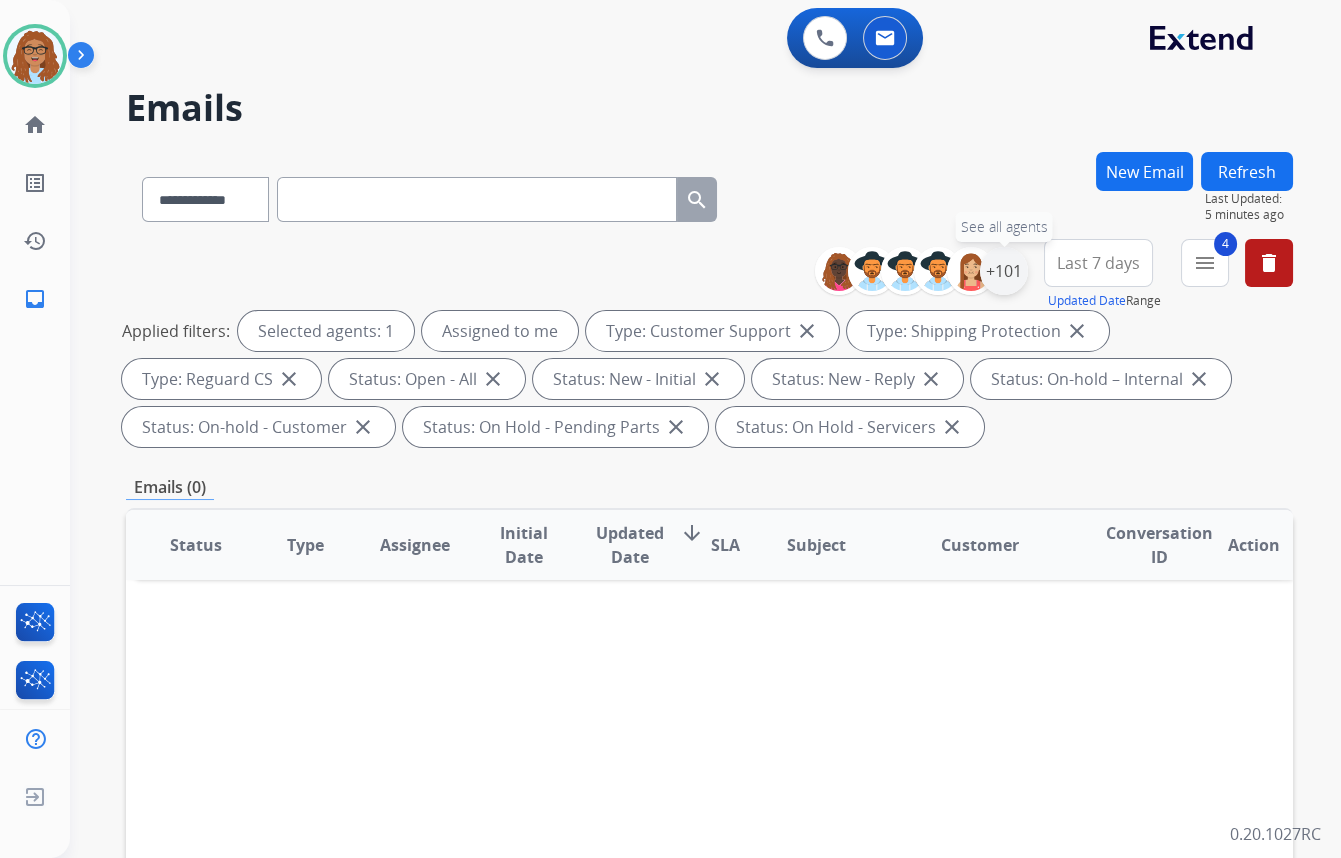 drag, startPoint x: 1002, startPoint y: 285, endPoint x: 962, endPoint y: 330, distance: 60.207973 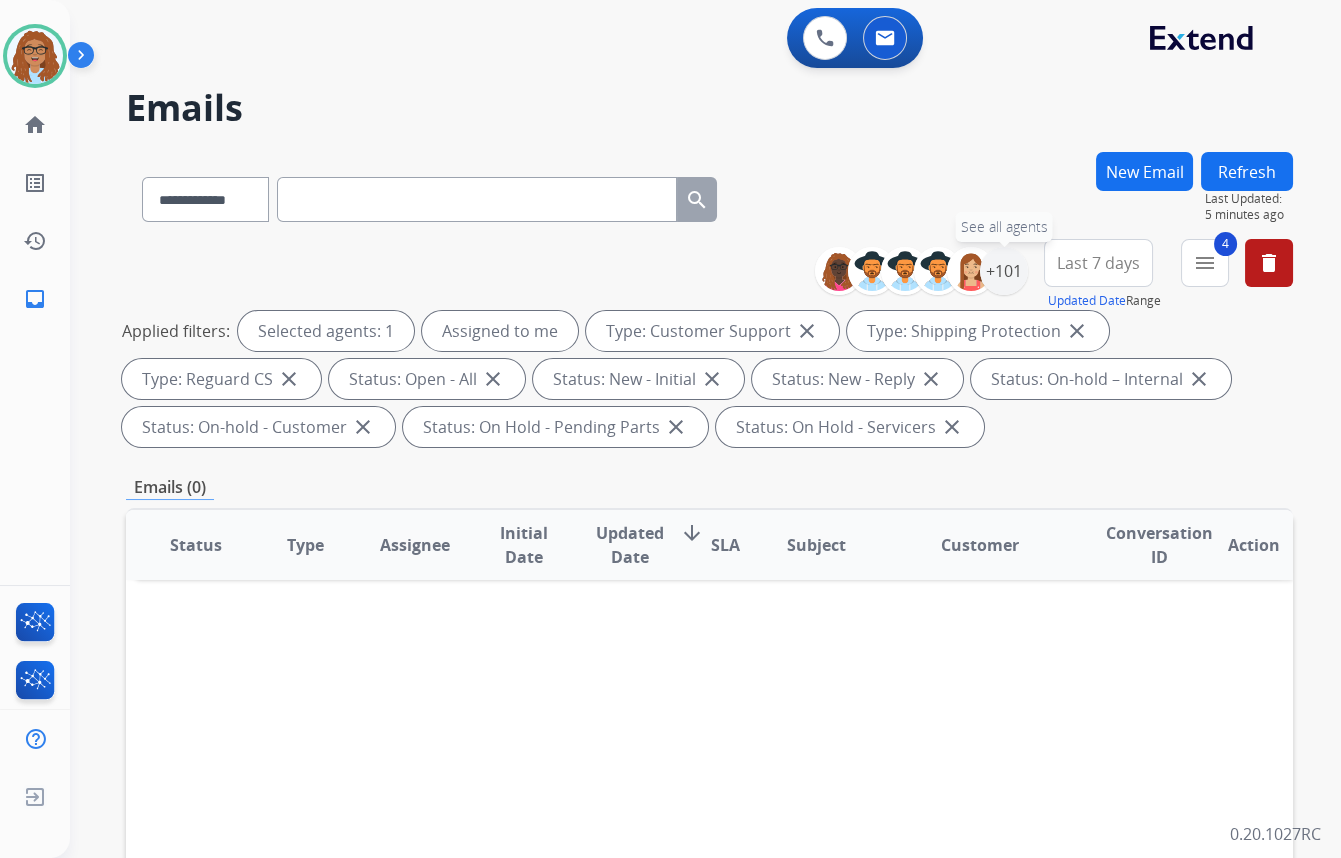 click on "+101" at bounding box center (1004, 271) 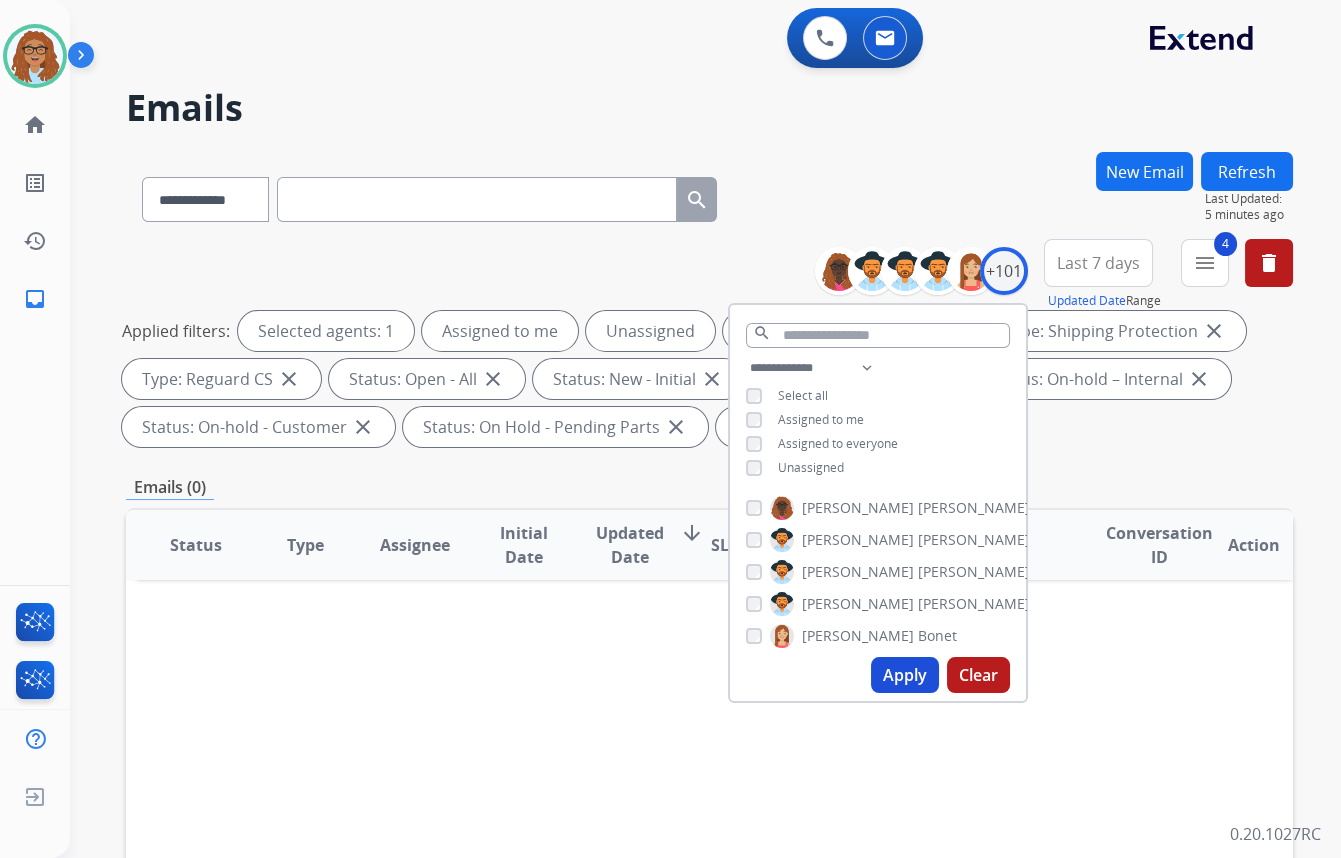 drag, startPoint x: 368, startPoint y: 214, endPoint x: 383, endPoint y: 209, distance: 15.811388 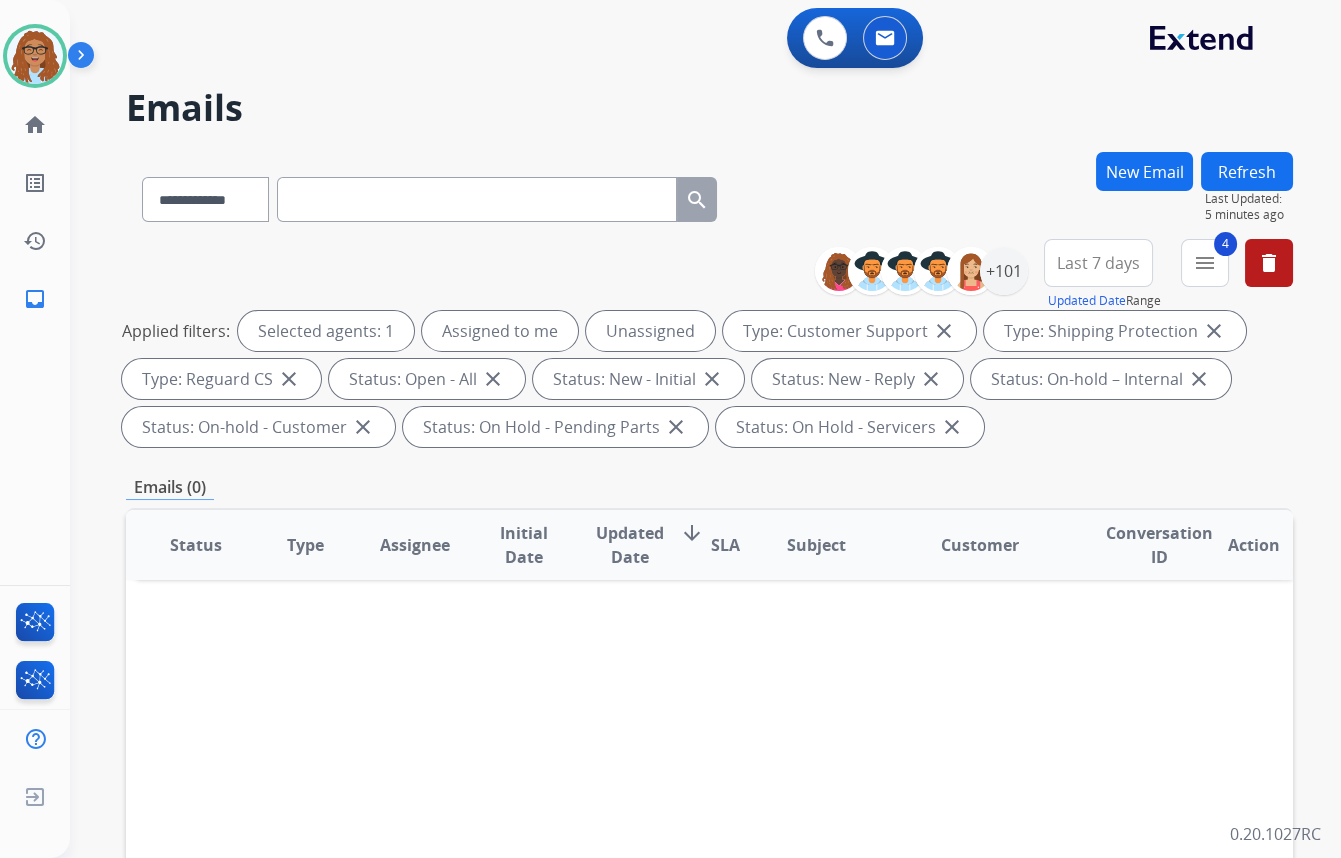 paste on "**********" 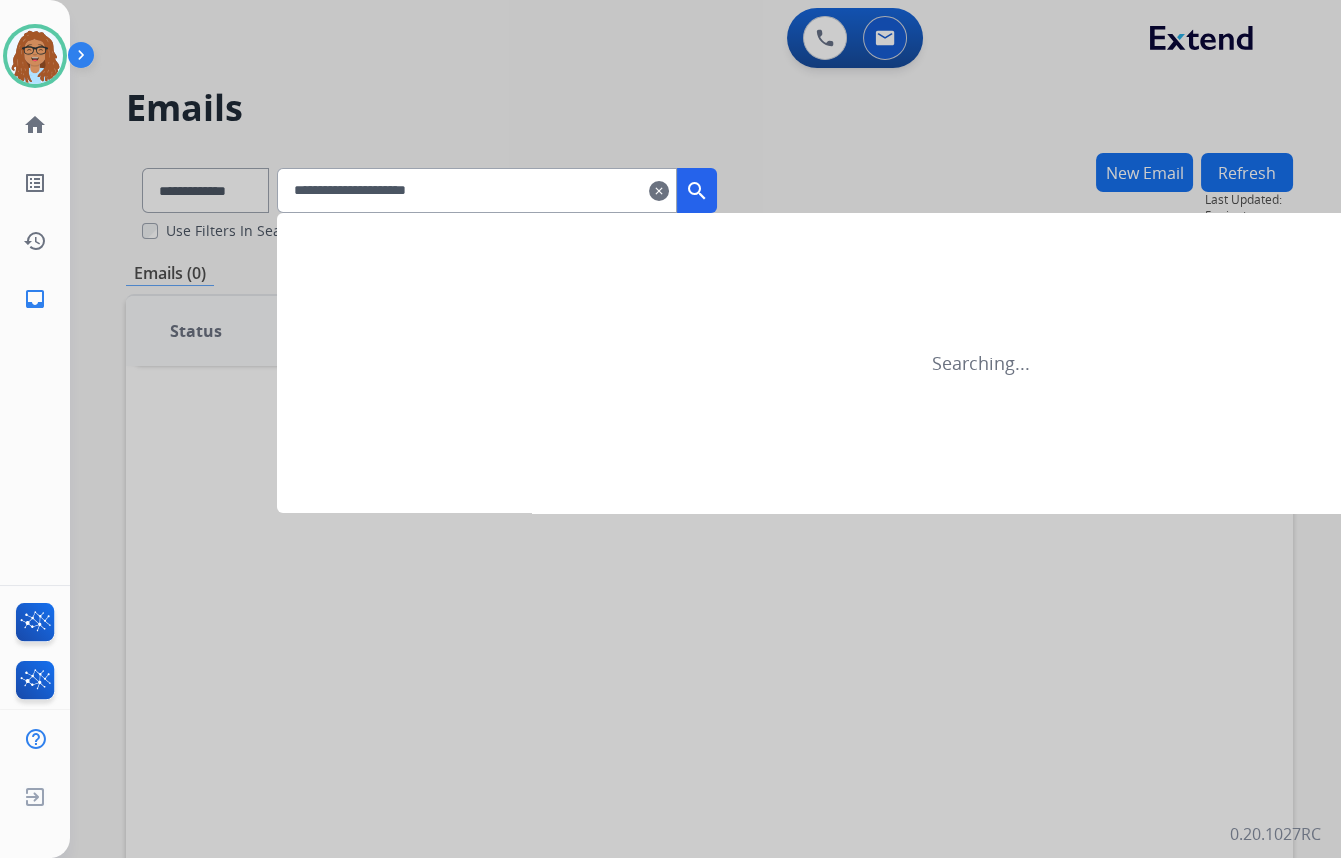 click on "search" at bounding box center (697, 191) 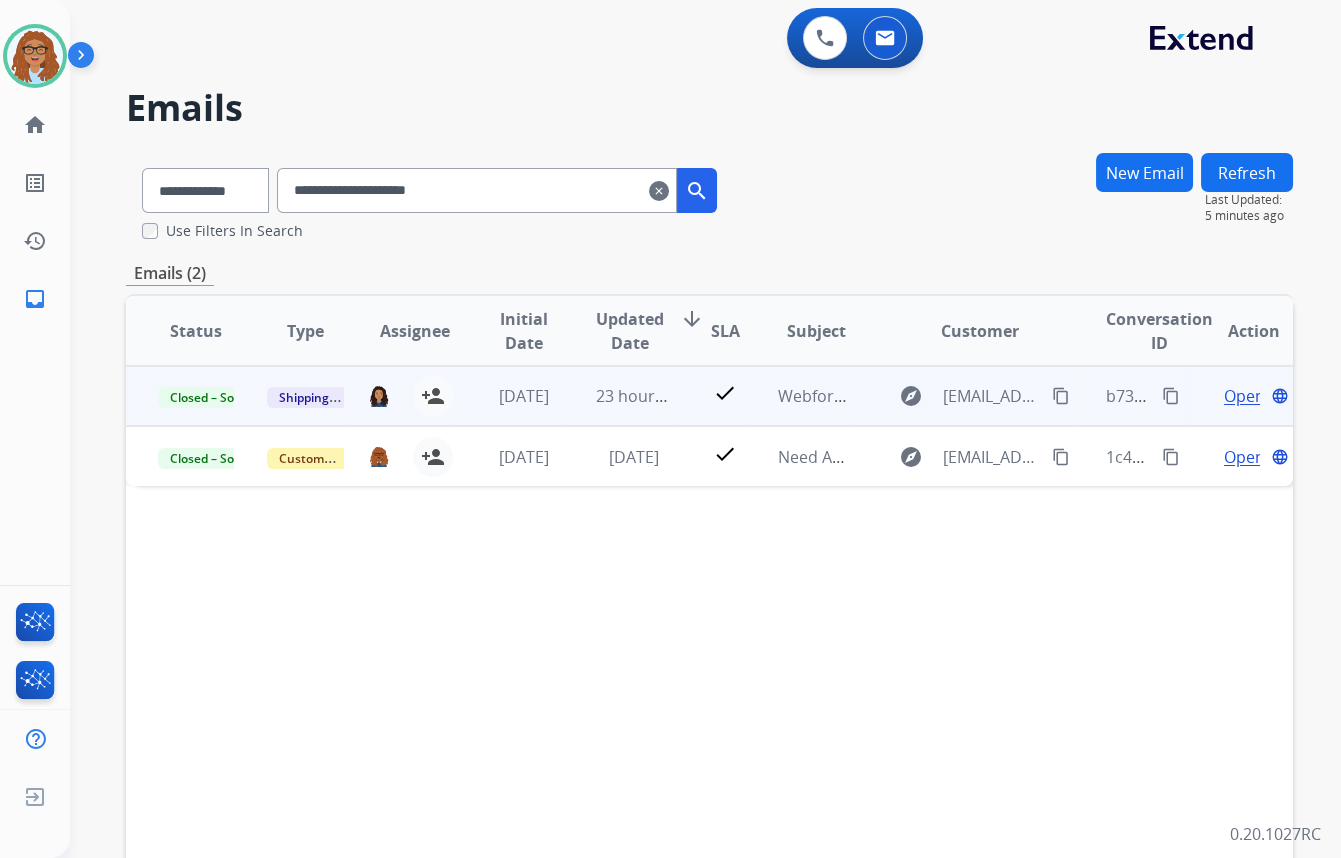 click on "Open" at bounding box center [1244, 396] 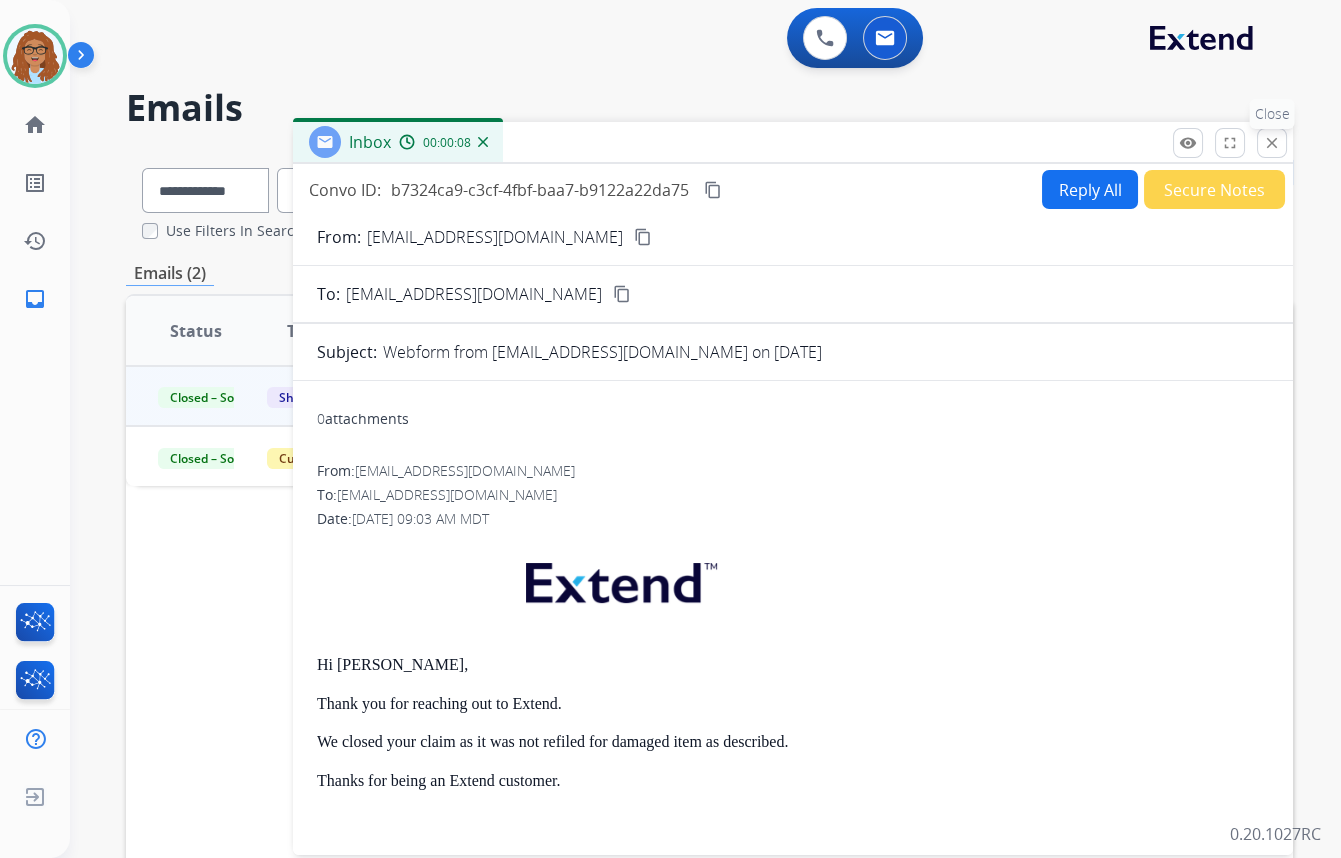 click on "close" at bounding box center [1272, 143] 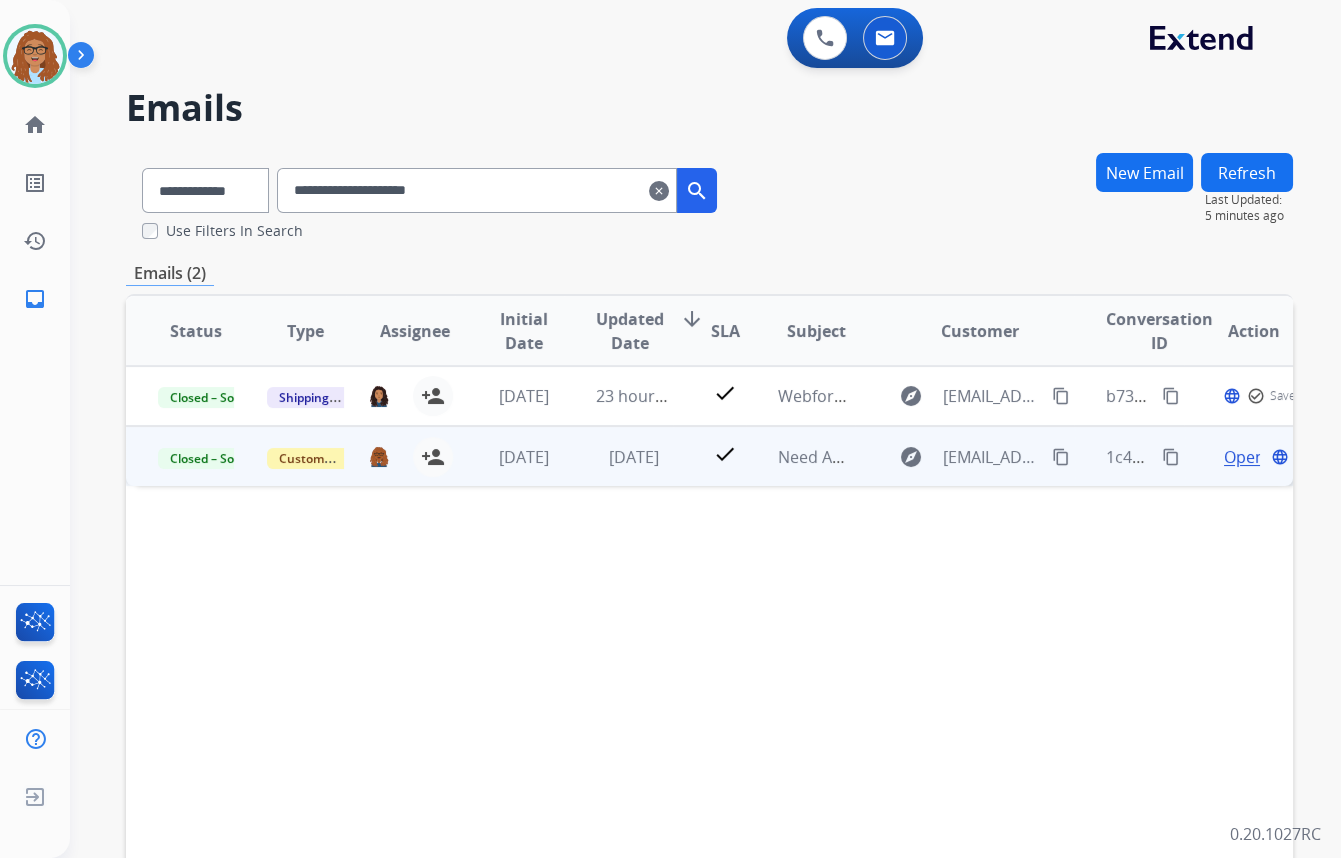click on "Open" at bounding box center (1244, 457) 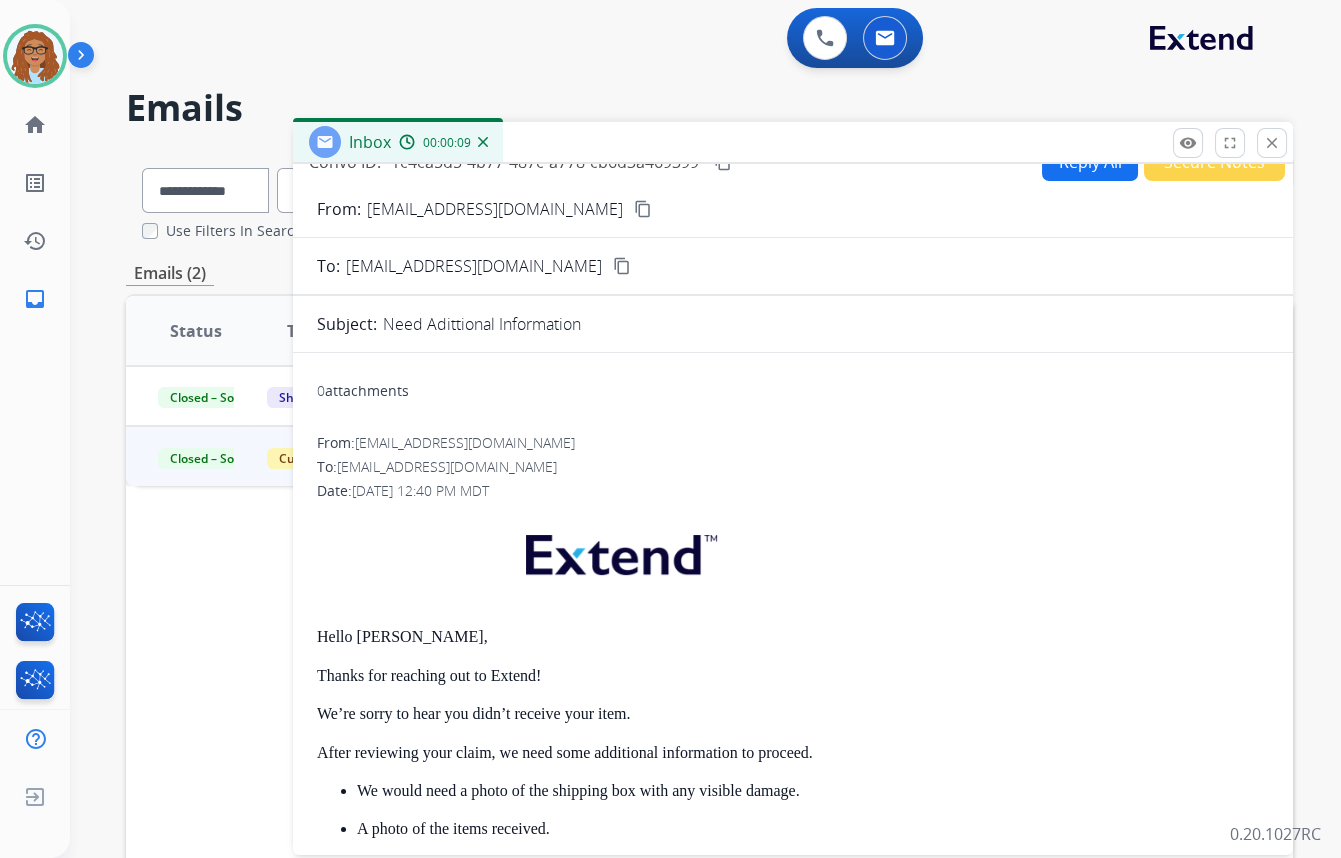 scroll, scrollTop: 0, scrollLeft: 0, axis: both 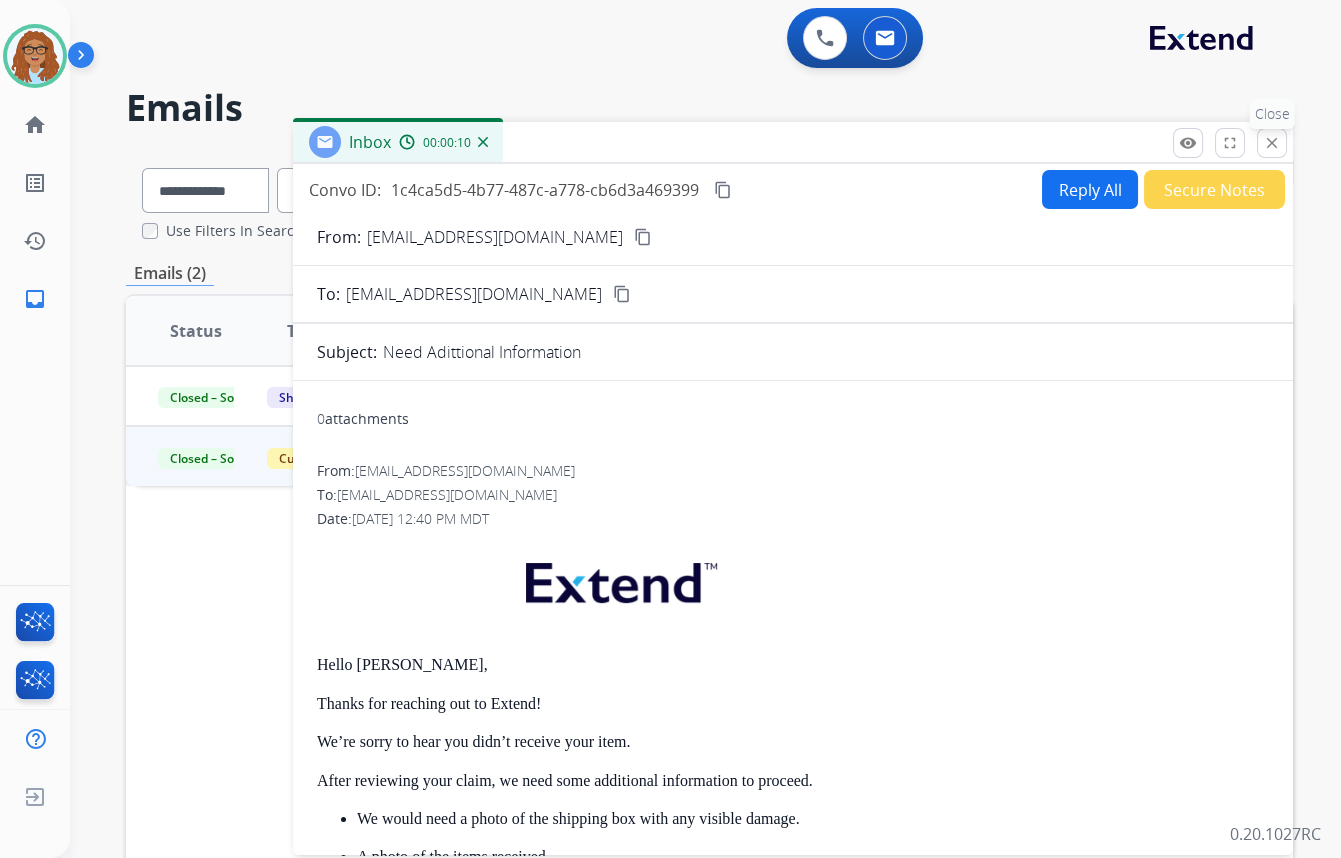 click on "close" at bounding box center [1272, 143] 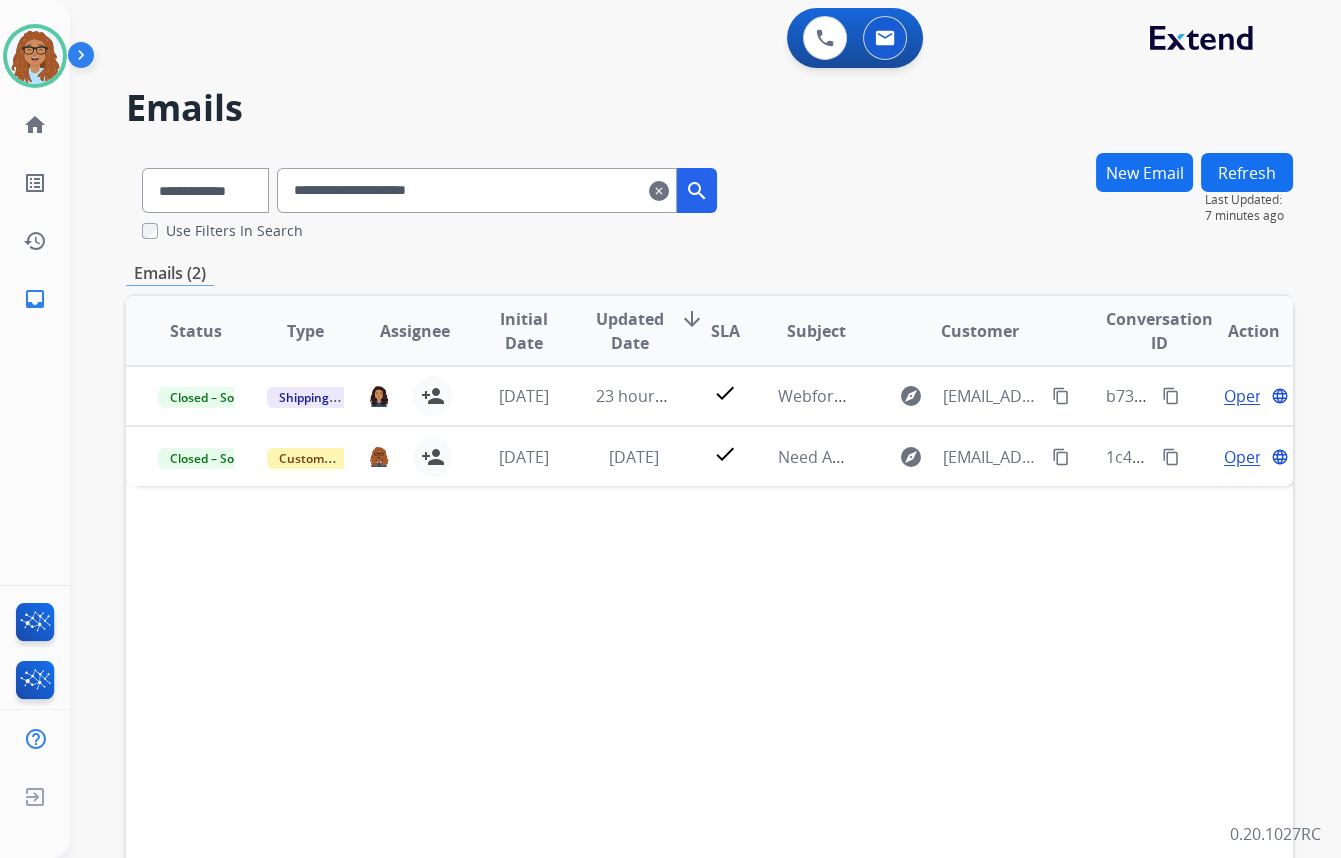 click on "clear" at bounding box center [659, 191] 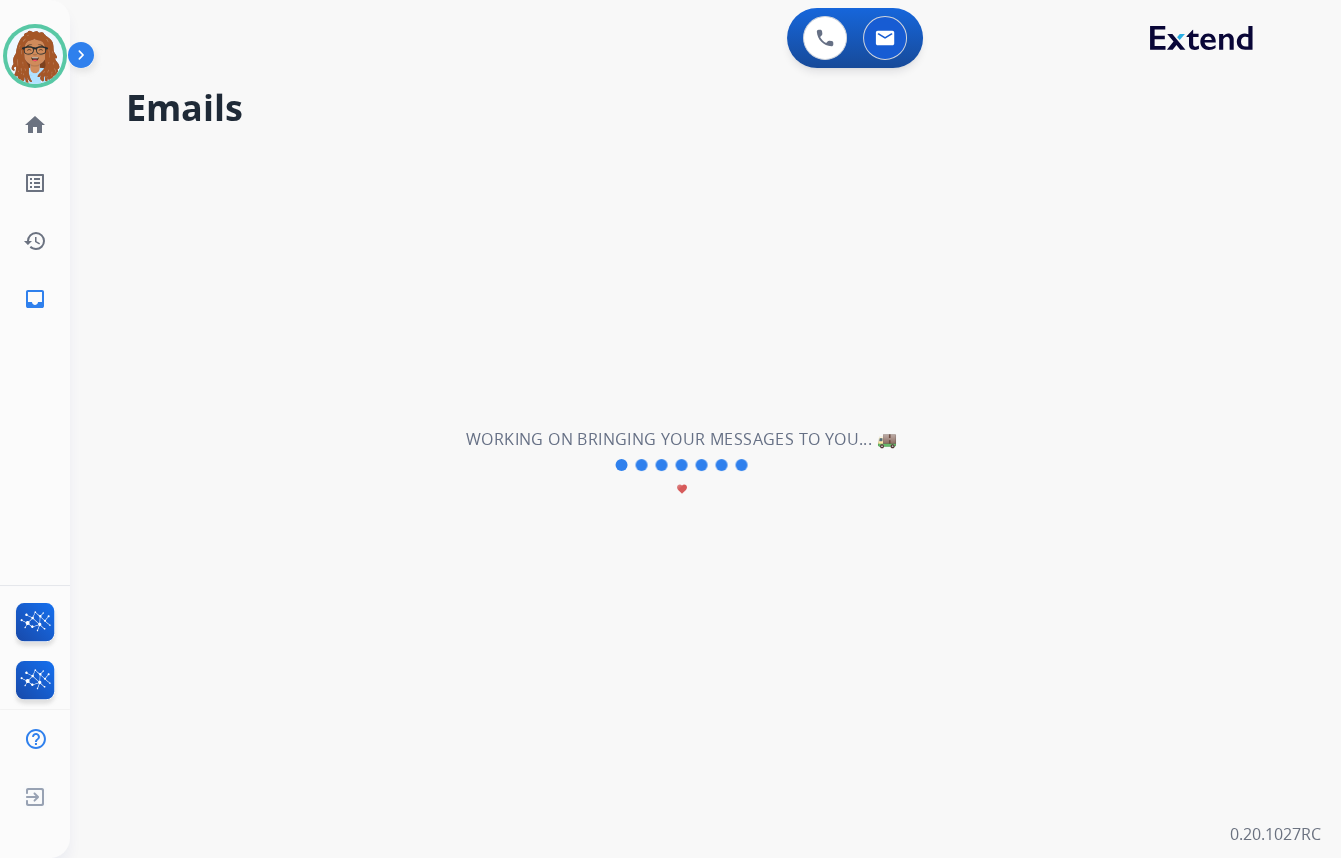 type 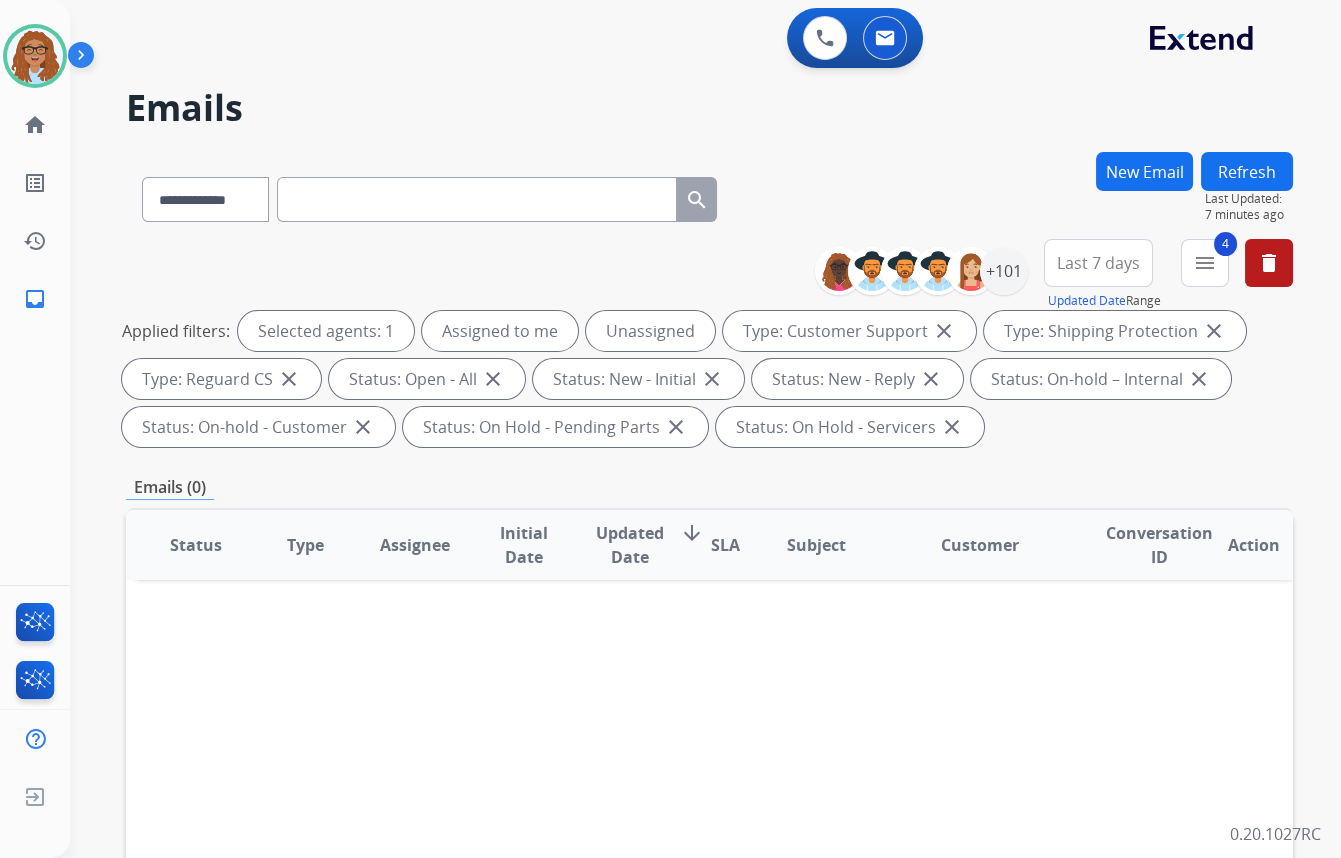 click on "New Email" at bounding box center [1144, 171] 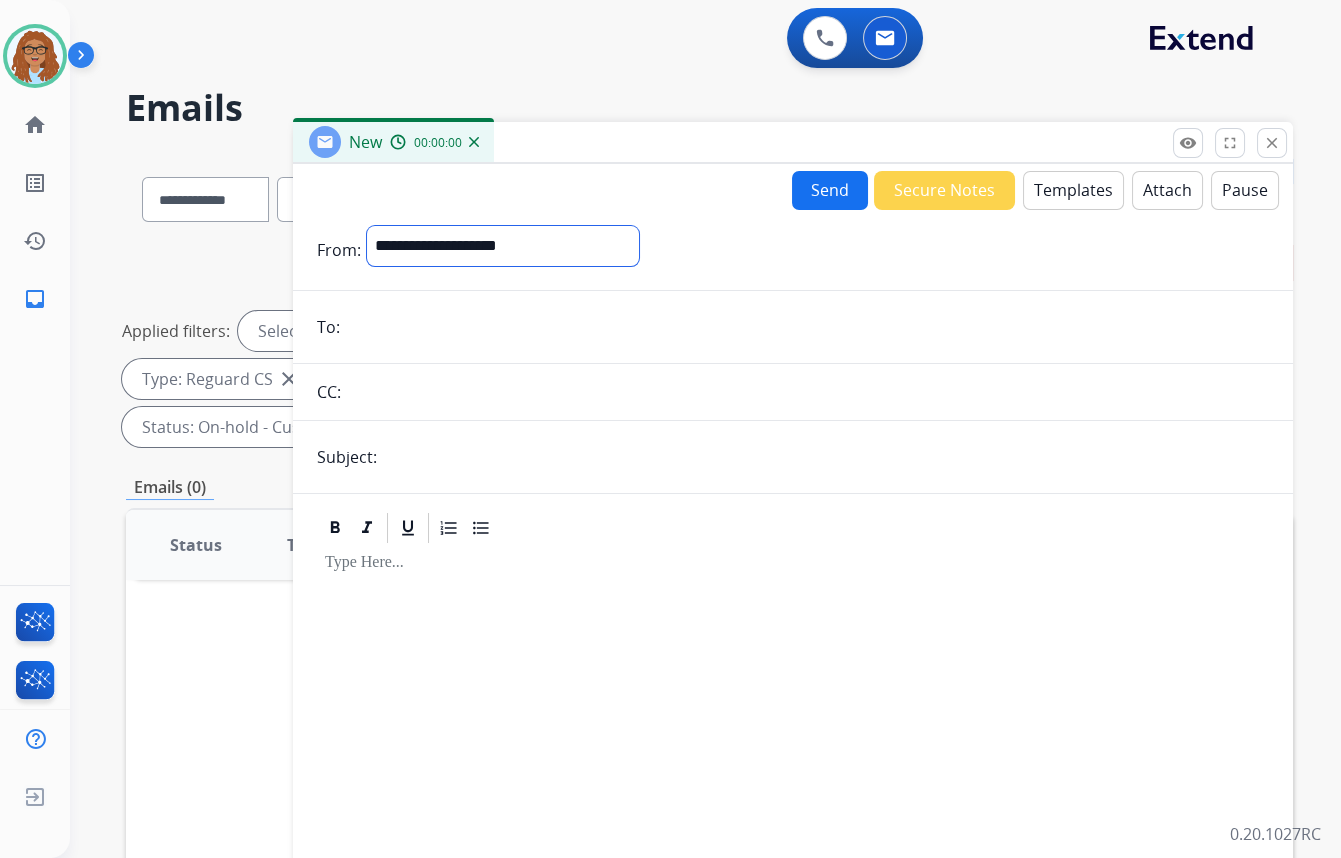 click on "**********" at bounding box center (503, 246) 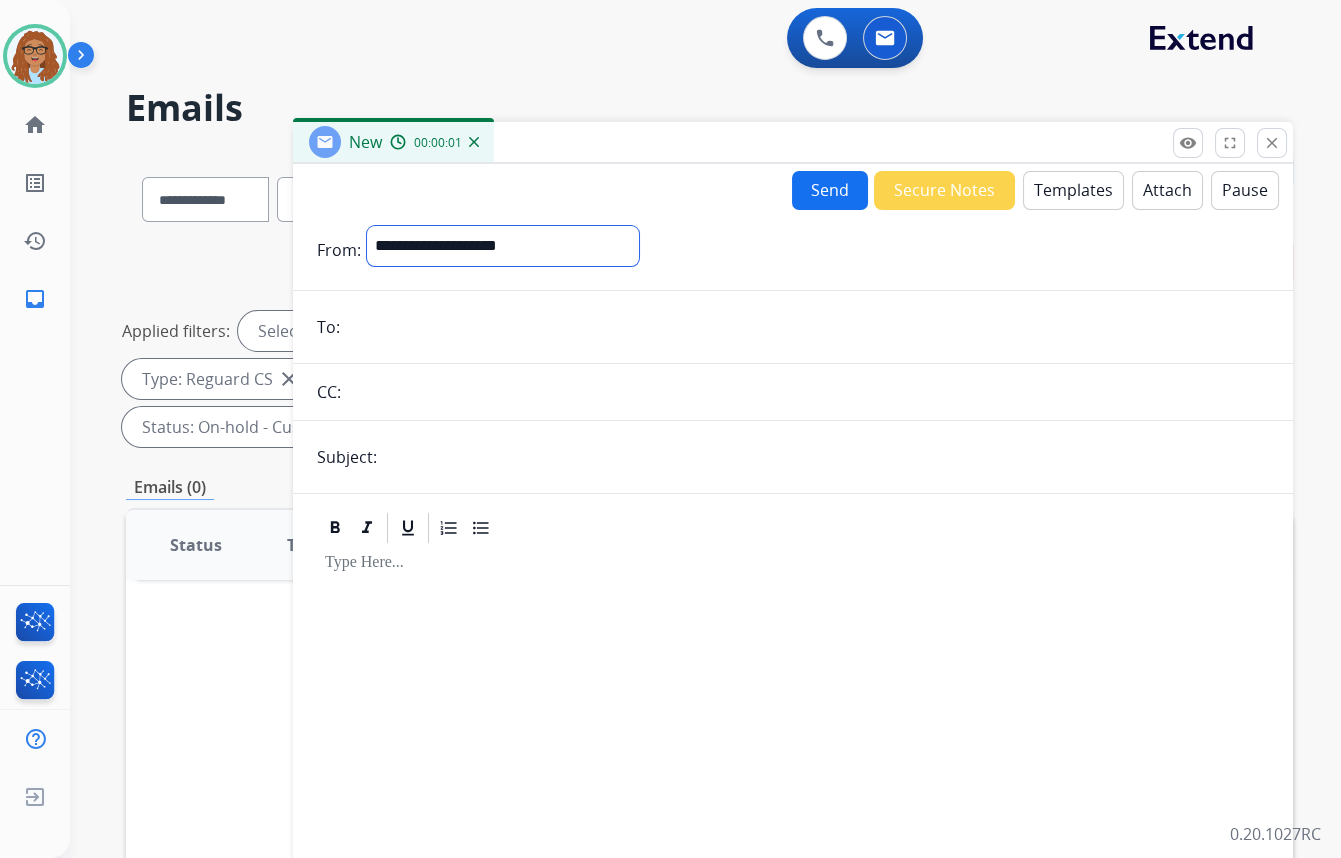 select on "**********" 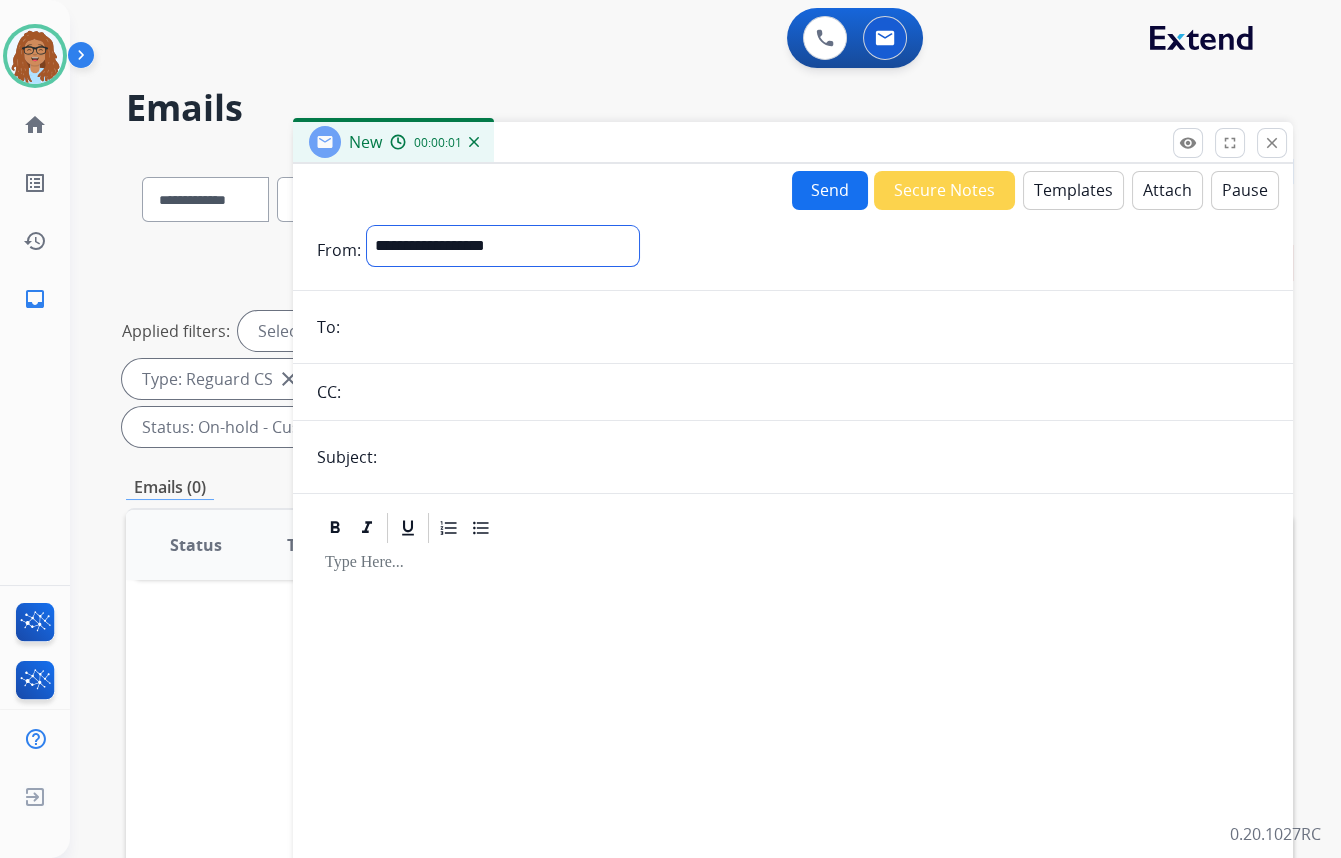 click on "**********" at bounding box center (503, 246) 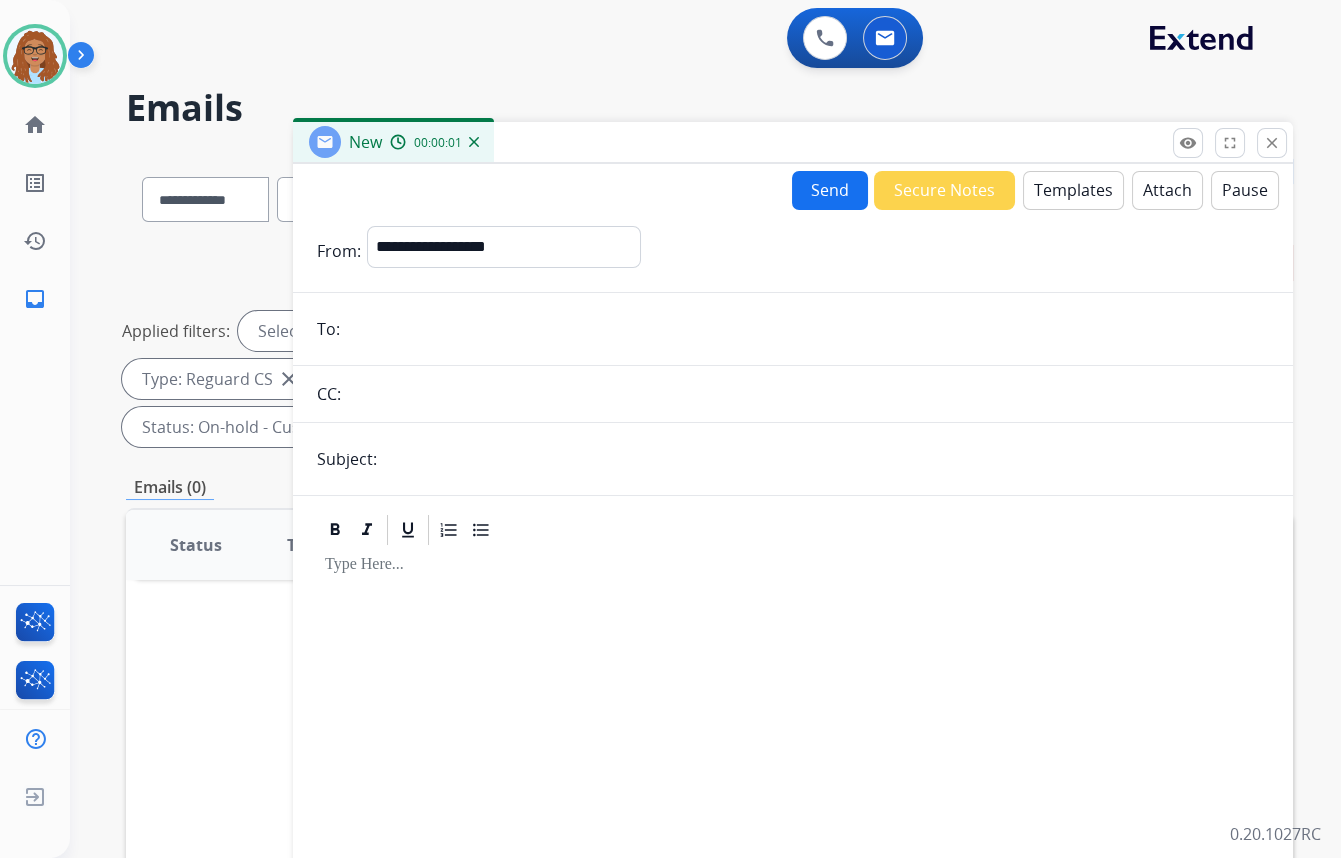 click at bounding box center [807, 329] 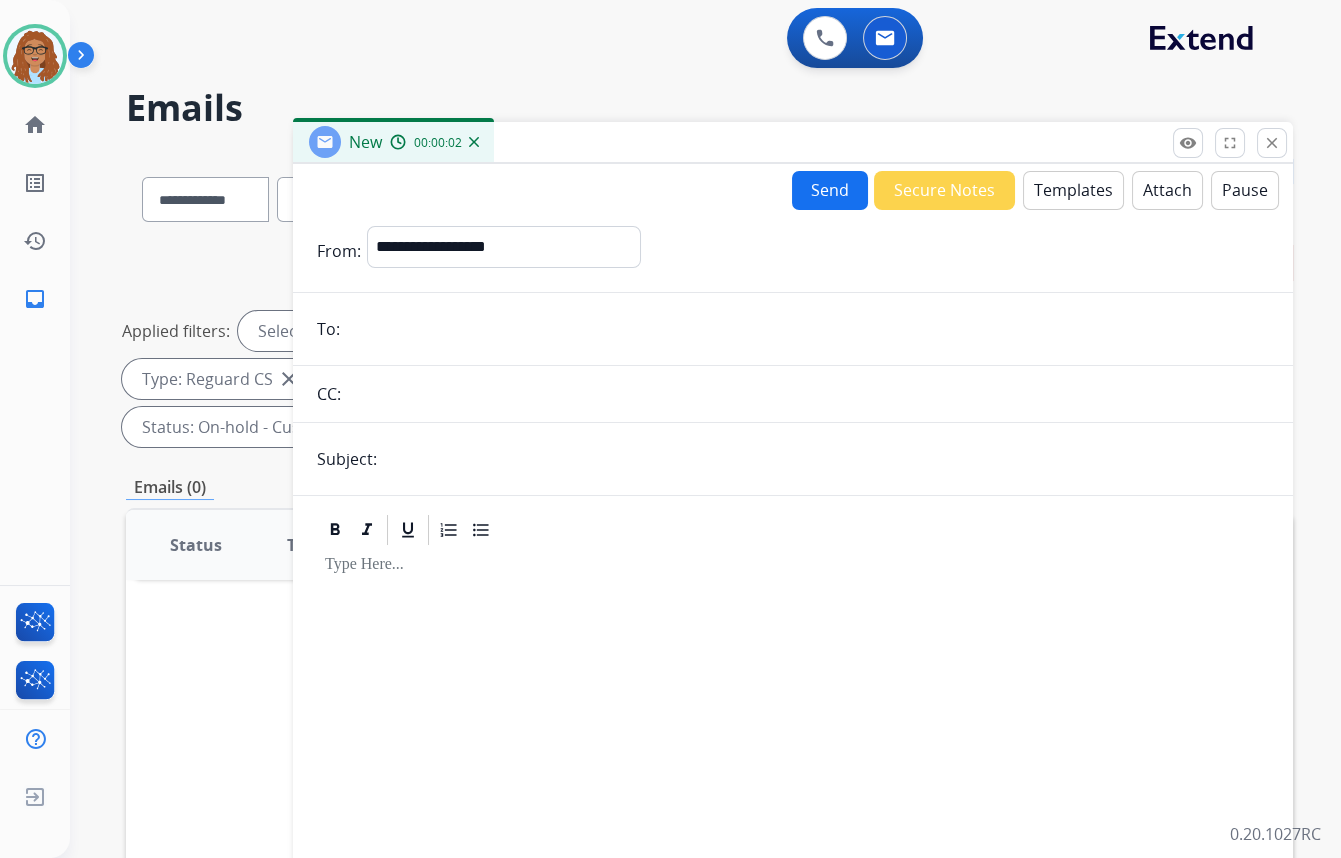 paste on "**********" 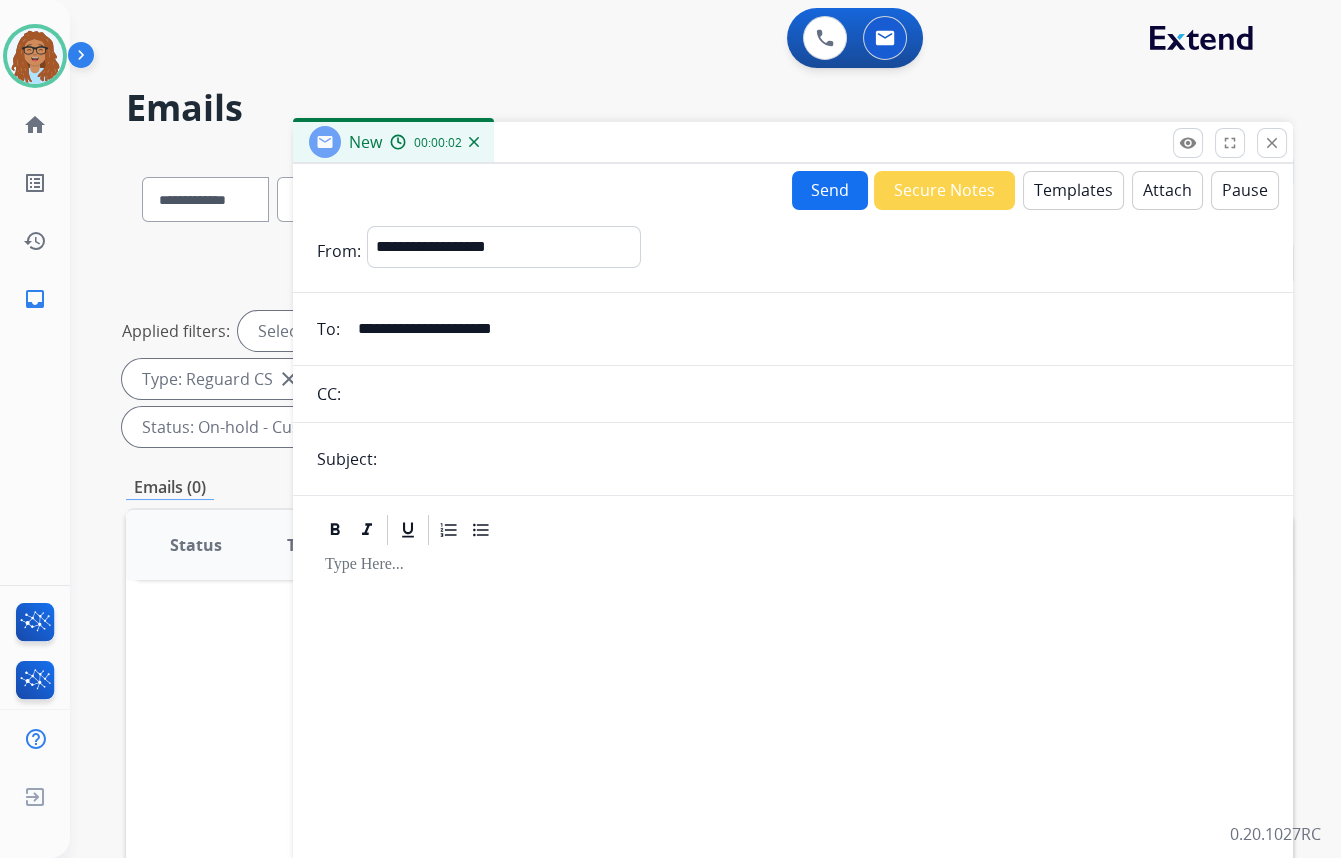 type on "**********" 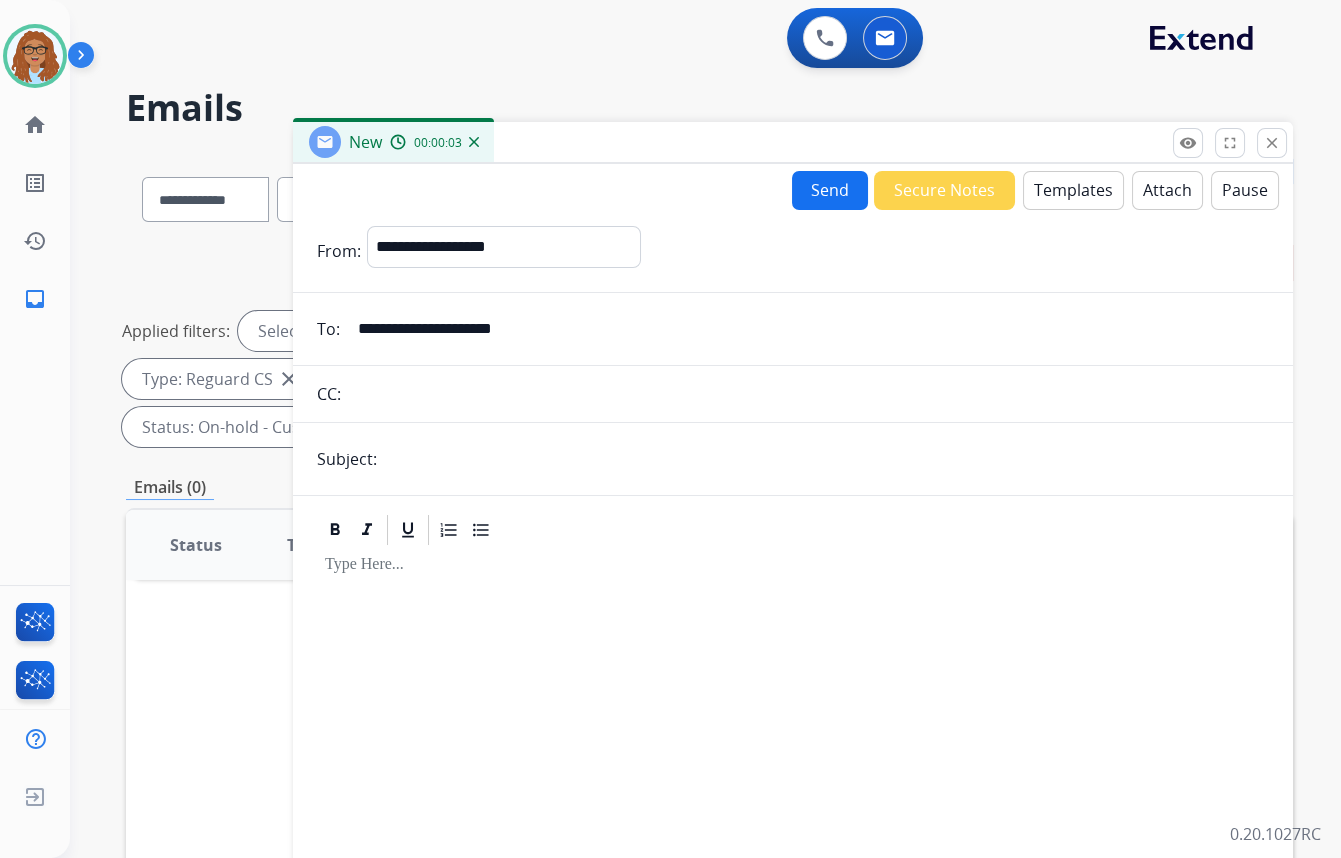 click at bounding box center (808, 394) 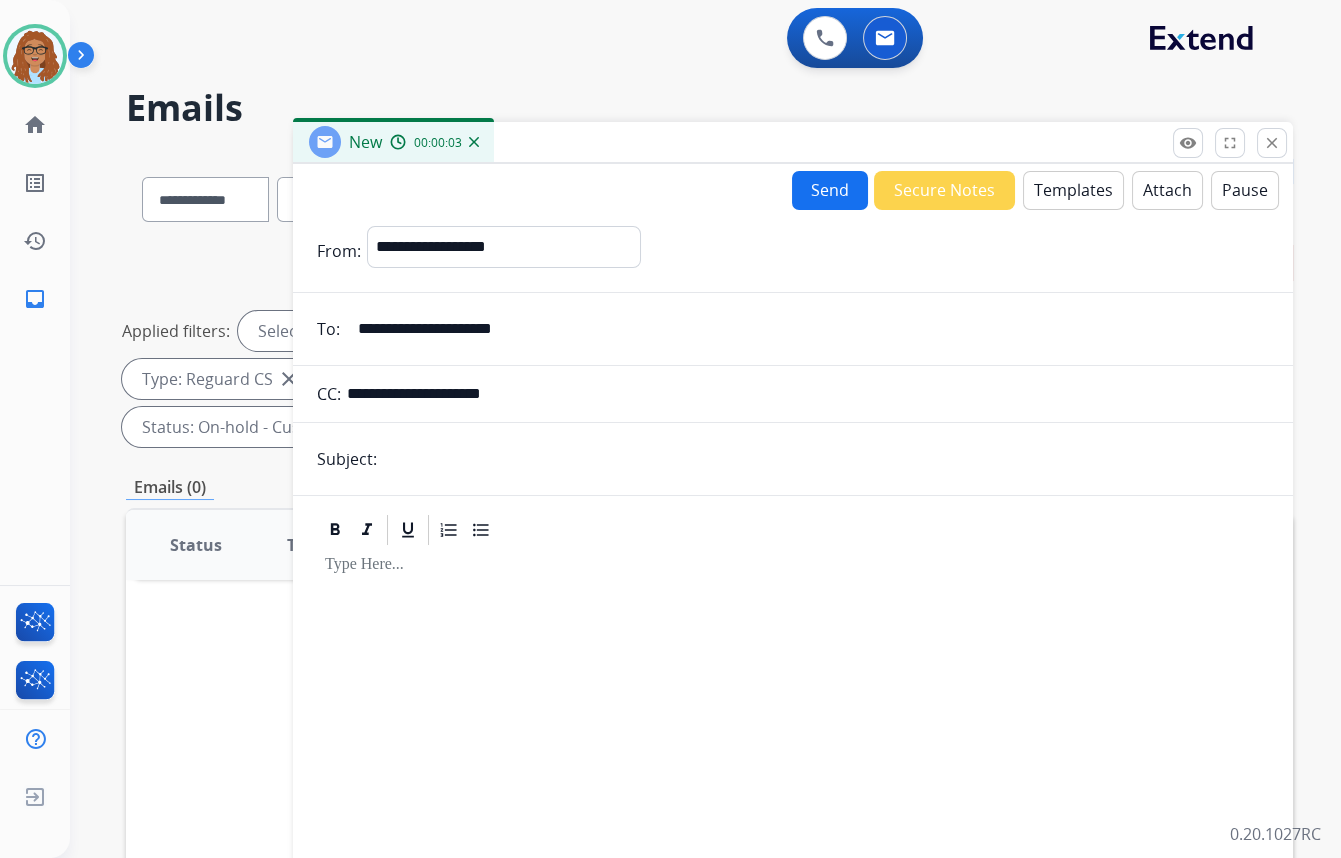 type on "**********" 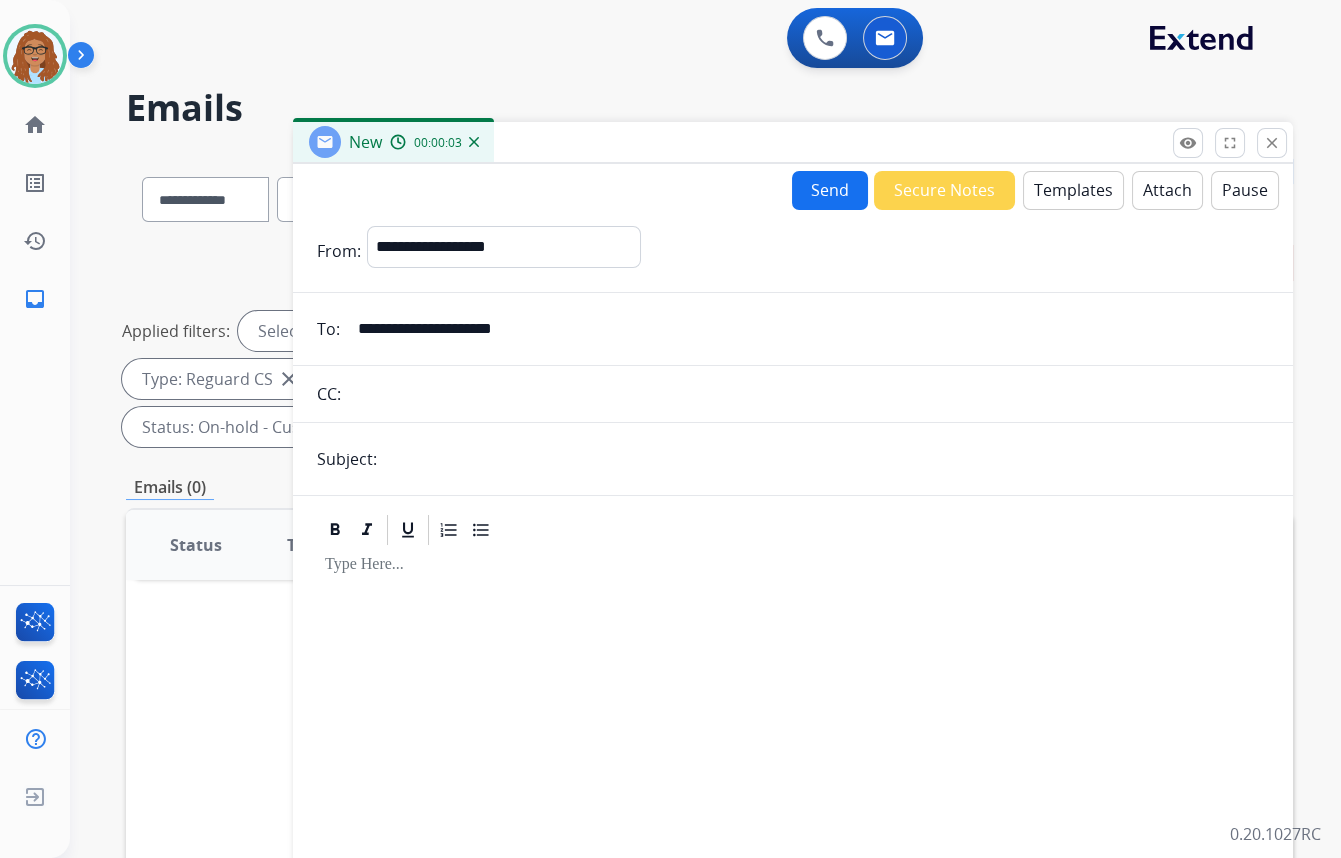 drag, startPoint x: 471, startPoint y: 459, endPoint x: 497, endPoint y: 472, distance: 29.068884 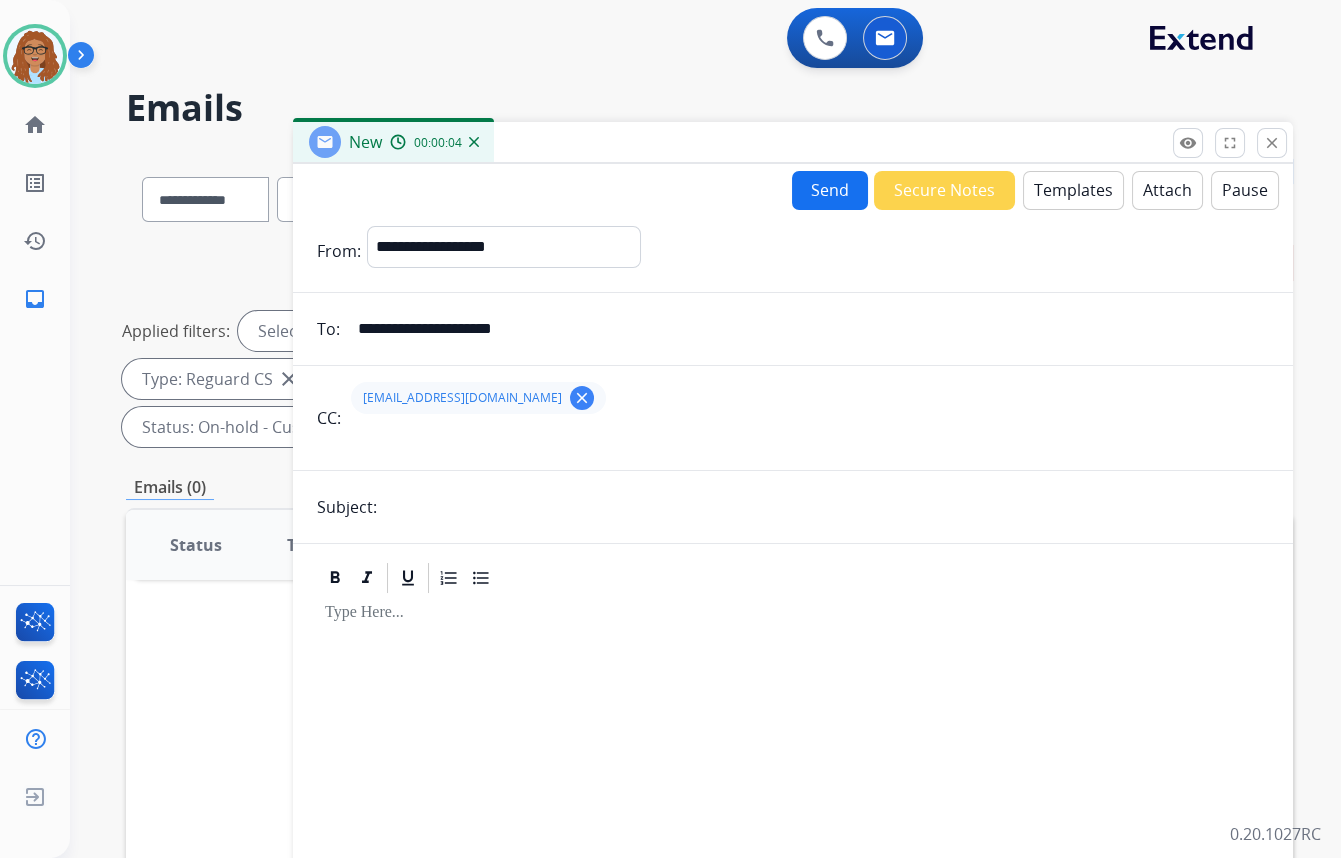 type on "**********" 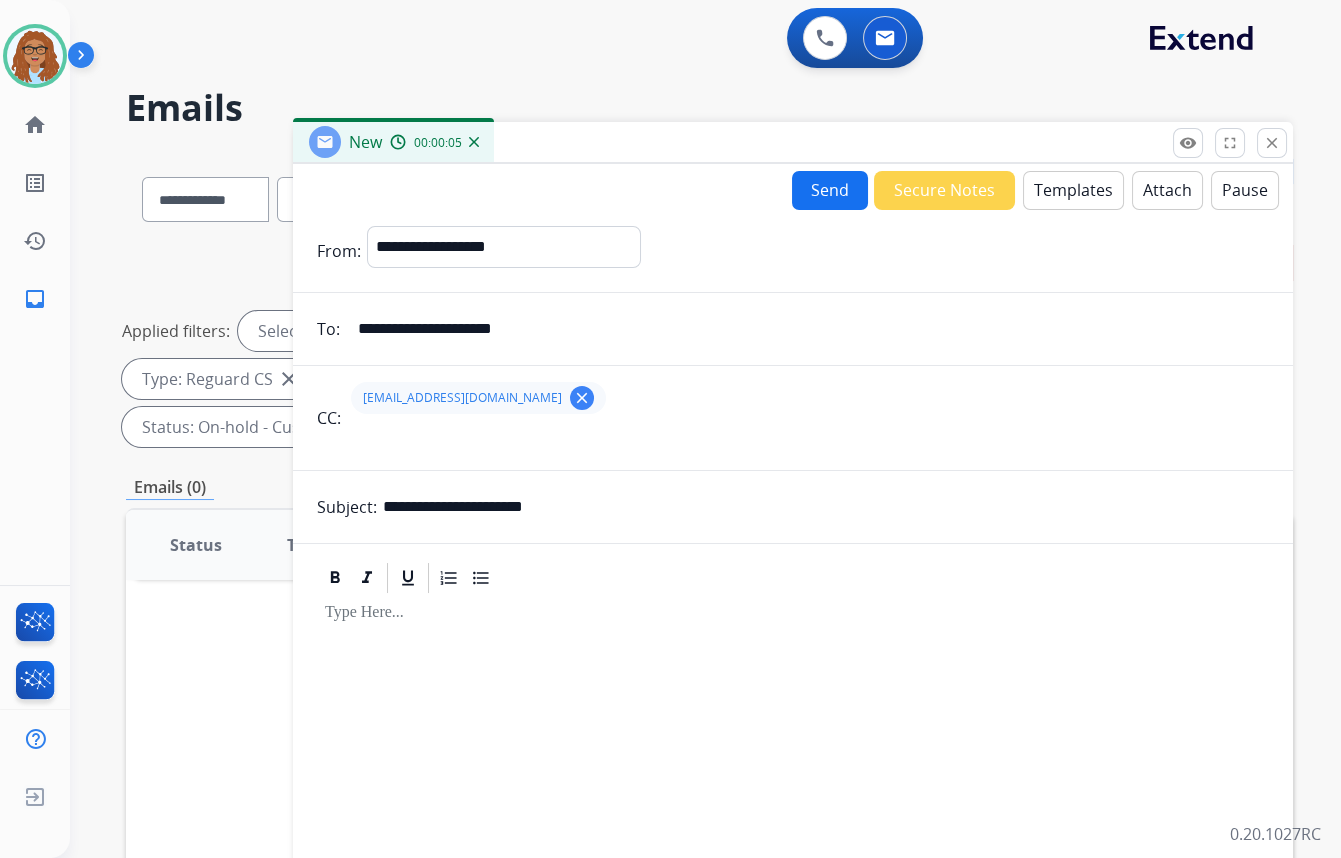 click on "Templates" at bounding box center [1073, 190] 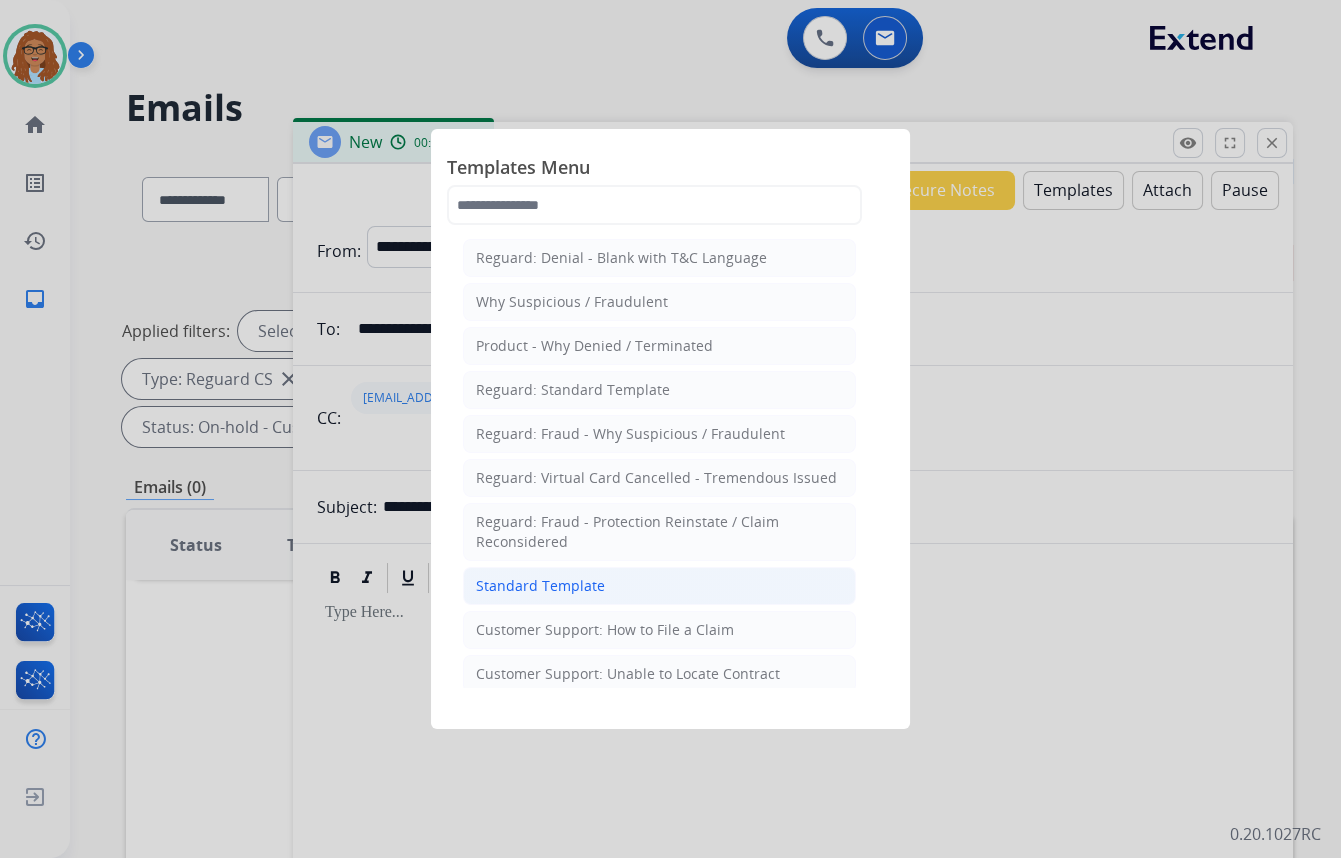 click on "Standard Template" 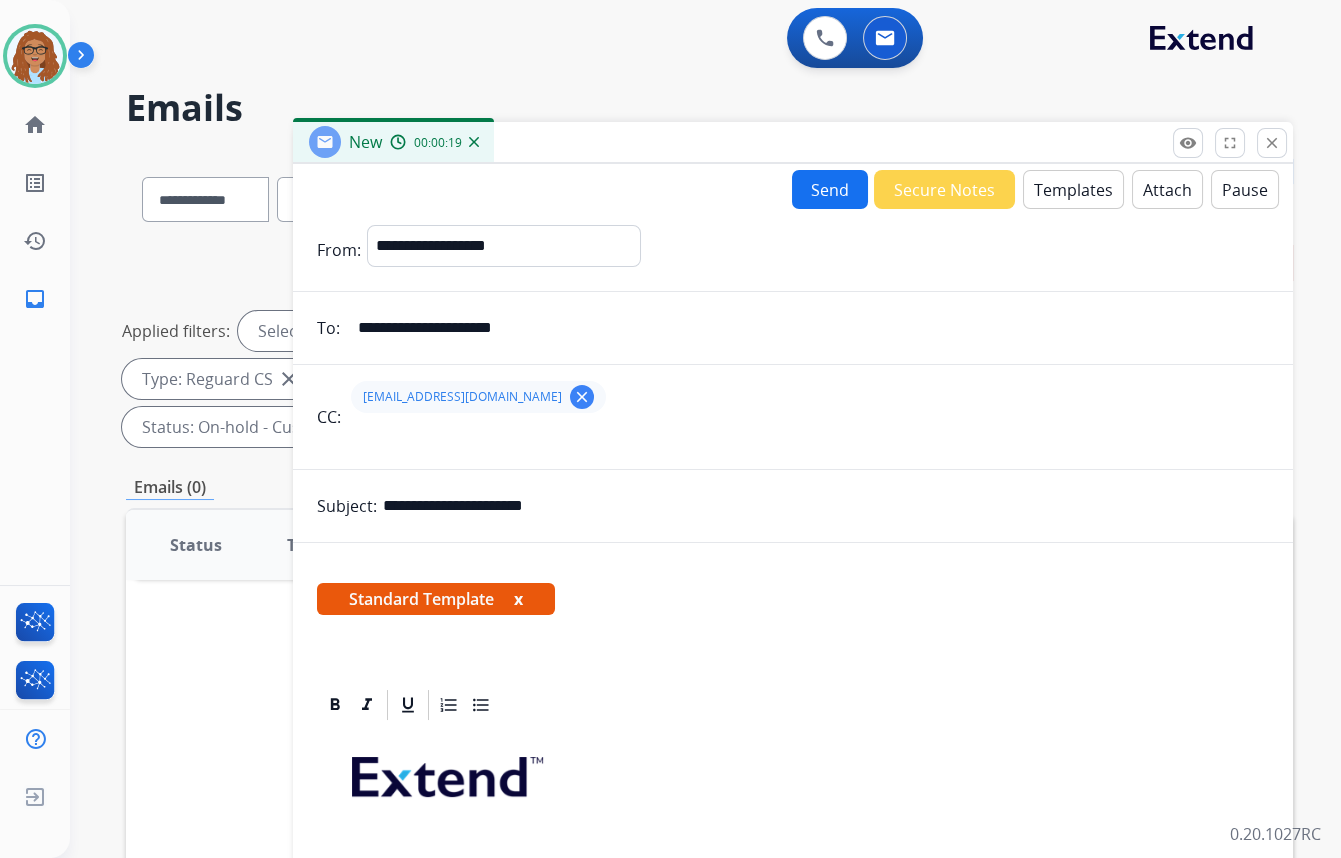 scroll, scrollTop: 272, scrollLeft: 0, axis: vertical 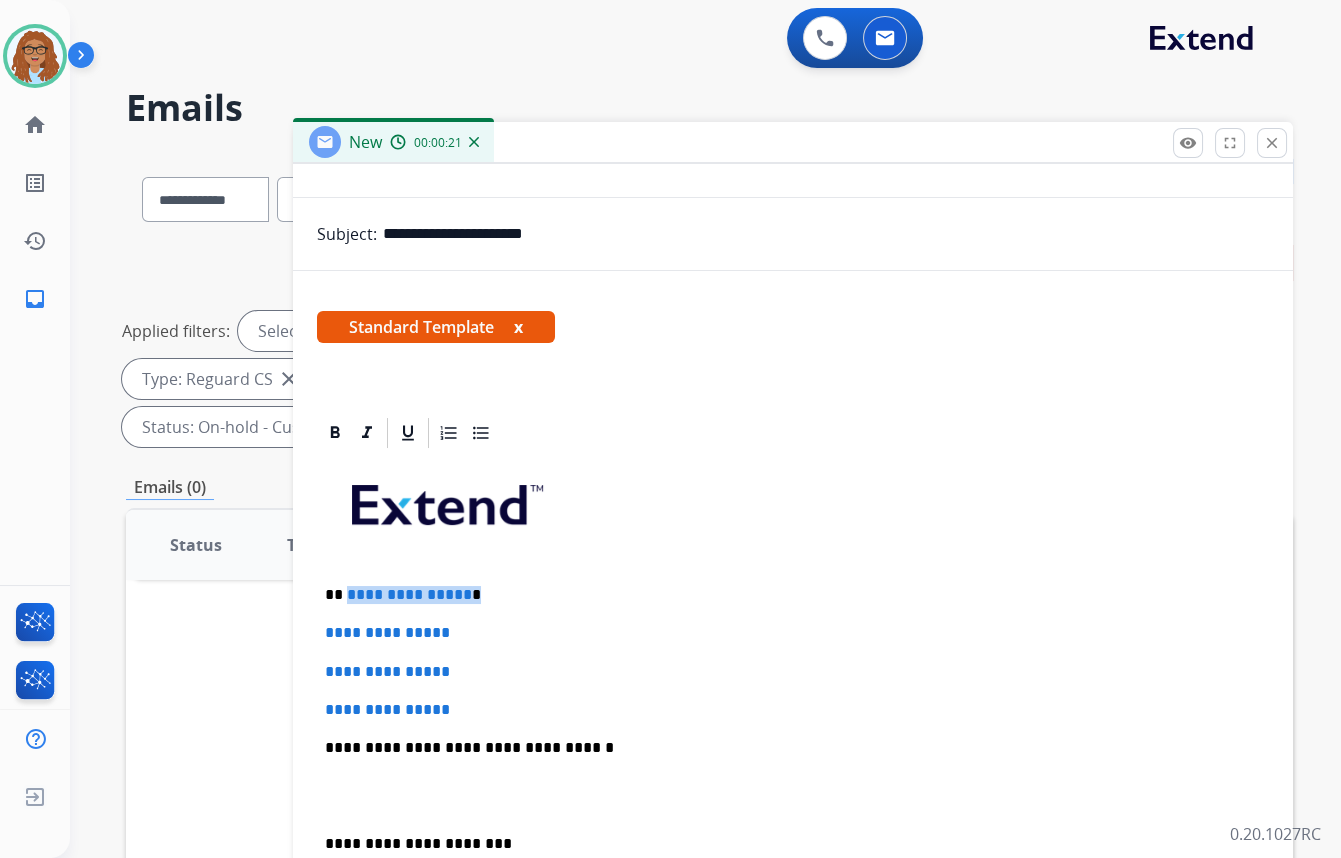 drag, startPoint x: 400, startPoint y: 592, endPoint x: 346, endPoint y: 589, distance: 54.08327 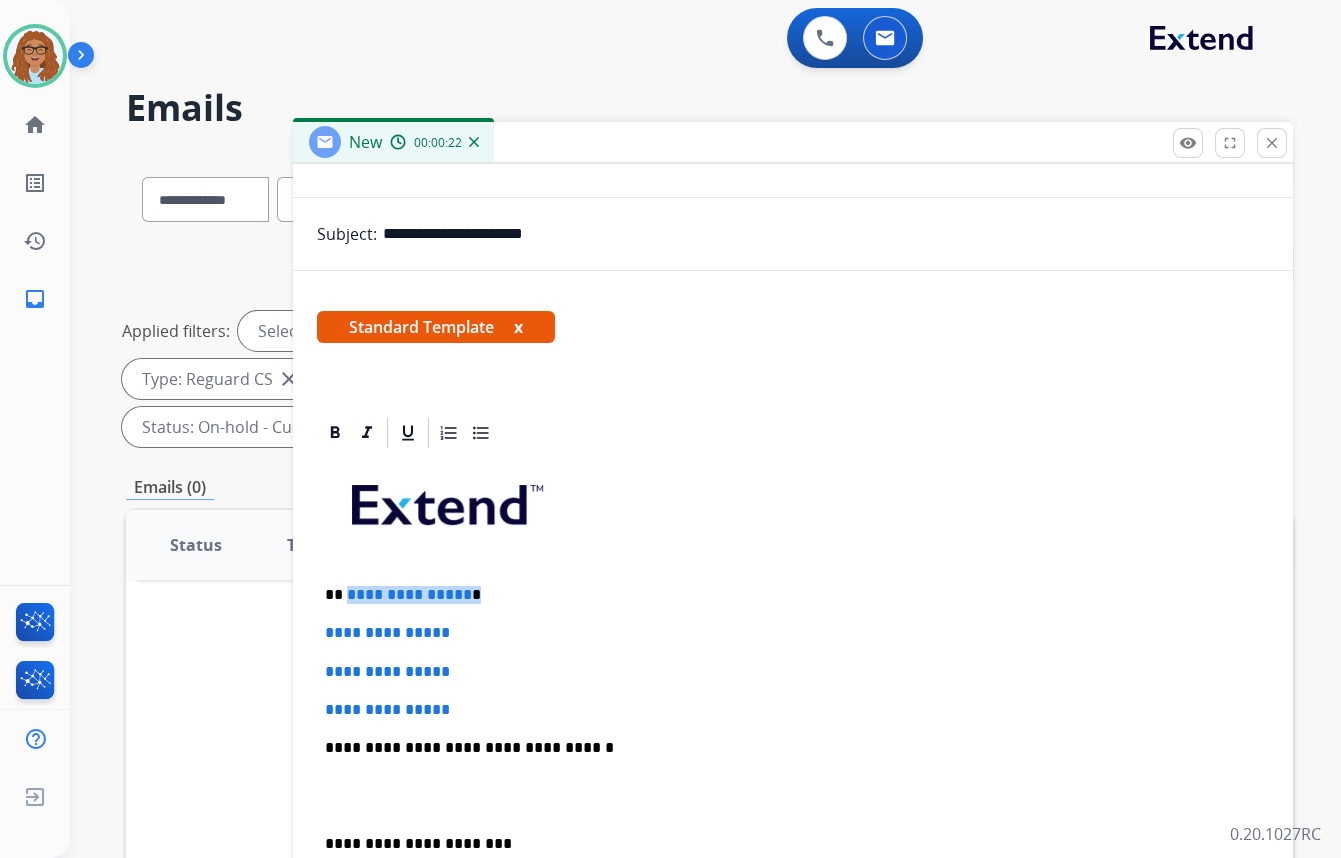 paste 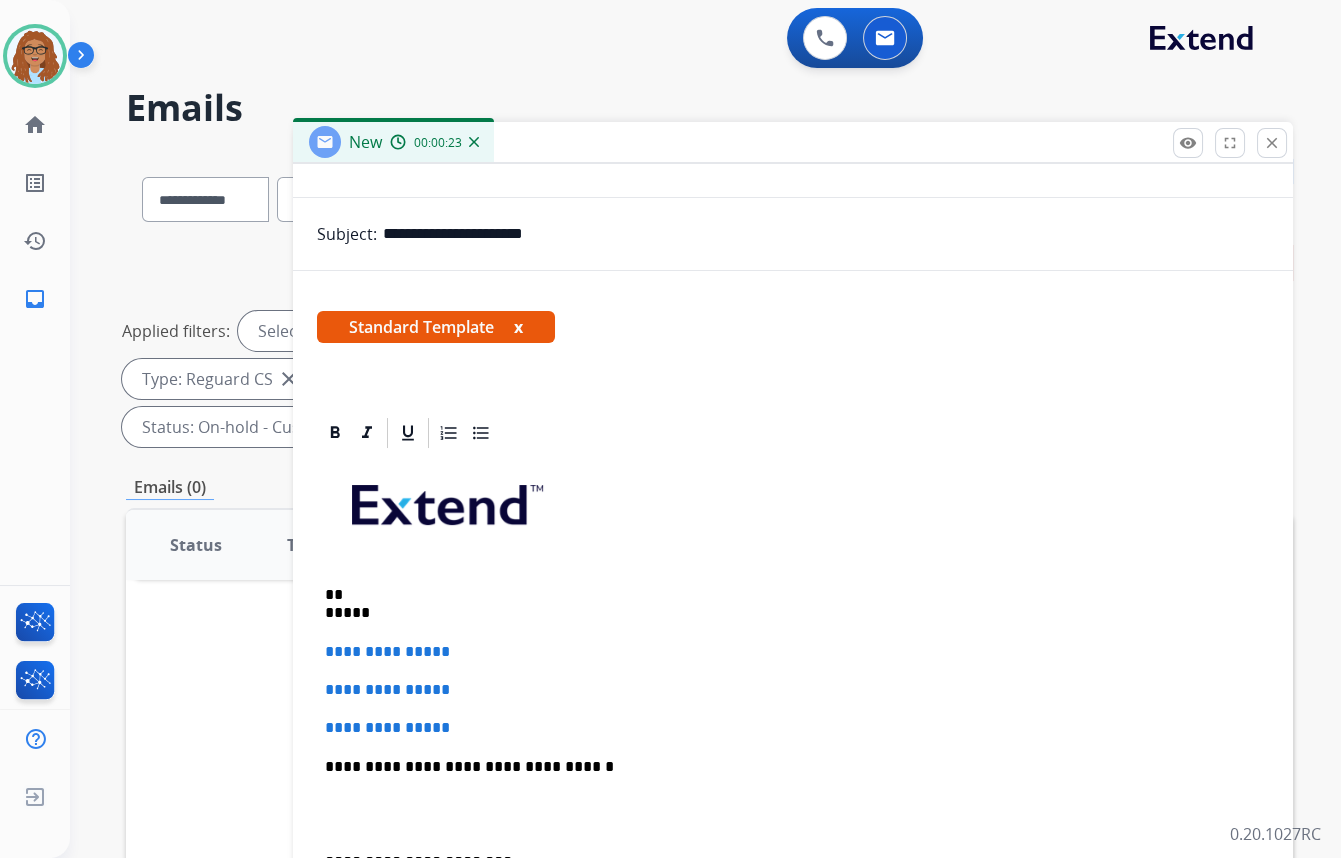 click on "** *****" at bounding box center (785, 604) 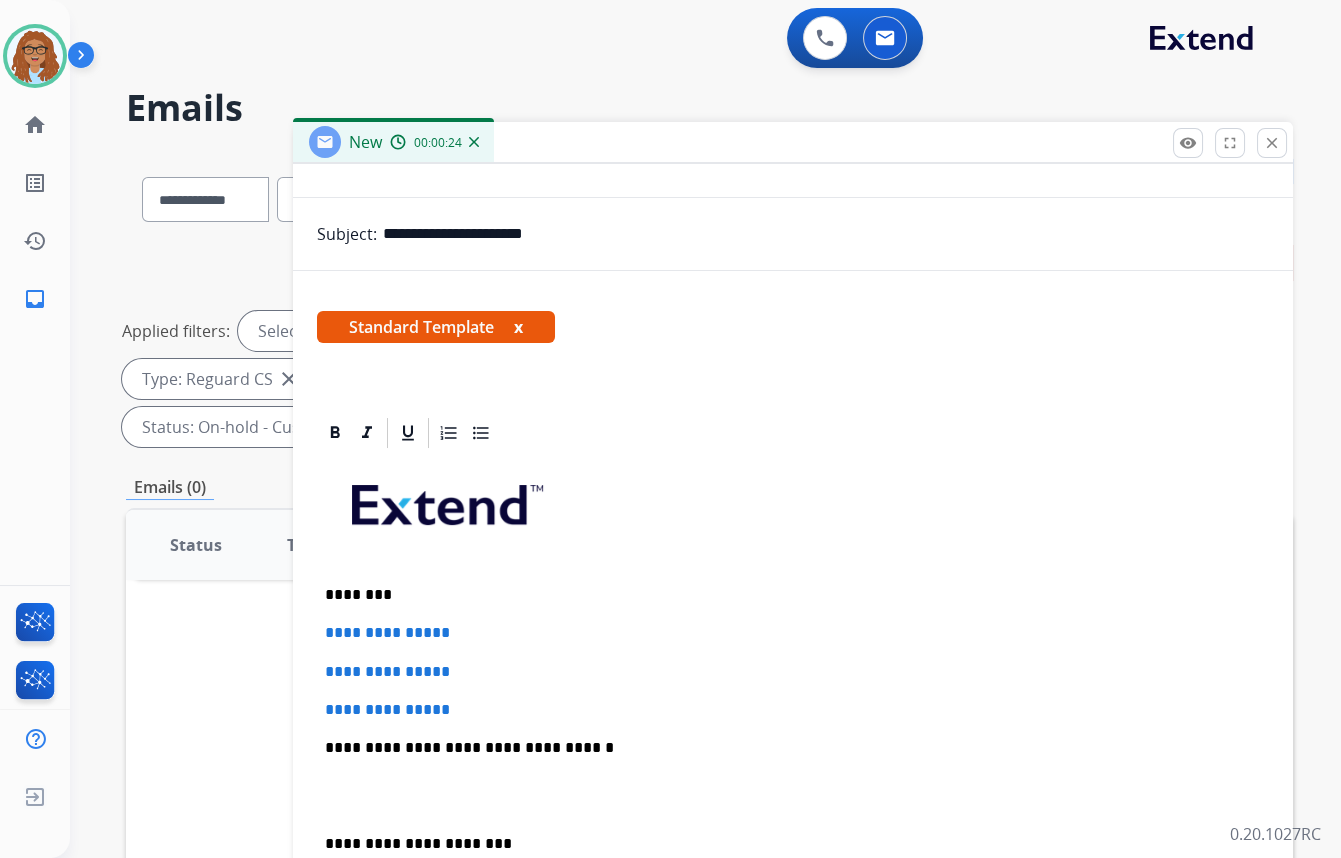 drag, startPoint x: 479, startPoint y: 598, endPoint x: 500, endPoint y: 594, distance: 21.377558 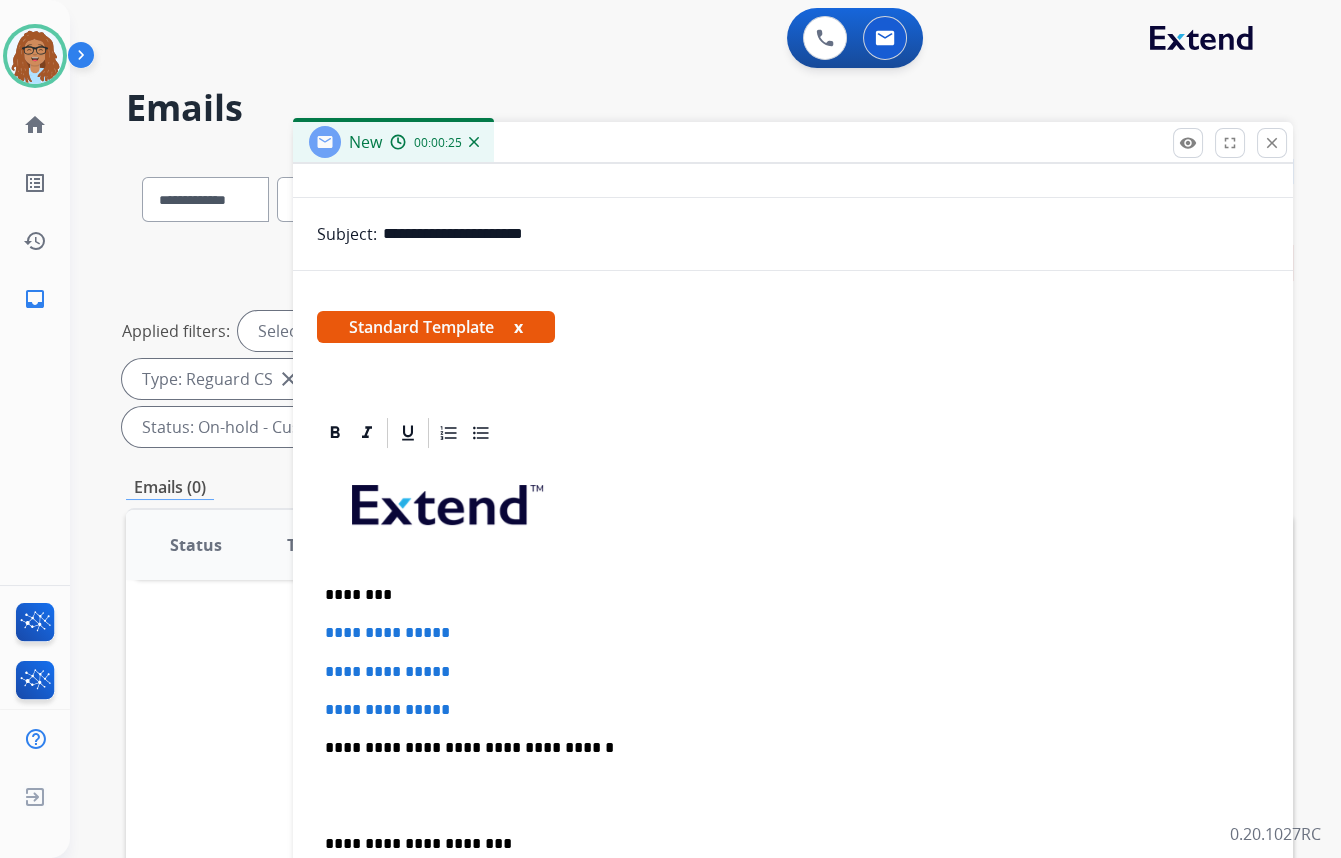 type 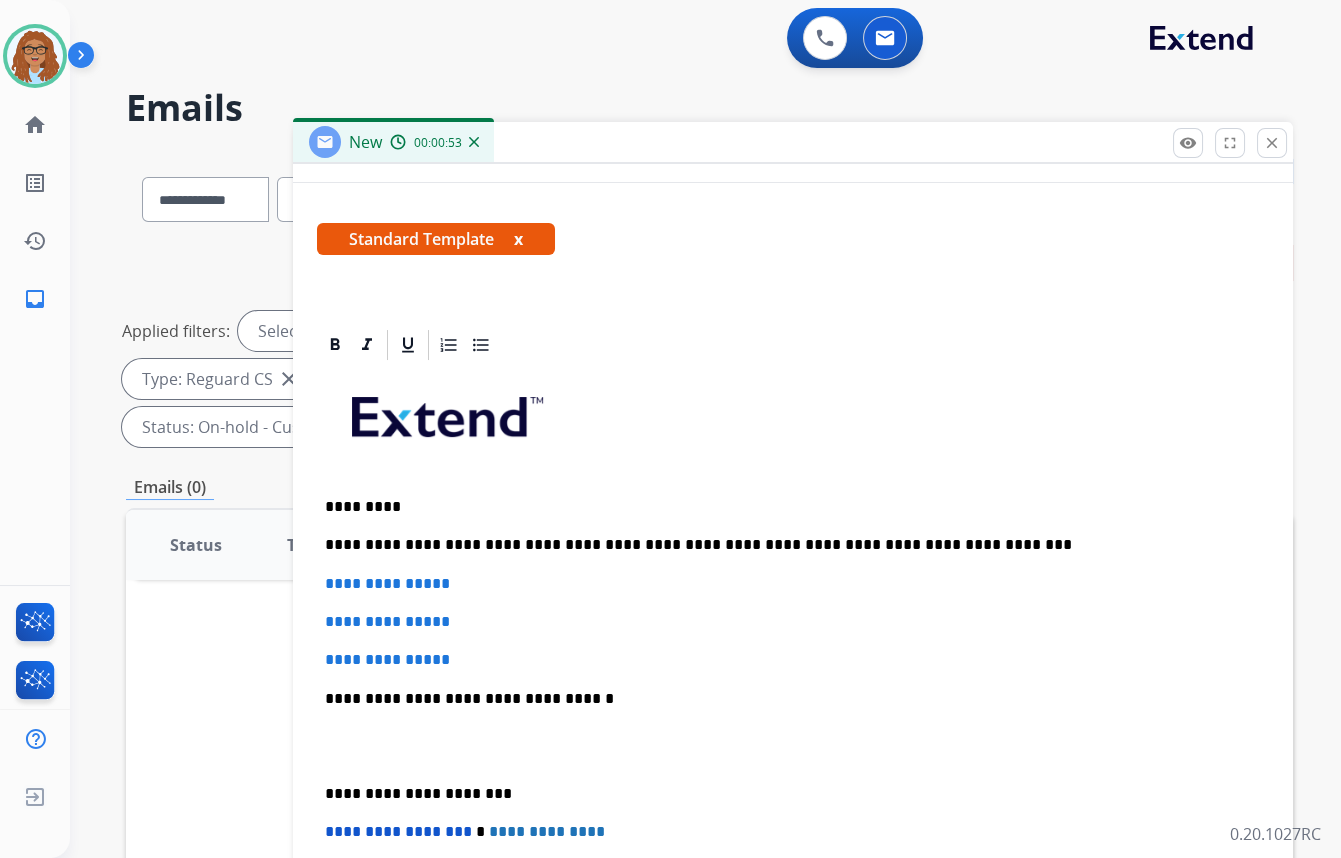 scroll, scrollTop: 363, scrollLeft: 0, axis: vertical 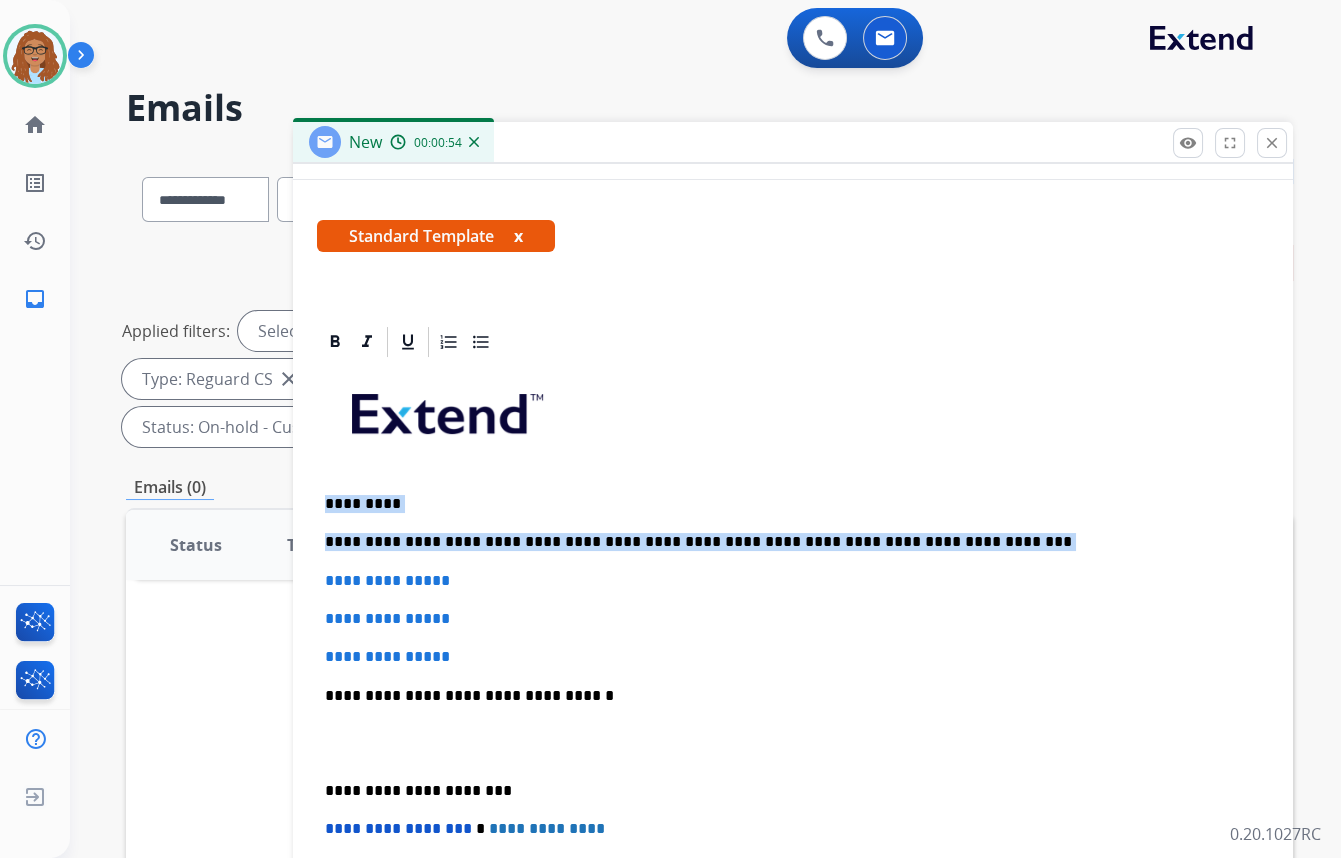 drag, startPoint x: 929, startPoint y: 548, endPoint x: 325, endPoint y: 489, distance: 606.87476 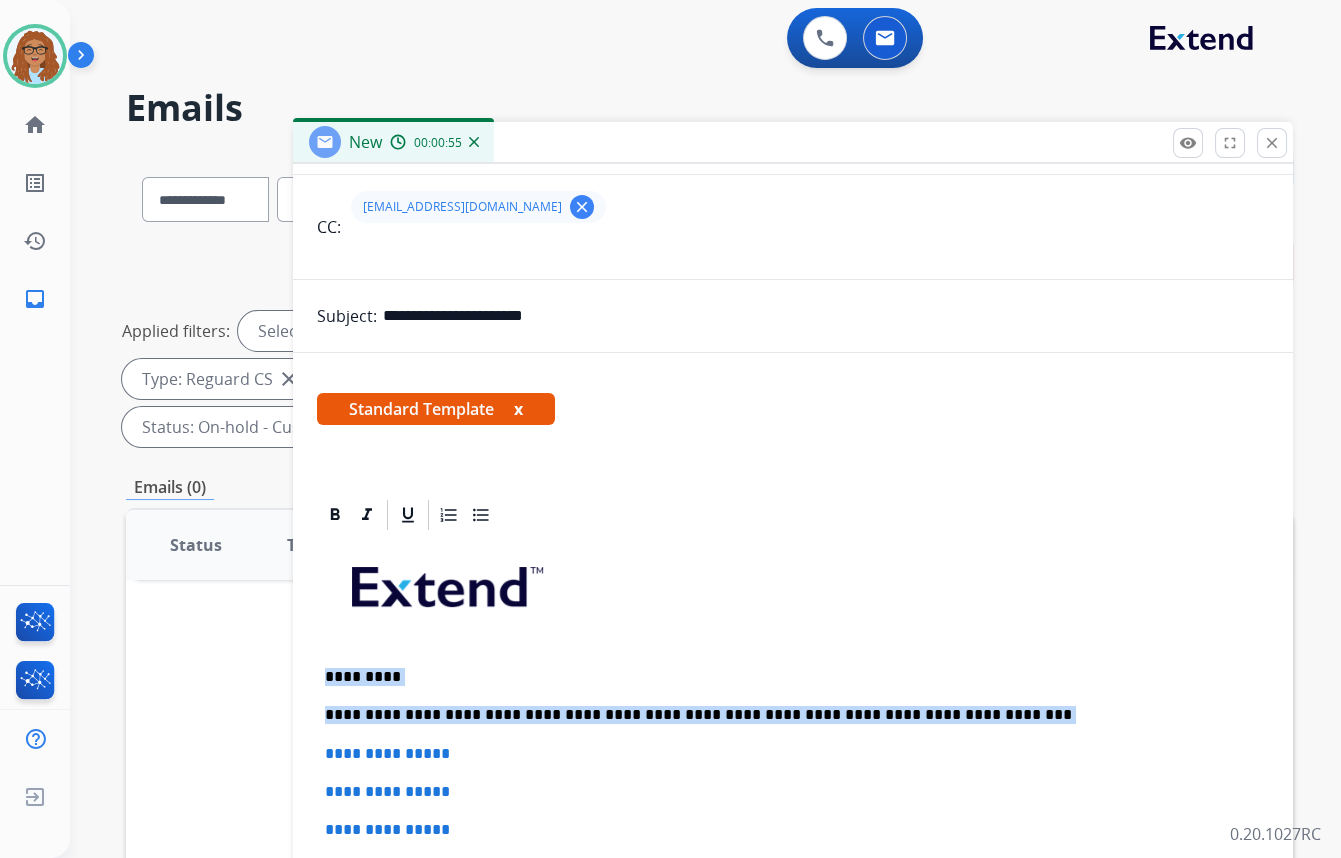scroll, scrollTop: 0, scrollLeft: 0, axis: both 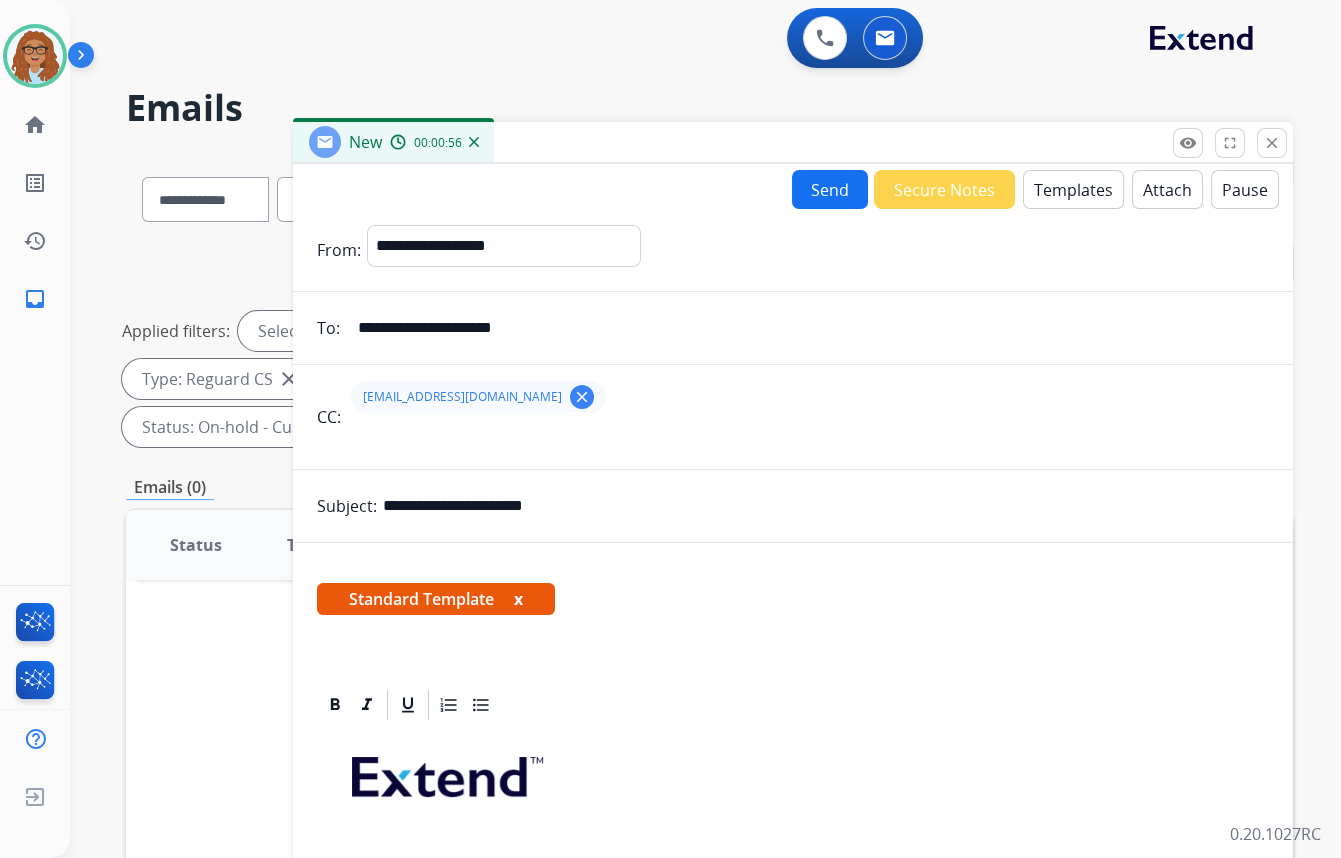 click on "Templates" at bounding box center (1073, 189) 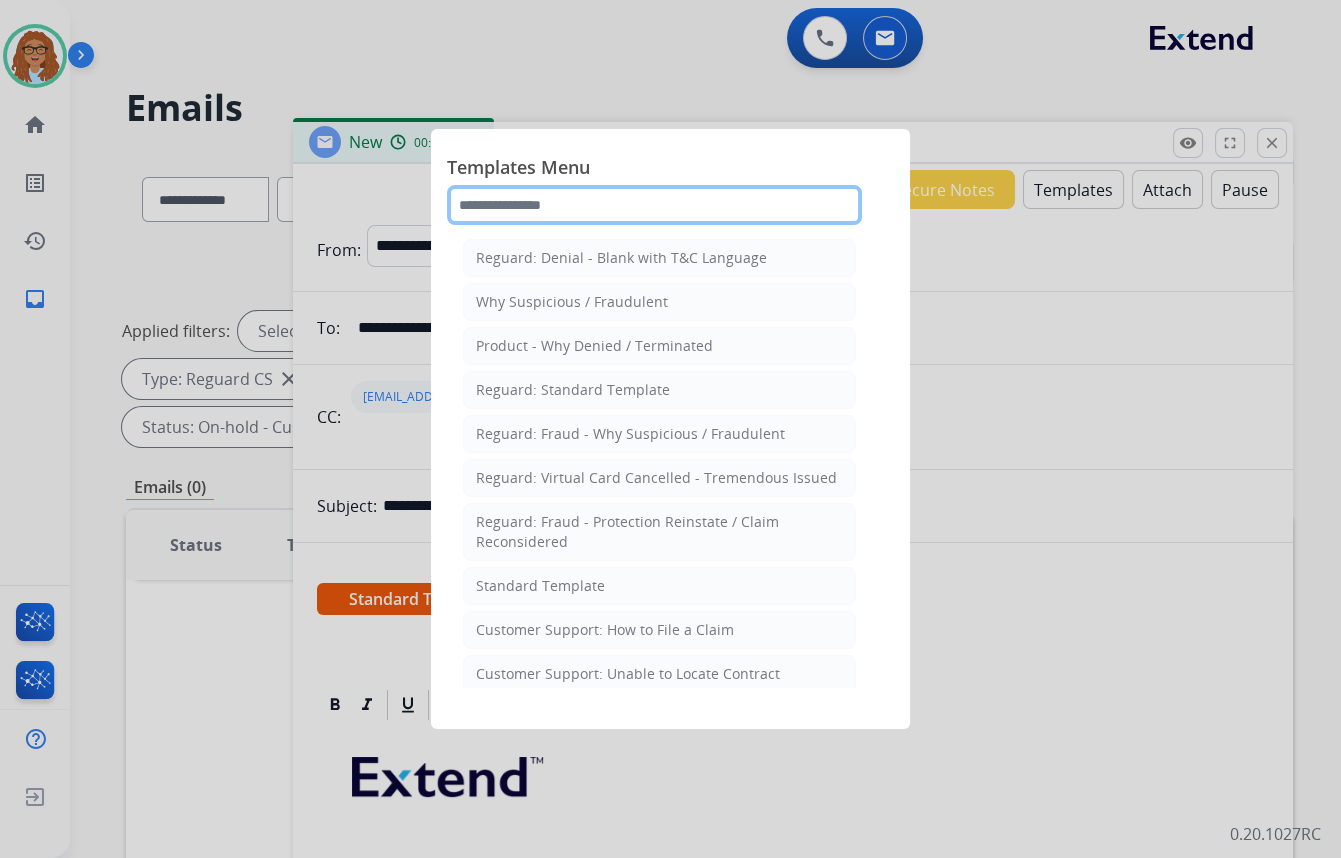 click 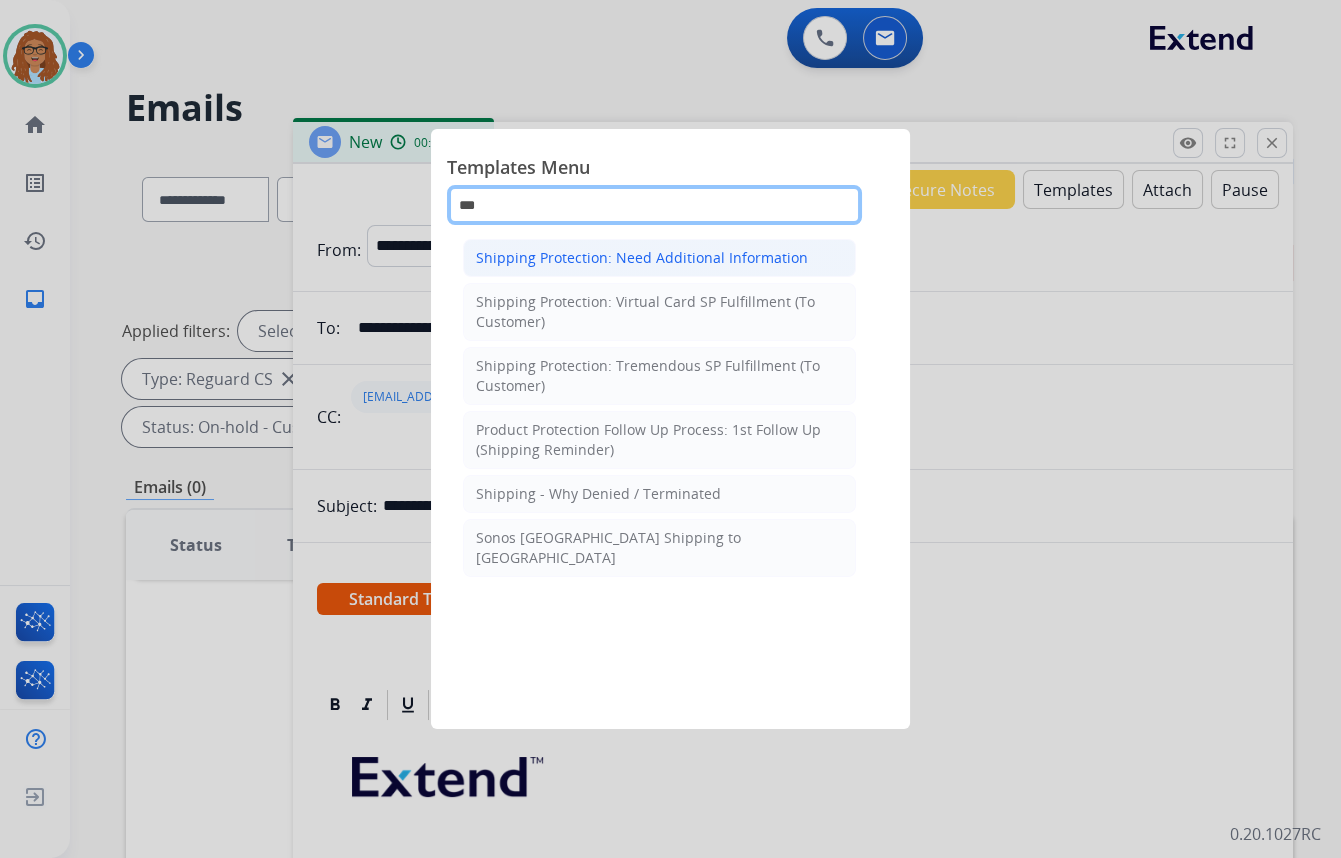 type on "***" 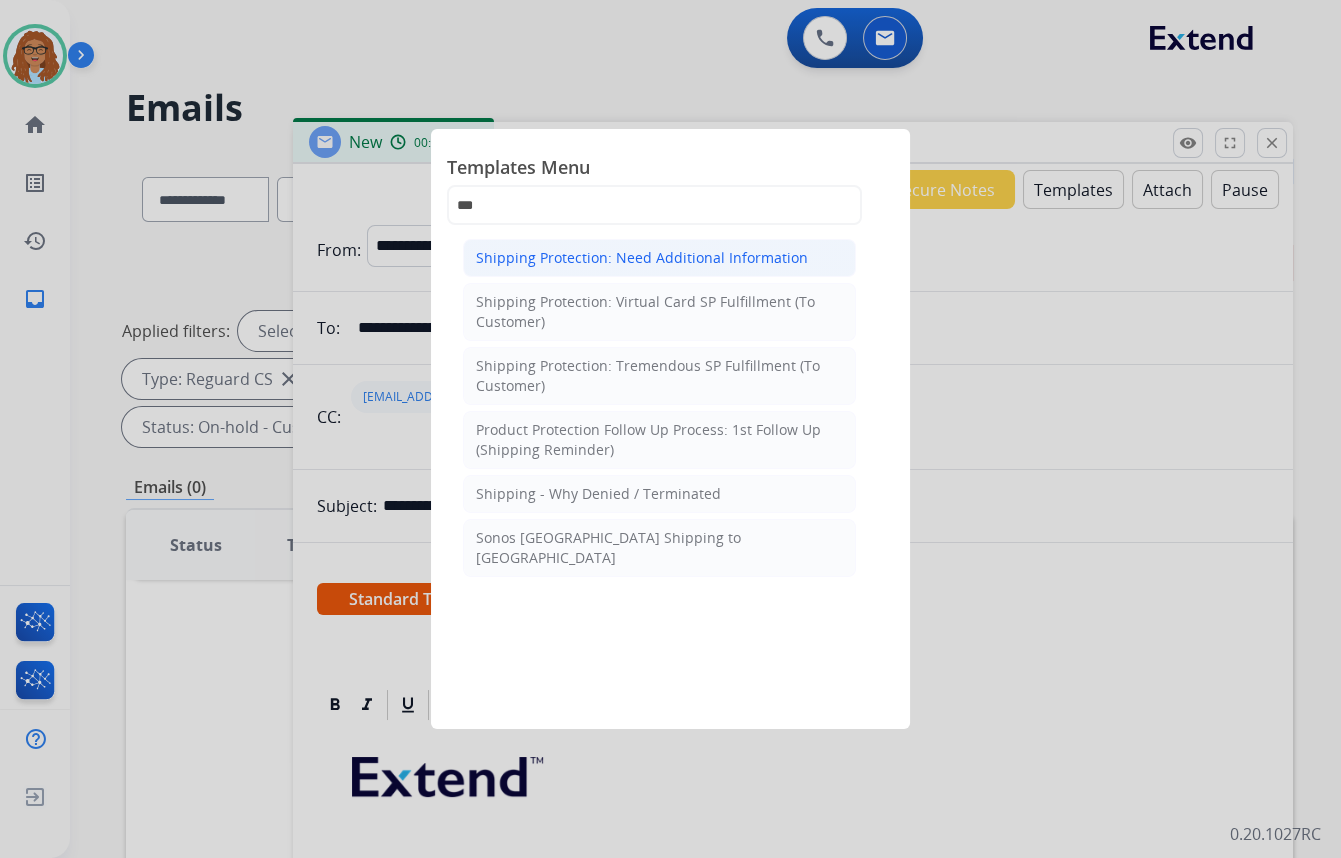 click on "Shipping Protection: Need Additional Information" 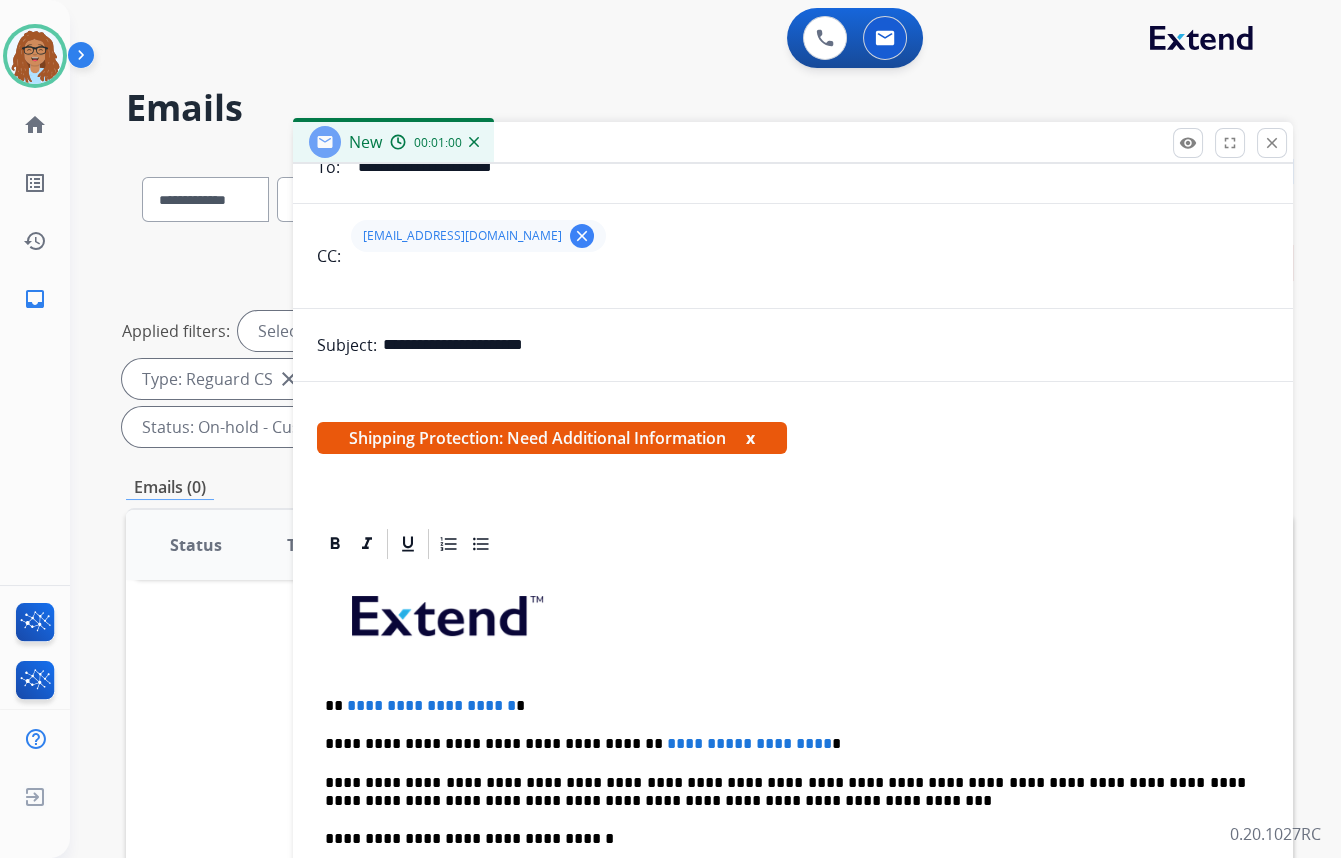 scroll, scrollTop: 316, scrollLeft: 0, axis: vertical 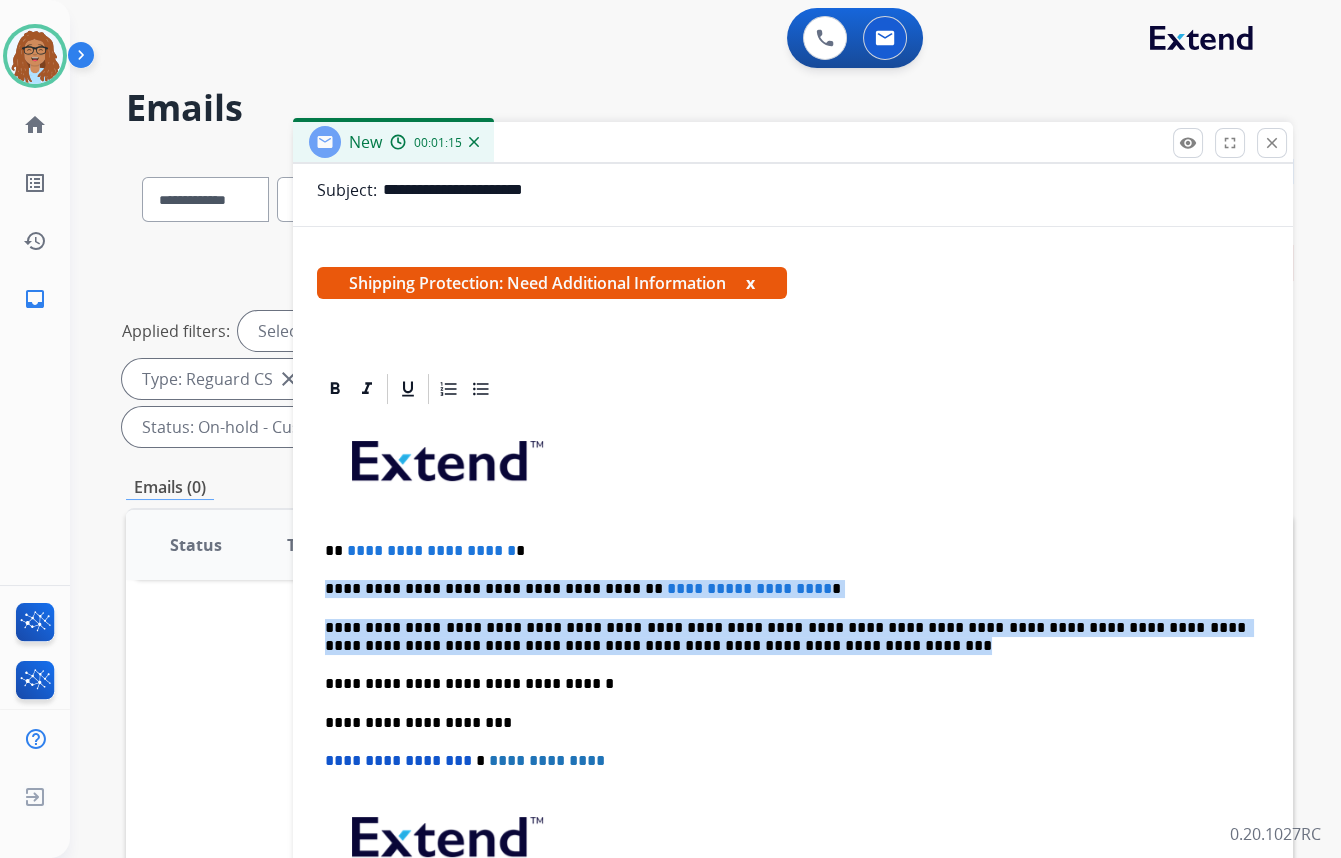 drag, startPoint x: 736, startPoint y: 645, endPoint x: 310, endPoint y: 571, distance: 432.37946 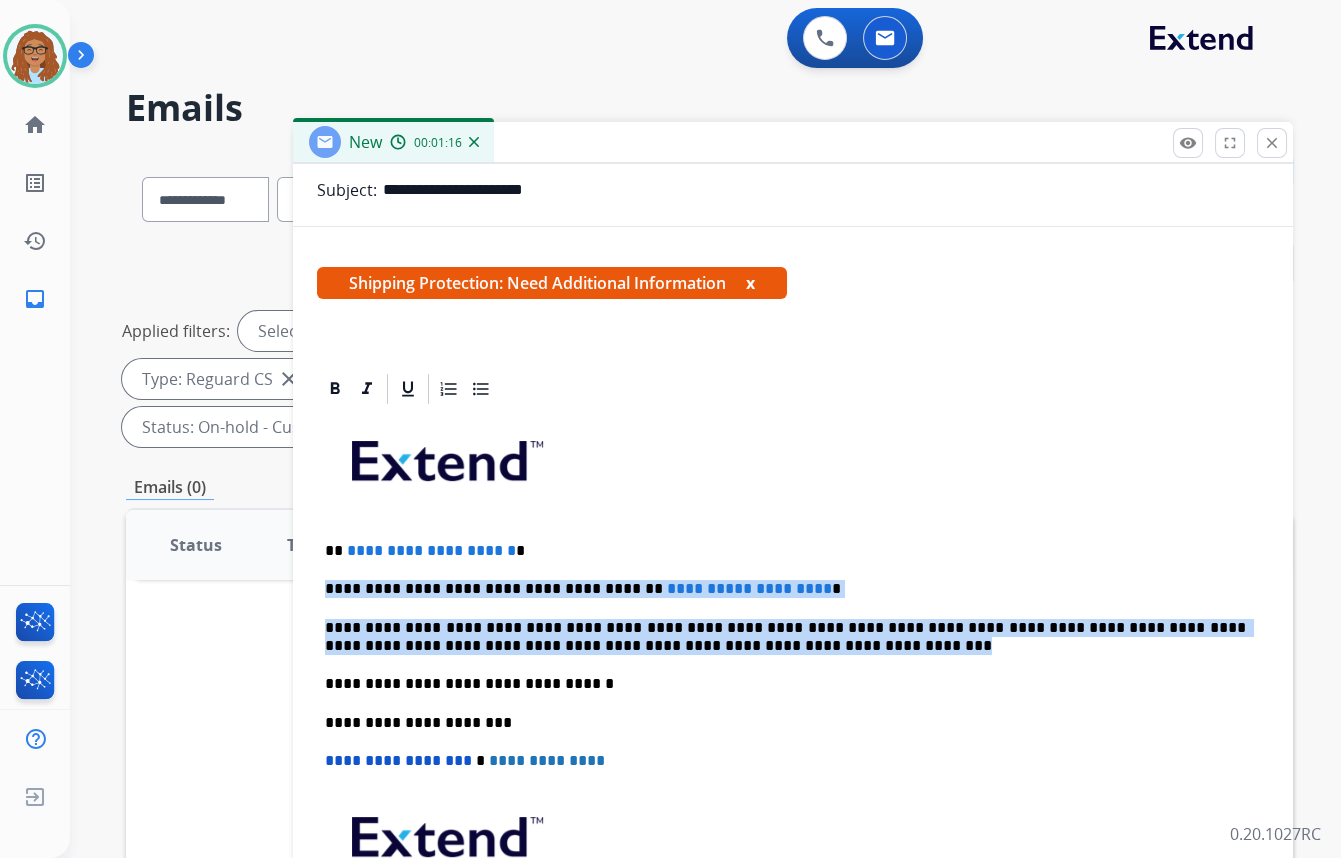 click on "**********" at bounding box center [785, 637] 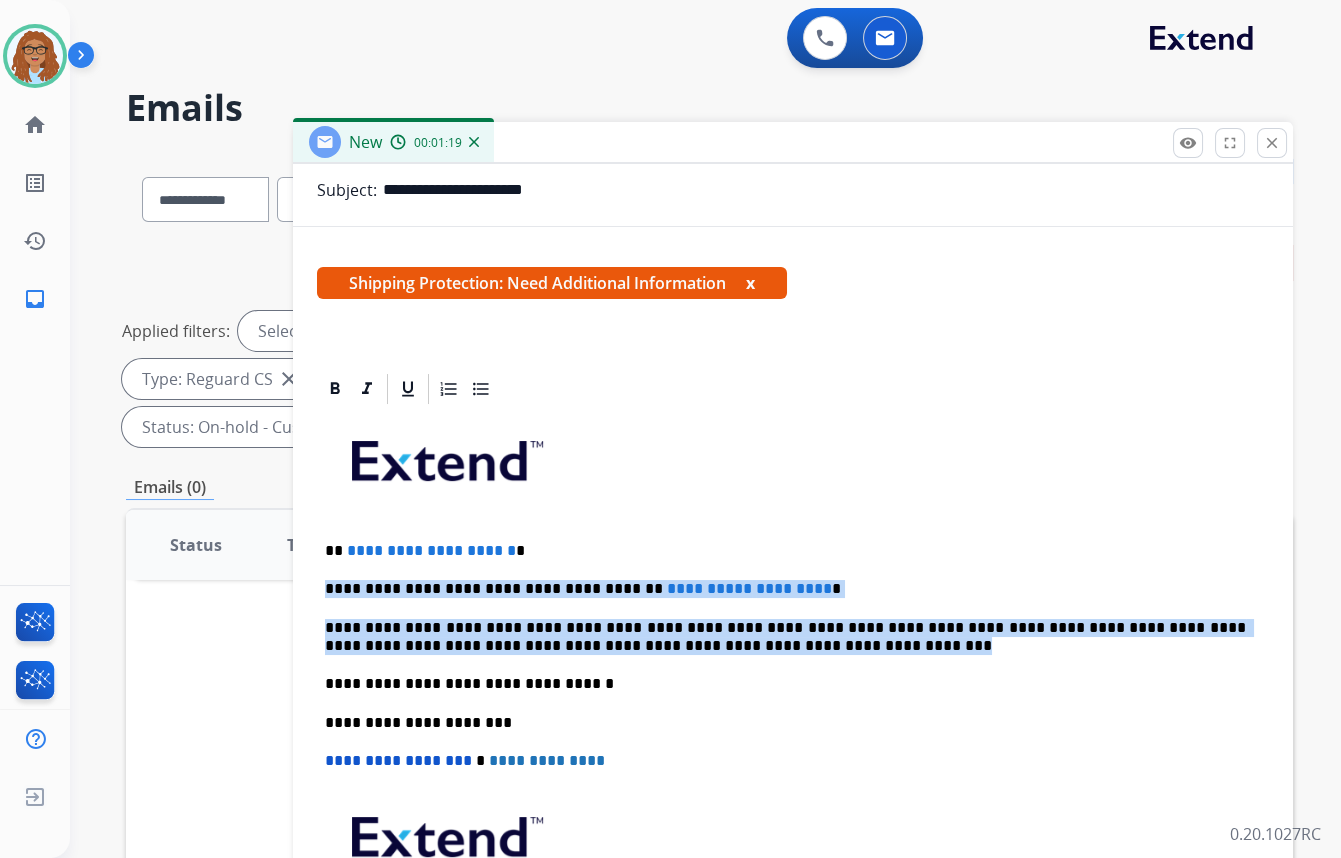 drag, startPoint x: 739, startPoint y: 648, endPoint x: 324, endPoint y: 591, distance: 418.89618 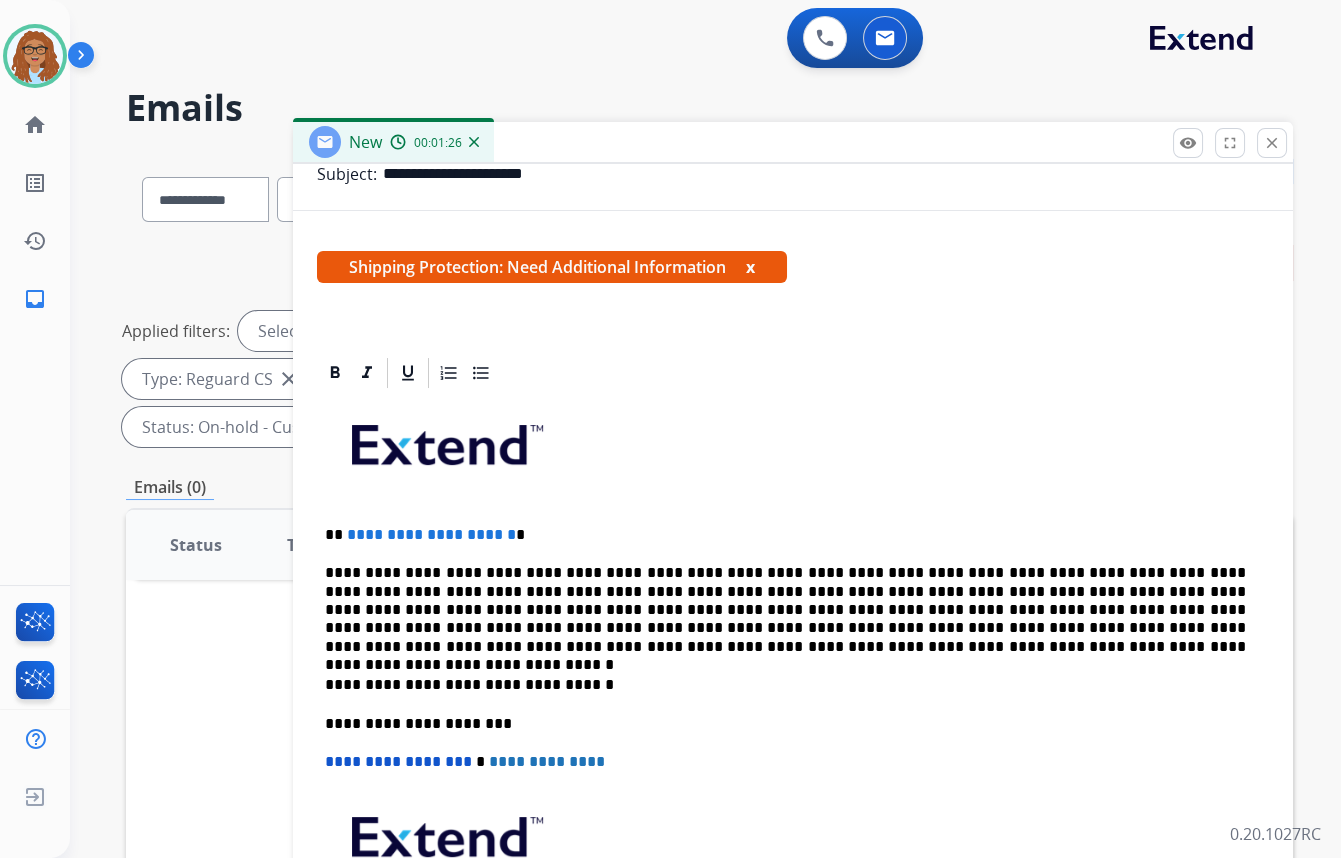 scroll, scrollTop: 333, scrollLeft: 0, axis: vertical 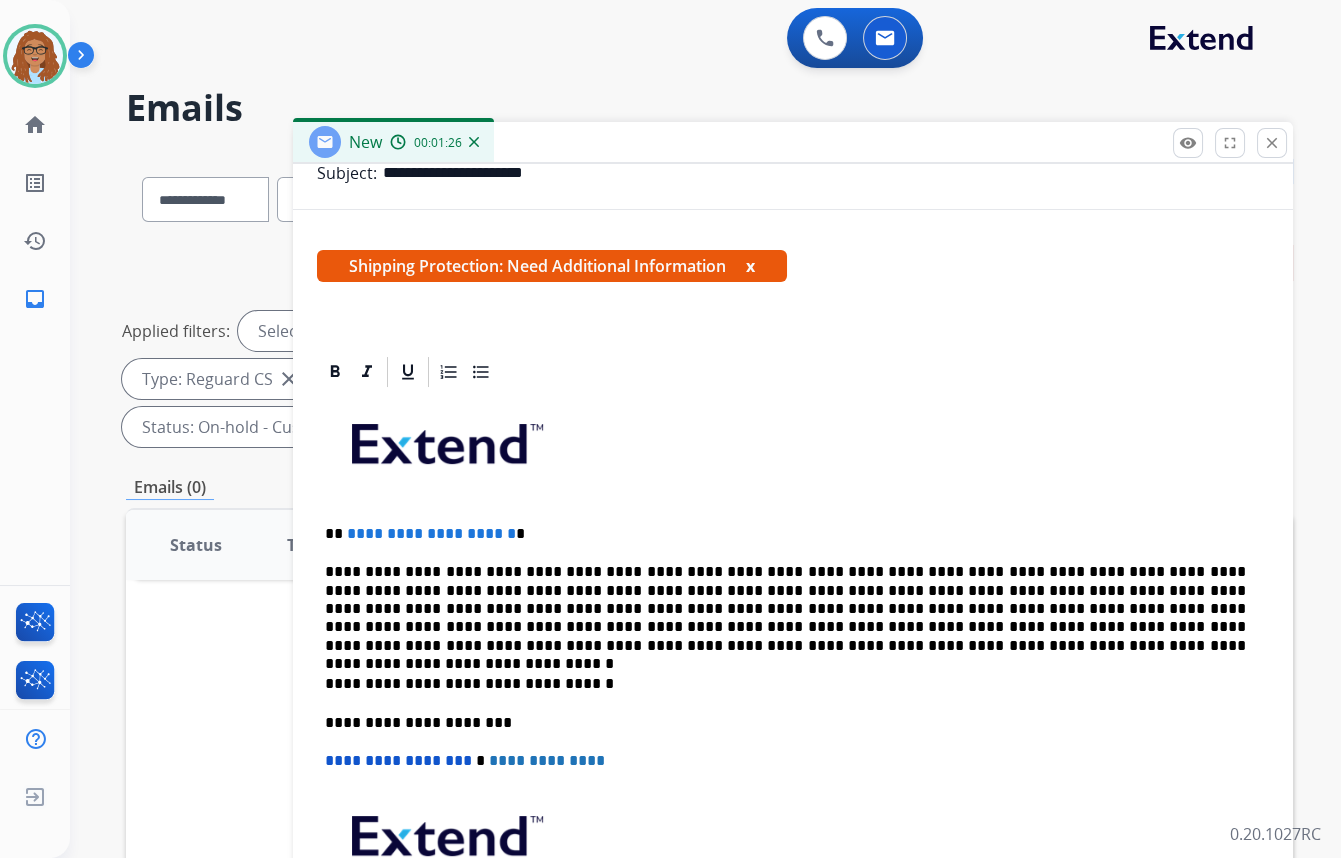 click on "**********" at bounding box center [785, 534] 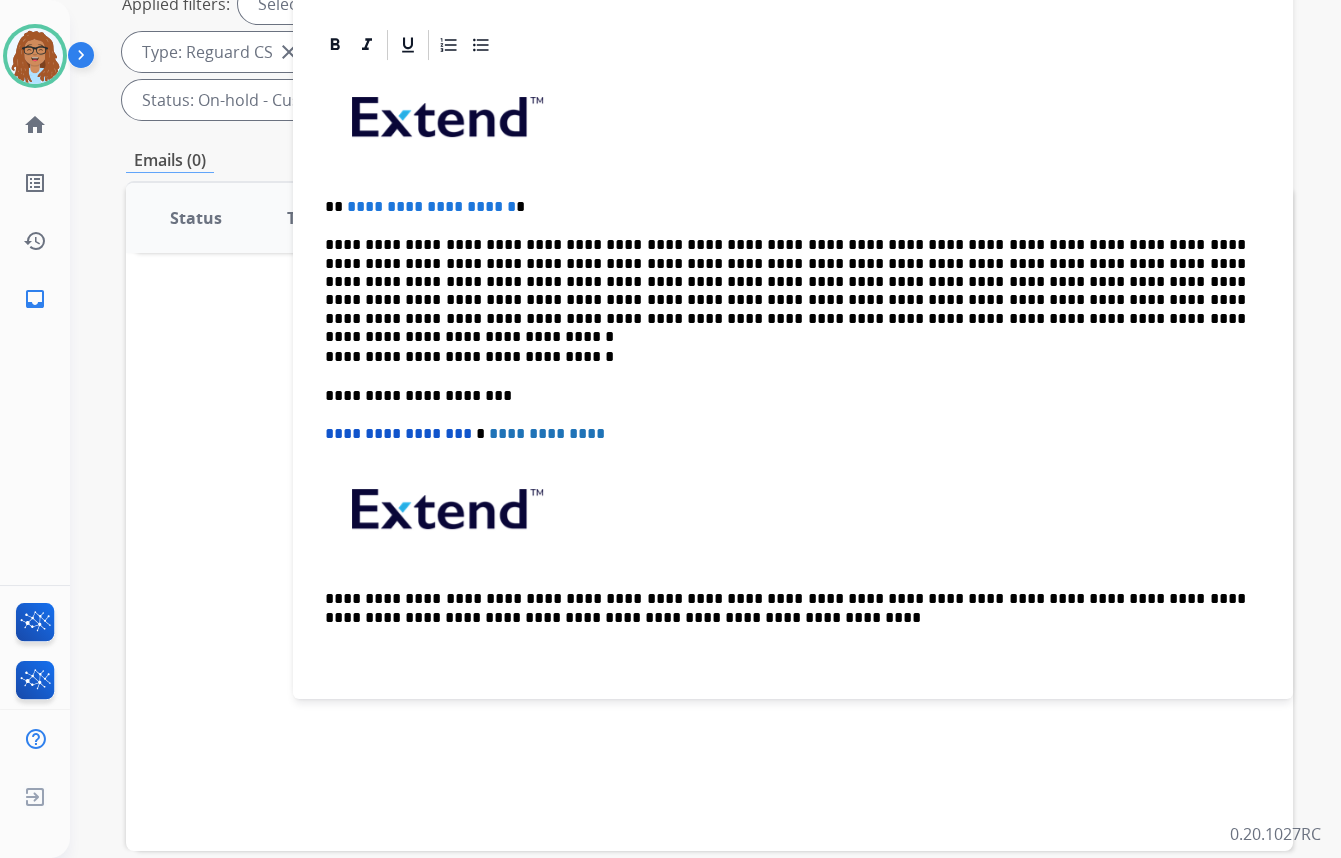 scroll, scrollTop: 363, scrollLeft: 0, axis: vertical 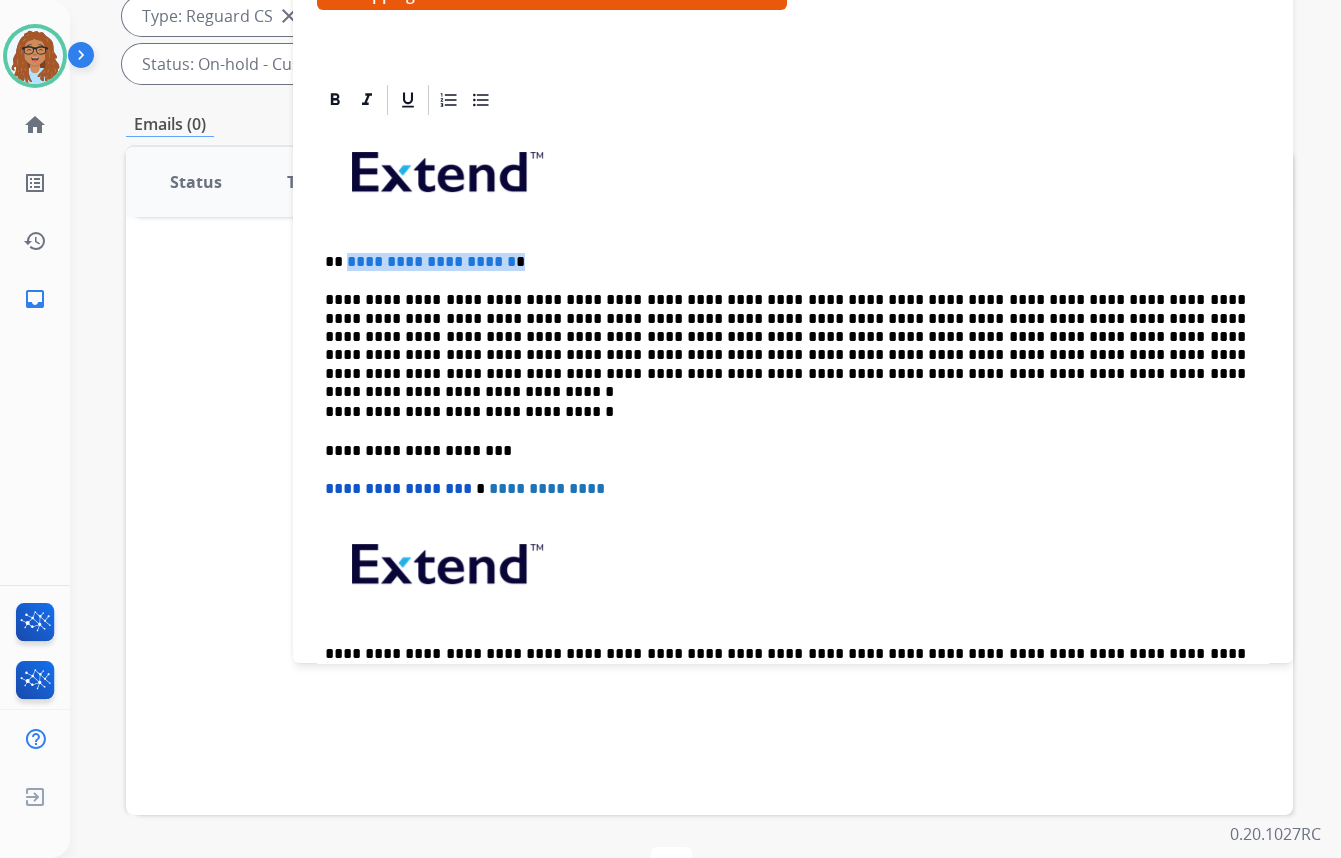 drag, startPoint x: 552, startPoint y: 263, endPoint x: 343, endPoint y: 262, distance: 209.0024 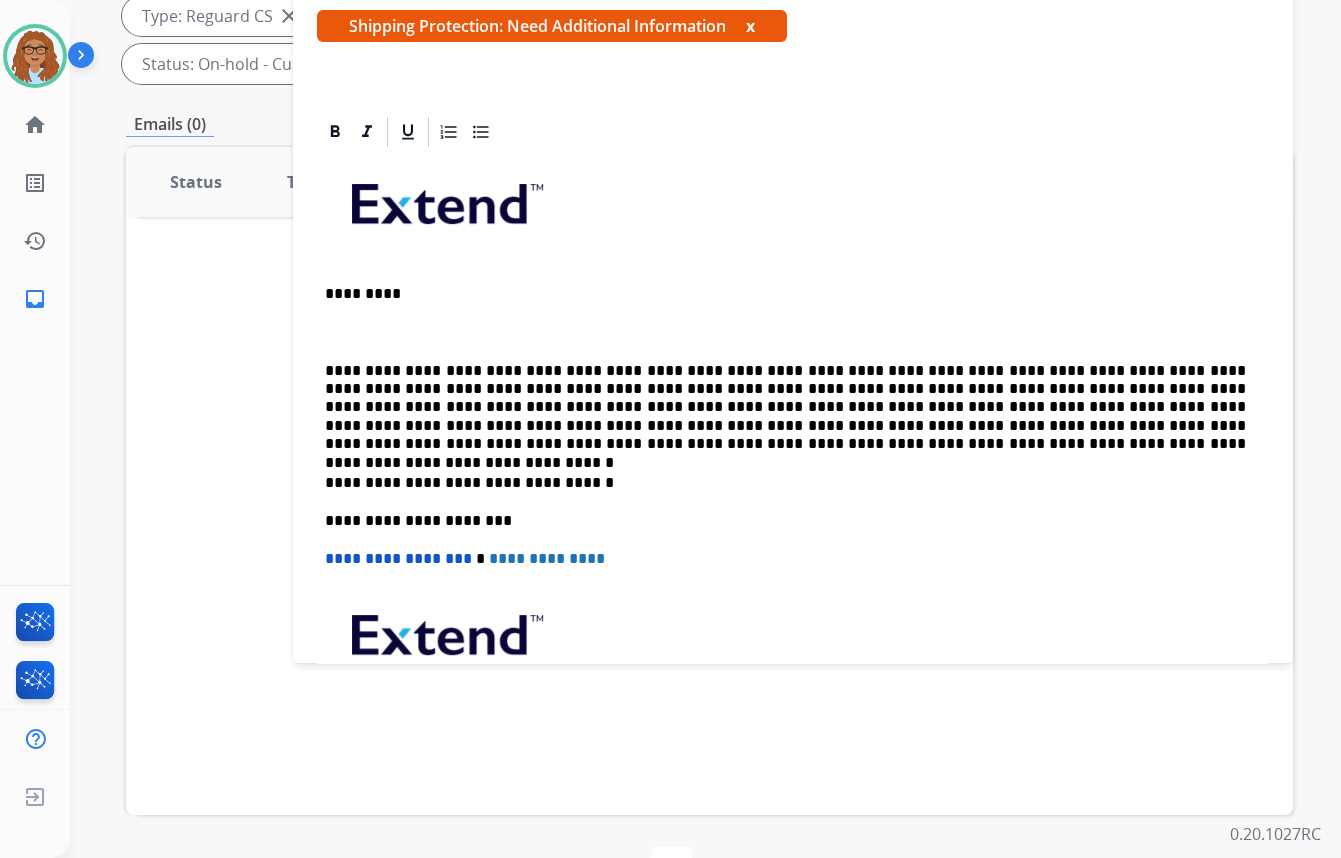 scroll, scrollTop: 151, scrollLeft: 0, axis: vertical 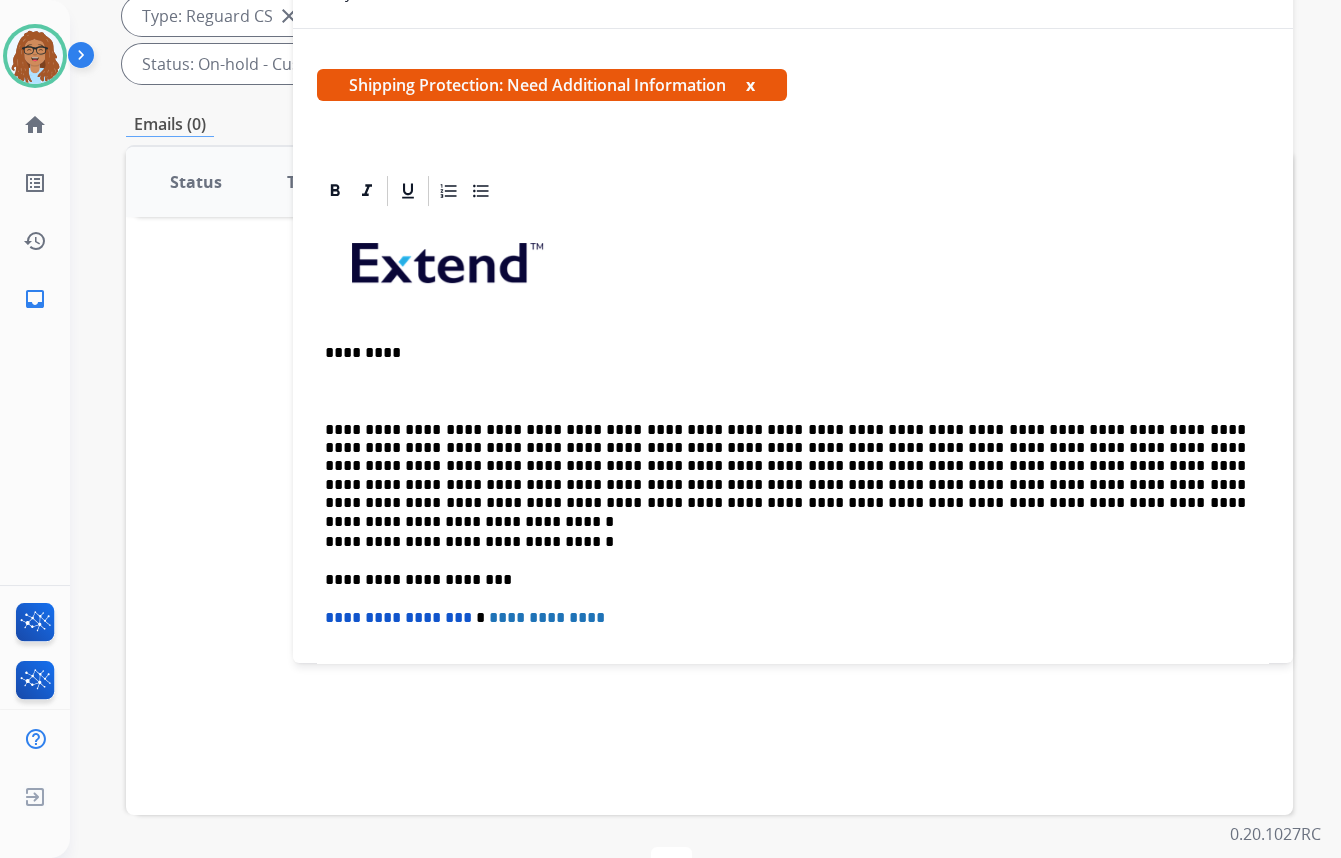 click on "*********" at bounding box center [785, 353] 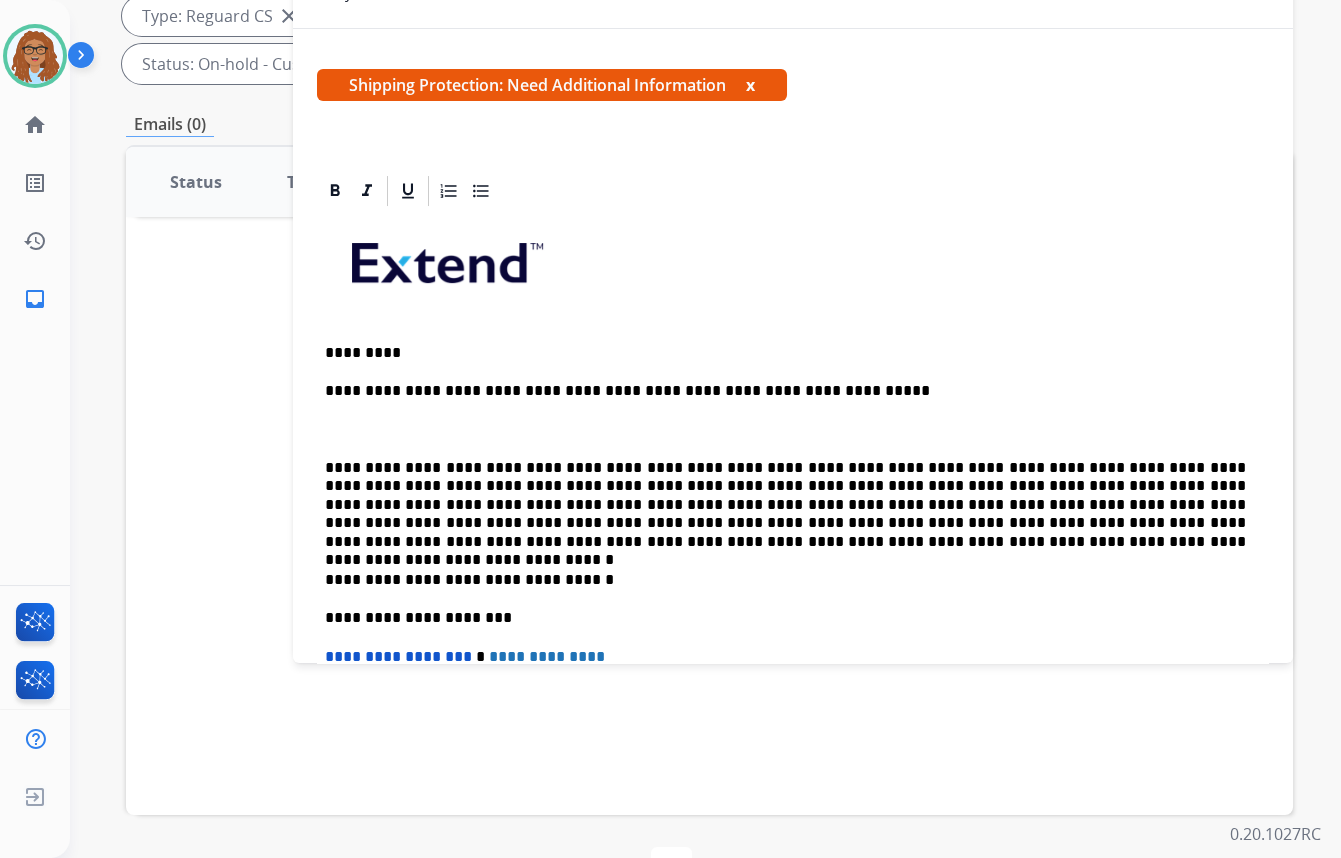 click on "**********" at bounding box center (785, 505) 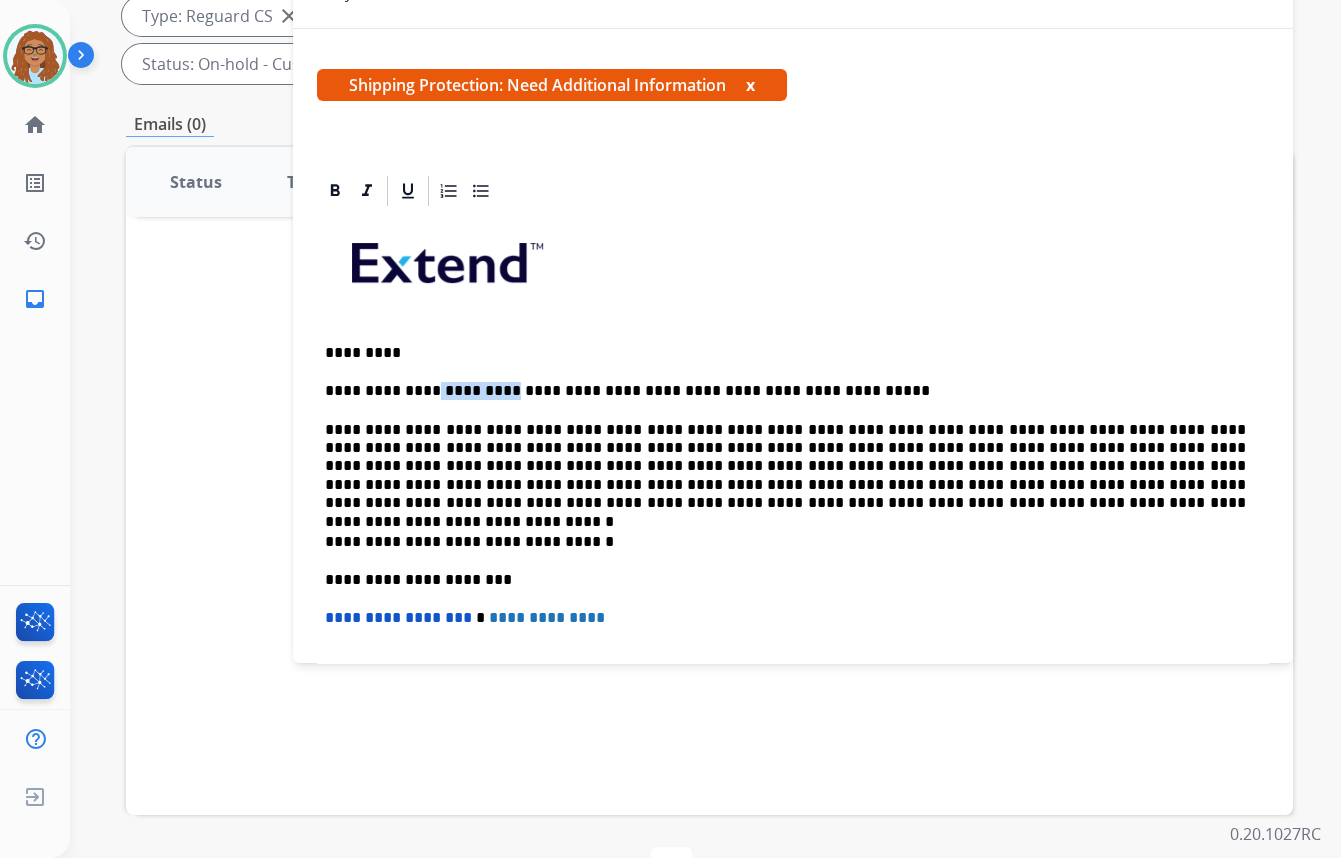 drag, startPoint x: 485, startPoint y: 388, endPoint x: 419, endPoint y: 393, distance: 66.189125 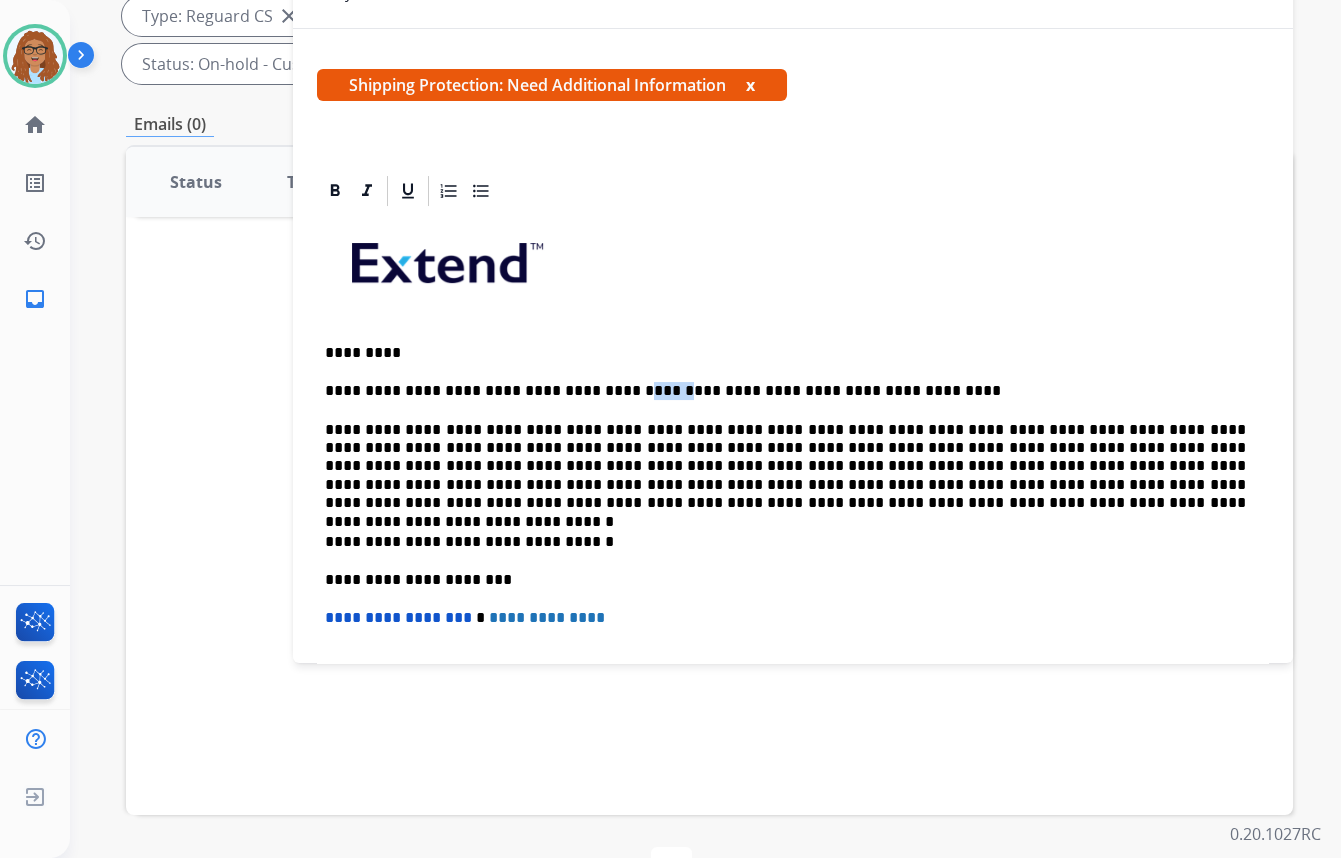 drag, startPoint x: 615, startPoint y: 386, endPoint x: 591, endPoint y: 384, distance: 24.083189 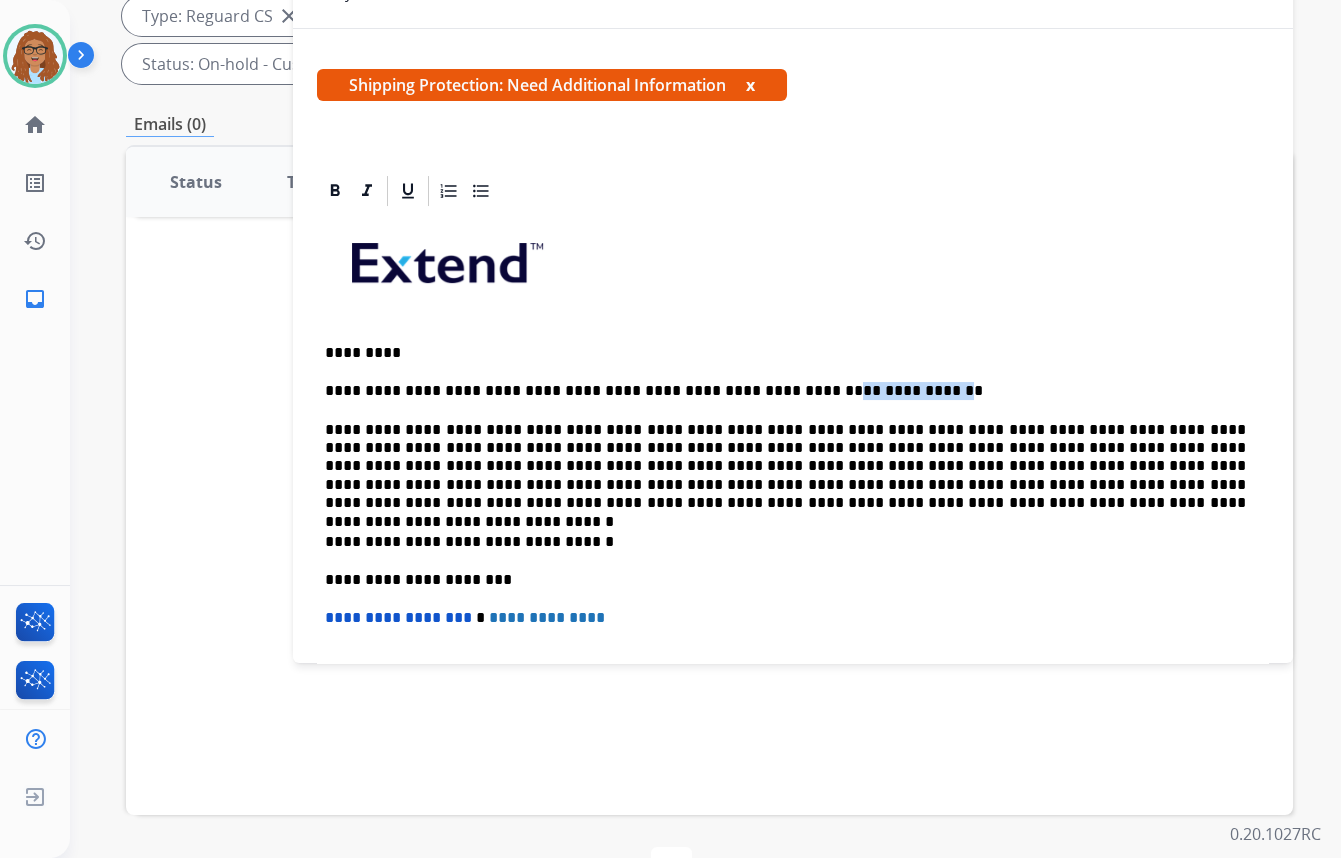 drag, startPoint x: 861, startPoint y: 388, endPoint x: 758, endPoint y: 389, distance: 103.00485 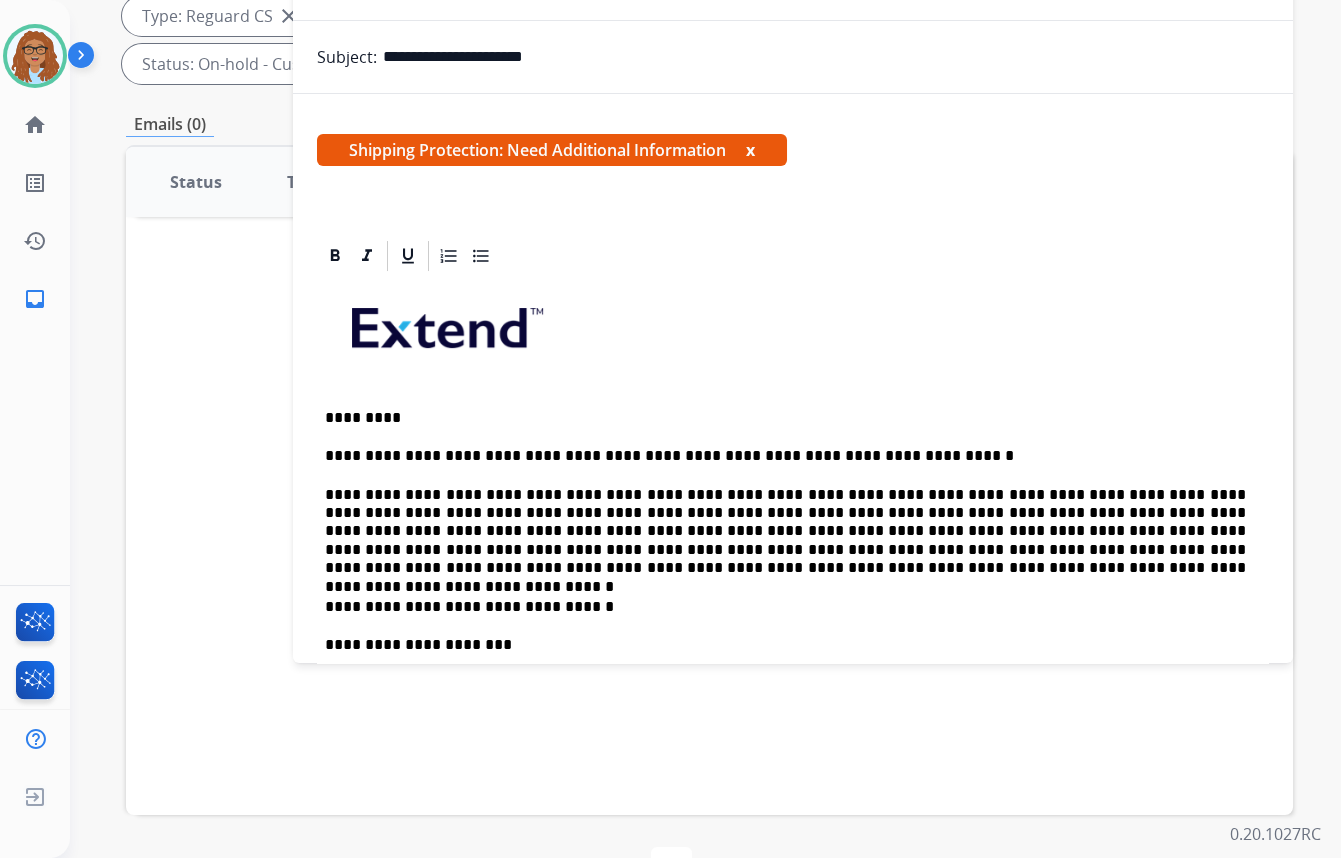 scroll, scrollTop: 0, scrollLeft: 0, axis: both 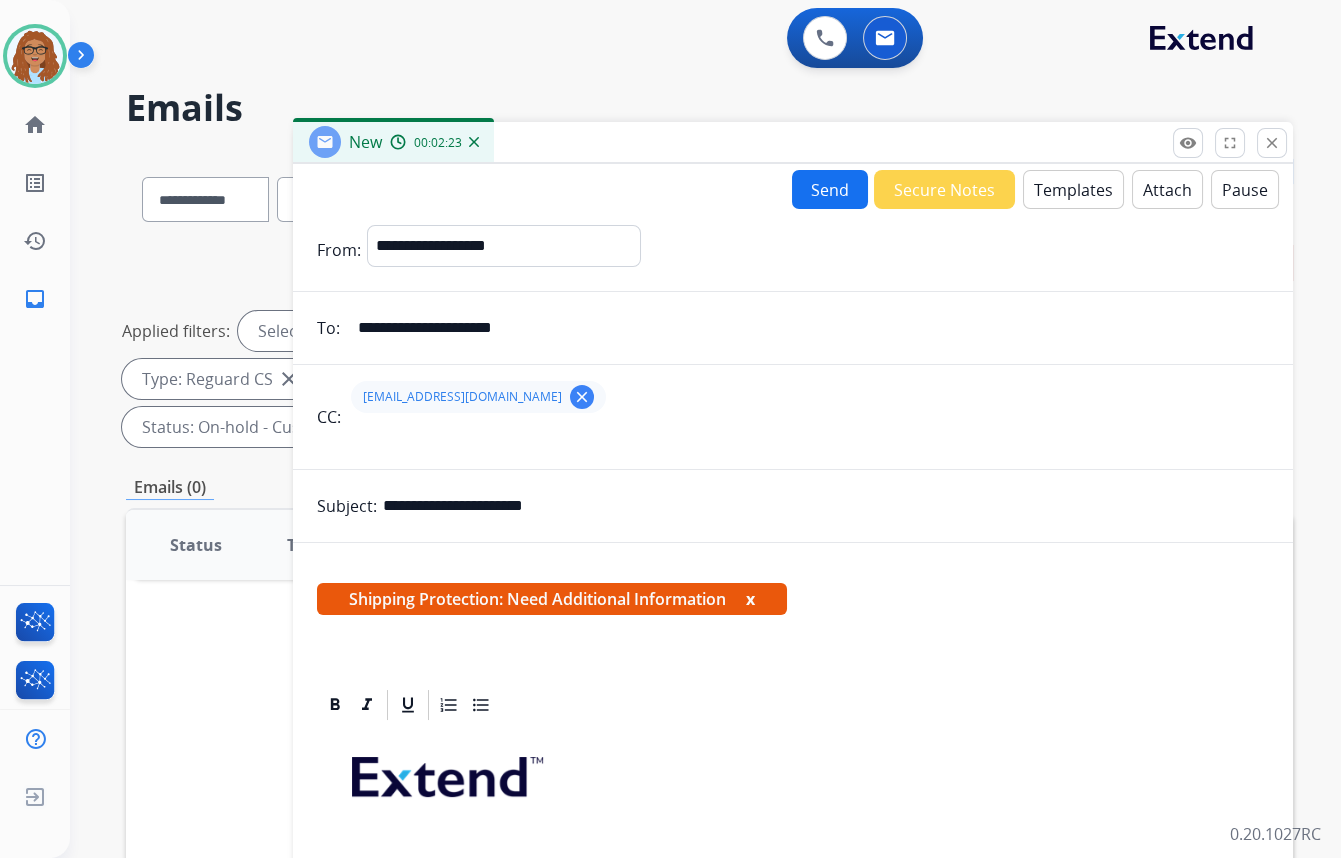 click on "Send" at bounding box center (830, 189) 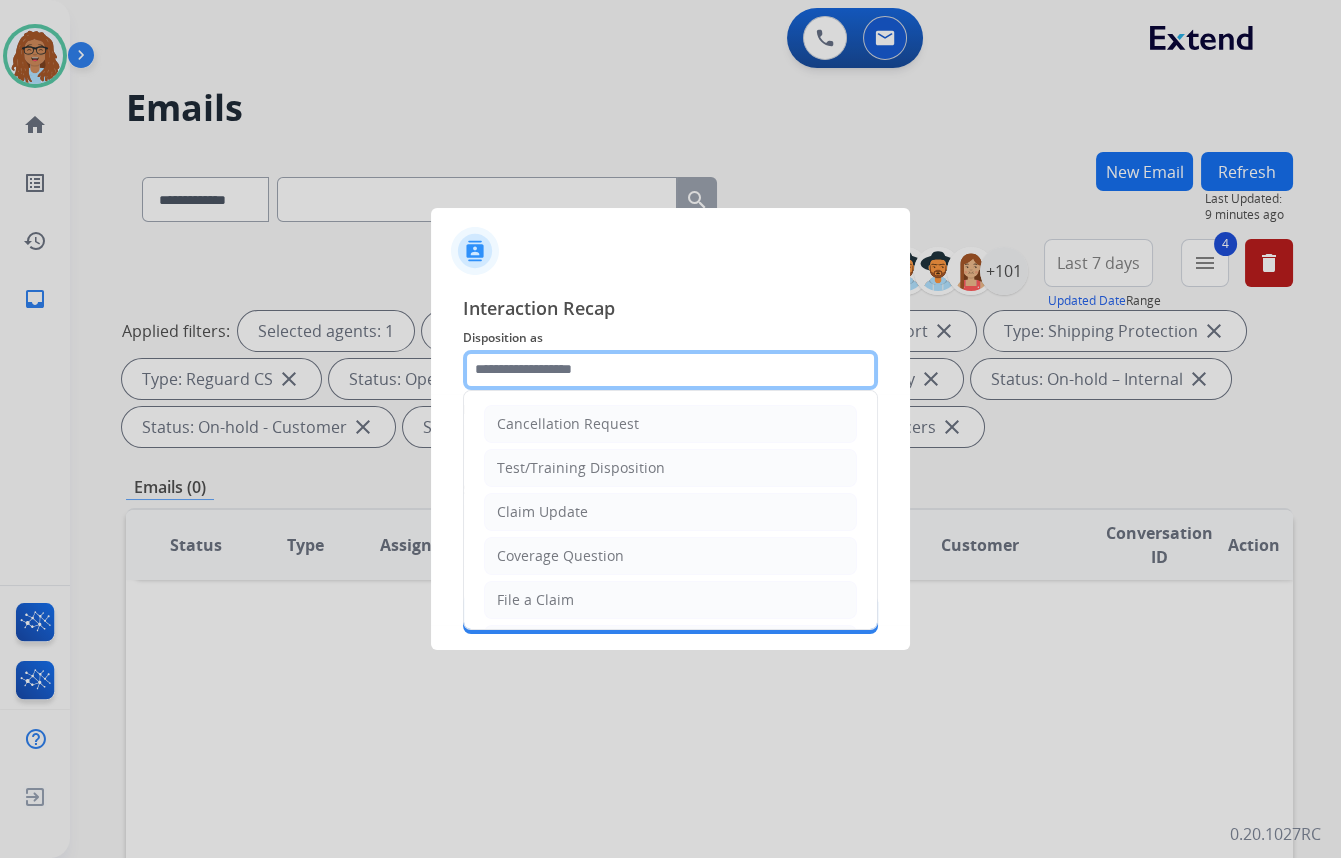 click 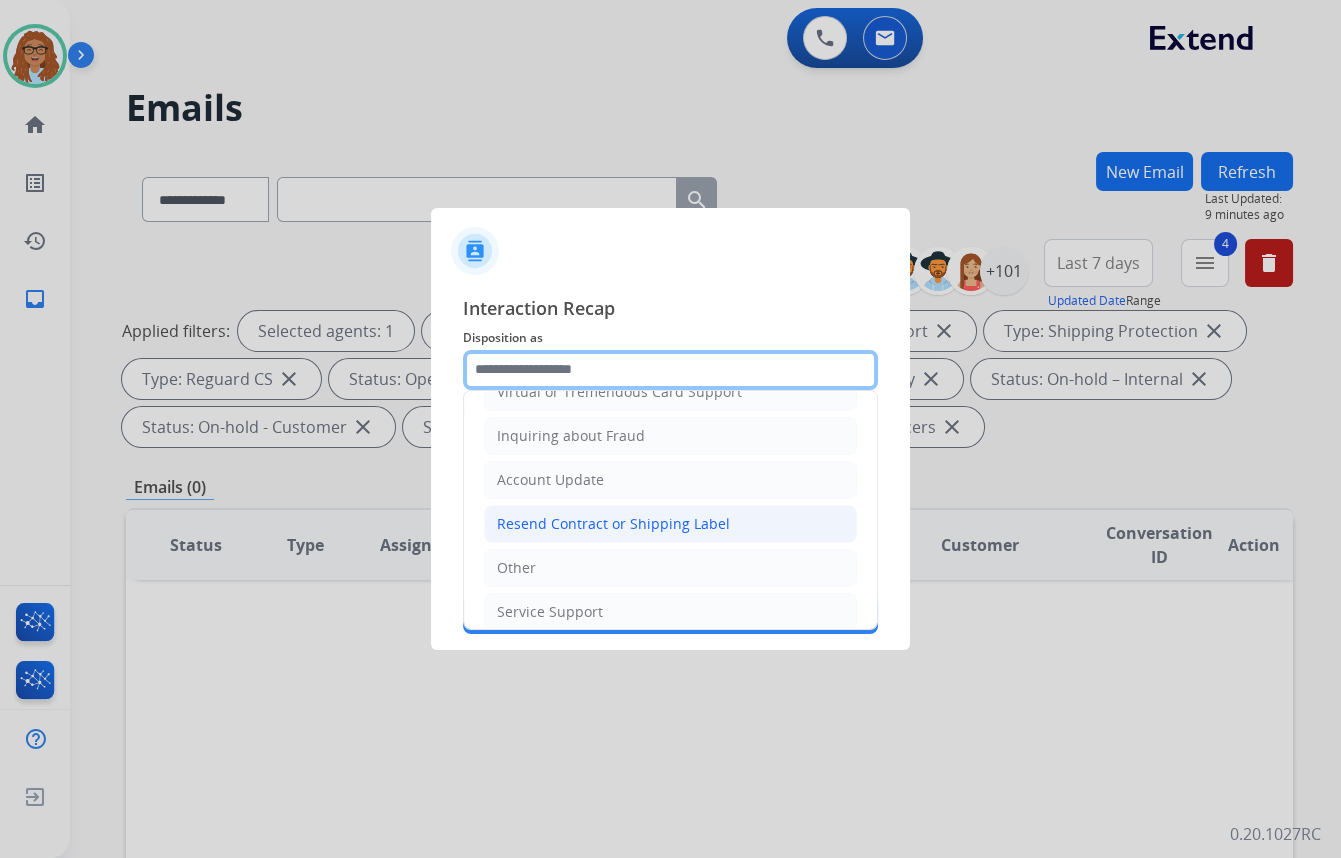 scroll, scrollTop: 309, scrollLeft: 0, axis: vertical 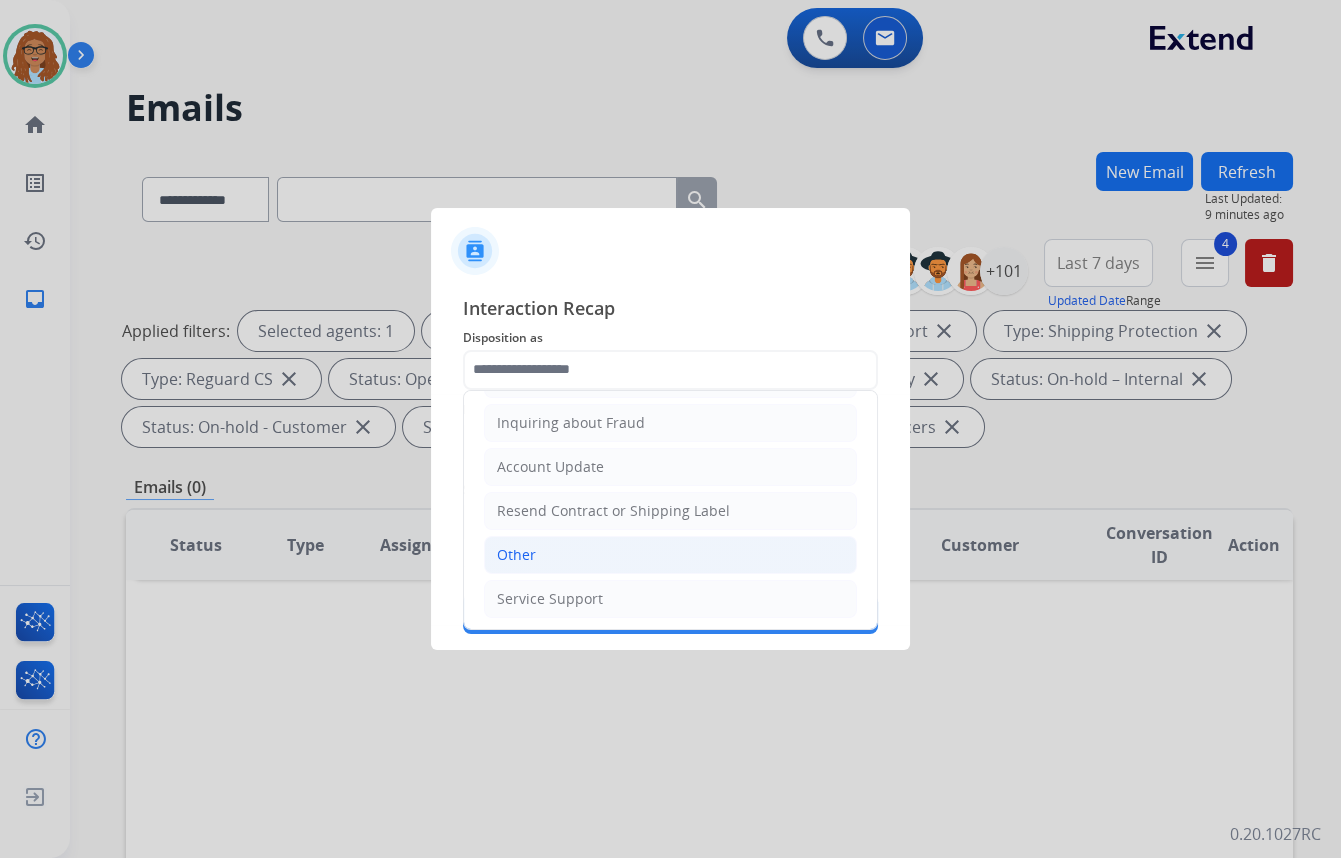 click on "Other" 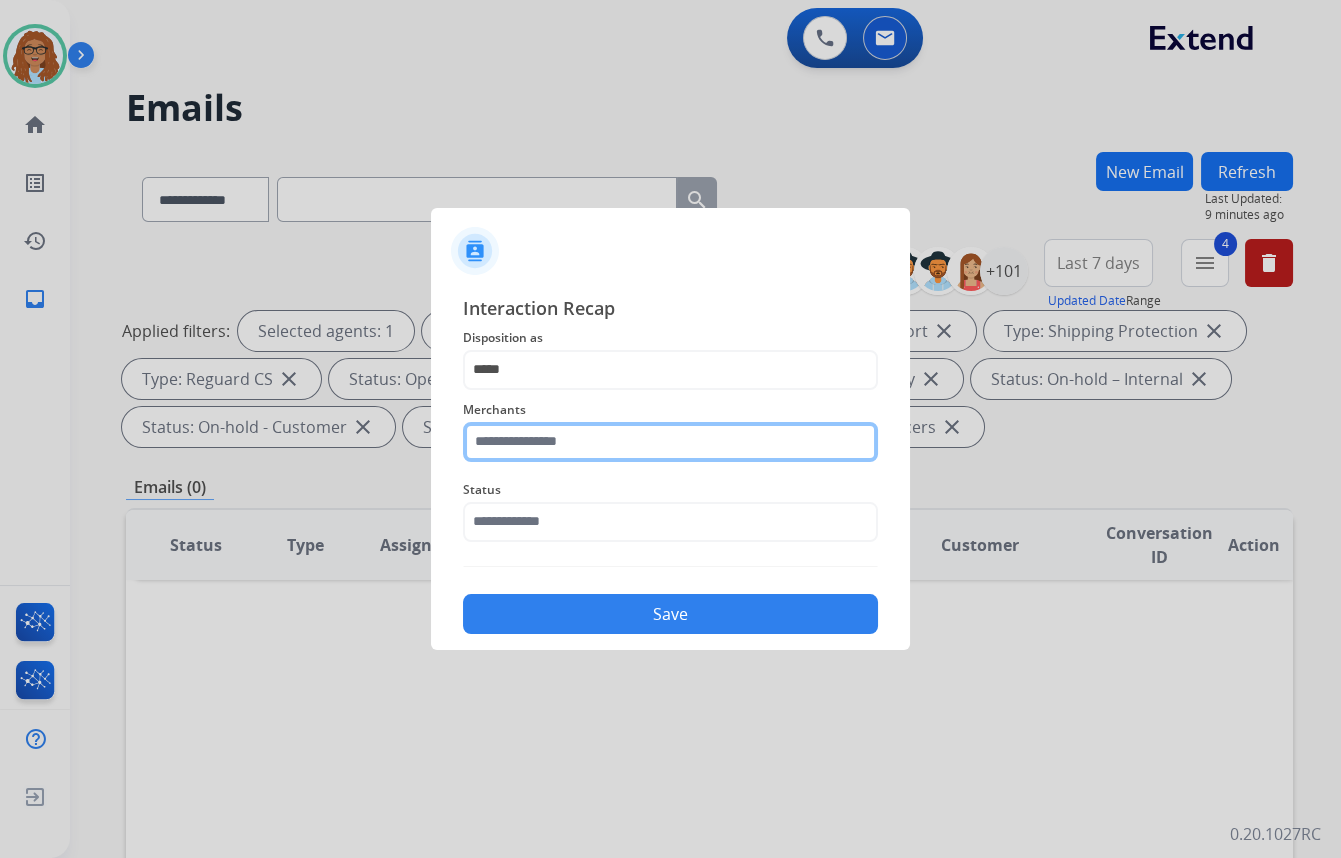 click 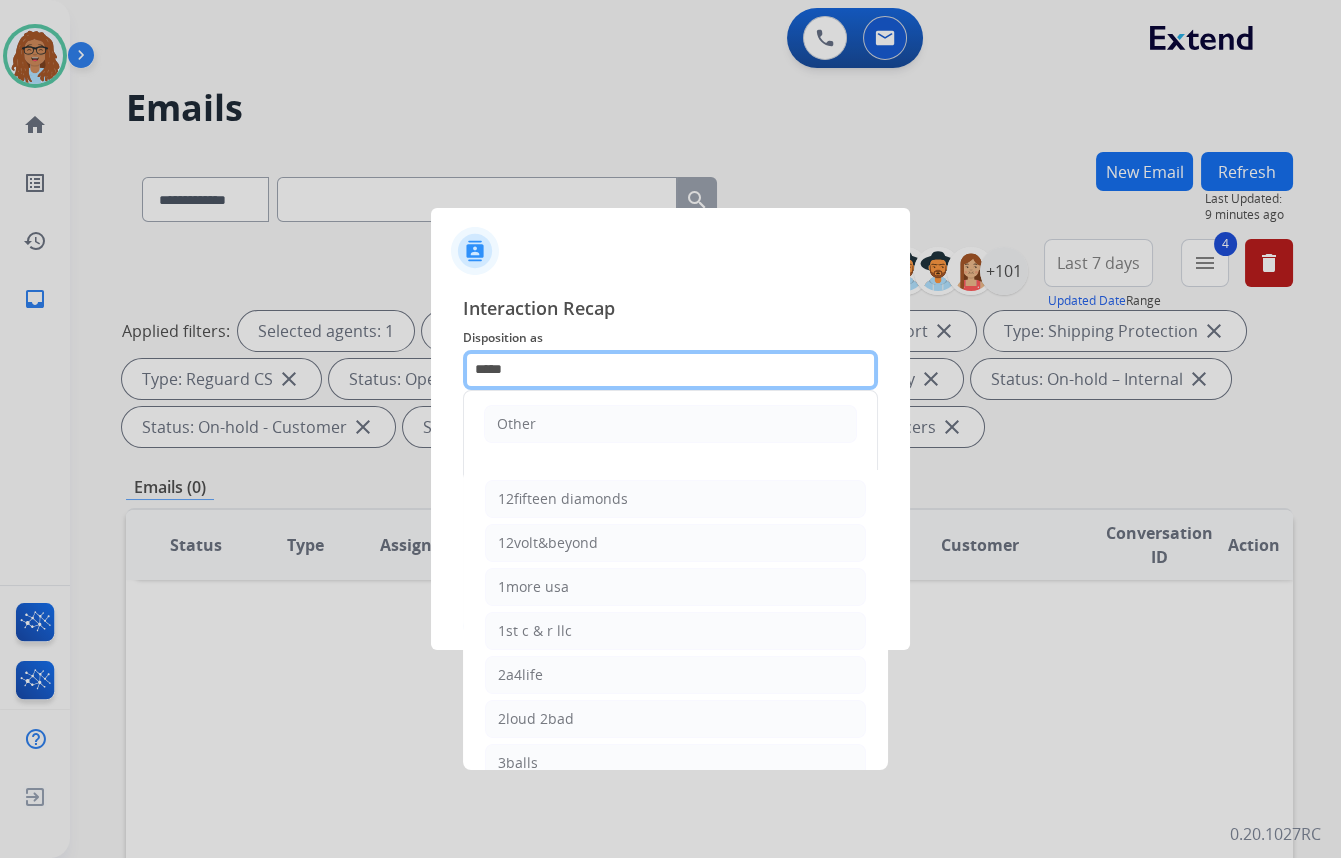 drag, startPoint x: 564, startPoint y: 373, endPoint x: 387, endPoint y: 365, distance: 177.1807 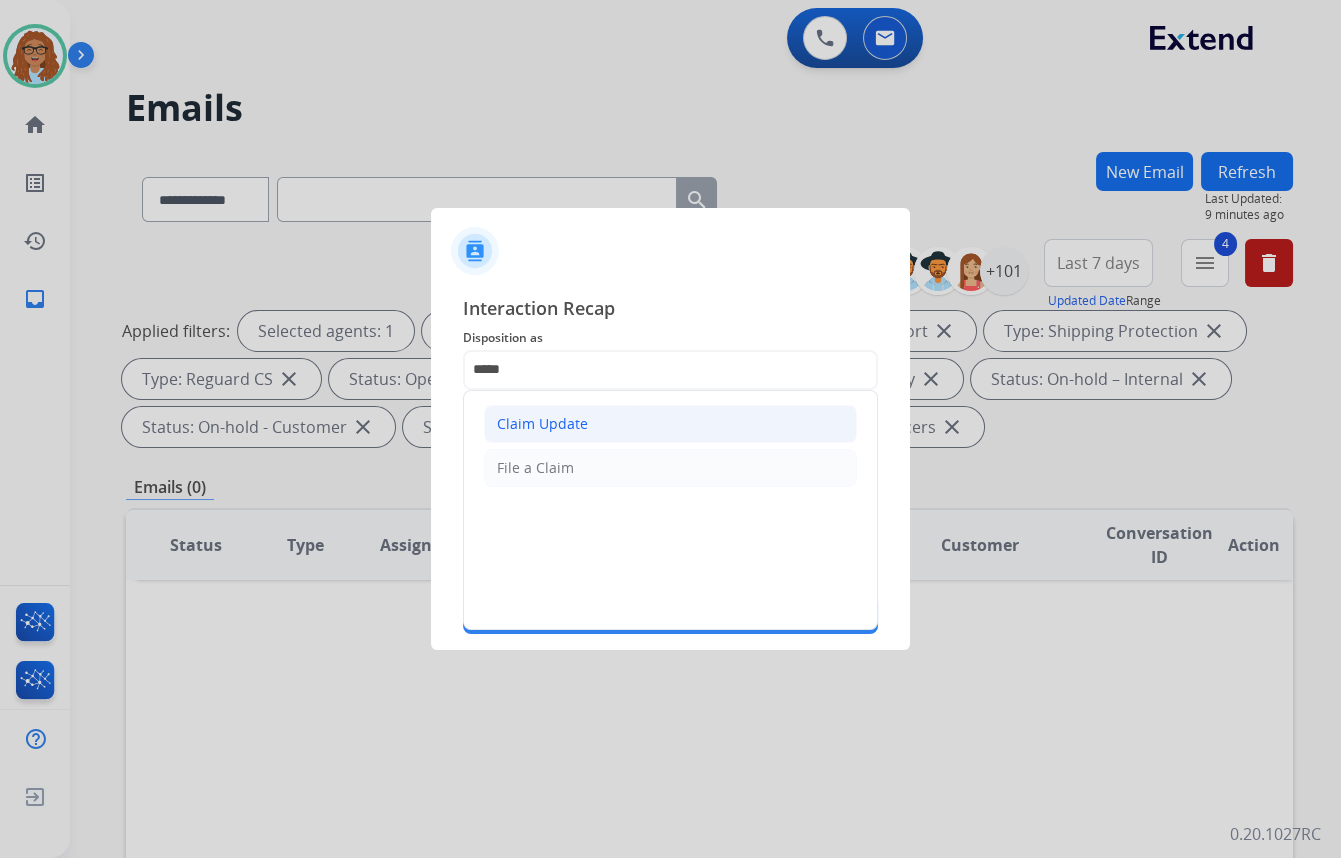 click on "Claim Update" 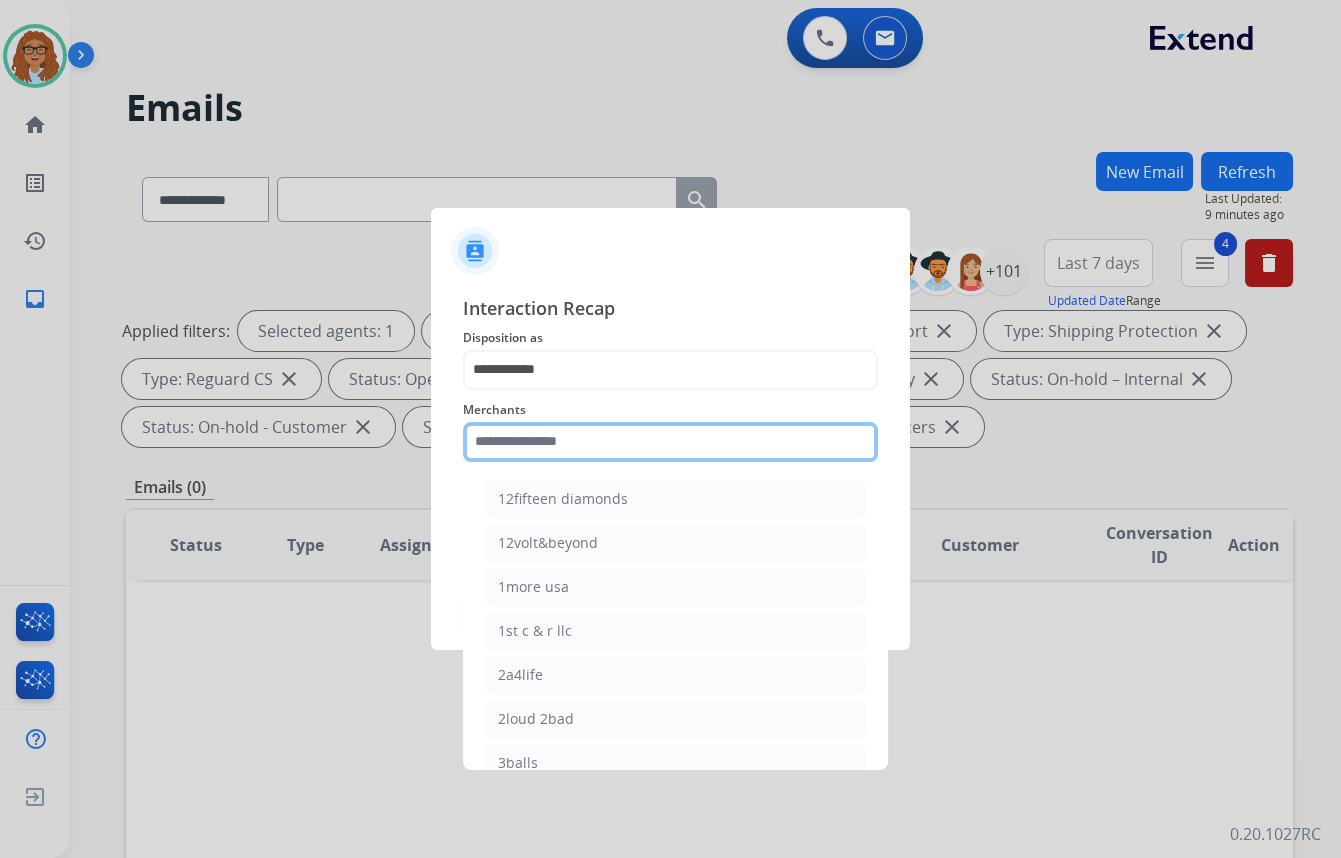 click 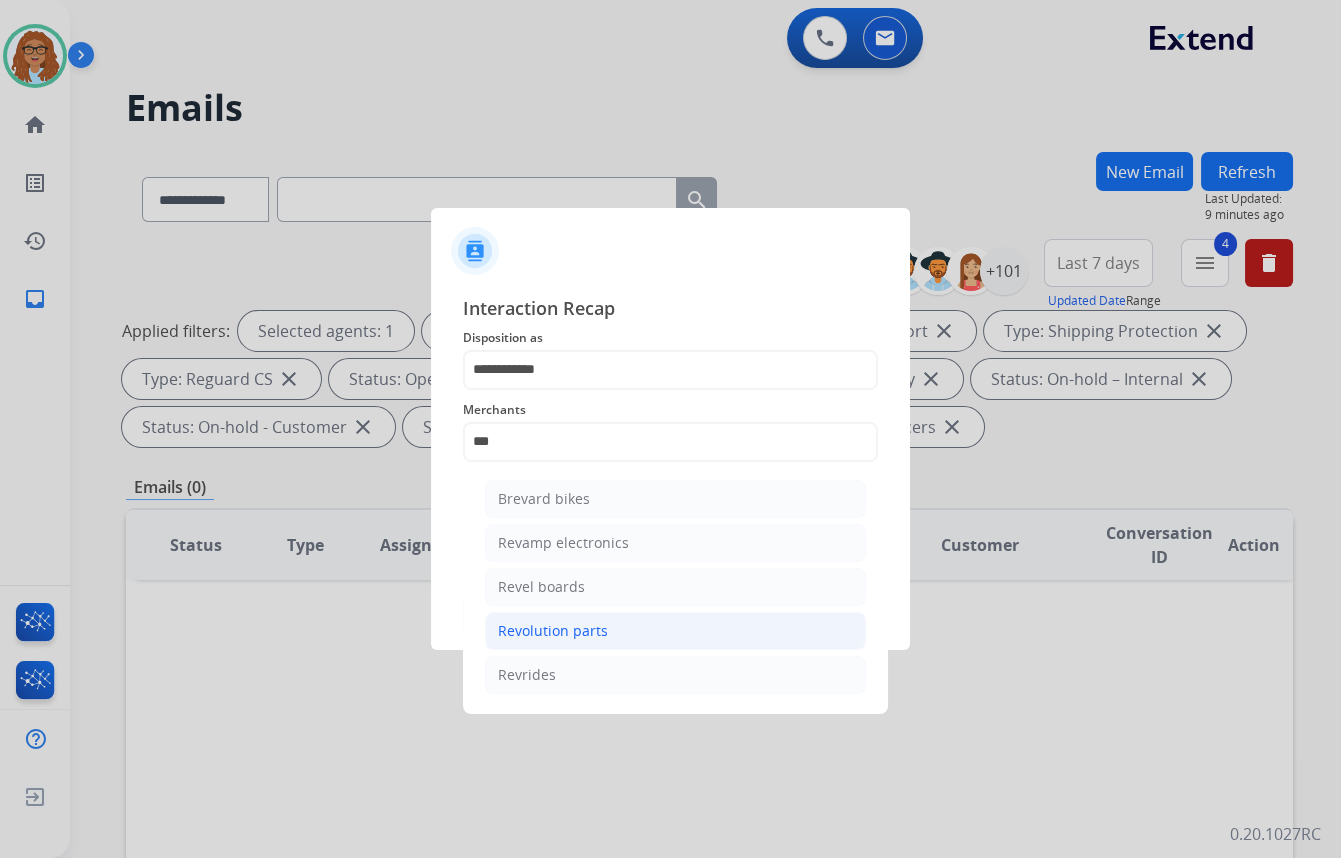 click on "Revolution parts" 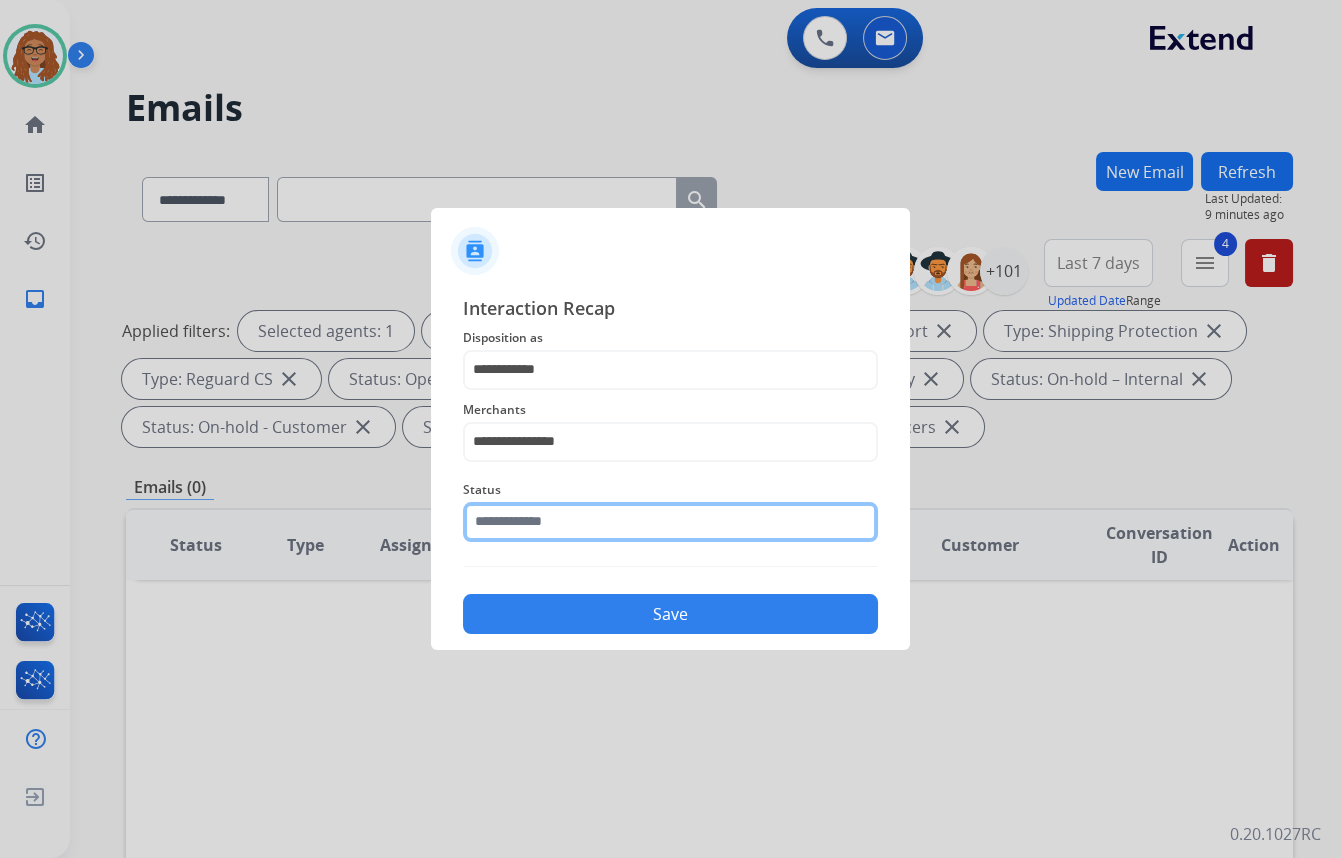 click 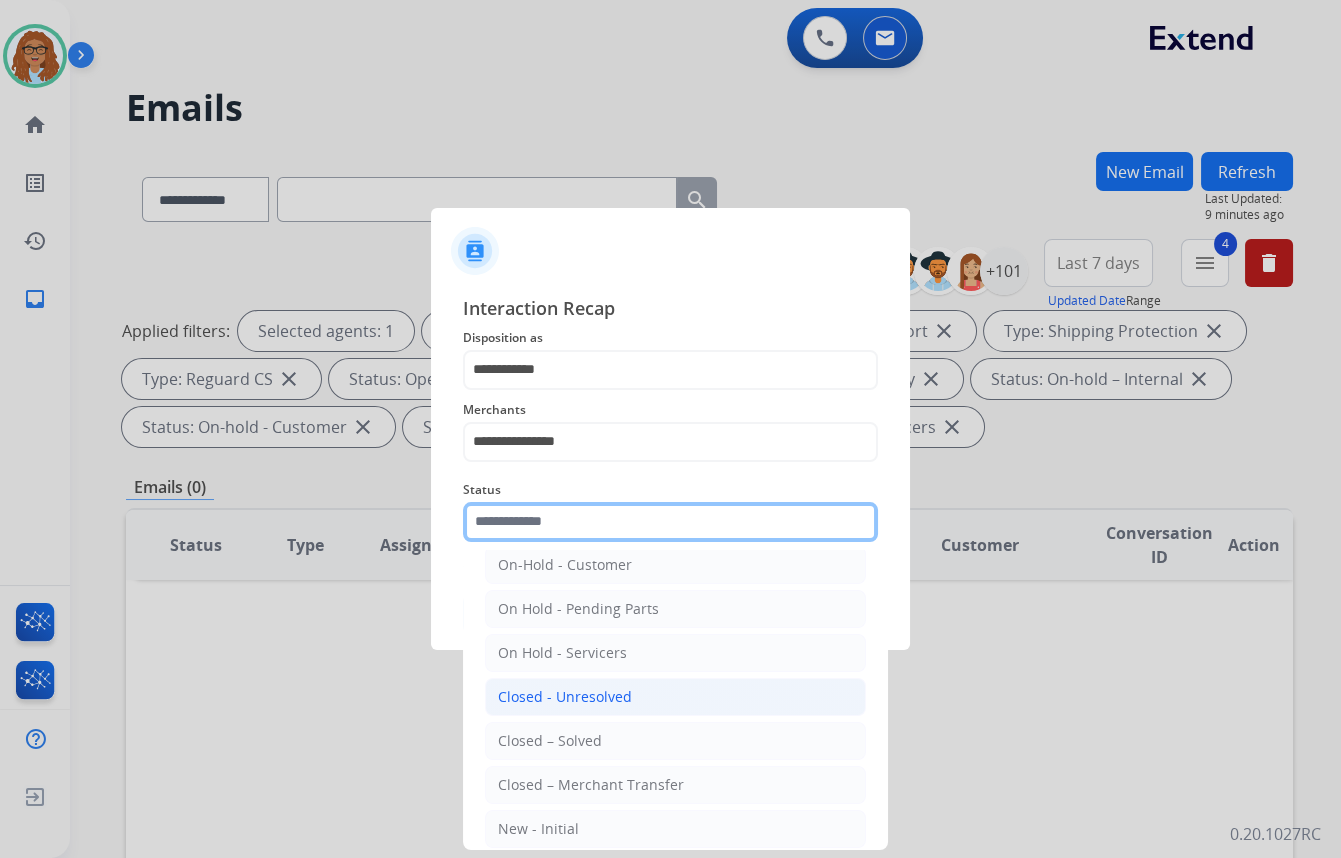 scroll, scrollTop: 118, scrollLeft: 0, axis: vertical 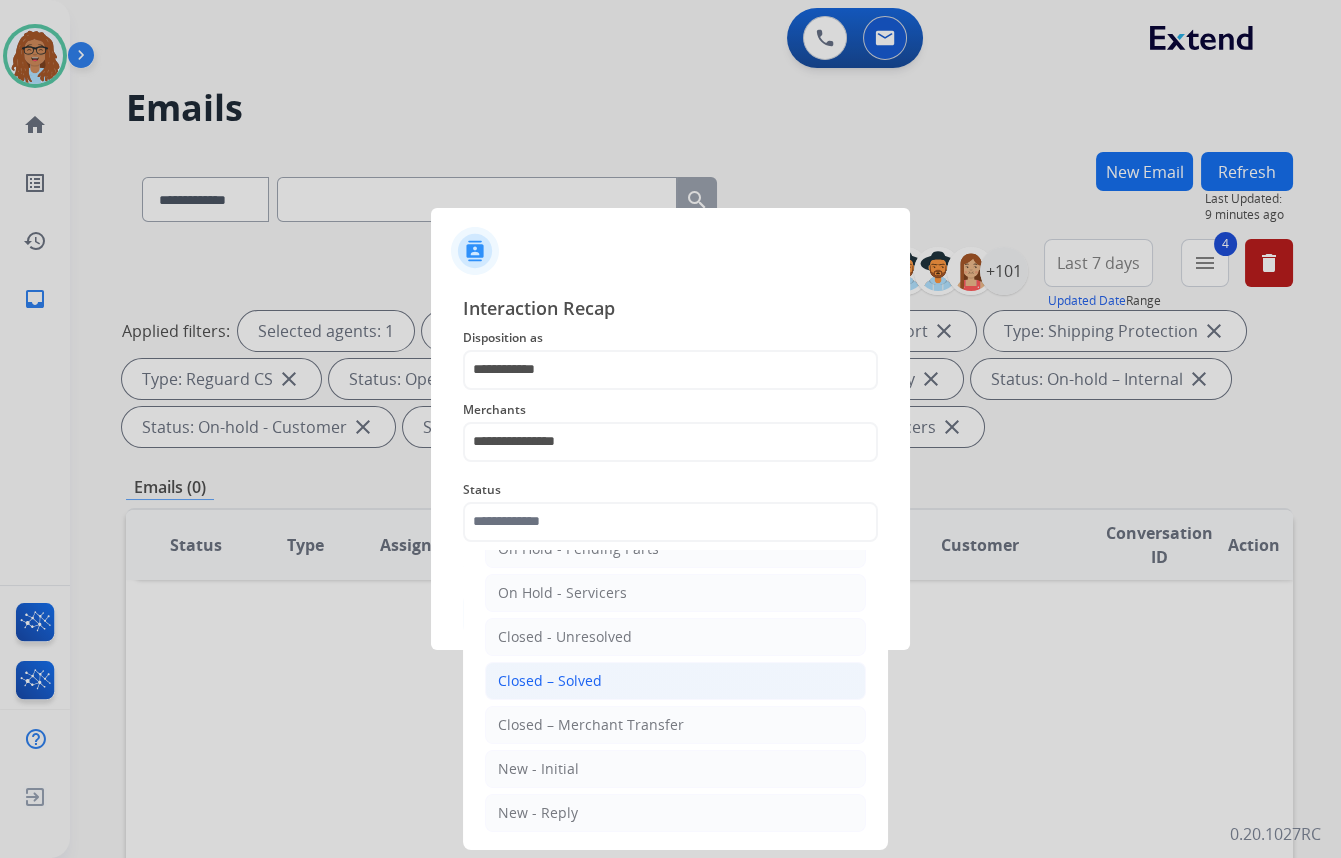 click on "Closed – Solved" 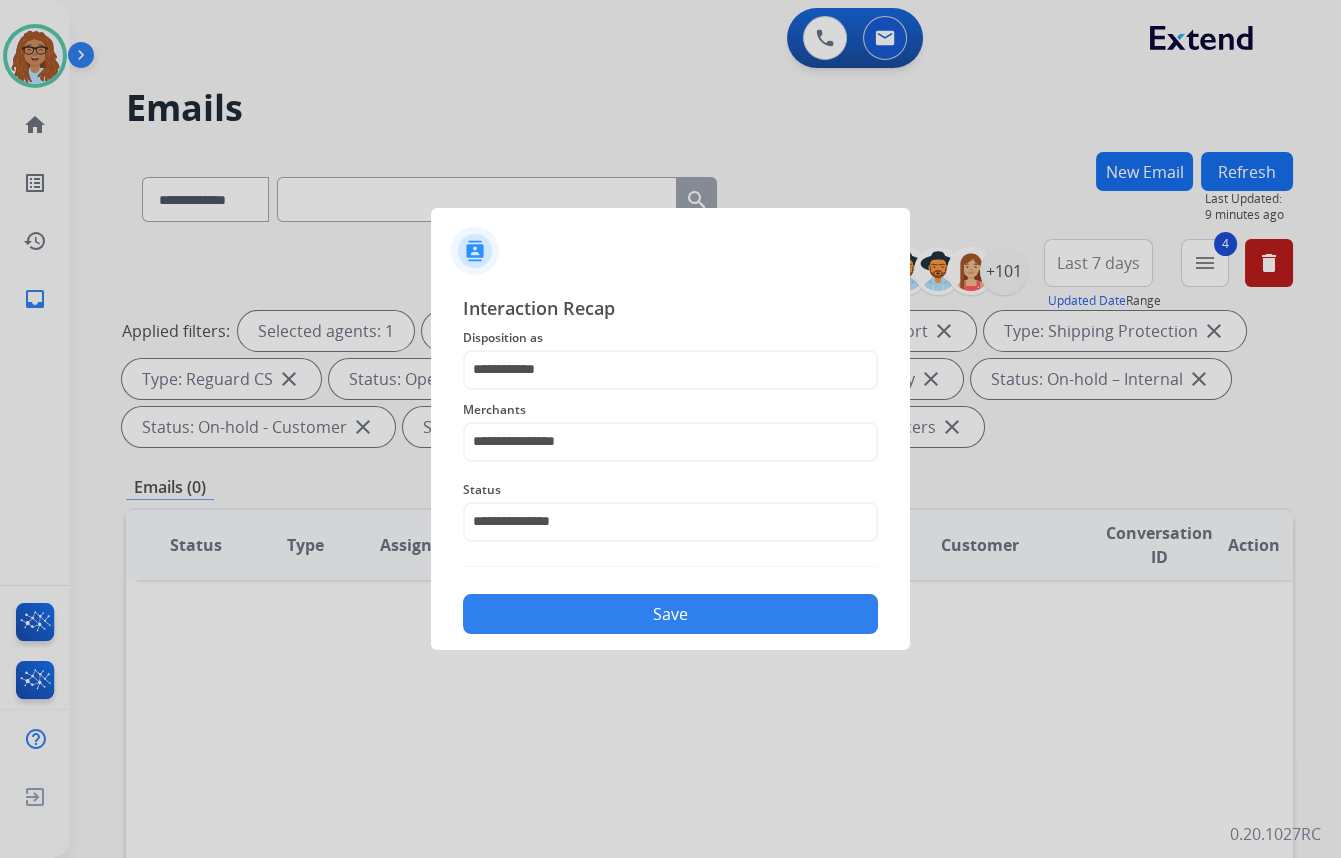 click on "Save" 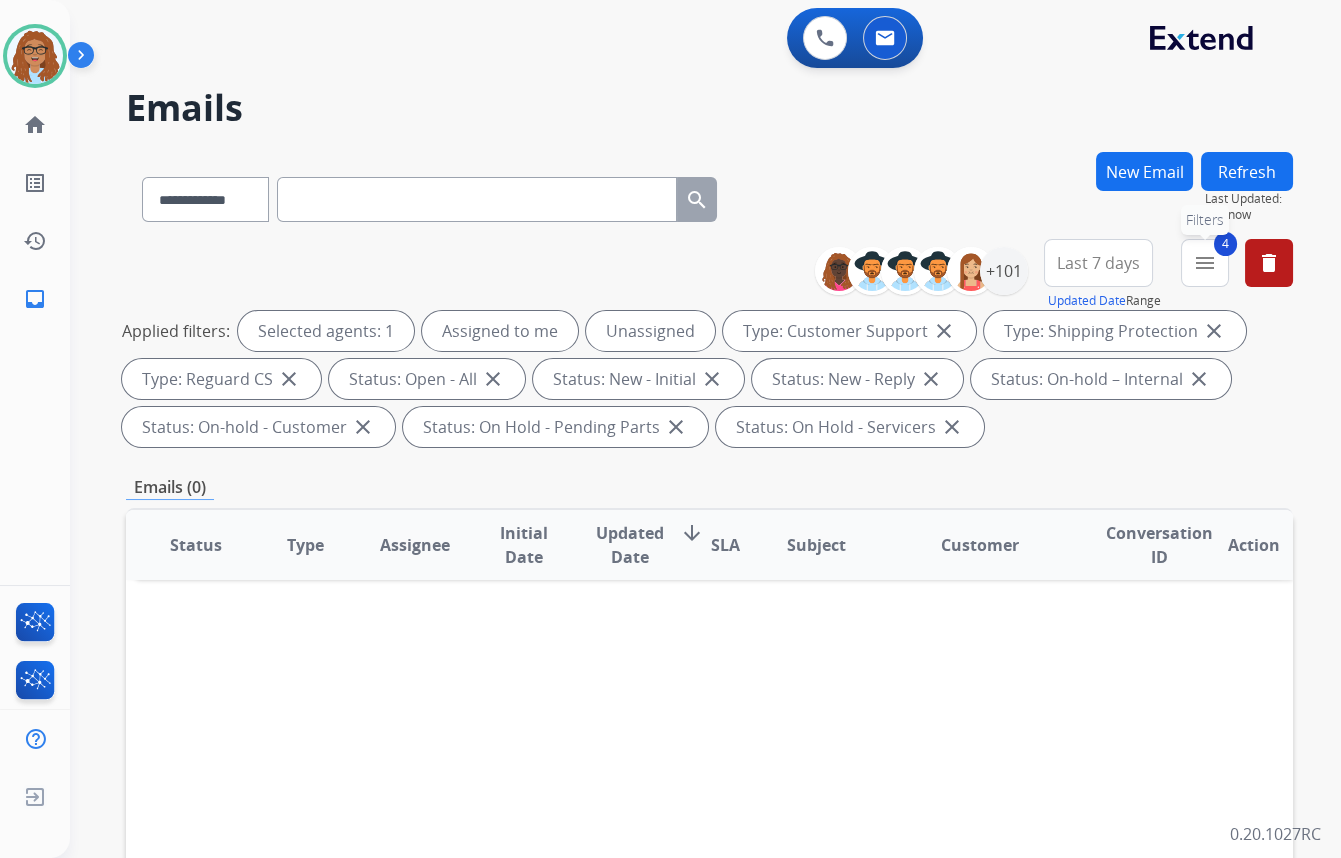 click on "menu" at bounding box center [1205, 263] 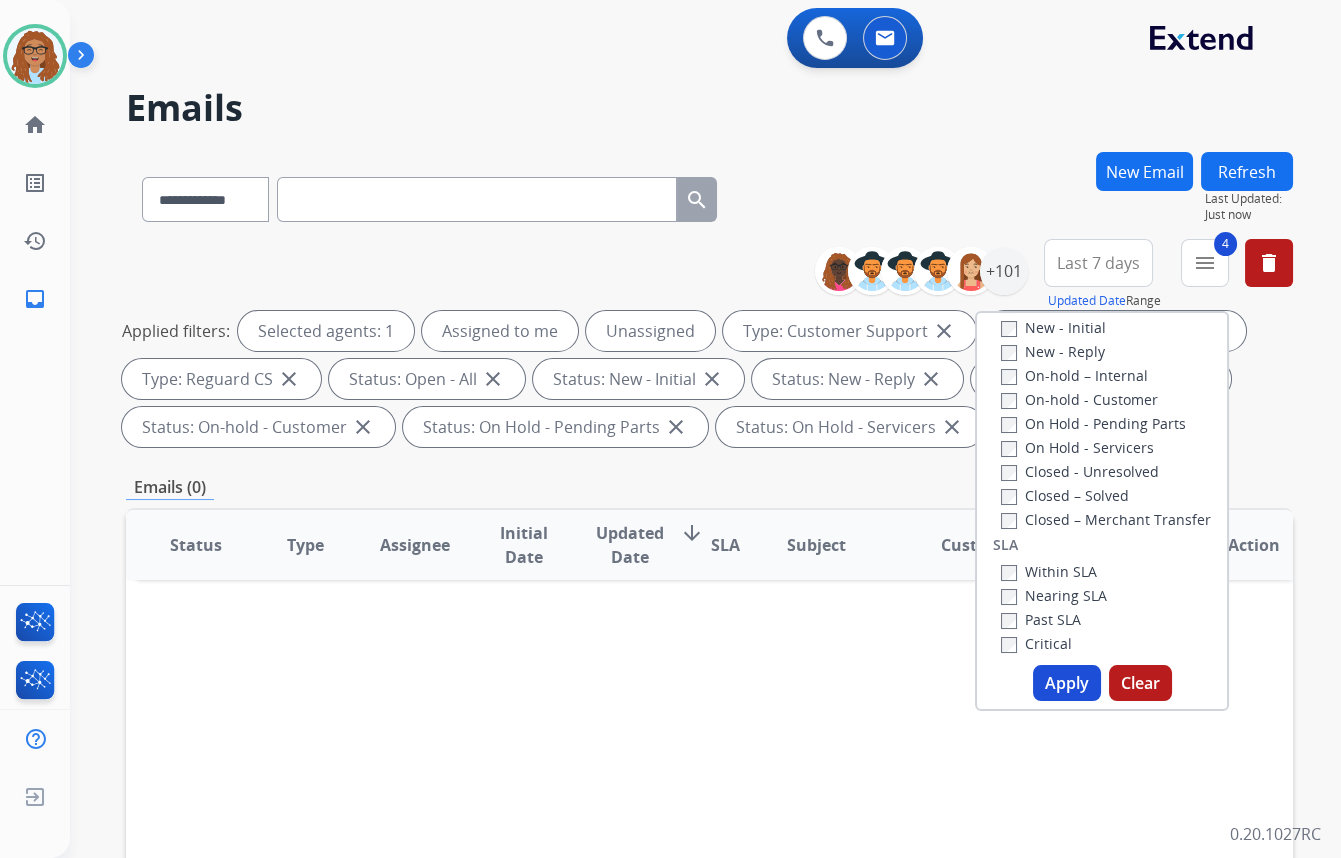 scroll, scrollTop: 454, scrollLeft: 0, axis: vertical 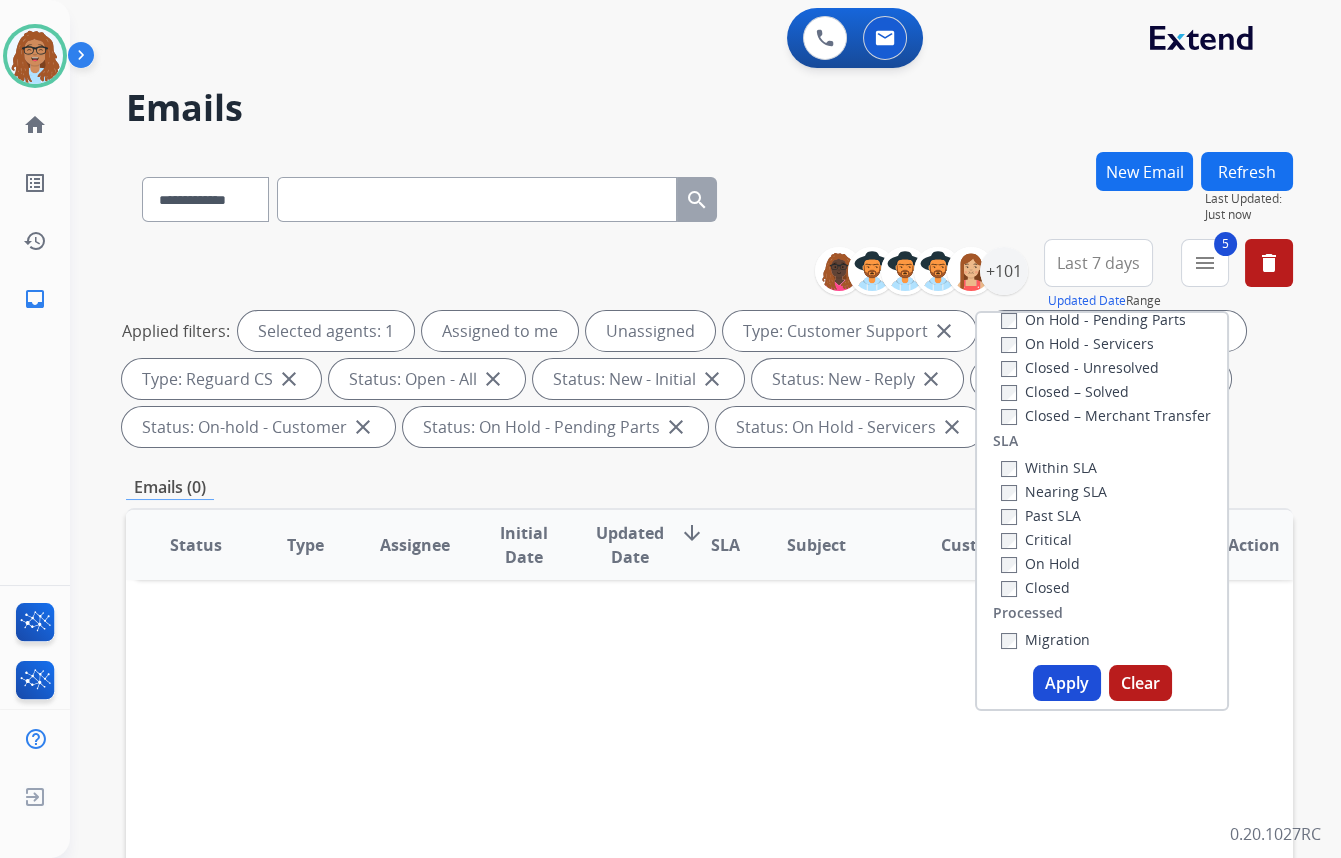 click on "Apply" at bounding box center (1067, 683) 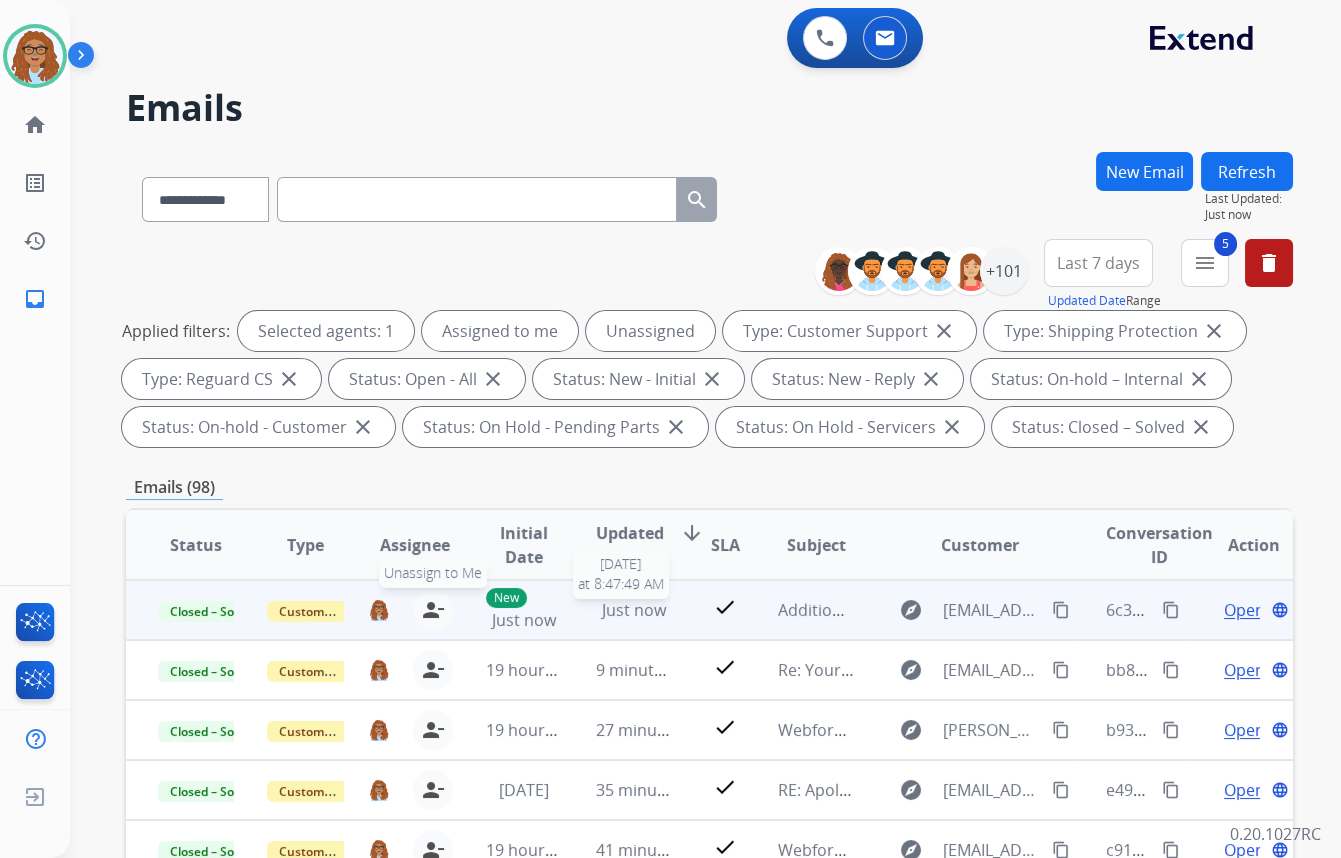 scroll, scrollTop: 1, scrollLeft: 0, axis: vertical 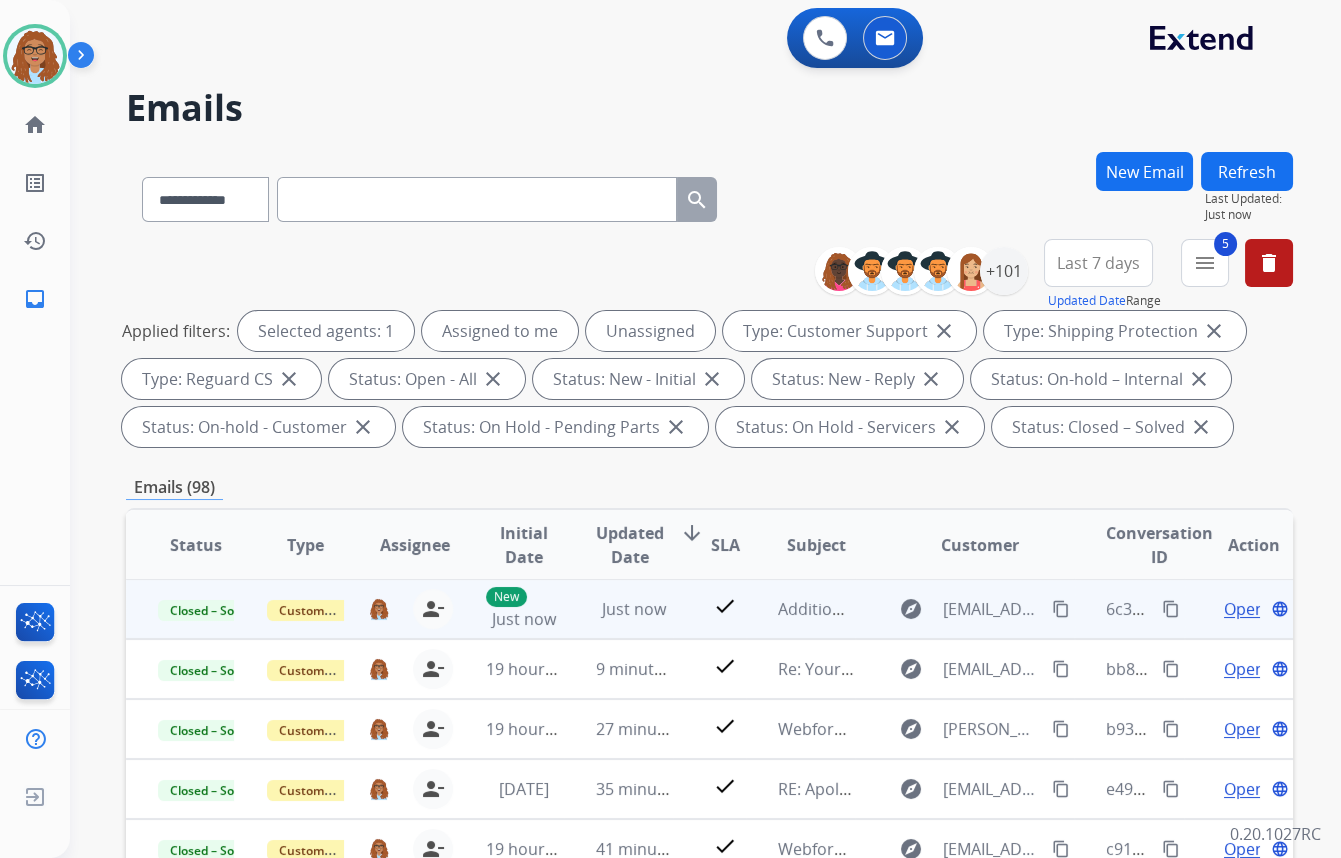 click on "content_copy" at bounding box center [1171, 609] 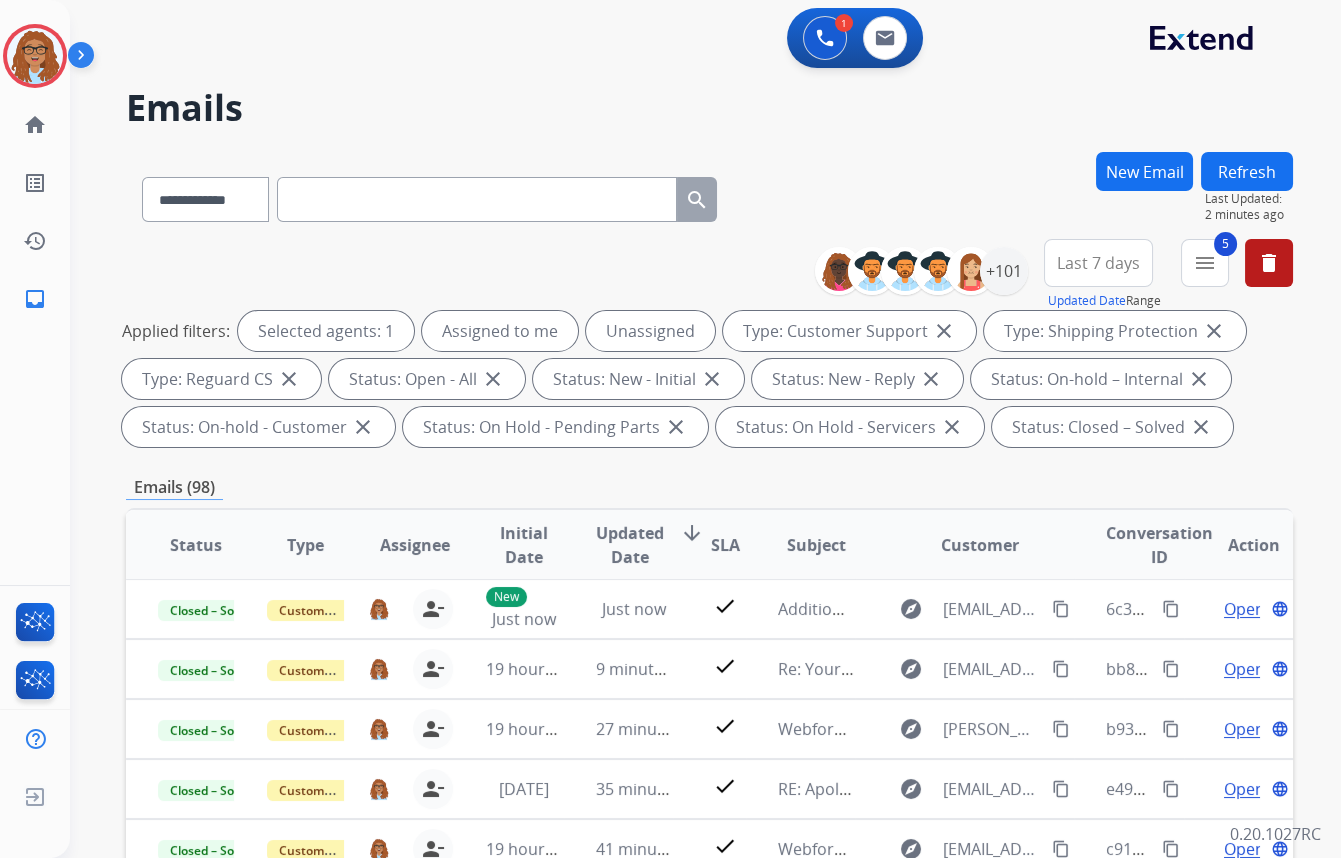 type 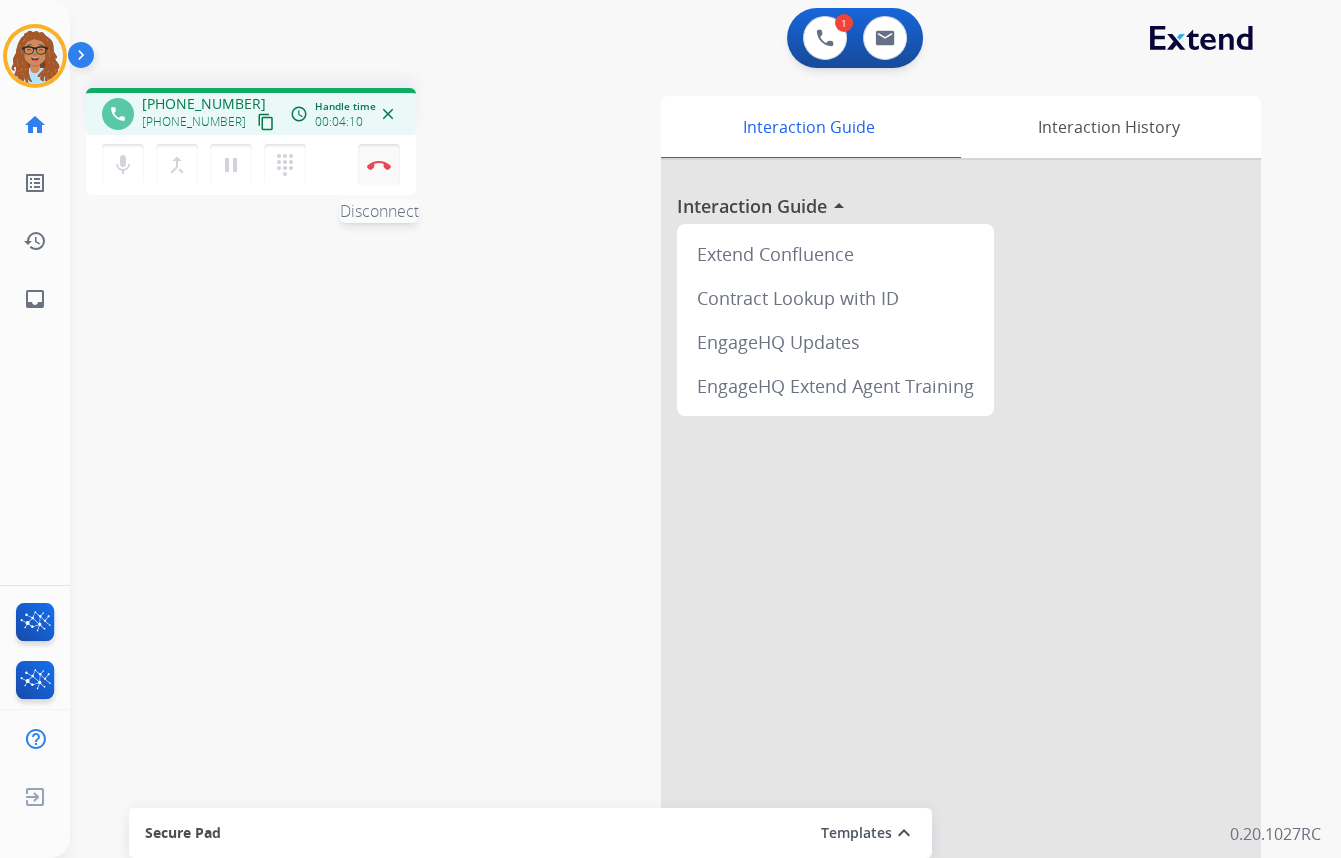 click at bounding box center [379, 165] 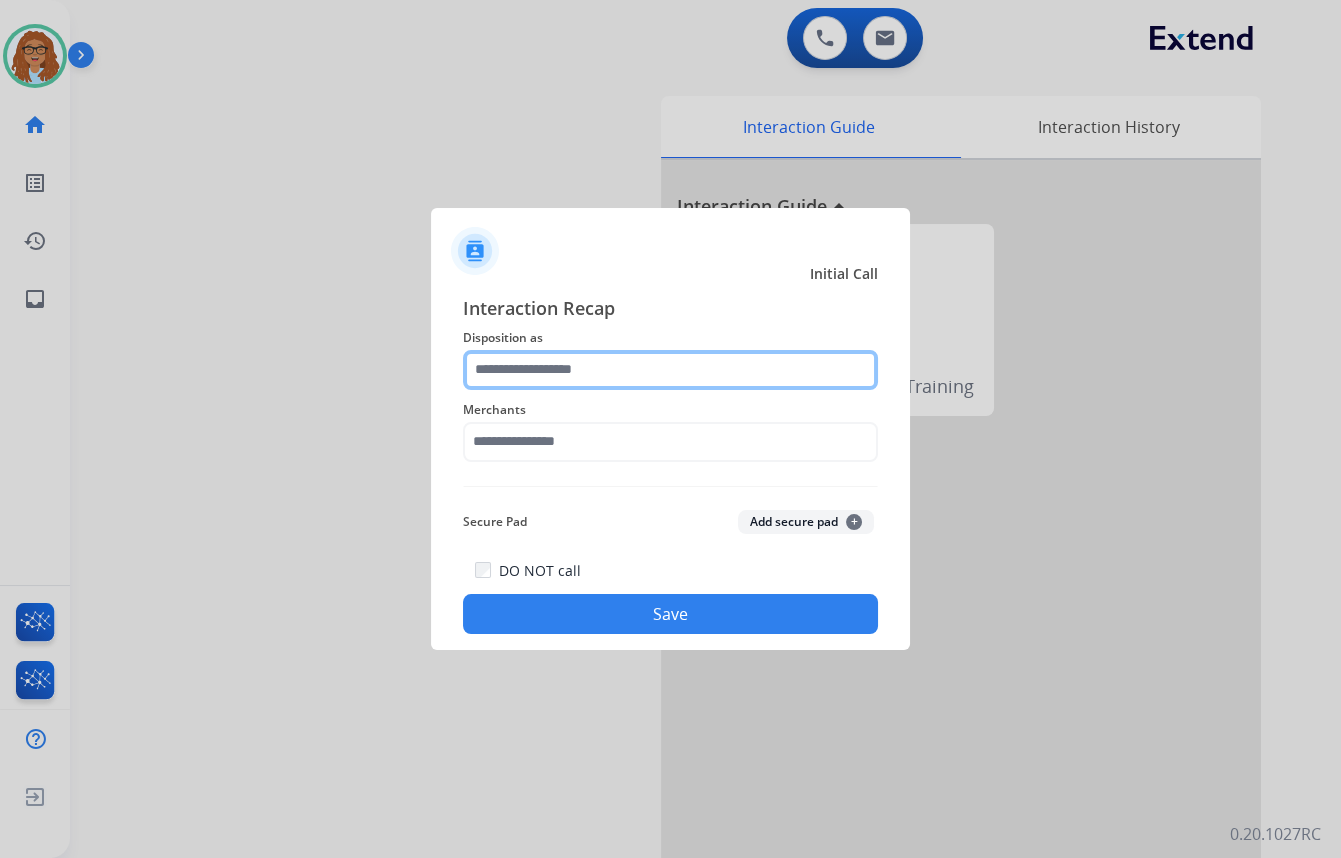 click 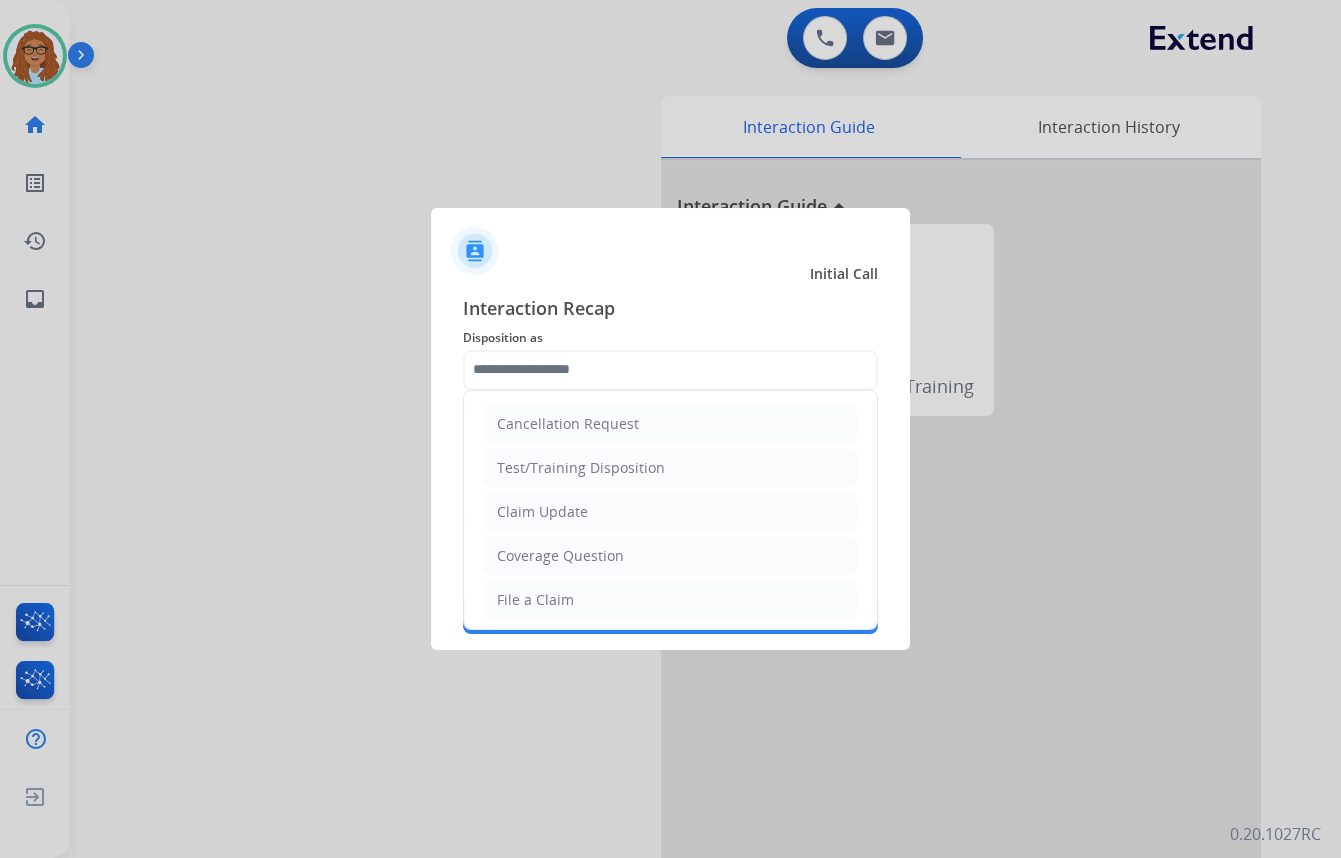 drag, startPoint x: 557, startPoint y: 548, endPoint x: 561, endPoint y: 501, distance: 47.169907 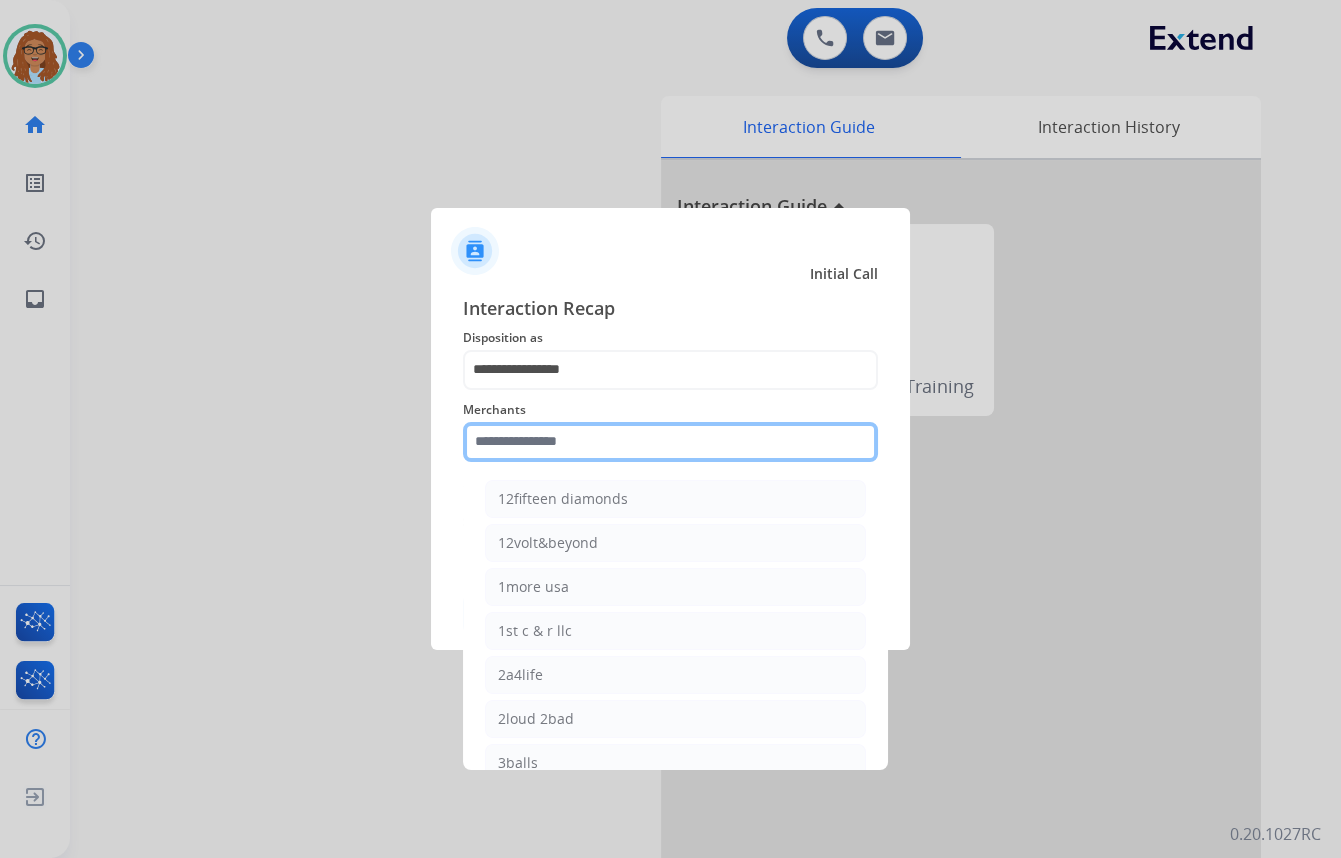 click 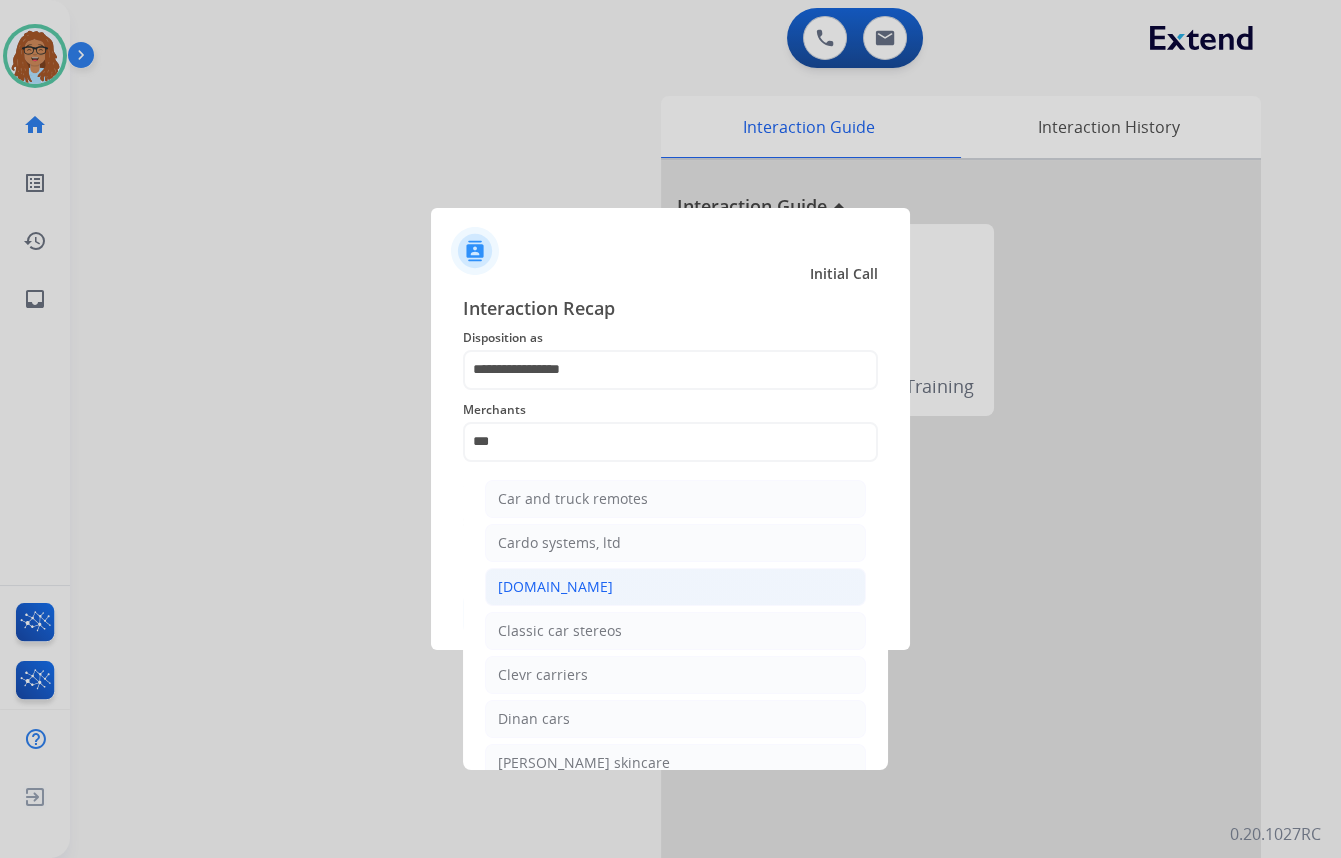 click on "[DOMAIN_NAME]" 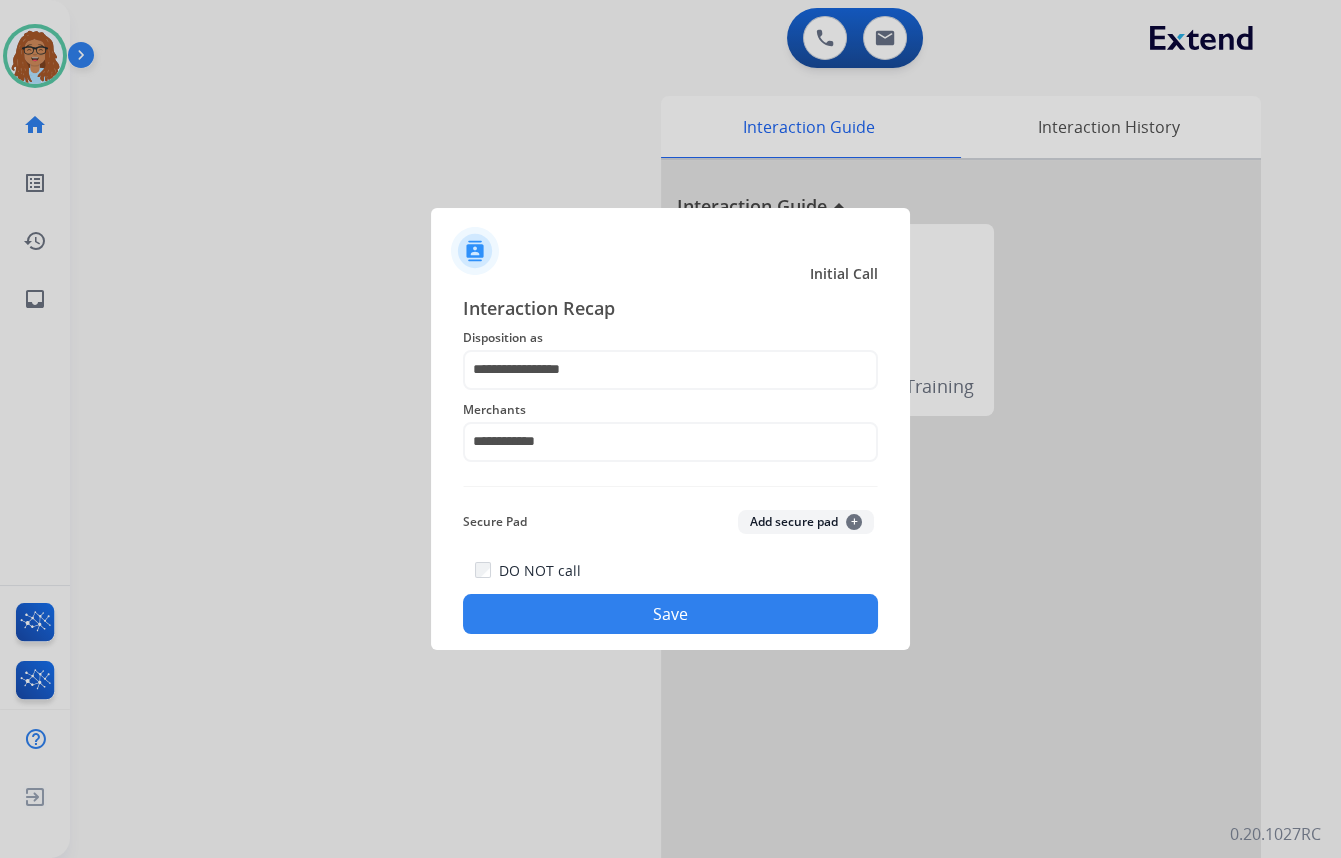 click on "Save" 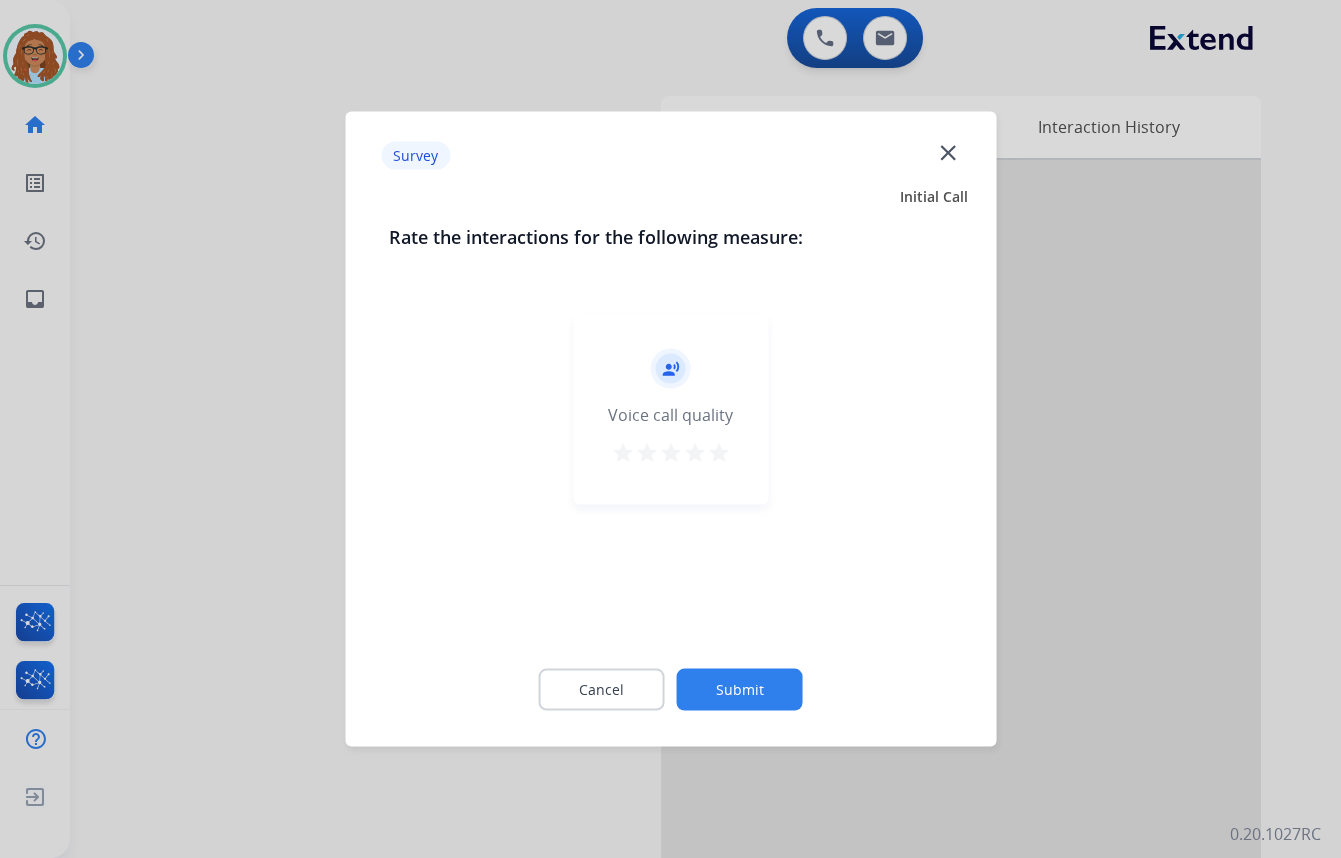 click on "close" 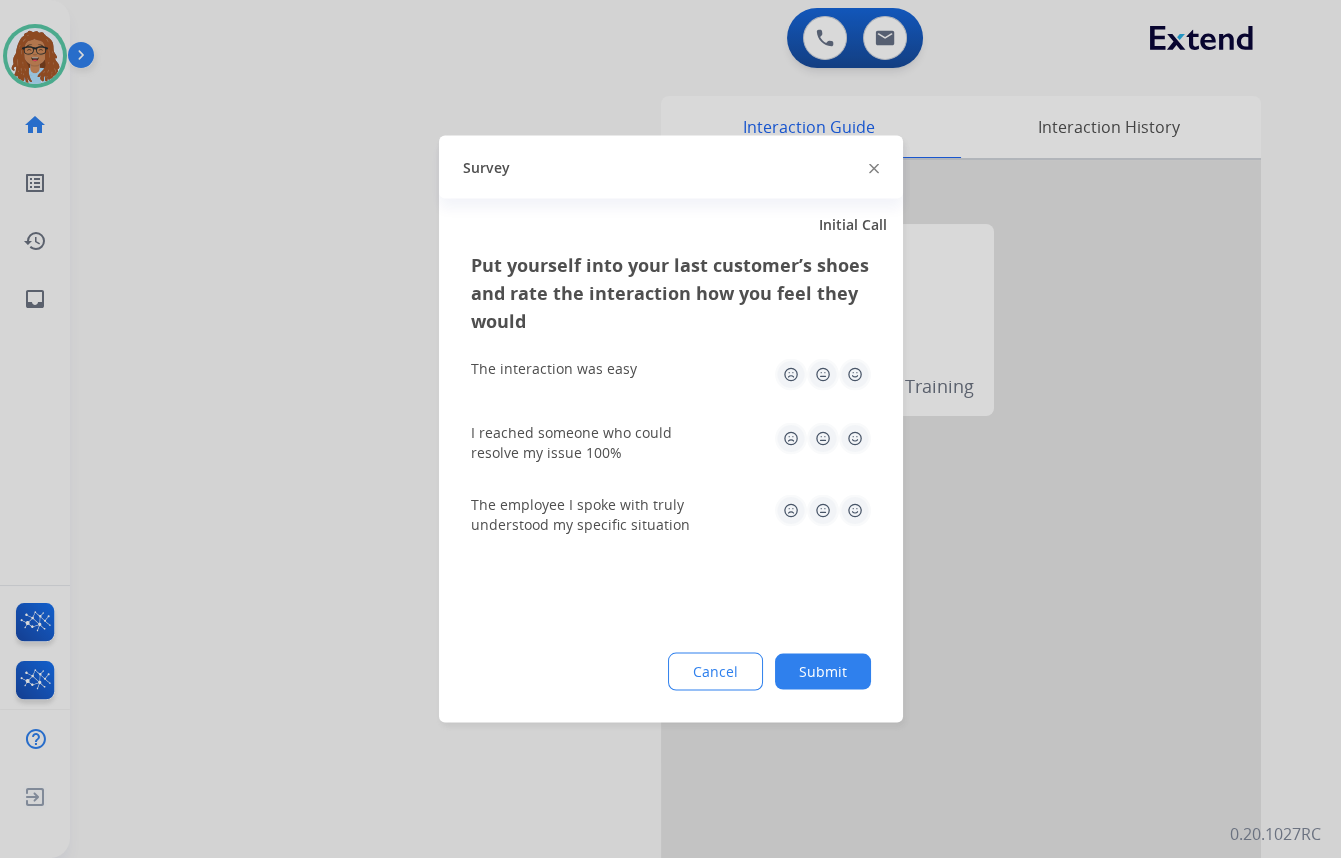 click 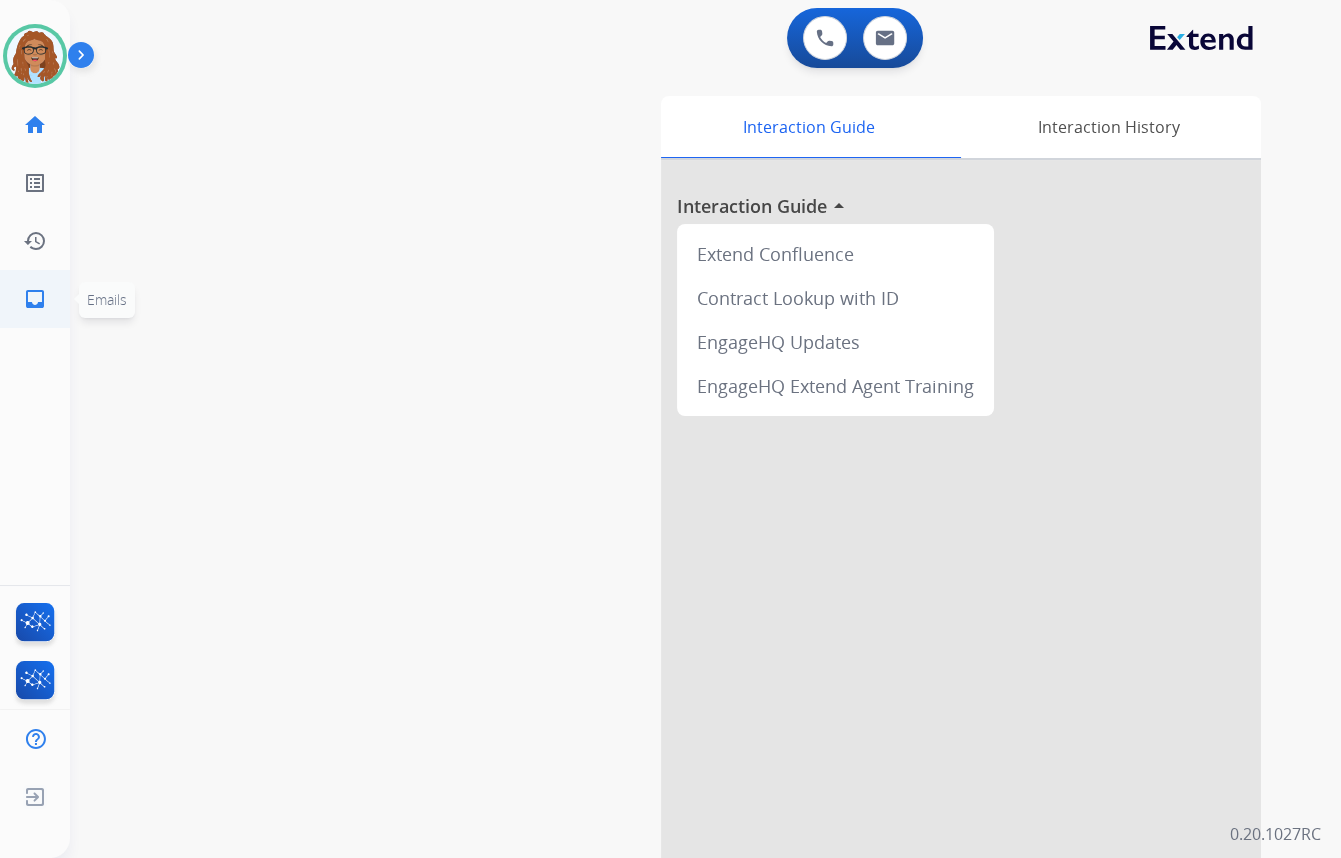 click on "inbox  Emails" 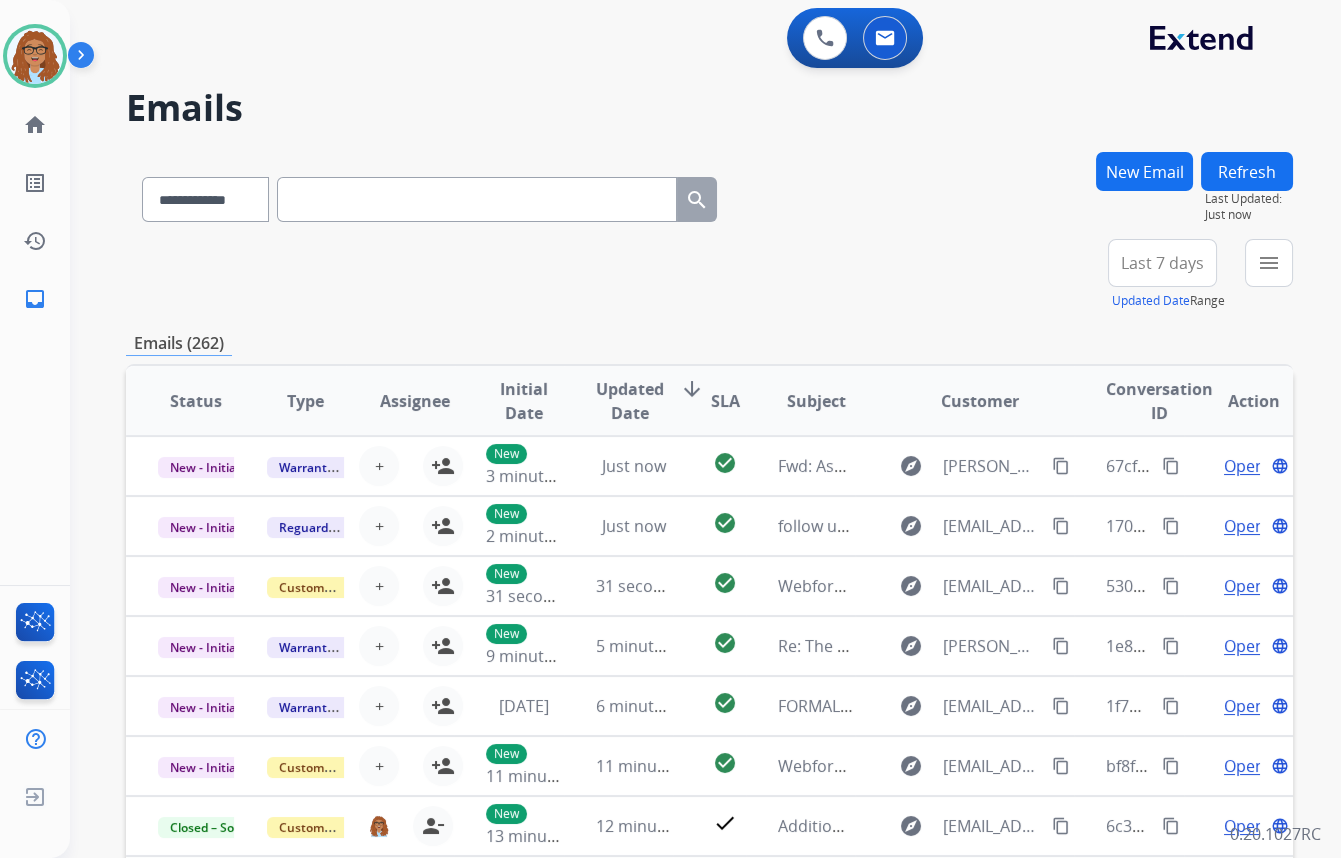 click on "New Email" at bounding box center (1144, 171) 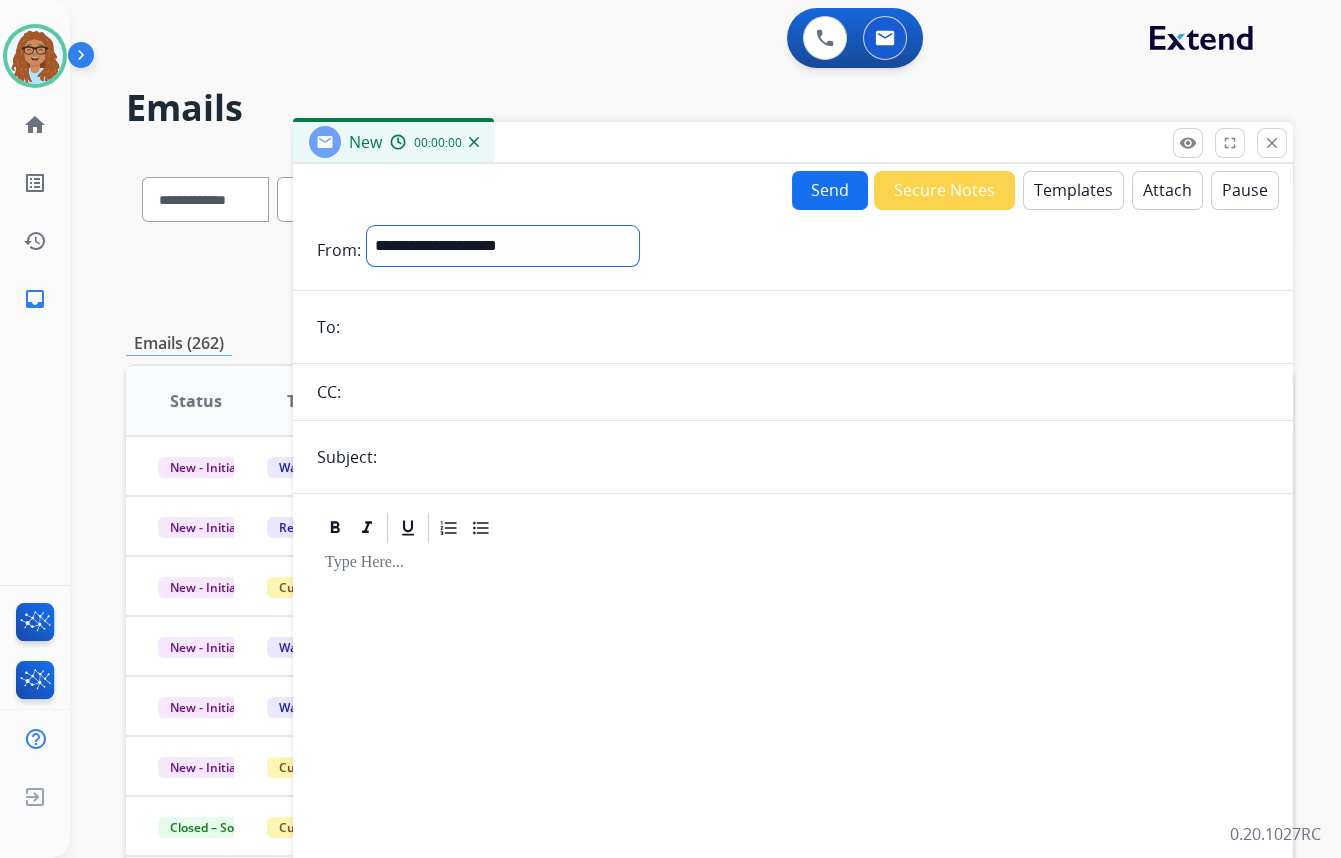 drag, startPoint x: 536, startPoint y: 253, endPoint x: 532, endPoint y: 263, distance: 10.770329 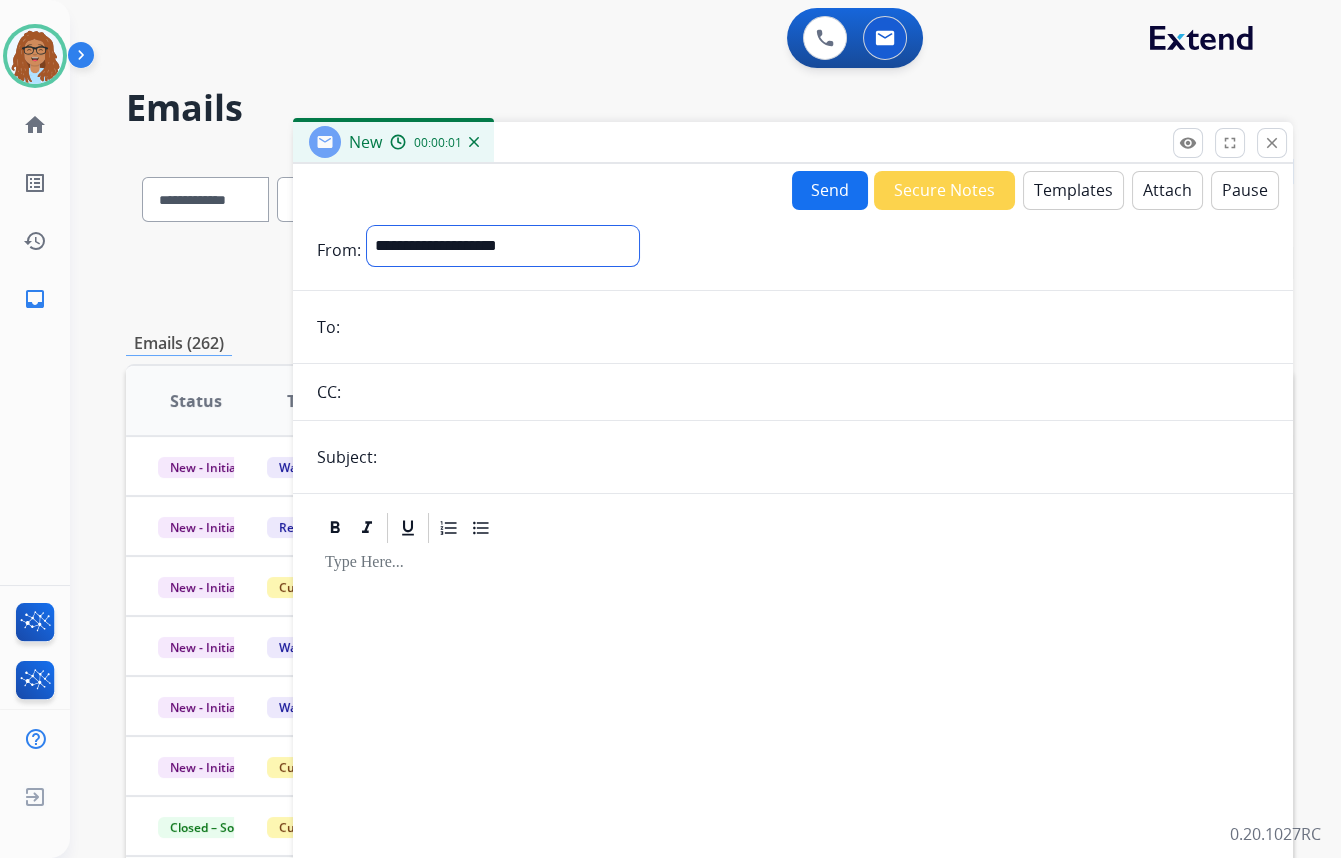 select on "**********" 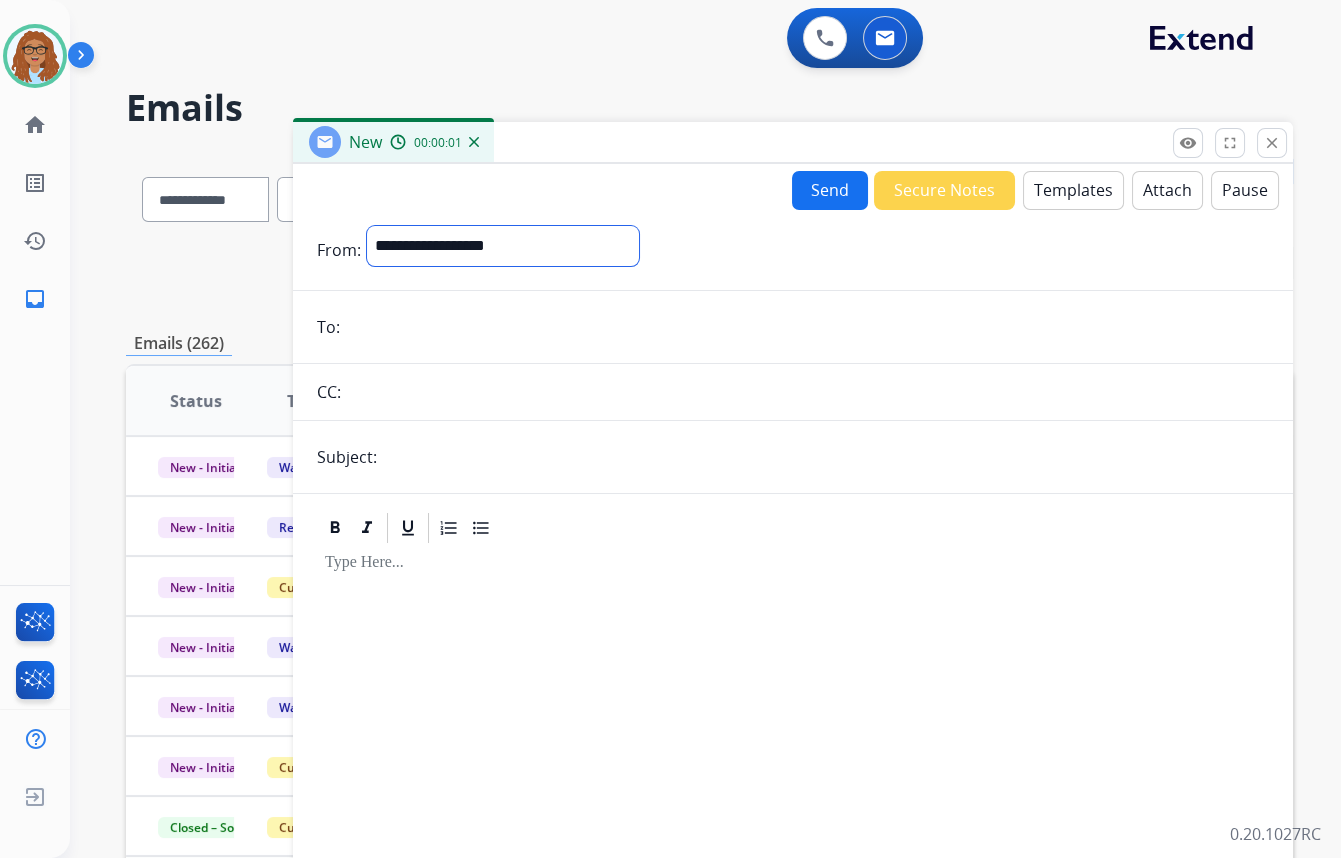 click on "**********" at bounding box center (503, 246) 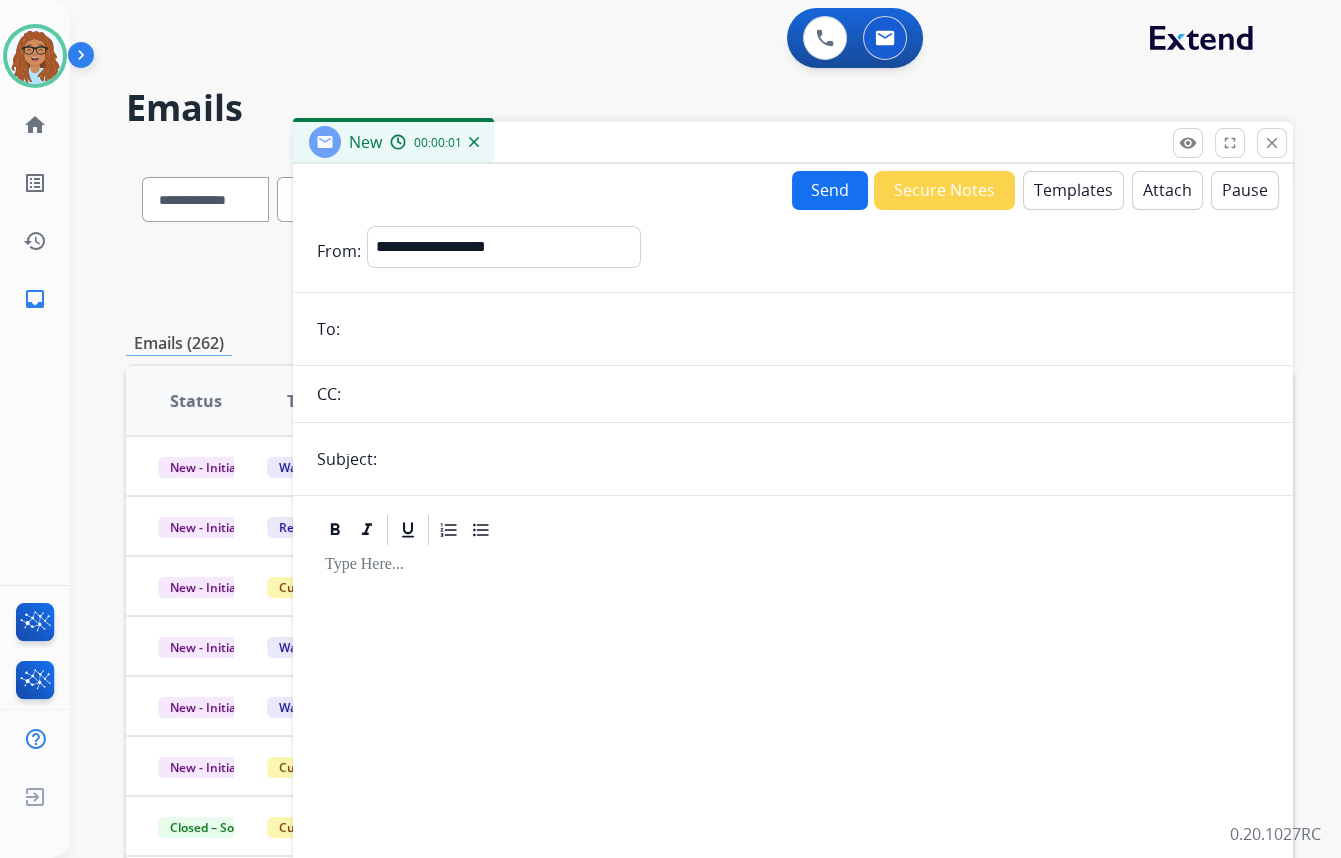 click on "**********" at bounding box center (793, 556) 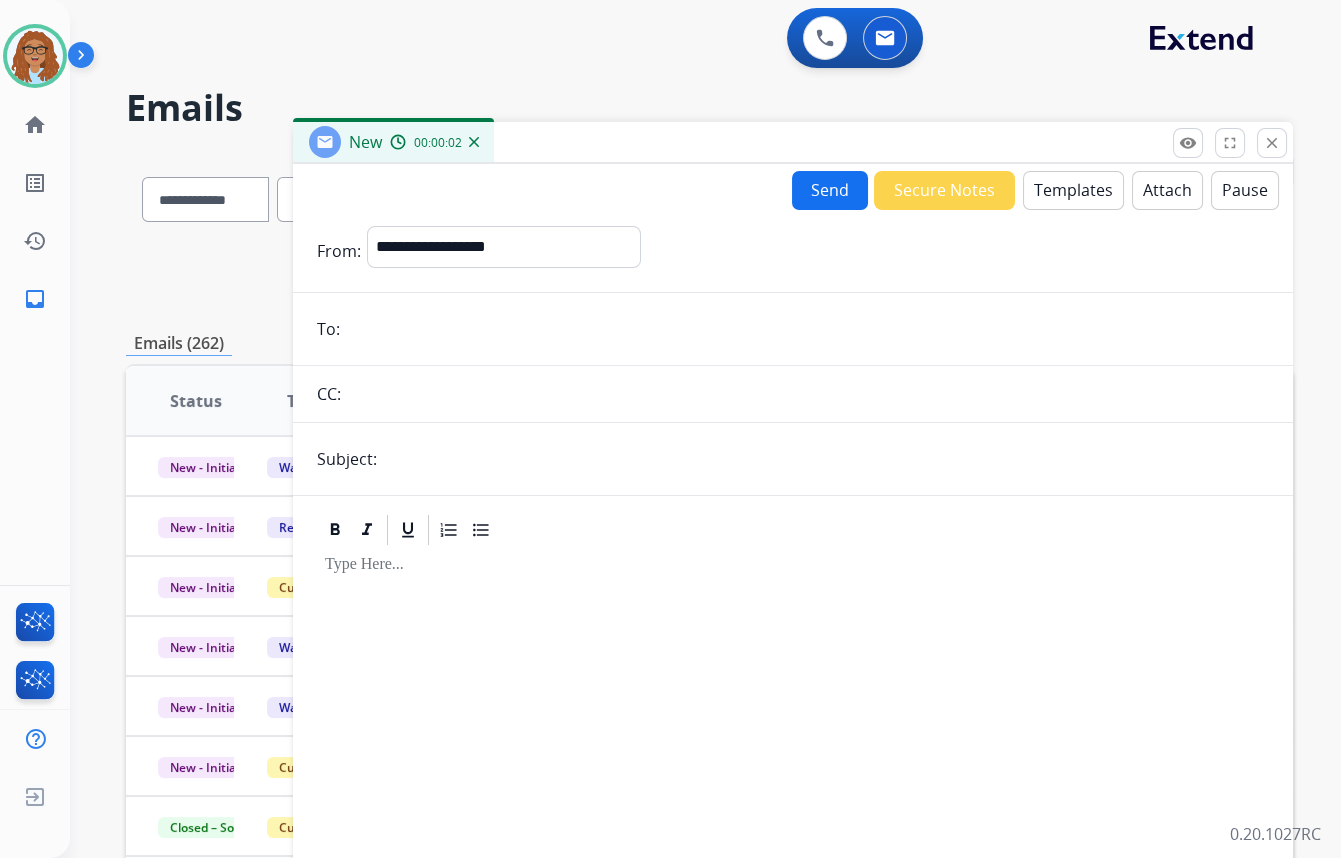 click on "**********" at bounding box center [793, 556] 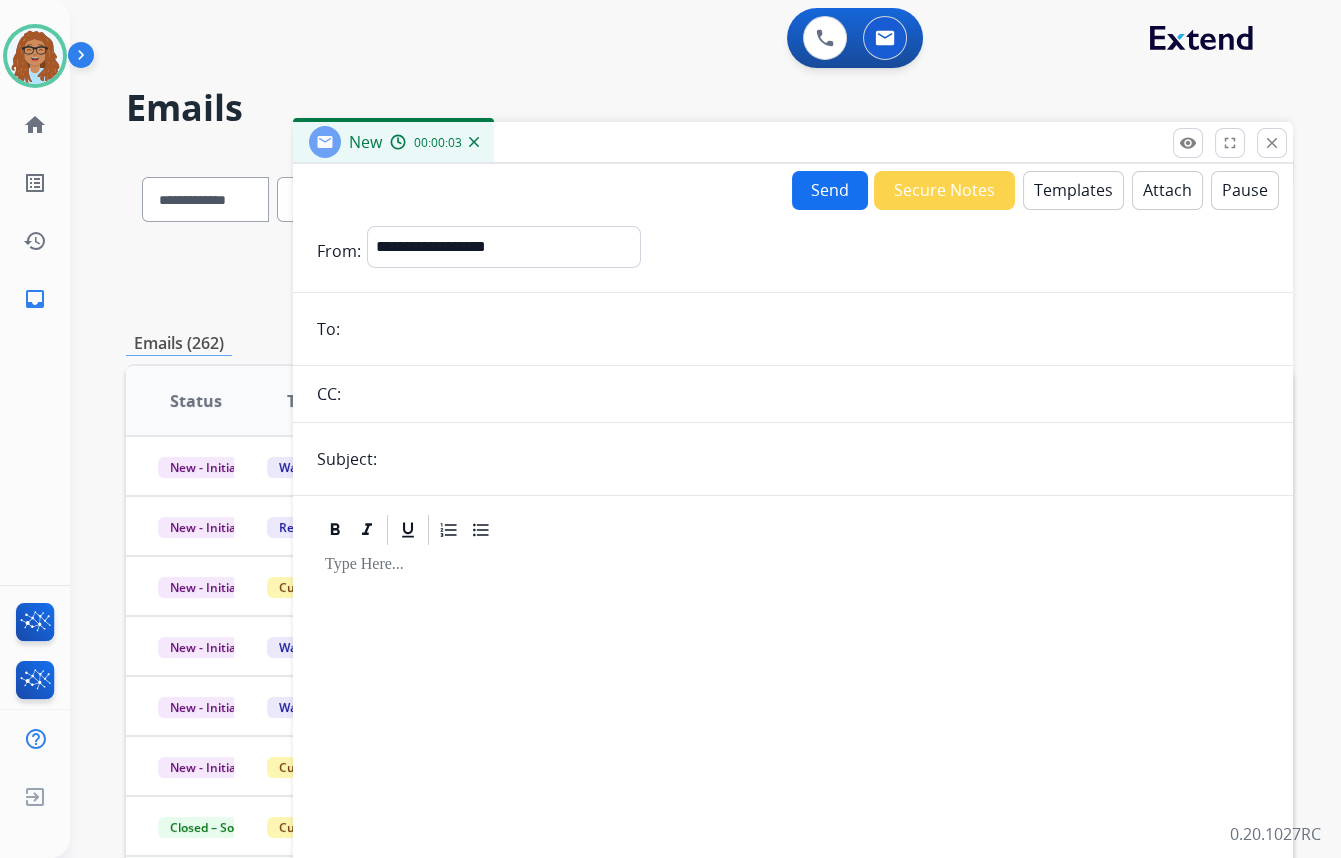 click at bounding box center [807, 329] 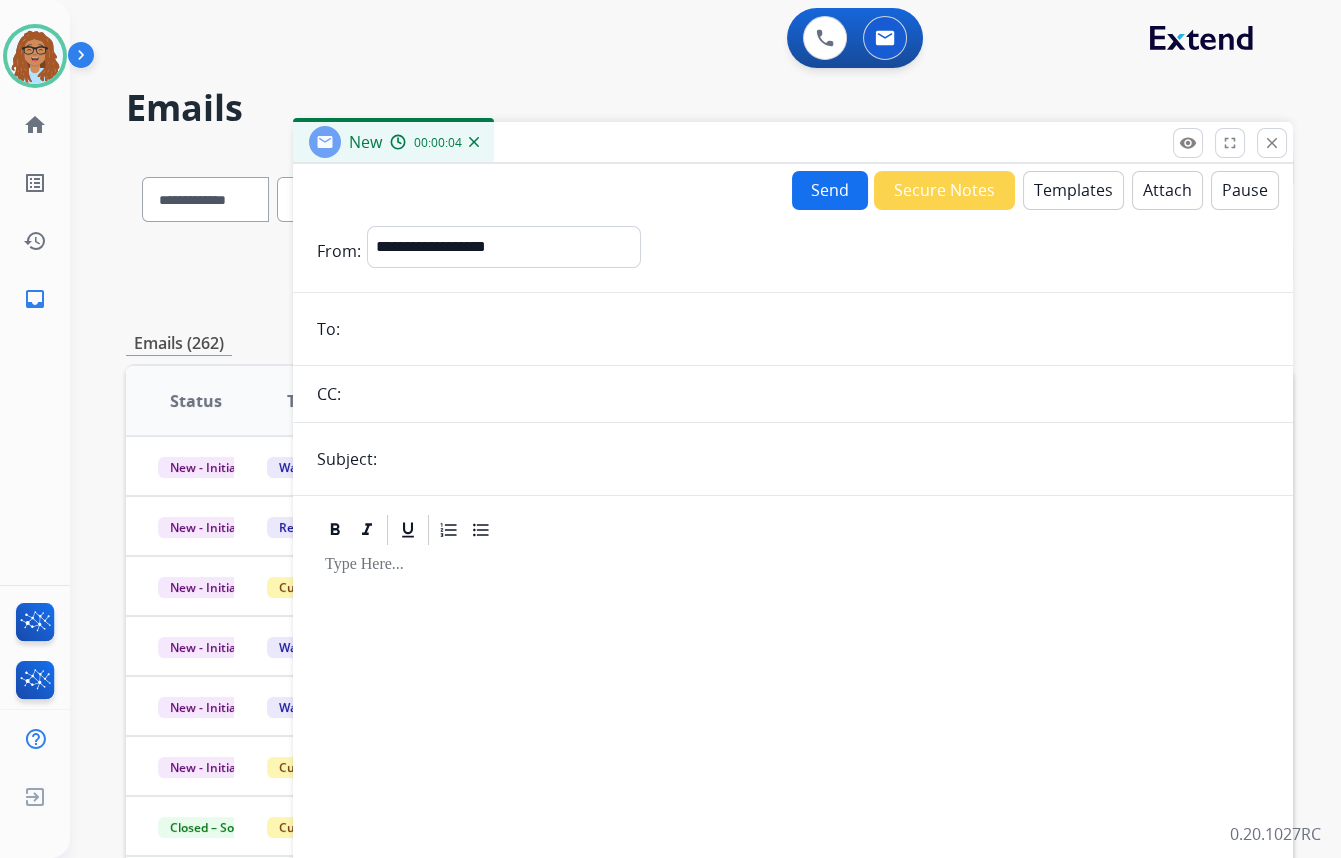 paste on "**********" 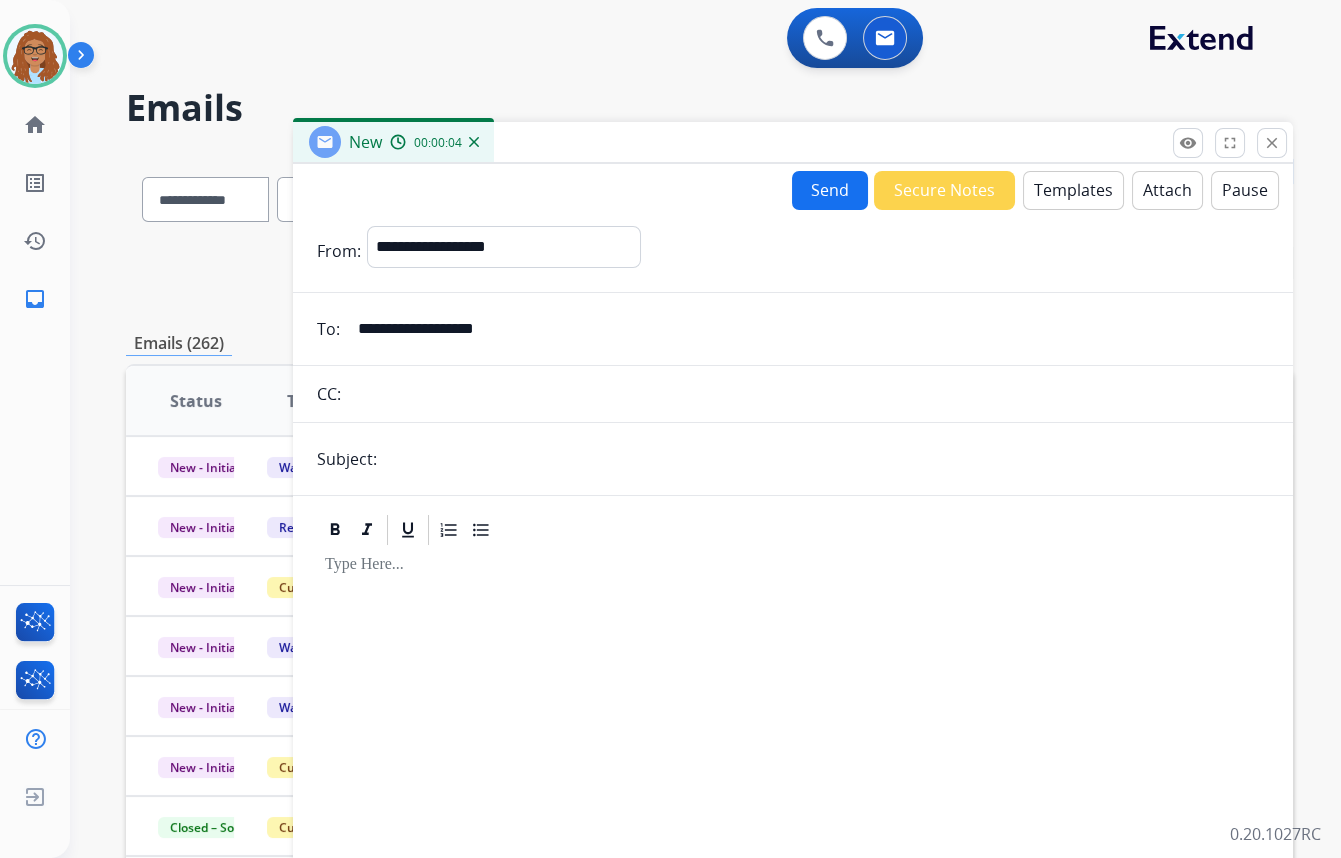 type on "**********" 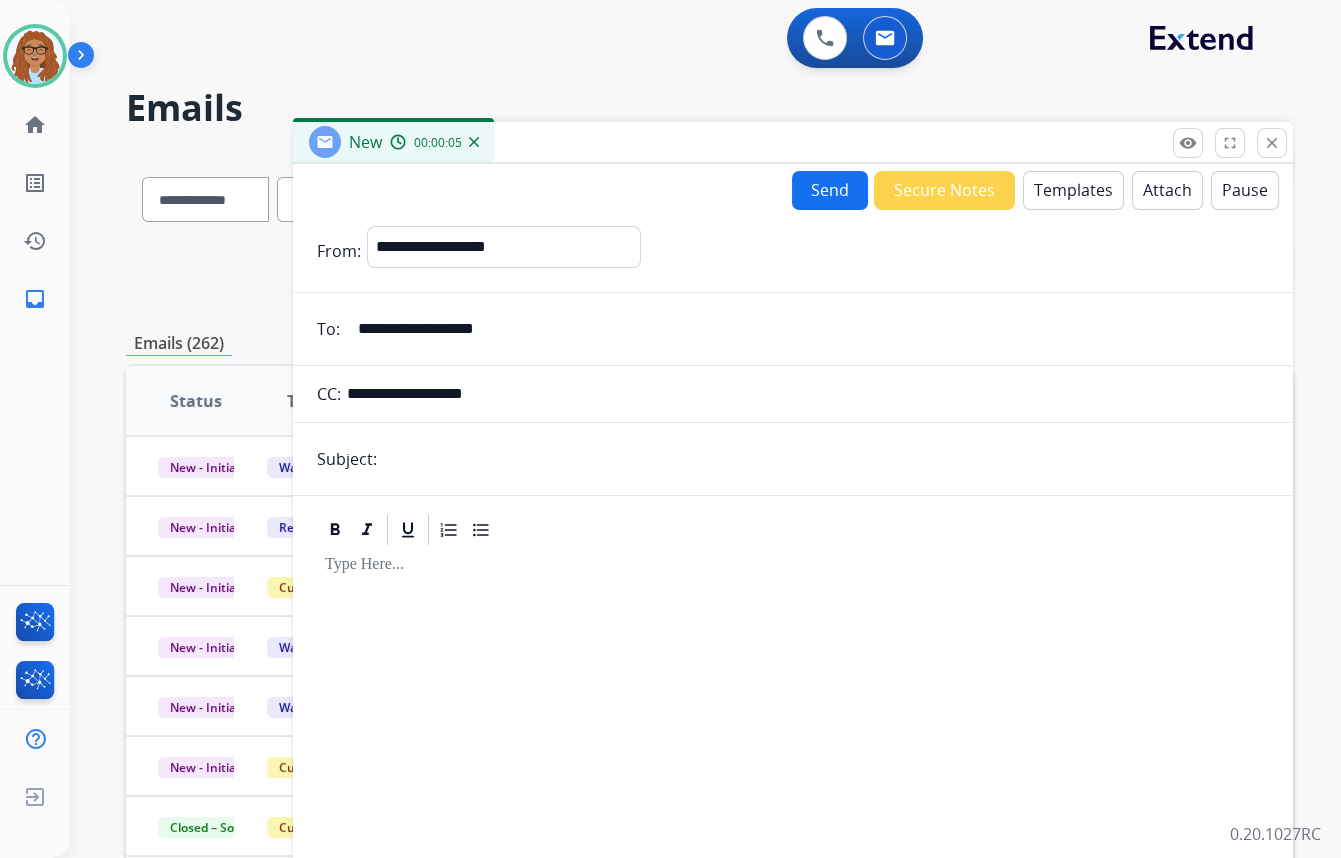 type on "**********" 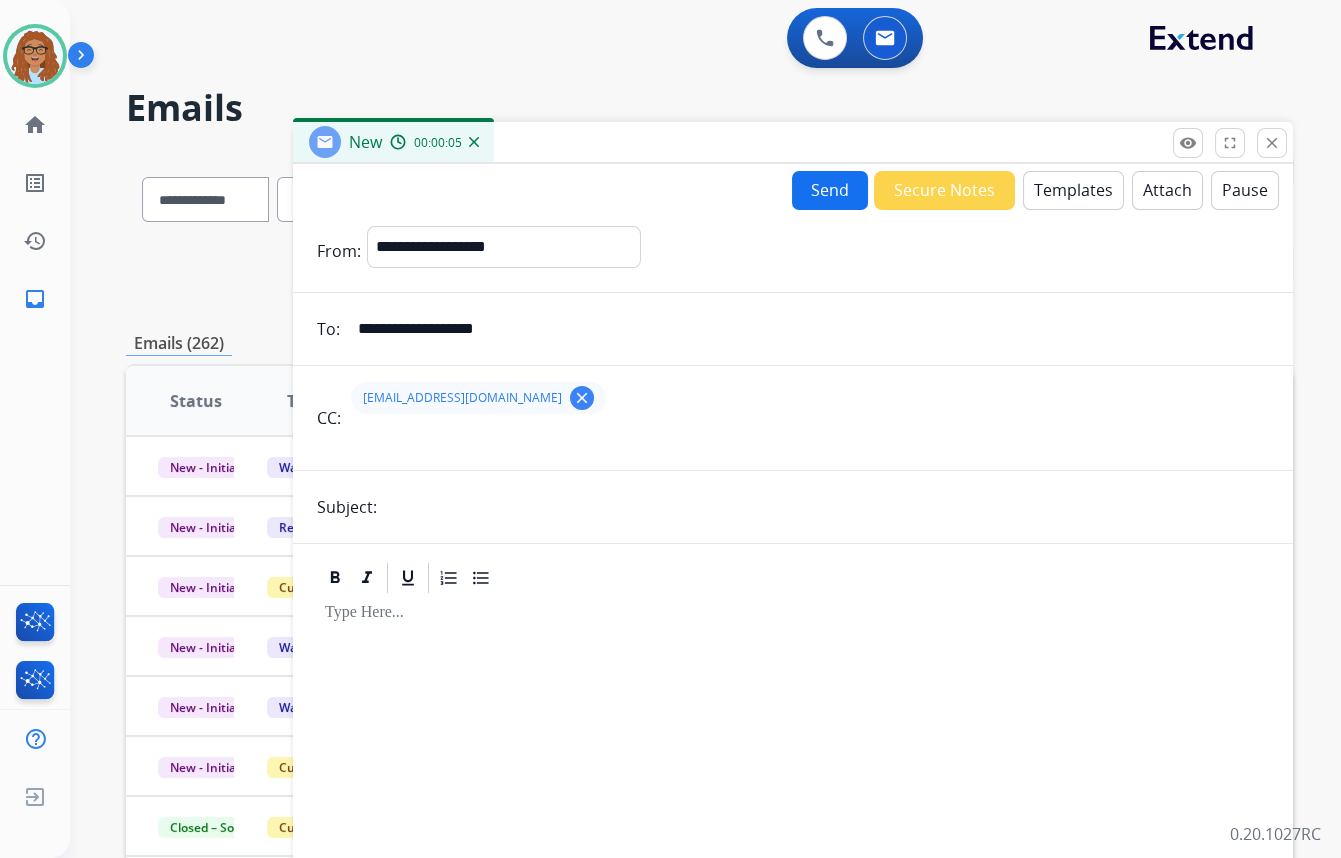 click on "**********" at bounding box center (793, 556) 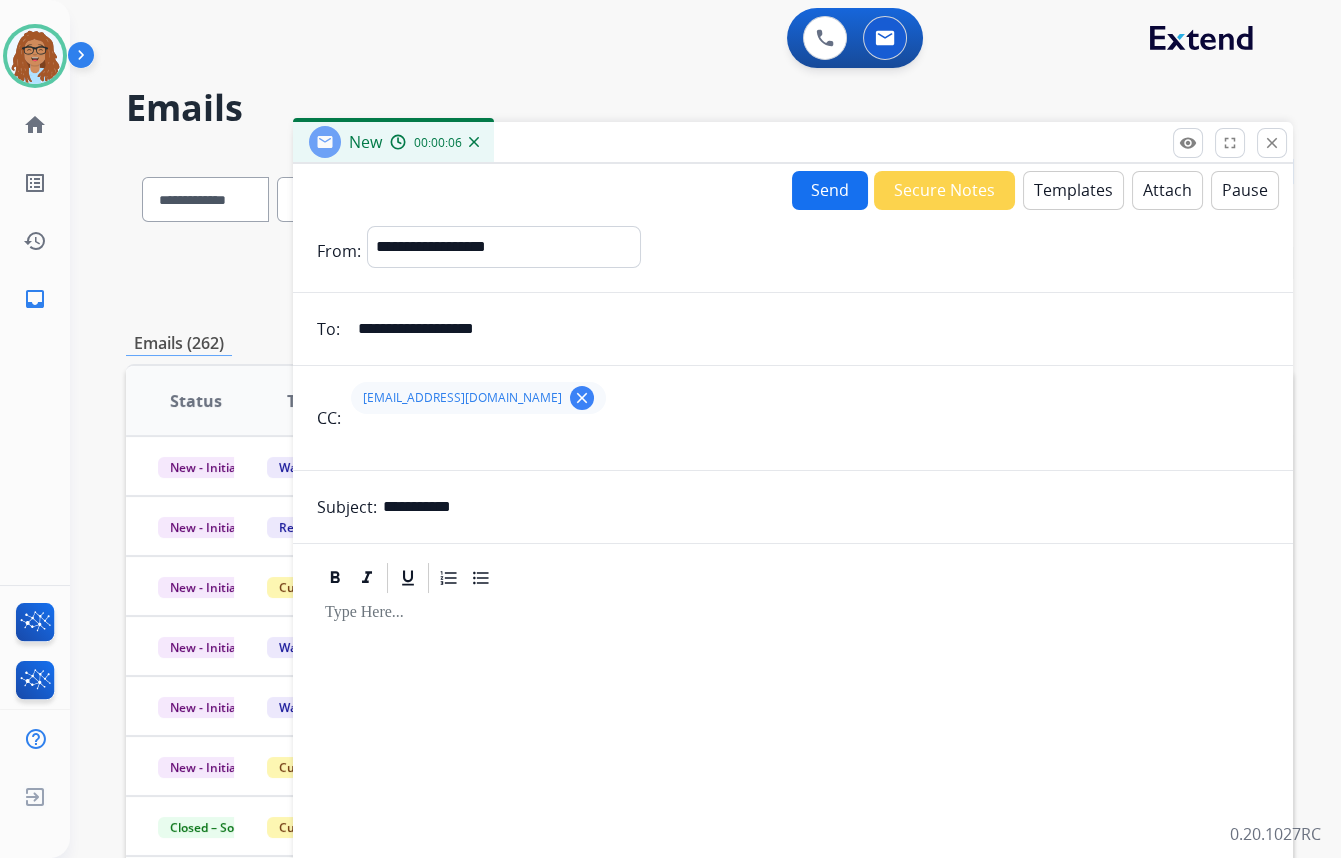 click on "Templates" at bounding box center (1073, 190) 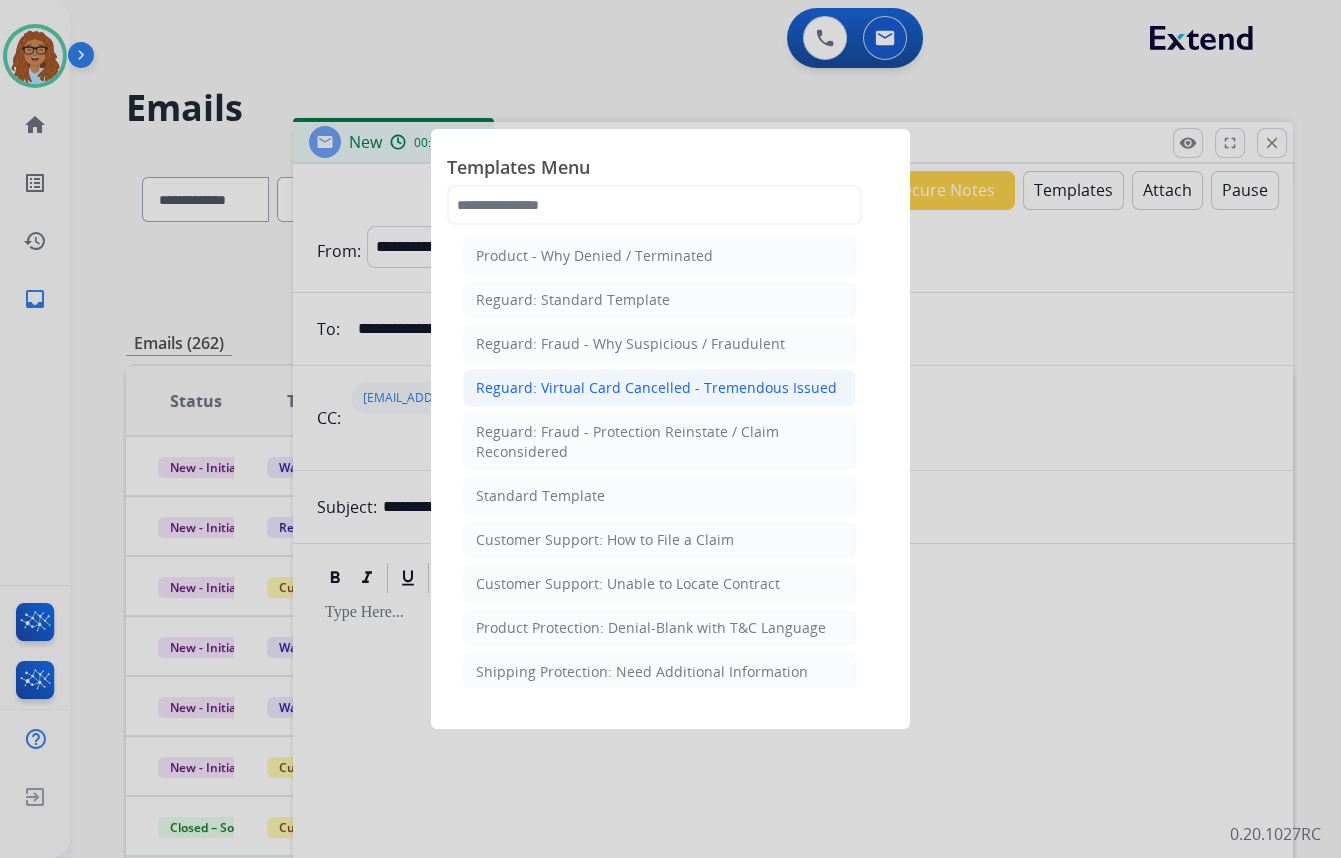 scroll, scrollTop: 0, scrollLeft: 0, axis: both 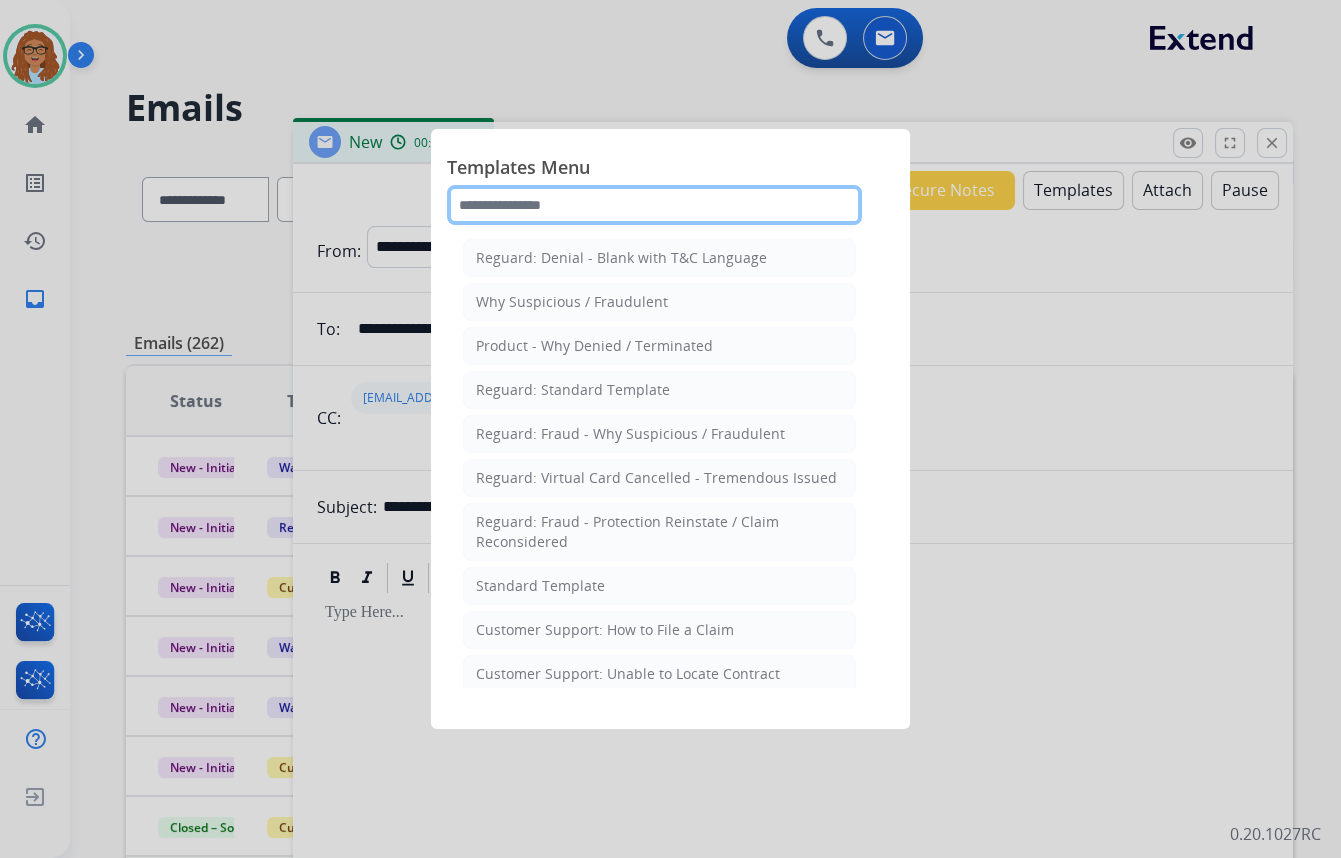 click 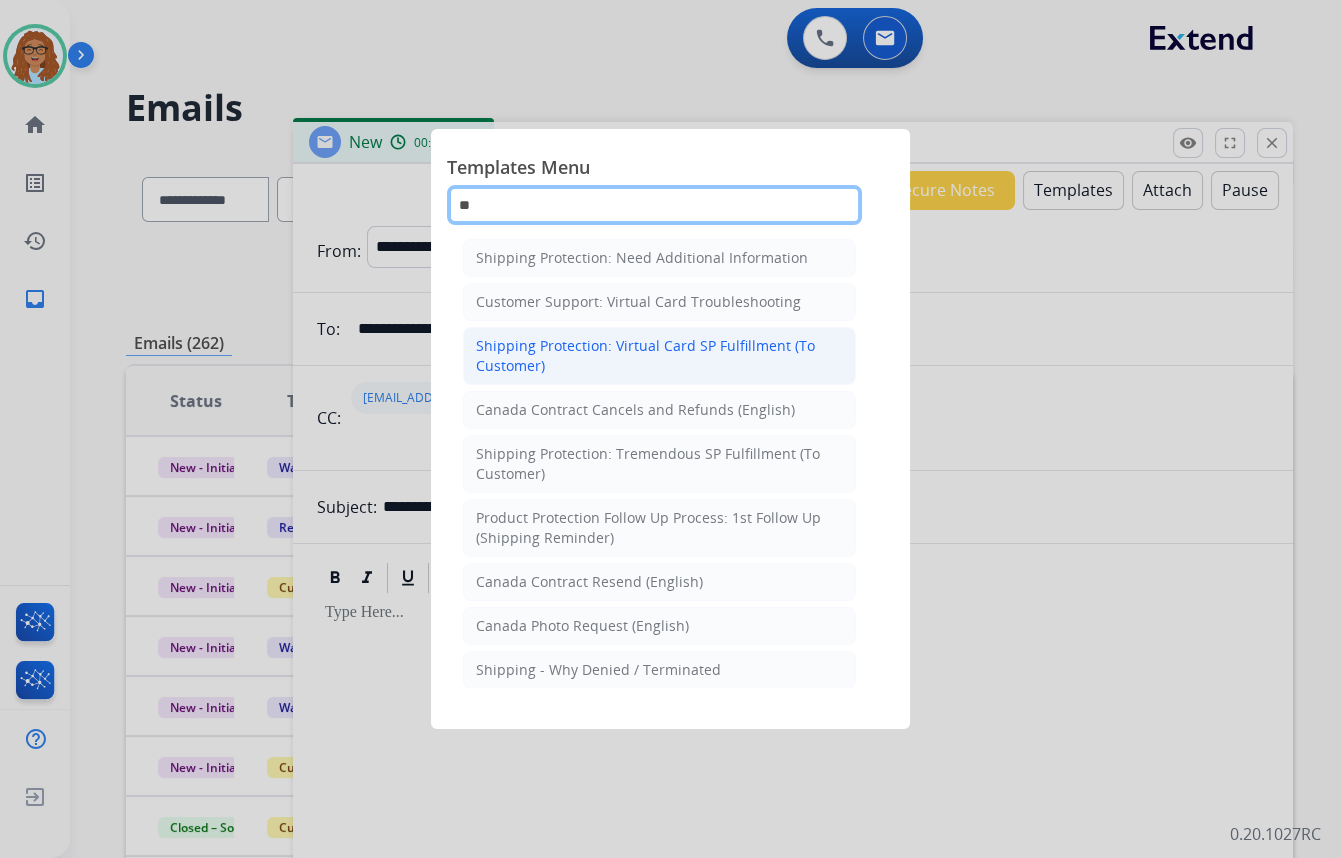 type on "**" 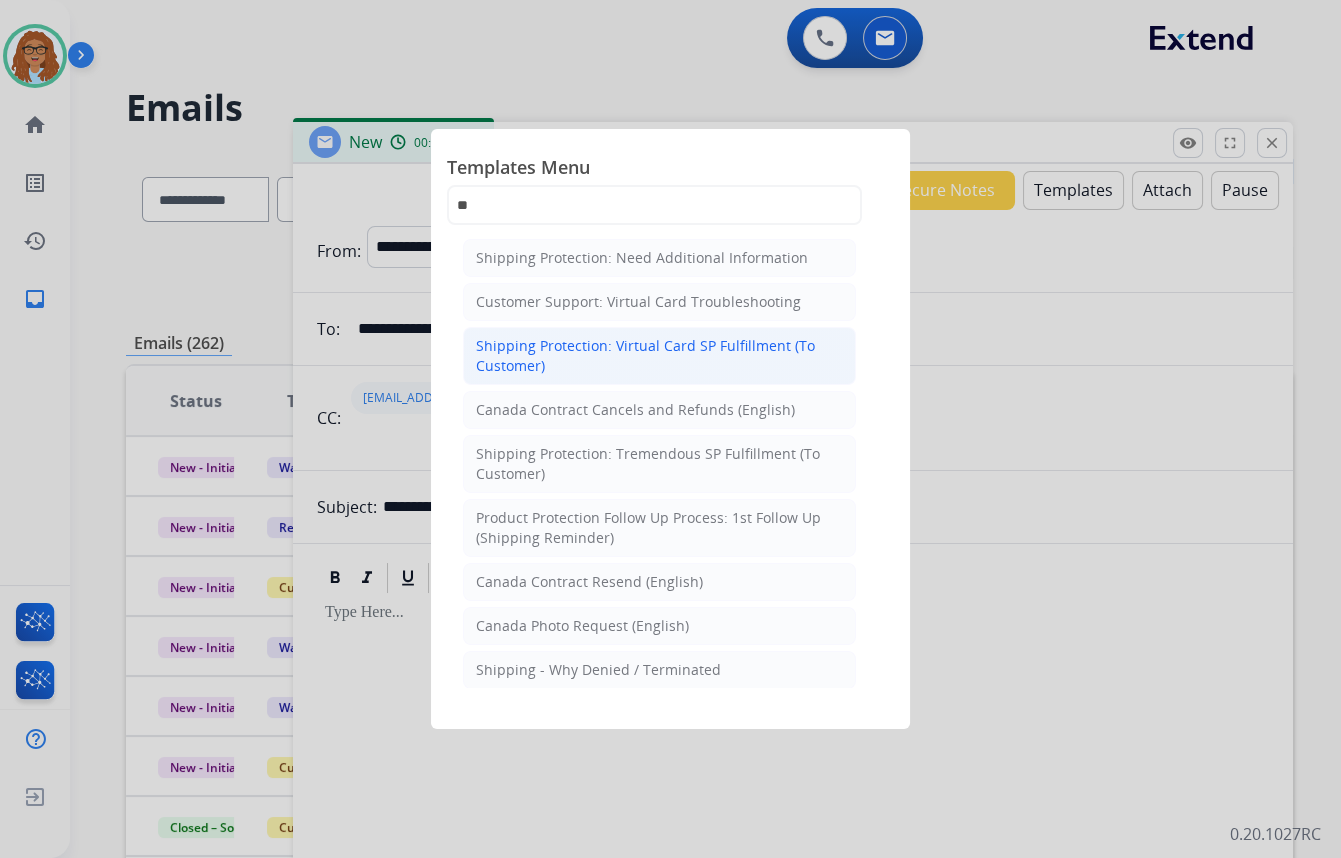 click on "Shipping Protection: Virtual Card SP Fulfillment (To Customer)" 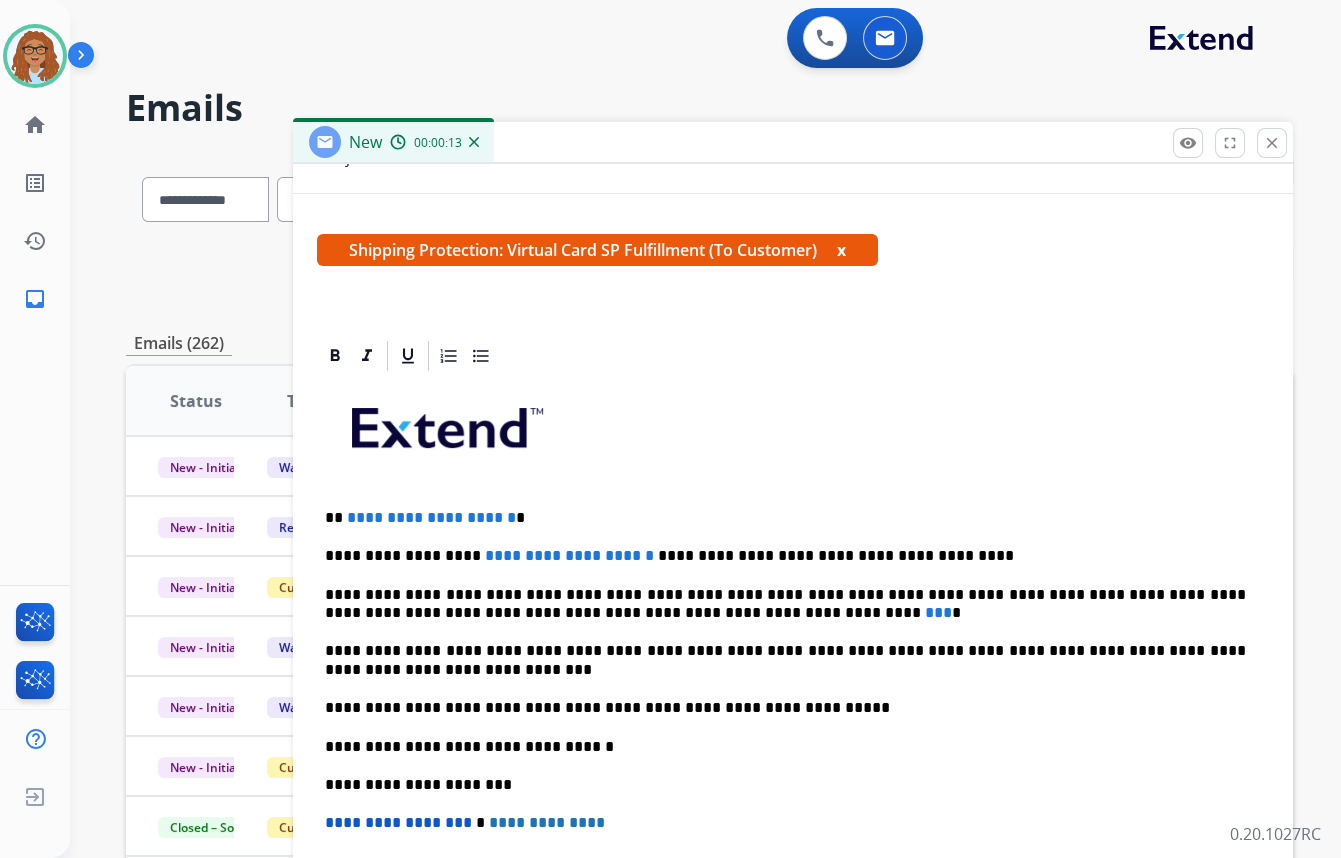 scroll, scrollTop: 363, scrollLeft: 0, axis: vertical 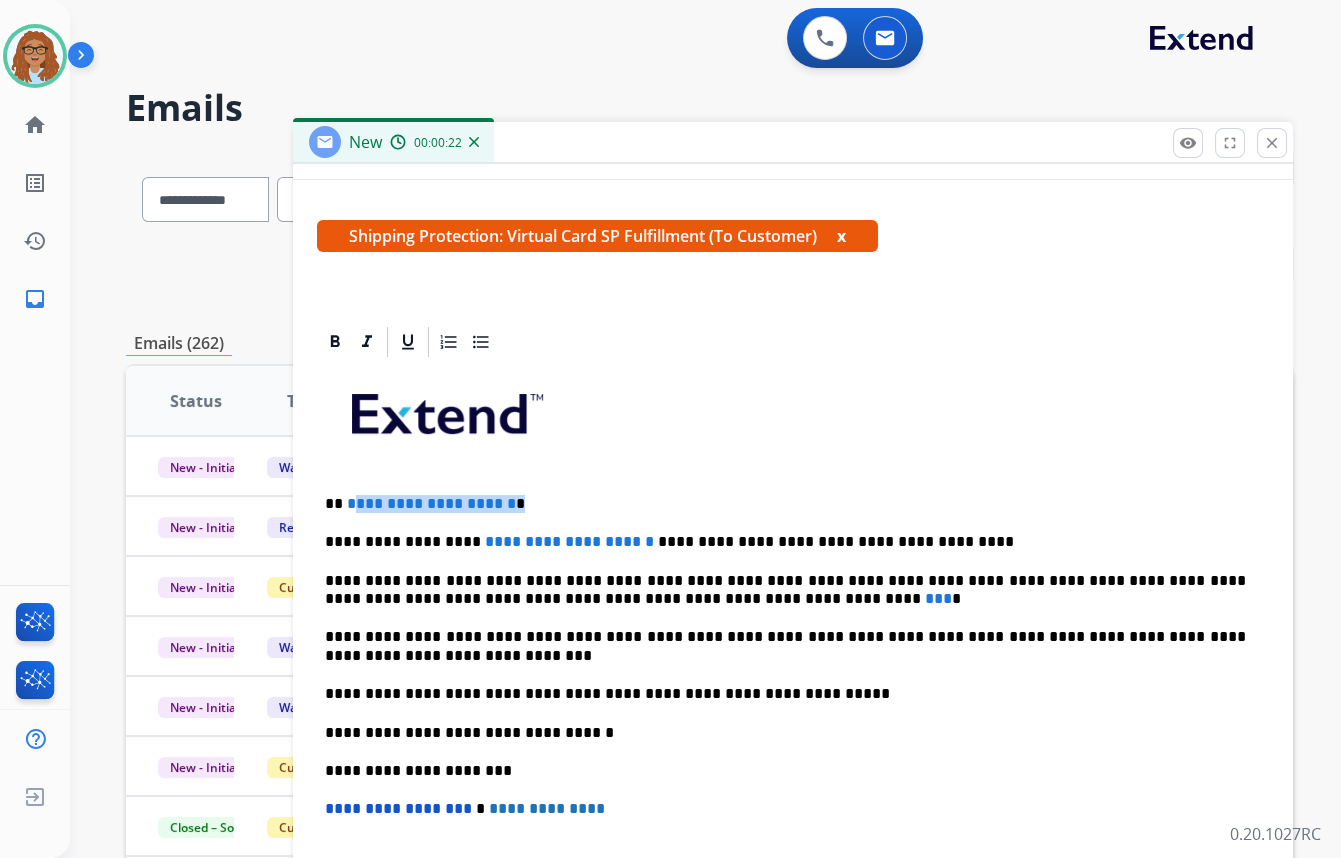drag, startPoint x: 545, startPoint y: 503, endPoint x: 348, endPoint y: 499, distance: 197.0406 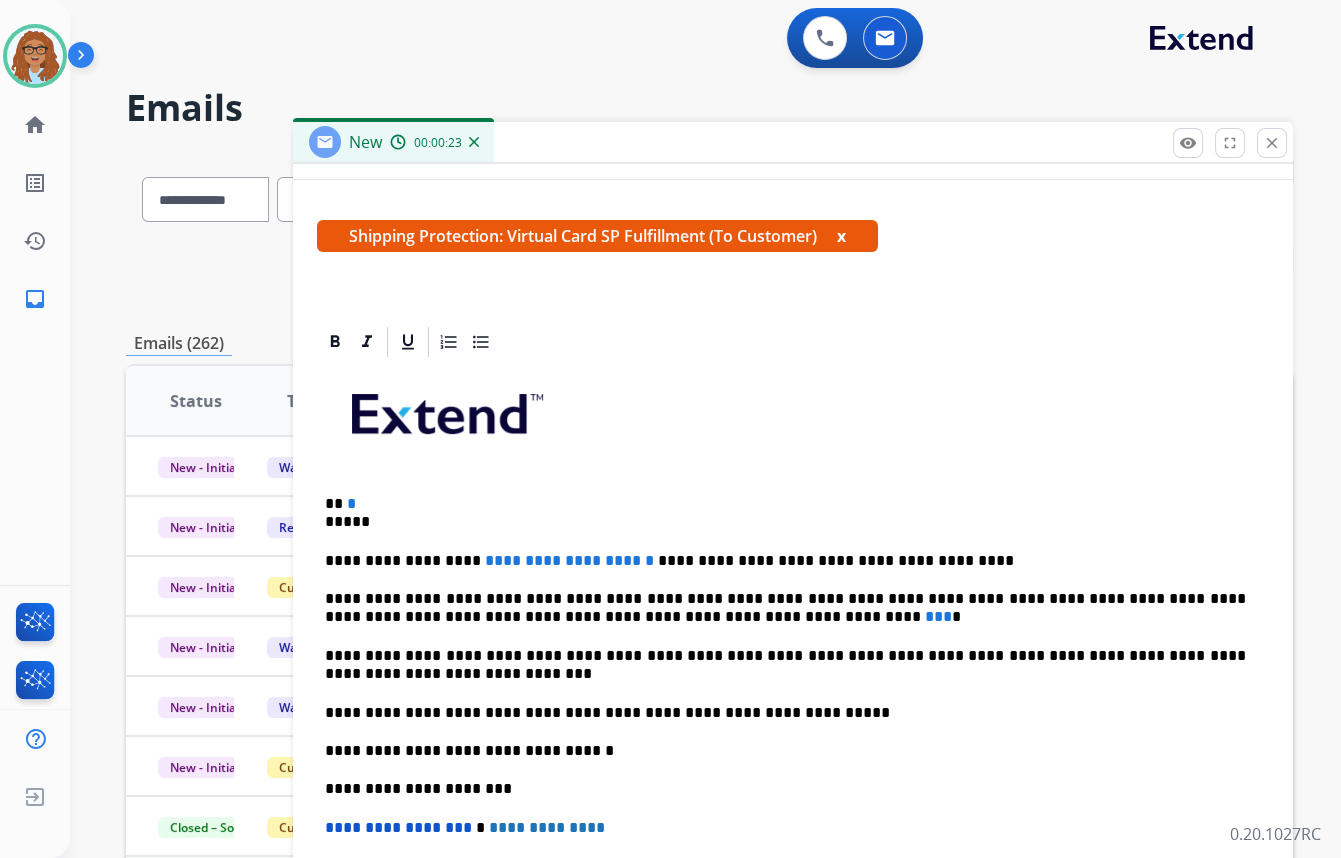 drag, startPoint x: 355, startPoint y: 506, endPoint x: 375, endPoint y: 499, distance: 21.189621 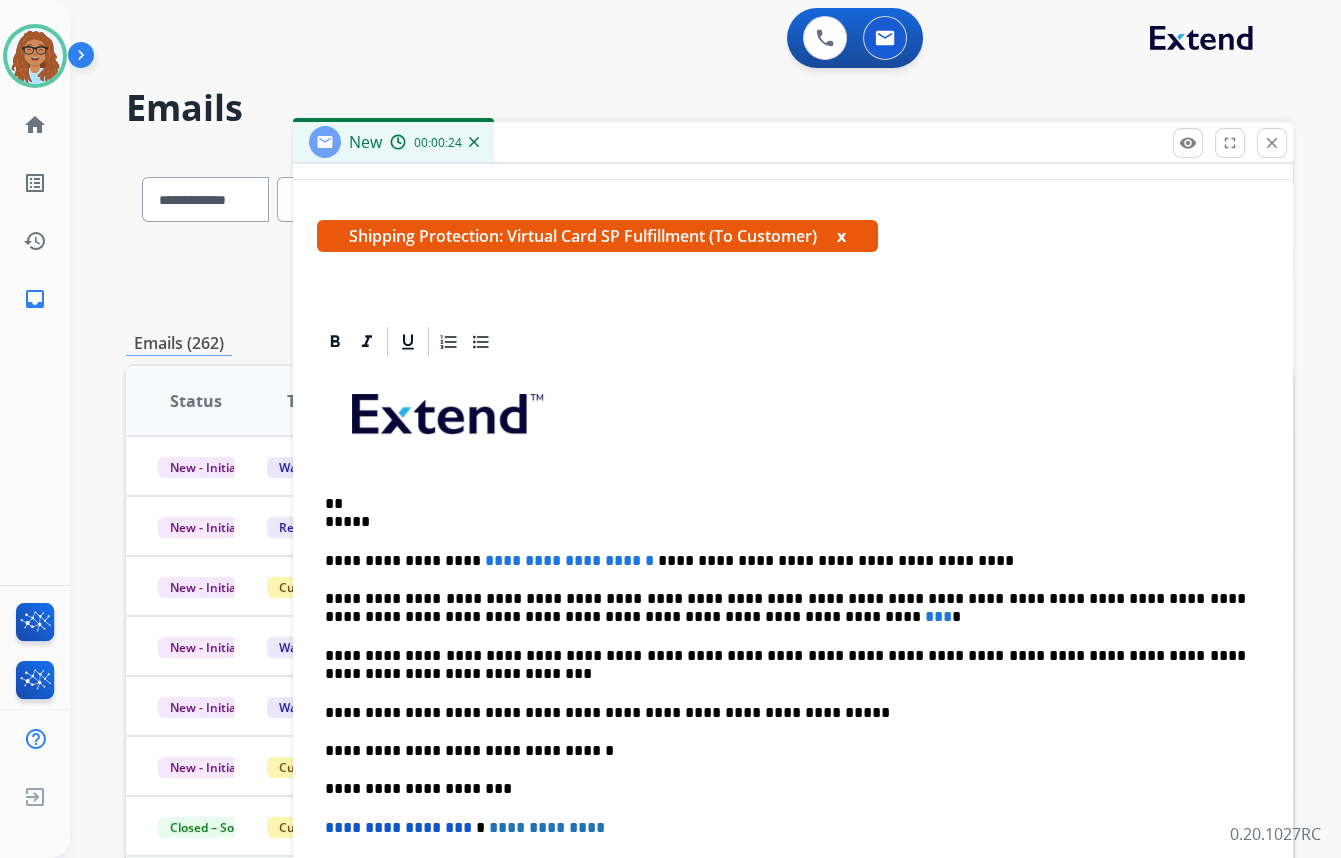 click on "** *****" at bounding box center (785, 513) 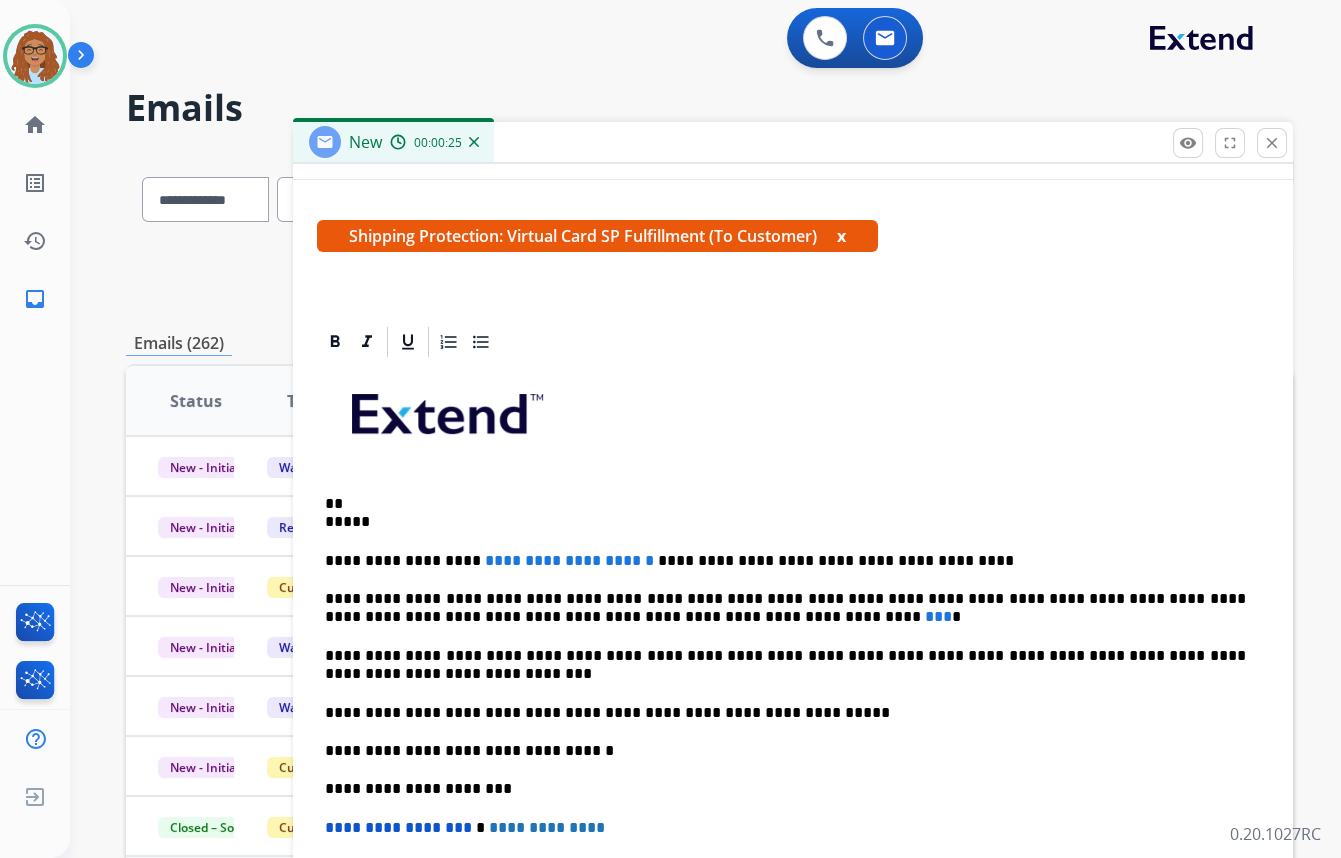 click on "** *****" at bounding box center [785, 513] 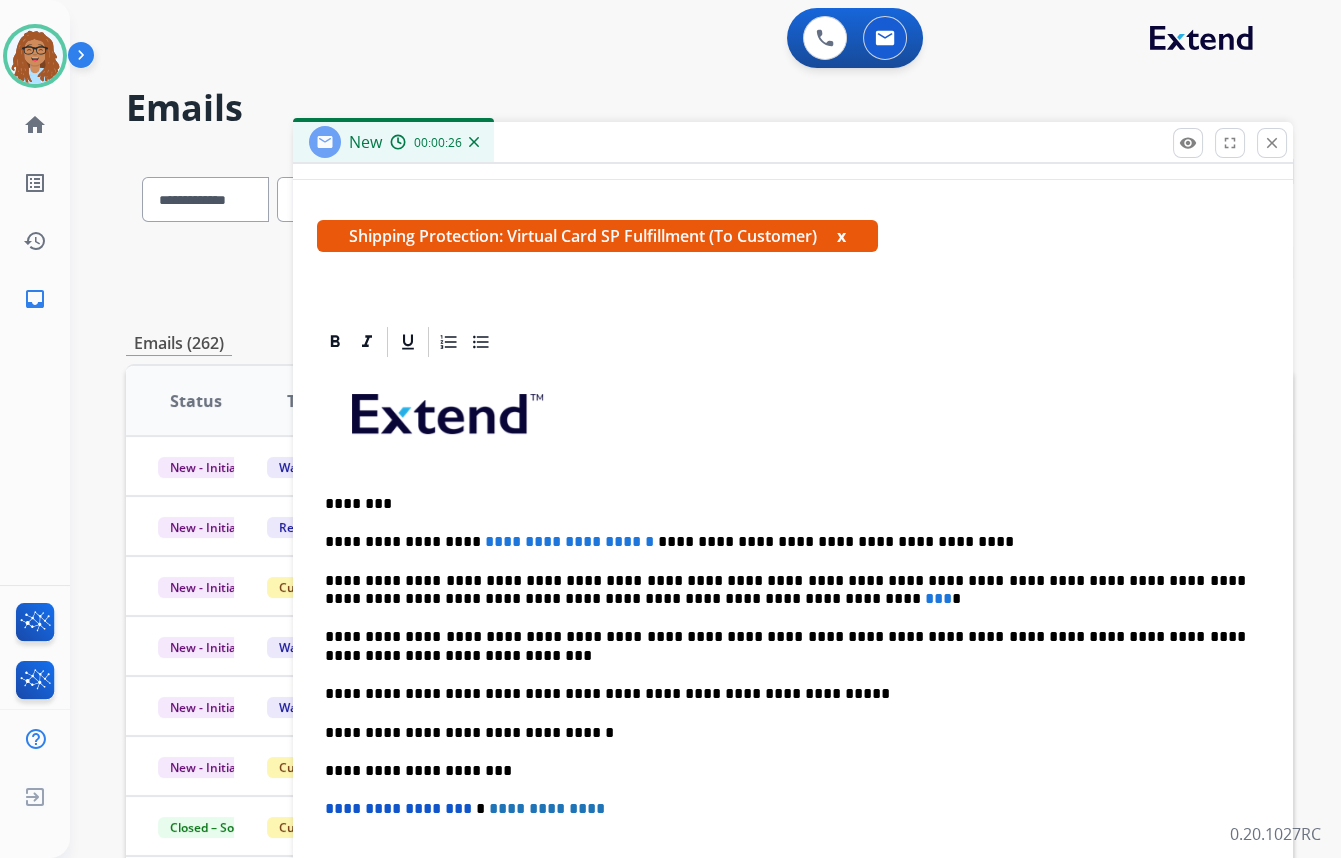 click on "********" at bounding box center (785, 504) 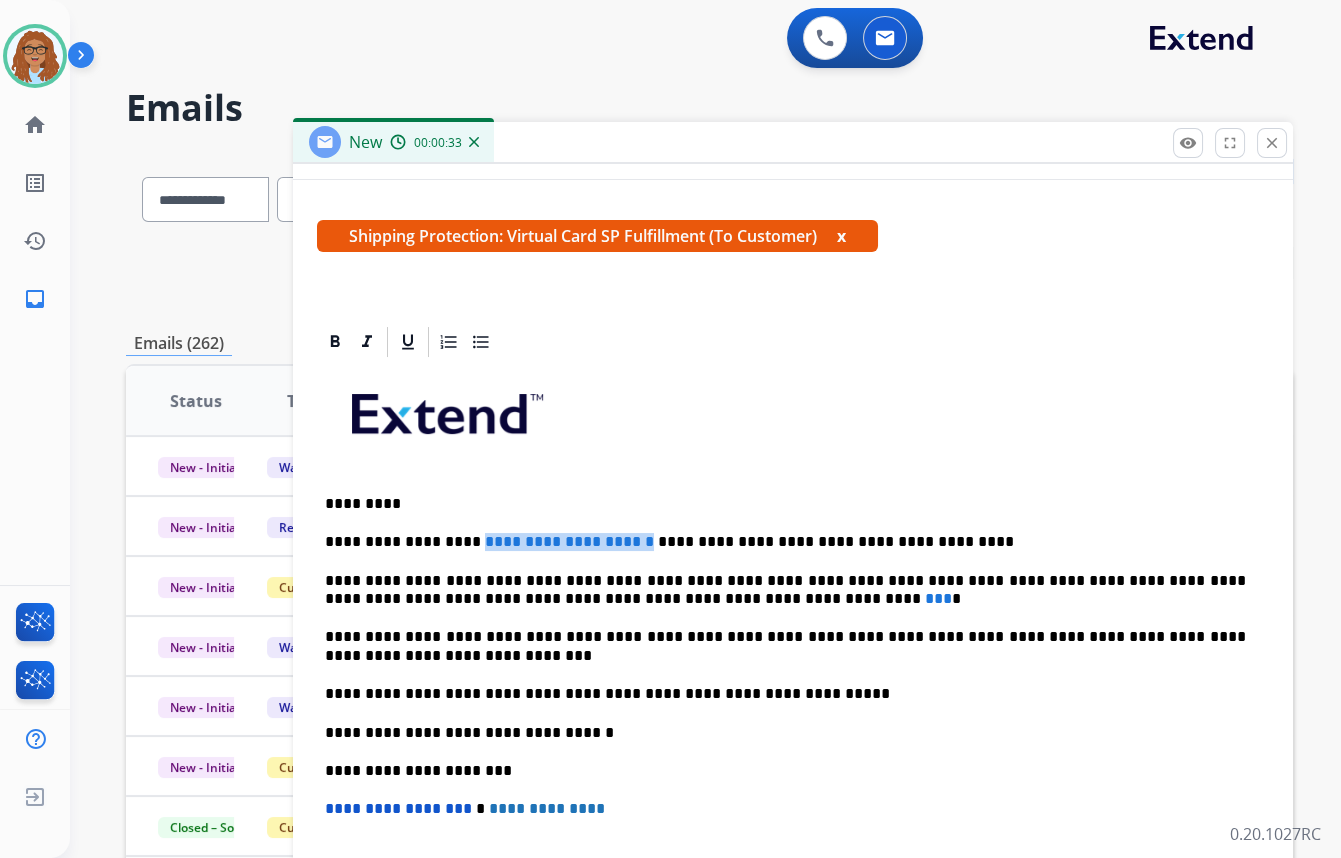 drag, startPoint x: 598, startPoint y: 536, endPoint x: 459, endPoint y: 544, distance: 139.23003 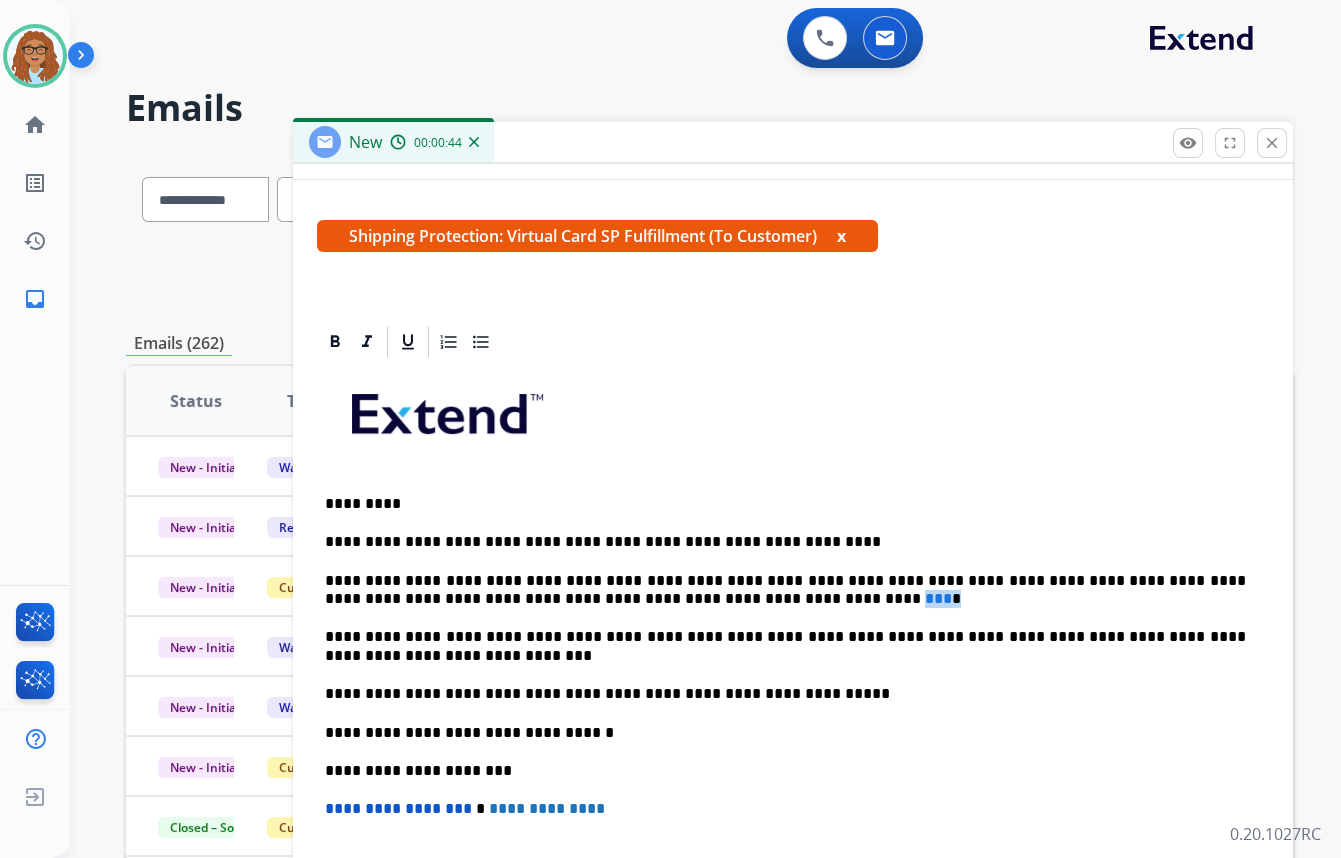 drag, startPoint x: 659, startPoint y: 595, endPoint x: 638, endPoint y: 599, distance: 21.377558 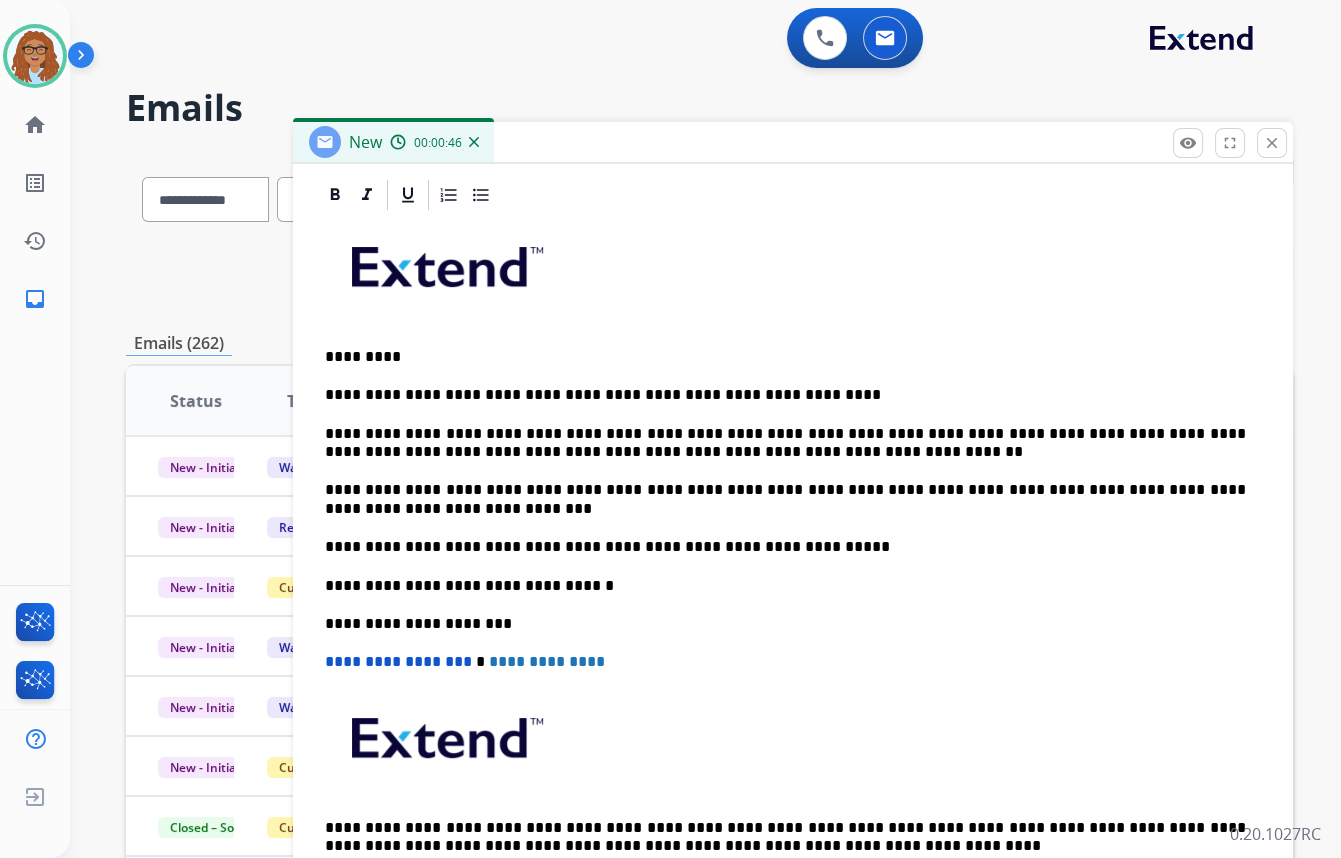 scroll, scrollTop: 526, scrollLeft: 0, axis: vertical 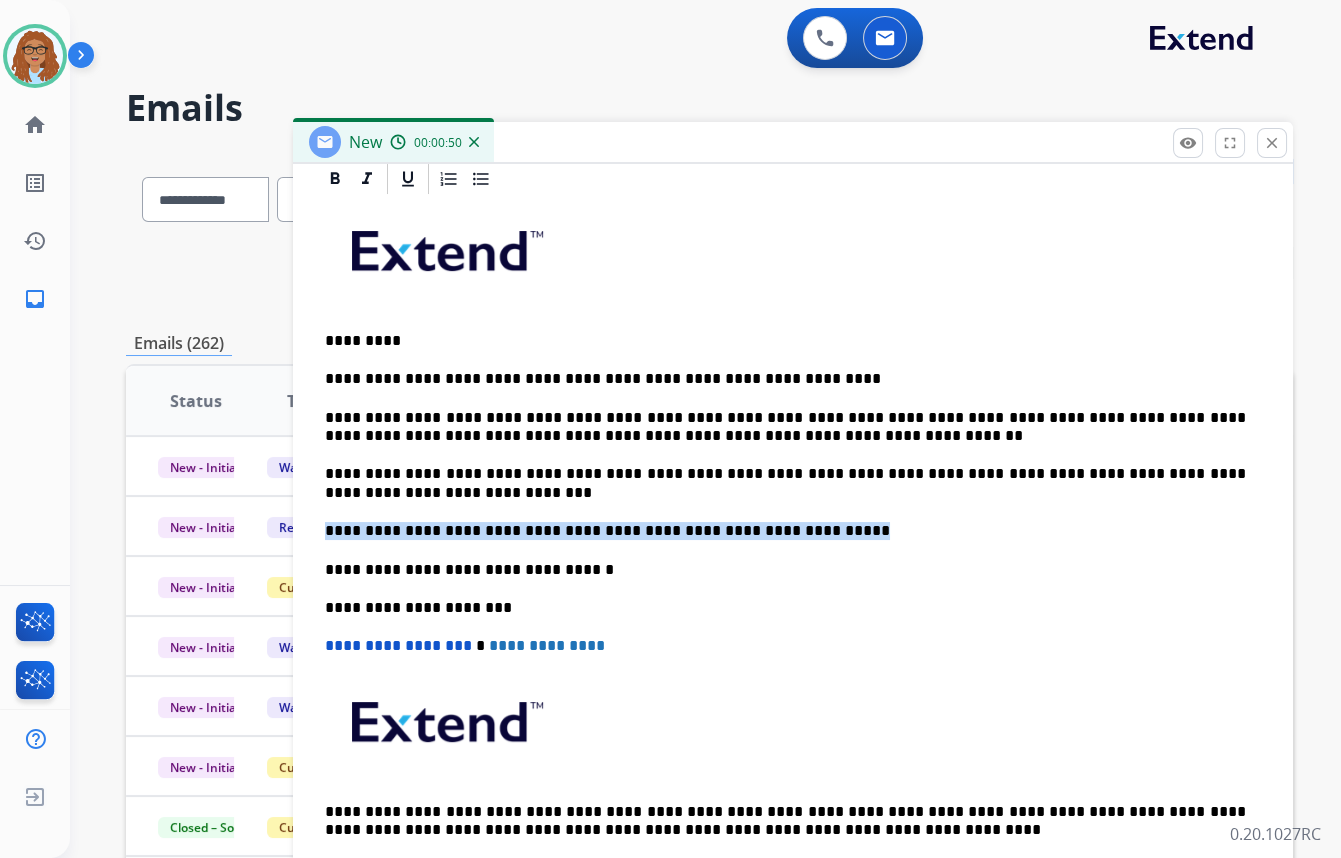 drag, startPoint x: 683, startPoint y: 527, endPoint x: 325, endPoint y: 531, distance: 358.02234 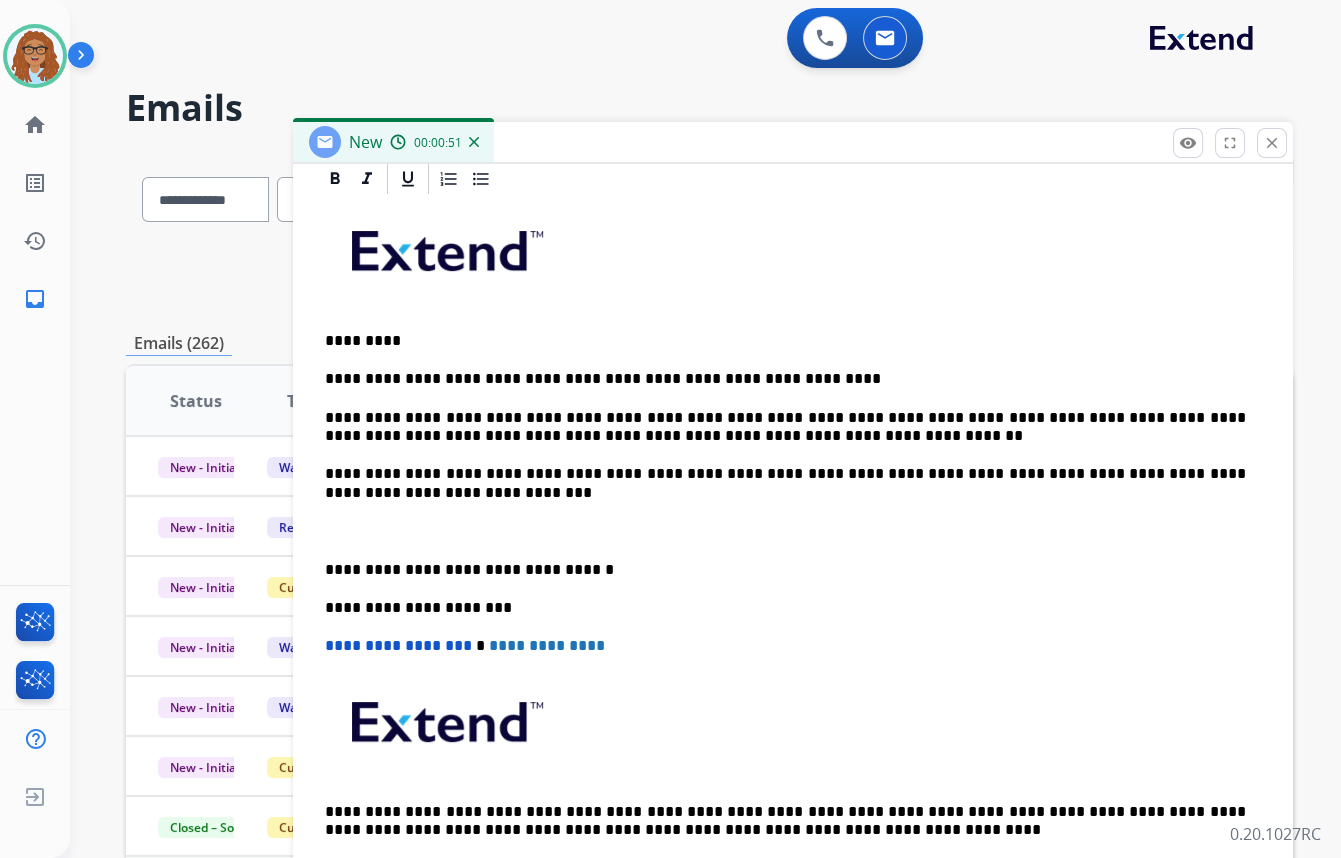 click on "**********" at bounding box center [785, 483] 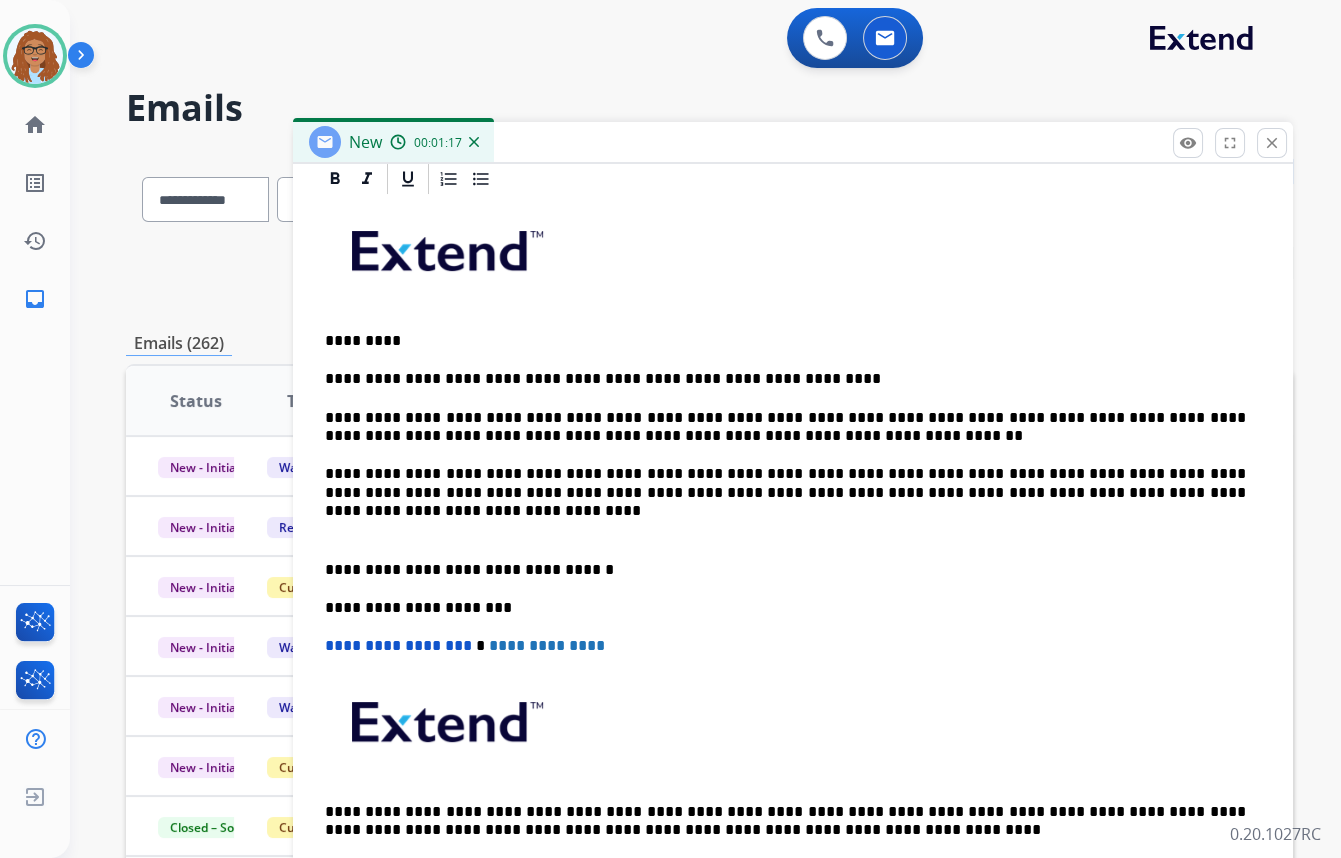 click on "**********" at bounding box center (793, 550) 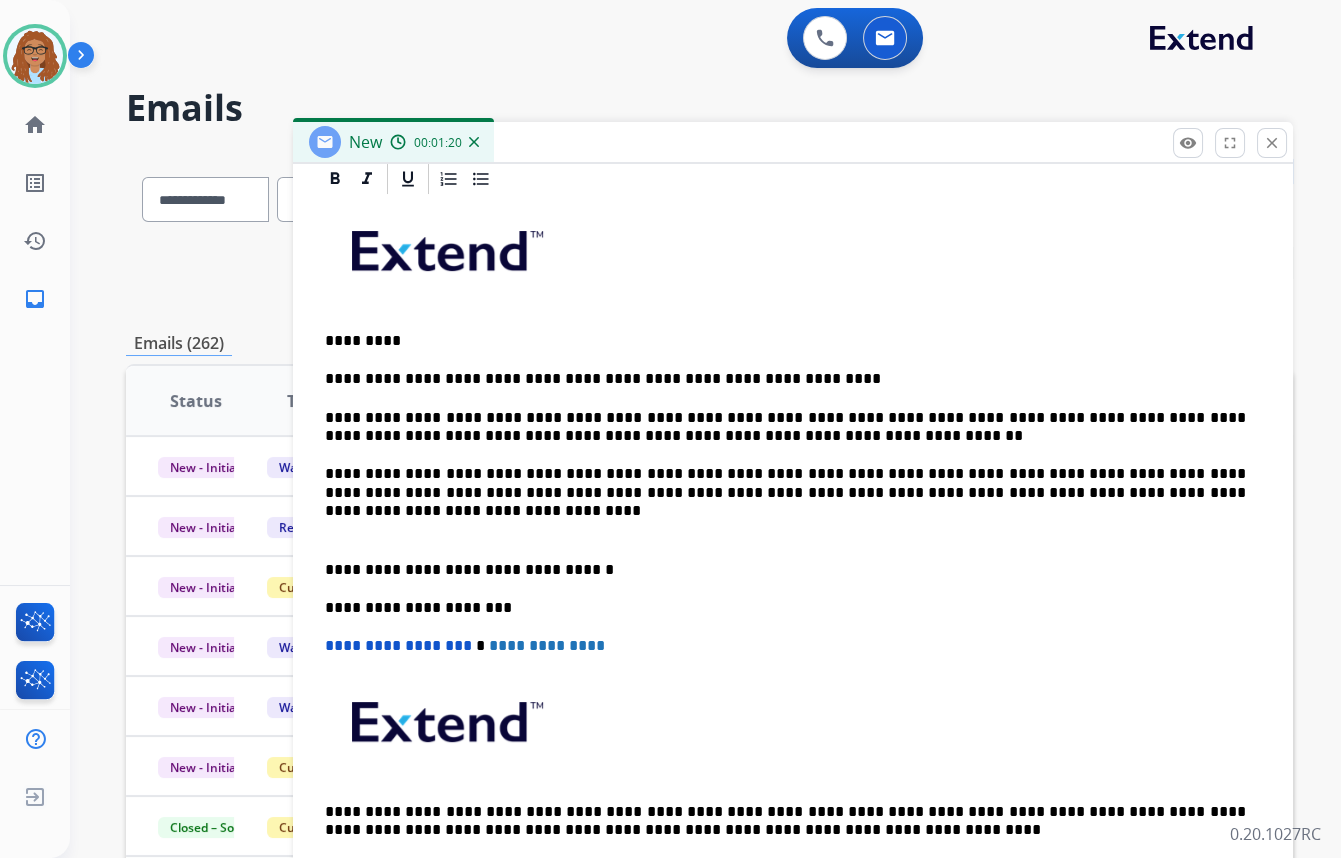 click on "**********" at bounding box center [793, 550] 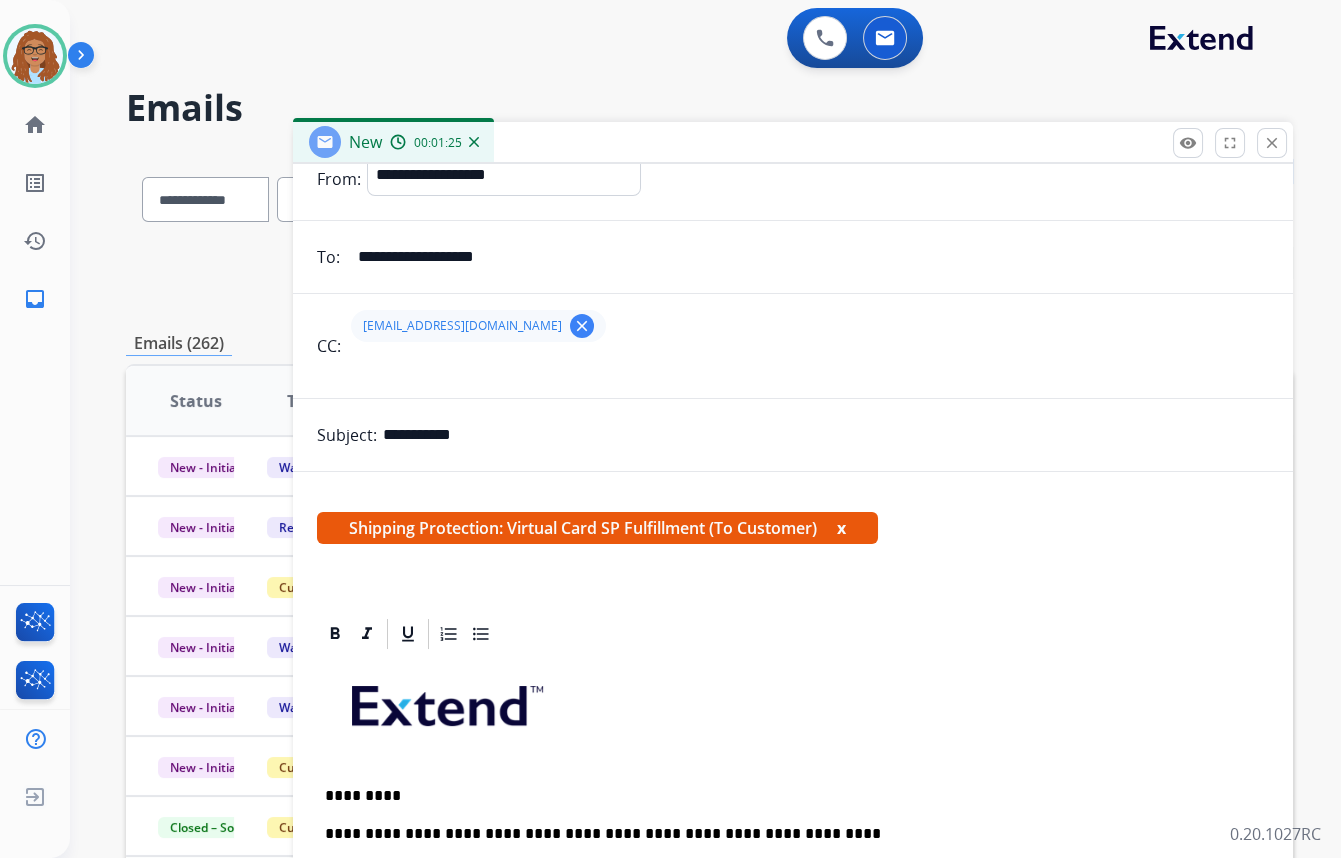 scroll, scrollTop: 0, scrollLeft: 0, axis: both 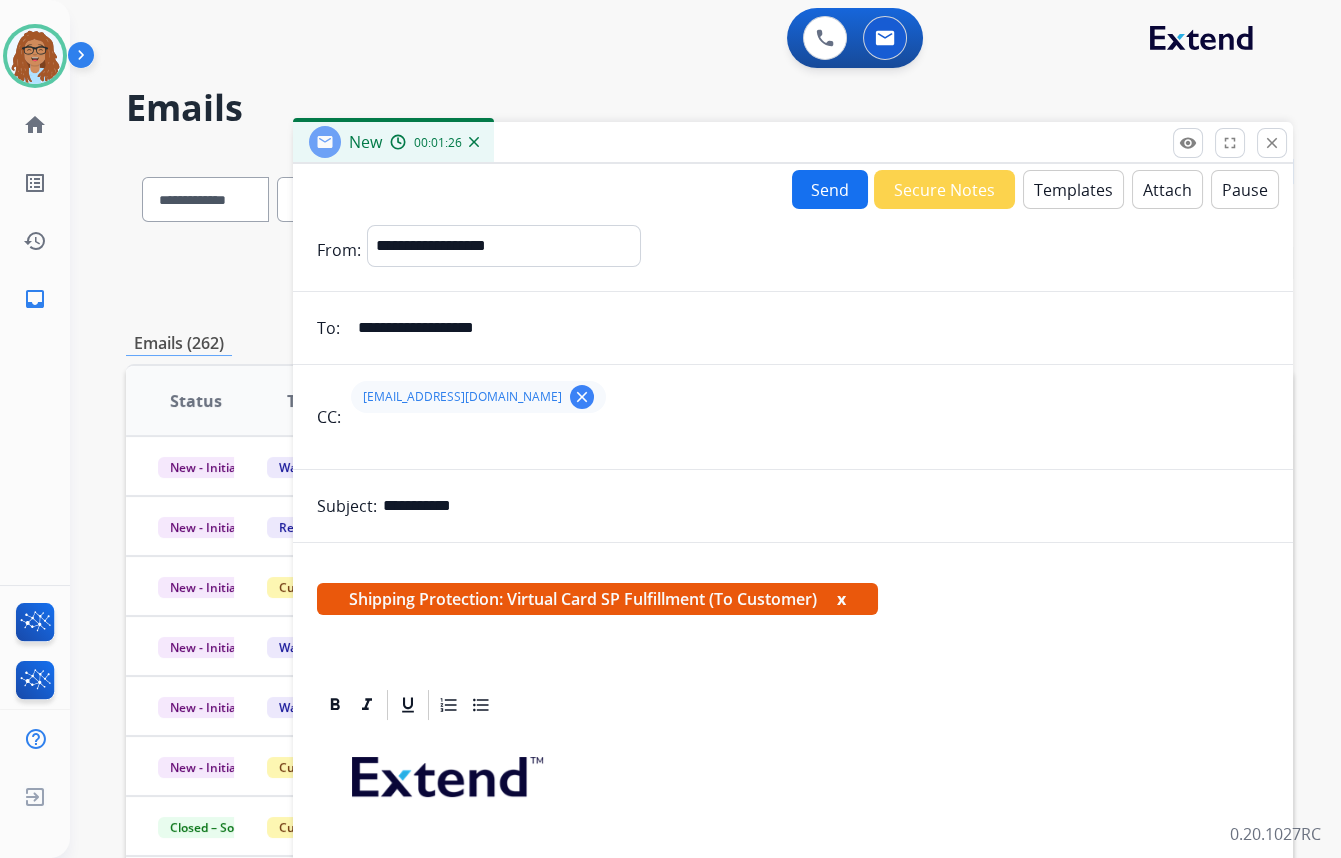 click on "Send" at bounding box center [830, 189] 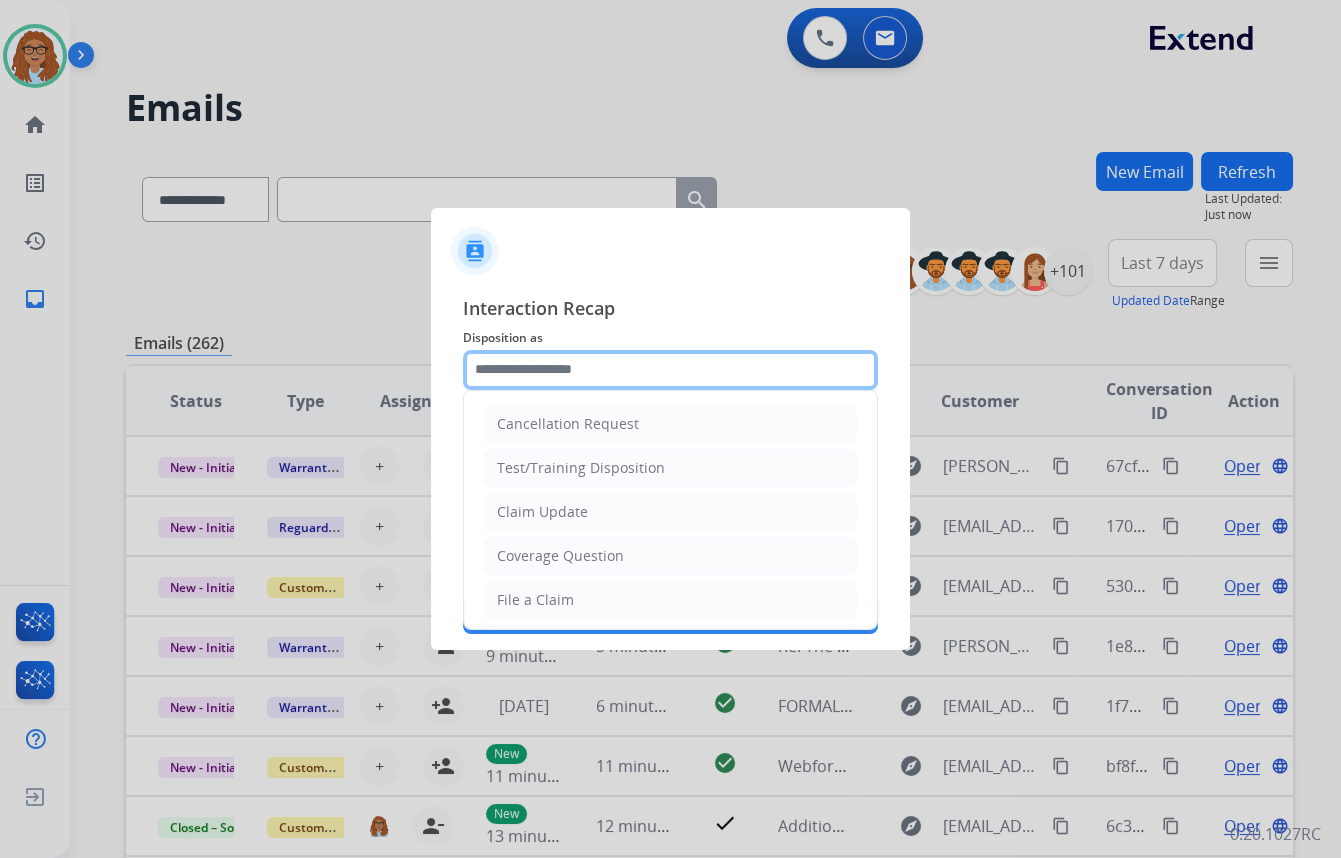 click 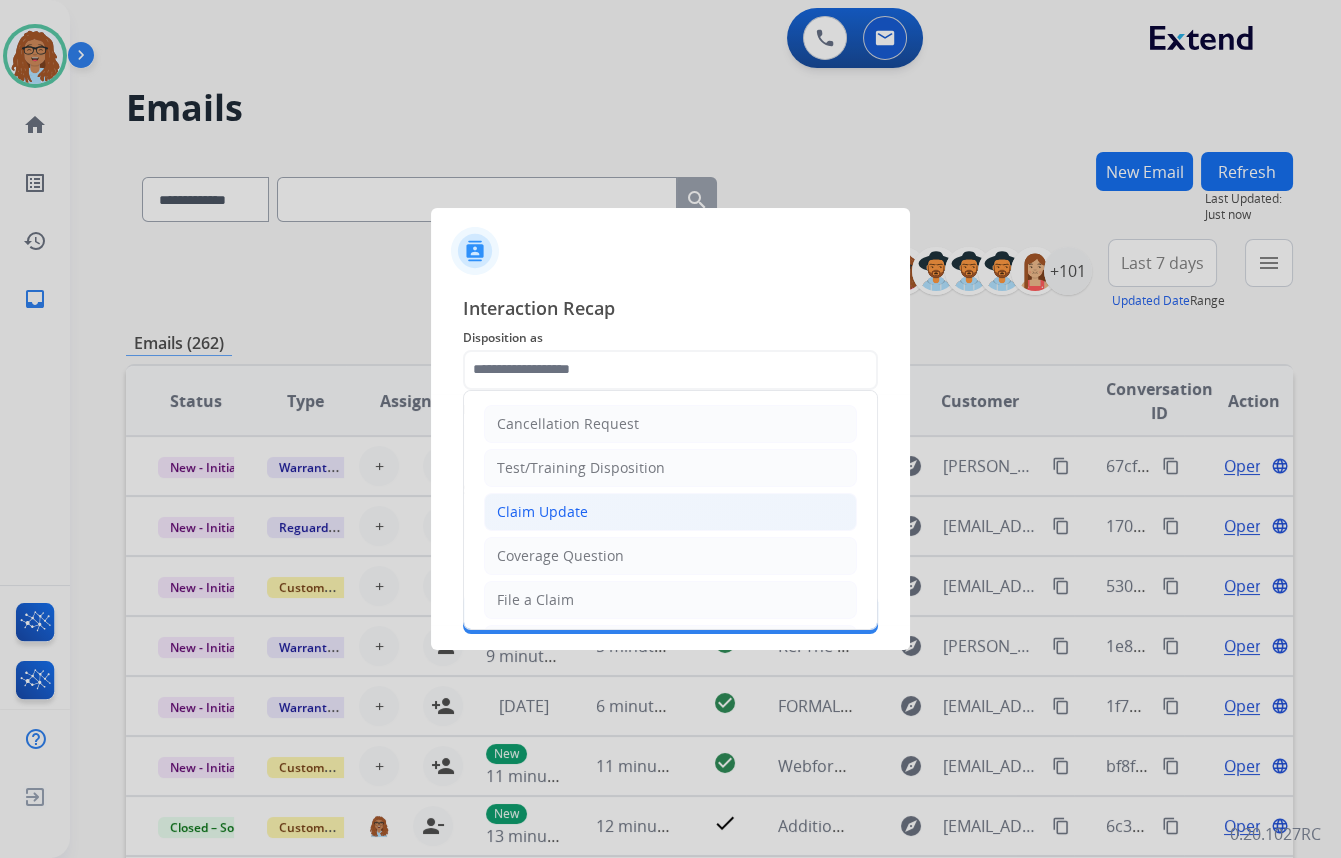 click on "Claim Update" 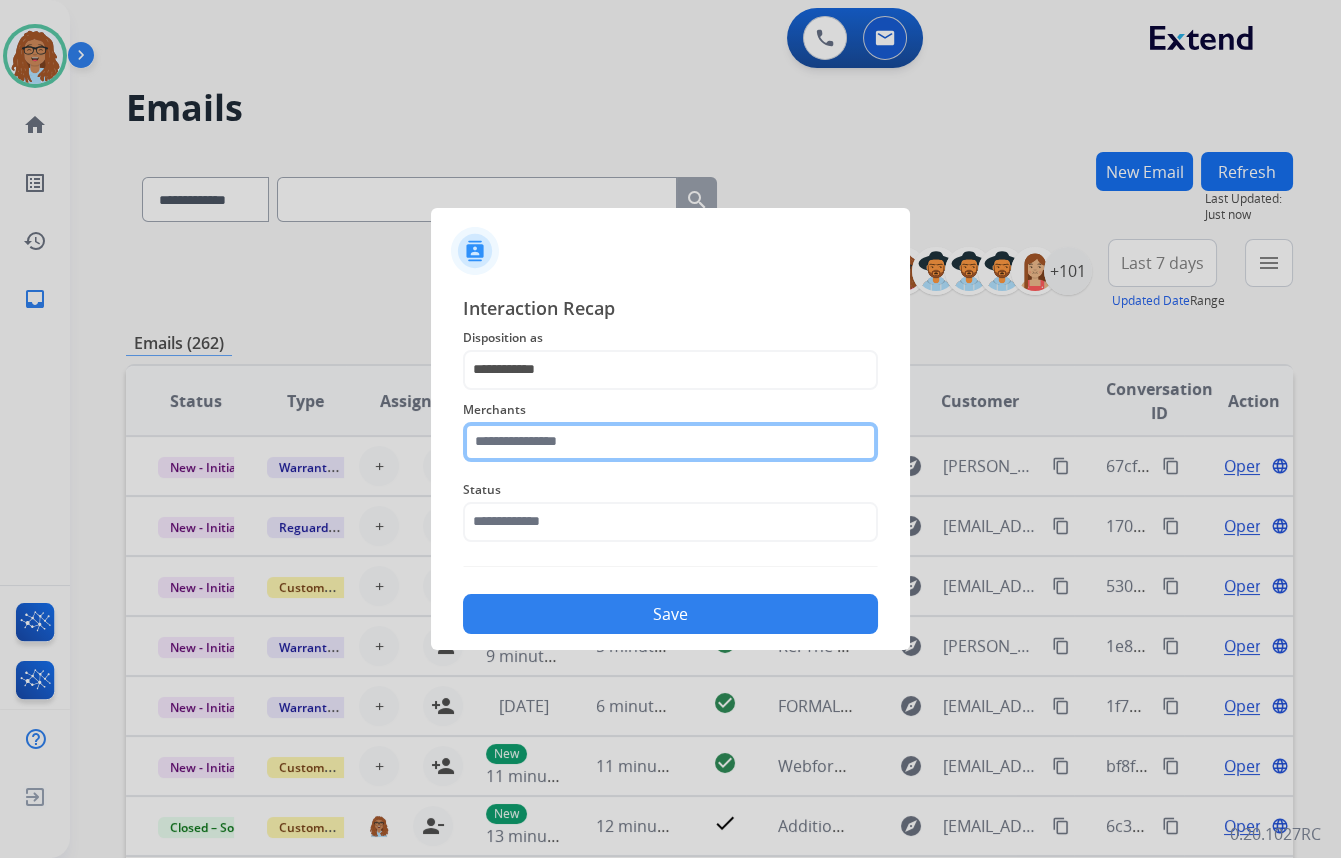 click 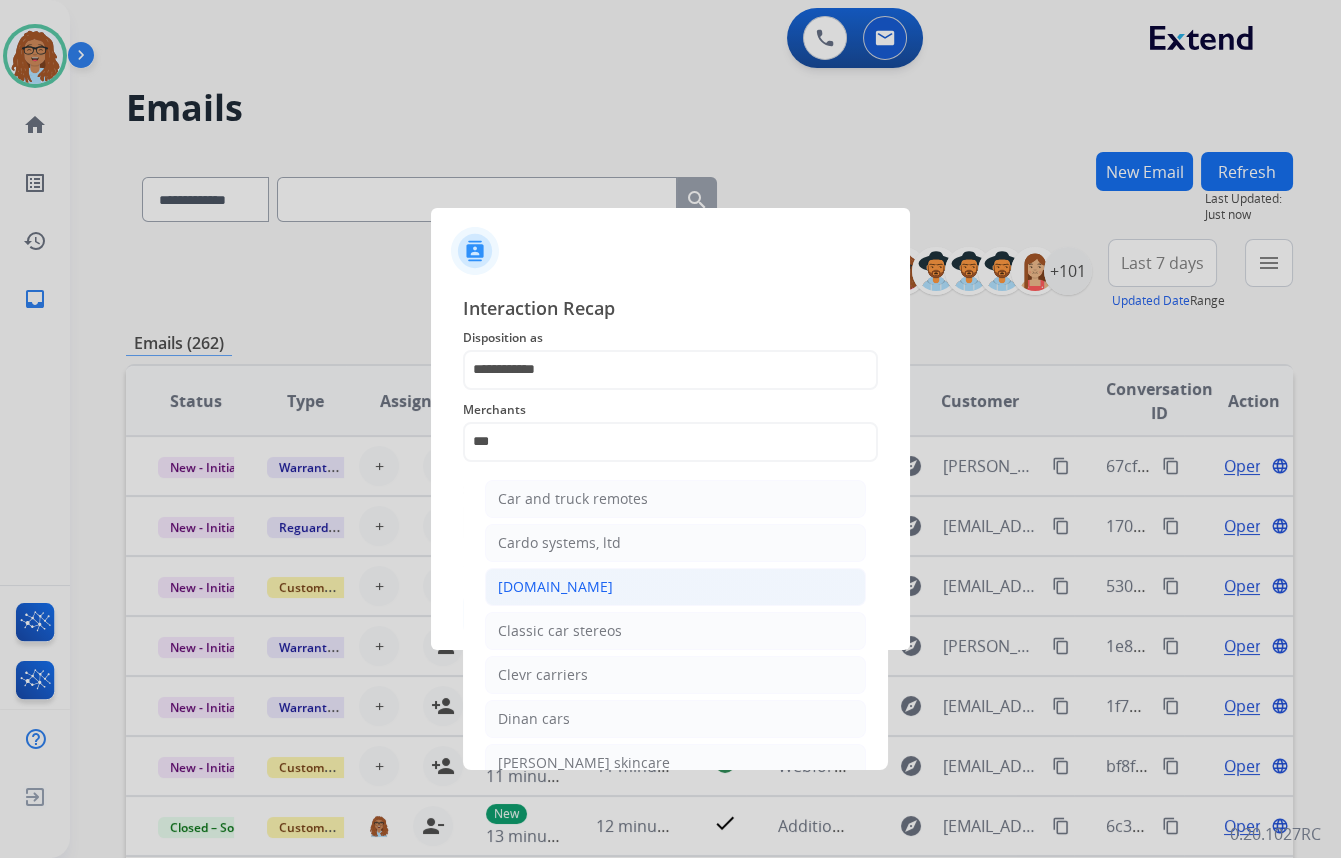 click on "[DOMAIN_NAME]" 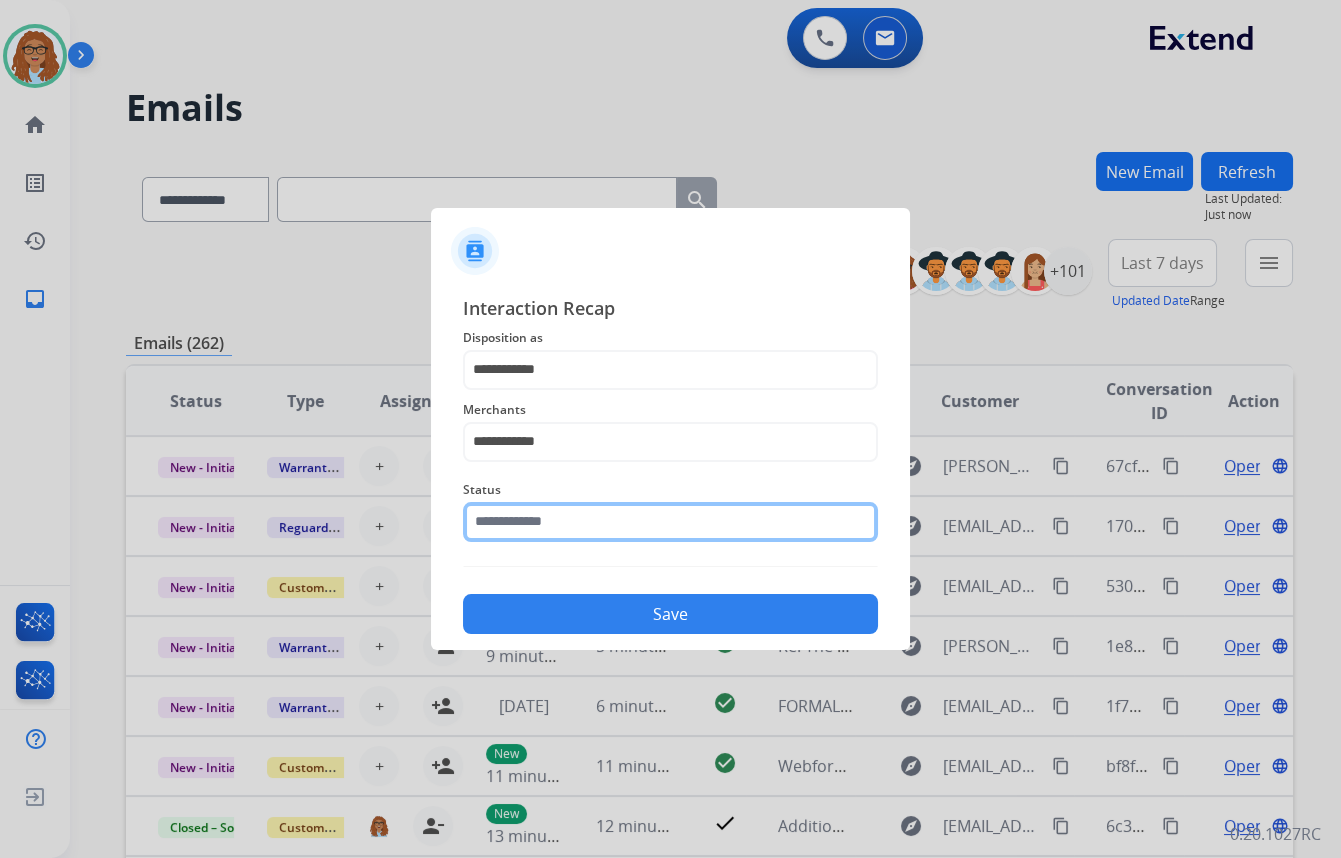 click 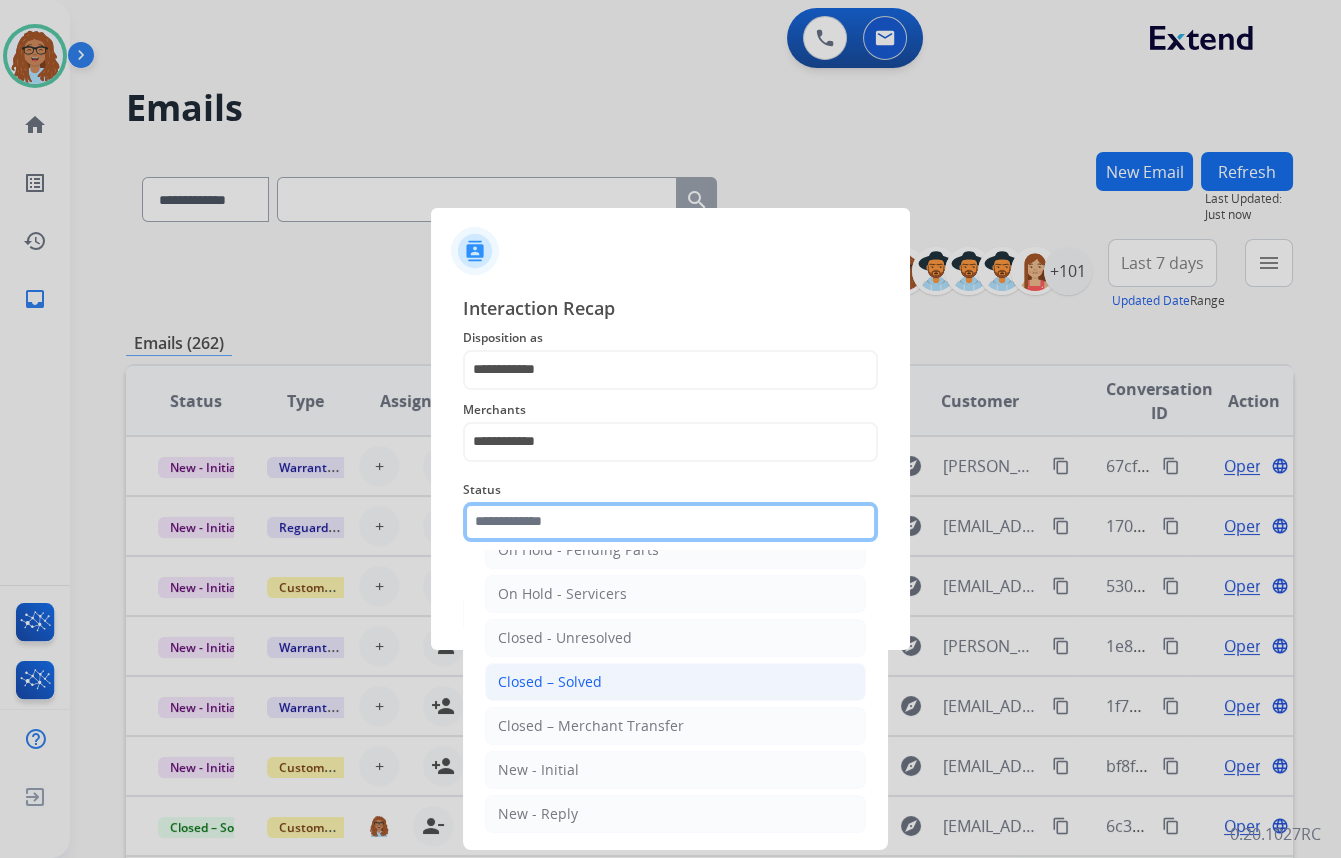 scroll, scrollTop: 118, scrollLeft: 0, axis: vertical 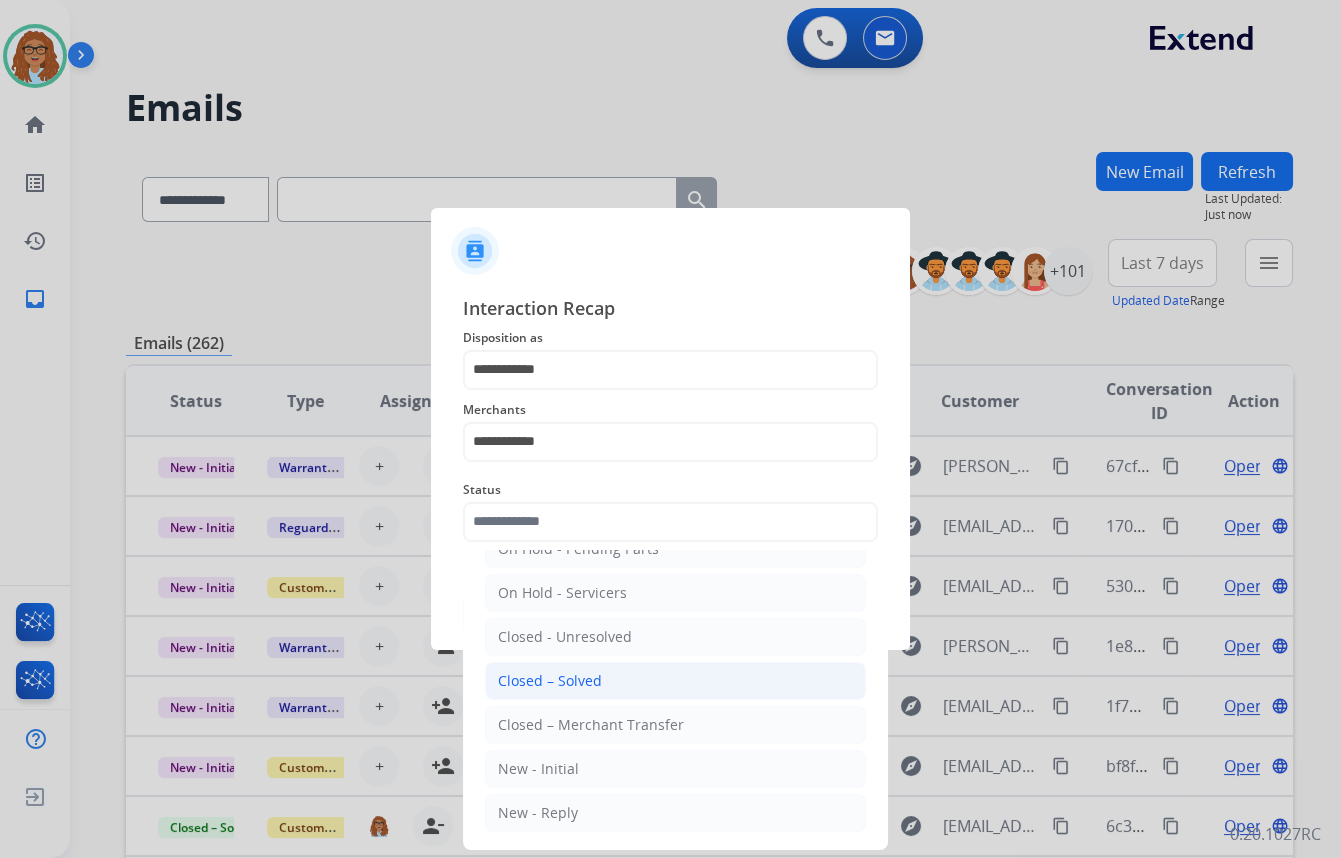 click on "Closed – Solved" 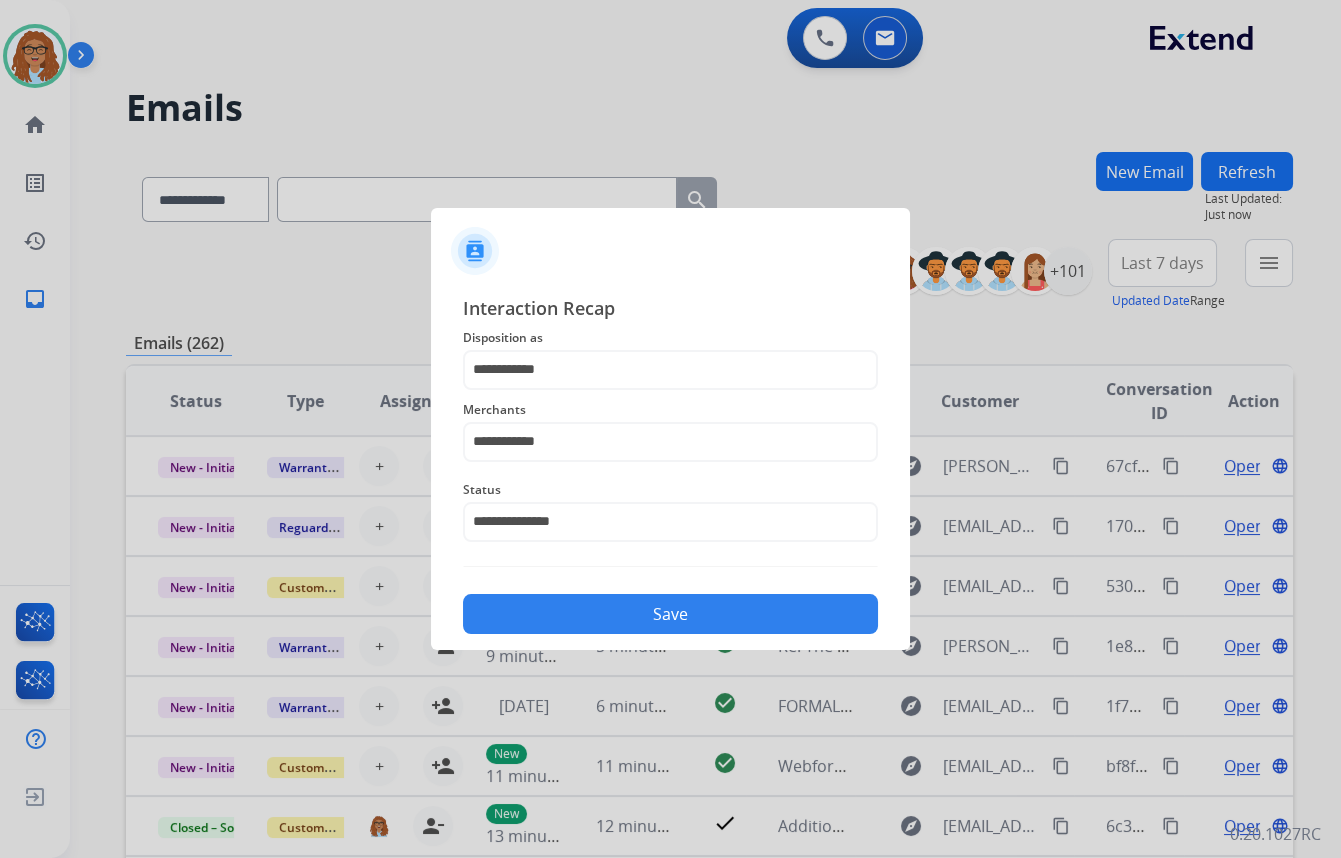 click on "Save" 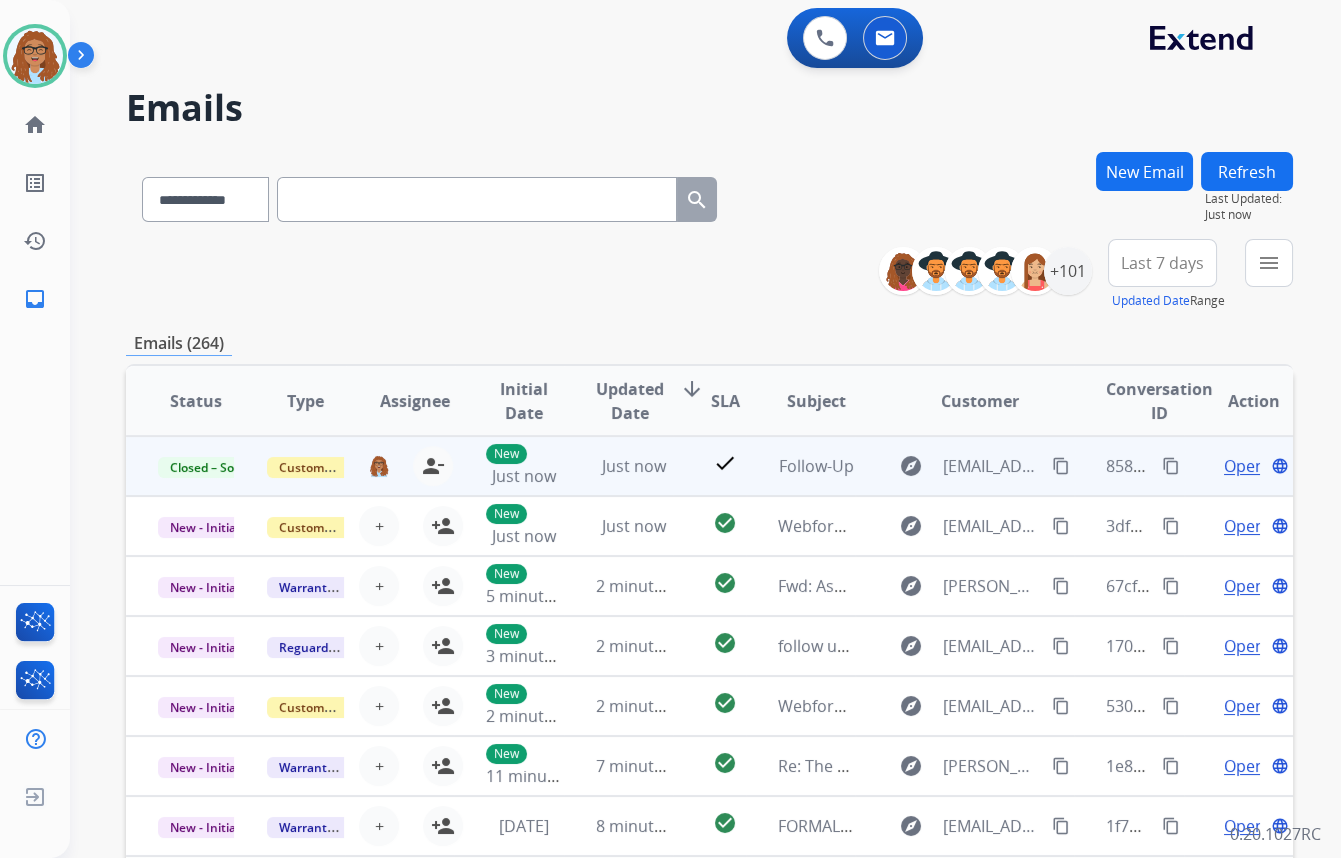 click on "content_copy" at bounding box center [1171, 466] 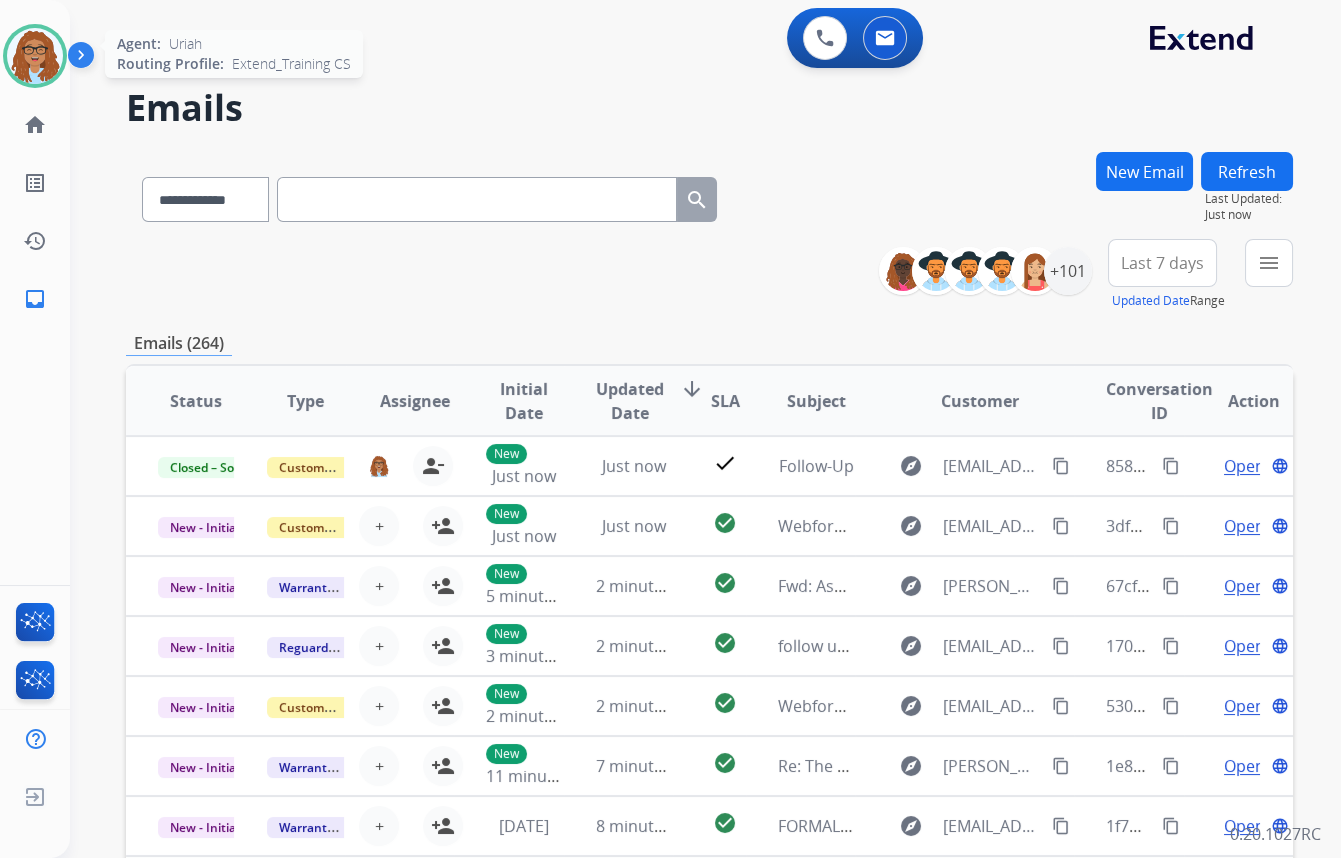 click at bounding box center [35, 56] 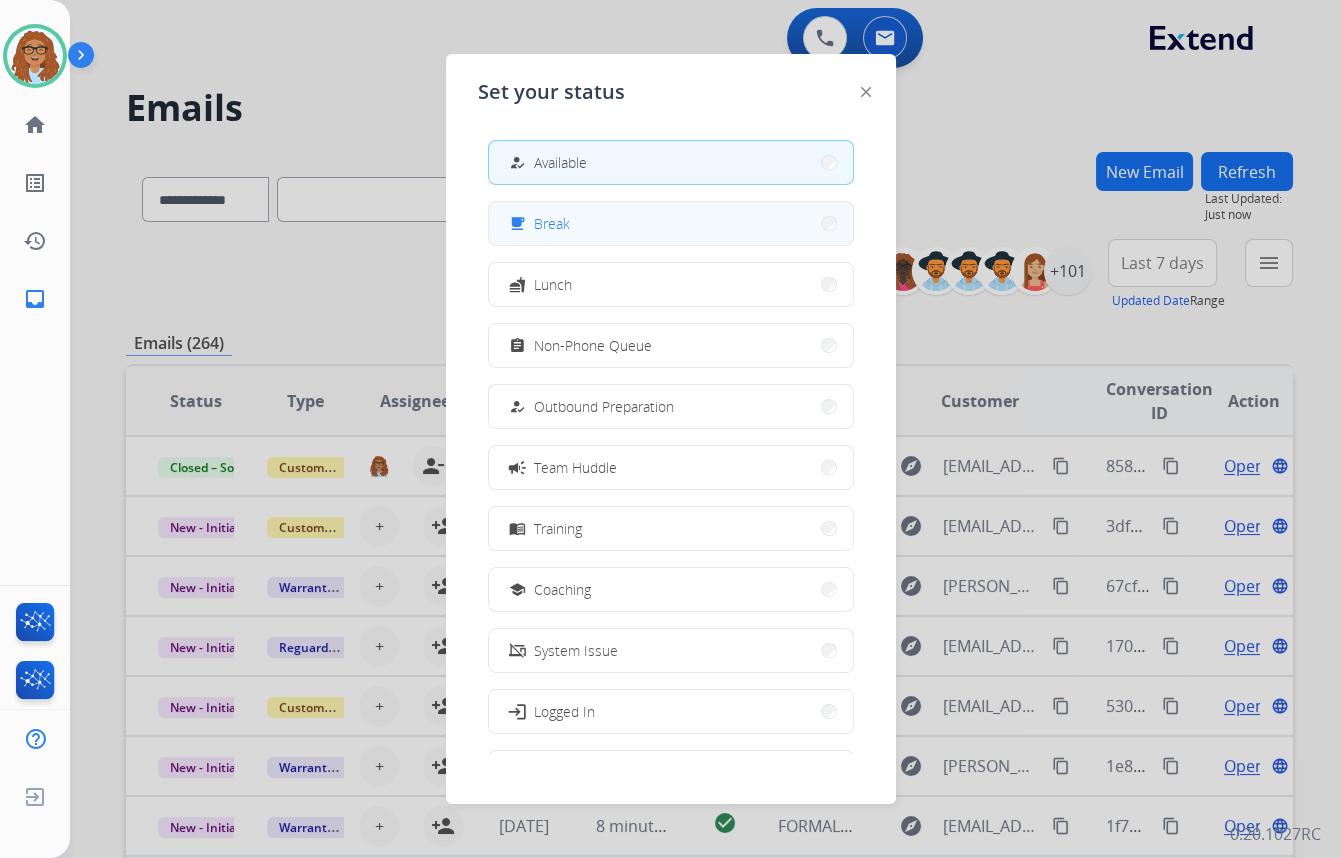 click on "free_breakfast Break" at bounding box center [671, 223] 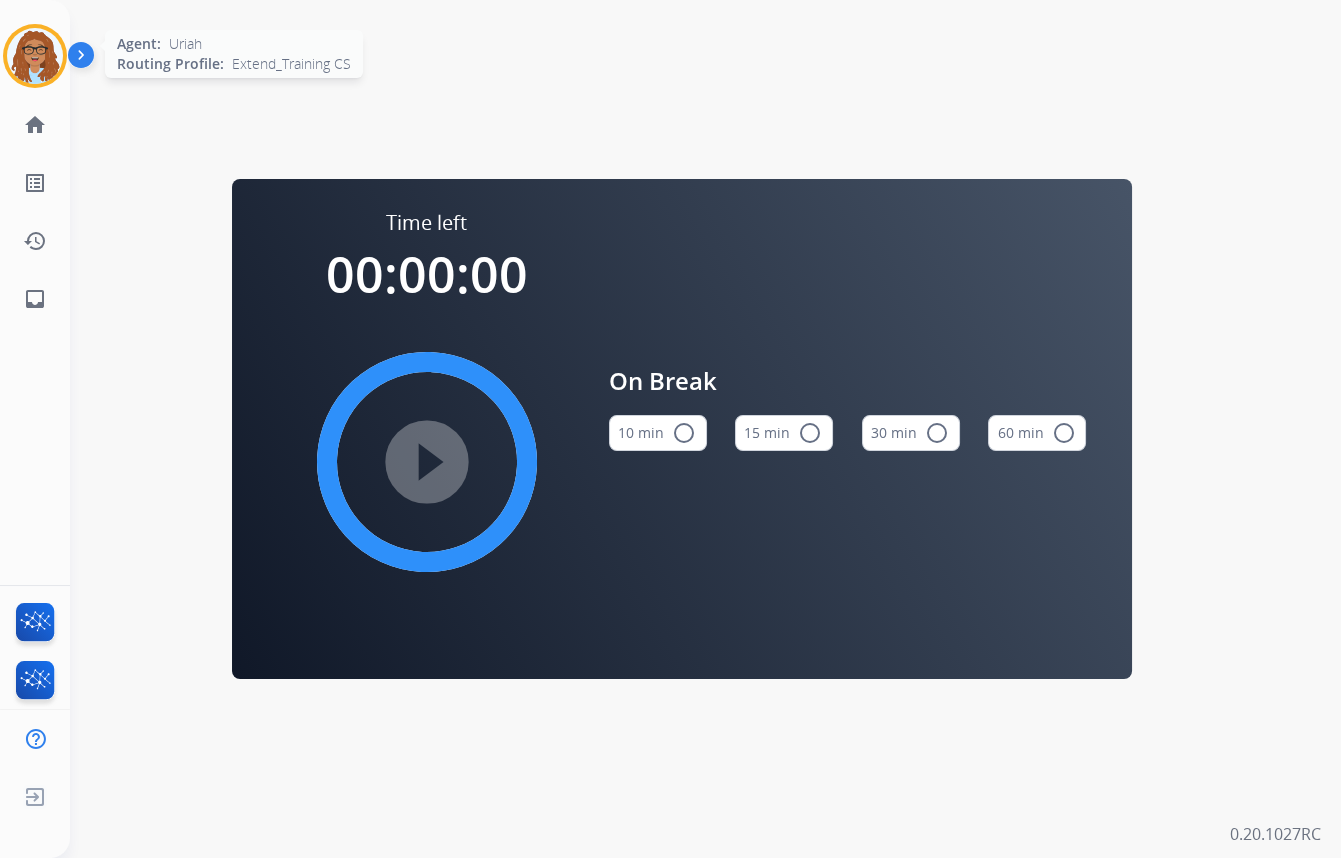 click at bounding box center [35, 56] 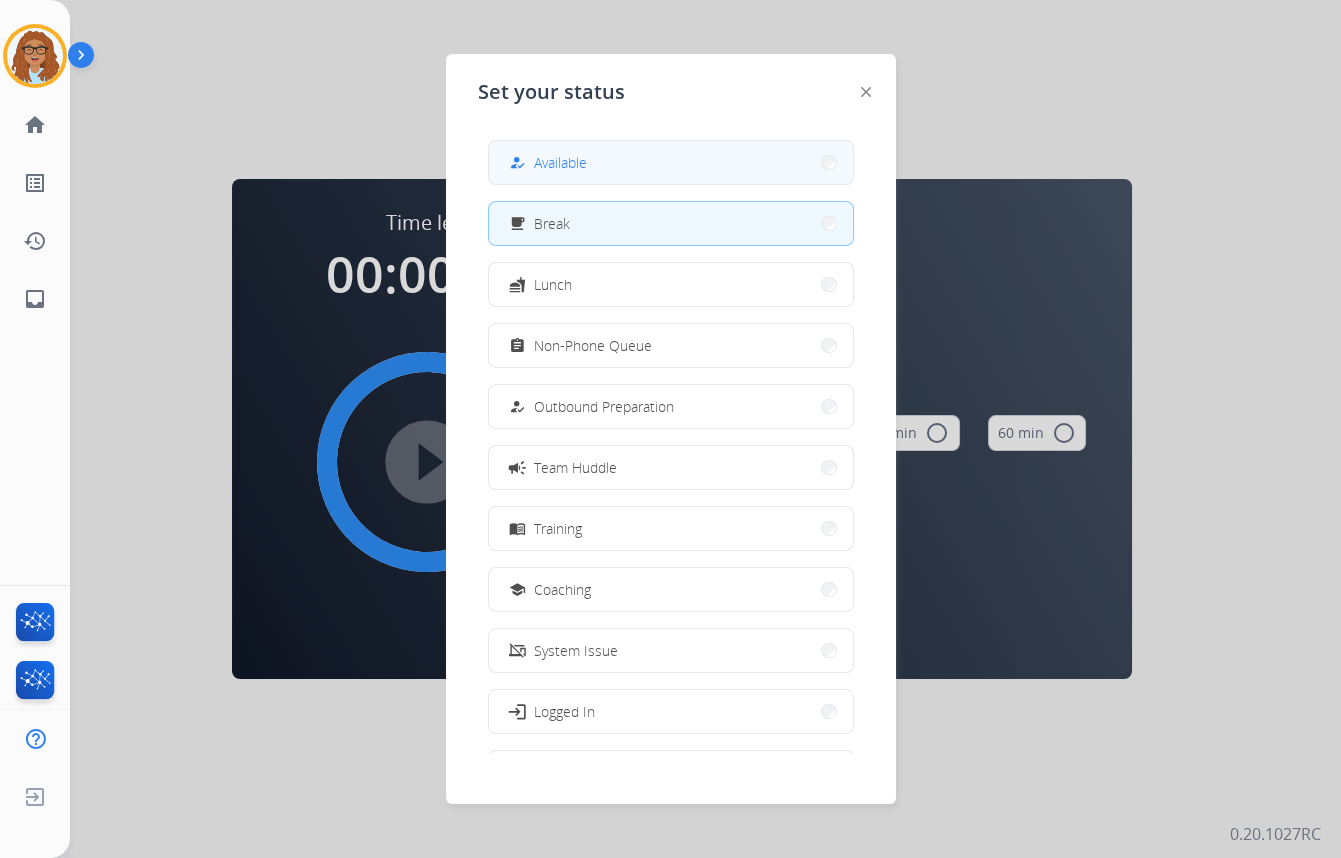 click on "Available" at bounding box center [560, 162] 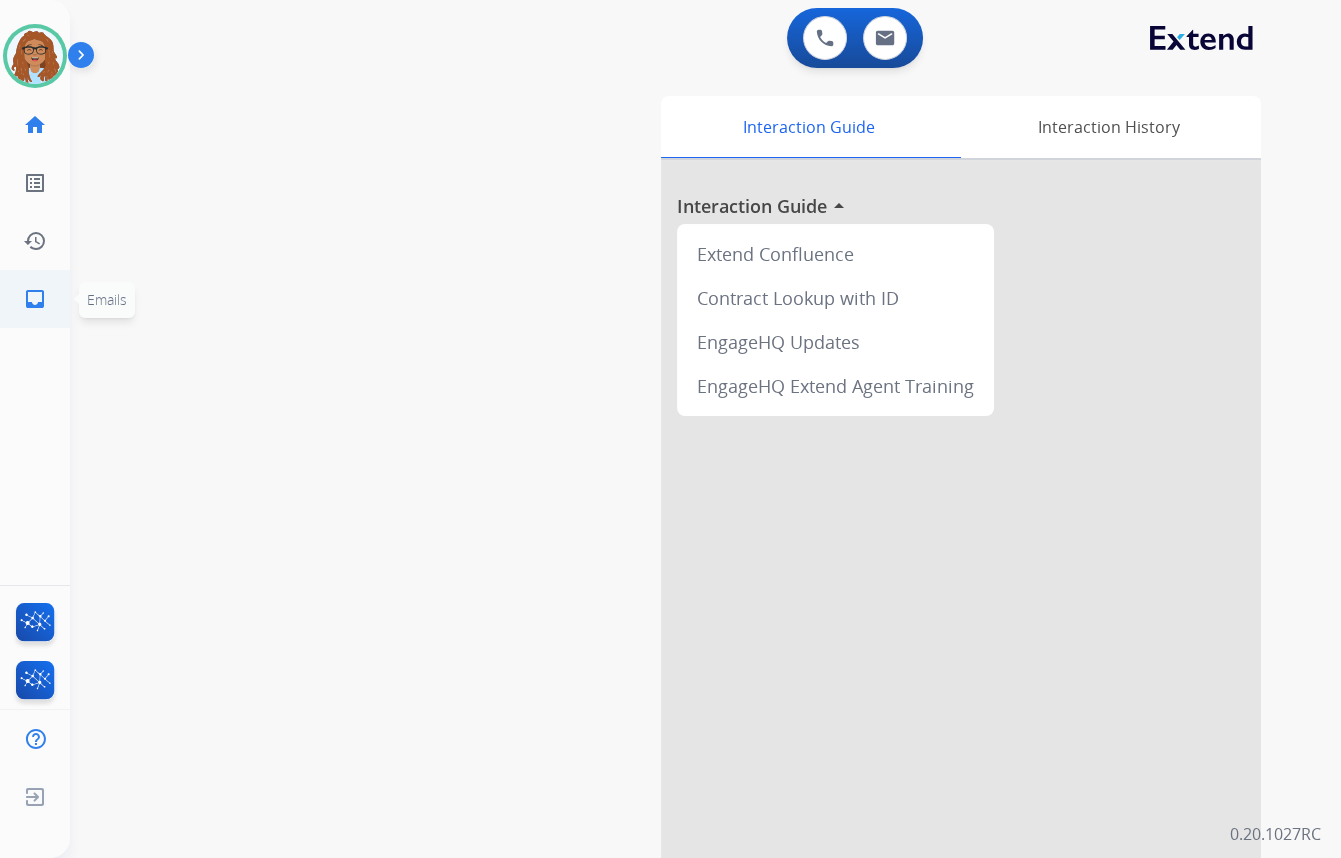 click on "inbox" 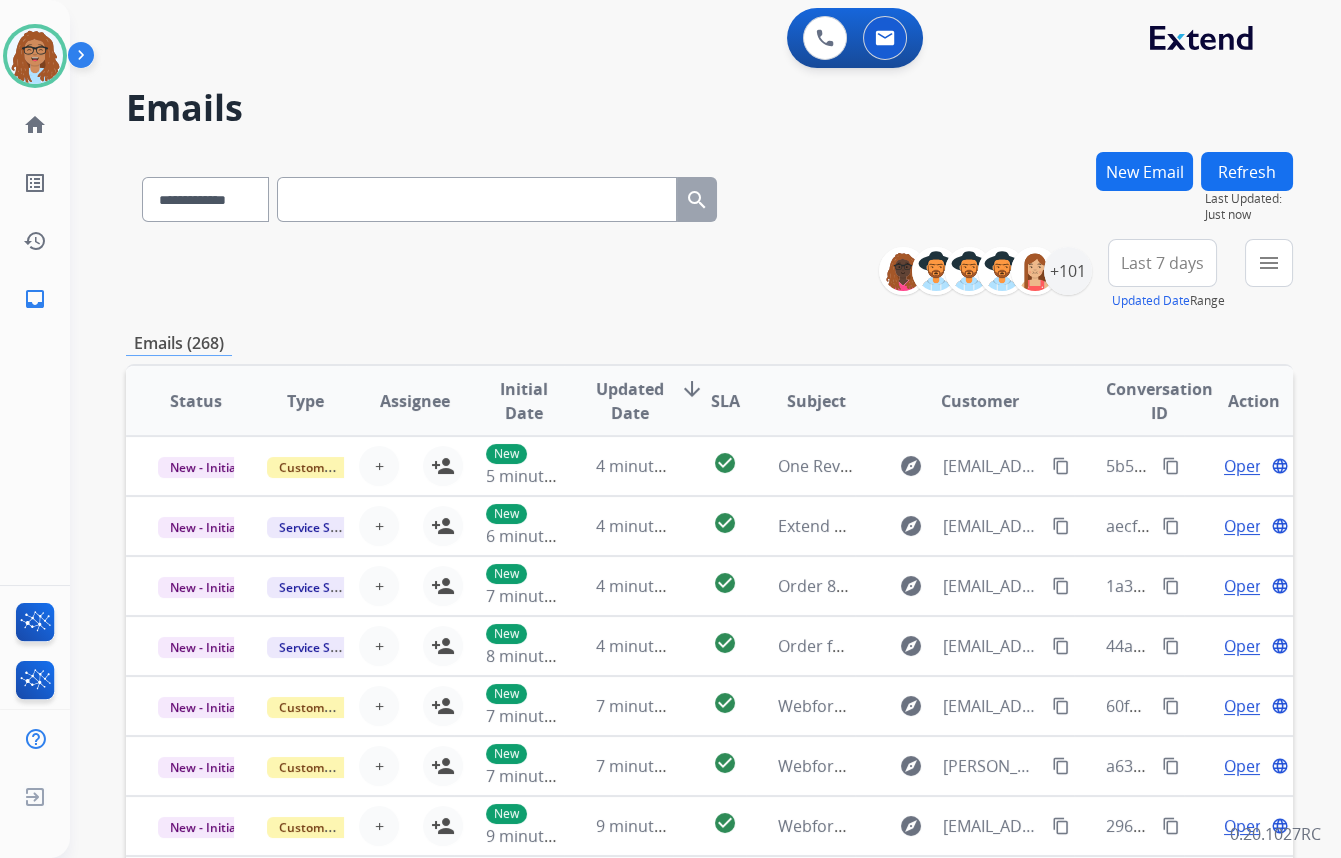 click on "New Email" at bounding box center (1144, 171) 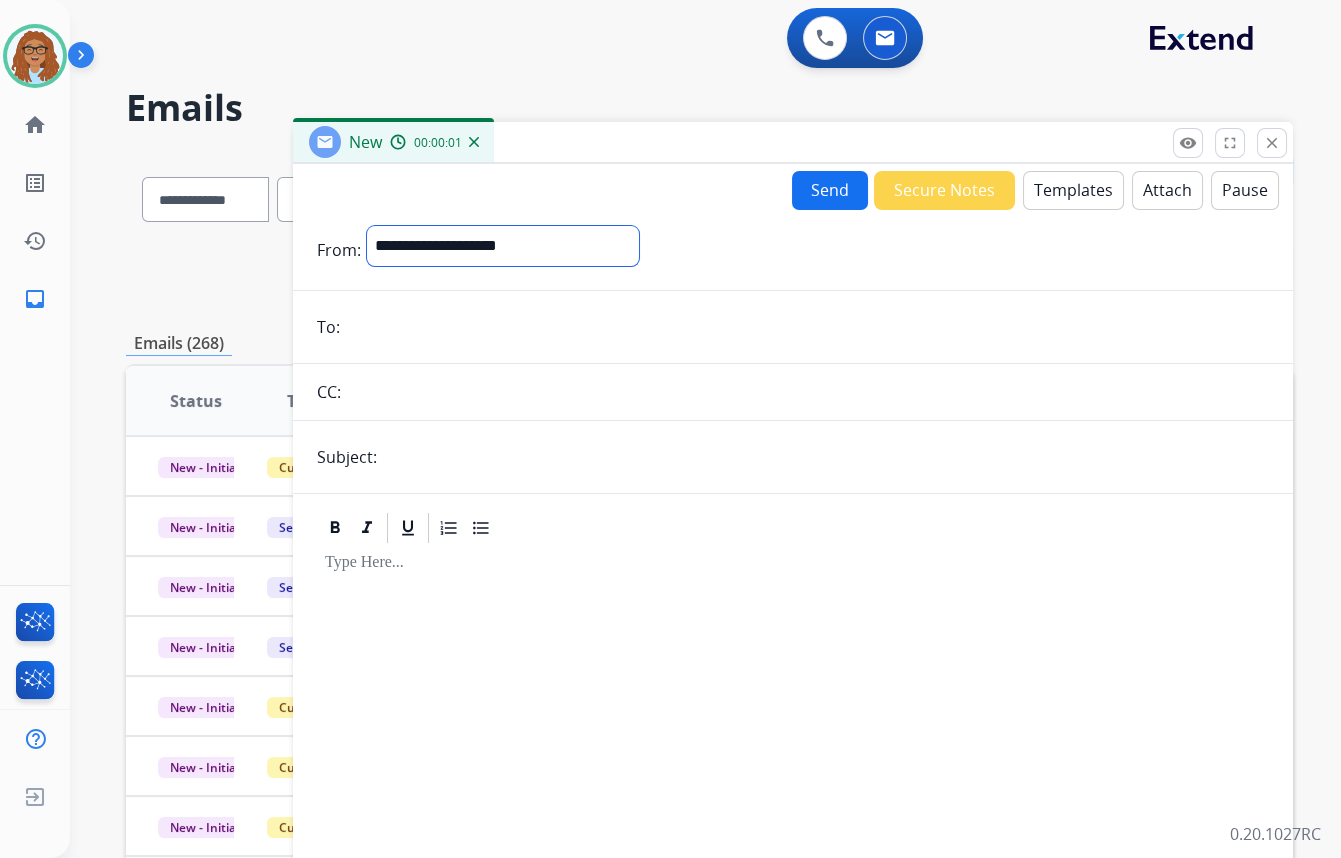 click on "**********" at bounding box center (503, 246) 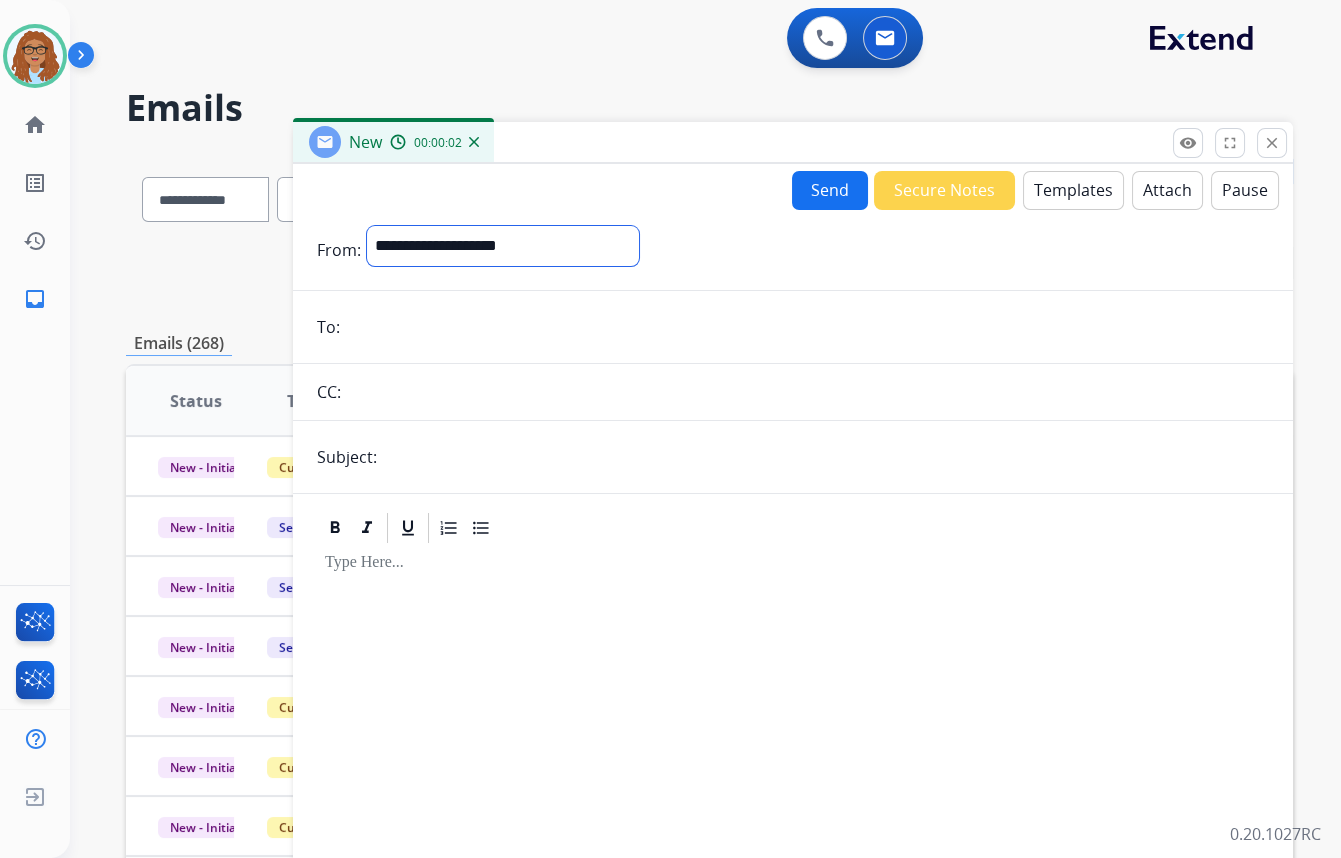 select on "**********" 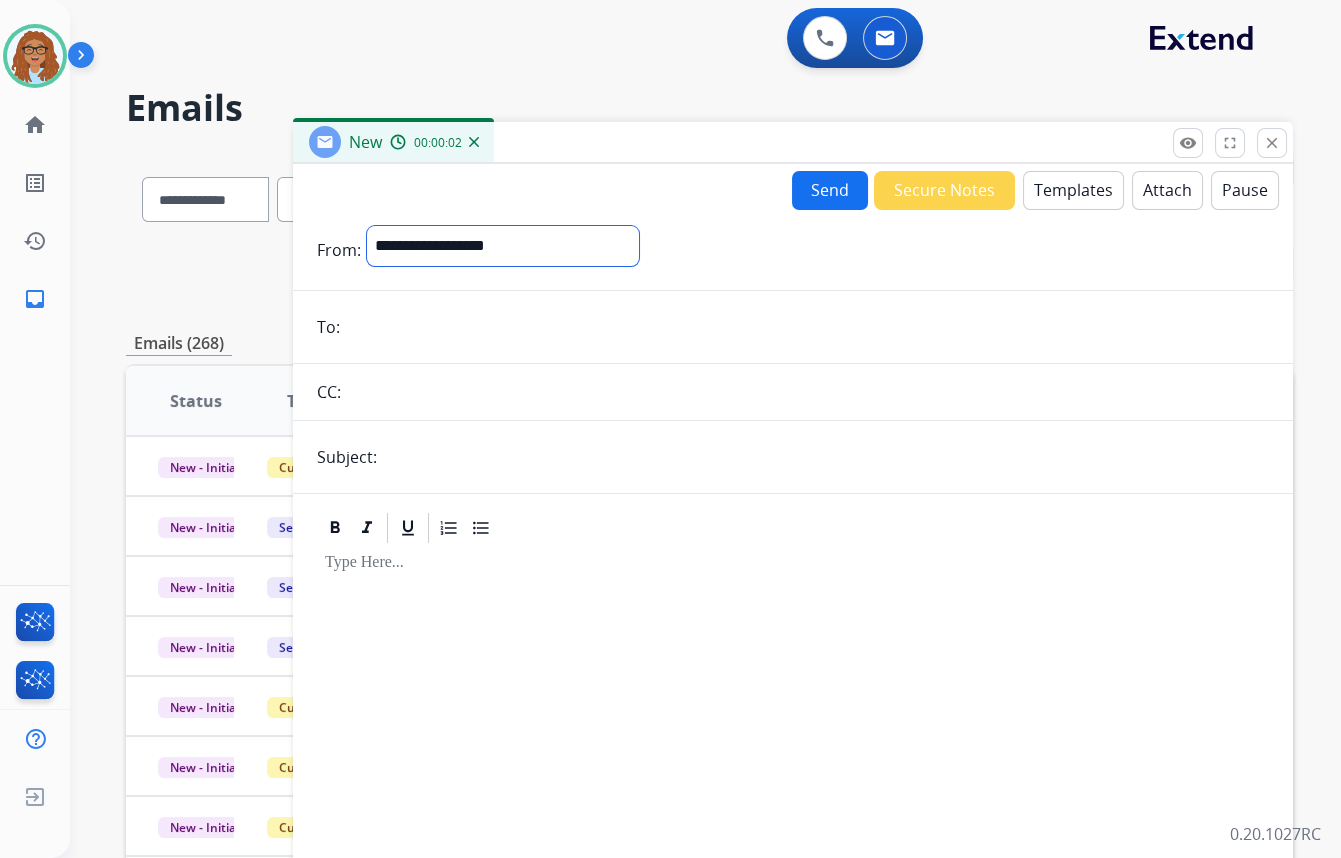 click on "**********" at bounding box center [503, 246] 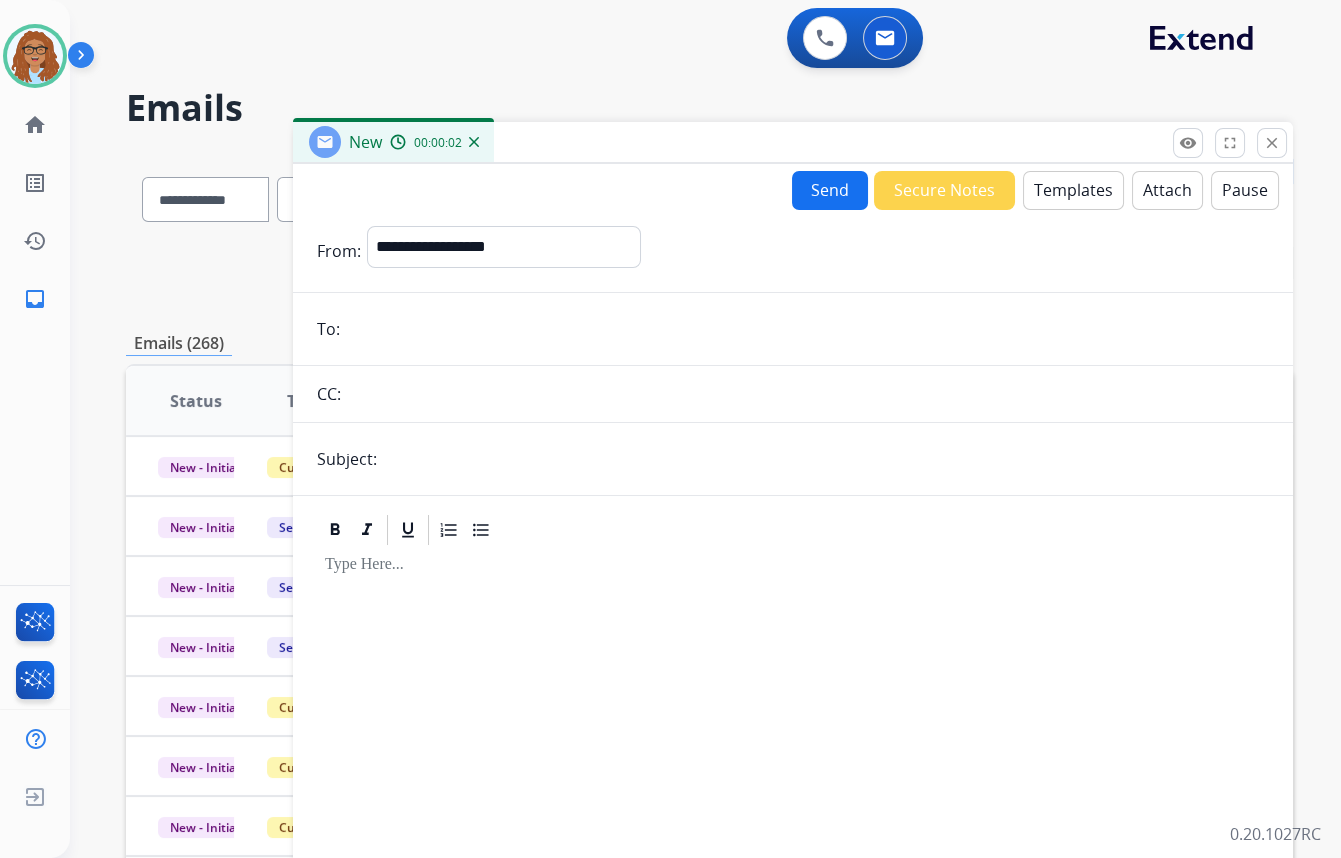 click at bounding box center [807, 329] 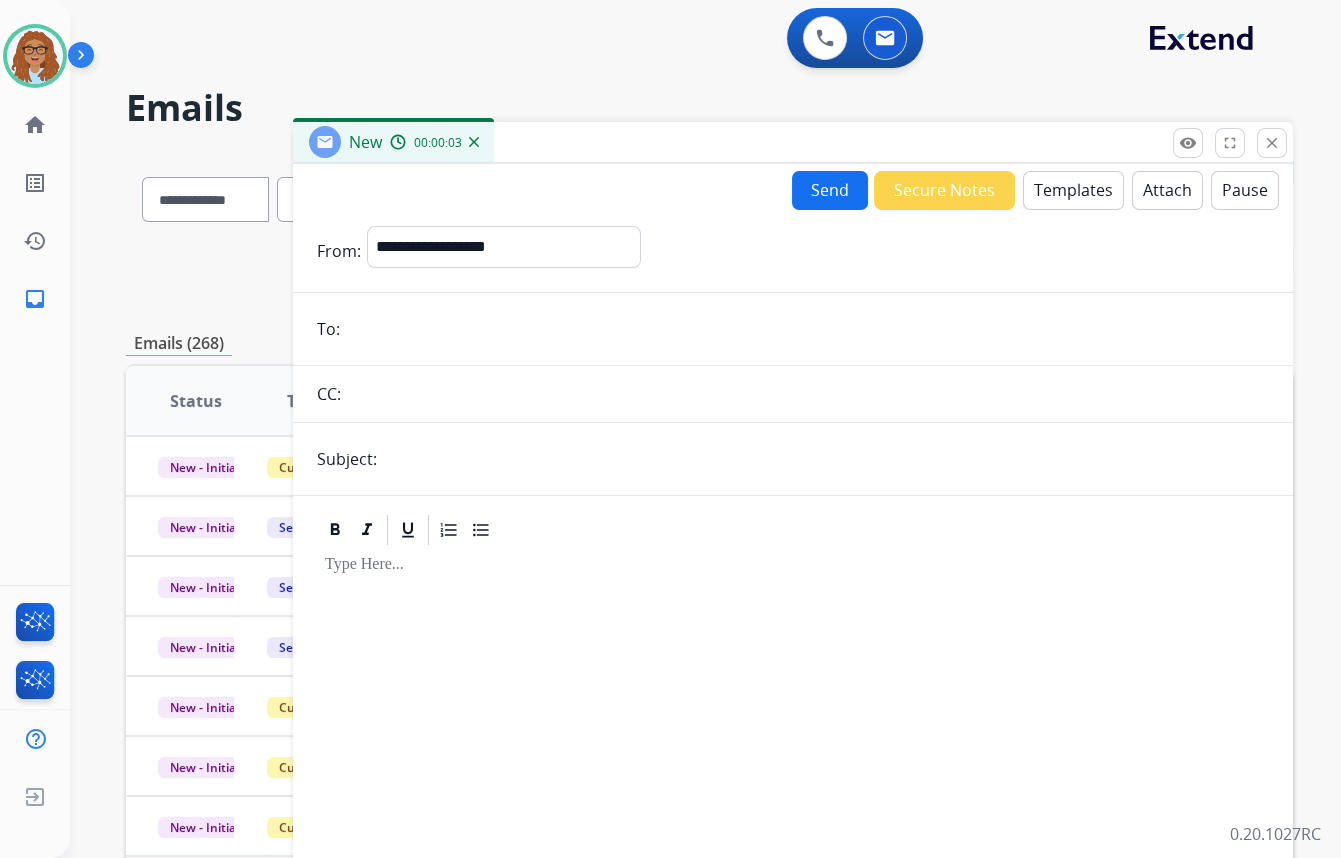 paste on "**********" 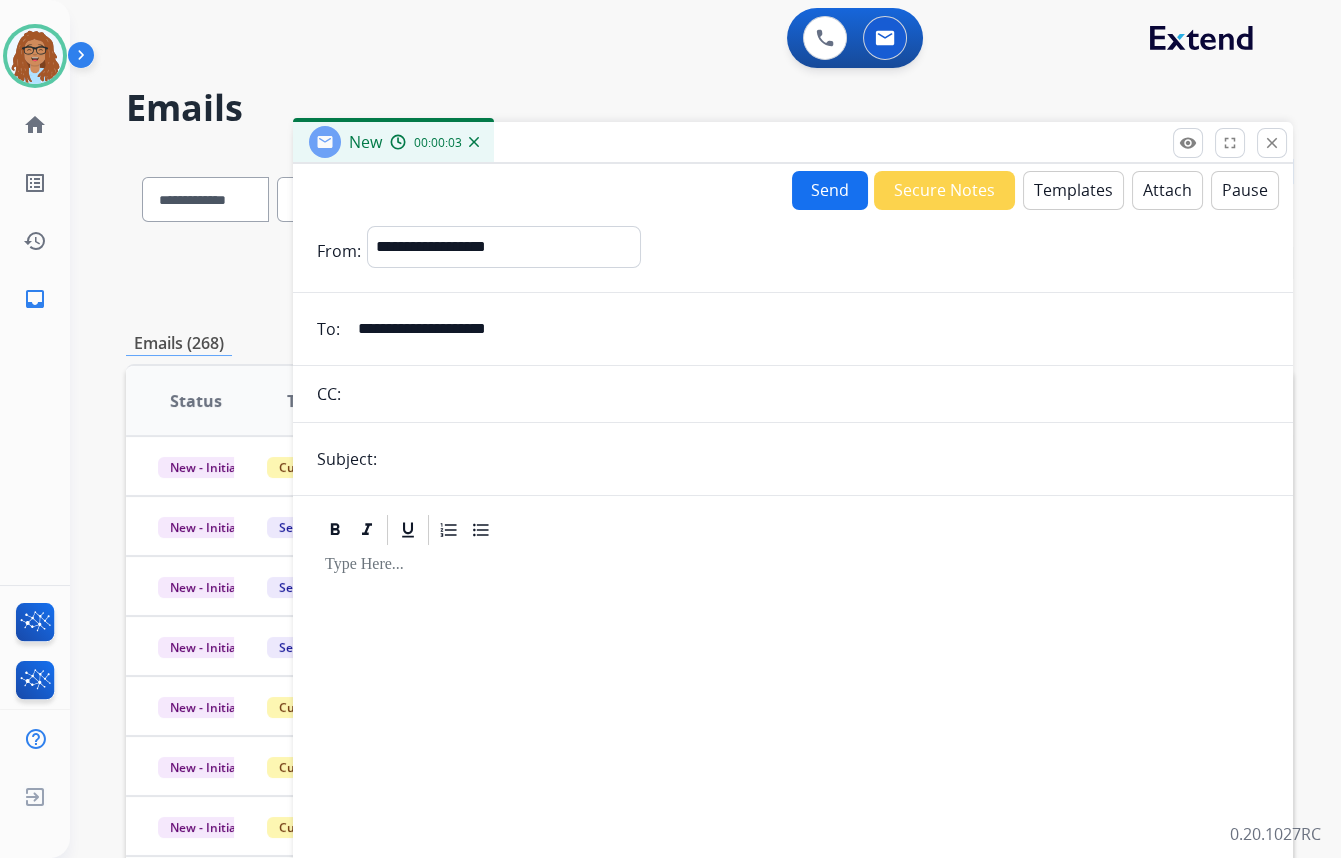 type on "**********" 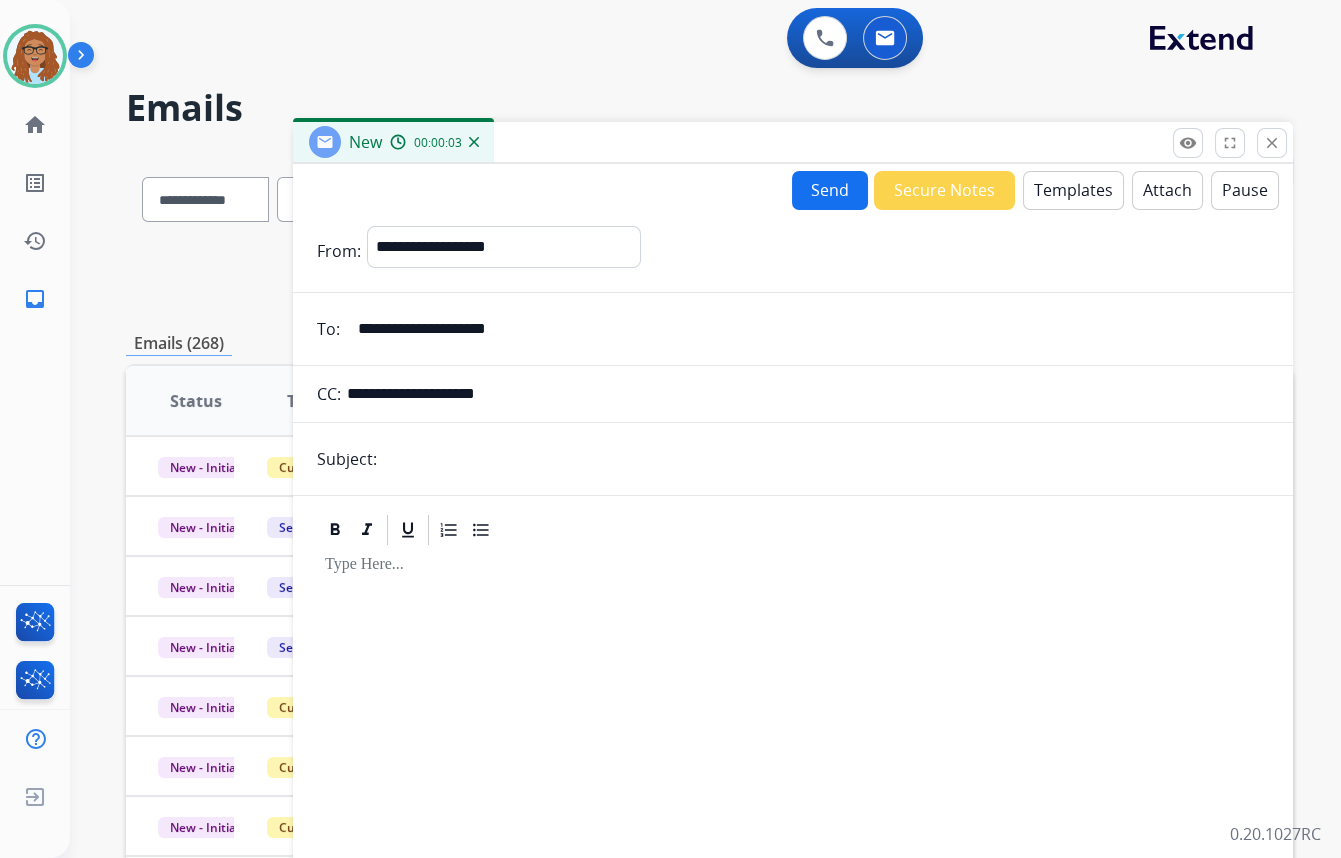 type on "**********" 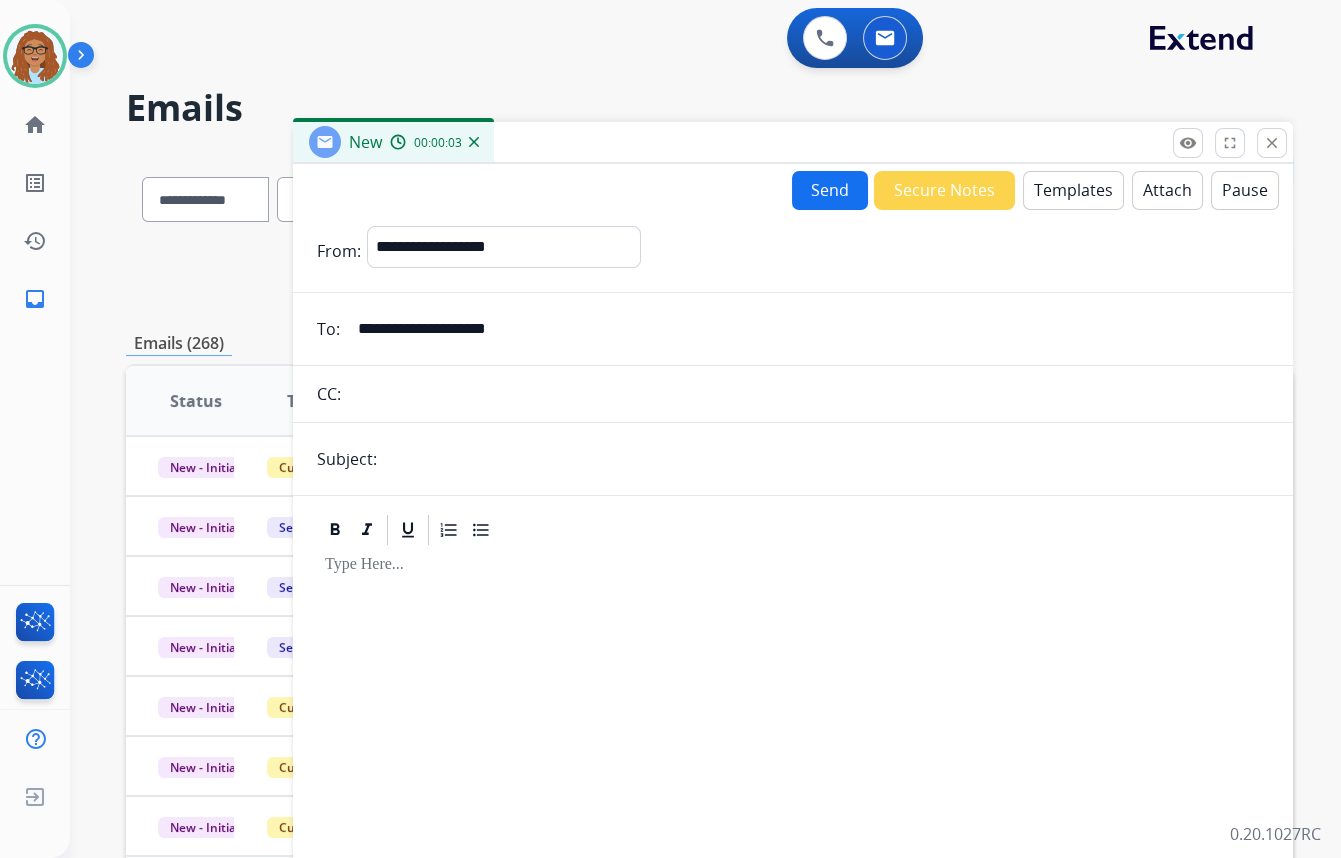 click on "**********" at bounding box center [793, 556] 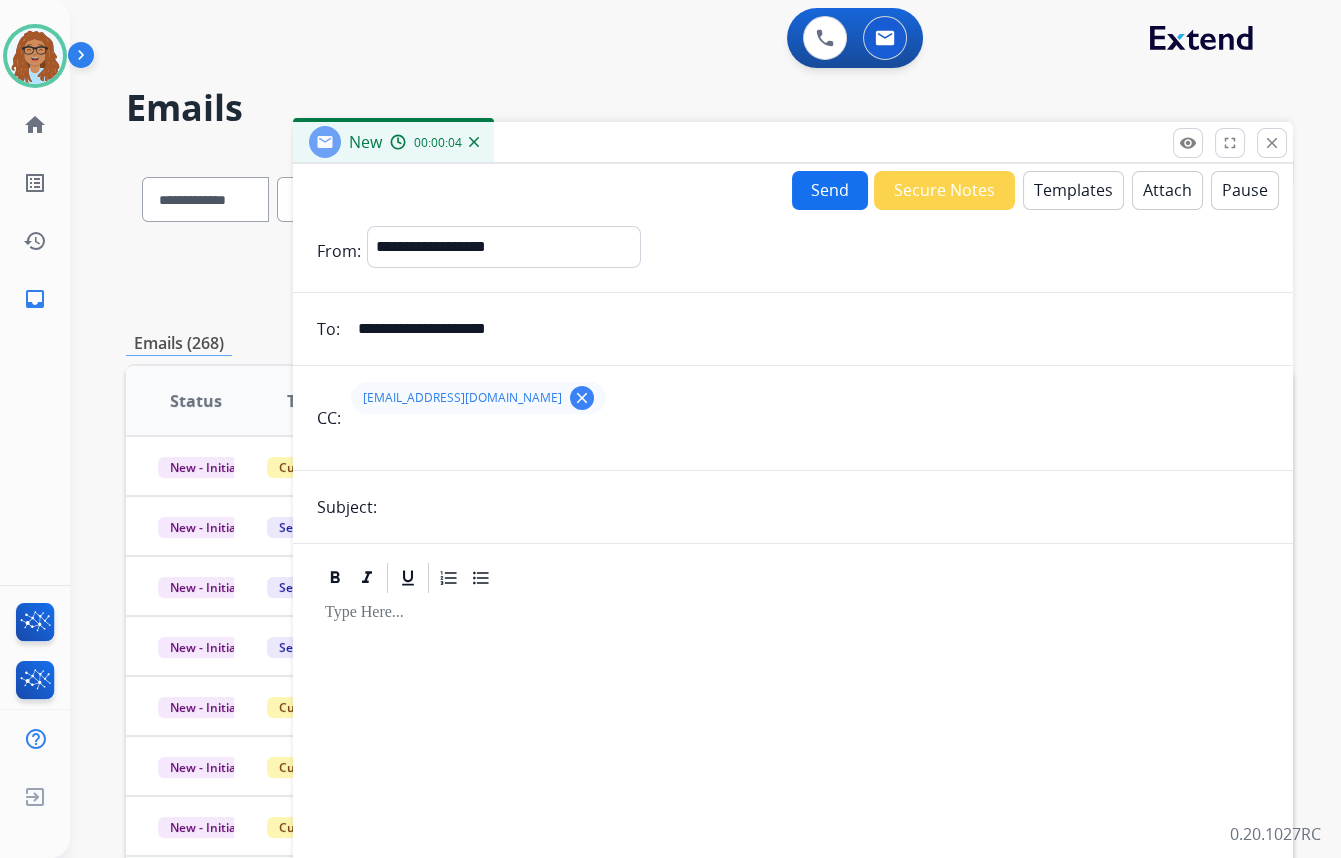 type on "*********" 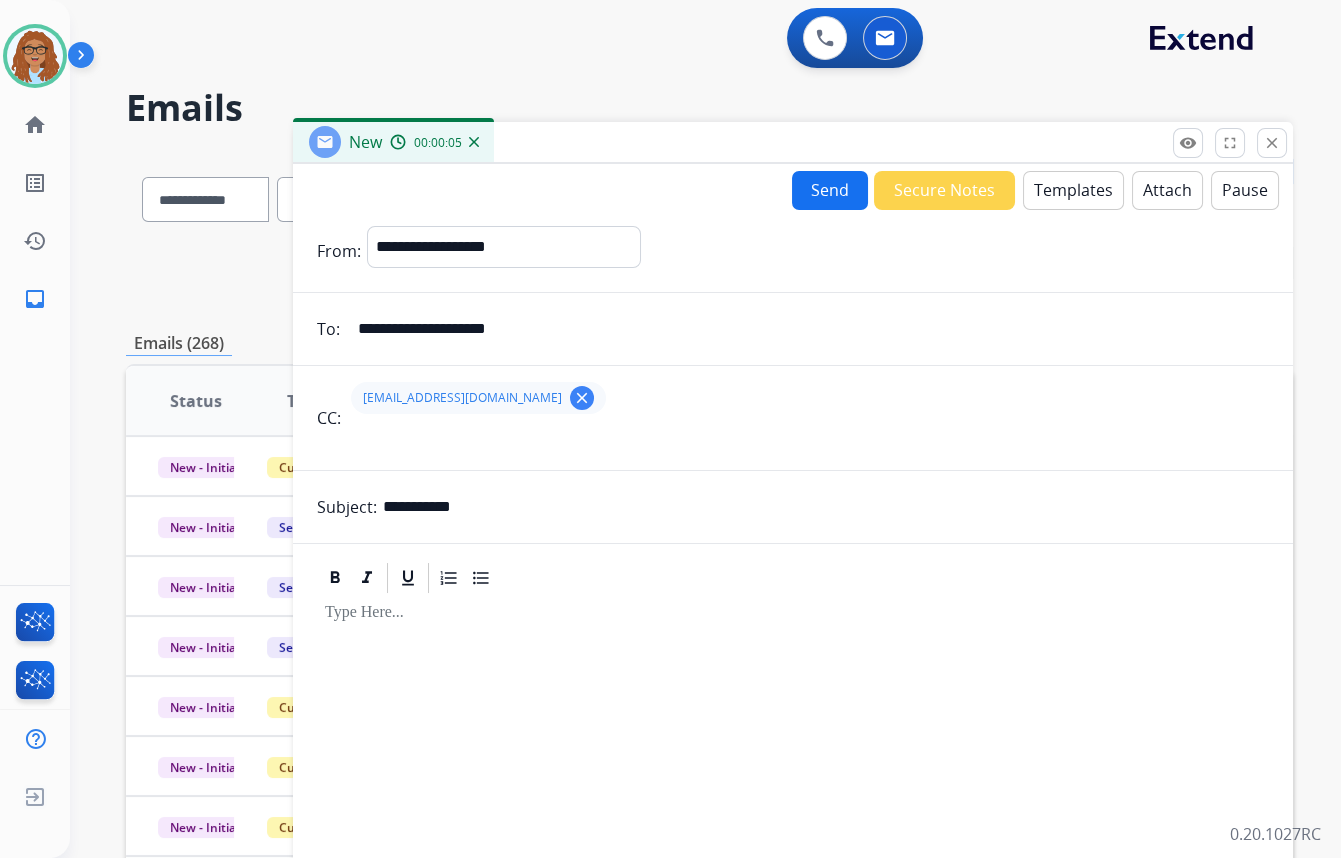 click on "Templates" at bounding box center (1073, 190) 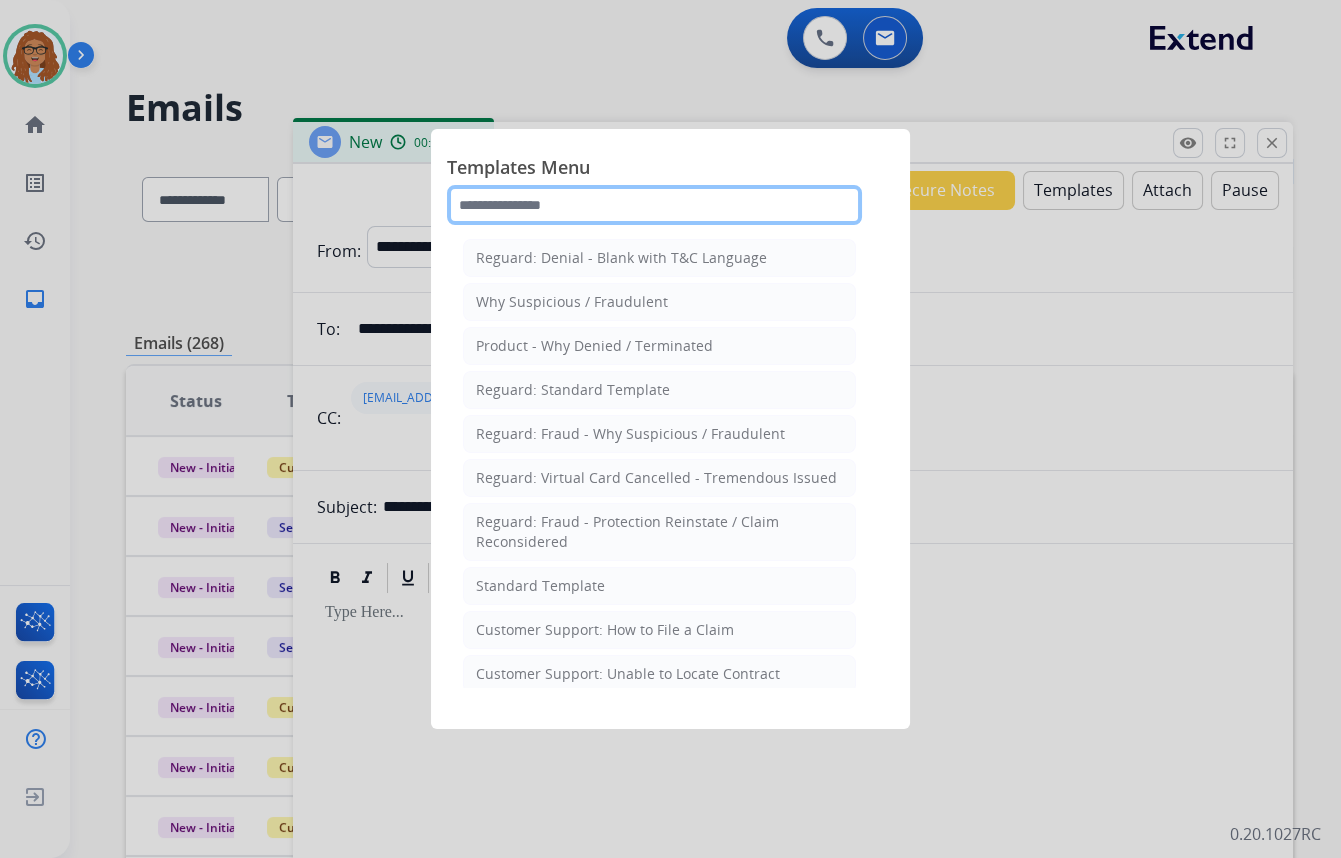 click 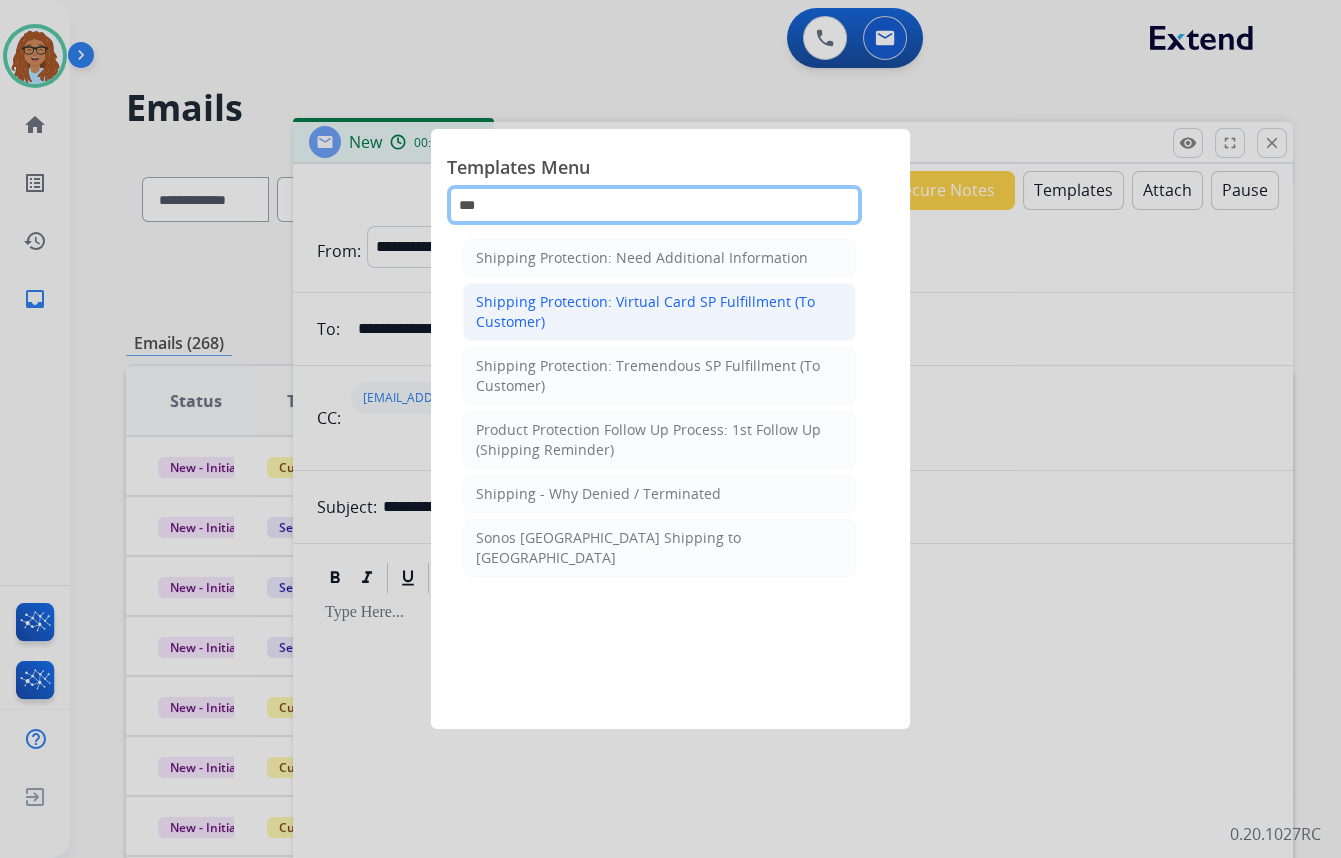 type on "***" 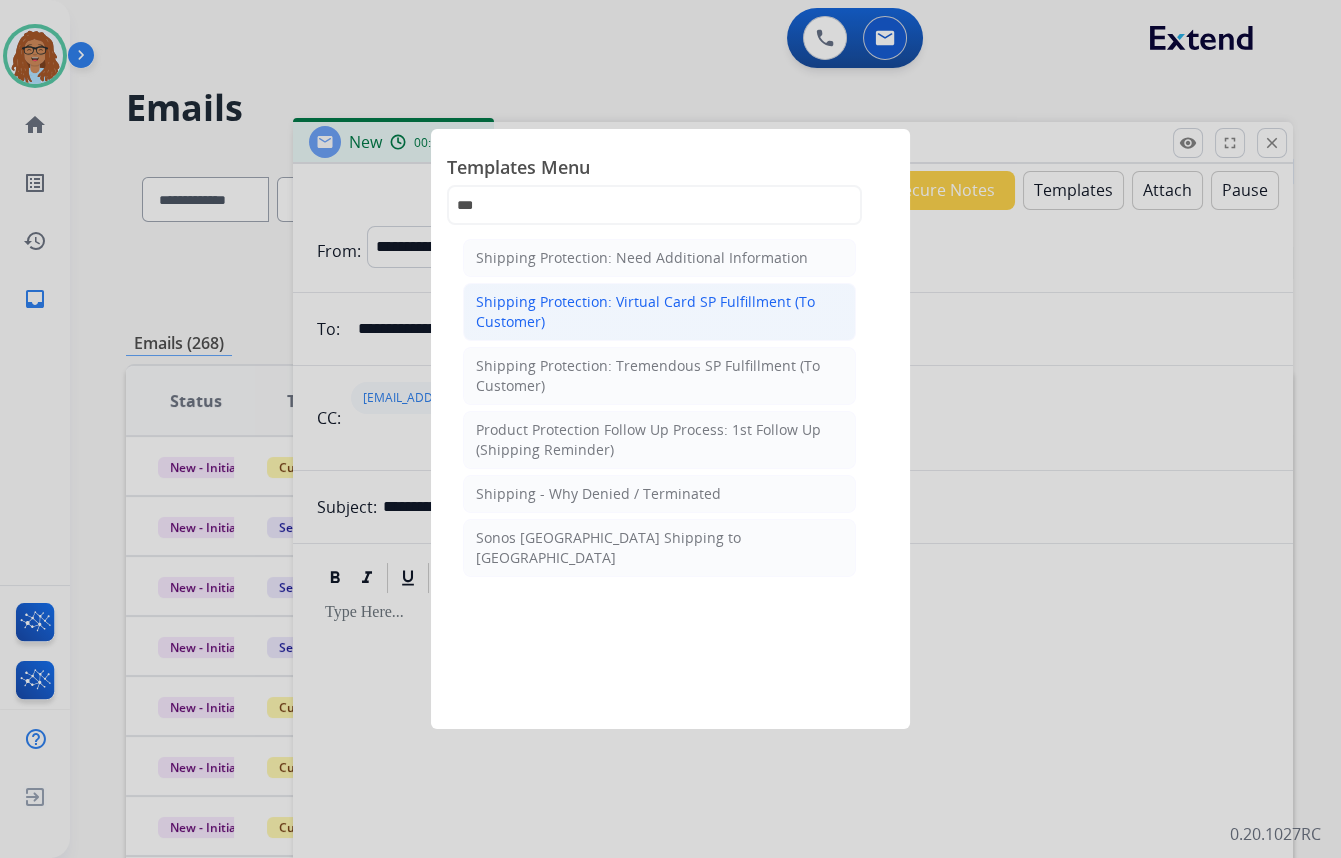 click on "Shipping Protection: Virtual Card SP Fulfillment (To Customer)" 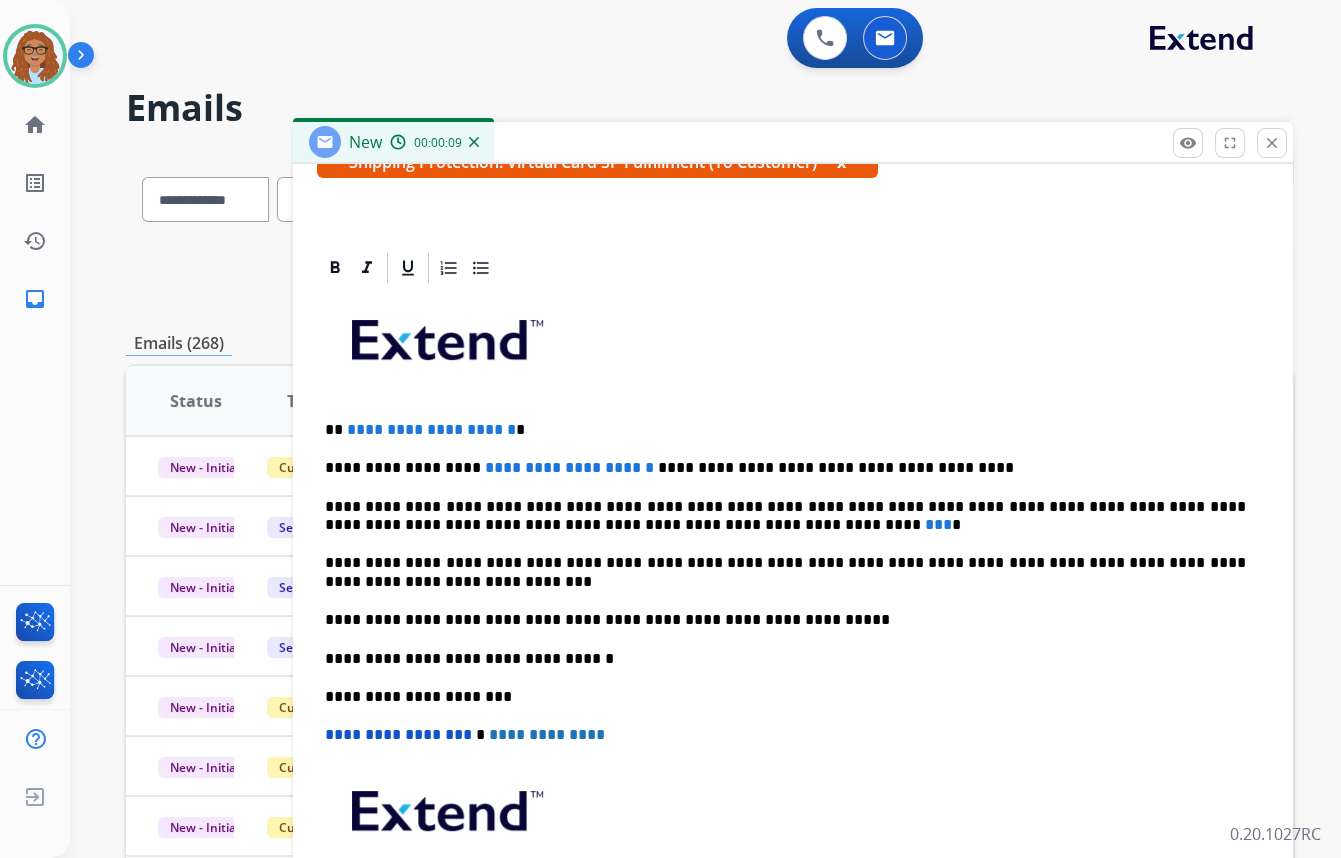 scroll, scrollTop: 526, scrollLeft: 0, axis: vertical 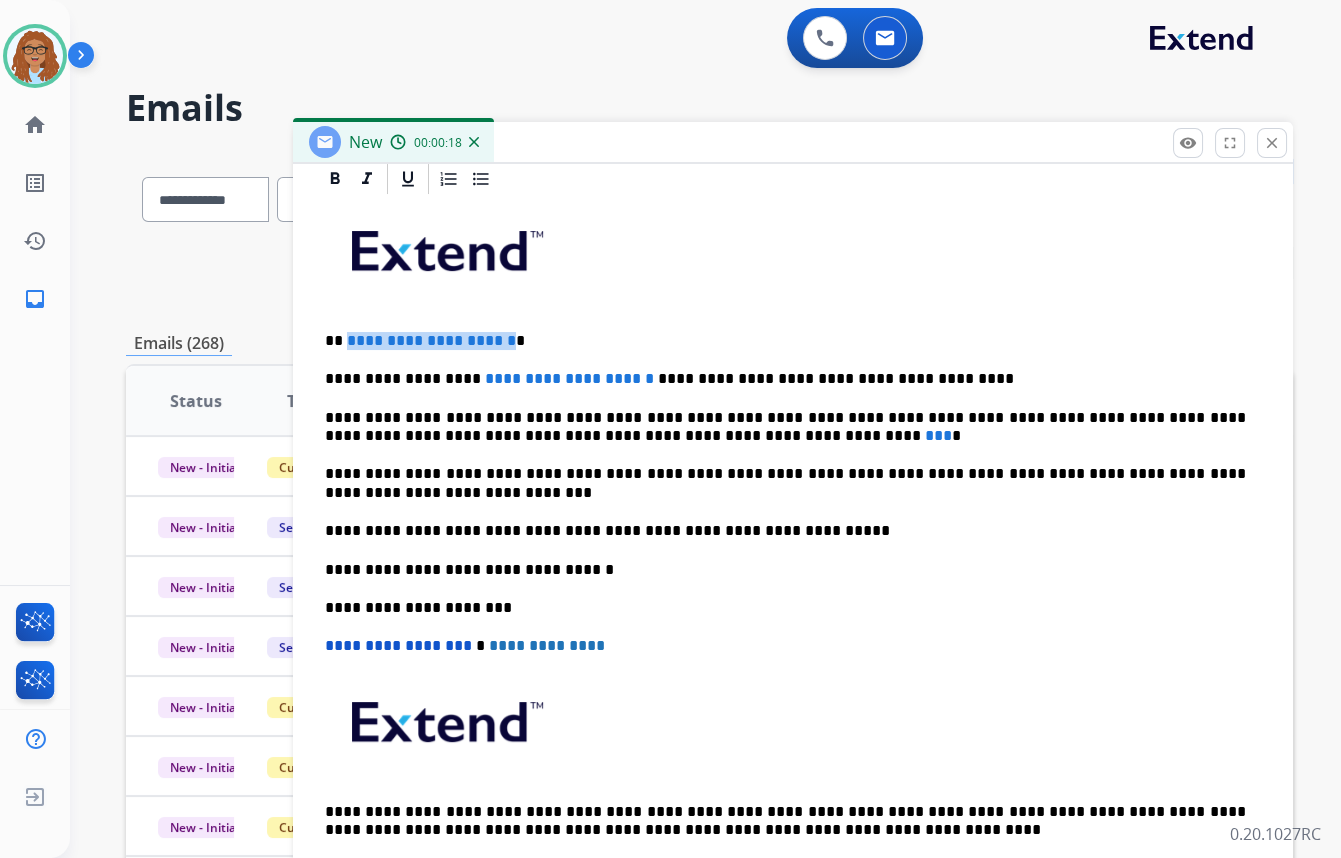 drag, startPoint x: 540, startPoint y: 342, endPoint x: 345, endPoint y: 338, distance: 195.04102 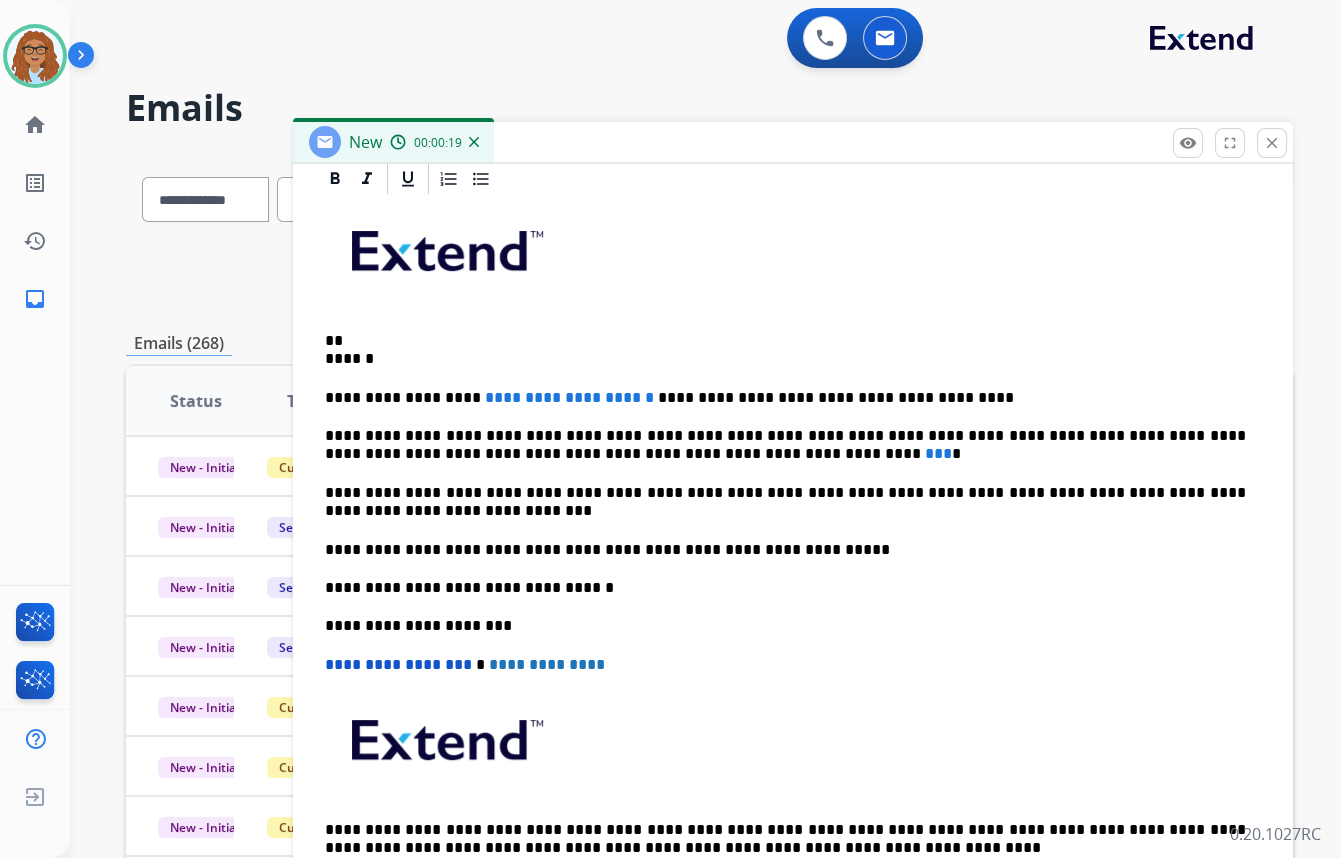 click on "**********" at bounding box center (793, 559) 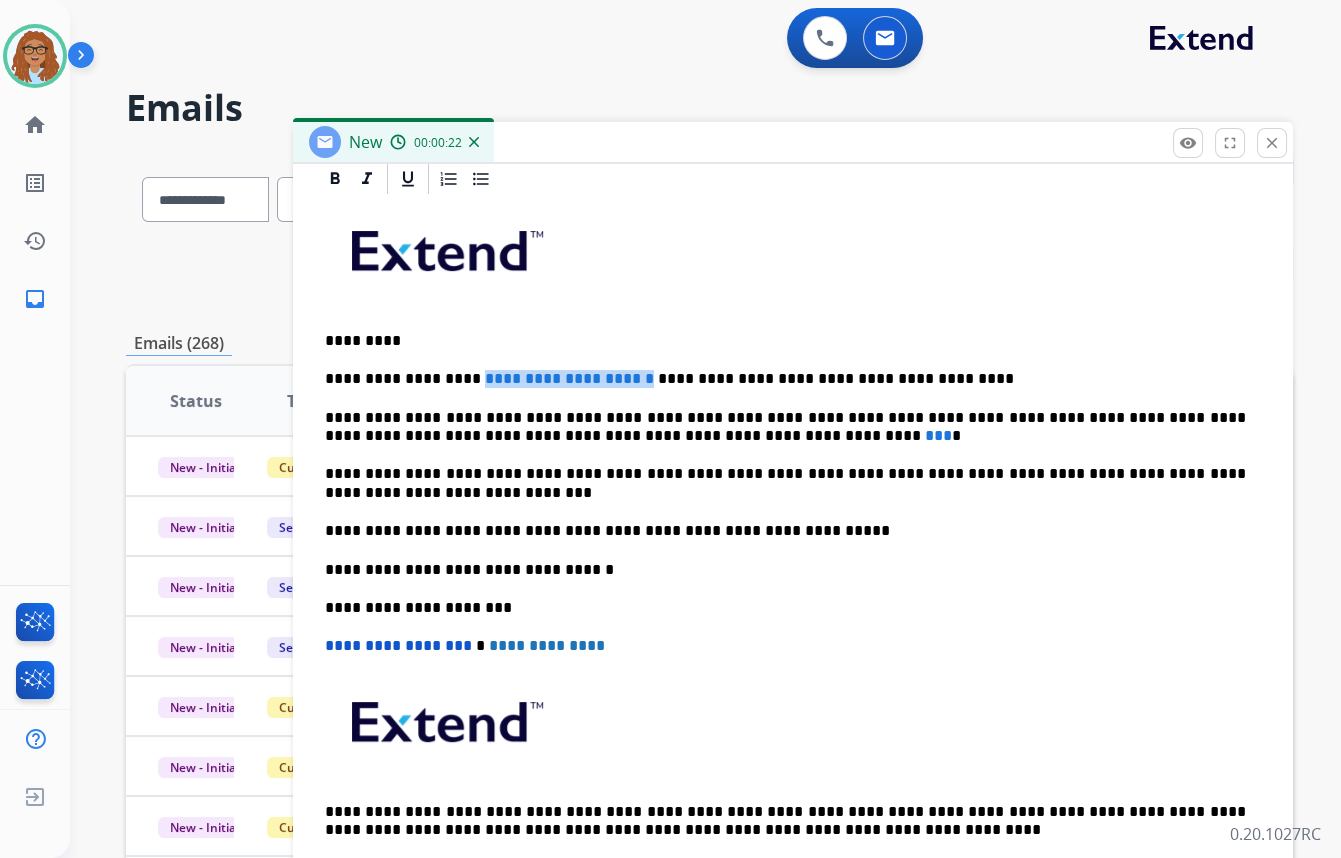 drag, startPoint x: 599, startPoint y: 378, endPoint x: 459, endPoint y: 380, distance: 140.01428 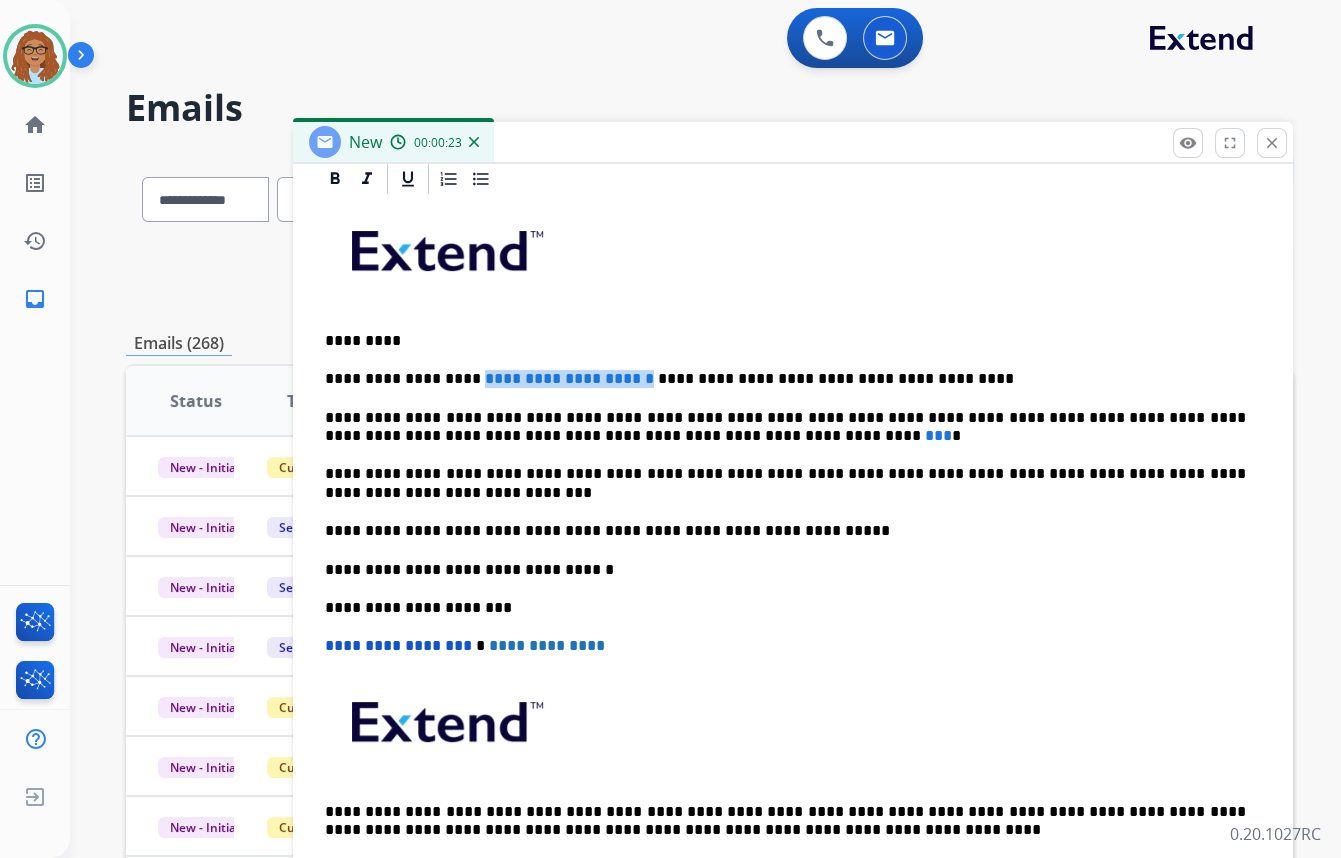 type 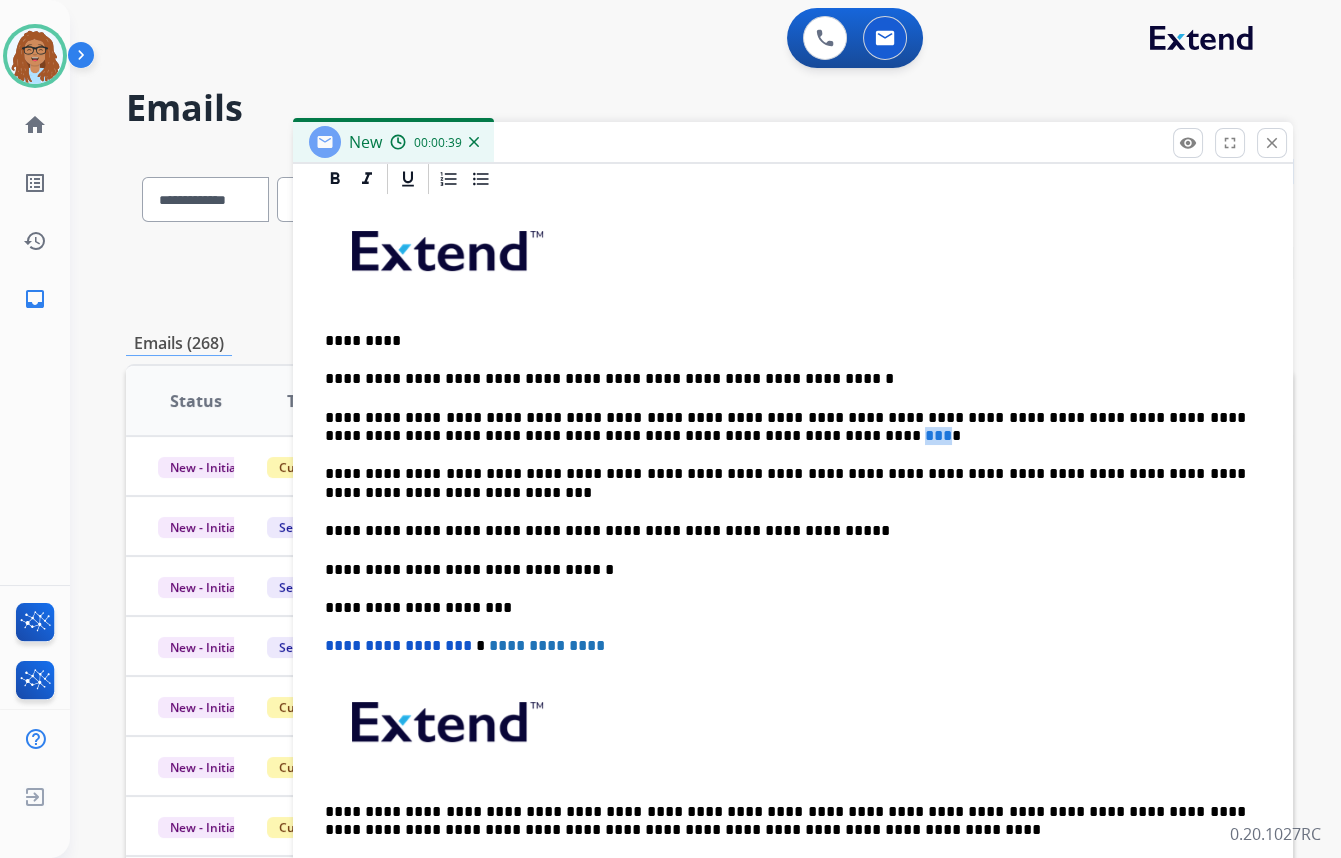 drag, startPoint x: 654, startPoint y: 431, endPoint x: 637, endPoint y: 429, distance: 17.117243 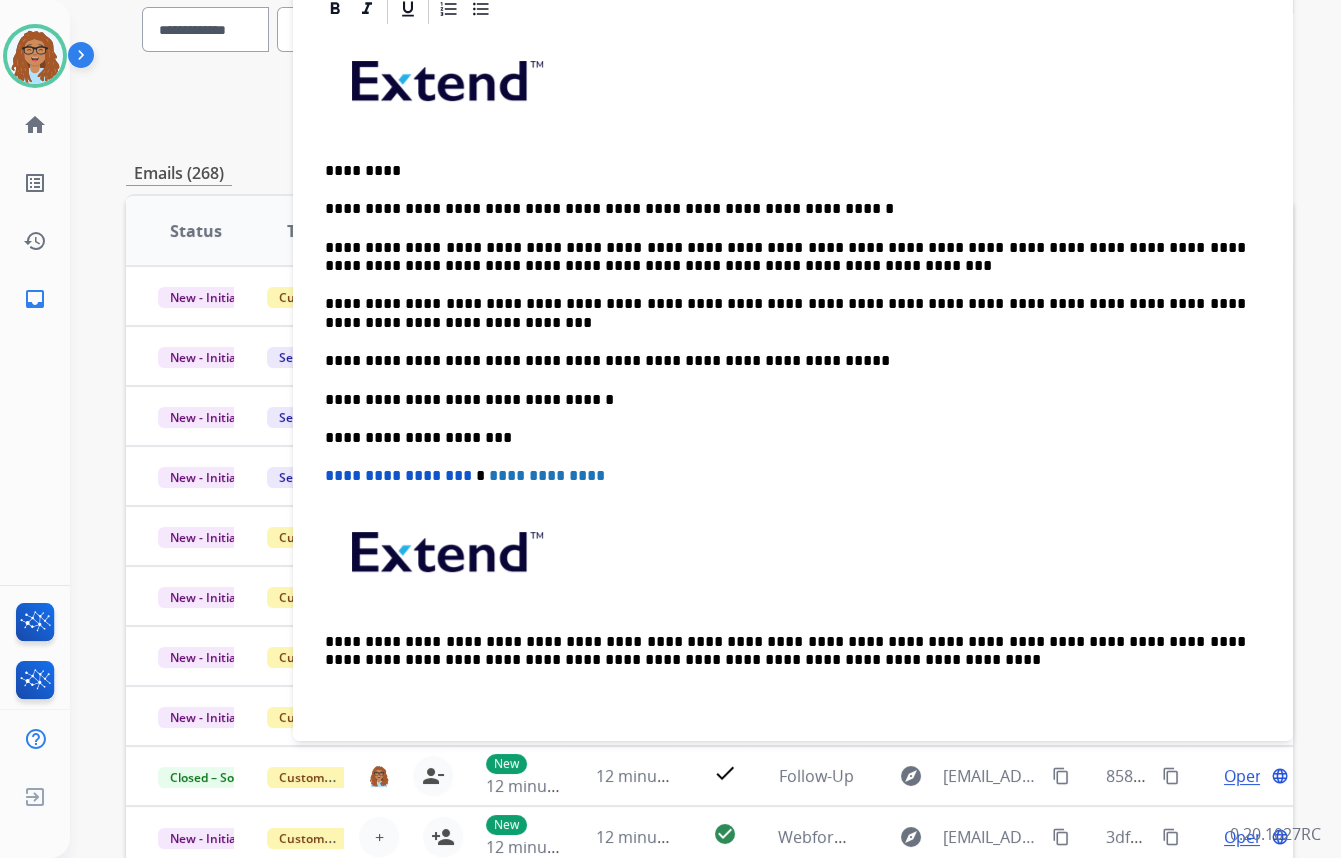 scroll, scrollTop: 181, scrollLeft: 0, axis: vertical 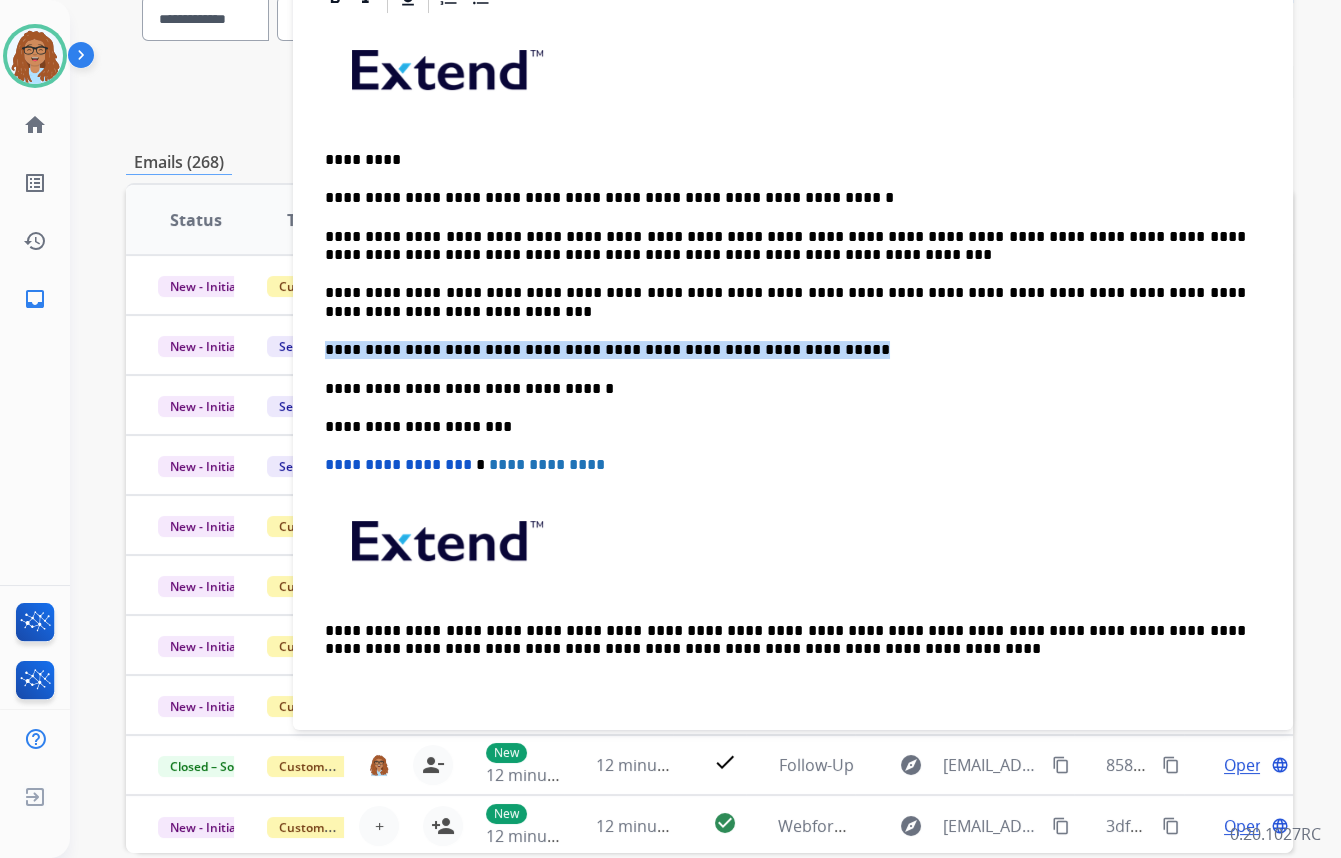 drag, startPoint x: 752, startPoint y: 352, endPoint x: 314, endPoint y: 336, distance: 438.29214 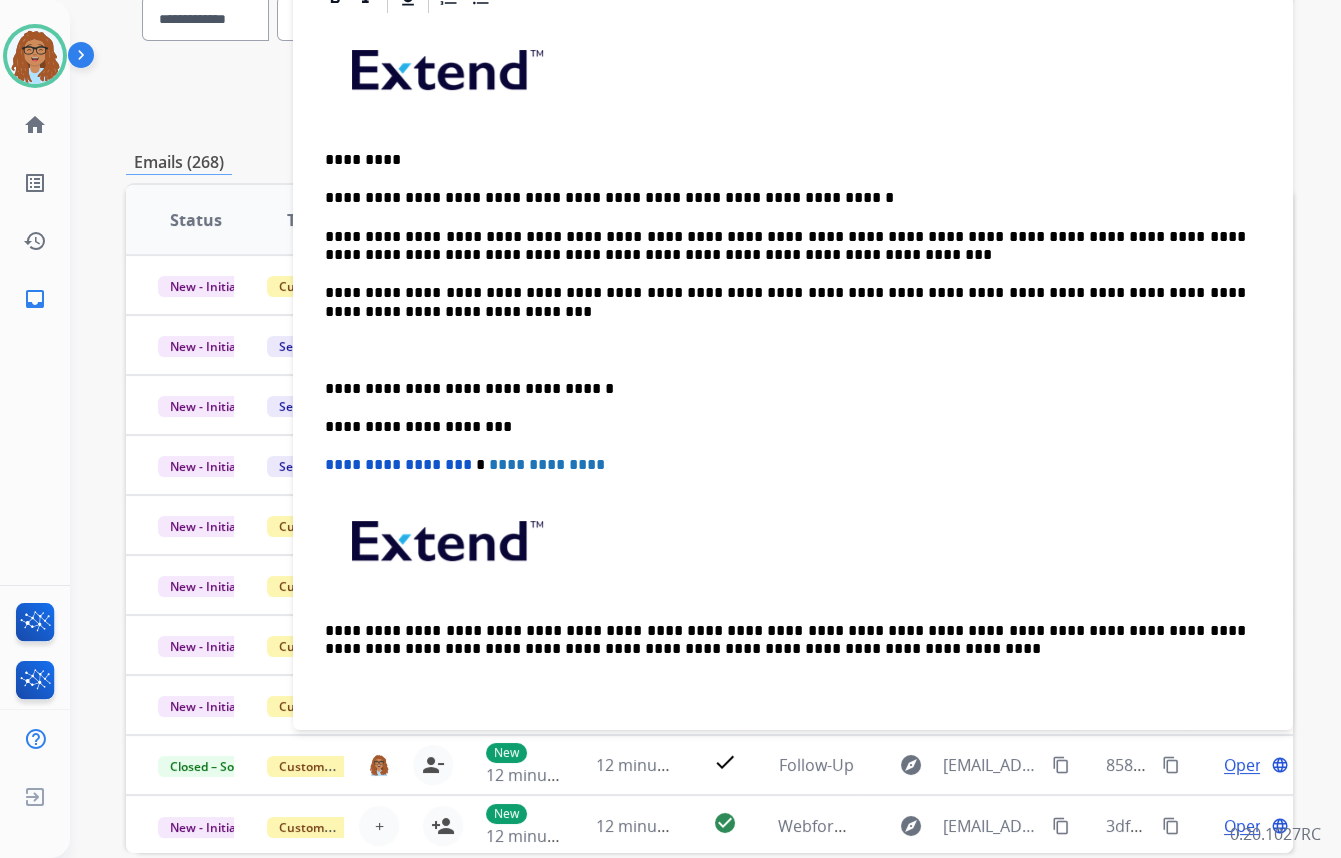 click on "**********" at bounding box center (785, 302) 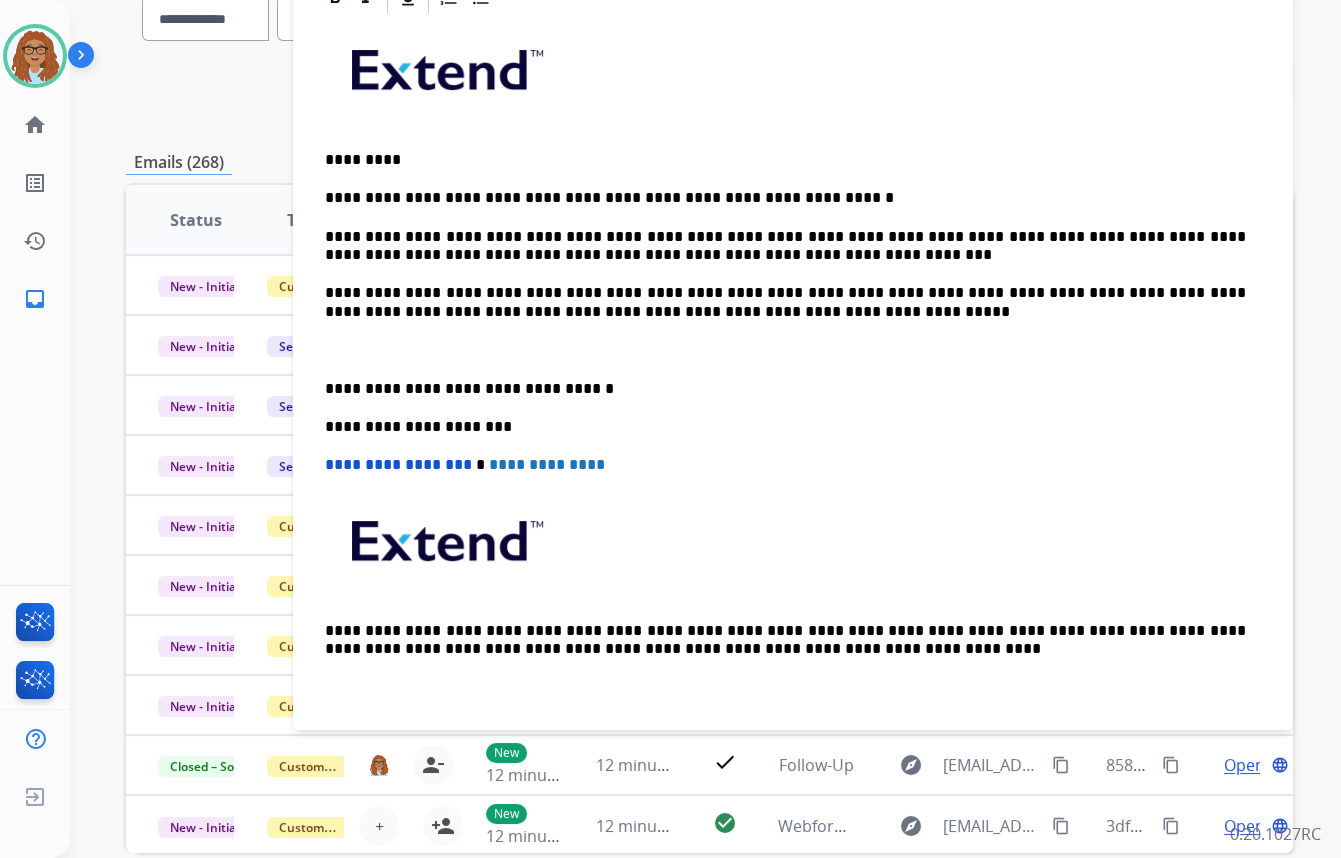 click on "**********" at bounding box center (793, 369) 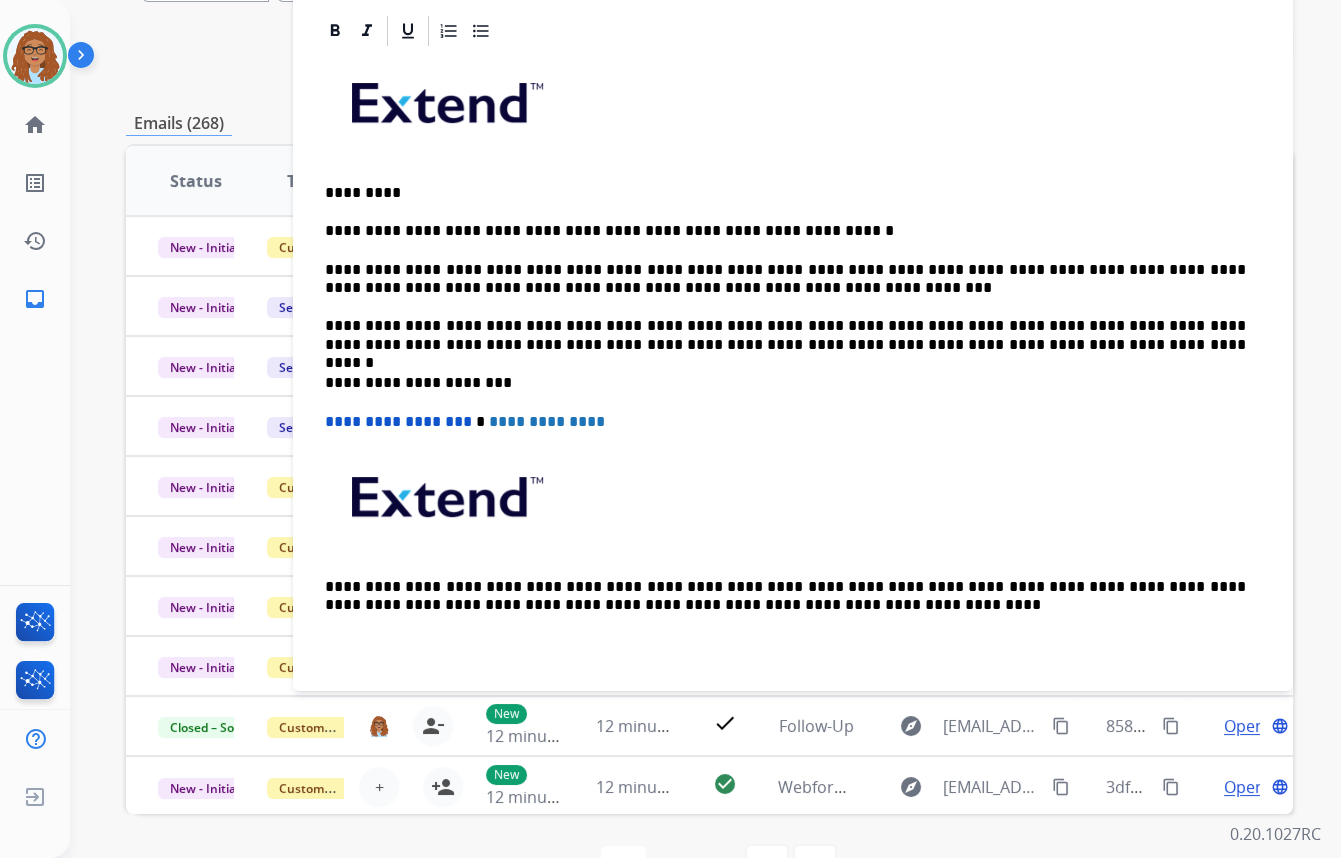 scroll, scrollTop: 449, scrollLeft: 0, axis: vertical 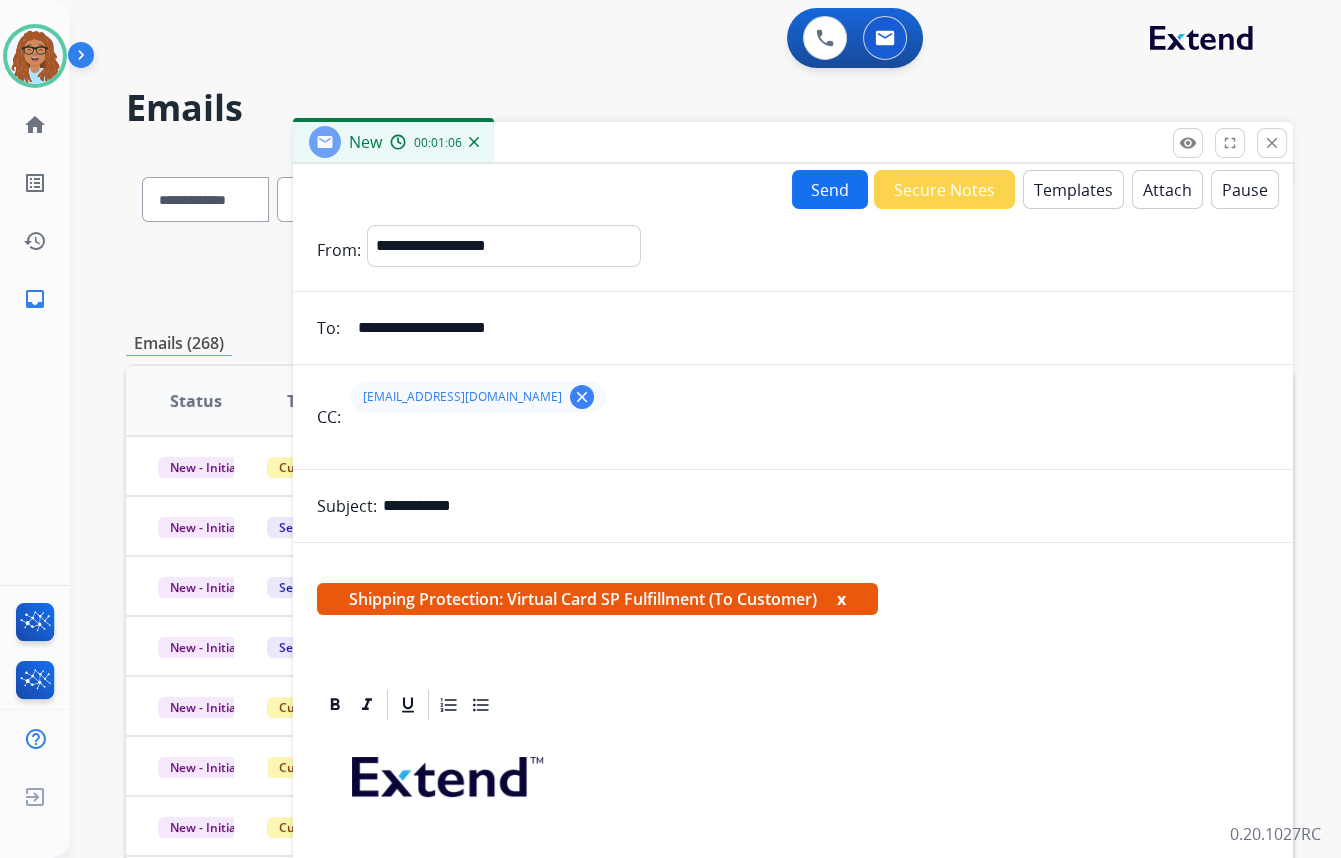 click on "Send" at bounding box center (830, 189) 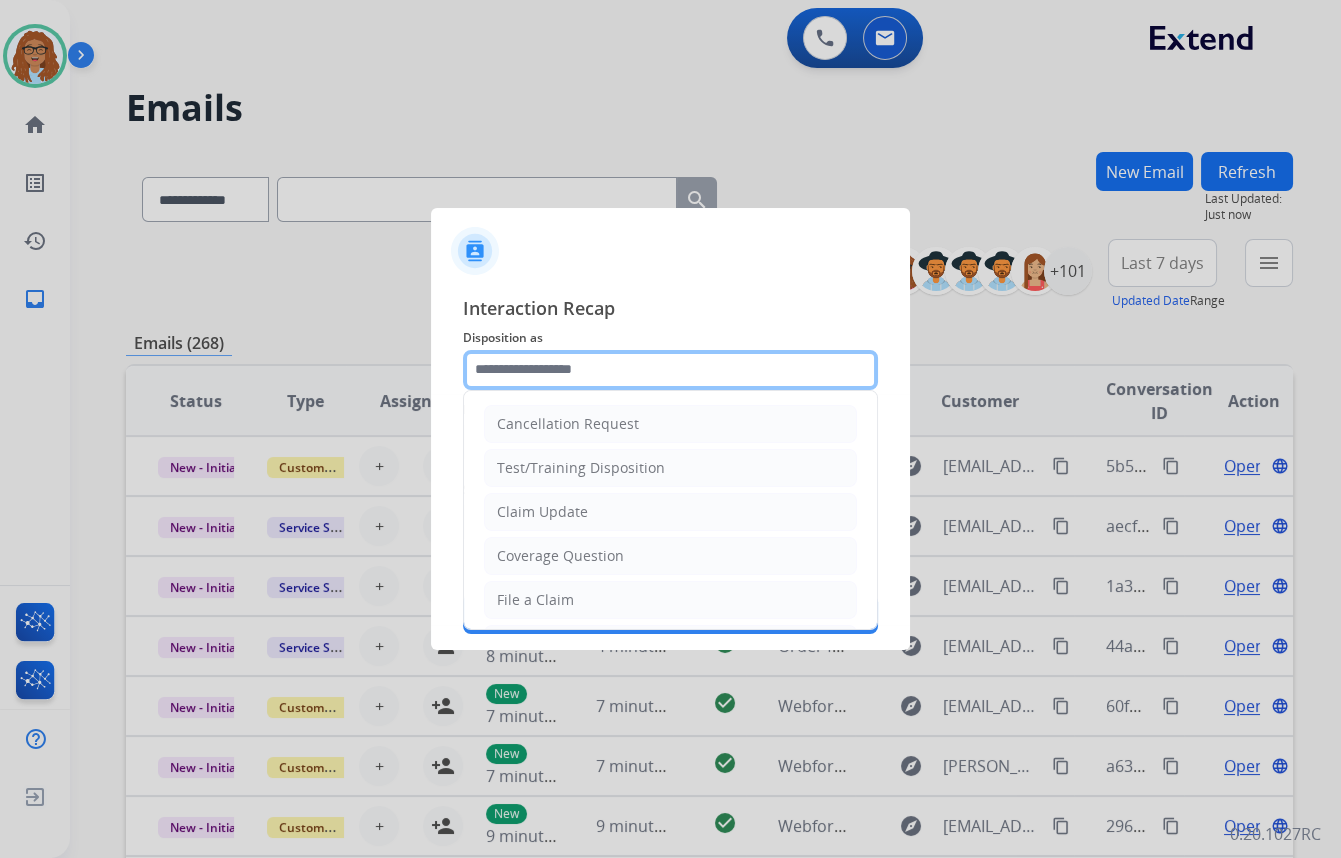 click 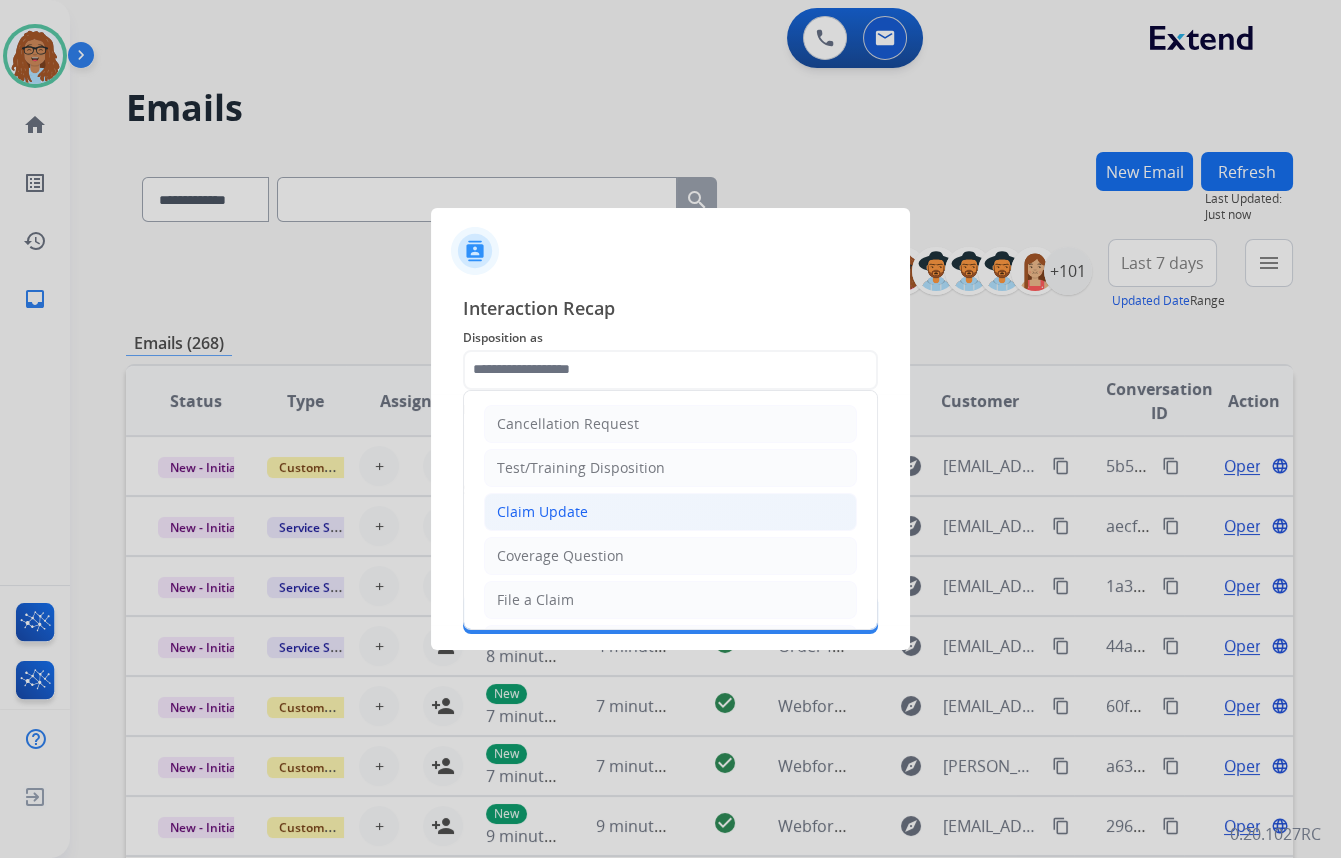 drag, startPoint x: 526, startPoint y: 510, endPoint x: 537, endPoint y: 451, distance: 60.016663 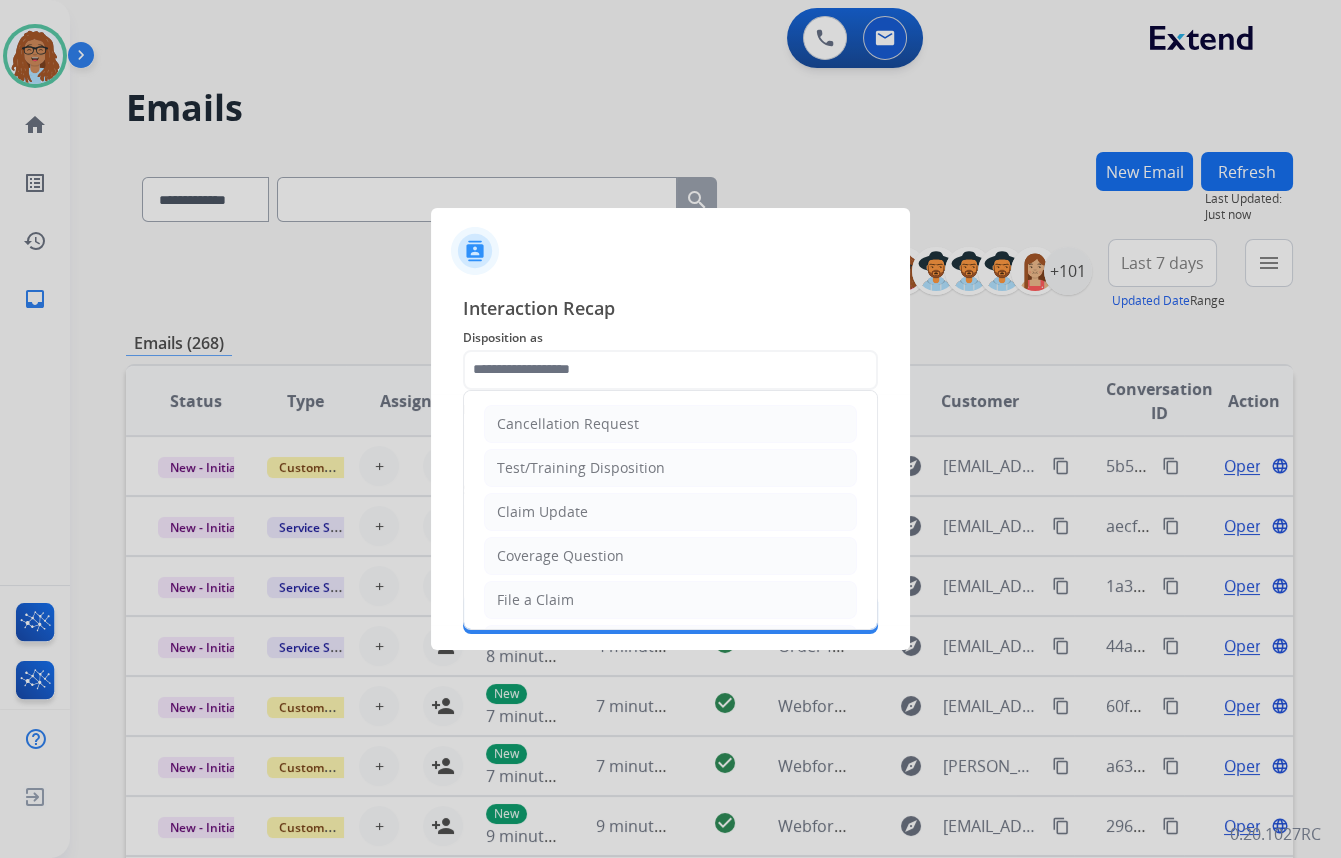 click on "Claim Update" 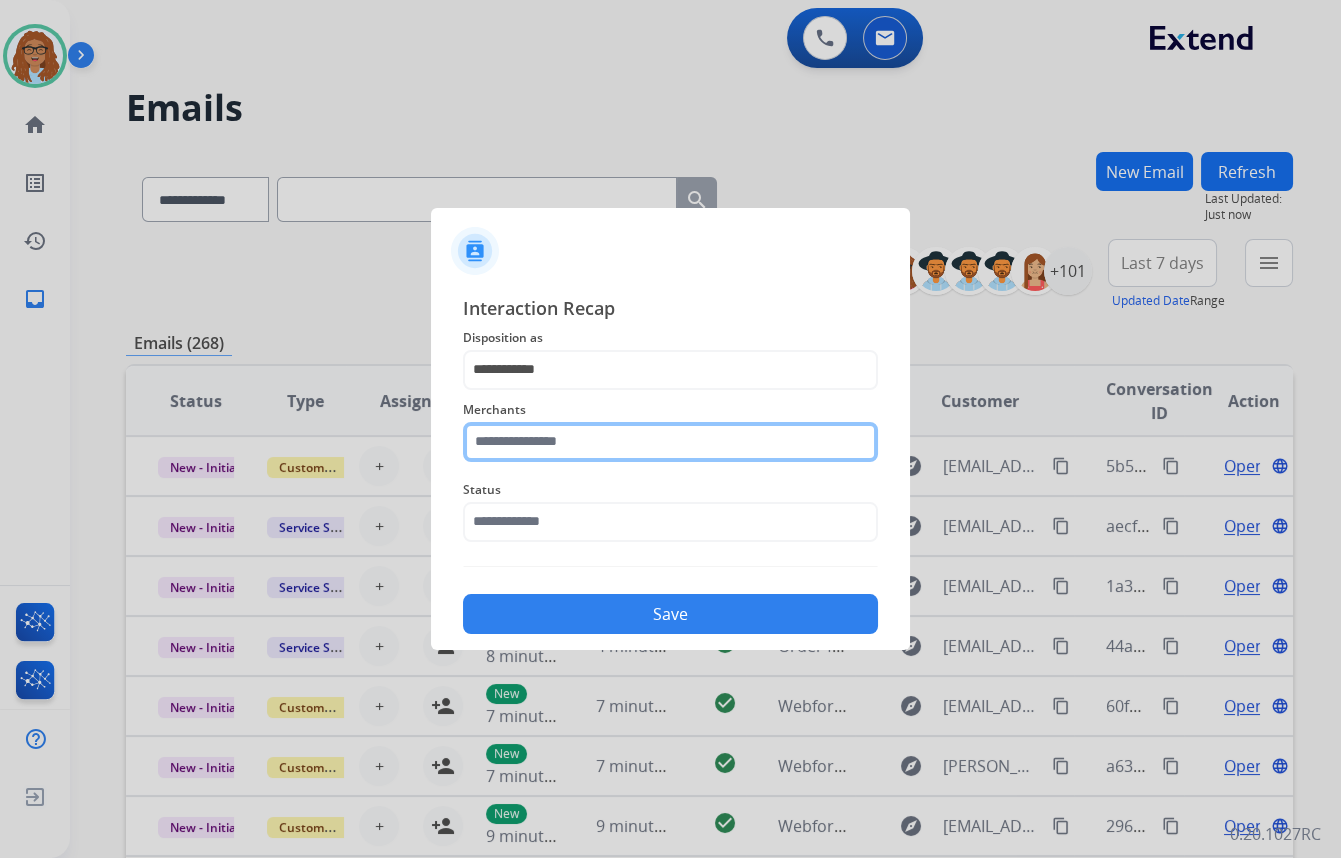 click 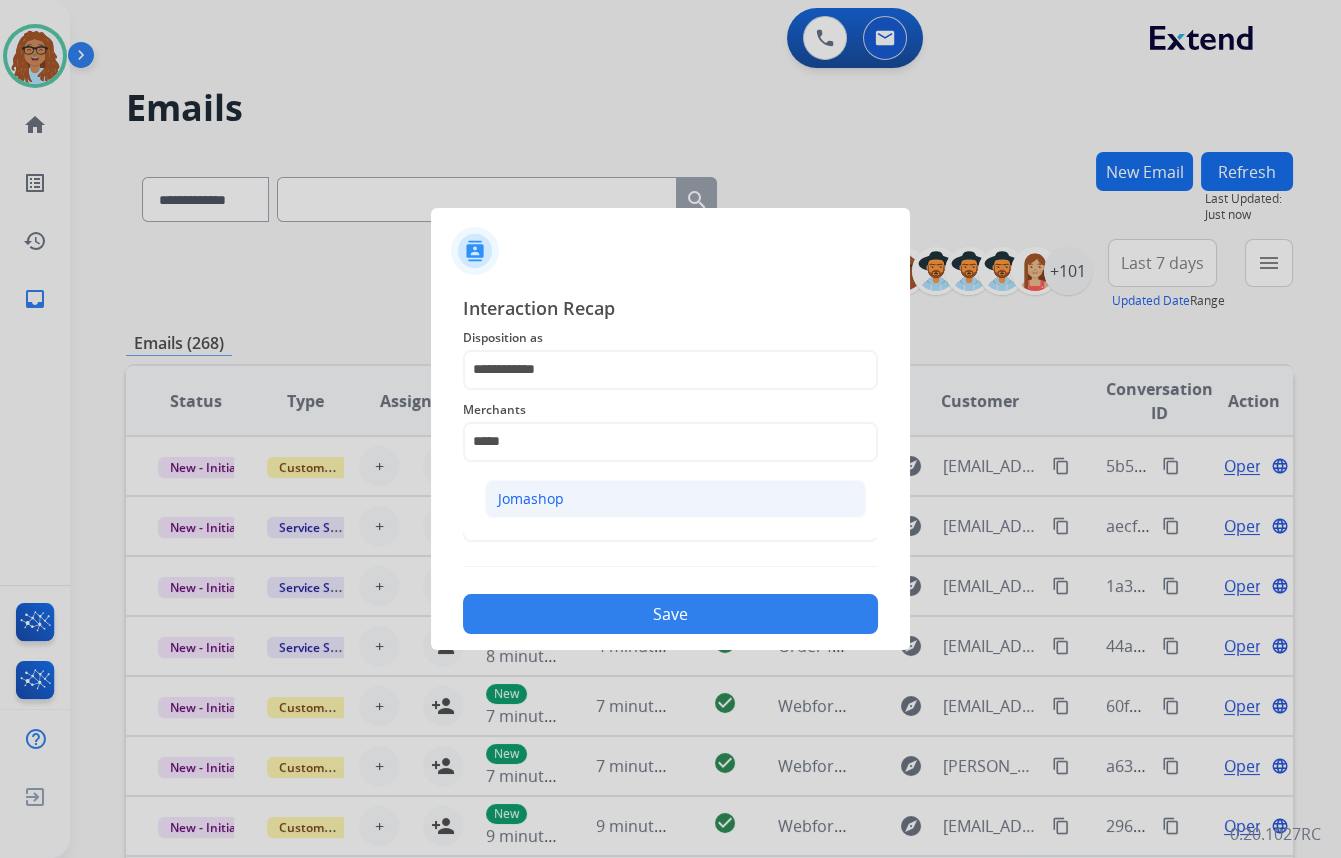 click on "Jomashop" 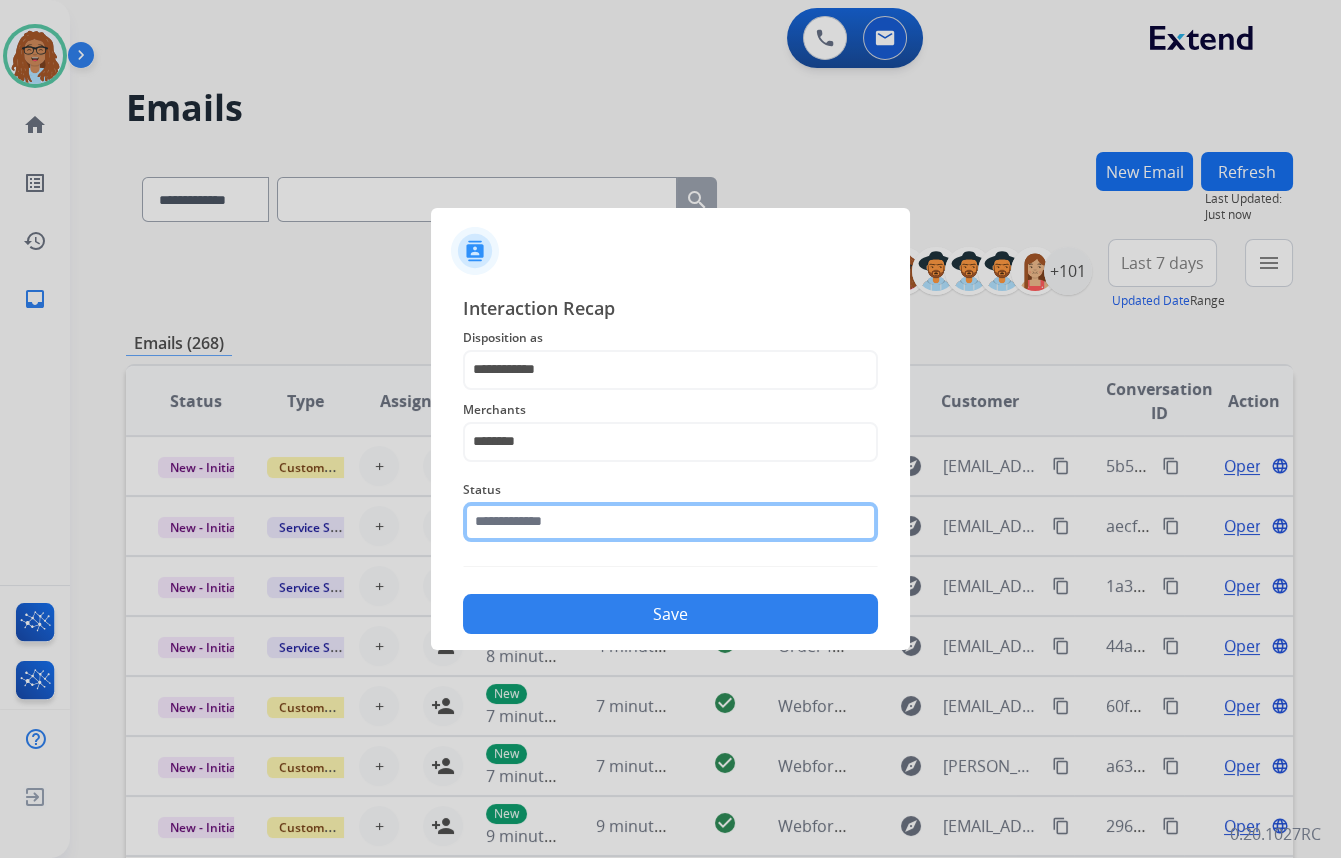 click 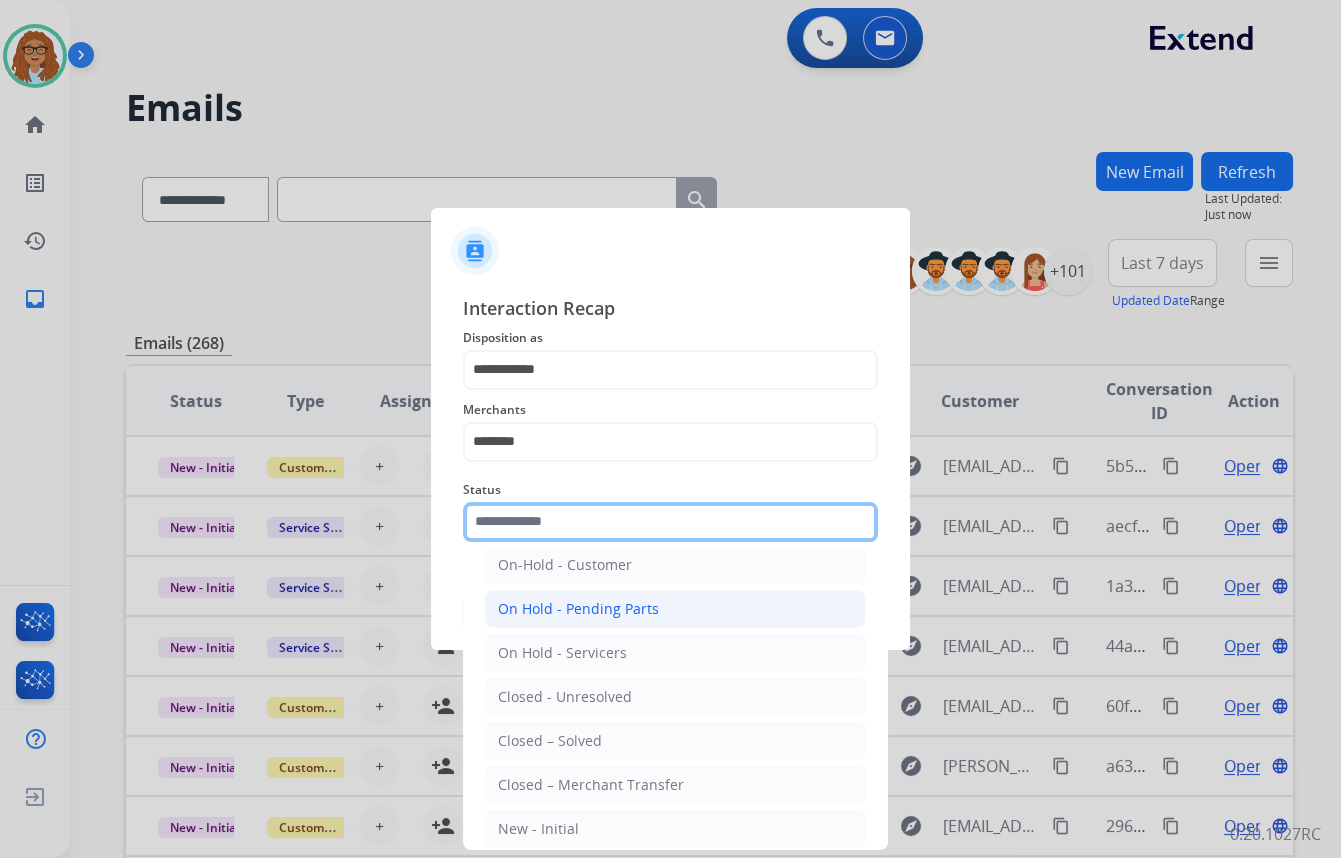 scroll, scrollTop: 118, scrollLeft: 0, axis: vertical 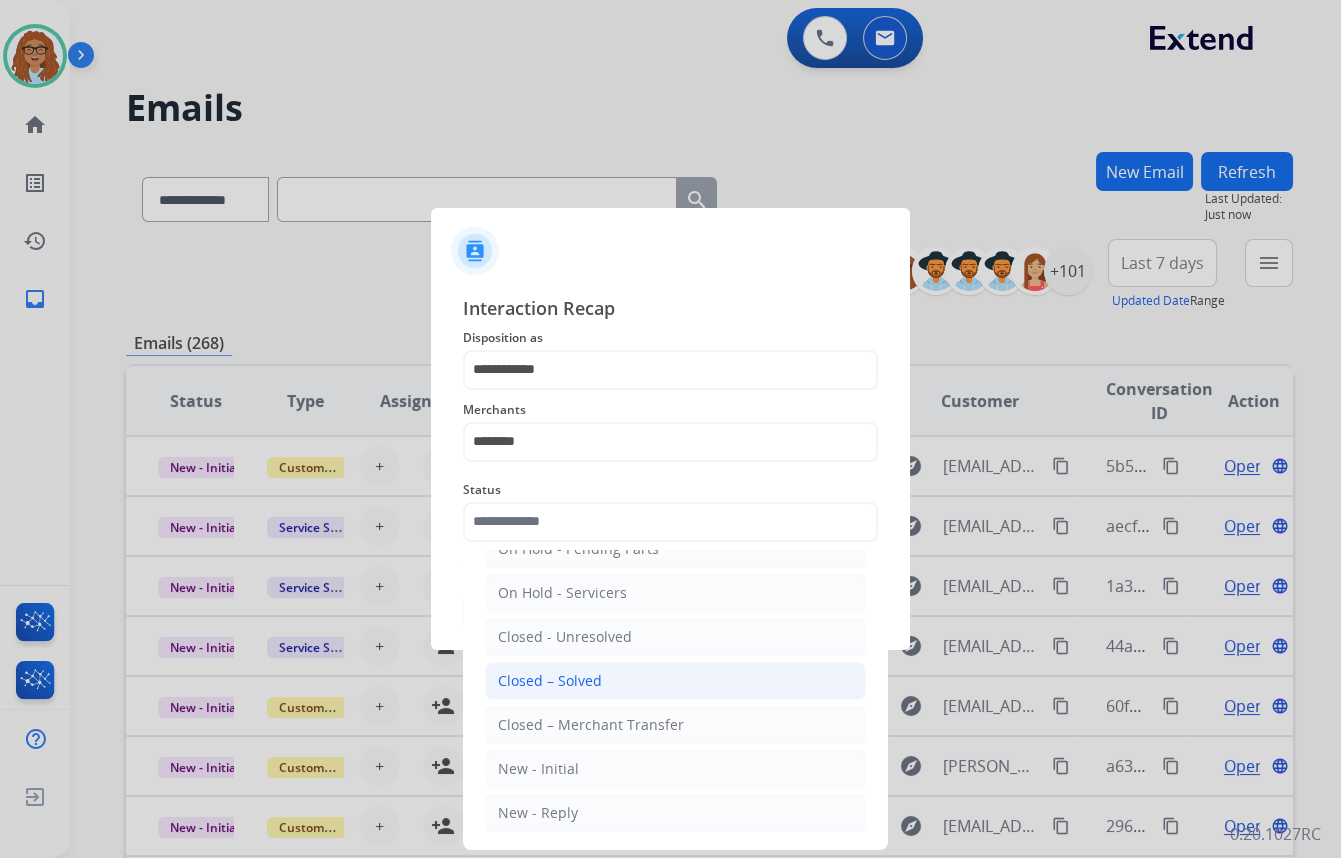 click on "Closed – Solved" 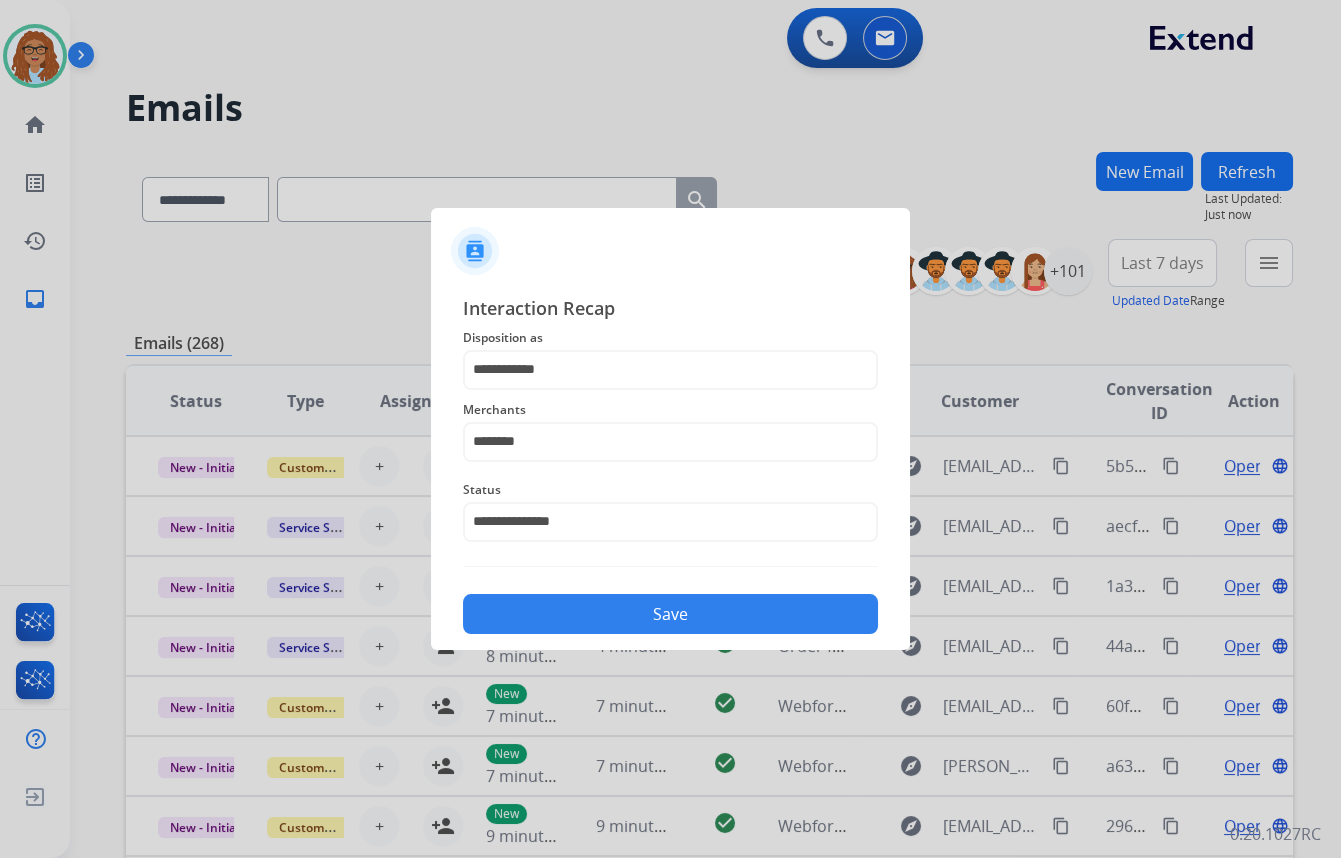 click on "Save" 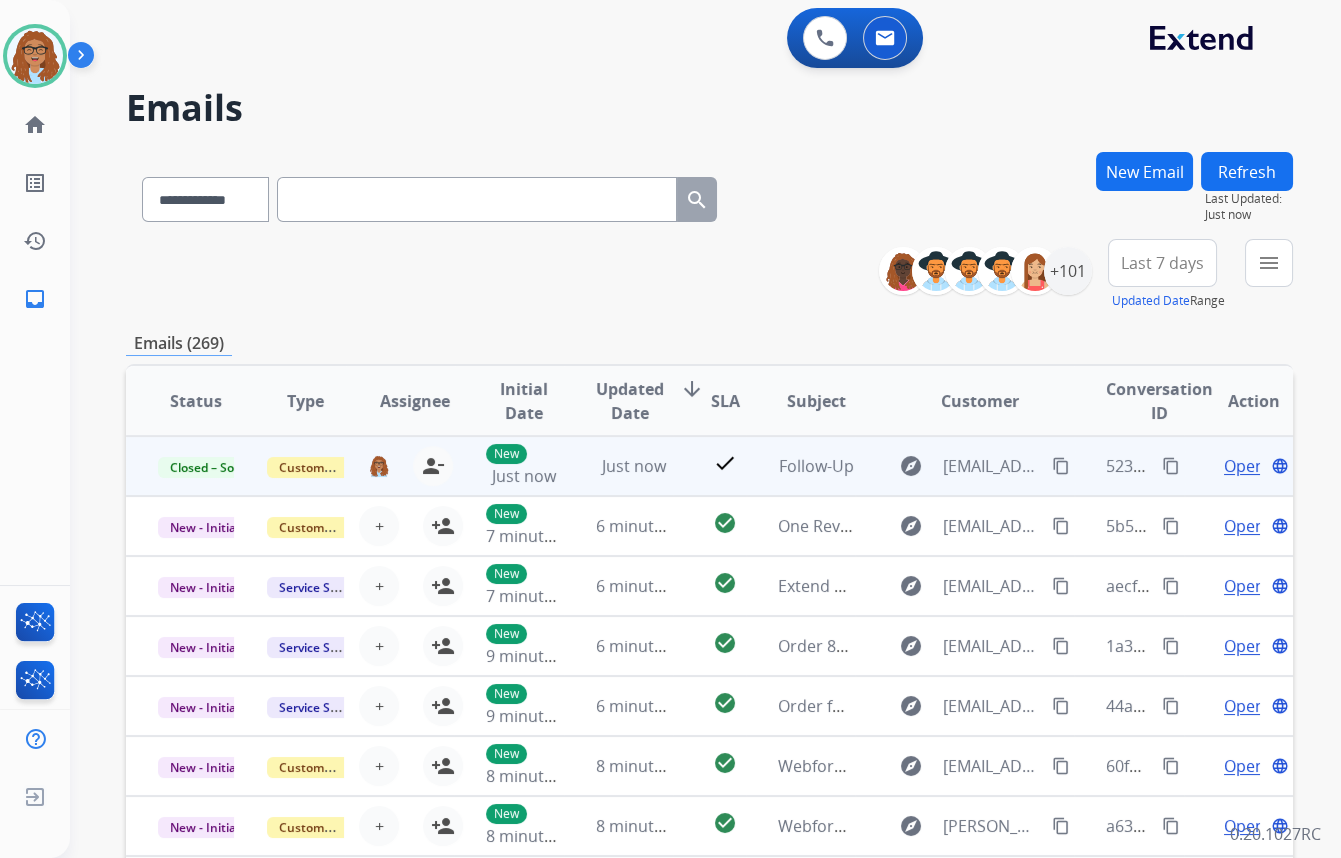 click on "content_copy" at bounding box center [1171, 466] 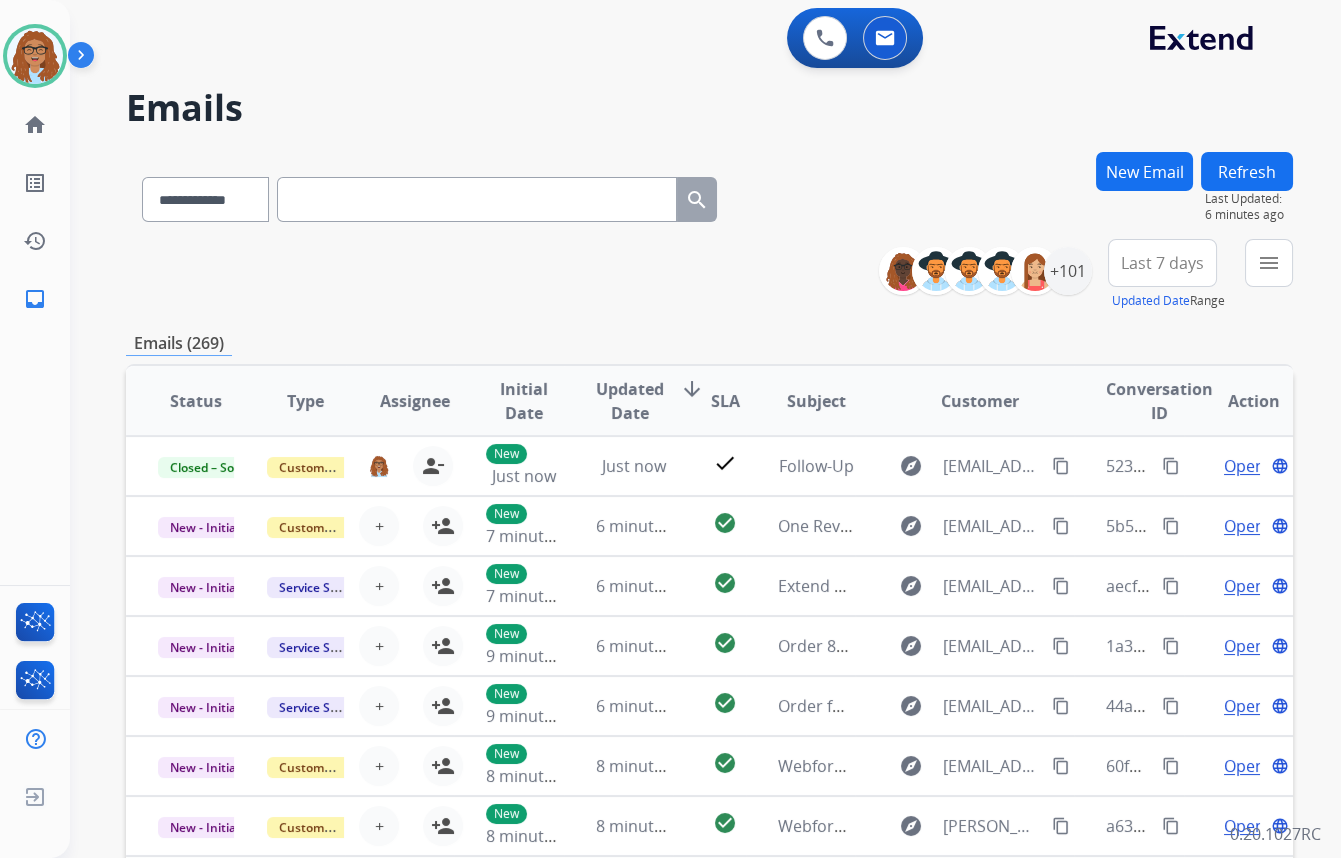 click on "New Email" at bounding box center [1144, 171] 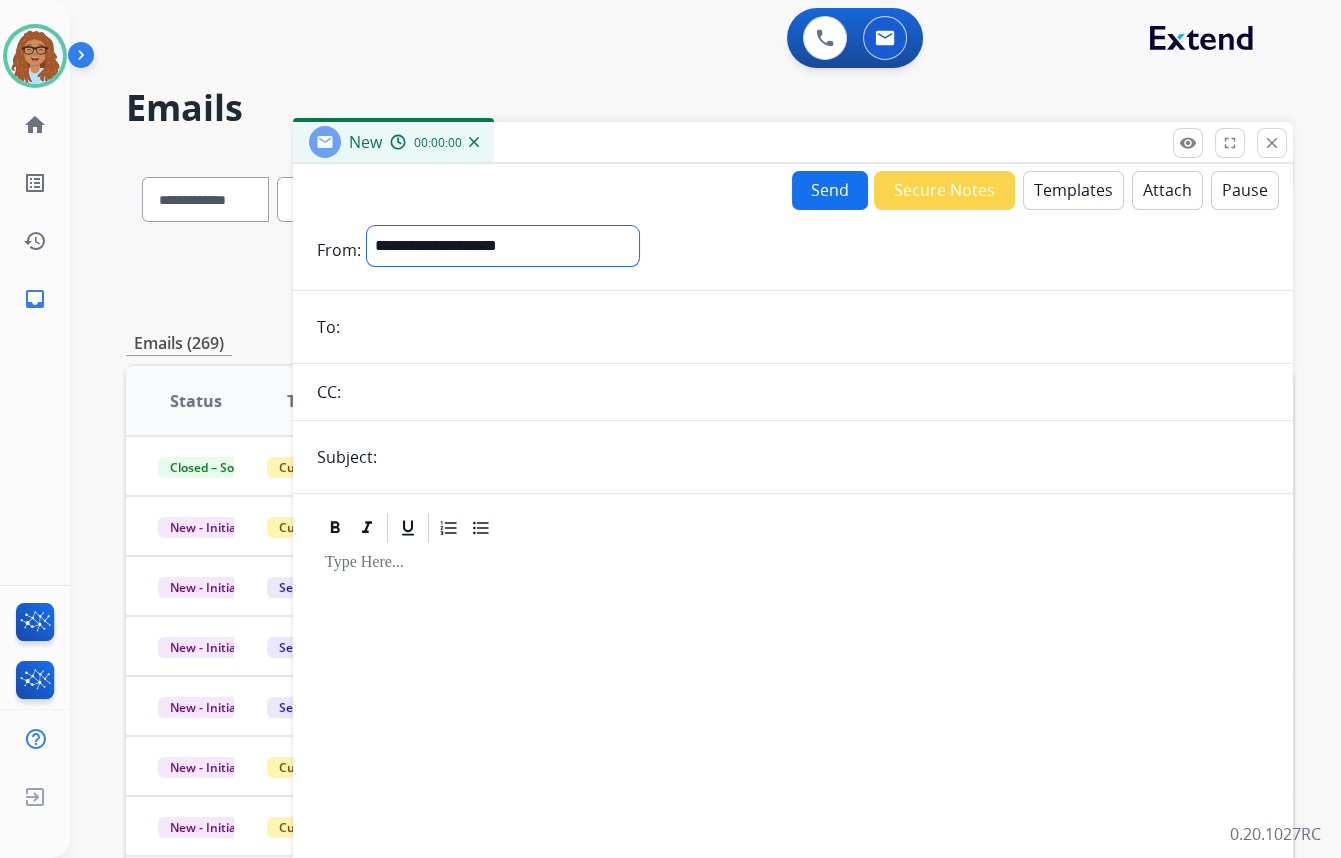 drag, startPoint x: 580, startPoint y: 244, endPoint x: 555, endPoint y: 260, distance: 29.681644 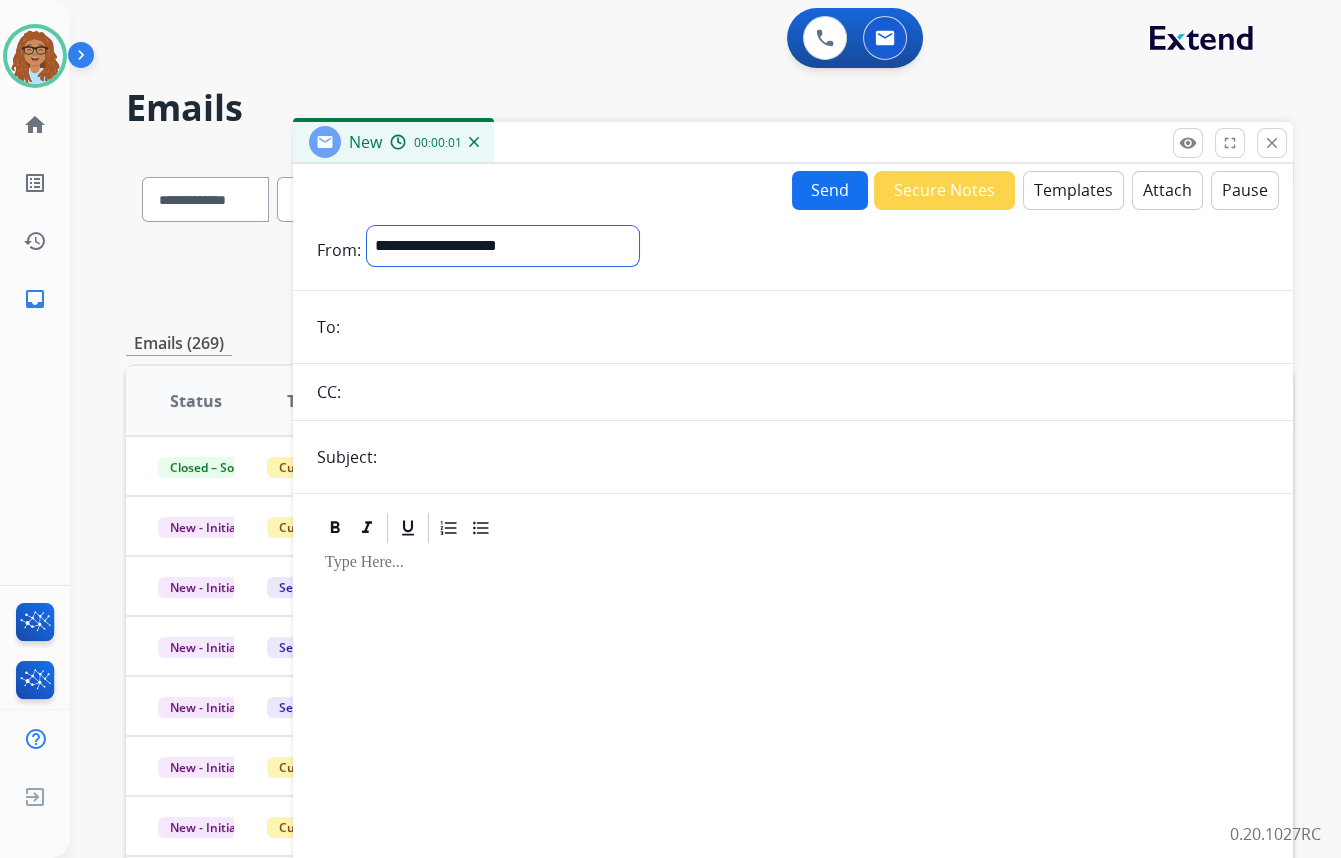 select on "**********" 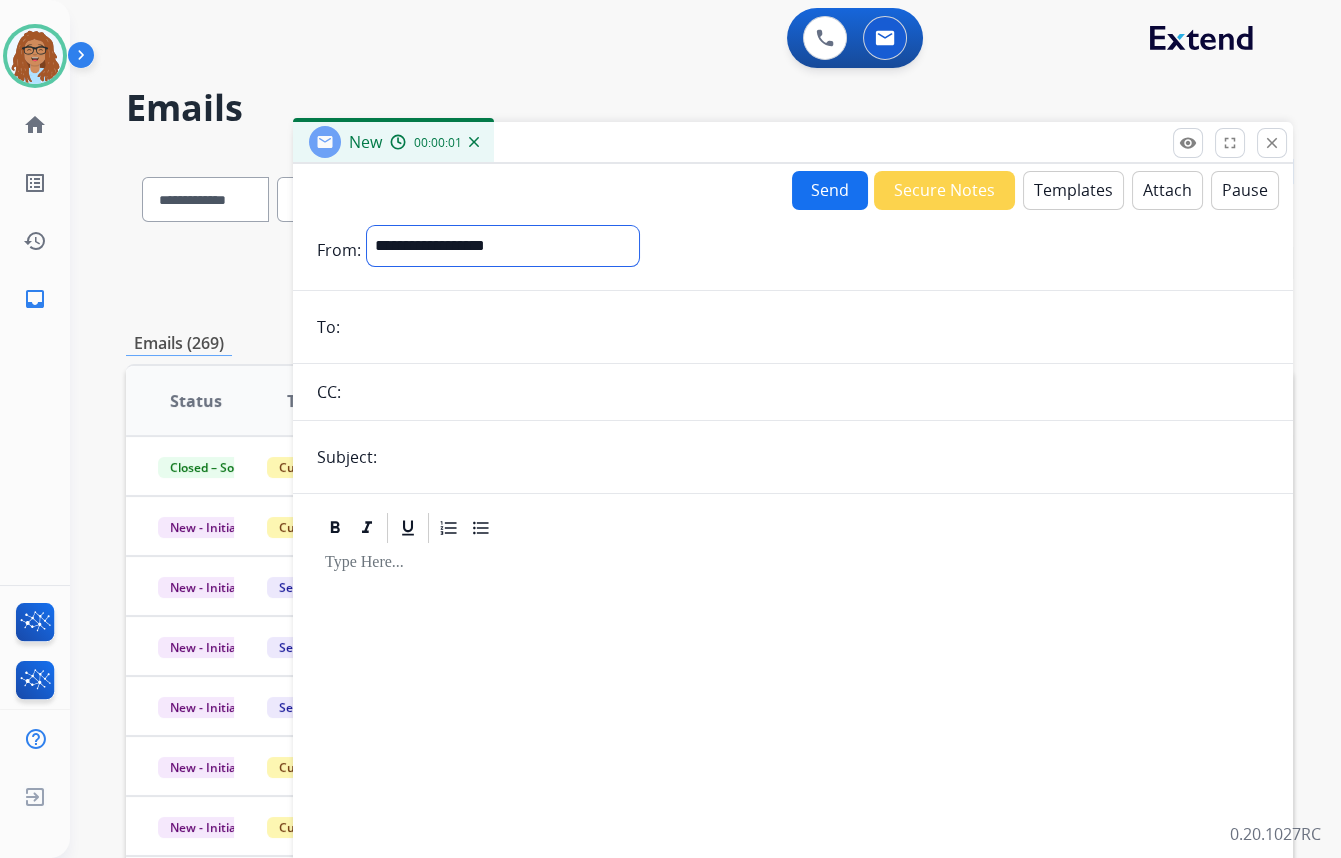 click on "**********" at bounding box center (503, 246) 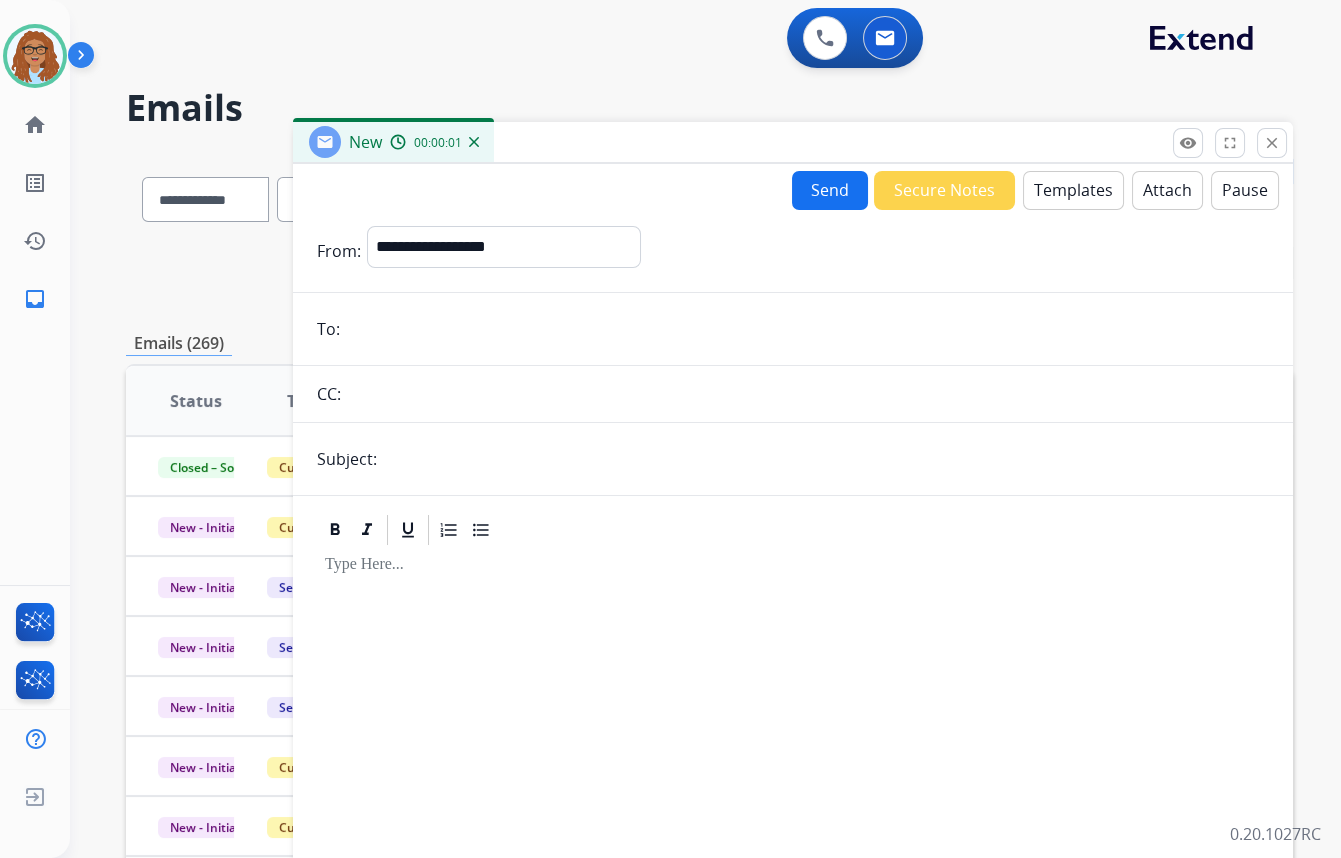 click at bounding box center [807, 329] 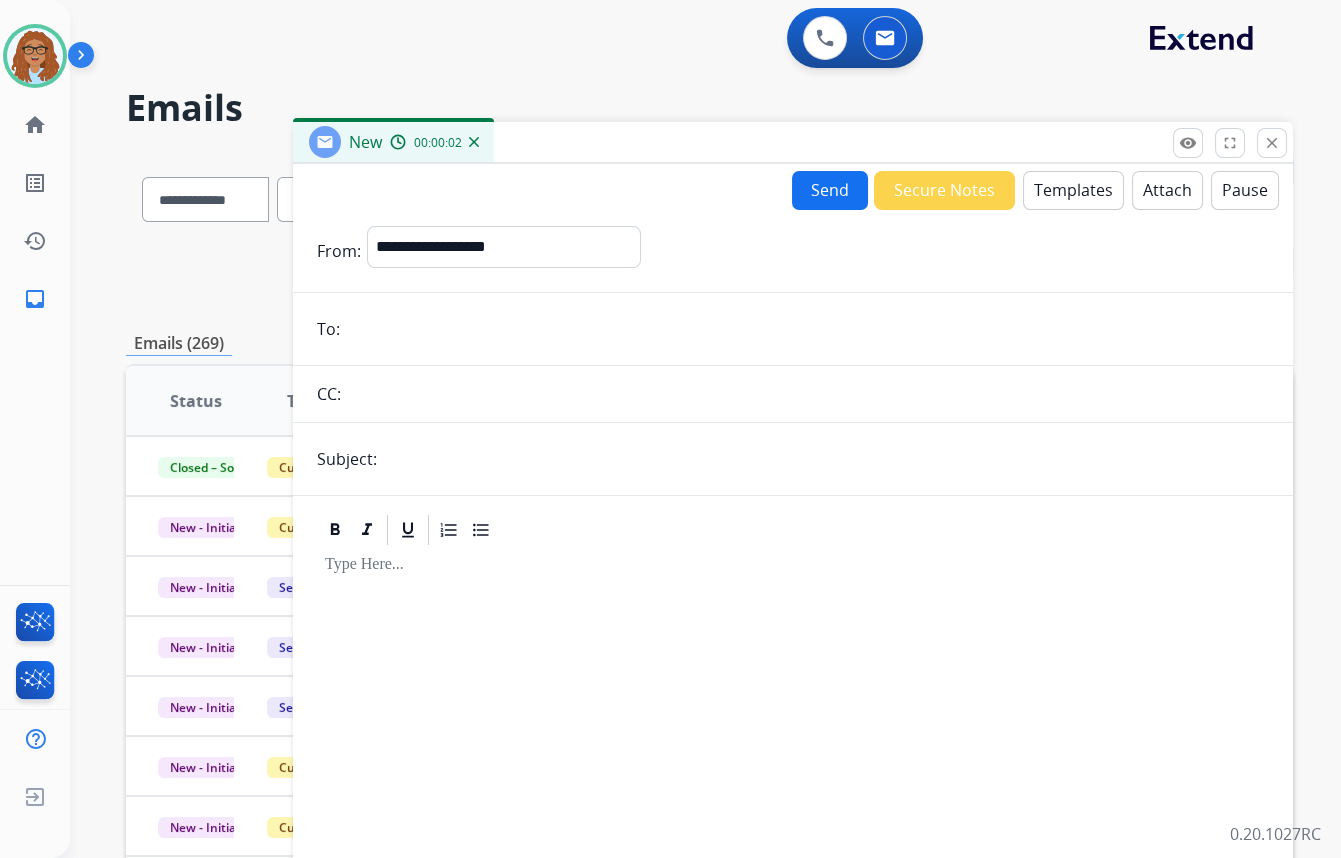 paste on "**********" 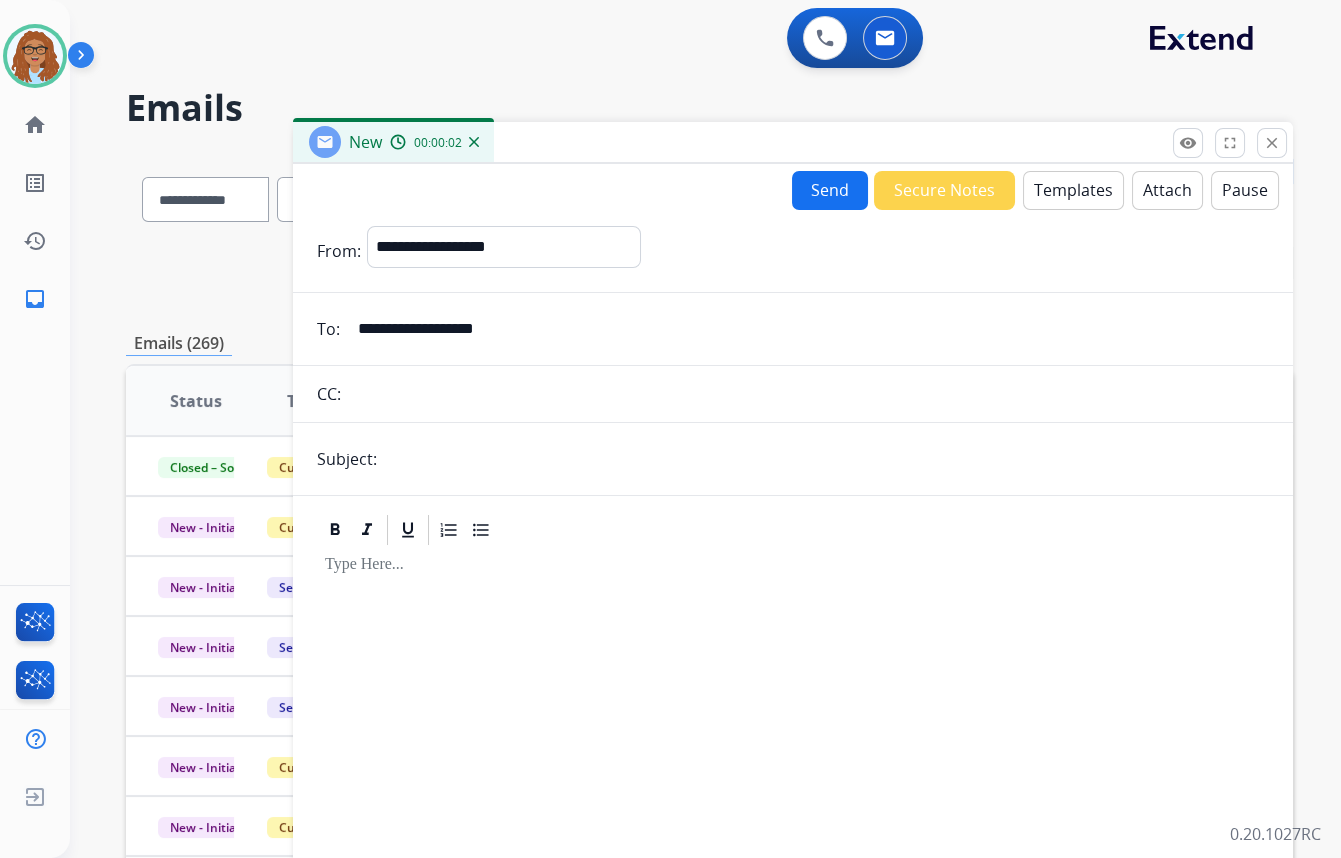 type on "**********" 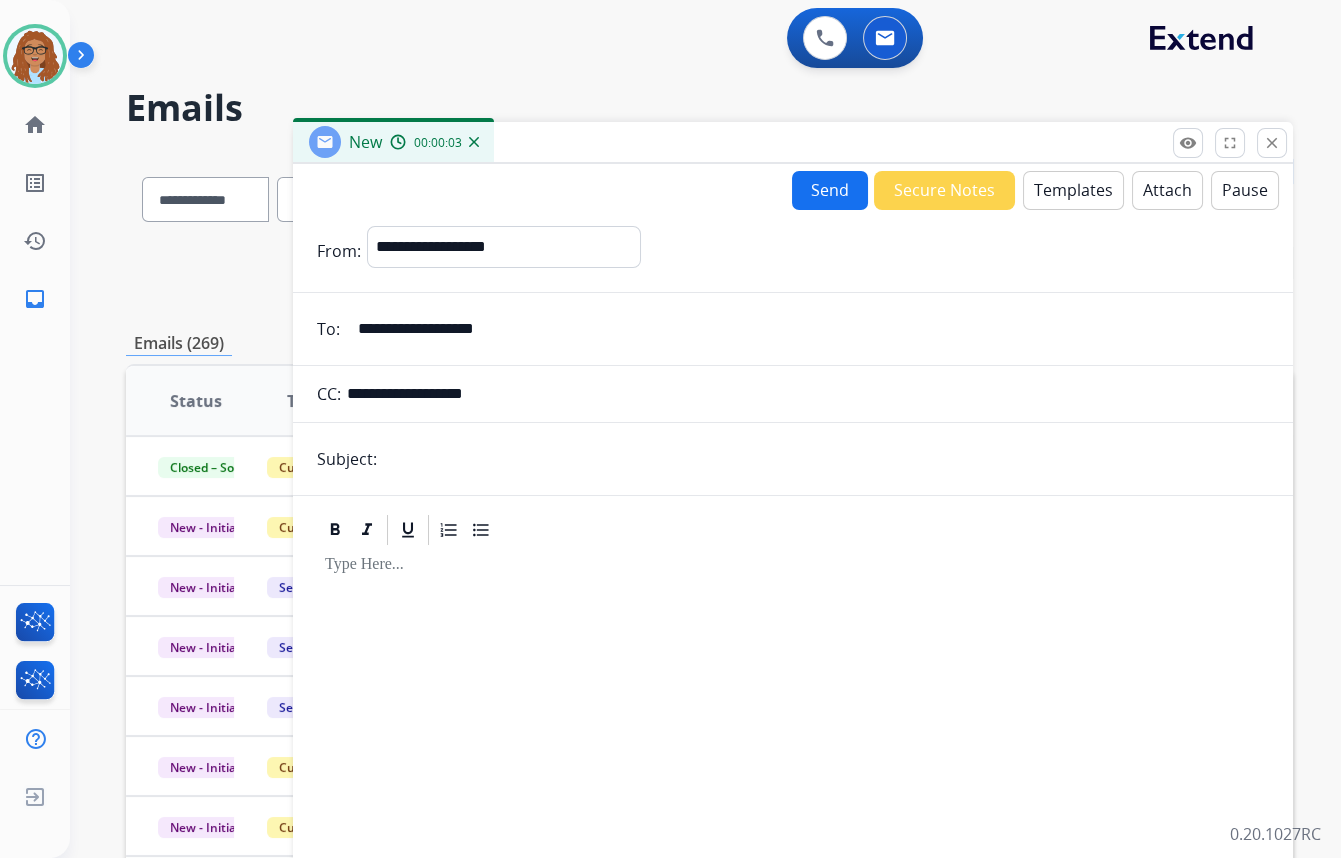 type on "**********" 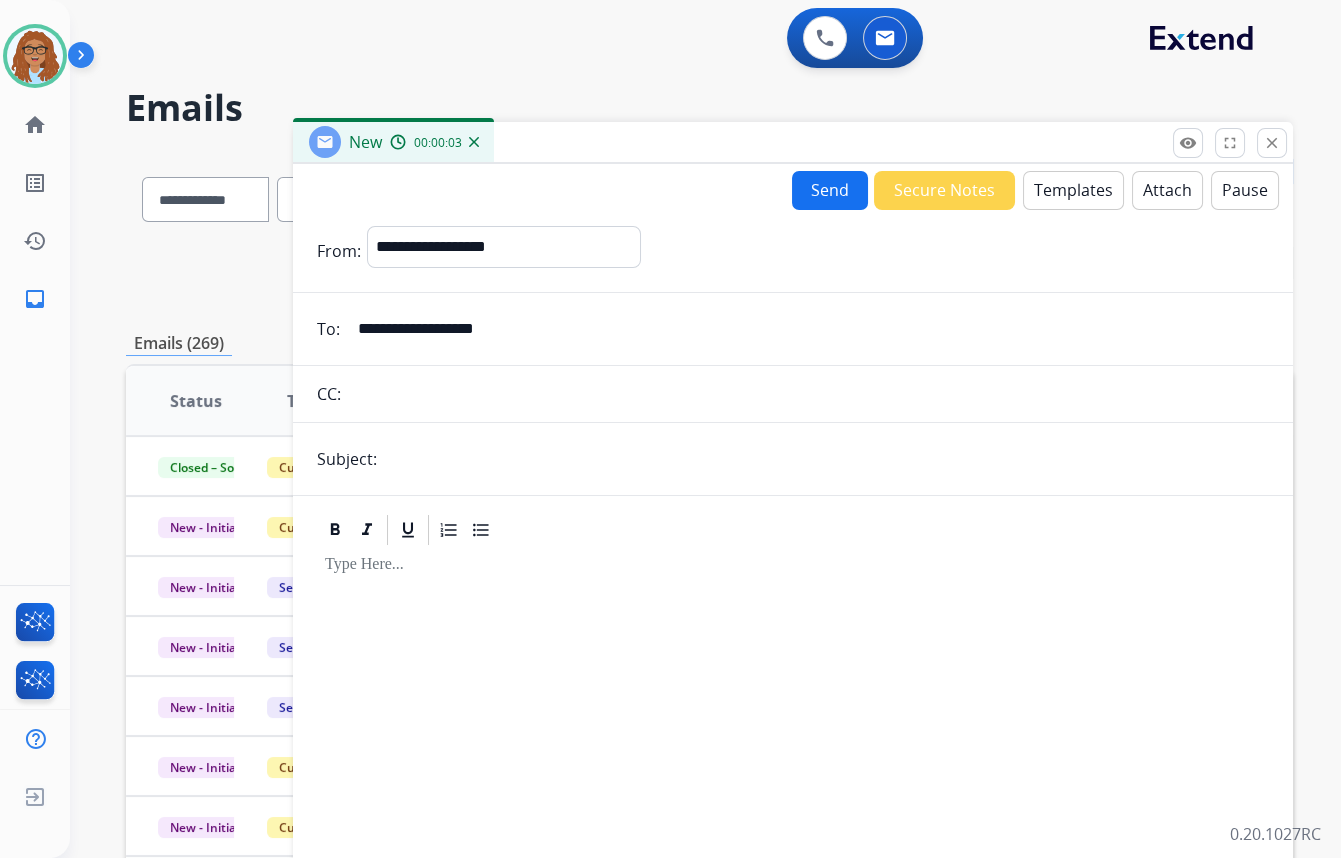click on "**********" at bounding box center [793, 556] 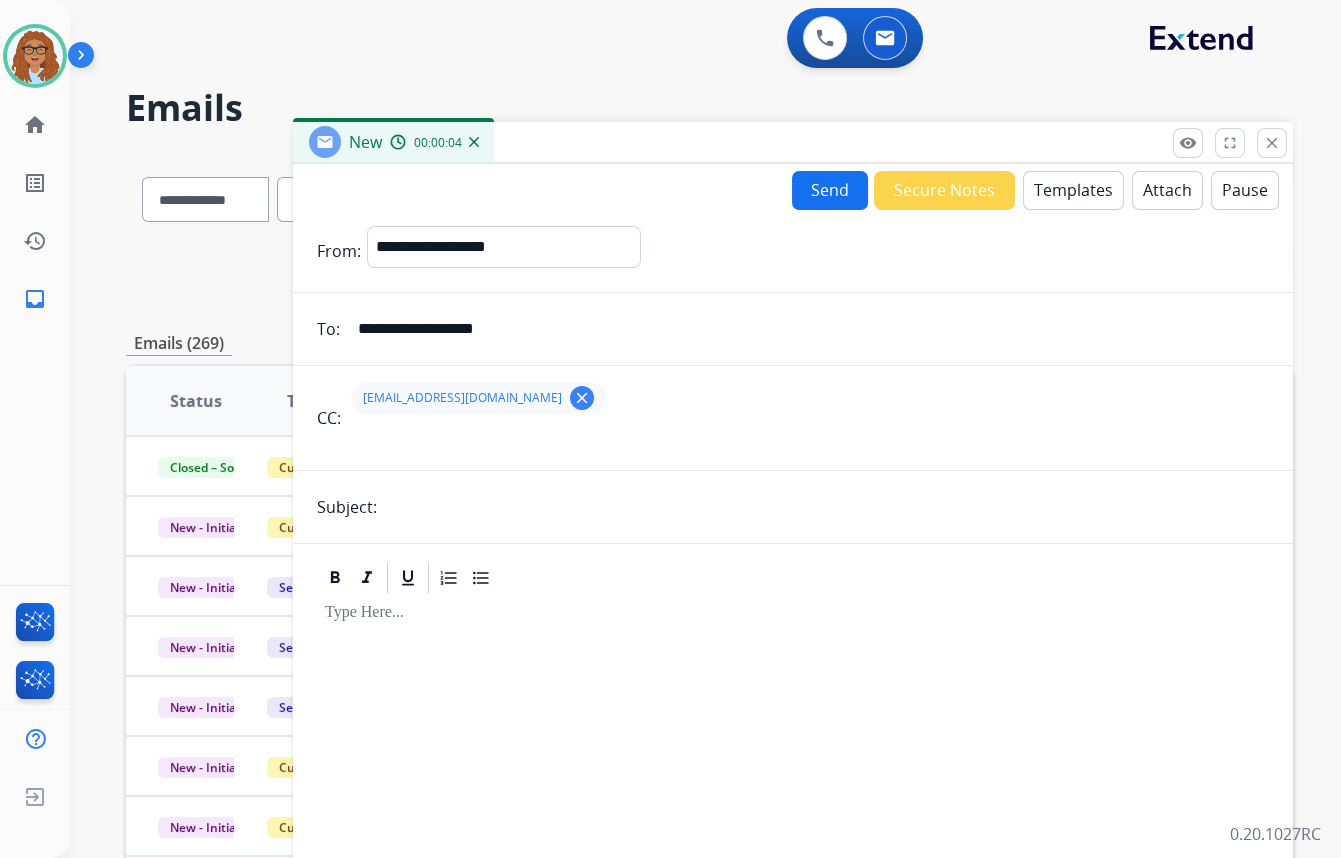 click at bounding box center (826, 507) 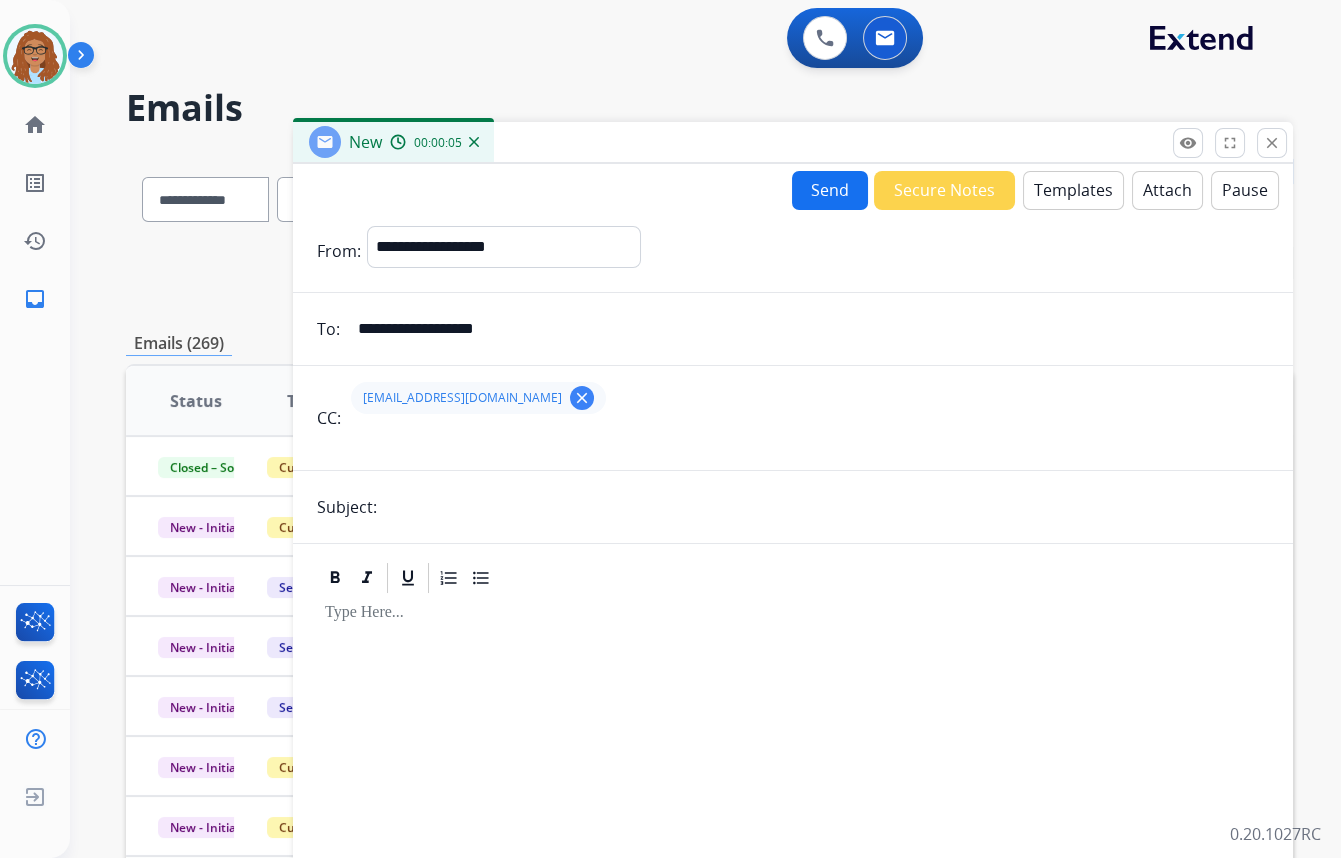 type on "*********" 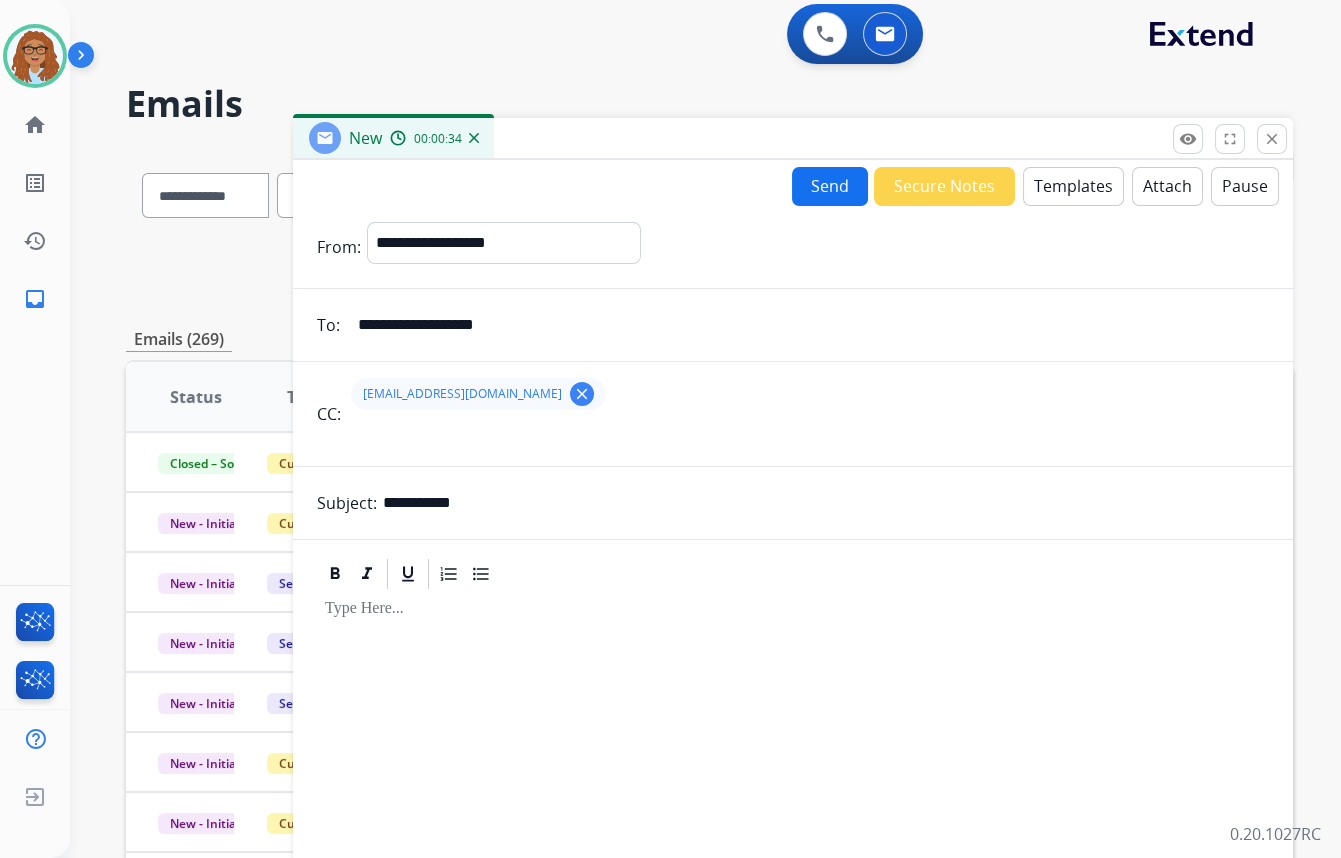 scroll, scrollTop: 0, scrollLeft: 0, axis: both 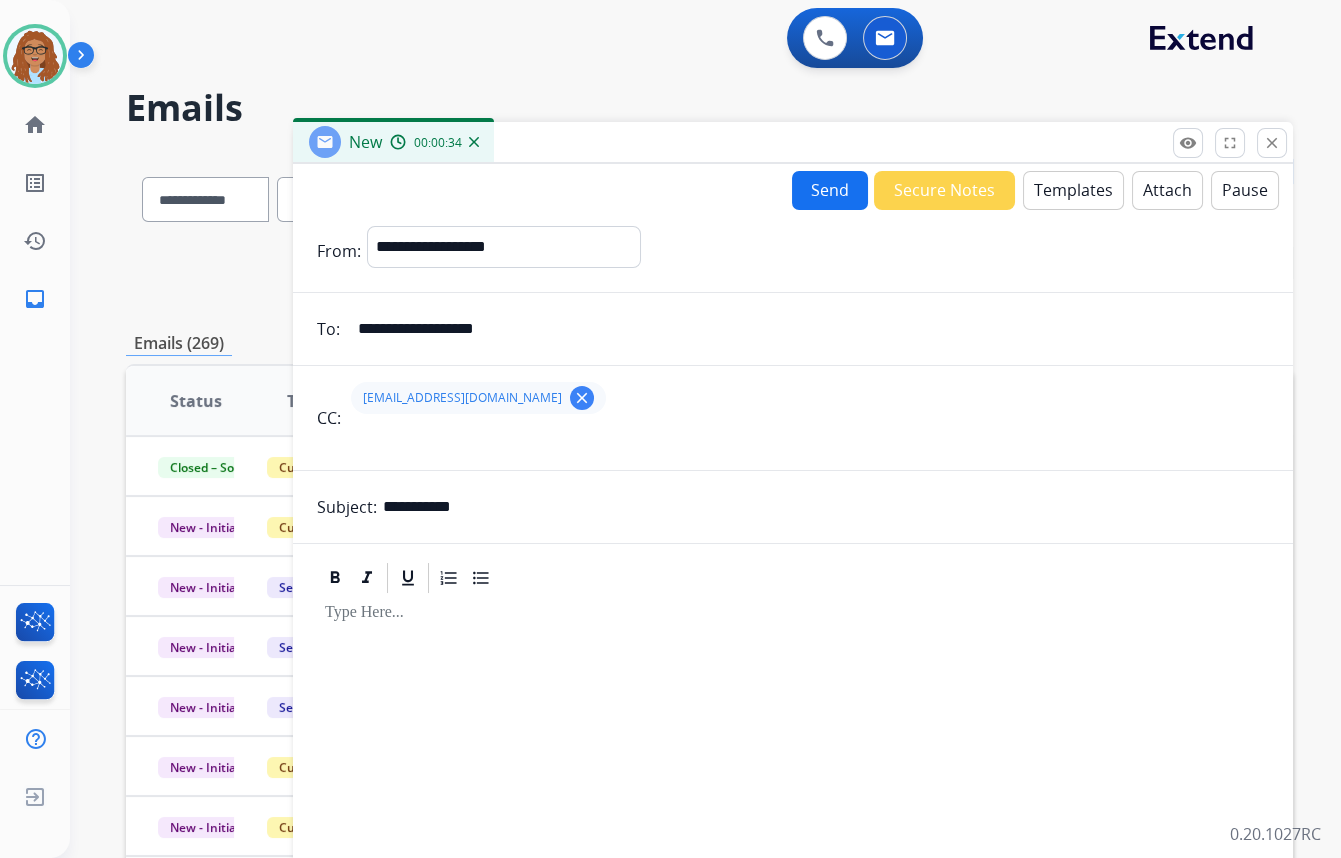 click on "Templates" at bounding box center (1073, 190) 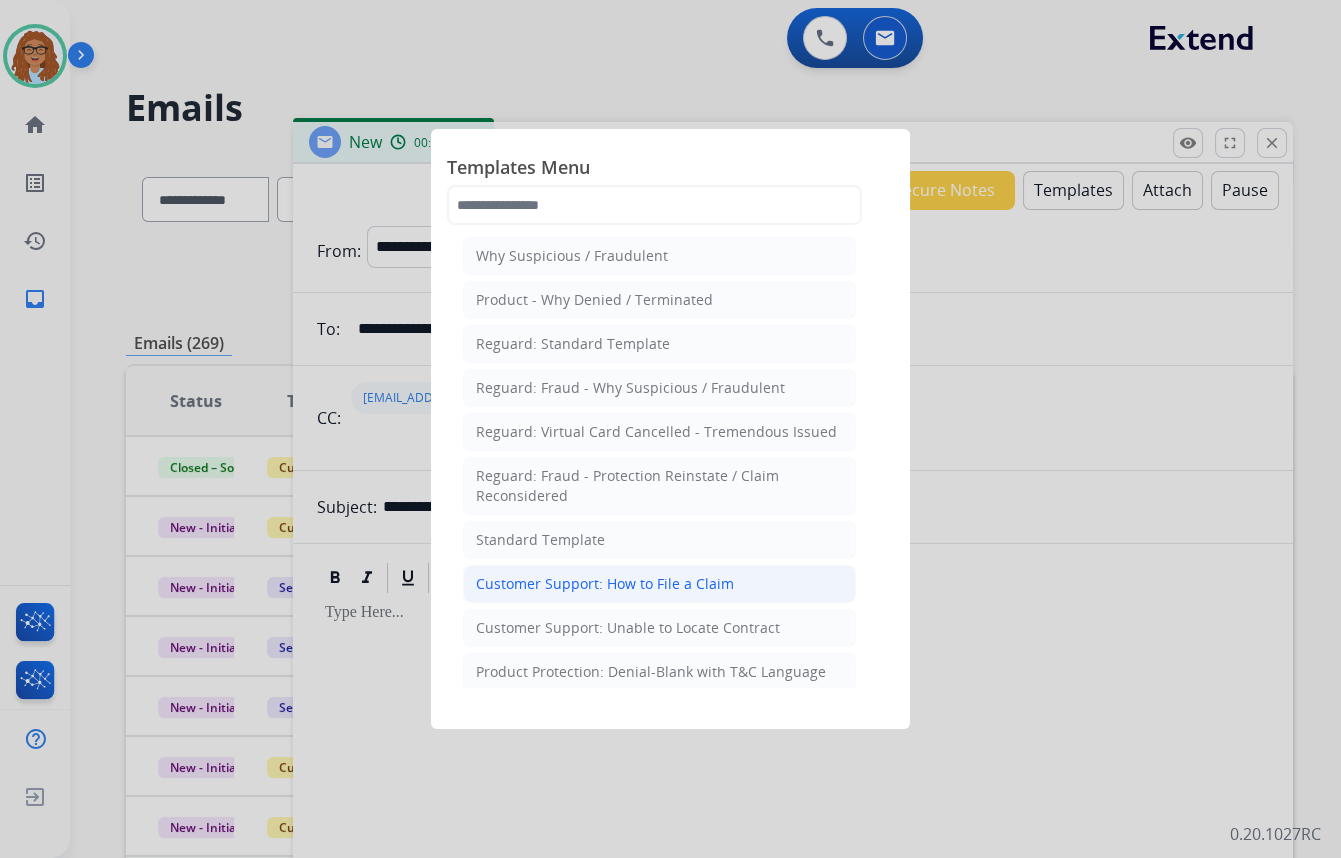 scroll, scrollTop: 90, scrollLeft: 0, axis: vertical 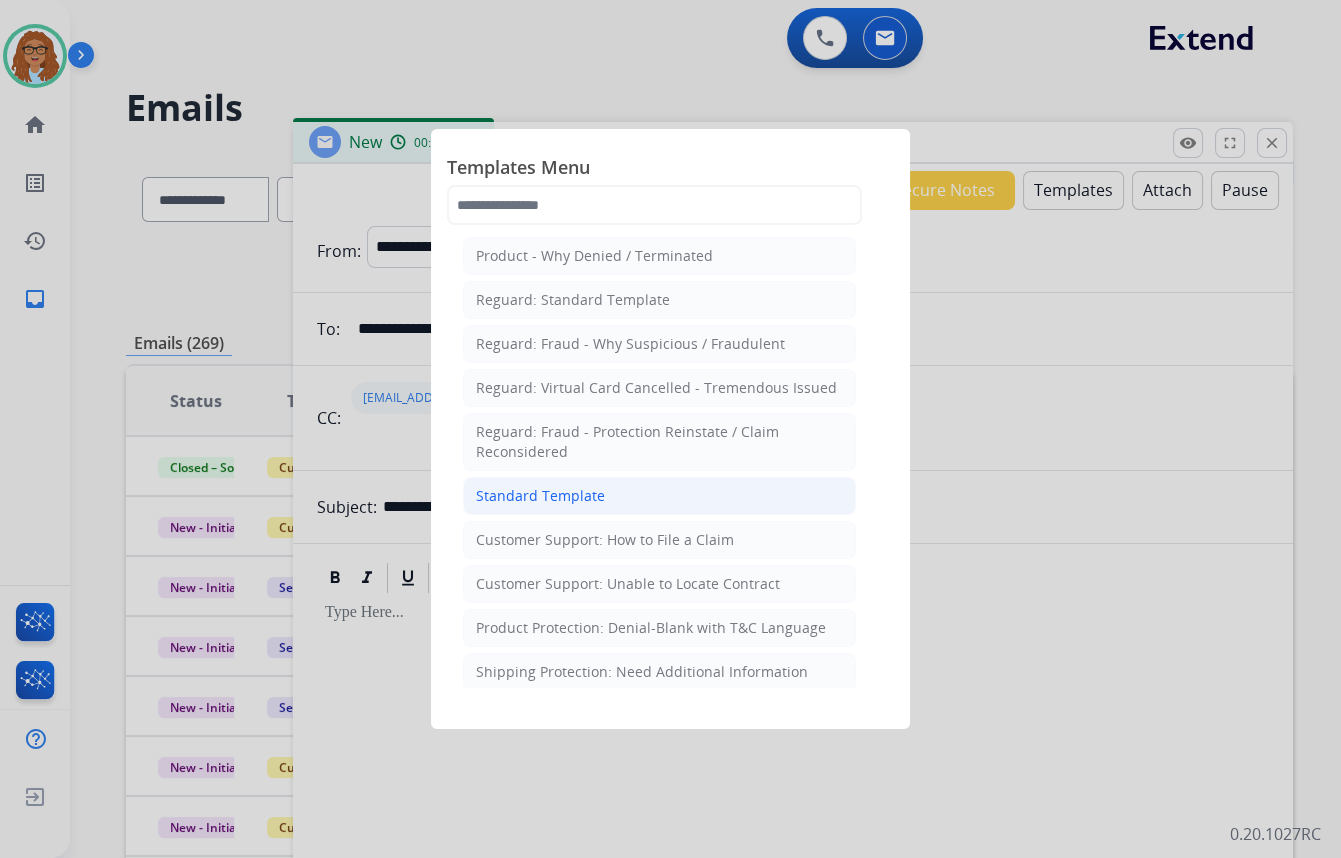 click on "Standard Template" 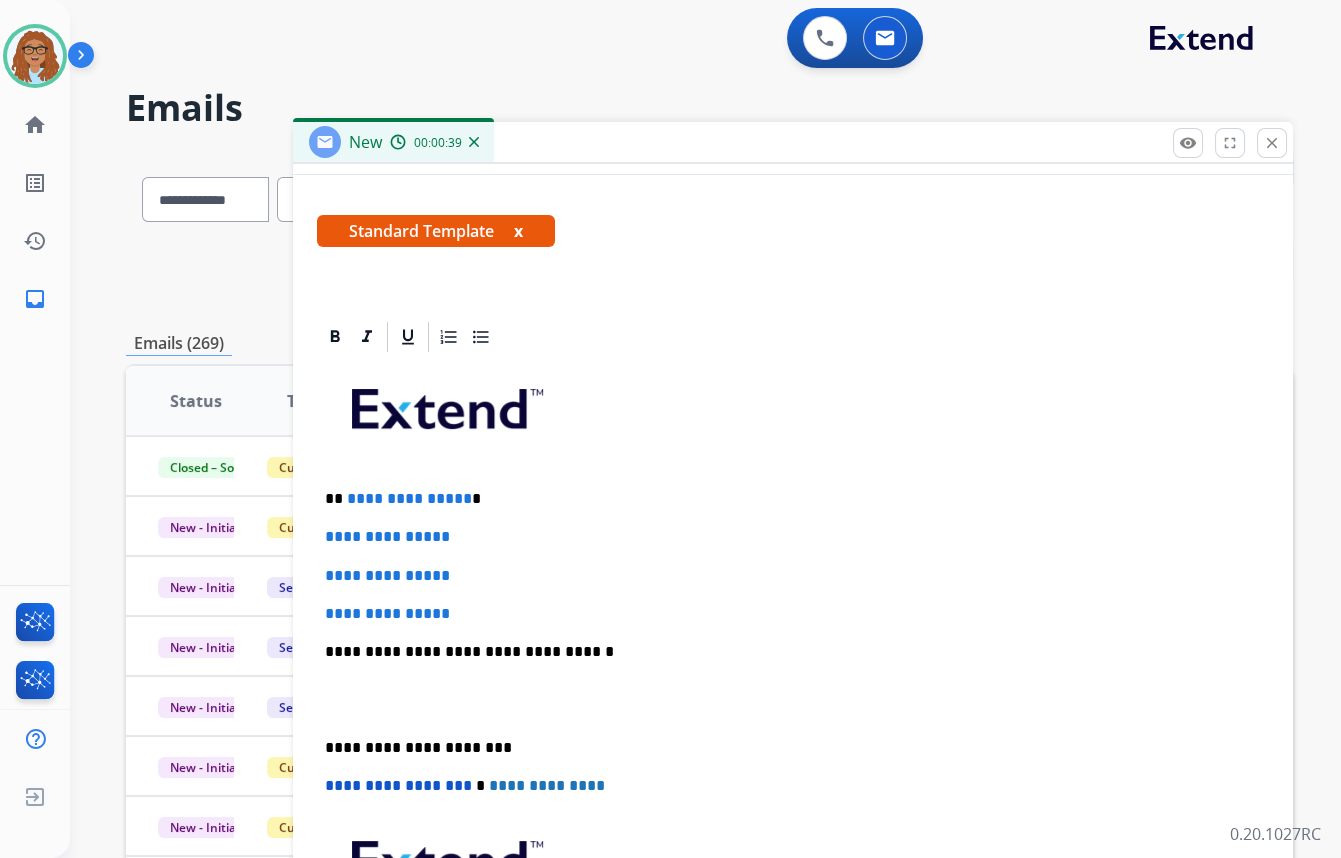 scroll, scrollTop: 454, scrollLeft: 0, axis: vertical 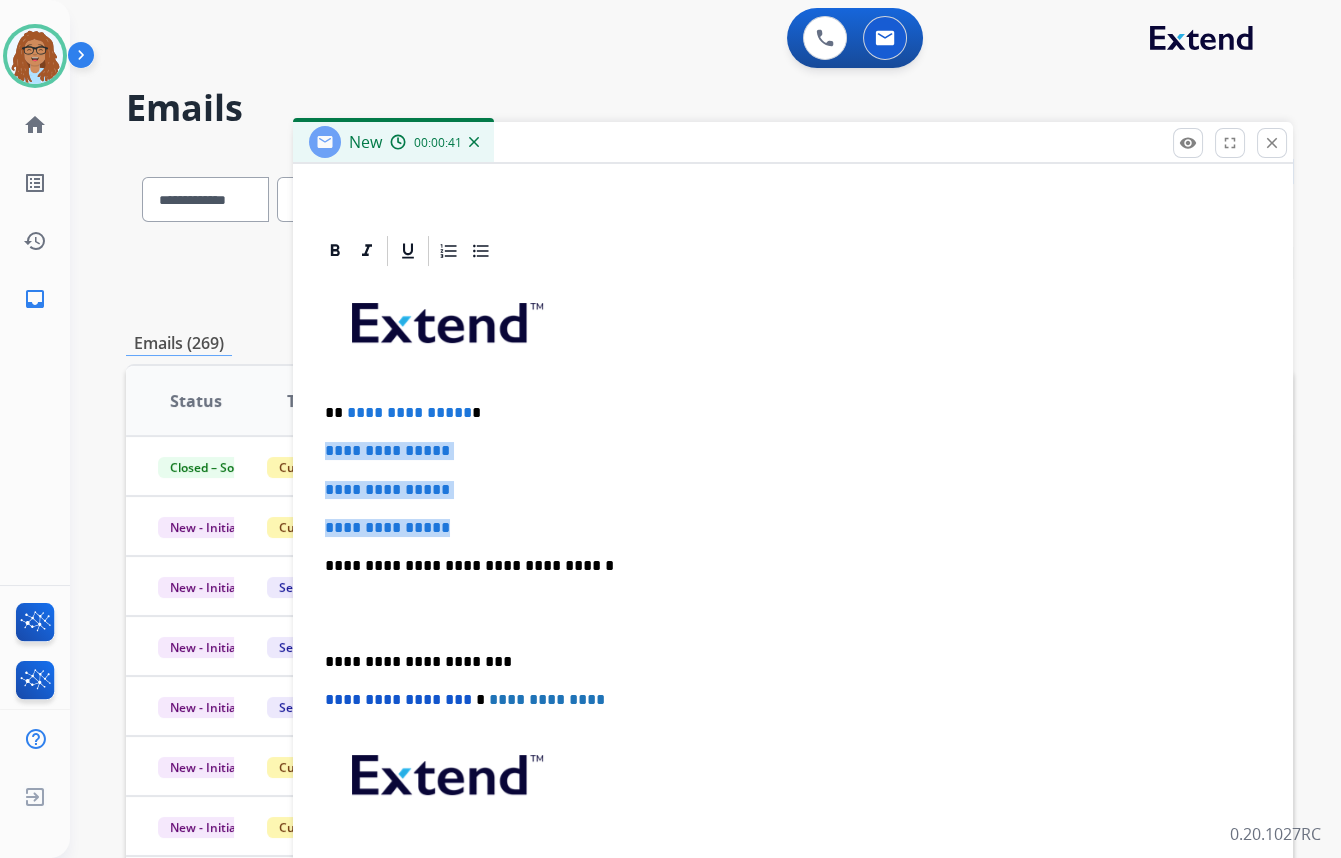 drag, startPoint x: 476, startPoint y: 528, endPoint x: 317, endPoint y: 450, distance: 177.10167 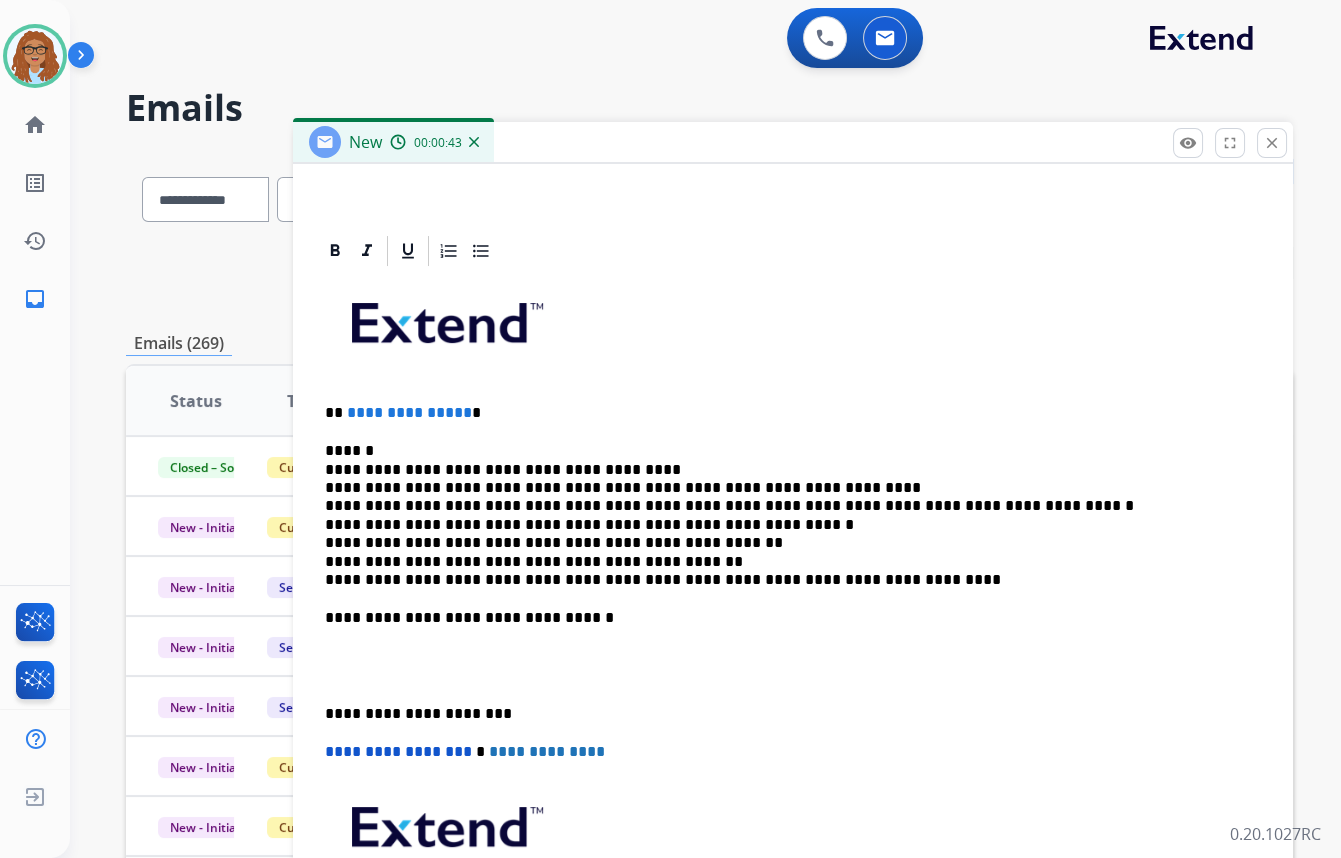 drag, startPoint x: 446, startPoint y: 414, endPoint x: 322, endPoint y: 423, distance: 124.32619 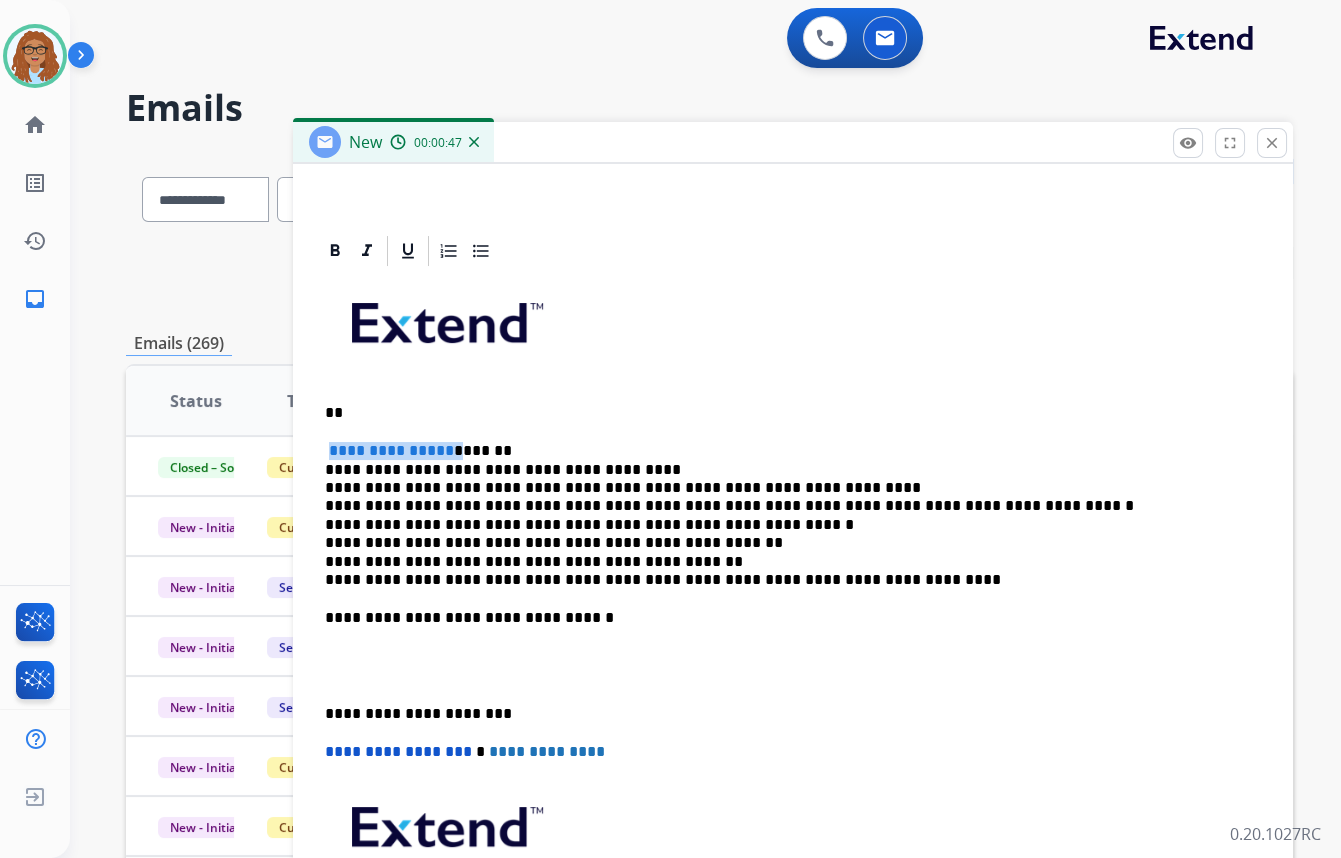 drag, startPoint x: 447, startPoint y: 450, endPoint x: 328, endPoint y: 453, distance: 119.03781 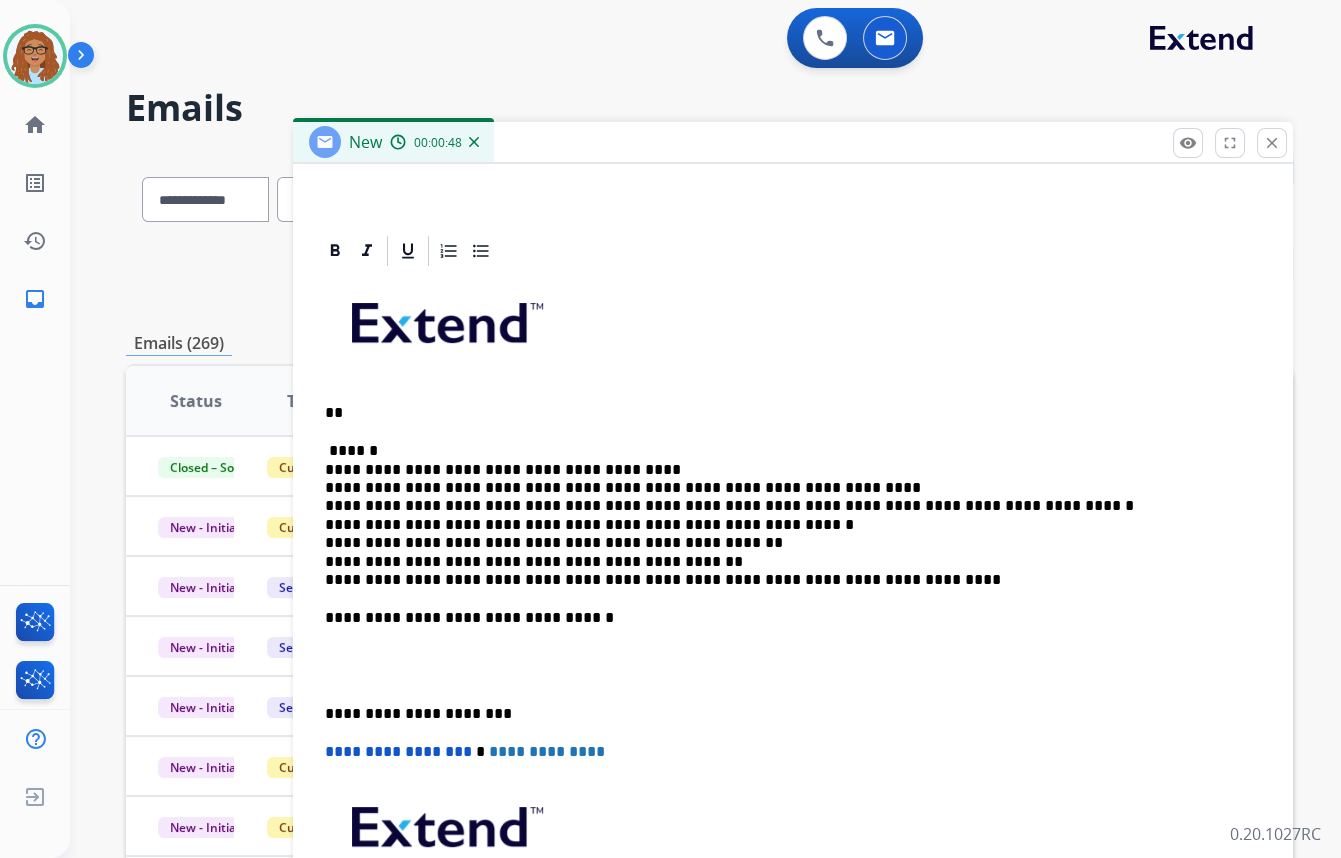 type 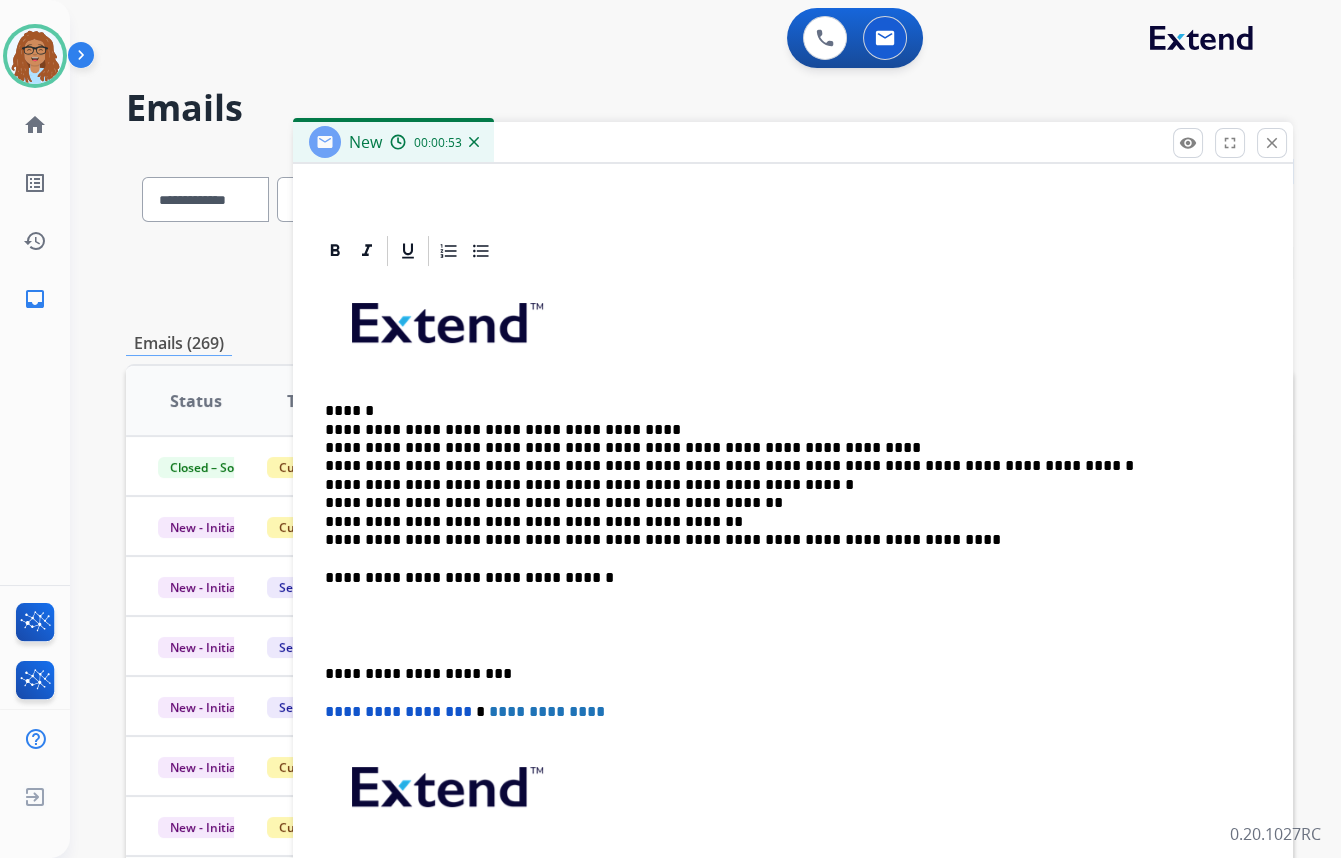click on "**********" at bounding box center (785, 475) 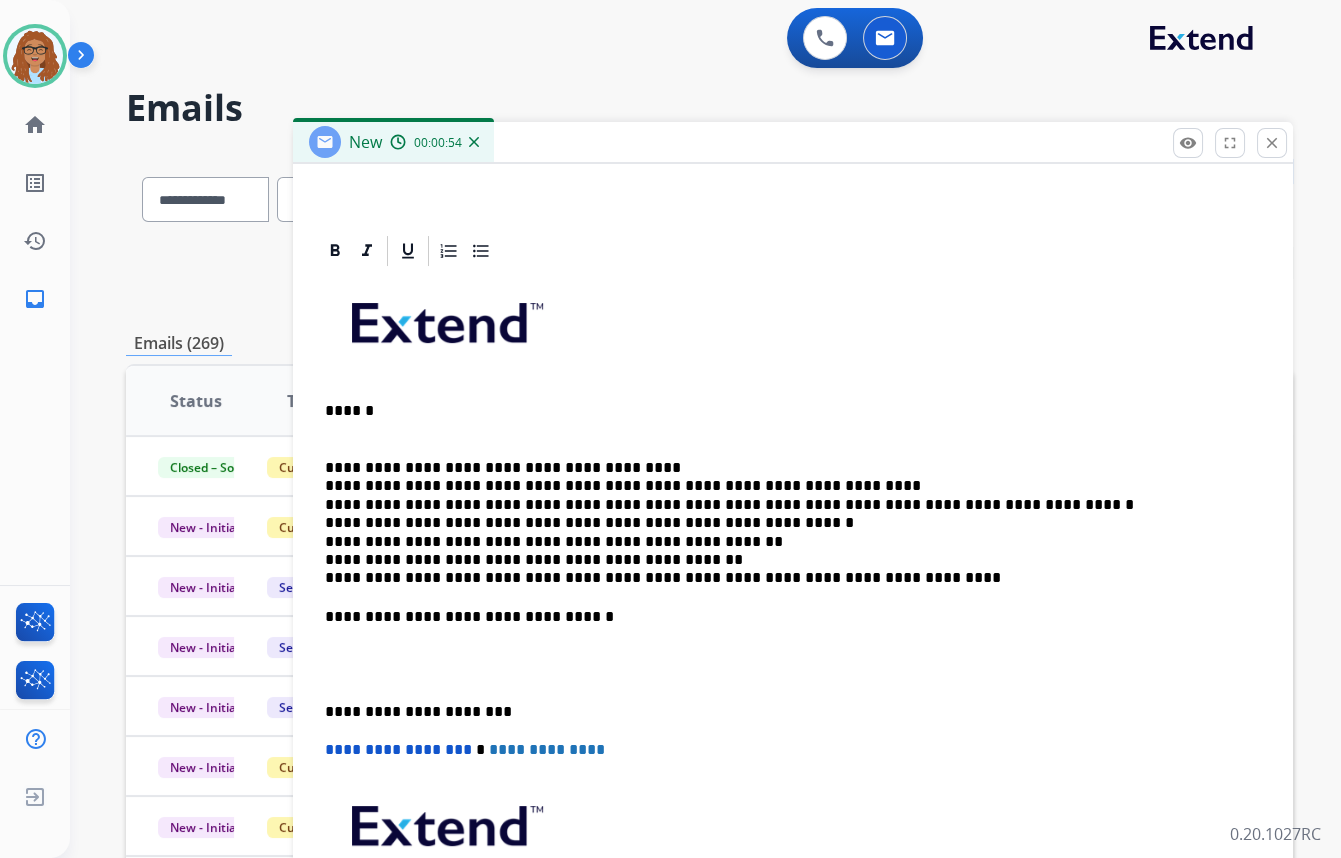 scroll, scrollTop: 363, scrollLeft: 0, axis: vertical 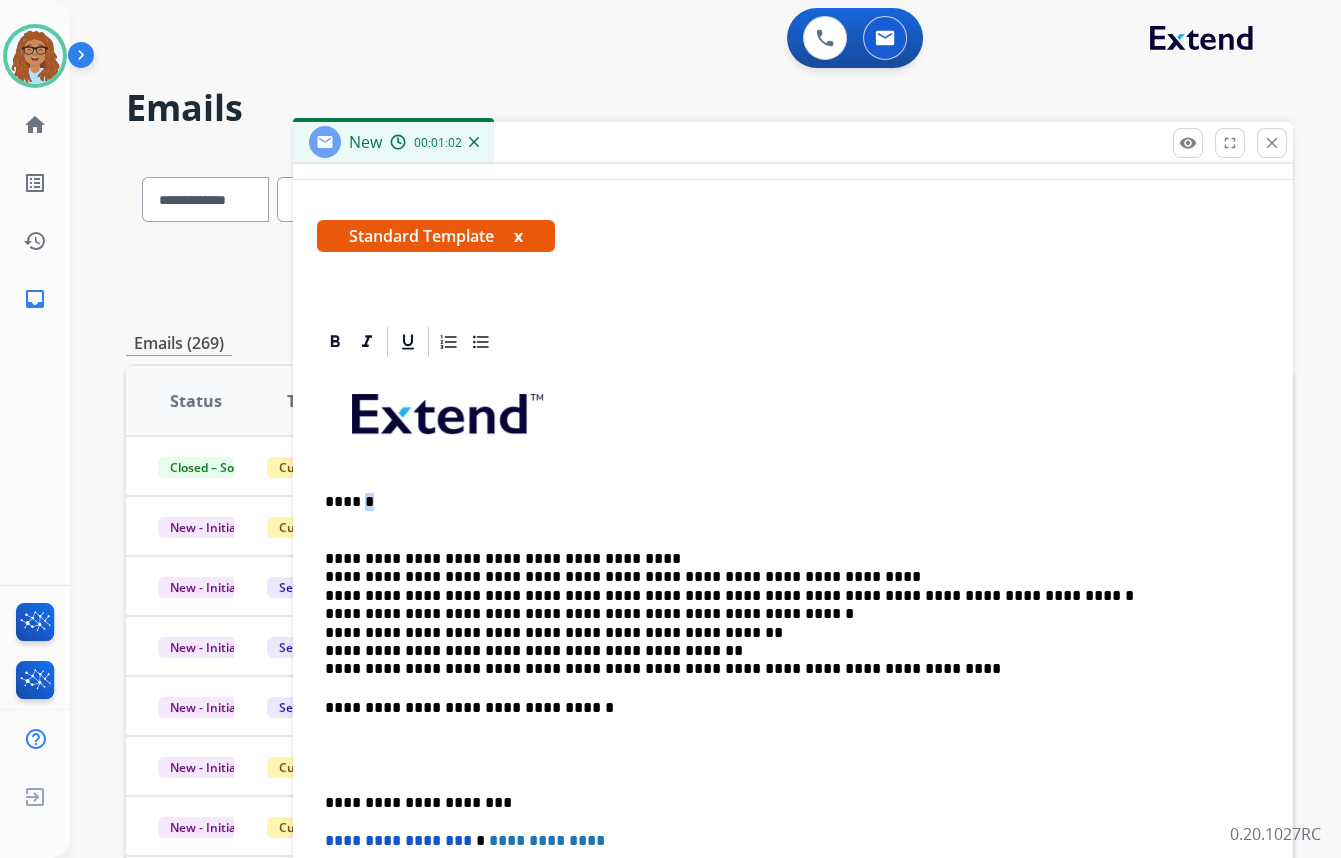 drag, startPoint x: 371, startPoint y: 500, endPoint x: 359, endPoint y: 504, distance: 12.649111 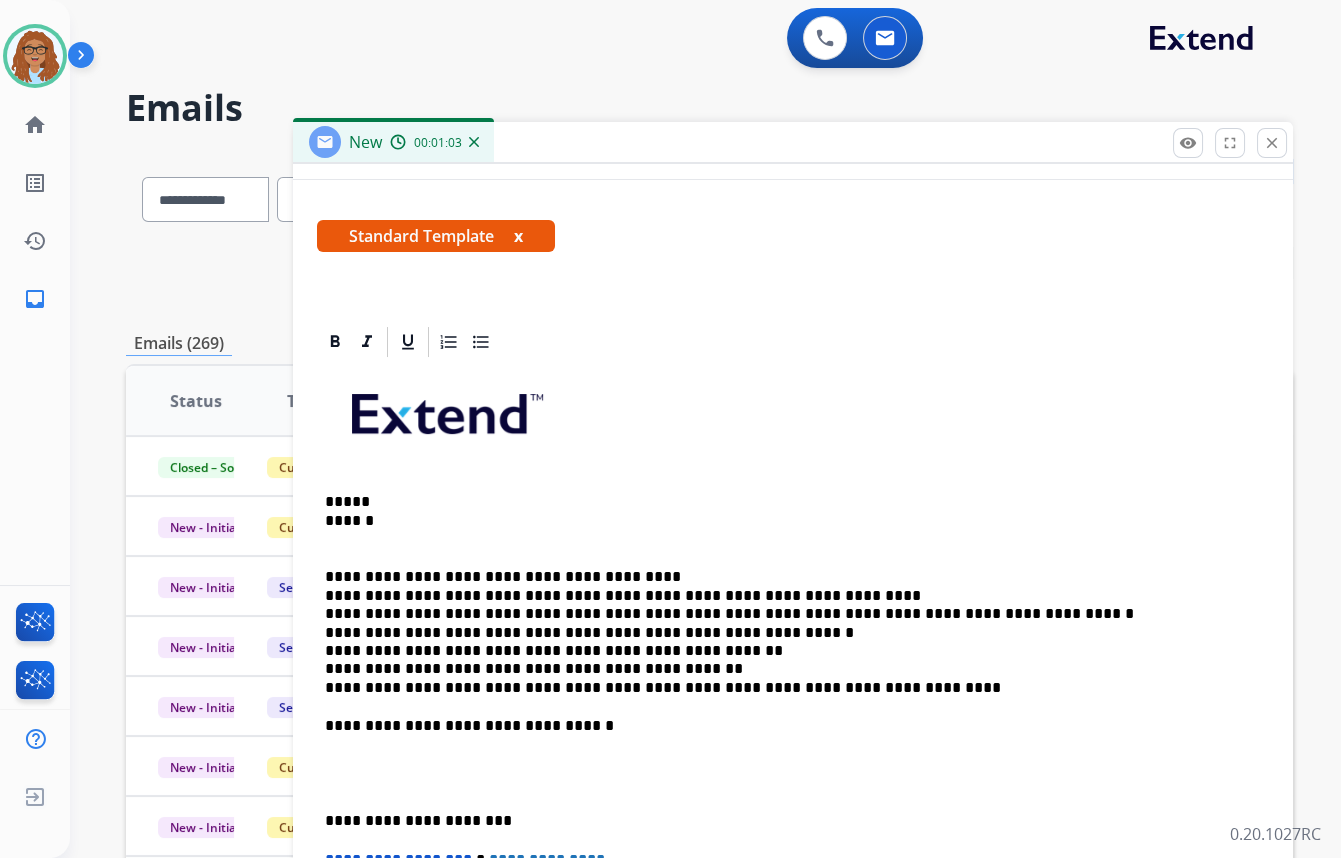 click on "***** ******" at bounding box center [785, 520] 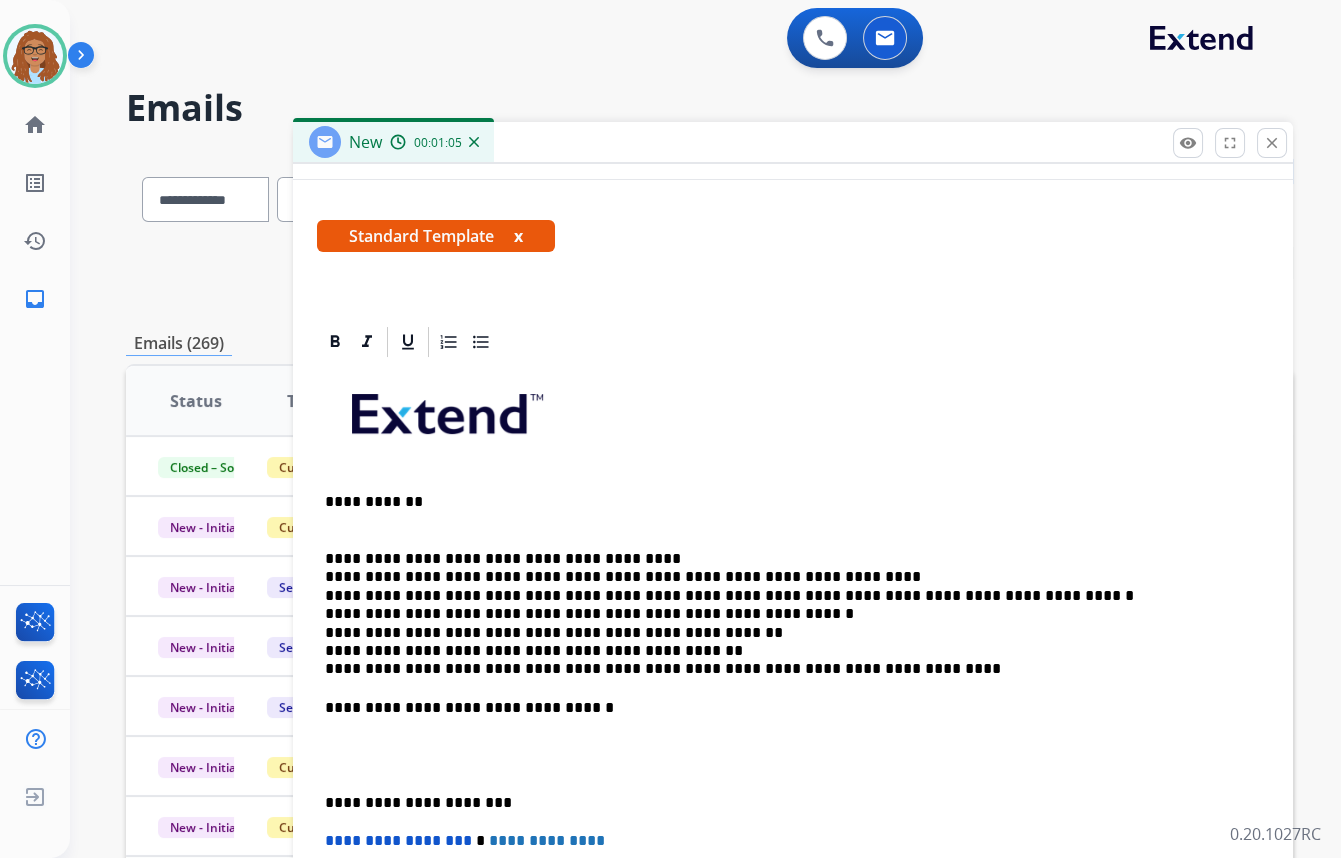 click on "**********" at bounding box center [785, 511] 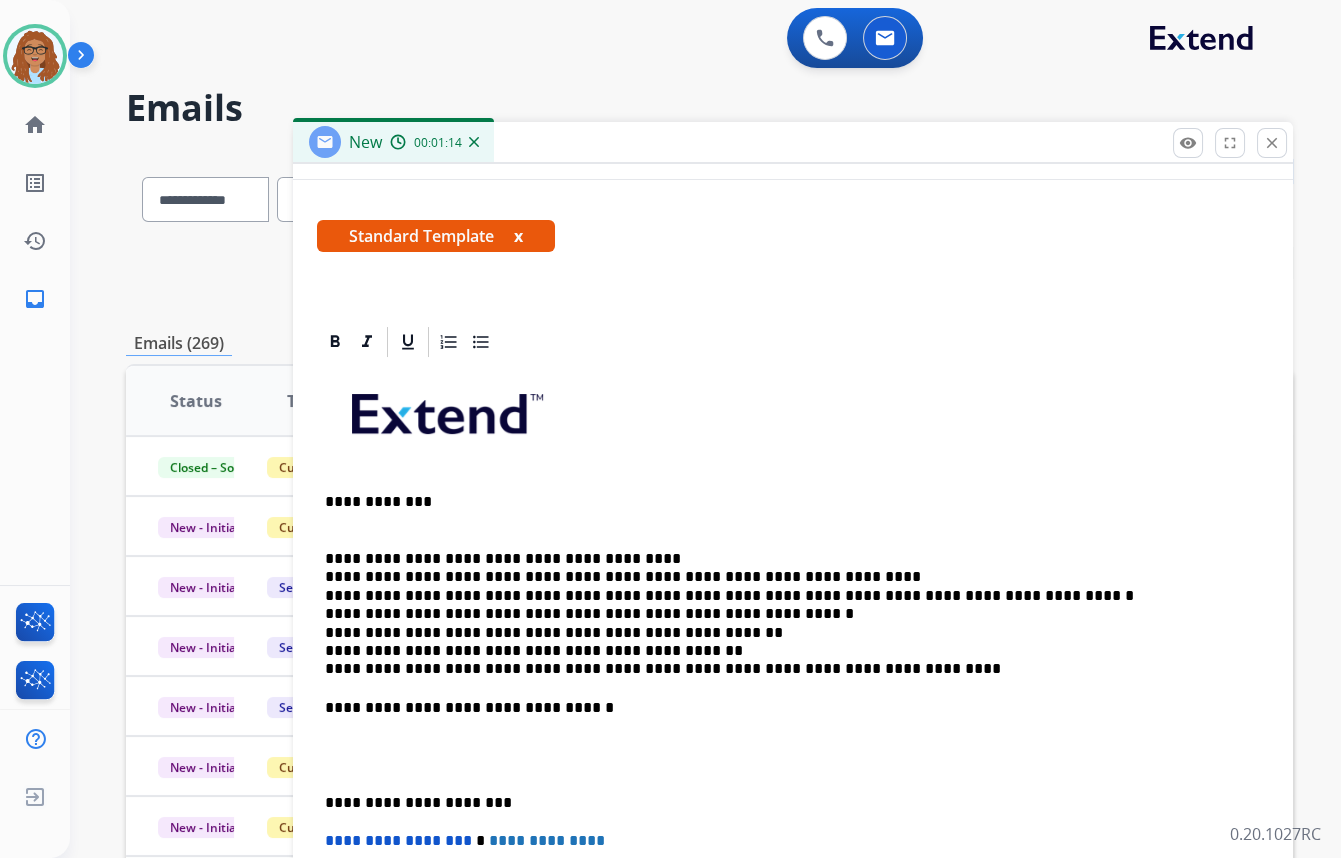 click on "**********" at bounding box center (785, 614) 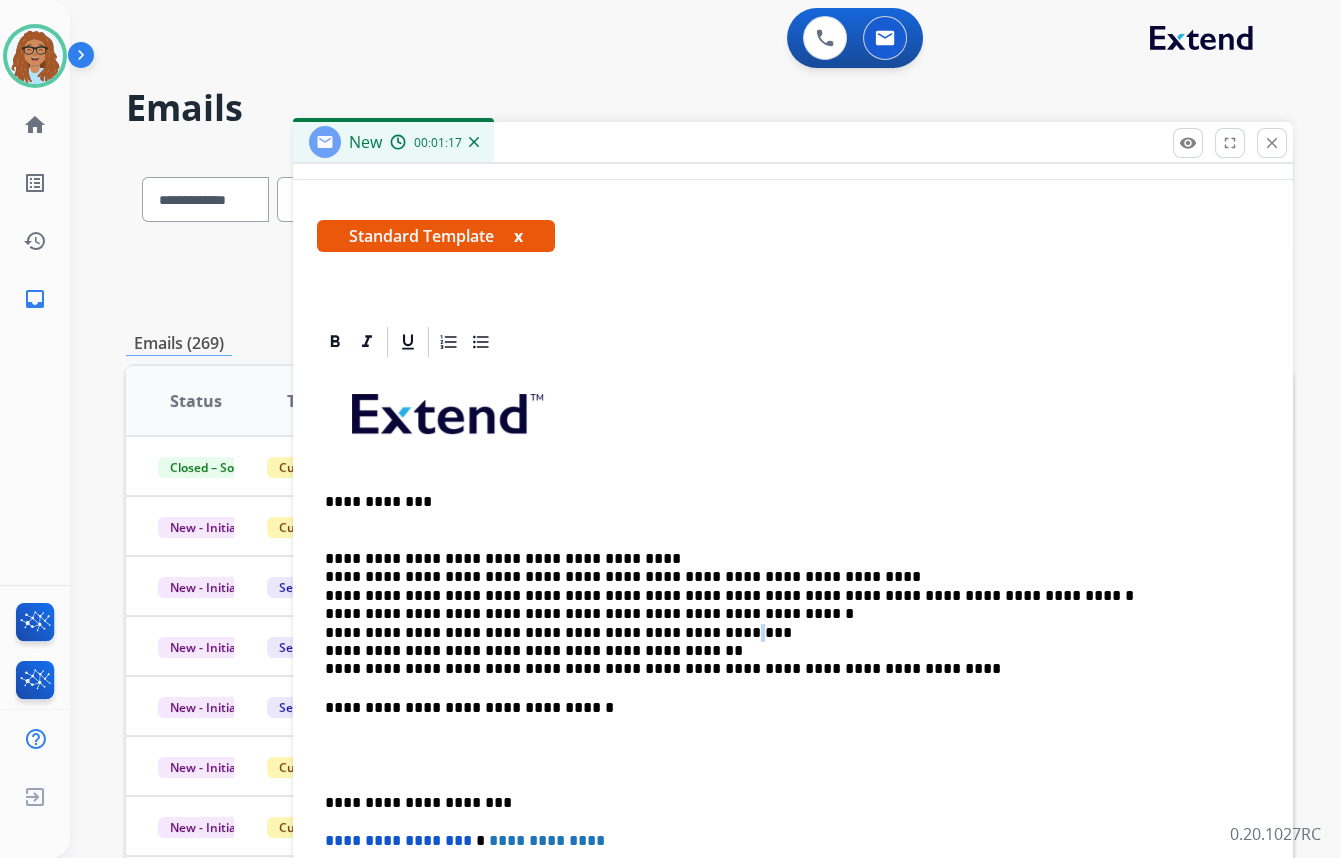 click on "**********" at bounding box center (785, 614) 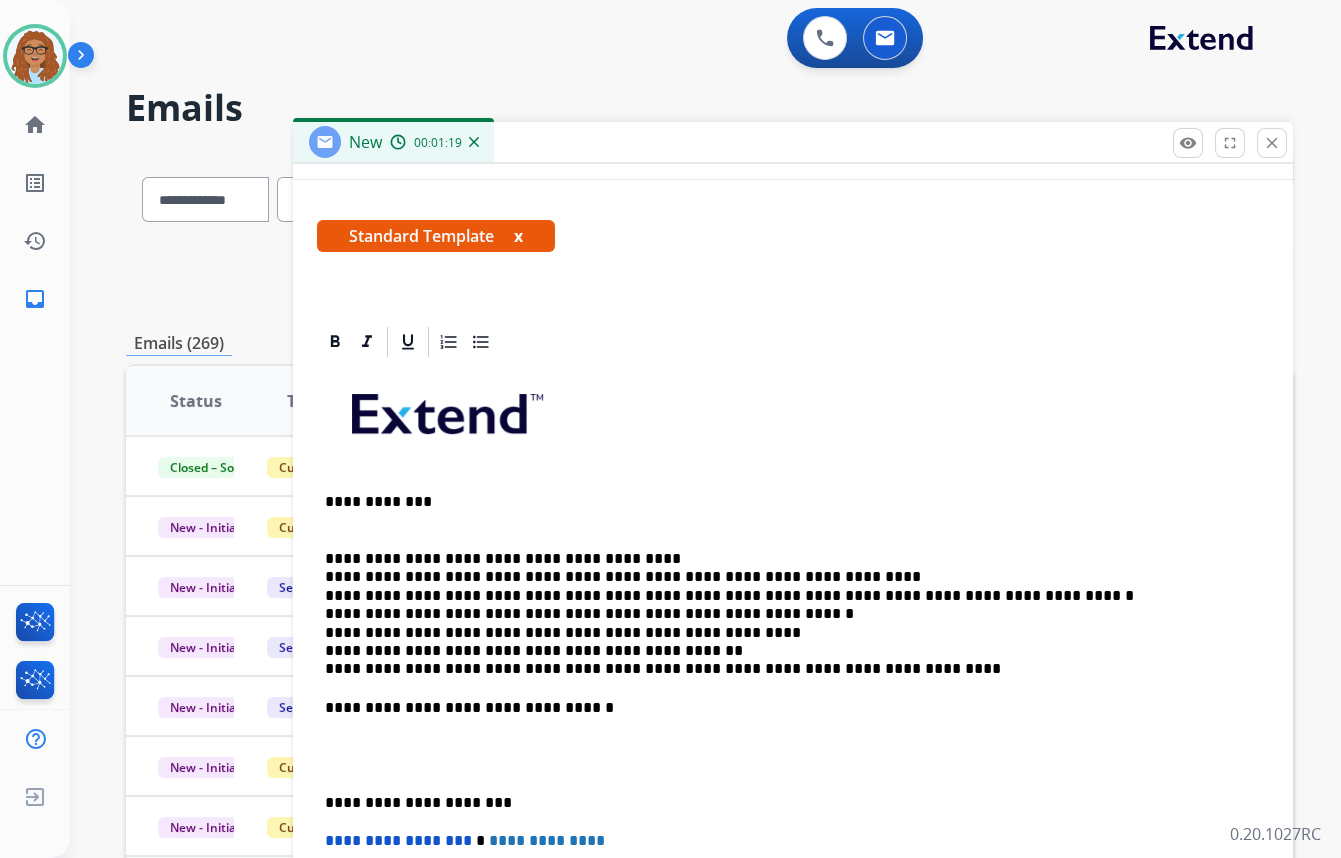 click on "**********" at bounding box center [785, 614] 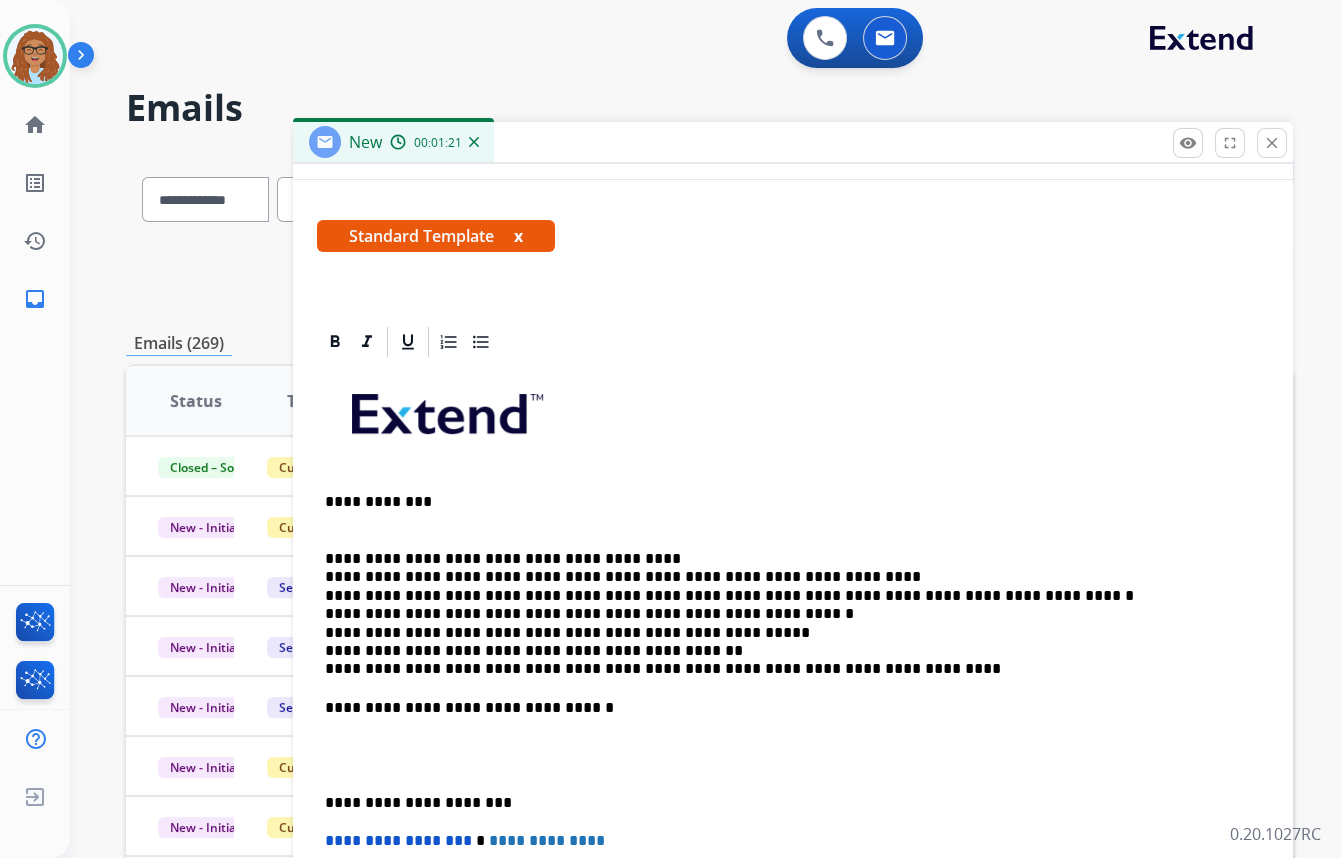 click on "**********" at bounding box center (785, 614) 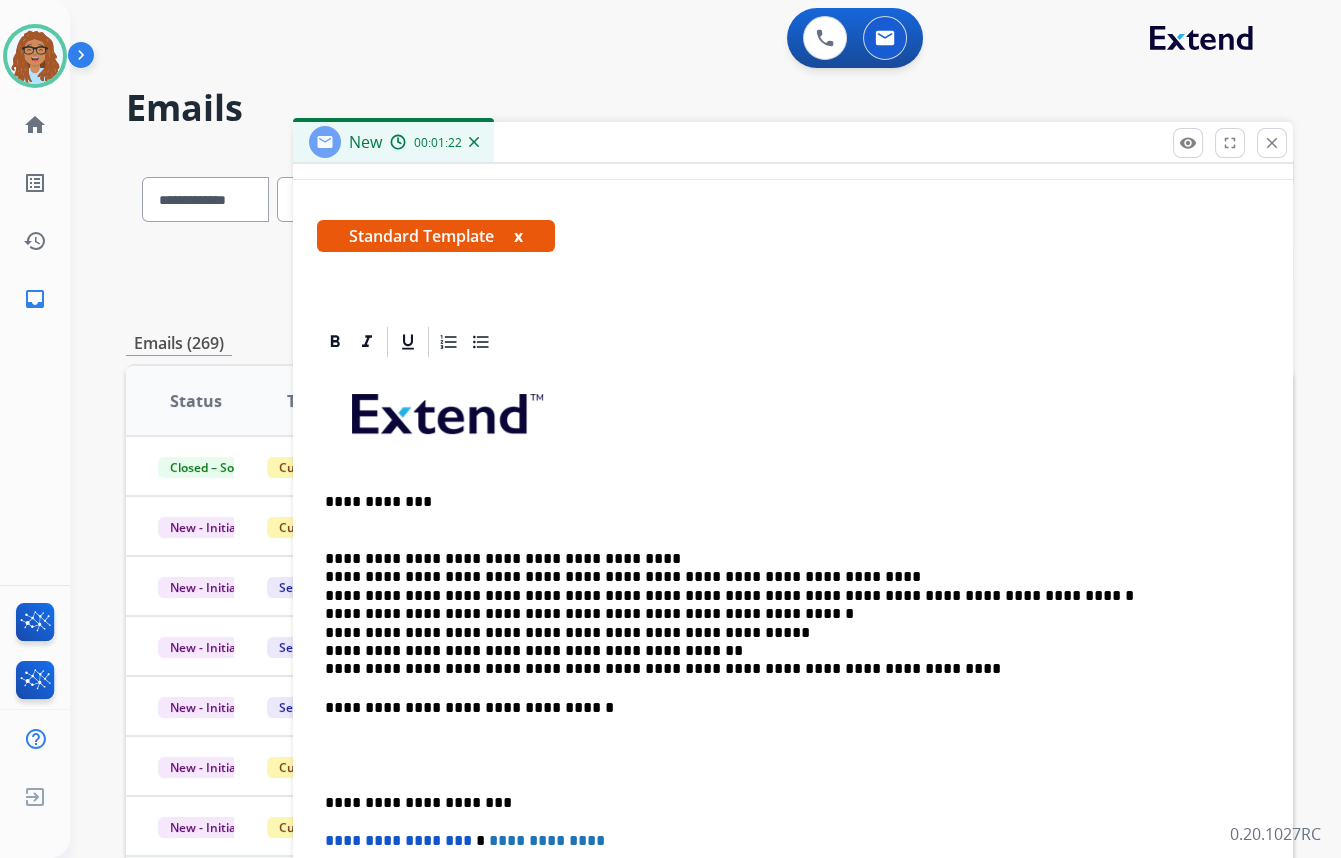 click on "**********" at bounding box center [785, 614] 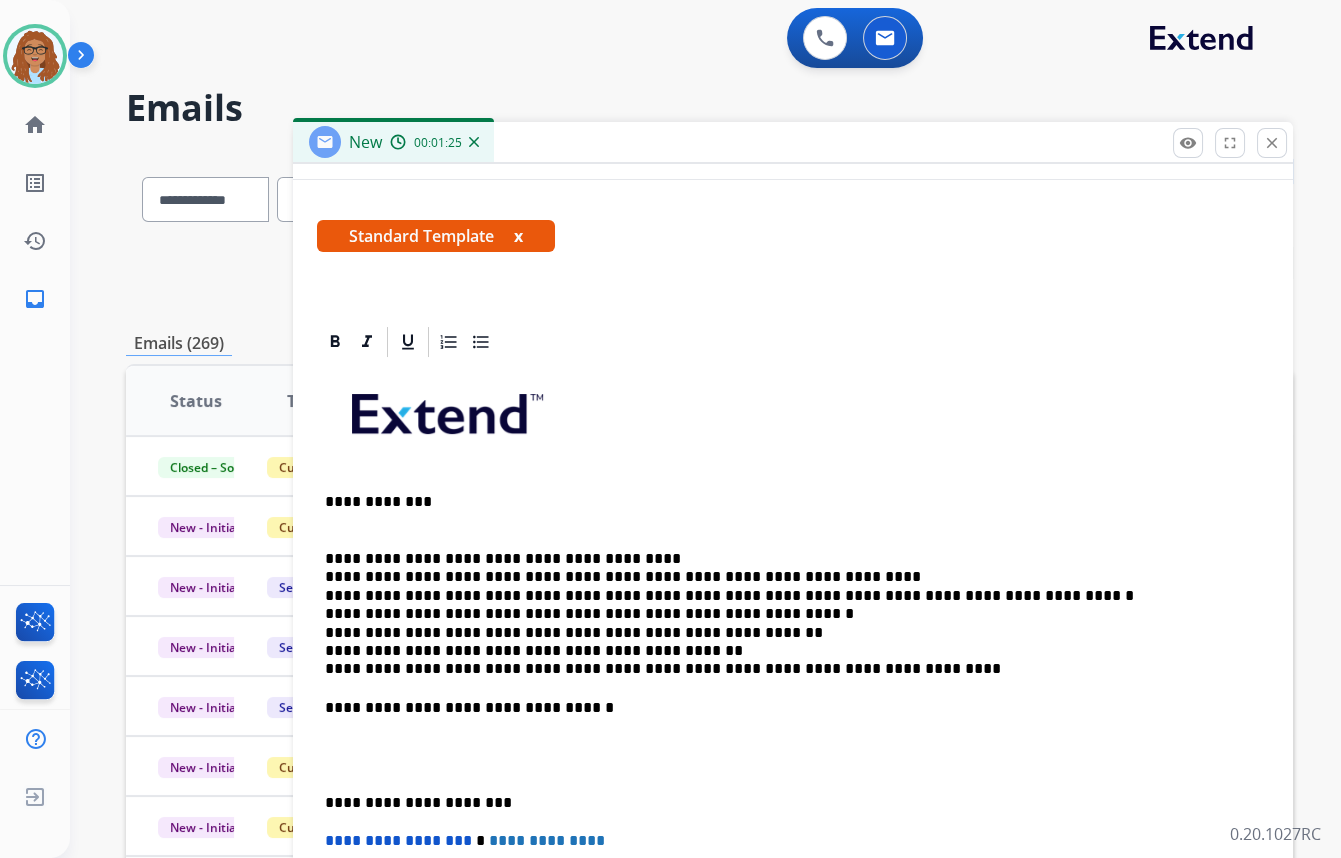 click on "**********" at bounding box center [785, 614] 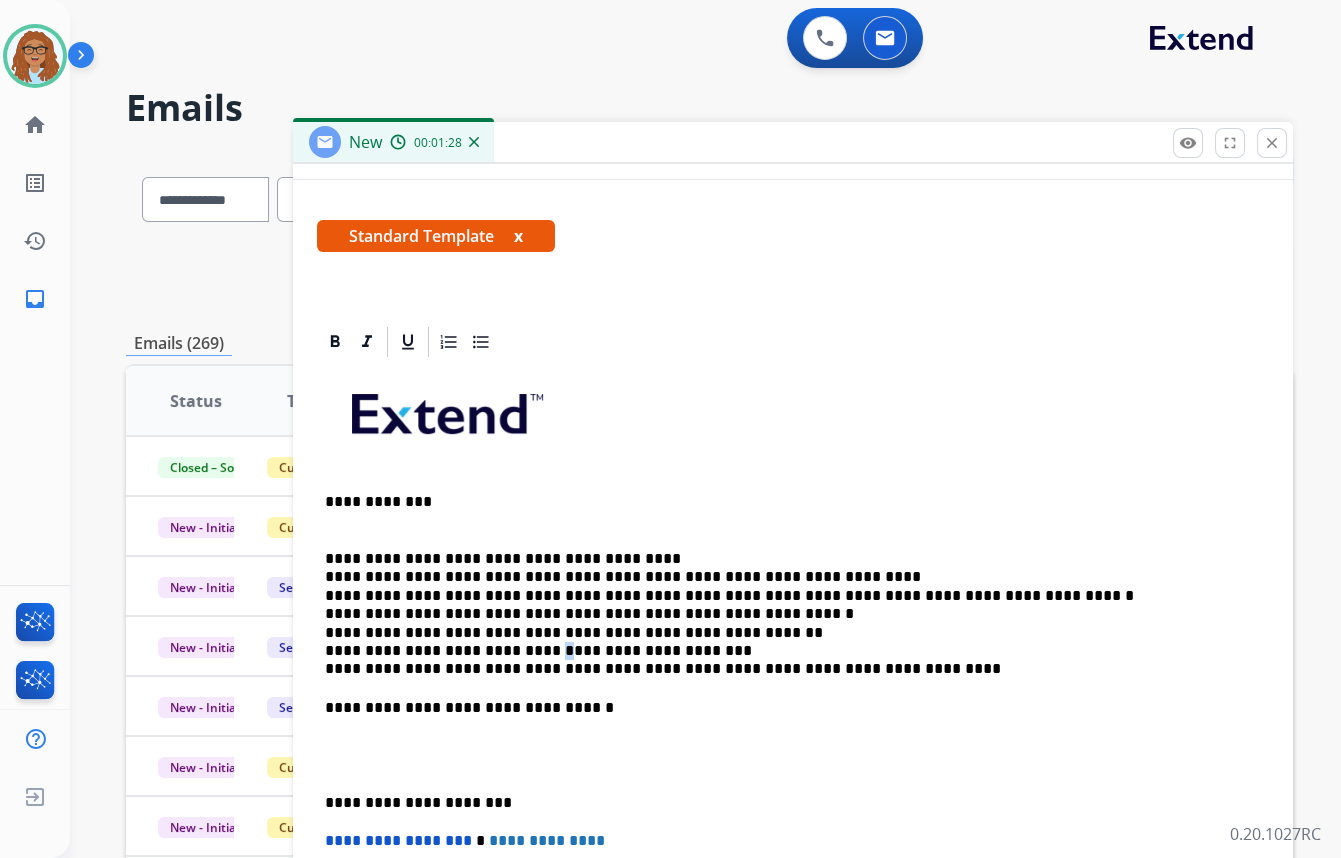 click on "**********" at bounding box center (785, 614) 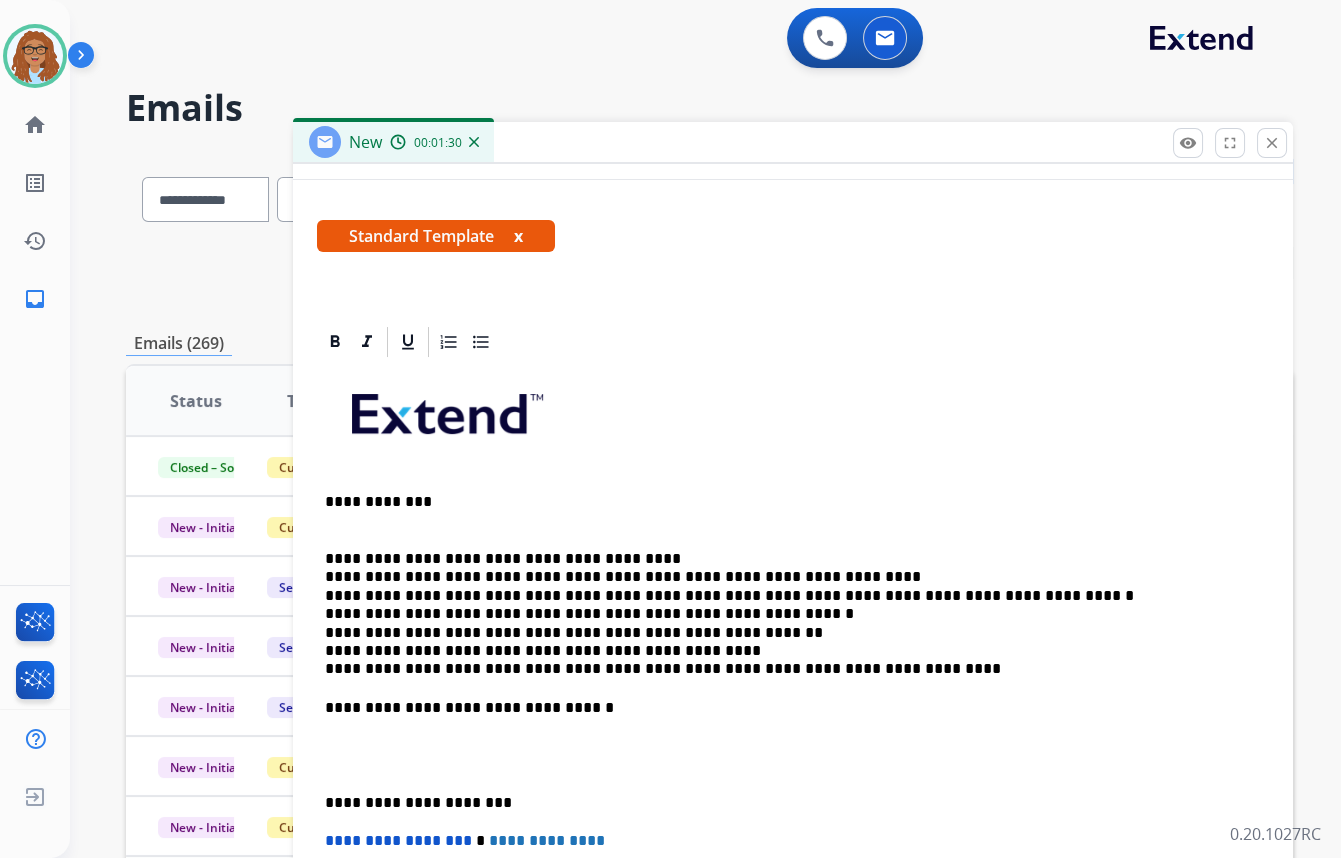 click on "**********" at bounding box center [785, 614] 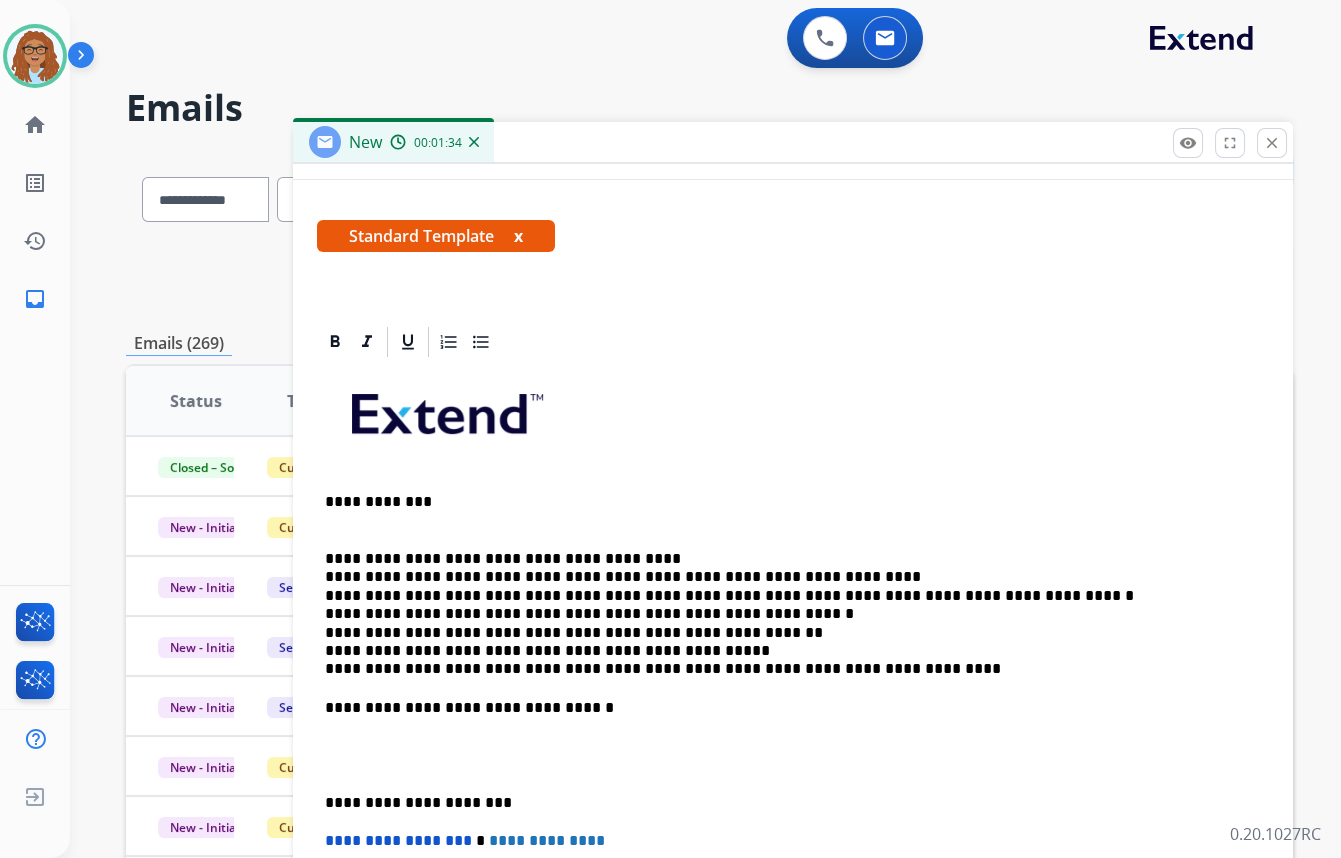 click on "**********" at bounding box center (785, 614) 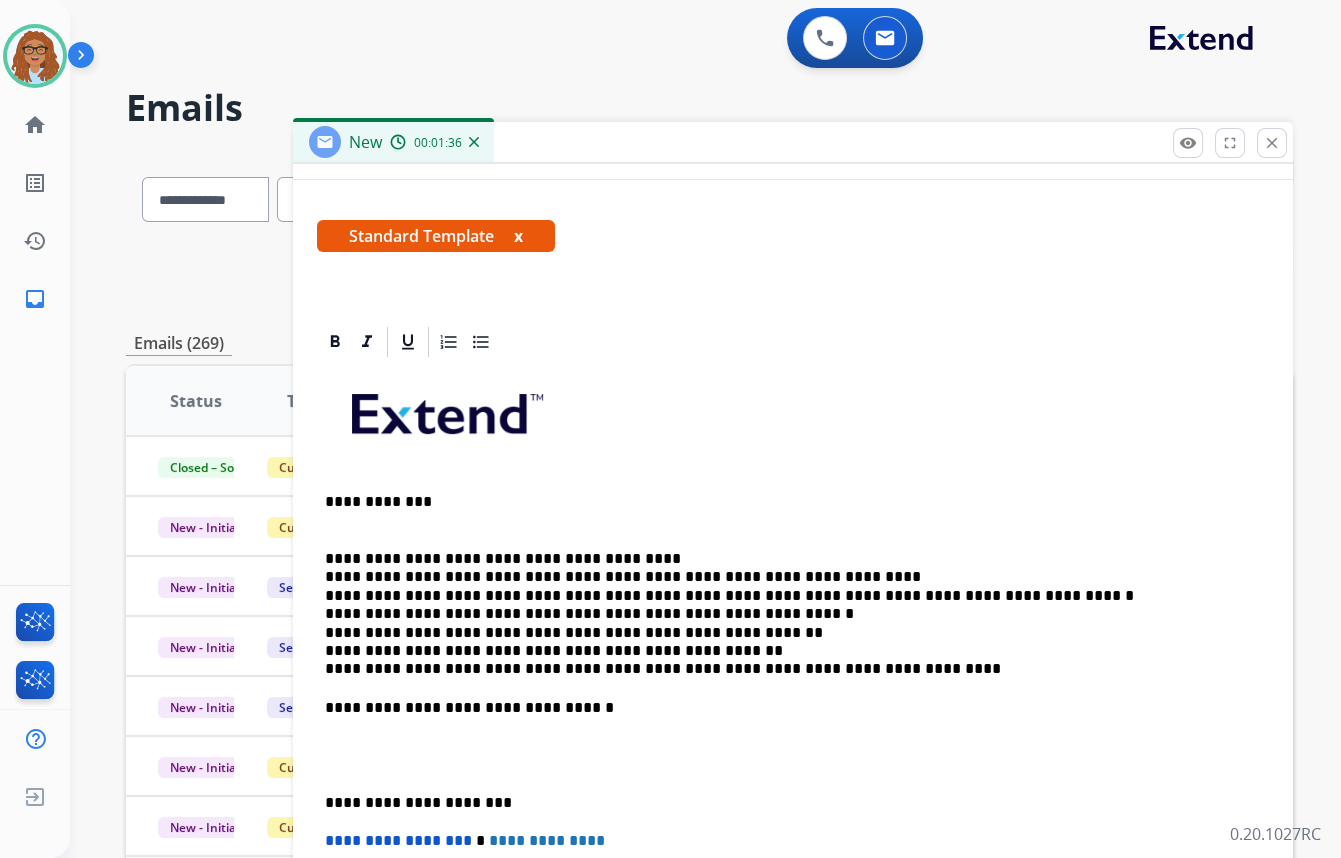 click on "**********" at bounding box center (785, 614) 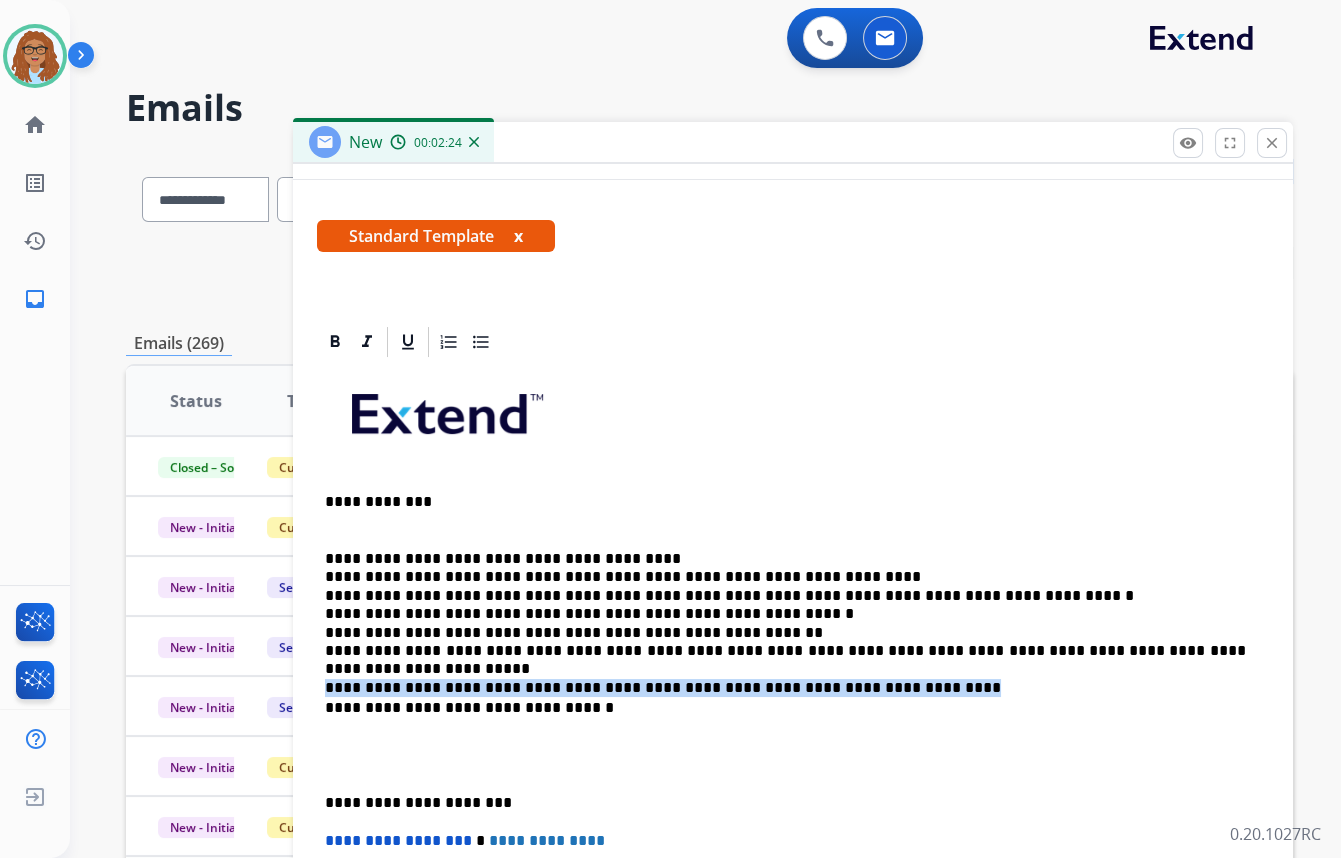 drag, startPoint x: 853, startPoint y: 671, endPoint x: 310, endPoint y: 669, distance: 543.00366 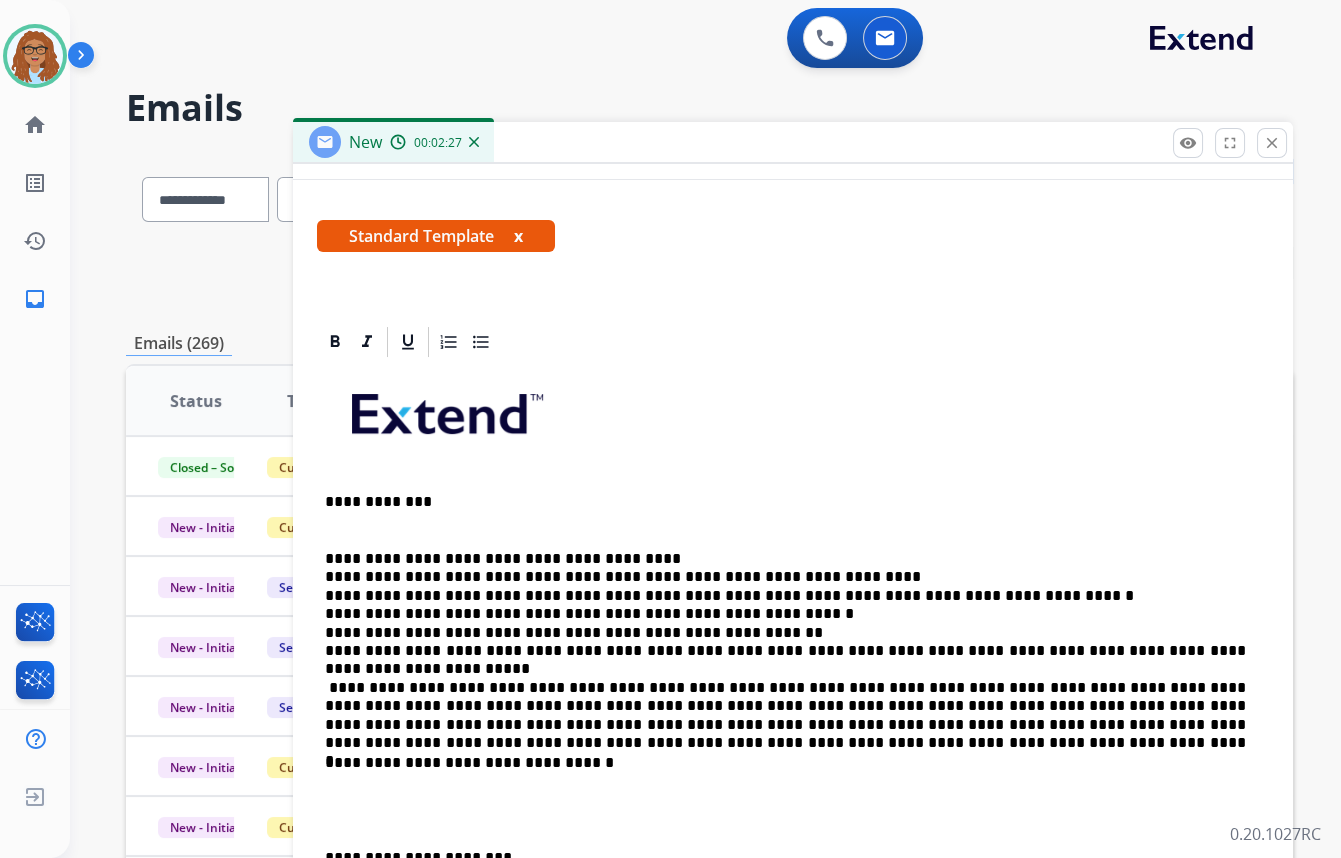 click on "**********" at bounding box center (785, 642) 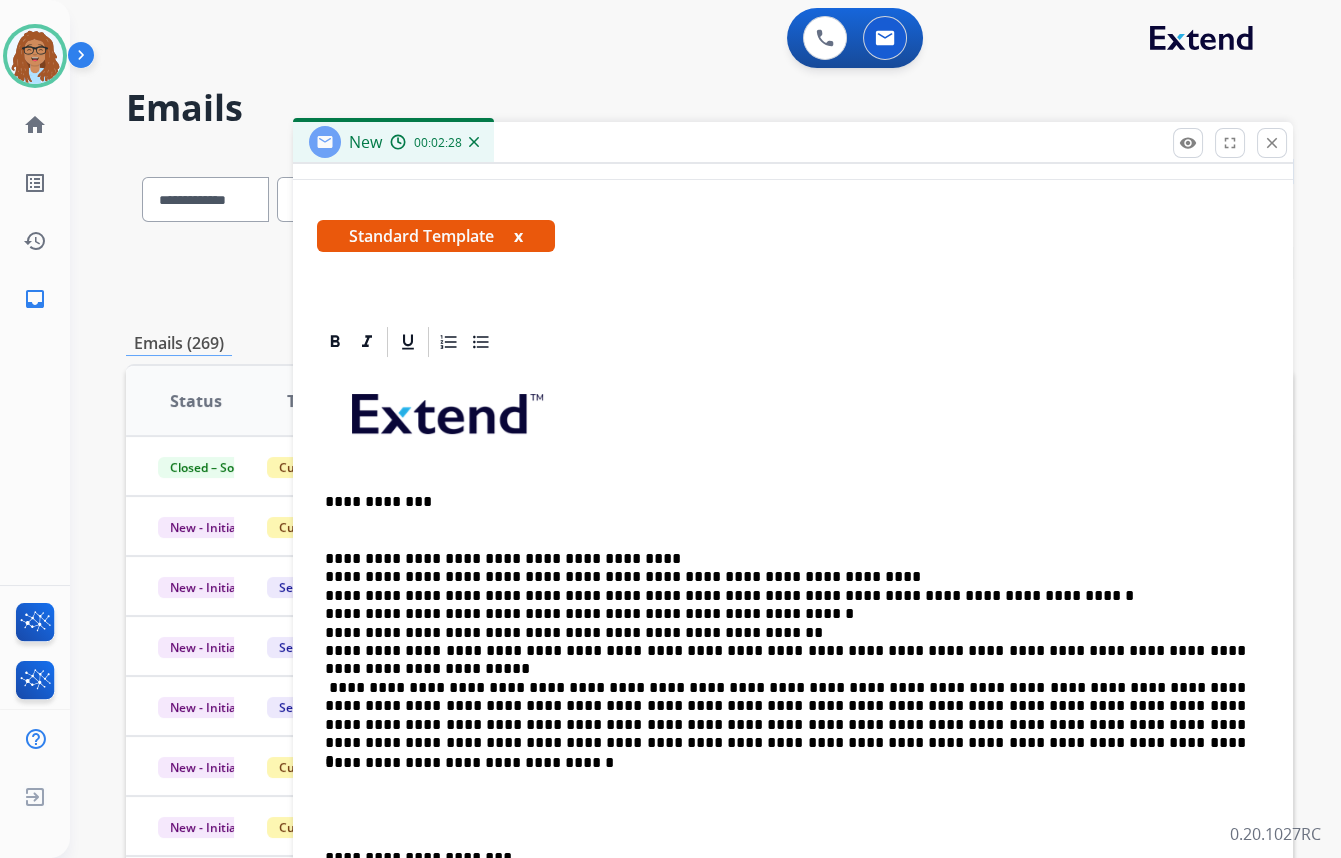 click on "**********" at bounding box center [785, 642] 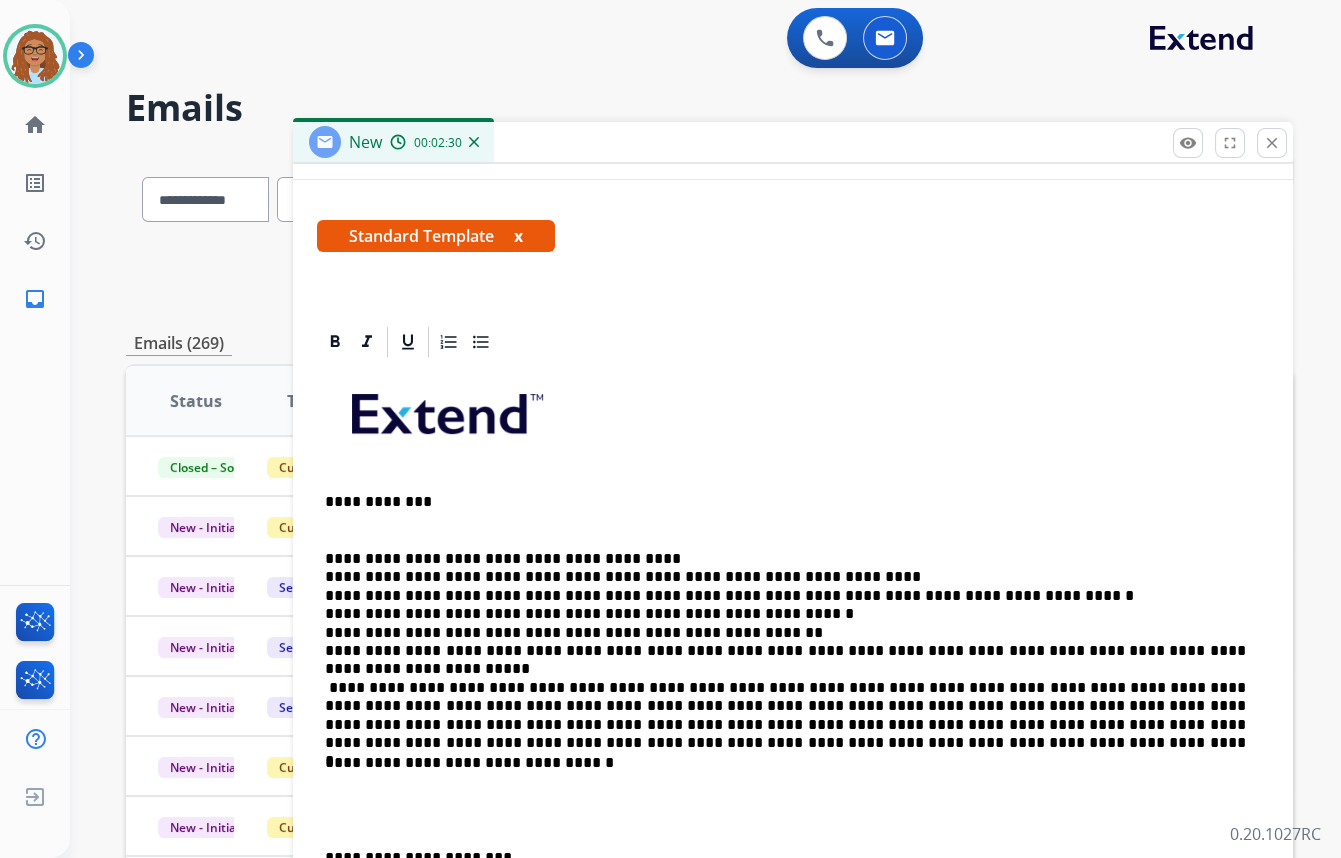 click on "**********" at bounding box center (785, 642) 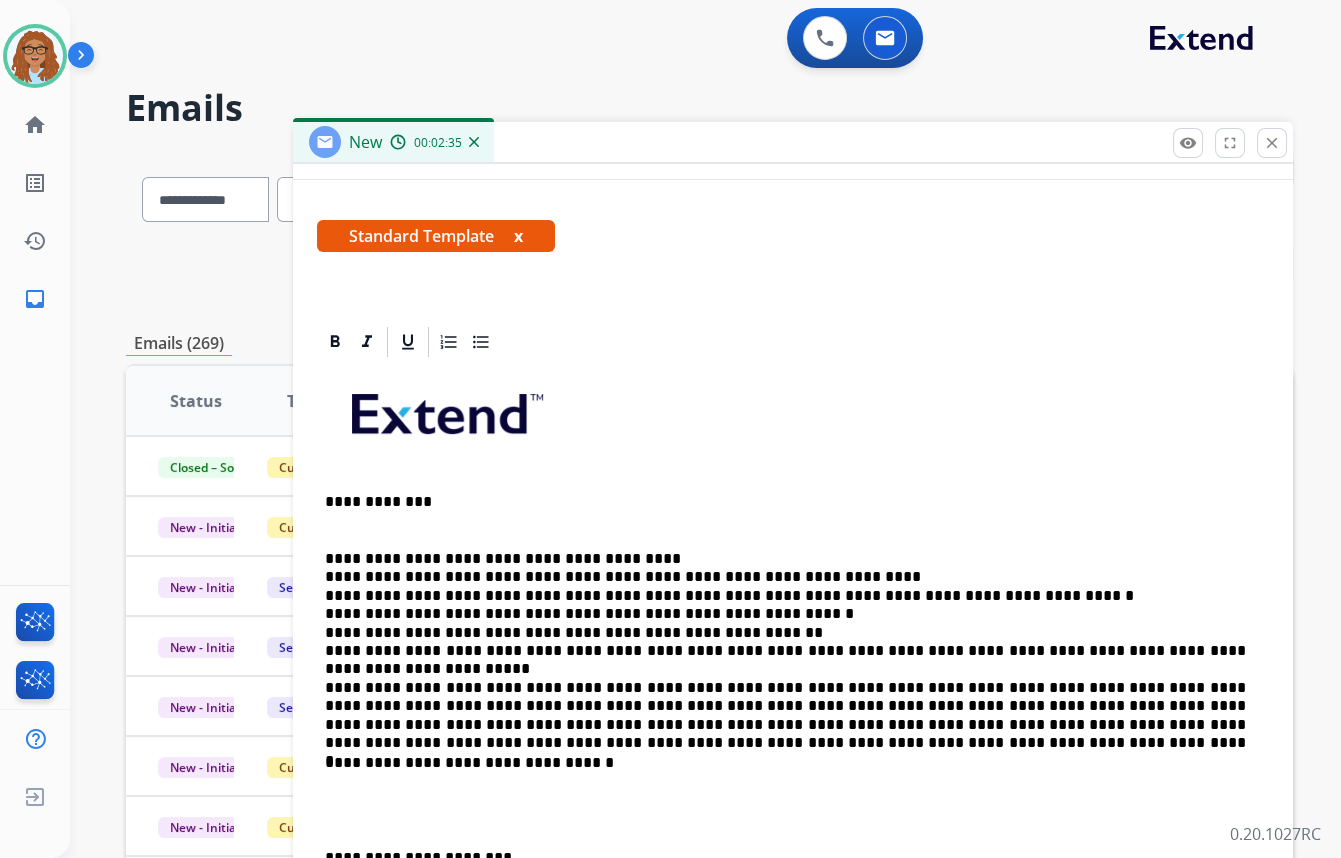 scroll, scrollTop: 454, scrollLeft: 0, axis: vertical 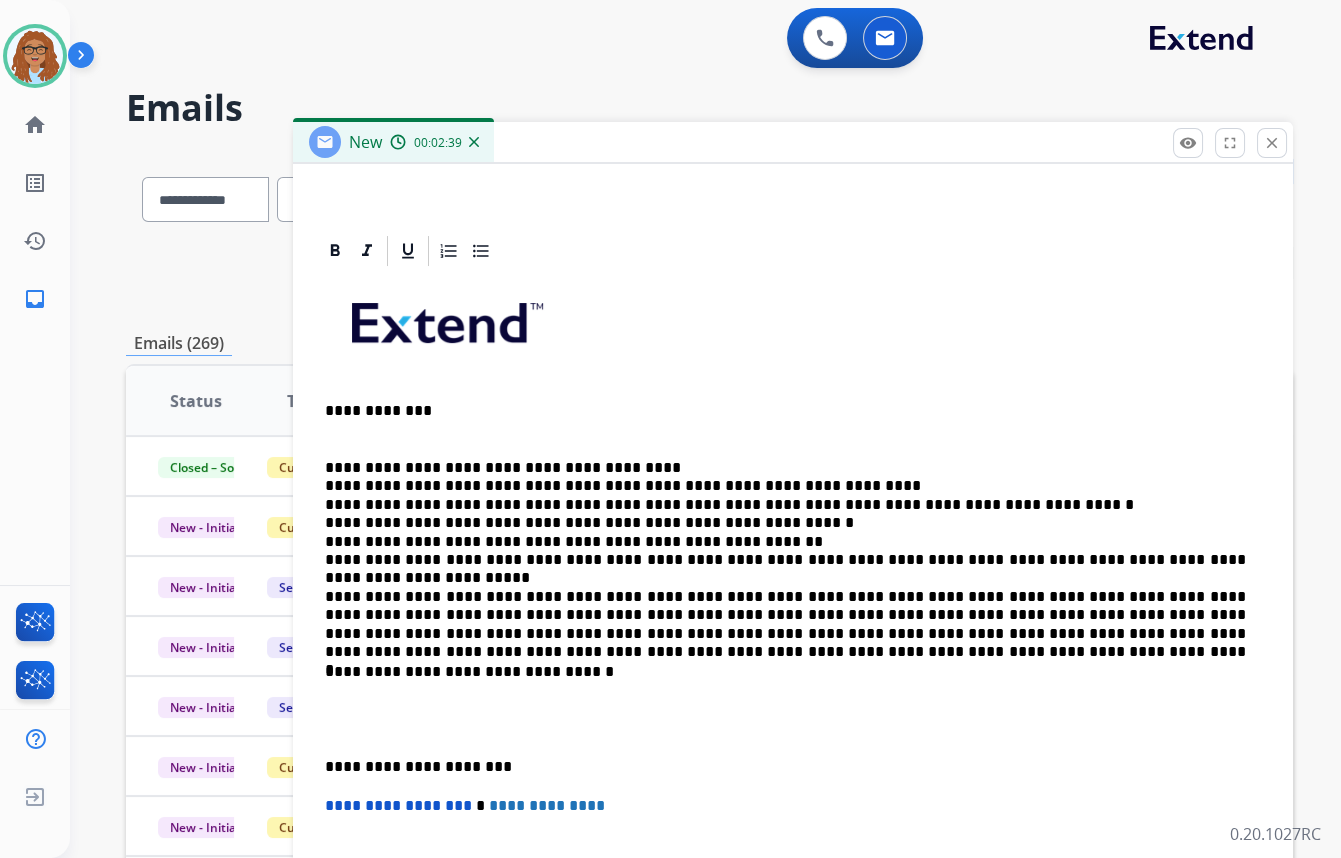 click on "**********" at bounding box center [785, 551] 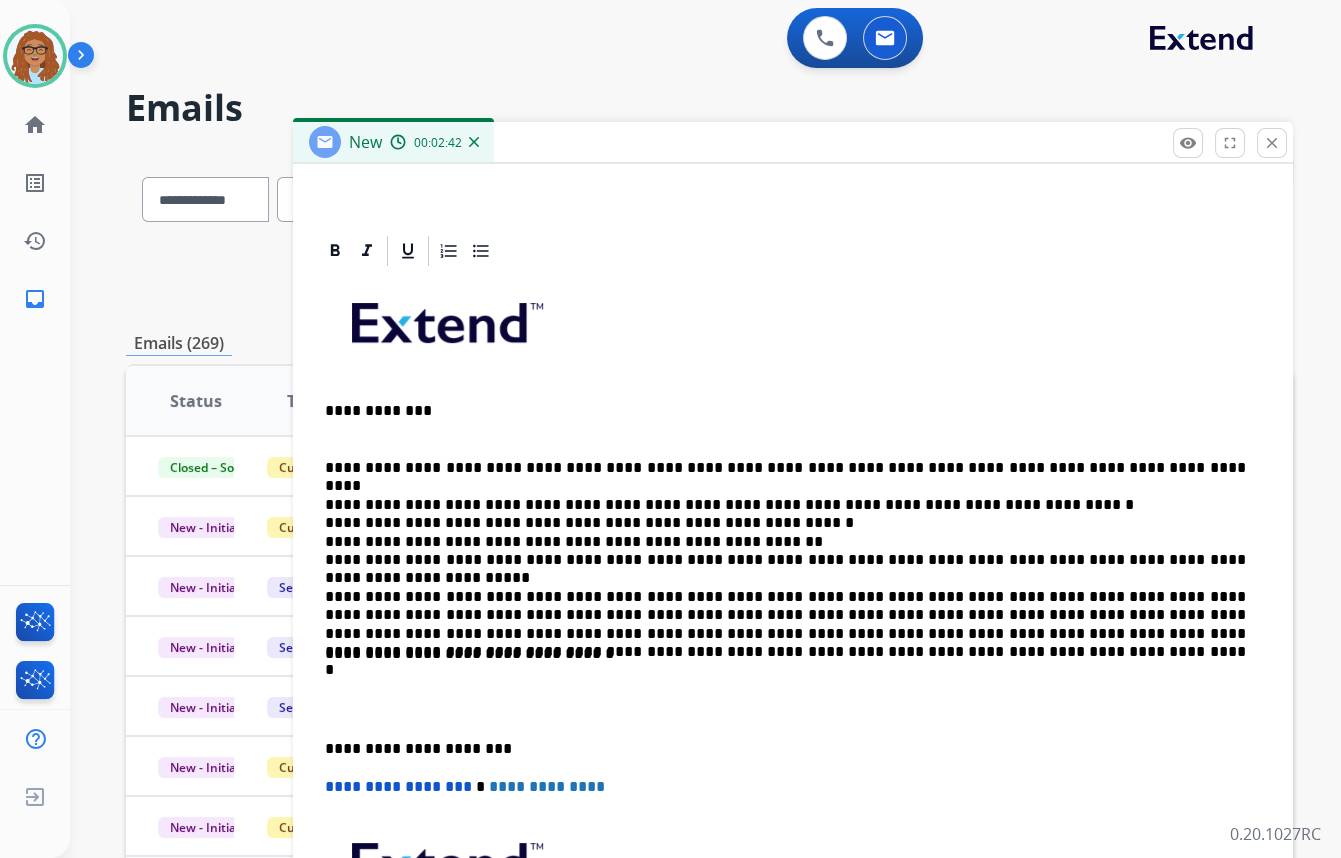 click on "**********" at bounding box center [785, 542] 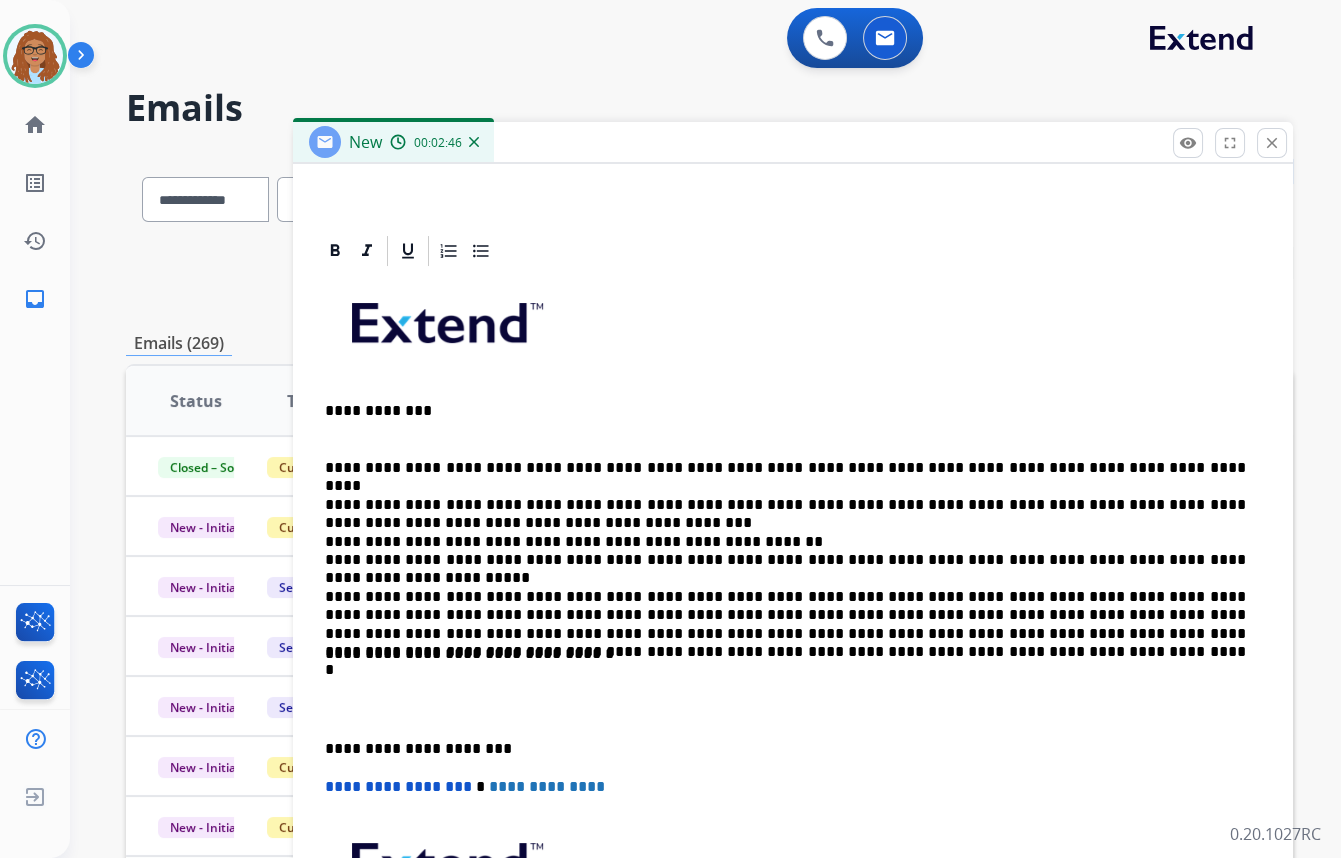 click on "**********" at bounding box center (785, 542) 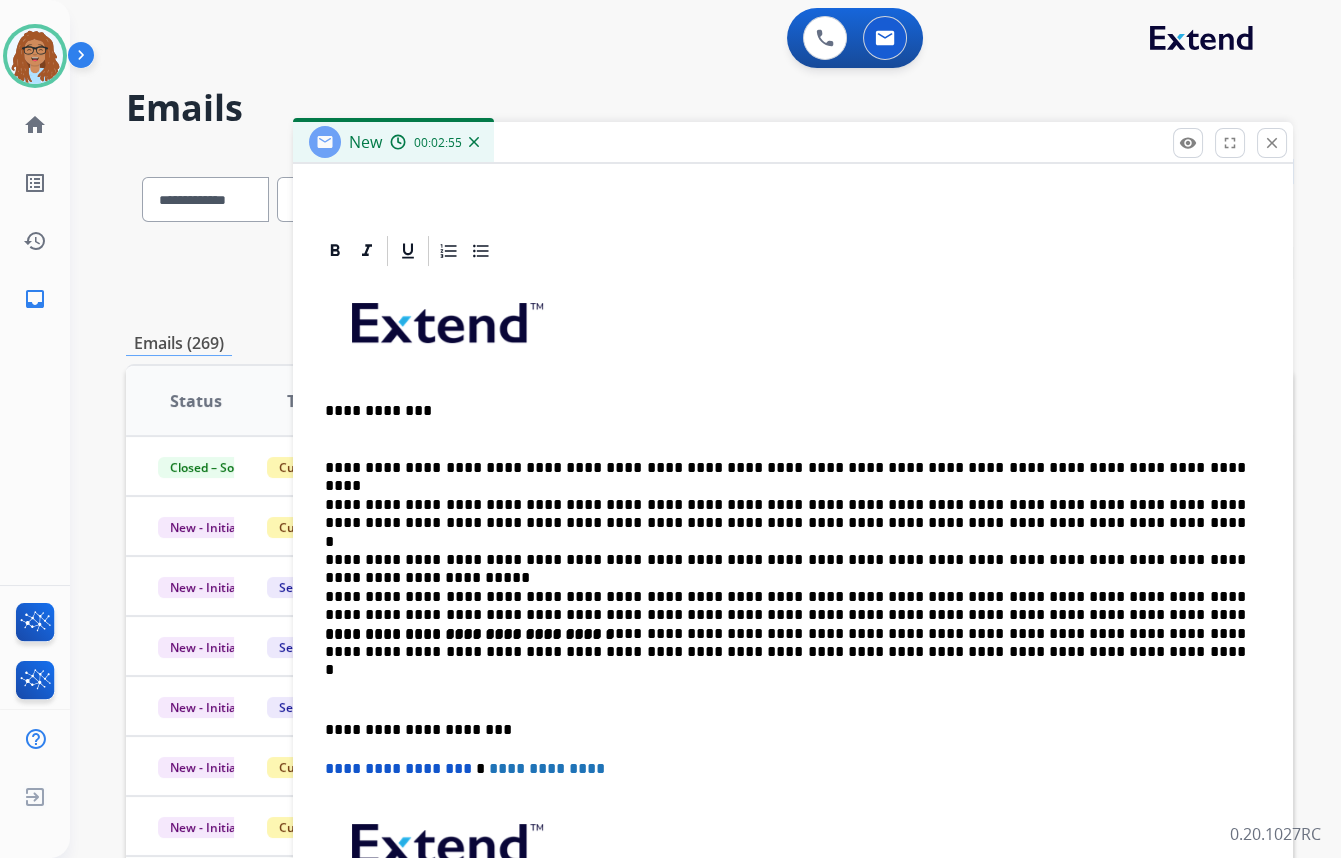 click on "**********" at bounding box center [793, 647] 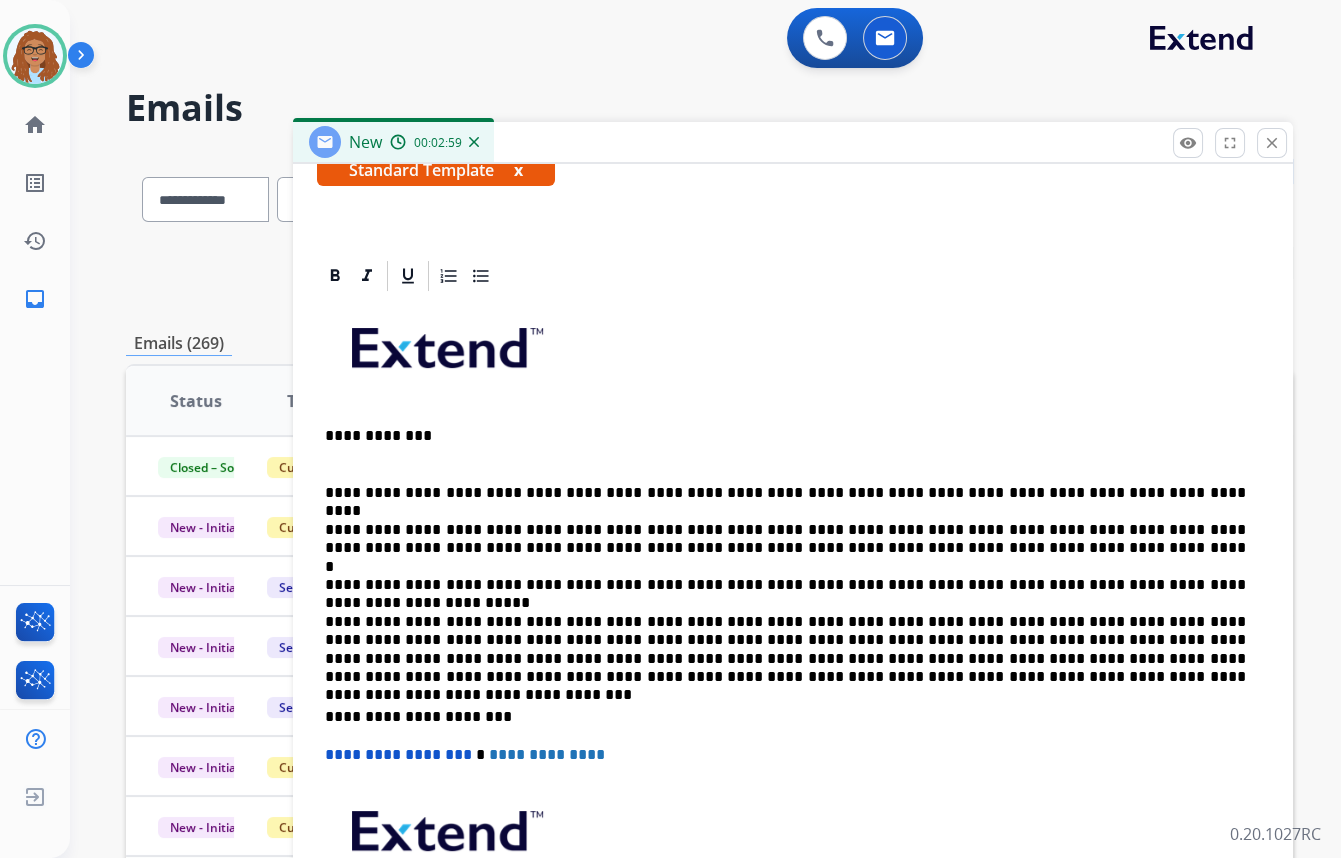 scroll, scrollTop: 540, scrollLeft: 0, axis: vertical 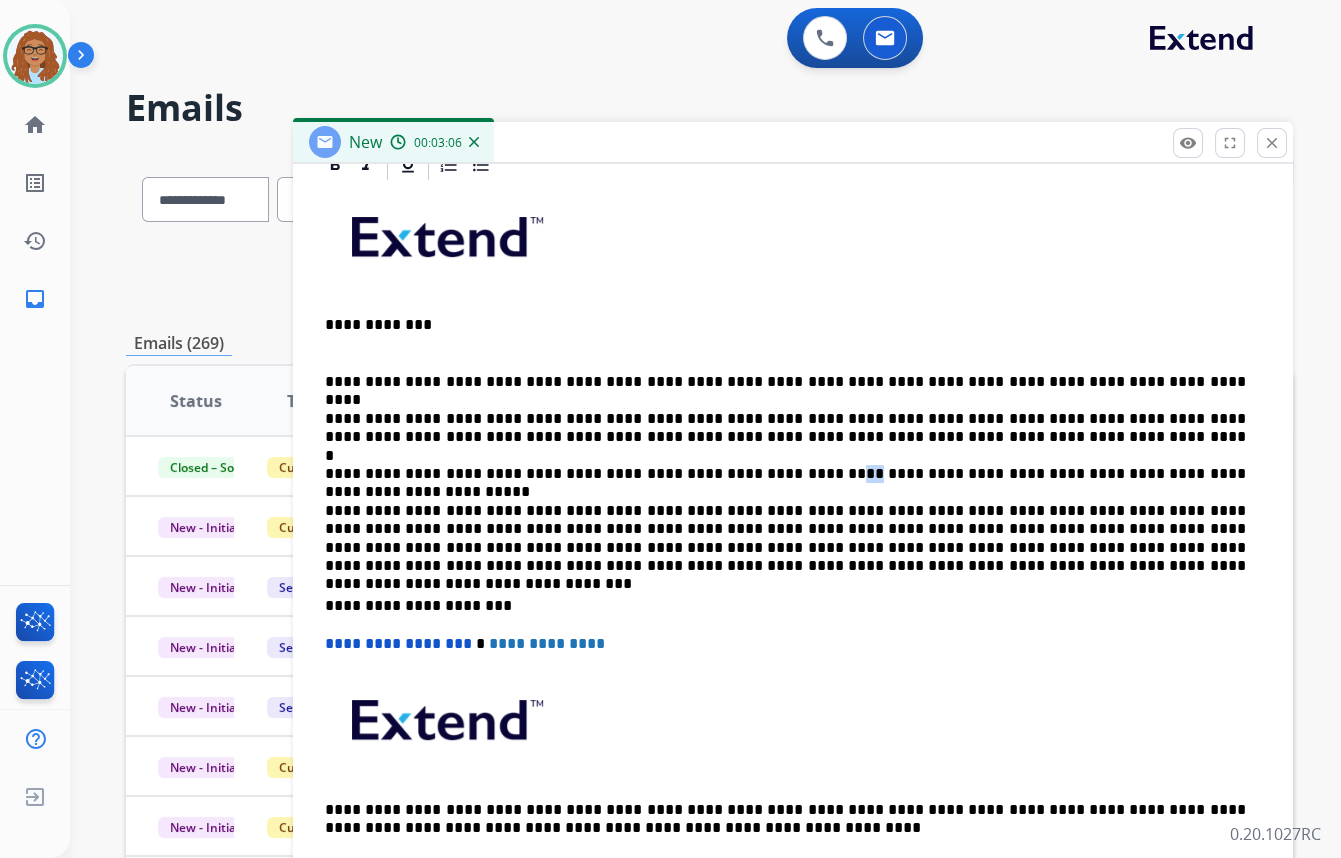 click on "**********" at bounding box center (785, 446) 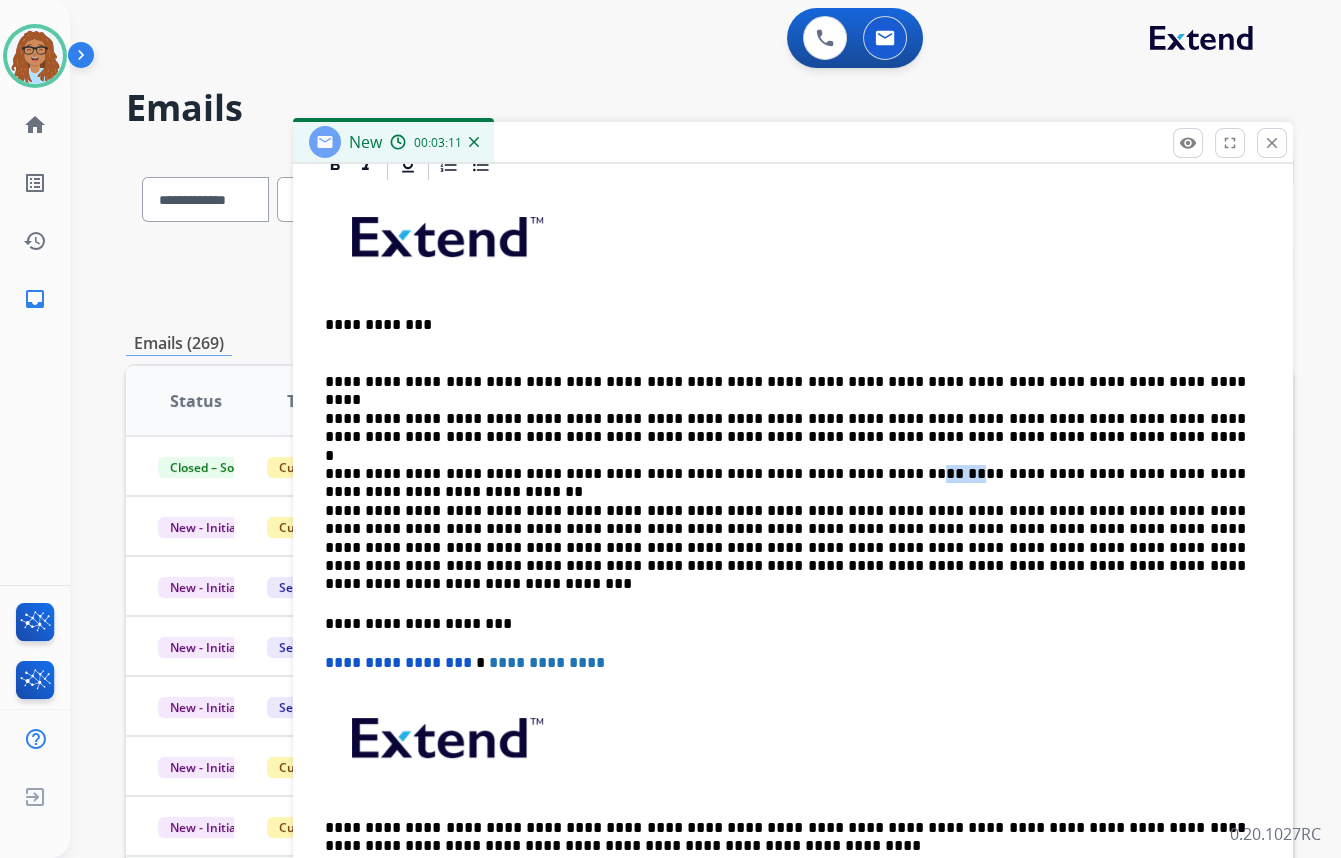 drag, startPoint x: 872, startPoint y: 434, endPoint x: 846, endPoint y: 436, distance: 26.076809 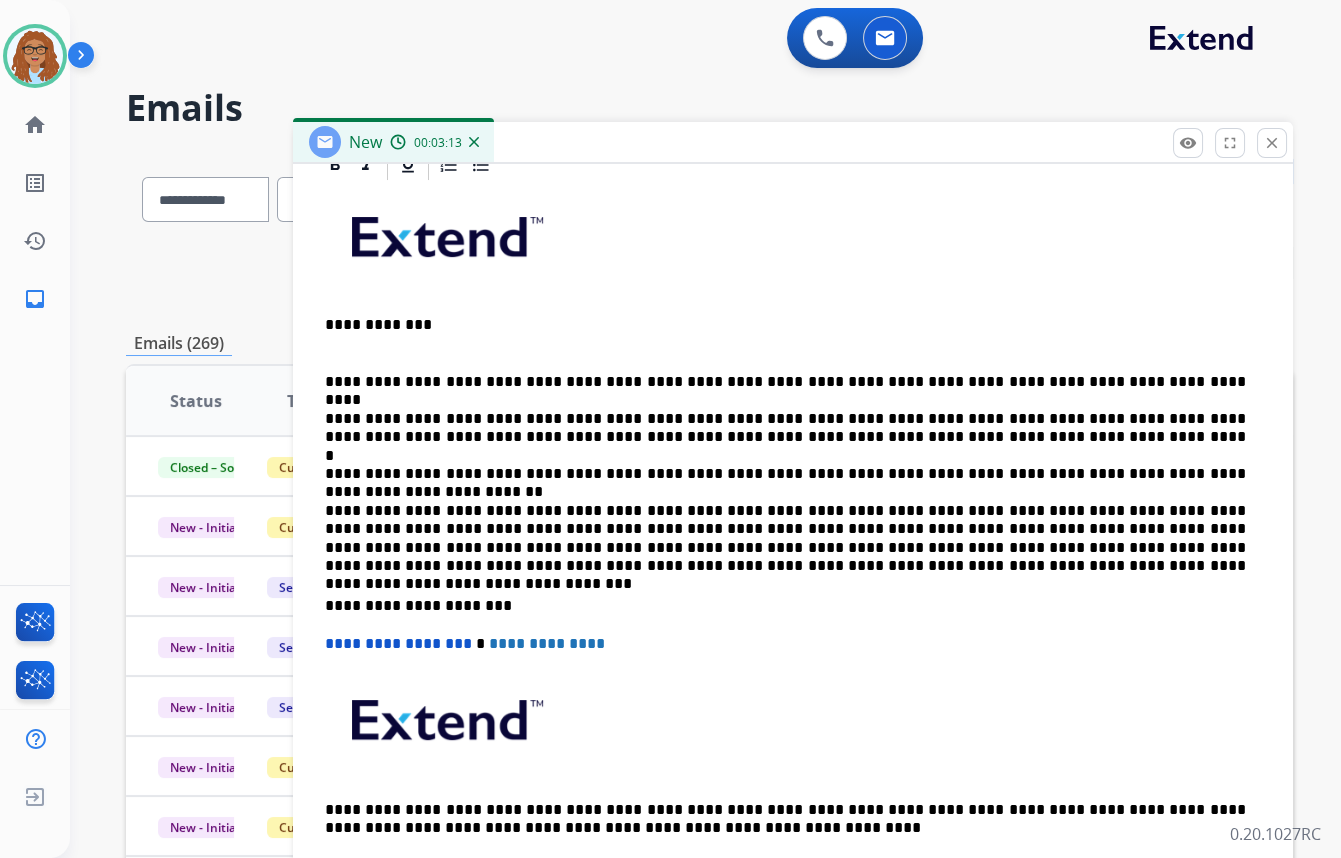 click on "**********" at bounding box center (785, 446) 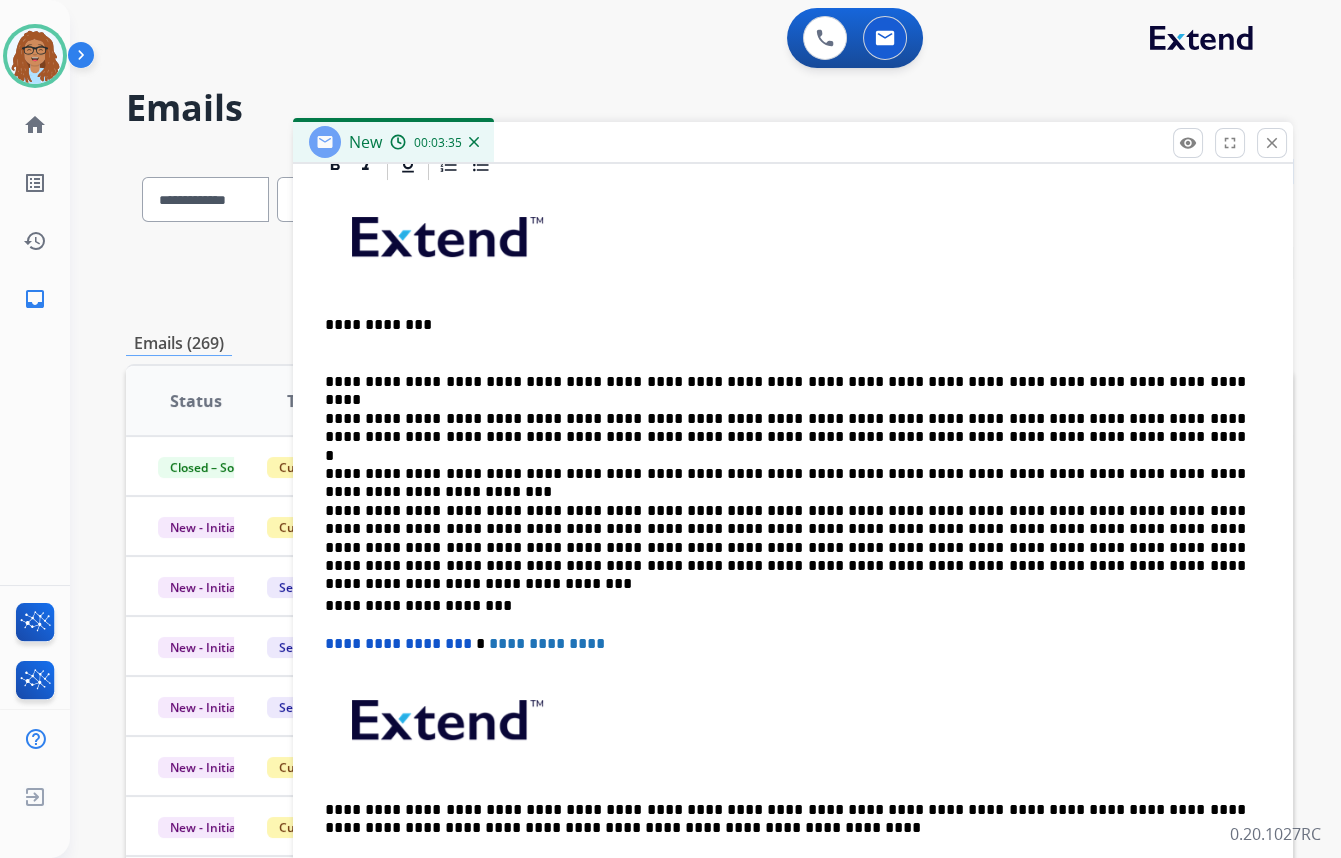 click on "**********" at bounding box center (785, 446) 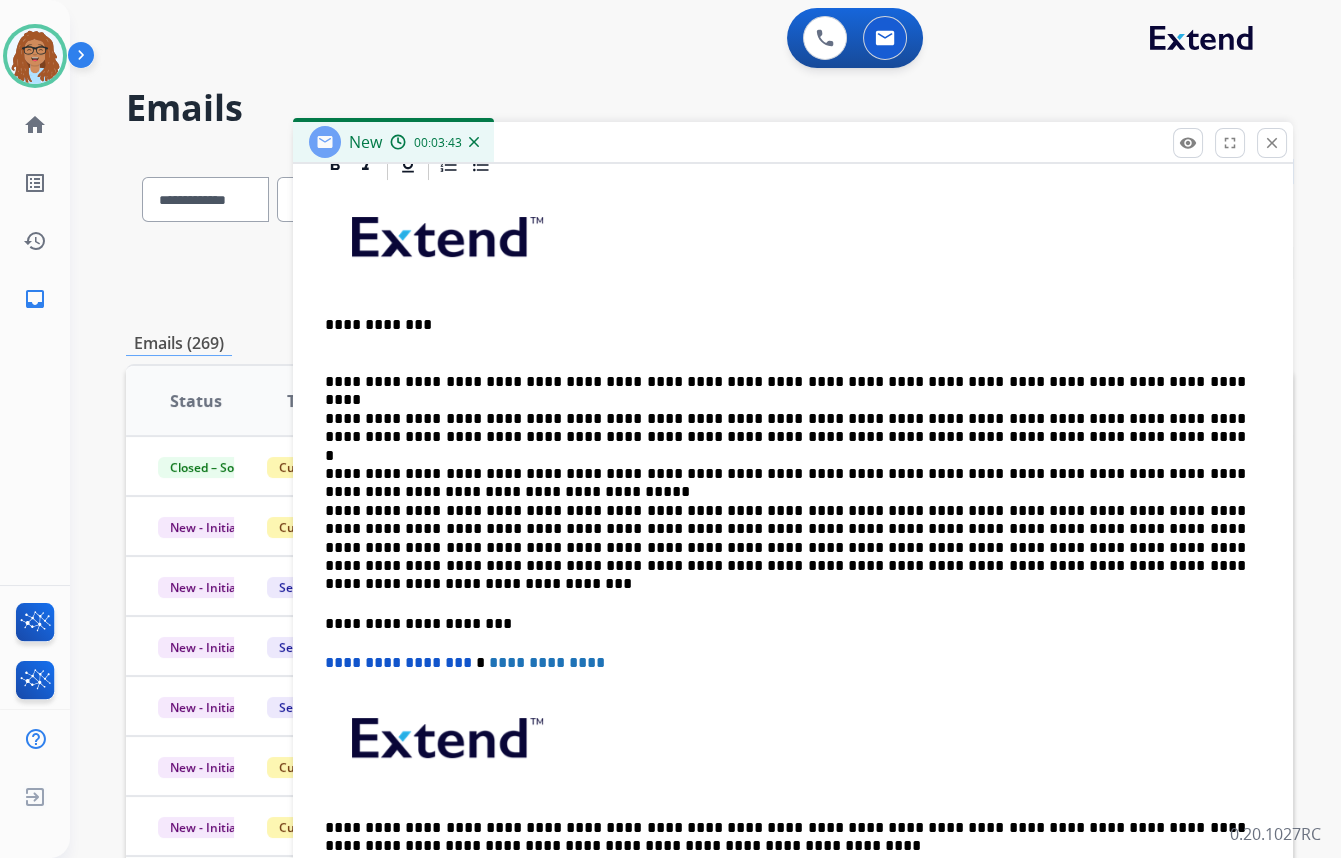 click on "**********" at bounding box center (785, 456) 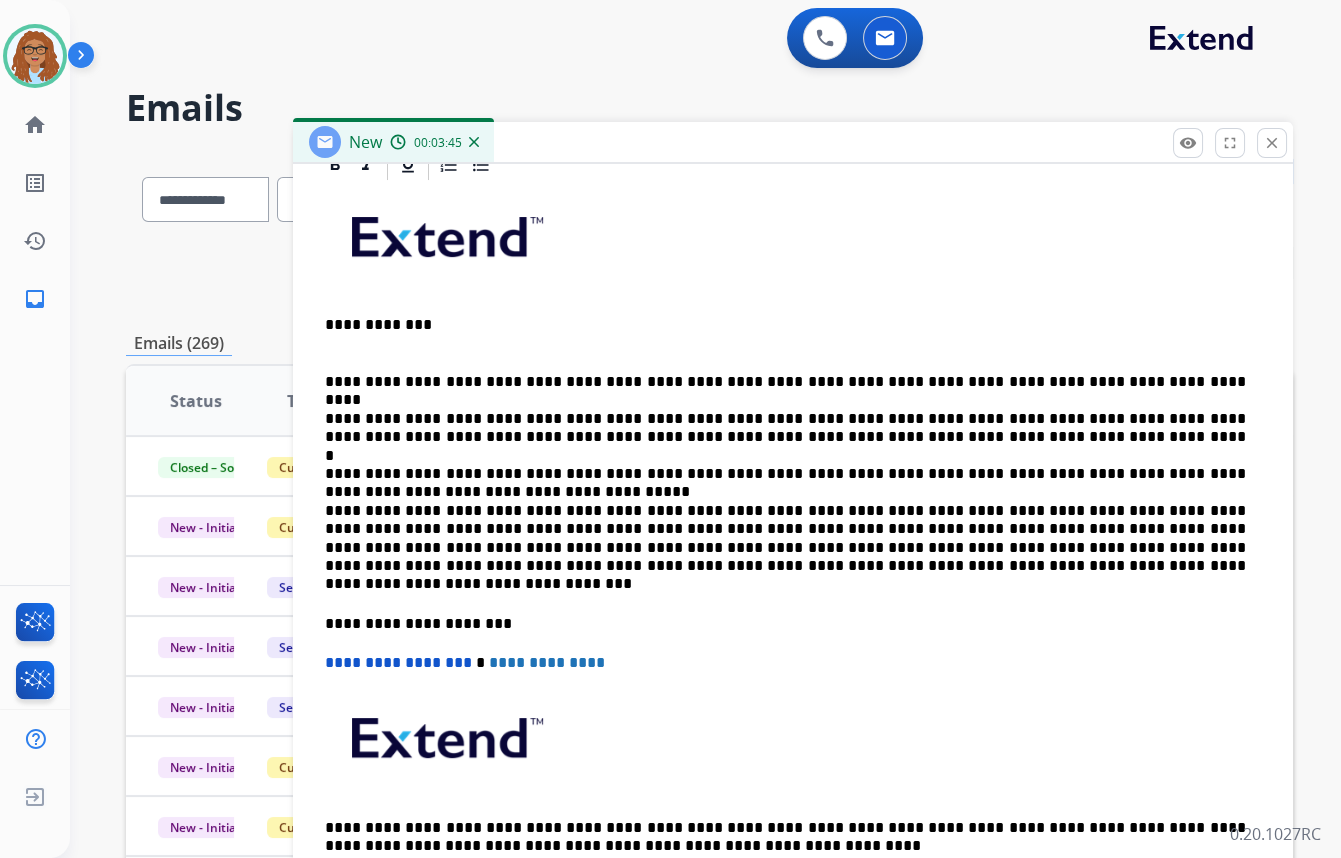 click on "**********" at bounding box center (785, 456) 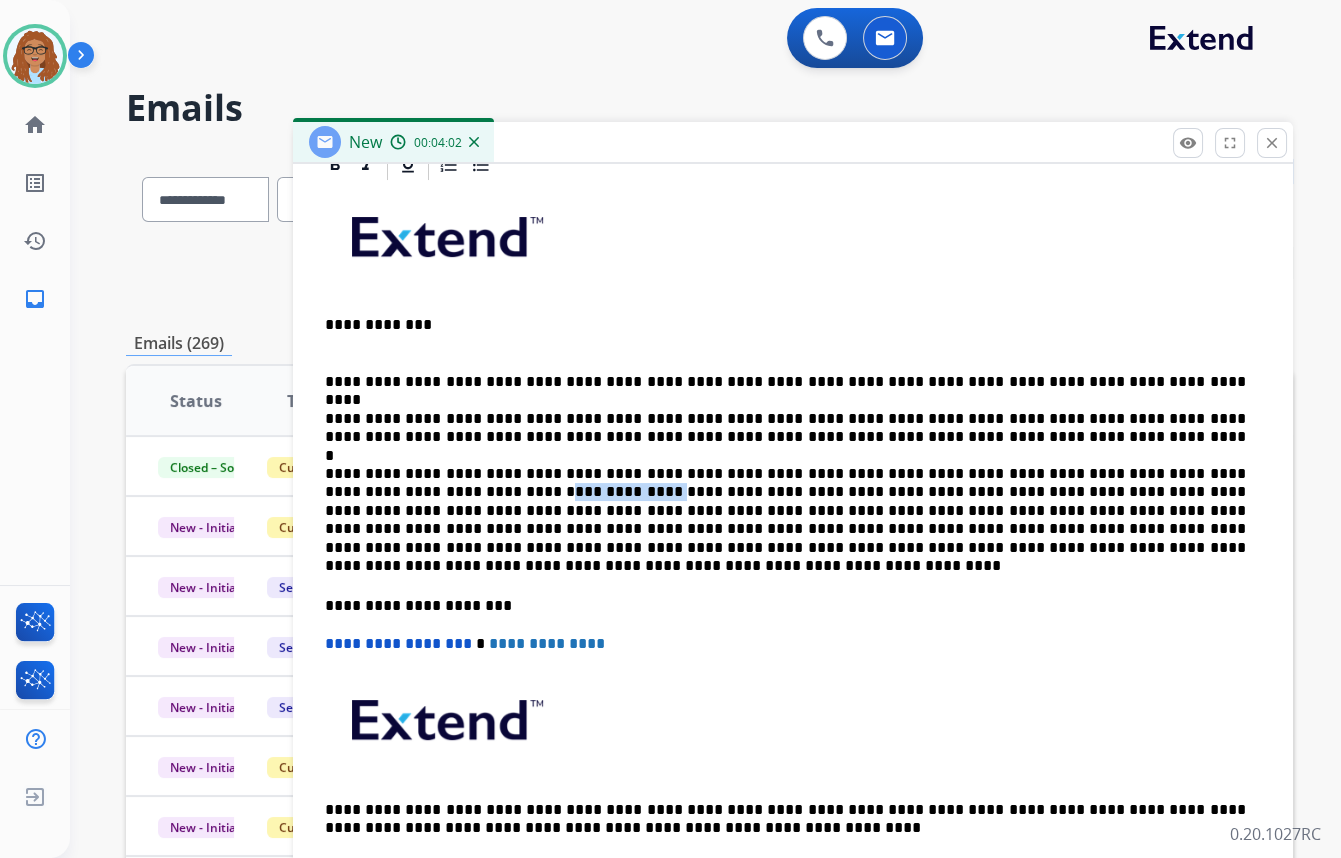 drag, startPoint x: 494, startPoint y: 453, endPoint x: 400, endPoint y: 453, distance: 94 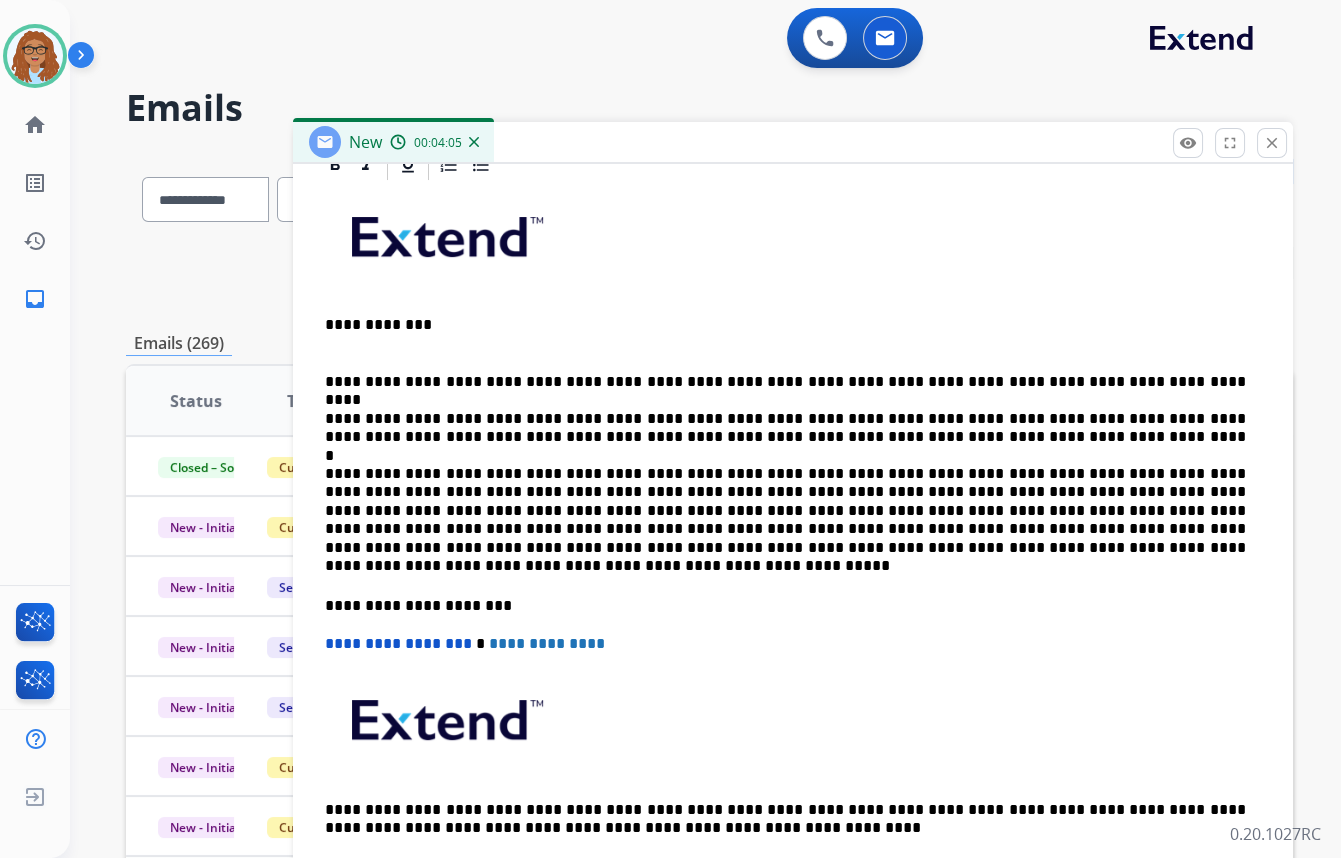 click on "**********" at bounding box center (785, 446) 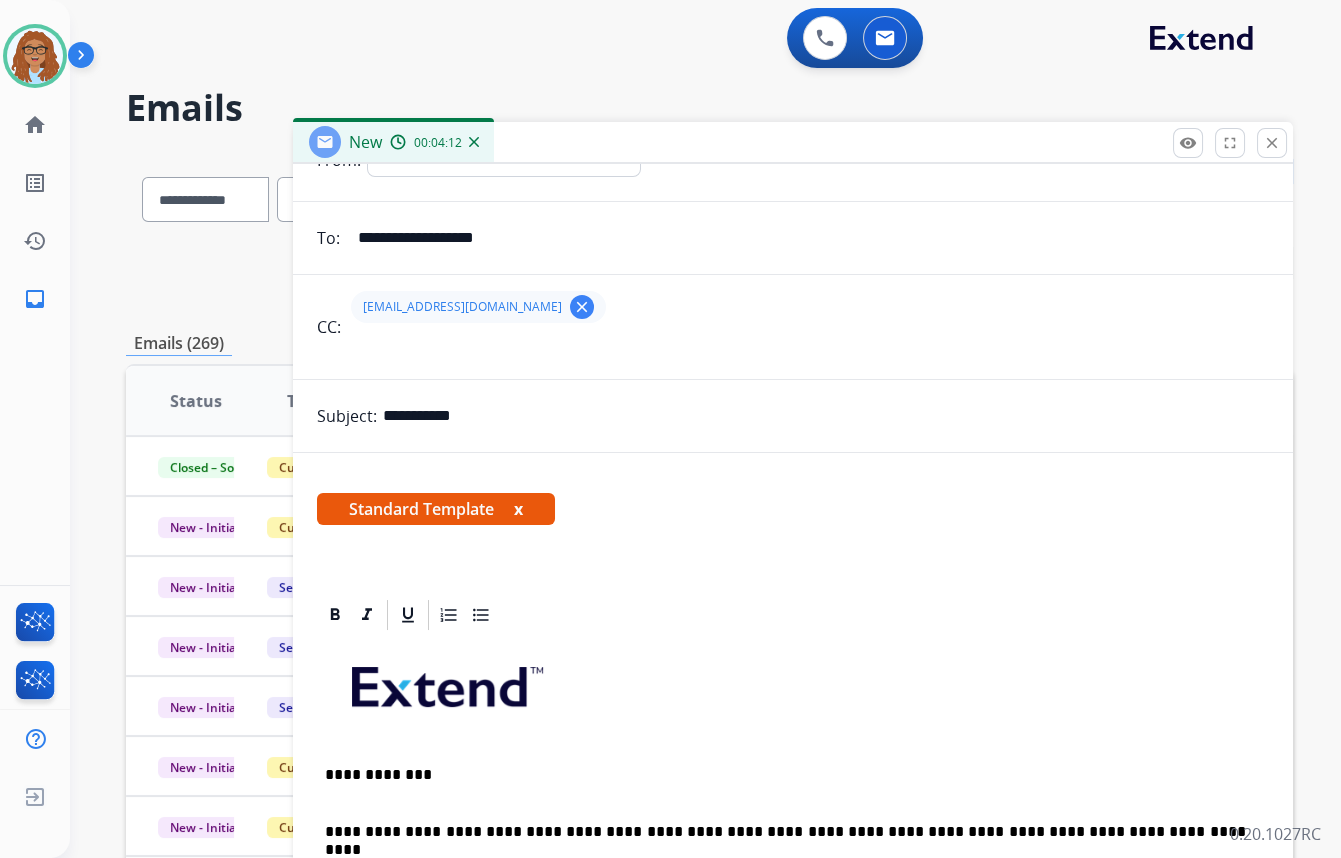 scroll, scrollTop: 0, scrollLeft: 0, axis: both 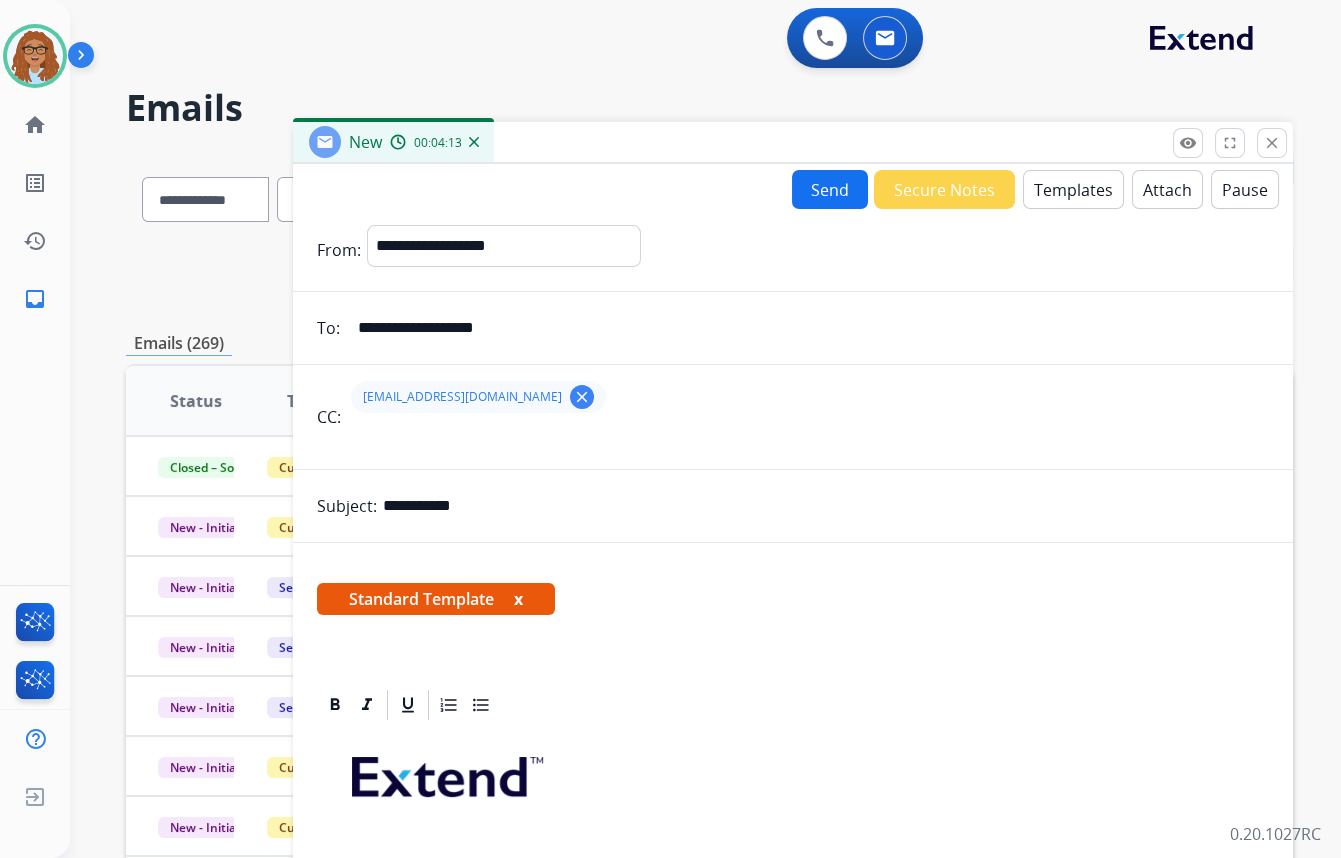 click on "Send" at bounding box center [830, 189] 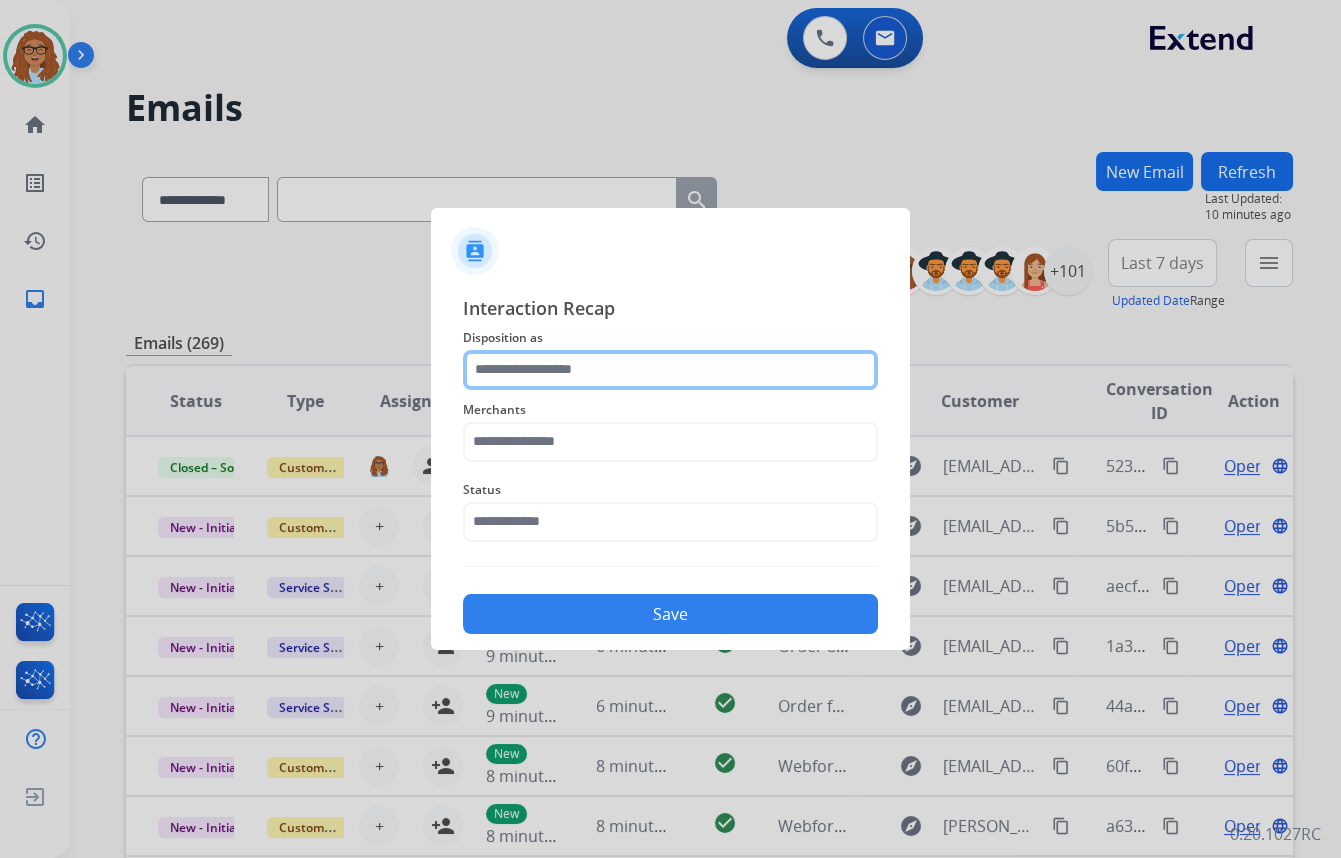 click 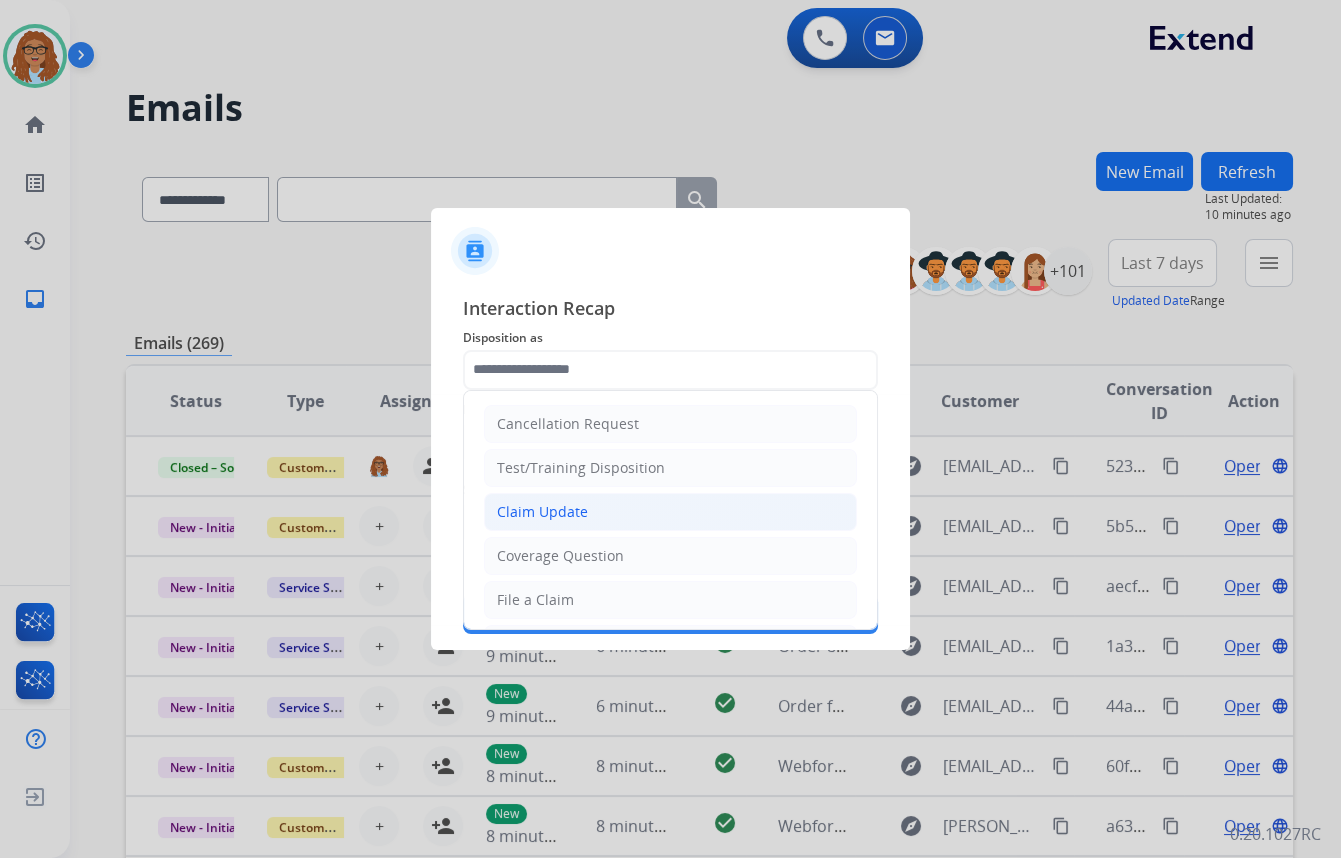 click on "Claim Update" 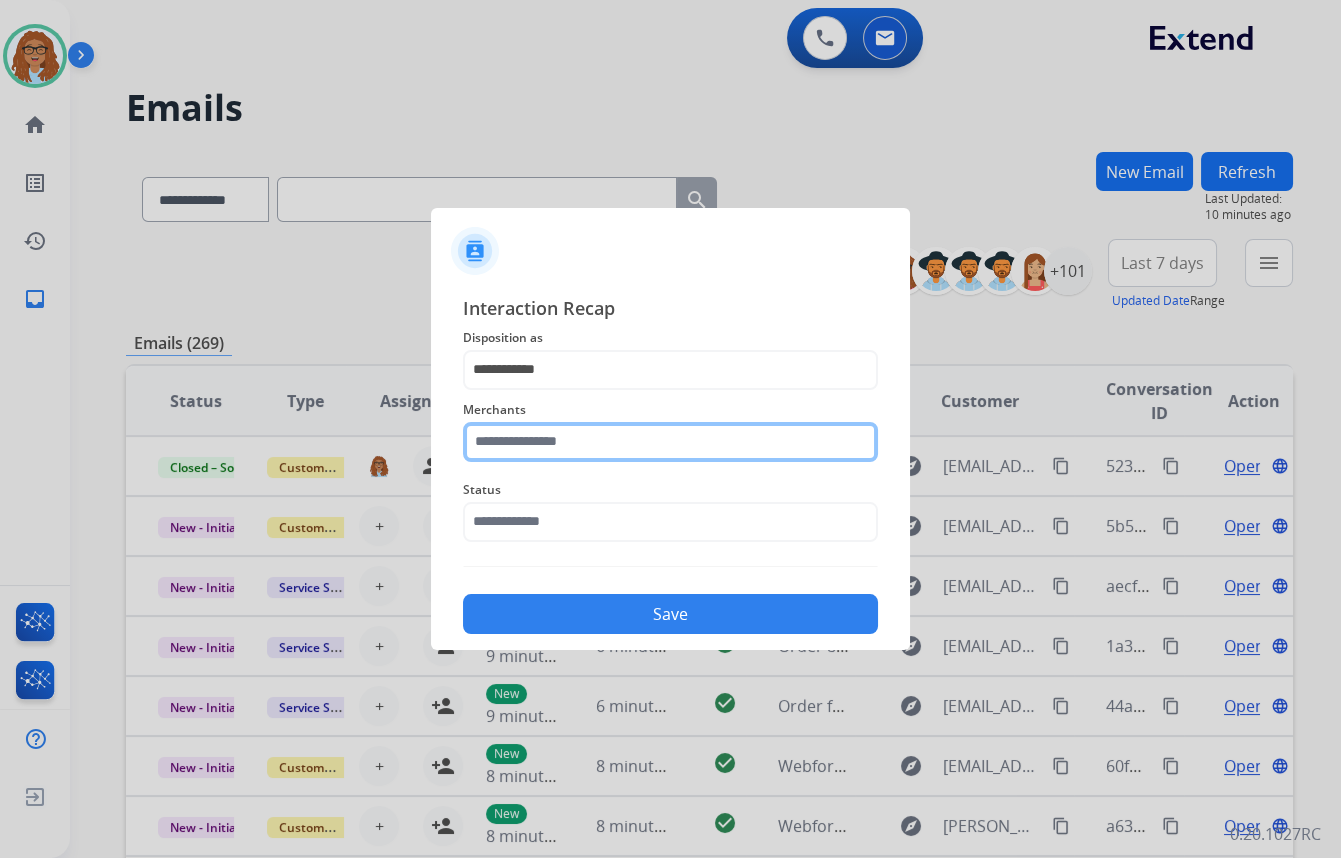 click 